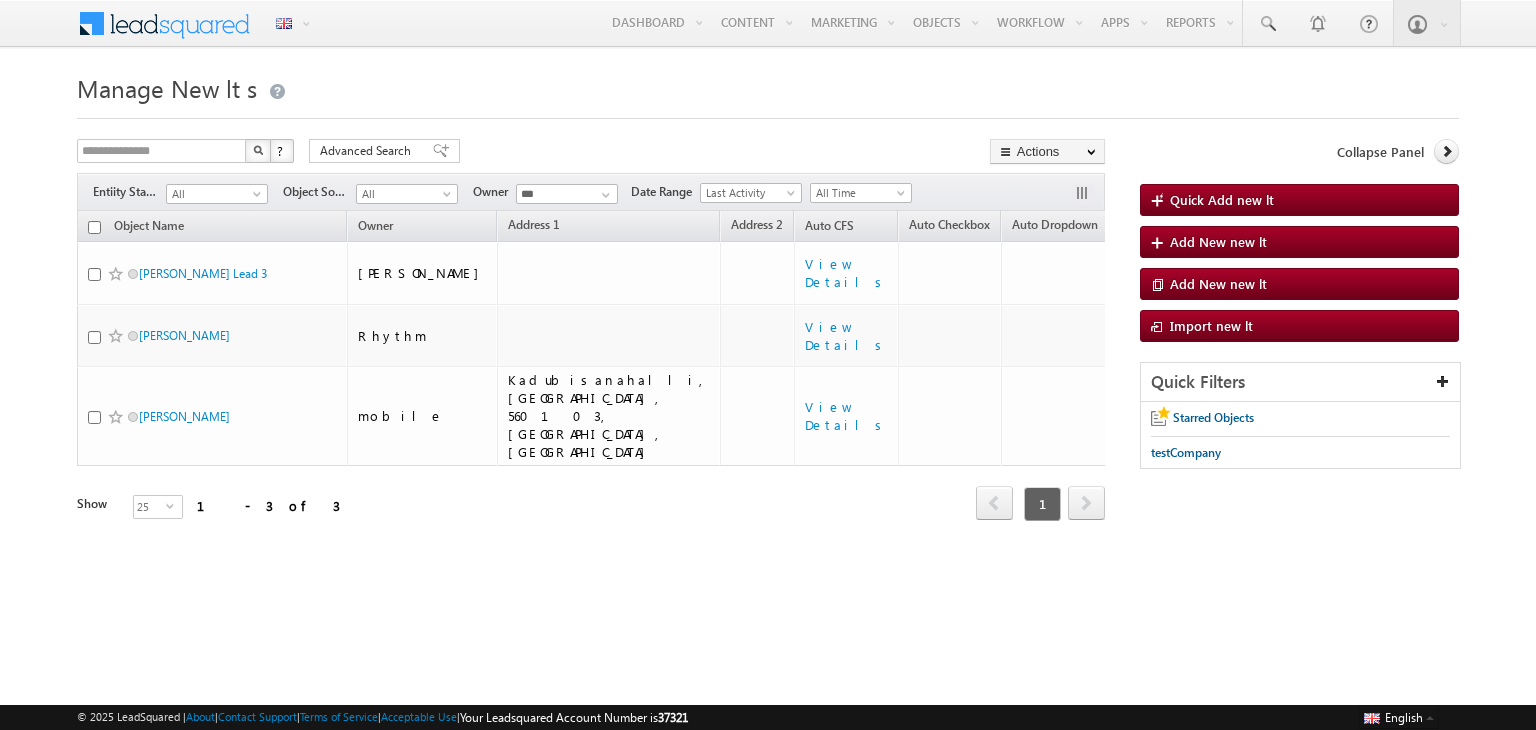 scroll, scrollTop: 0, scrollLeft: 0, axis: both 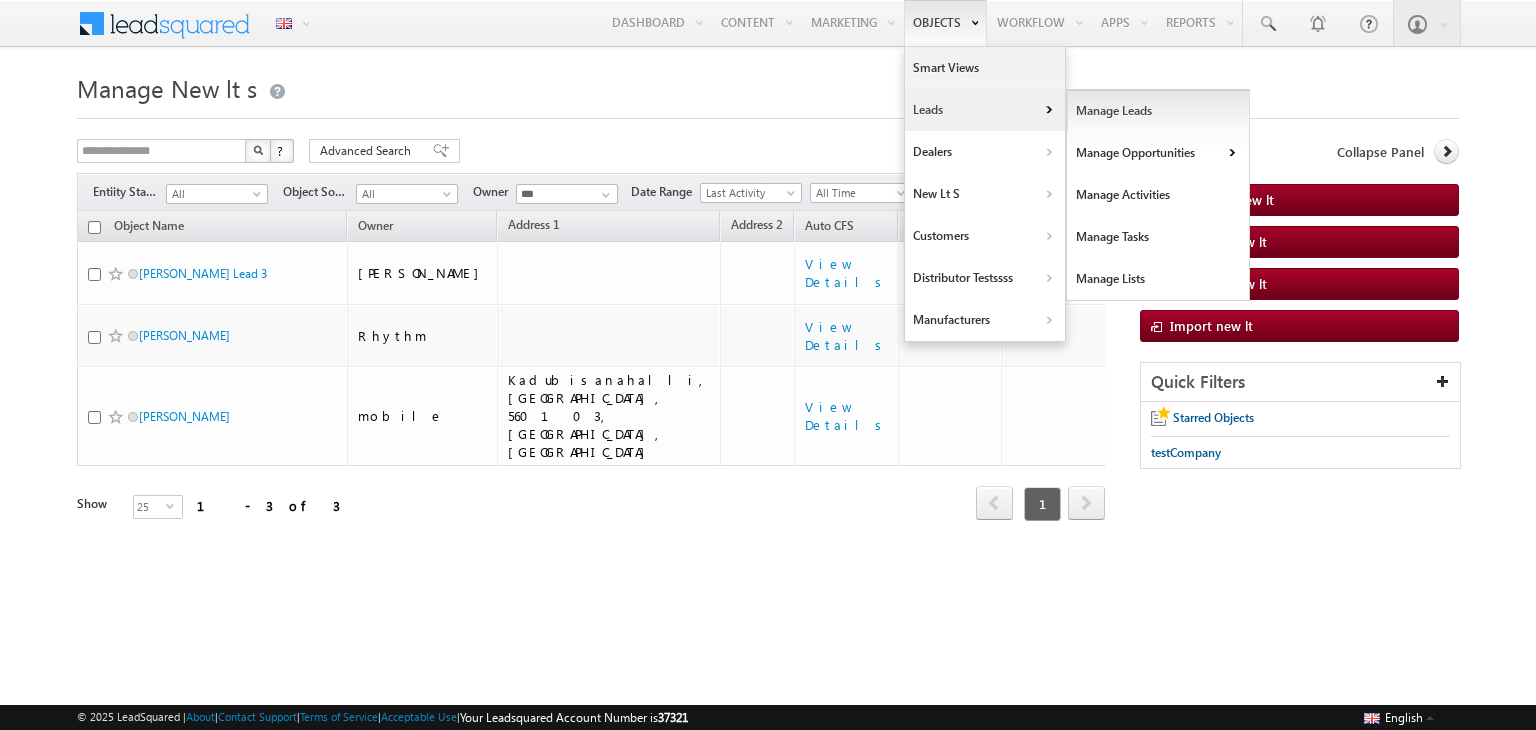 click on "Manage Leads" at bounding box center [1158, 111] 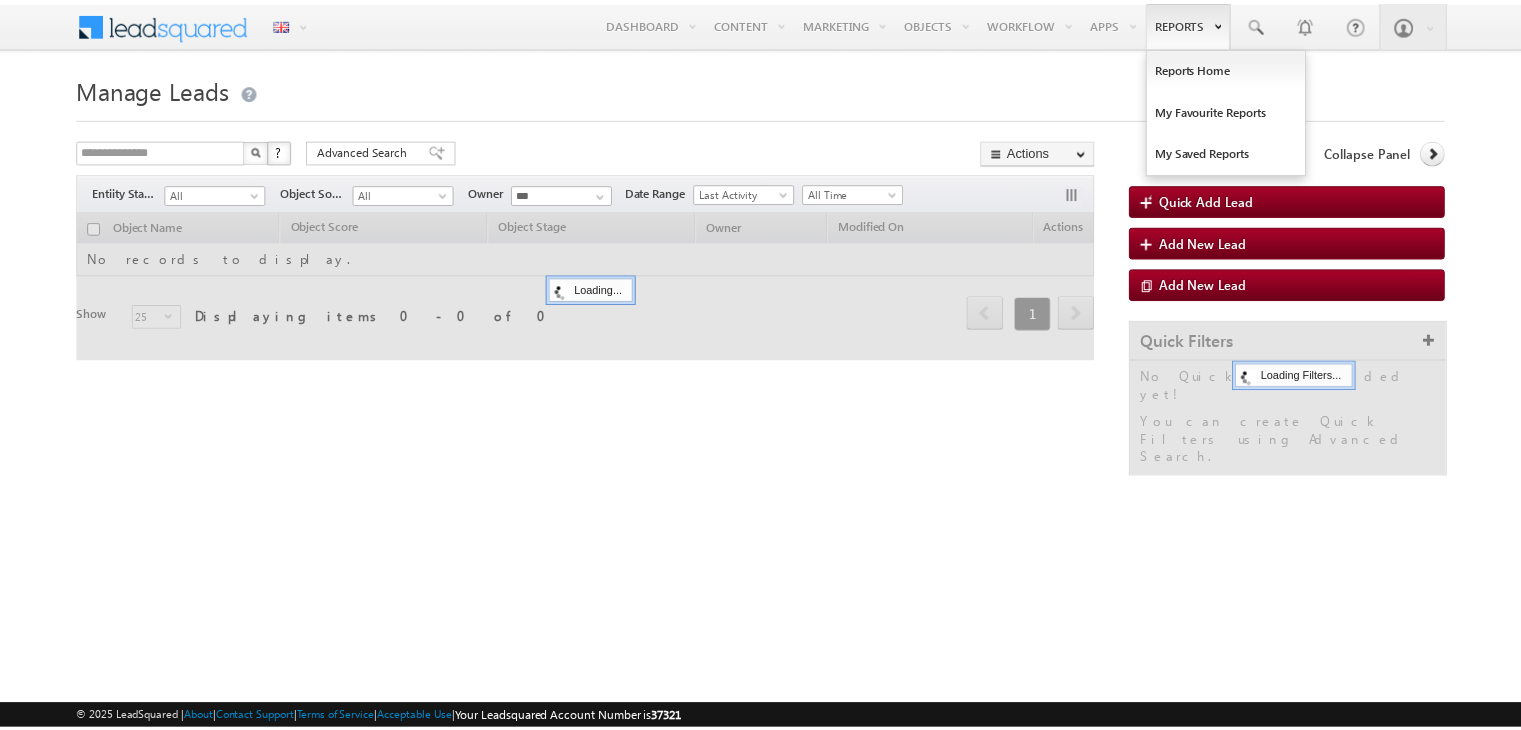 scroll, scrollTop: 0, scrollLeft: 0, axis: both 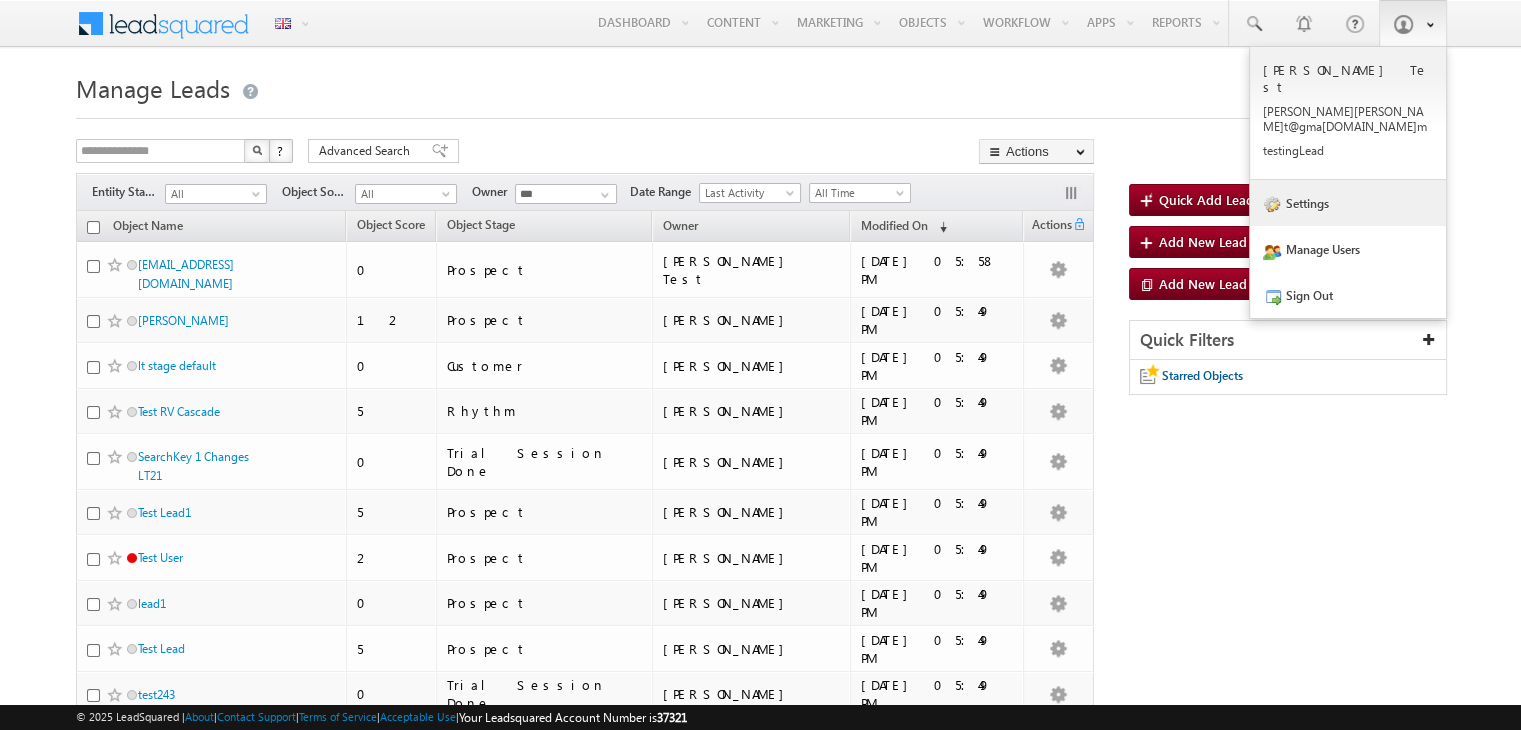 click on "Settings" at bounding box center (1348, 203) 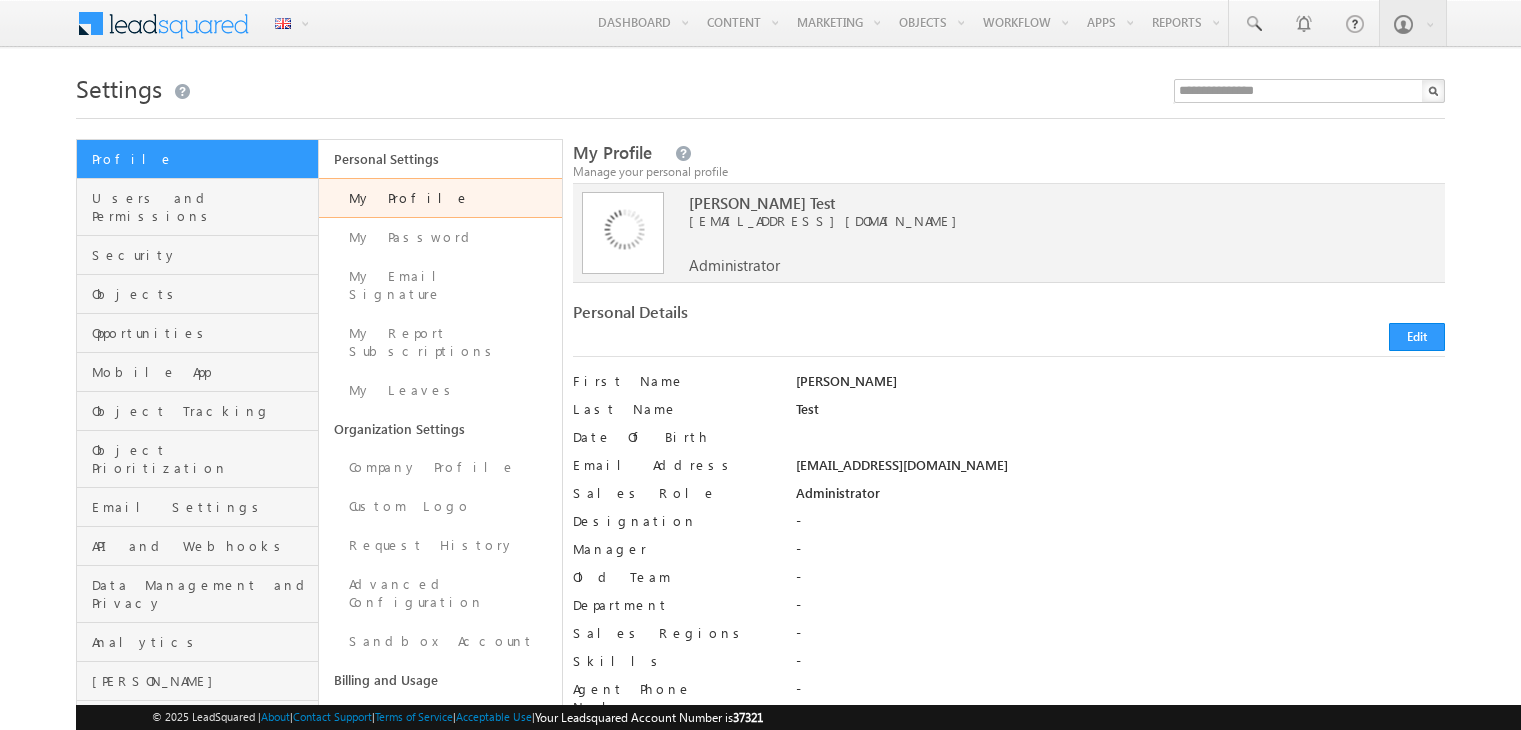 scroll, scrollTop: 0, scrollLeft: 0, axis: both 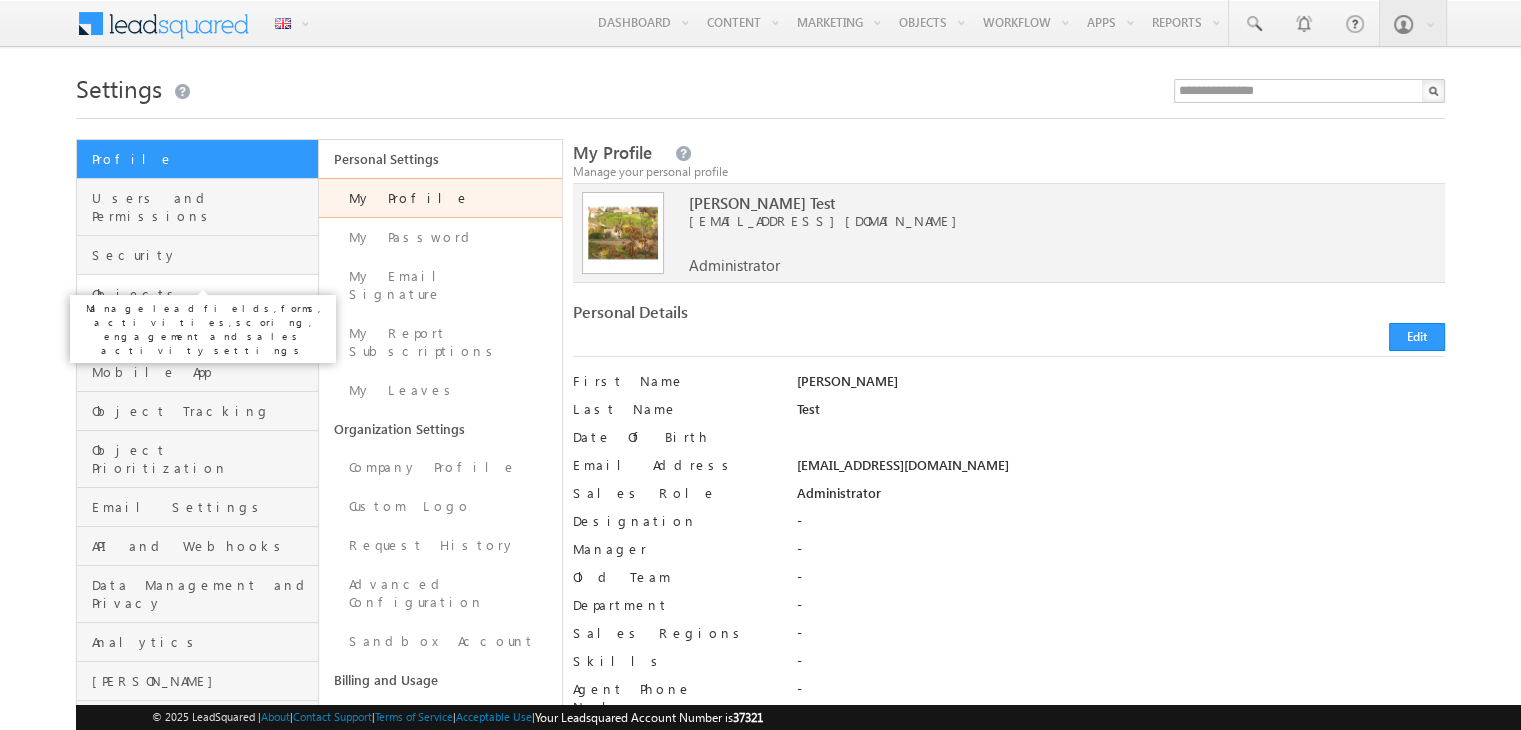 click on "Objects" at bounding box center [202, 294] 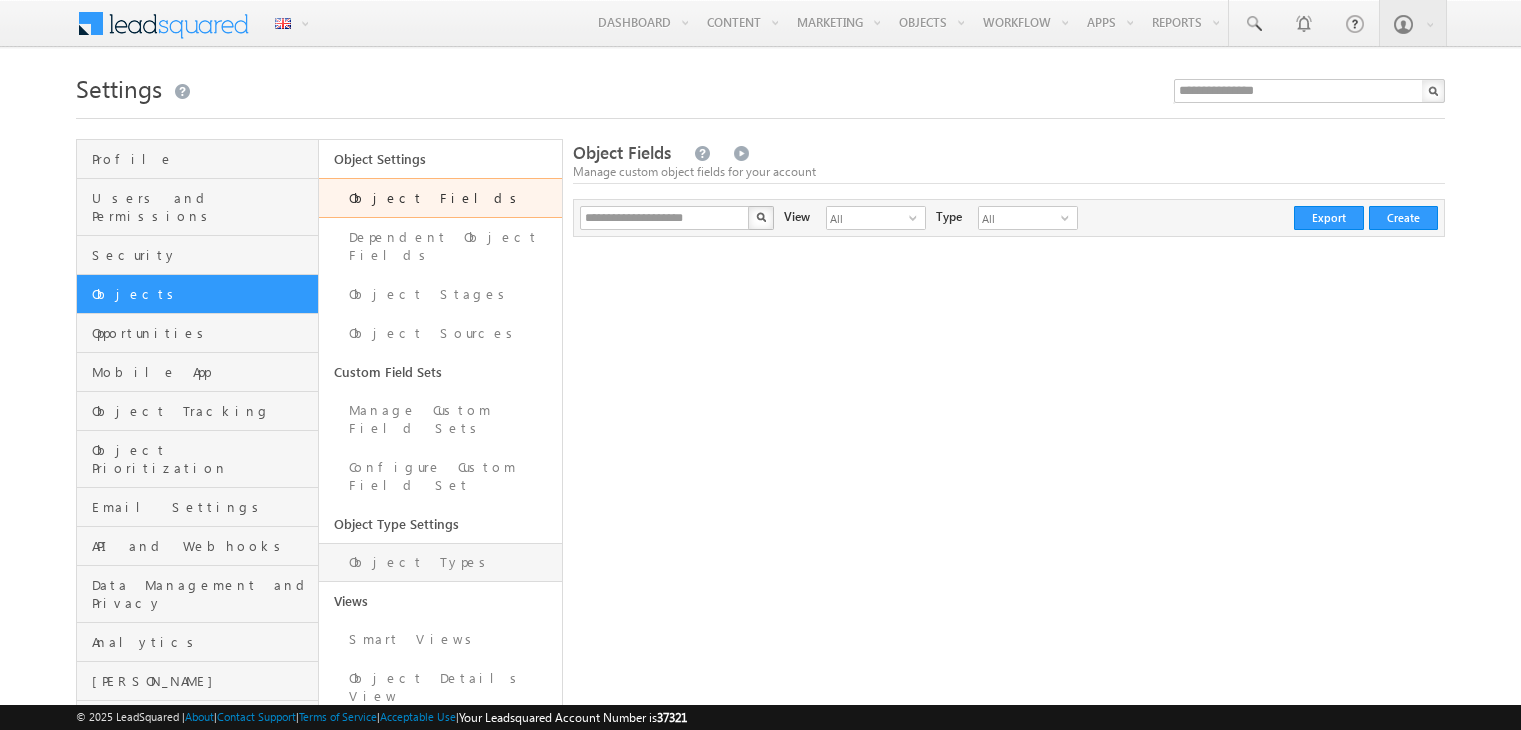 scroll, scrollTop: 0, scrollLeft: 0, axis: both 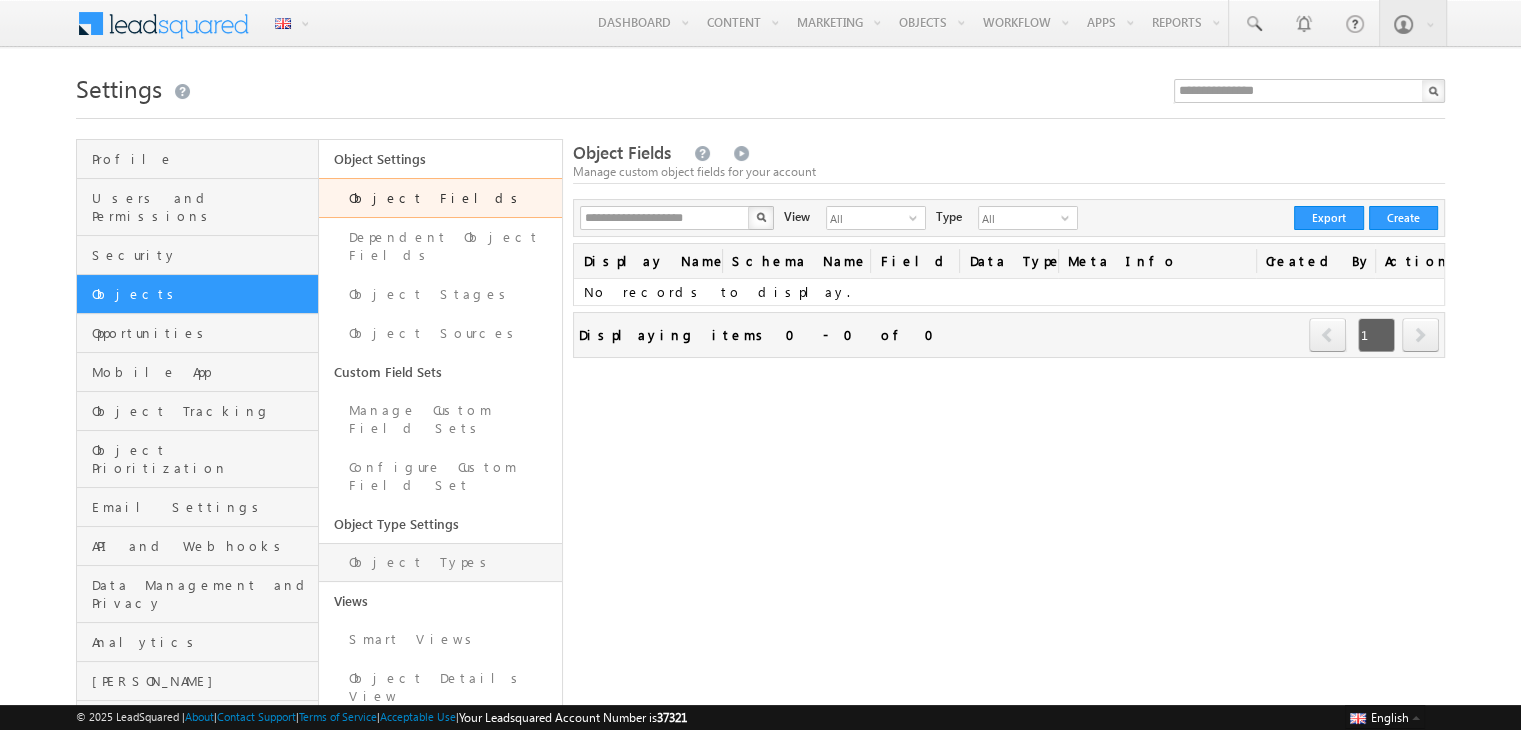 click on "Object Types" at bounding box center (440, 562) 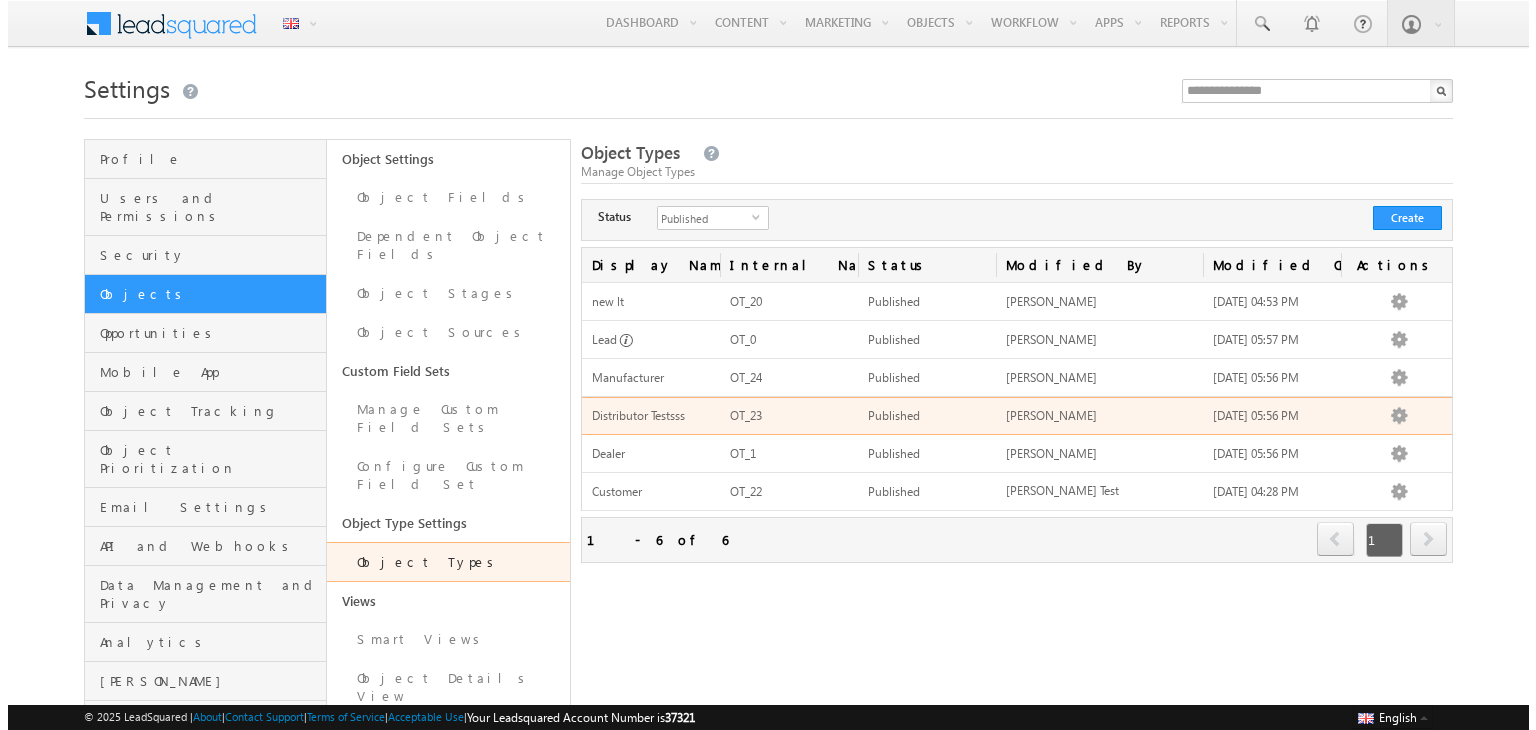 scroll, scrollTop: 0, scrollLeft: 0, axis: both 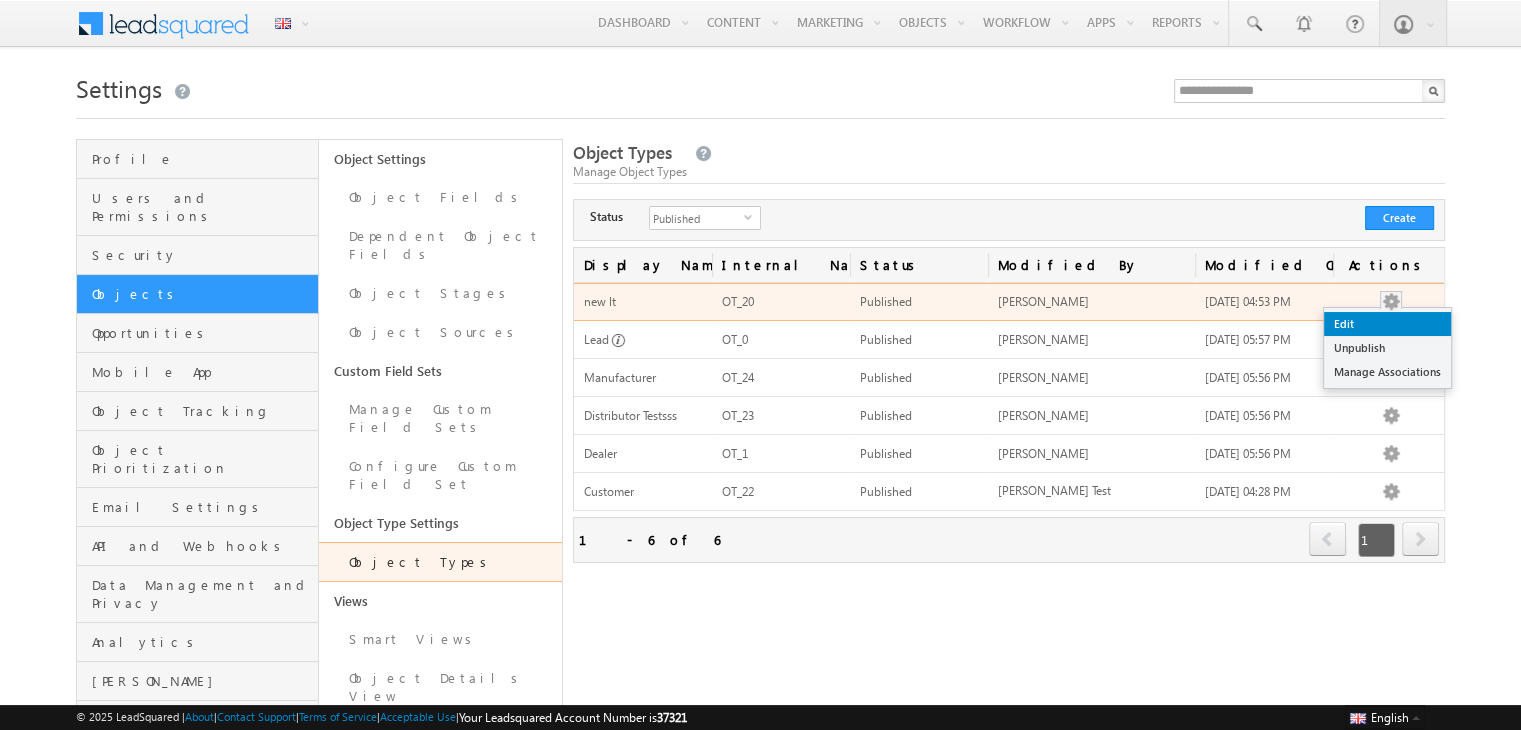 click on "Edit" at bounding box center (1387, 324) 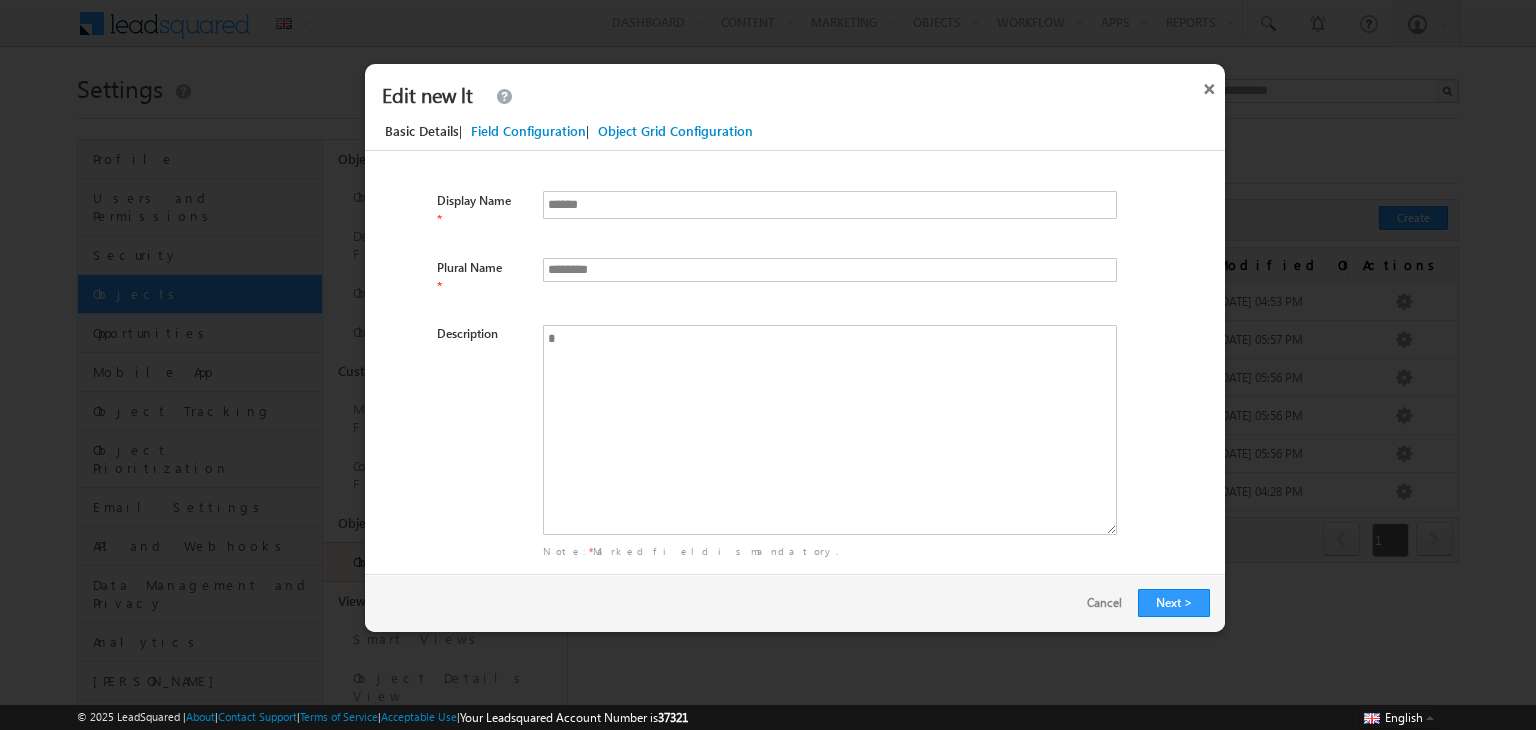 click on "Field Configuration" at bounding box center [528, 131] 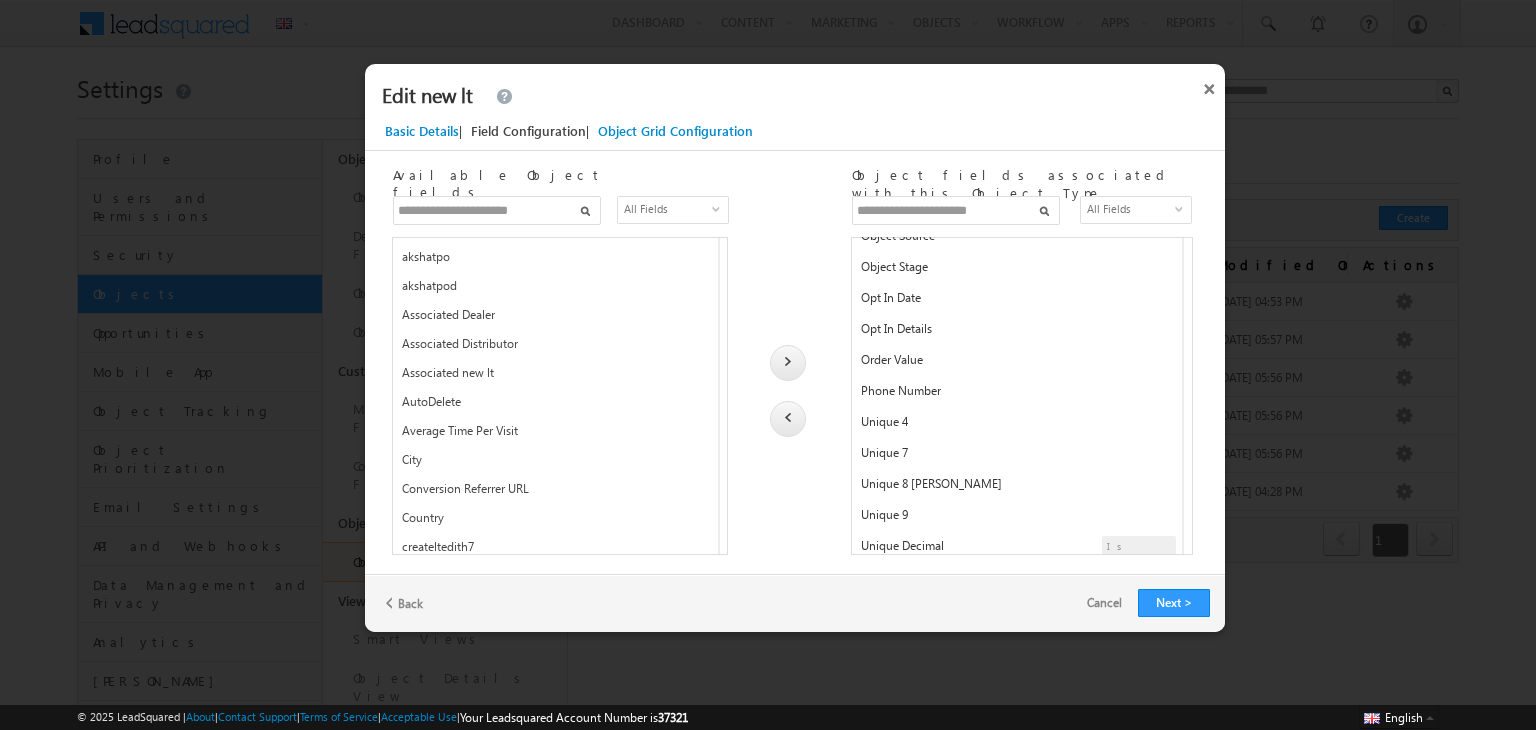 scroll, scrollTop: 1457, scrollLeft: 0, axis: vertical 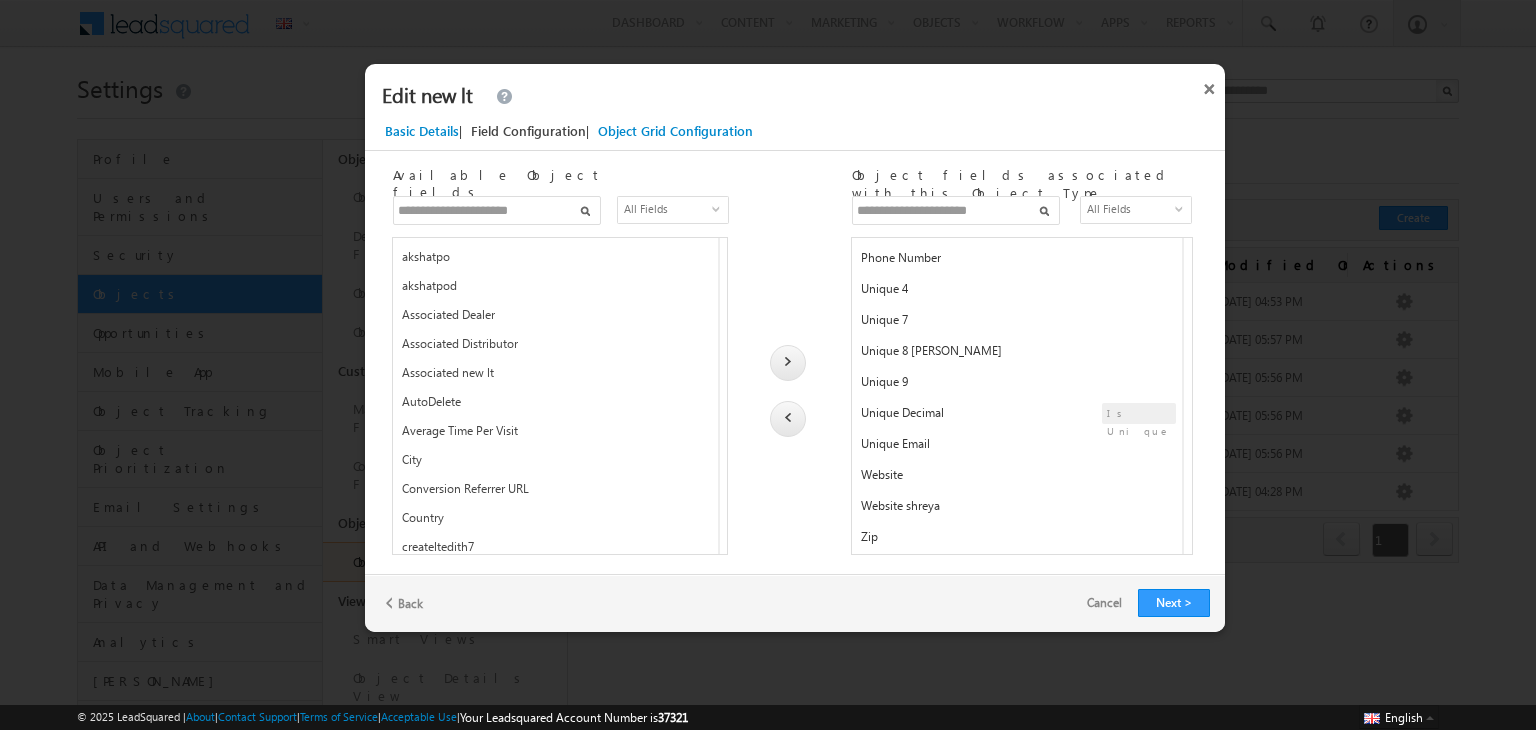 click on "Website" at bounding box center (1015, 479) 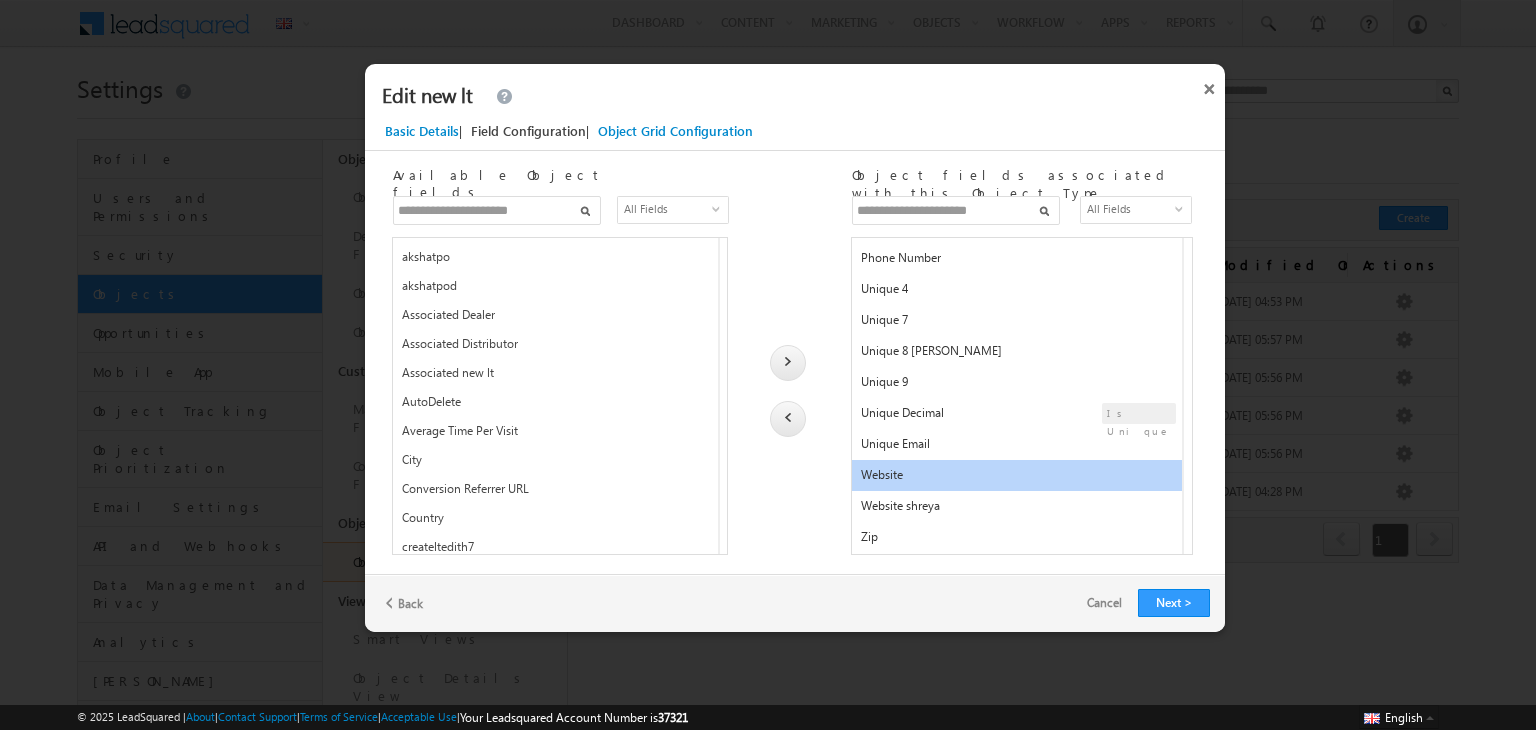 click at bounding box center [788, 419] 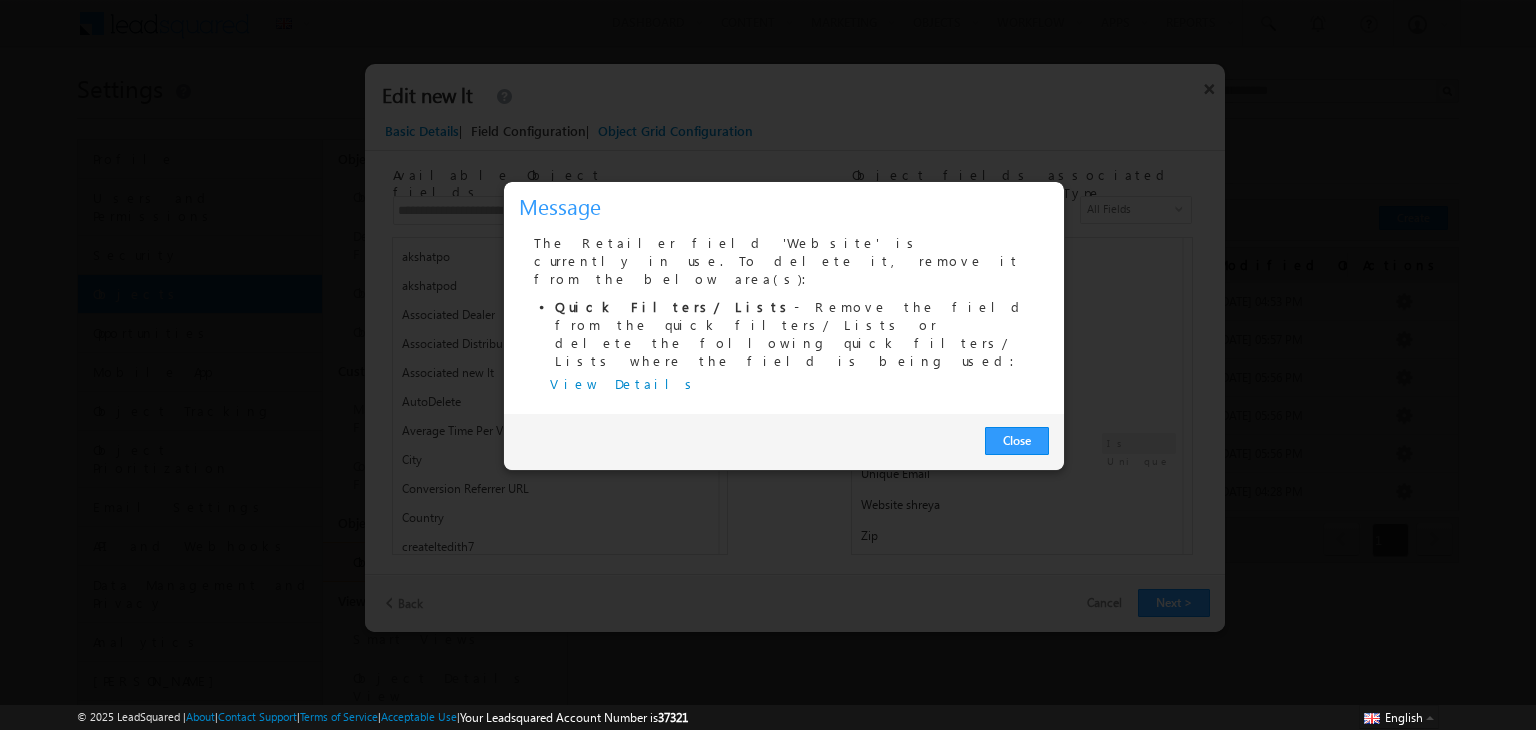 scroll, scrollTop: 1427, scrollLeft: 0, axis: vertical 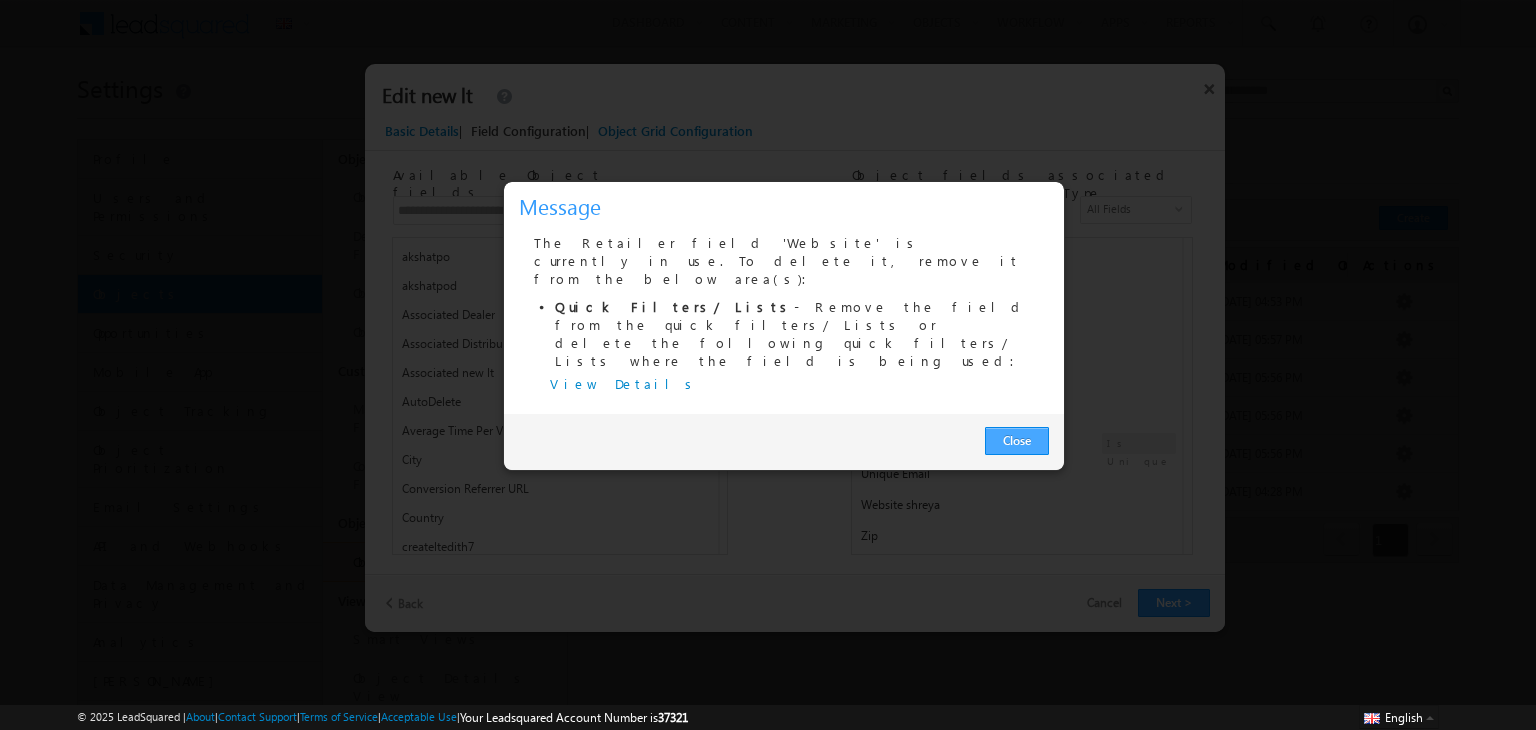 click on "Close" at bounding box center (1017, 441) 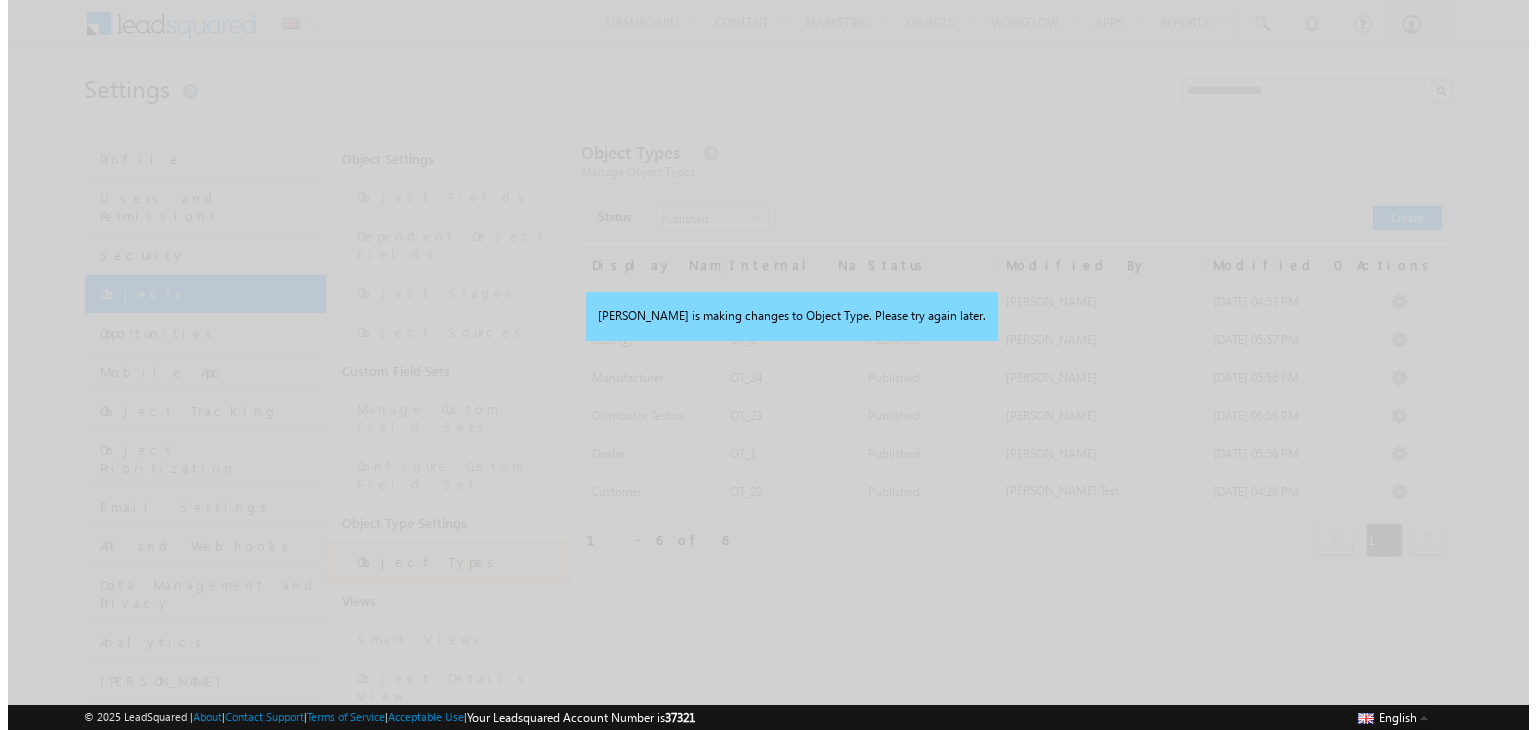 scroll, scrollTop: 0, scrollLeft: 0, axis: both 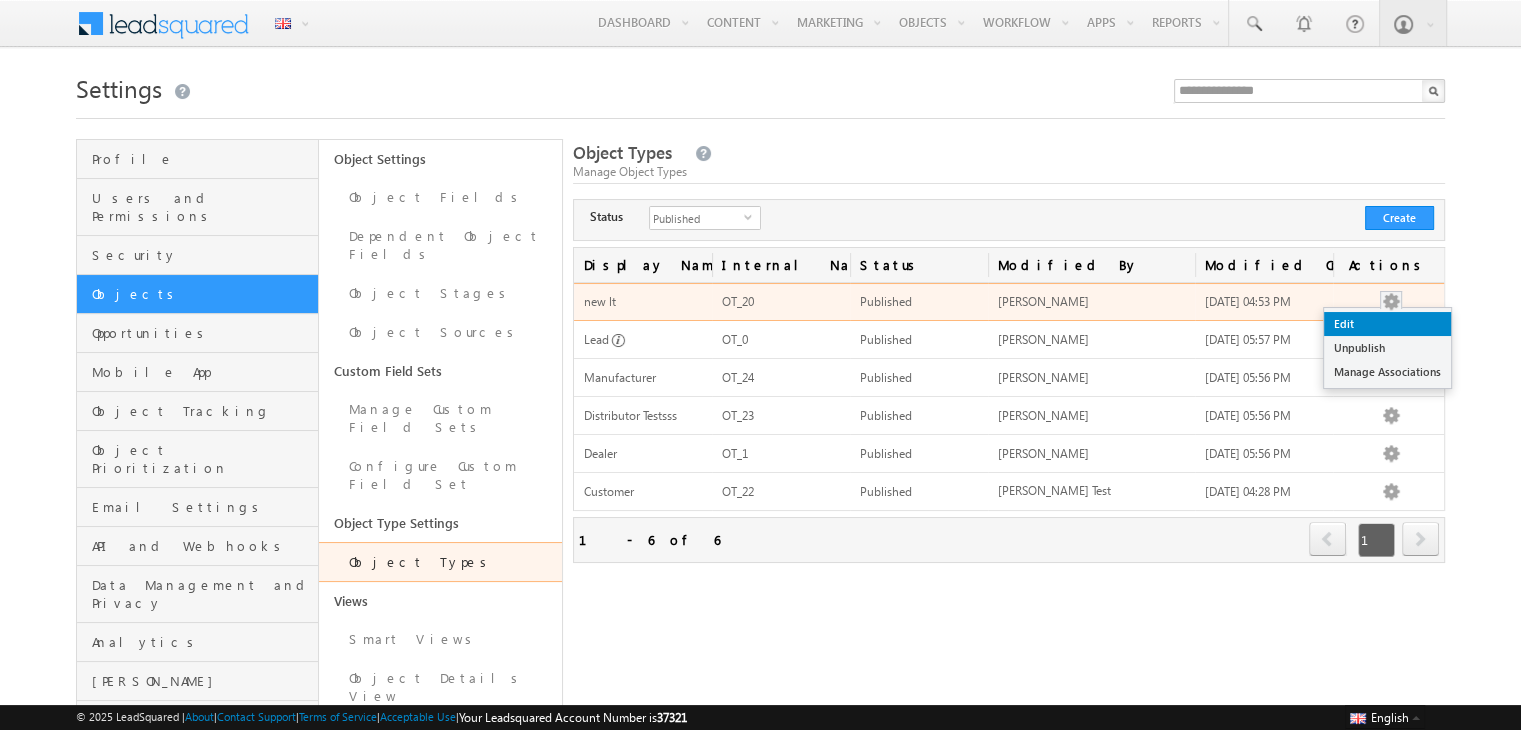 click on "Edit" at bounding box center [1387, 324] 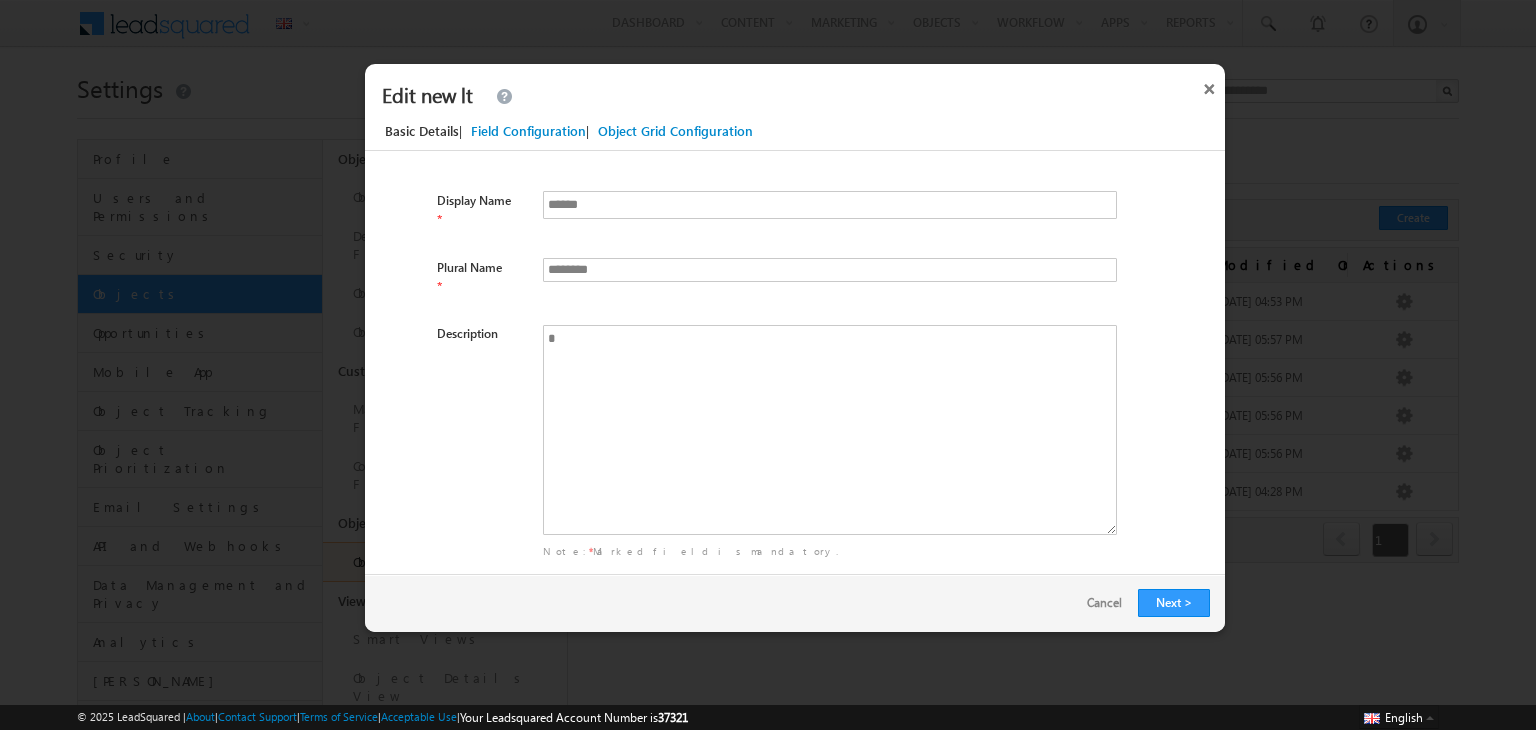 click on "Field Configuration" at bounding box center [528, 131] 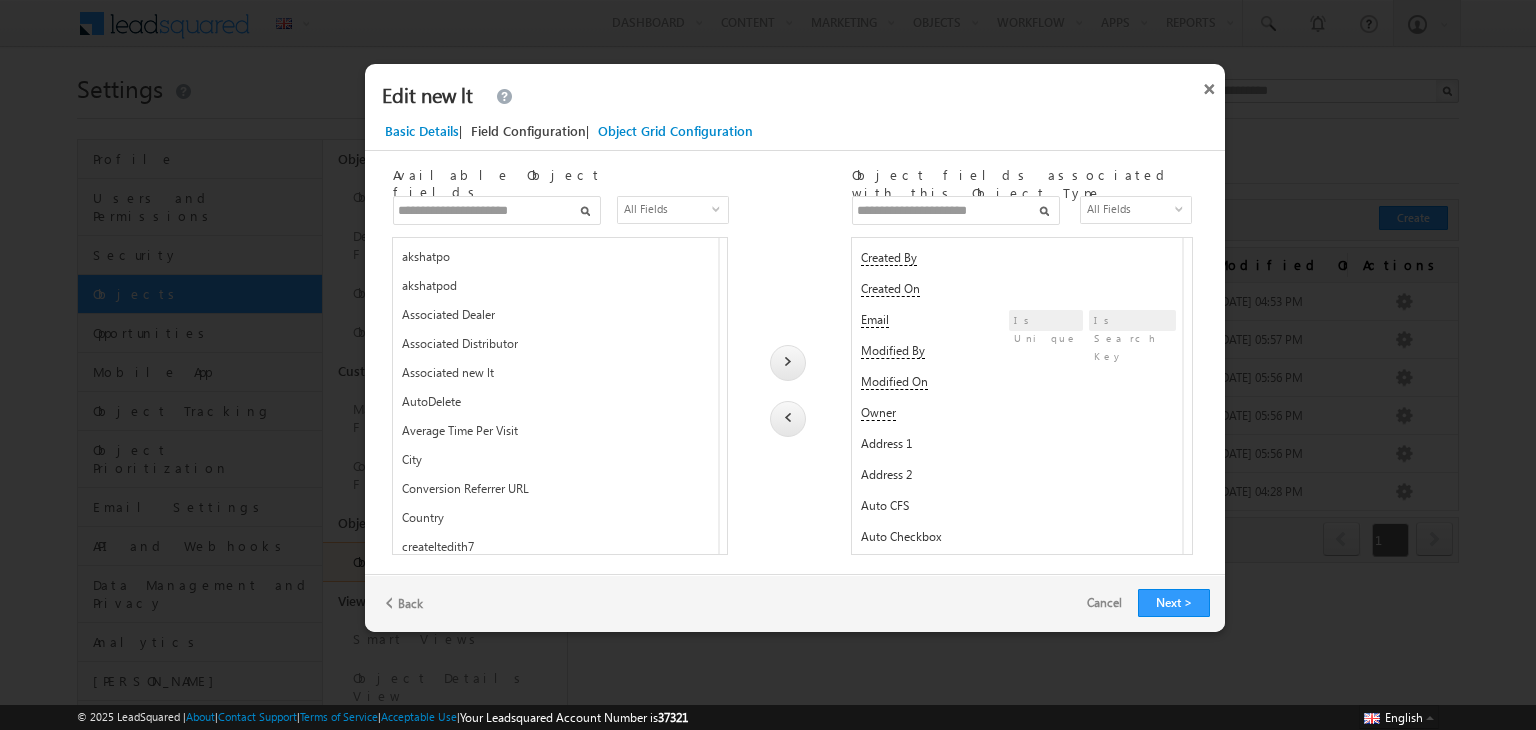 click at bounding box center [956, 210] 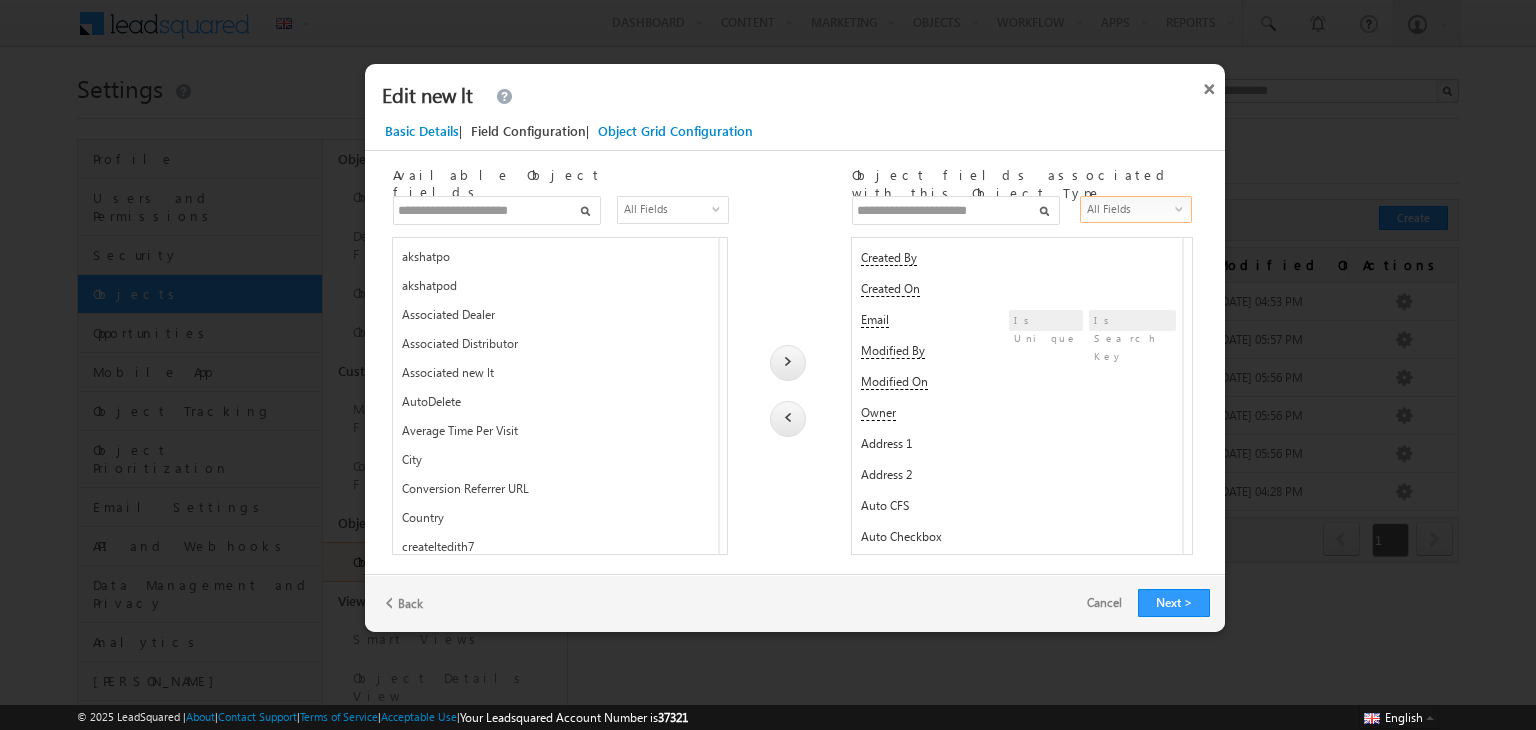 click on "All Fields" at bounding box center [1129, 209] 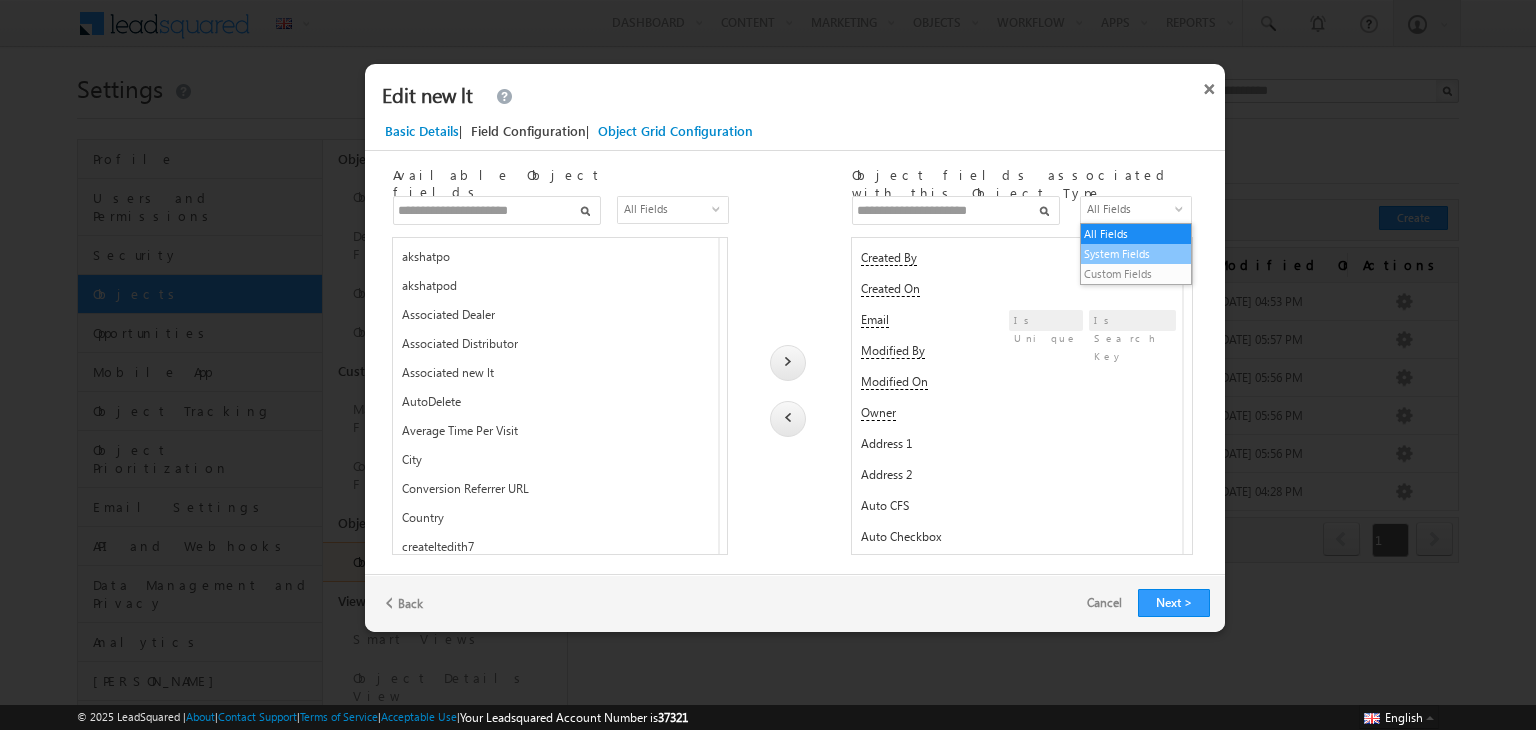 click on "System Fields" at bounding box center [1136, 254] 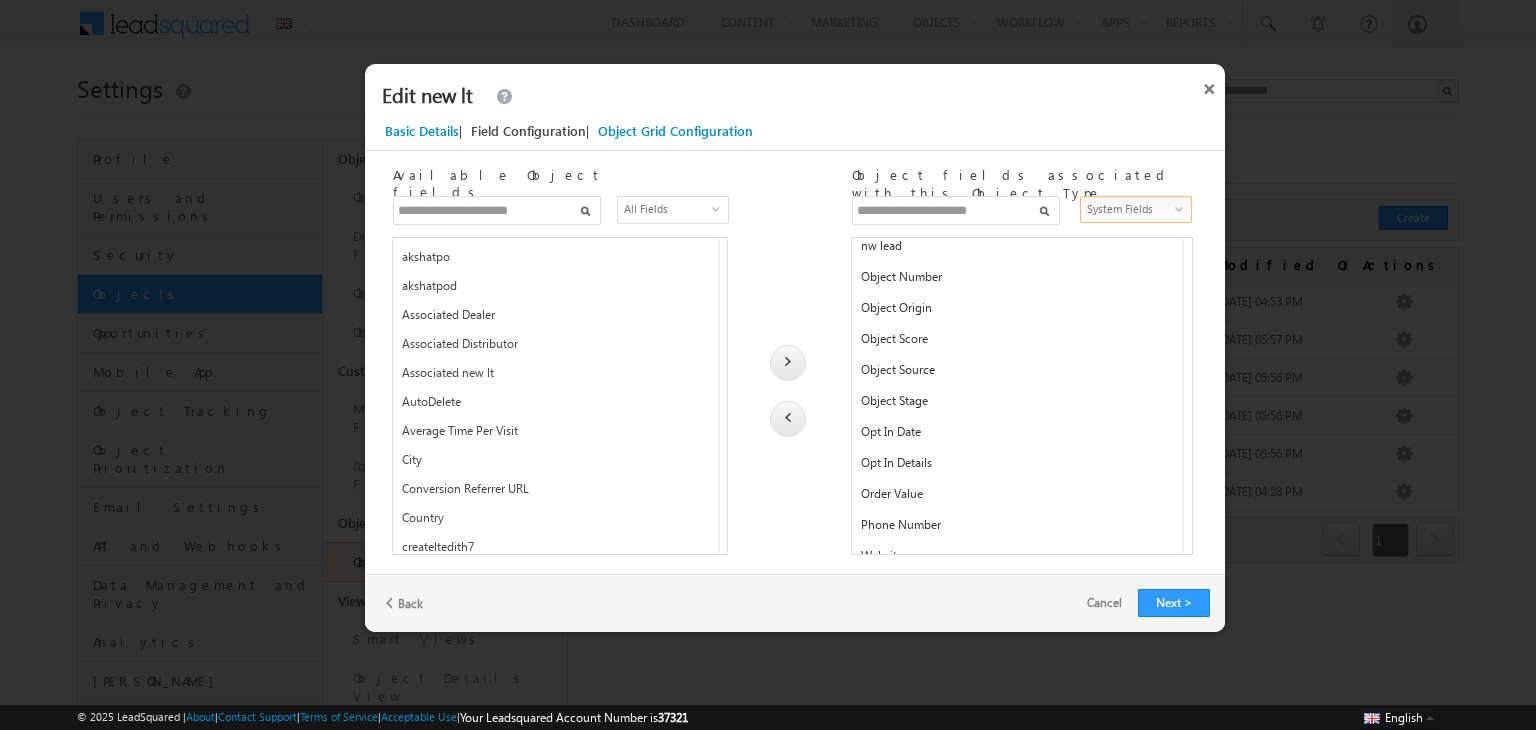 scroll, scrollTop: 448, scrollLeft: 0, axis: vertical 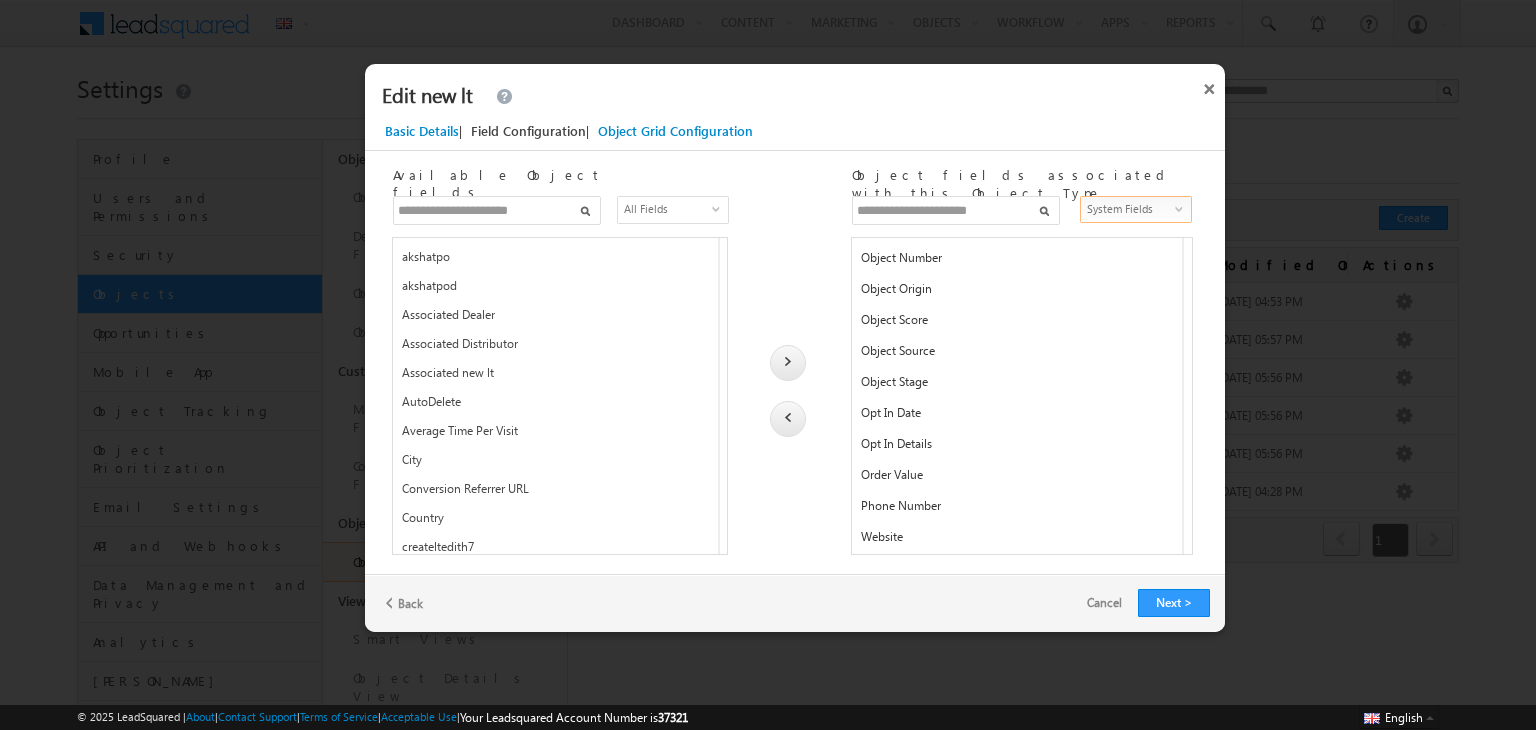 click on "Phone Number" at bounding box center (1015, 510) 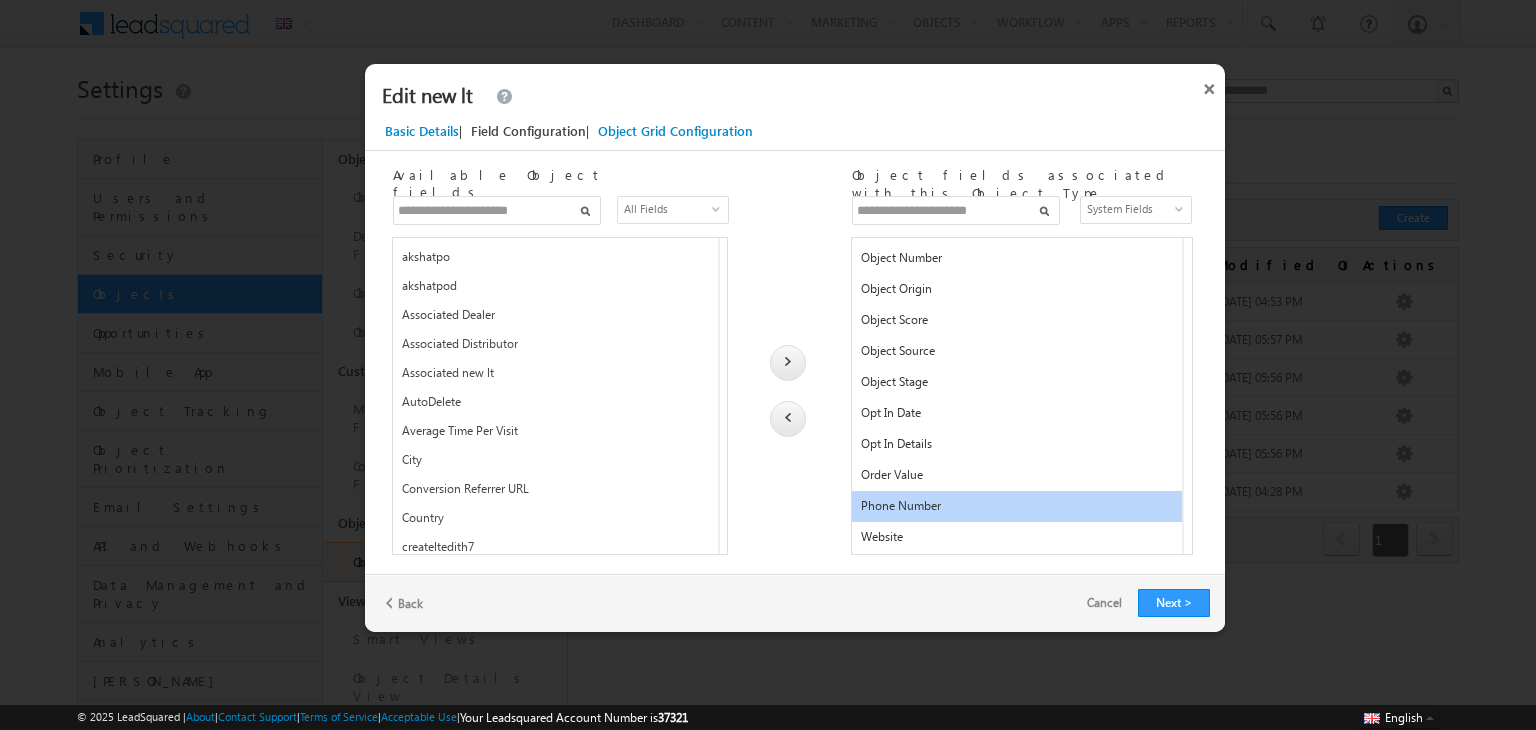 click at bounding box center (788, 419) 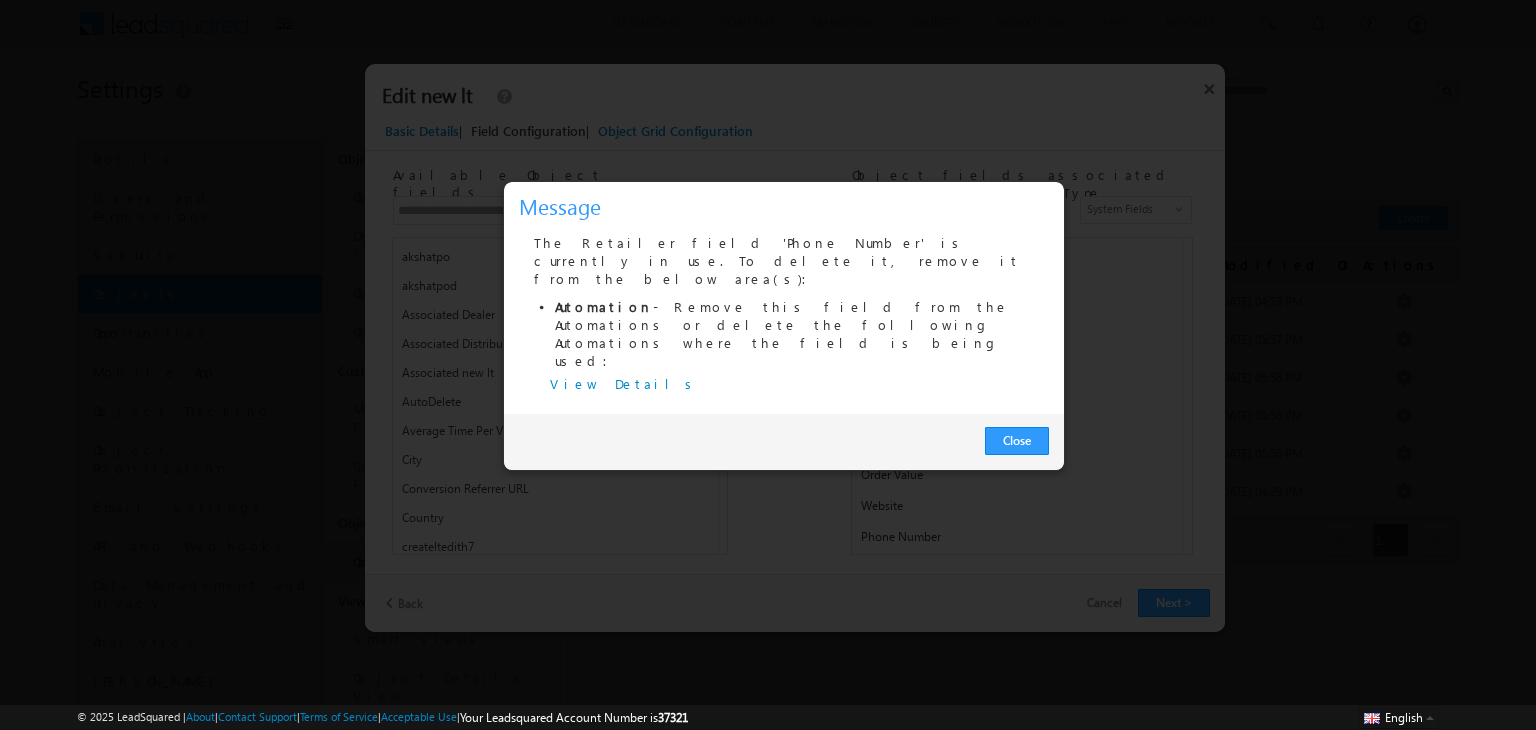 scroll, scrollTop: 465, scrollLeft: 0, axis: vertical 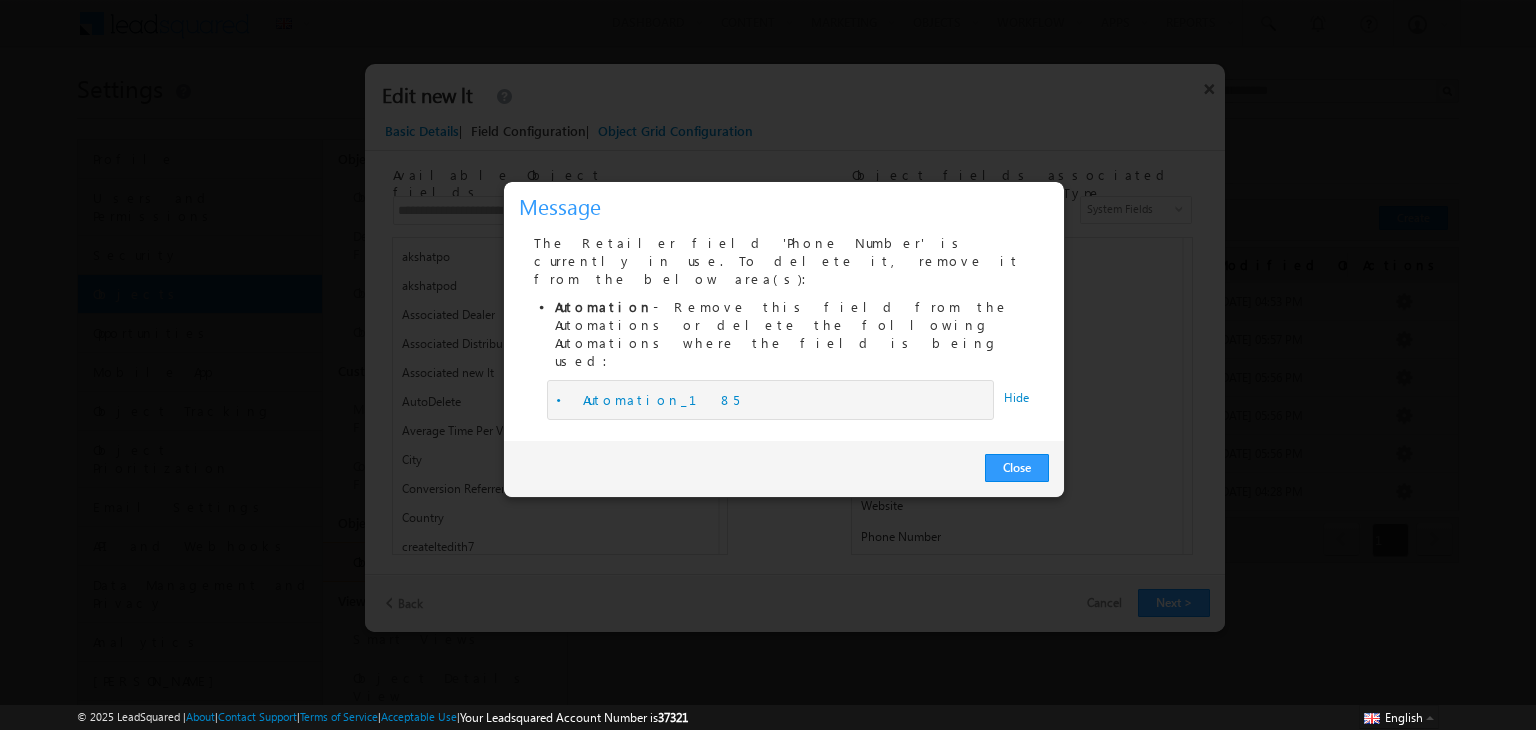 click on "Hide" at bounding box center [1016, 397] 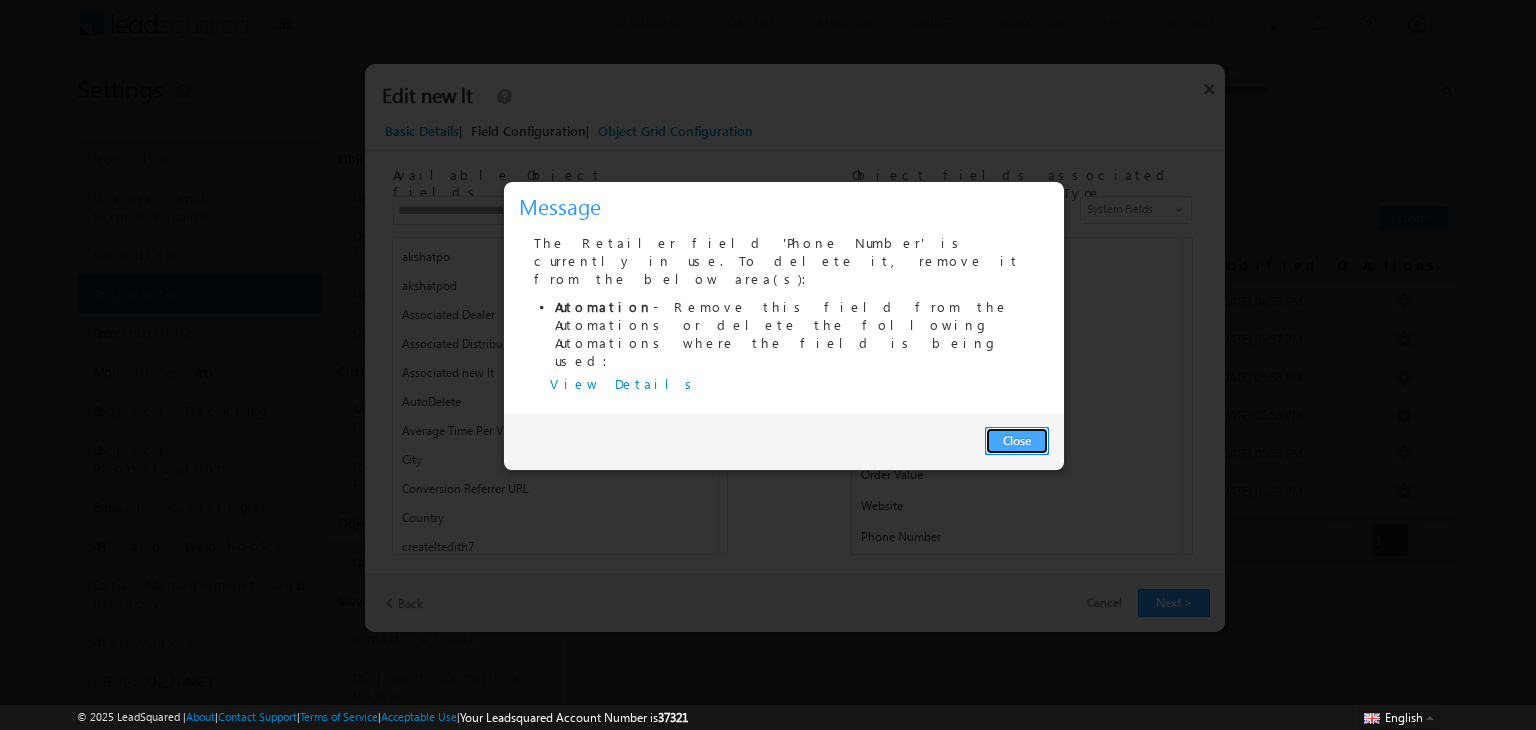 click on "Close" at bounding box center (1017, 441) 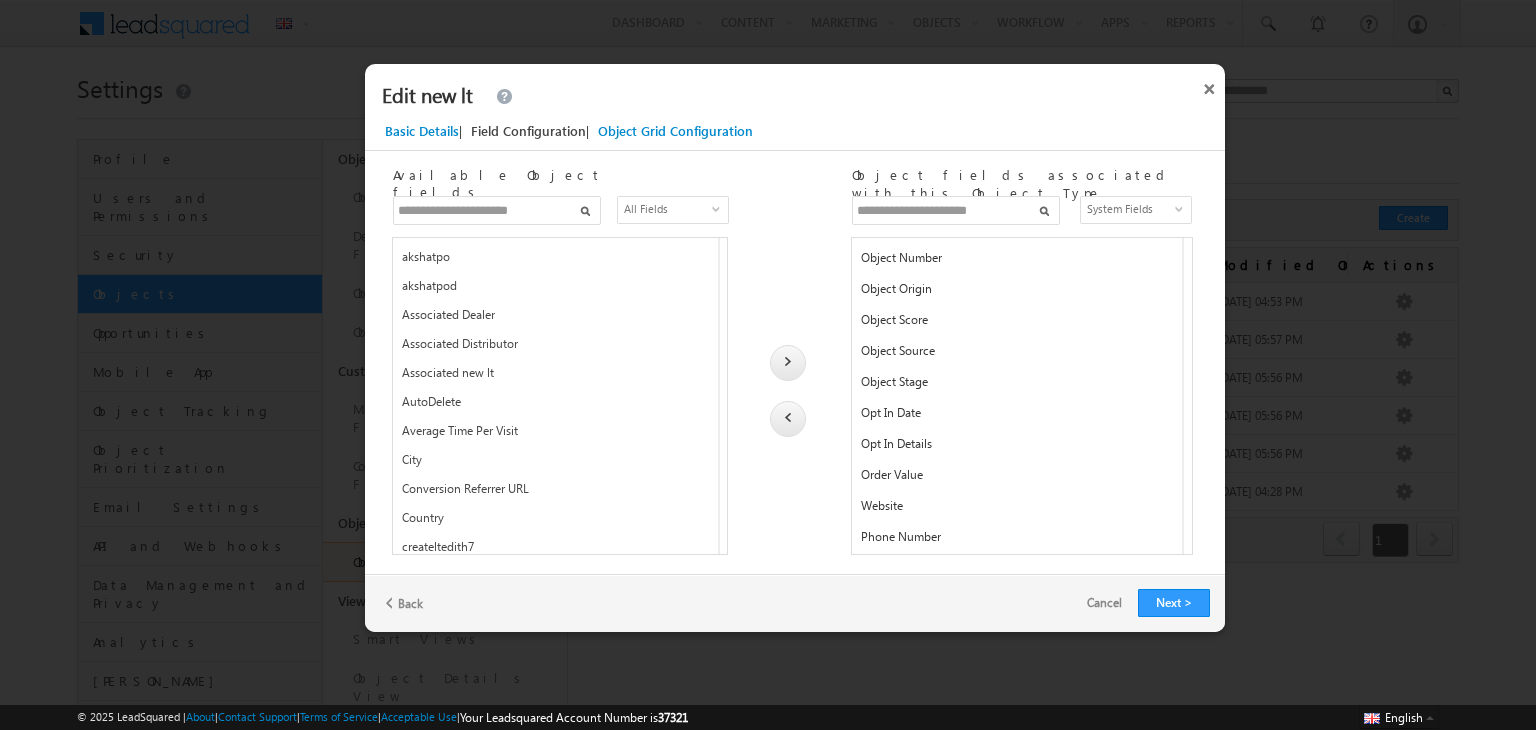 click on "Order Value" at bounding box center (1015, 479) 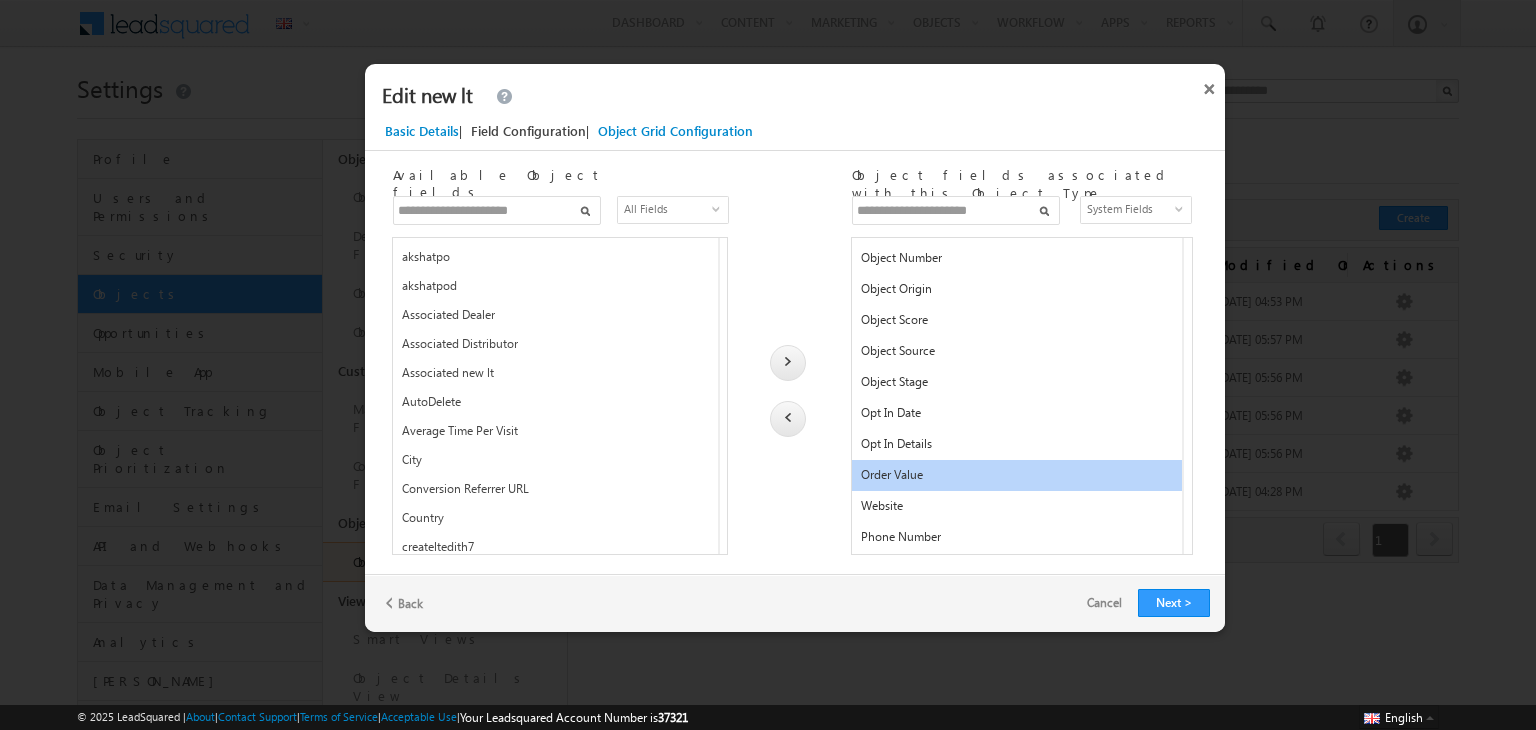 click on "Website" at bounding box center [1015, 510] 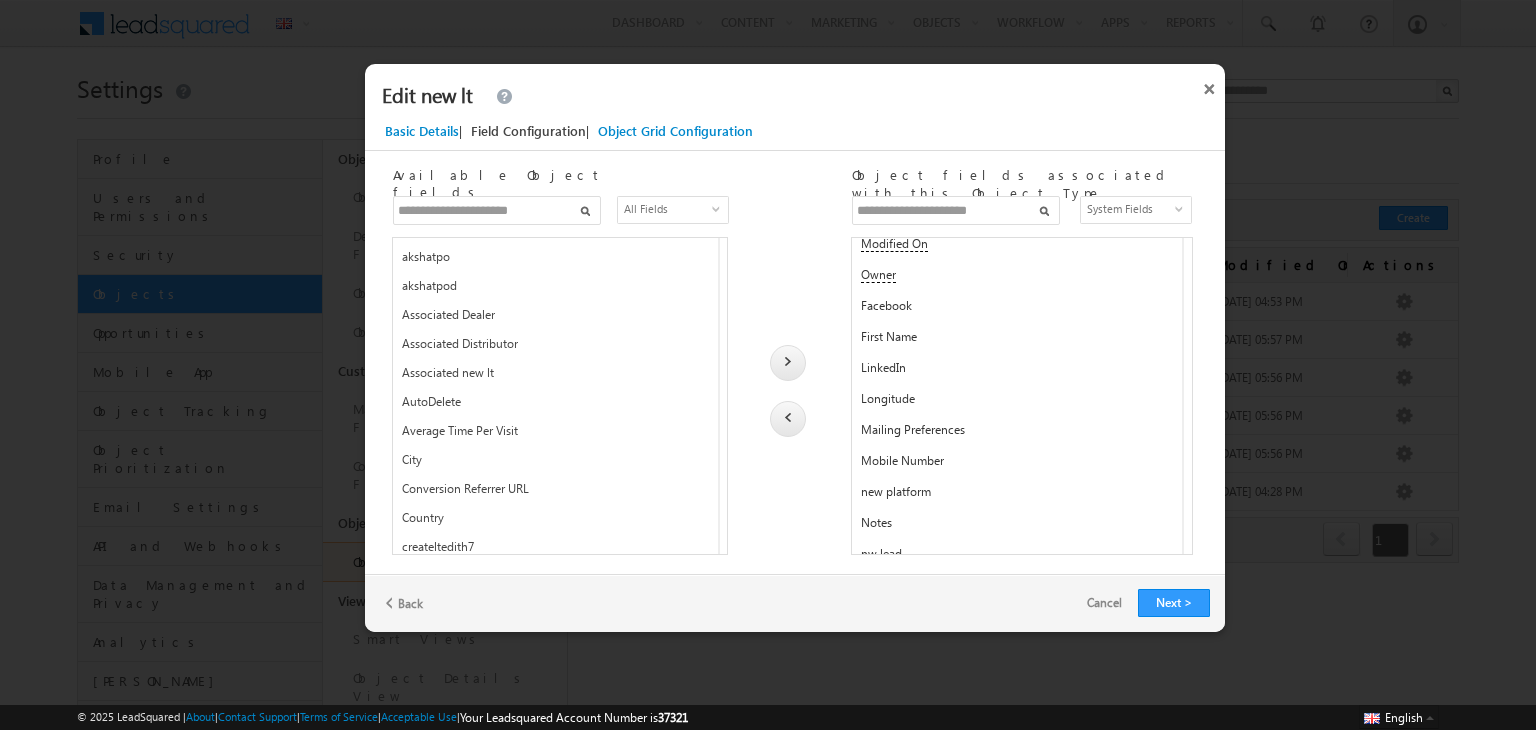 scroll, scrollTop: 465, scrollLeft: 0, axis: vertical 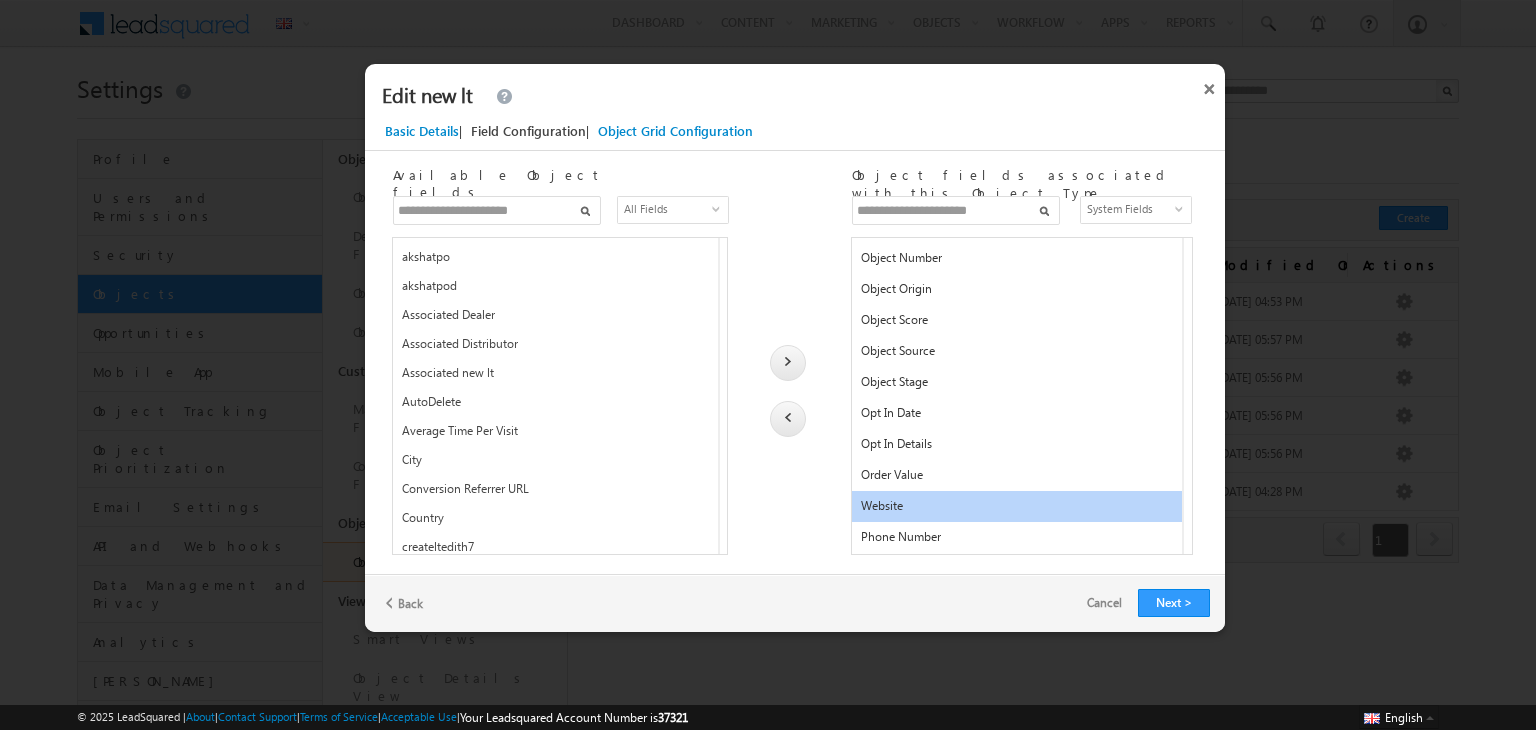 click on "Order Value" at bounding box center [1015, 479] 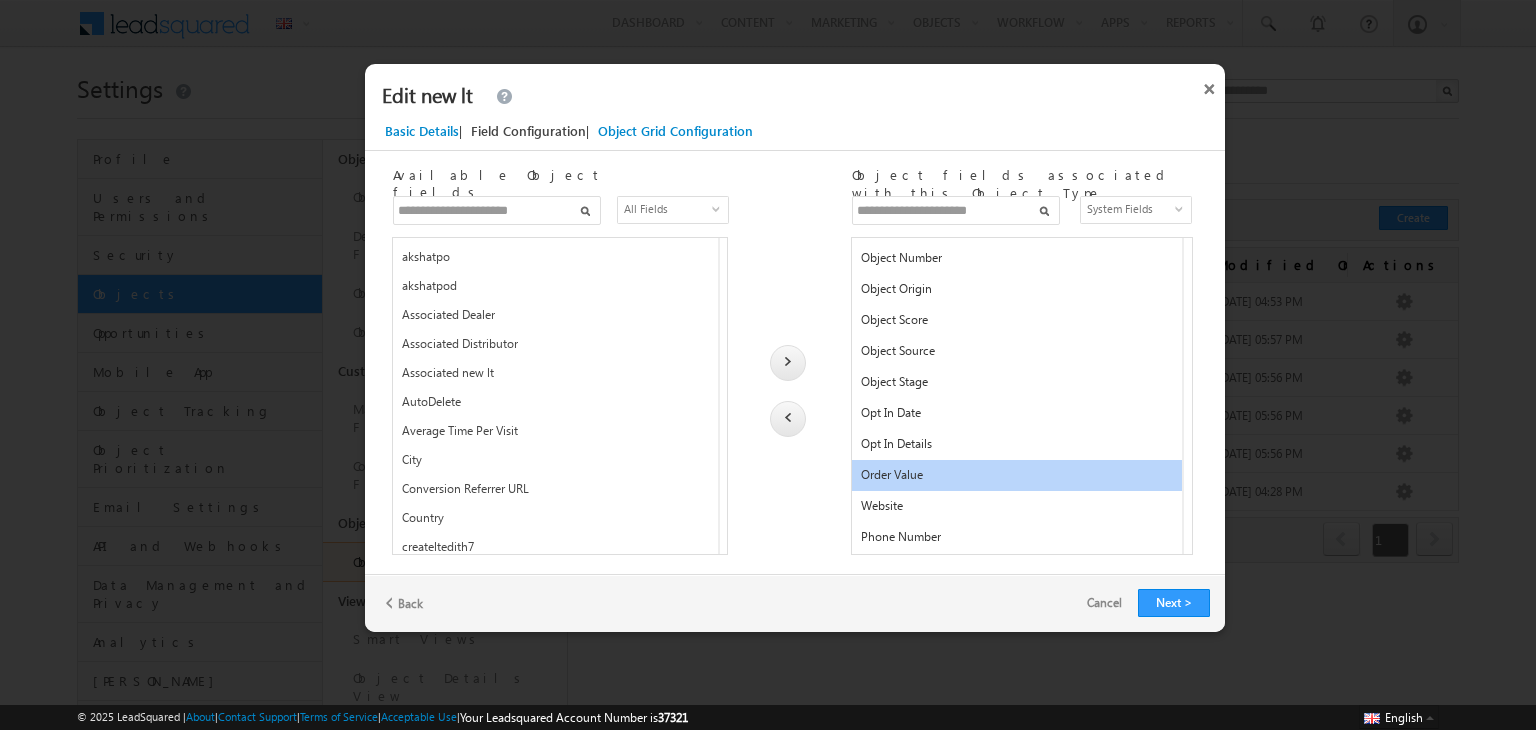 click at bounding box center [788, 419] 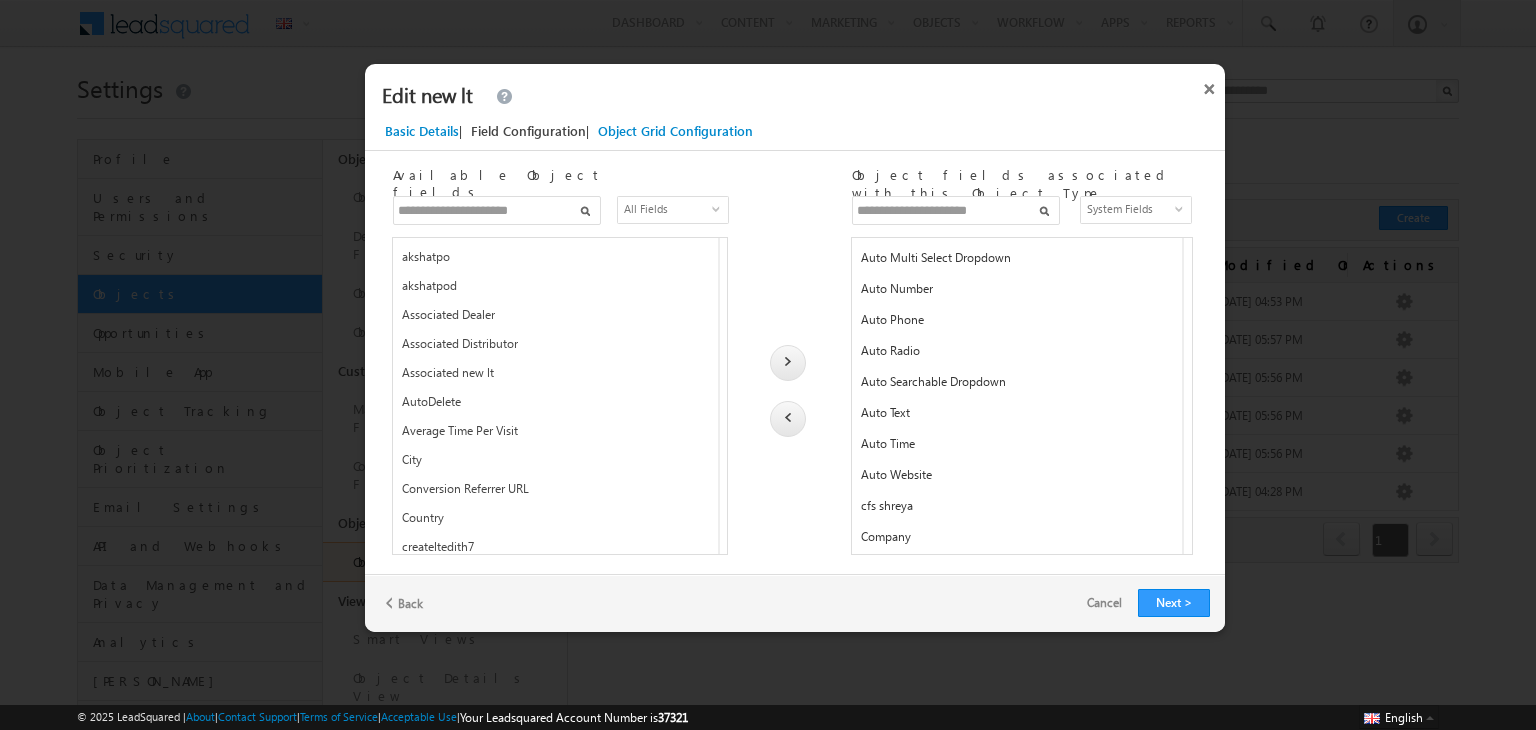 scroll, scrollTop: 435, scrollLeft: 0, axis: vertical 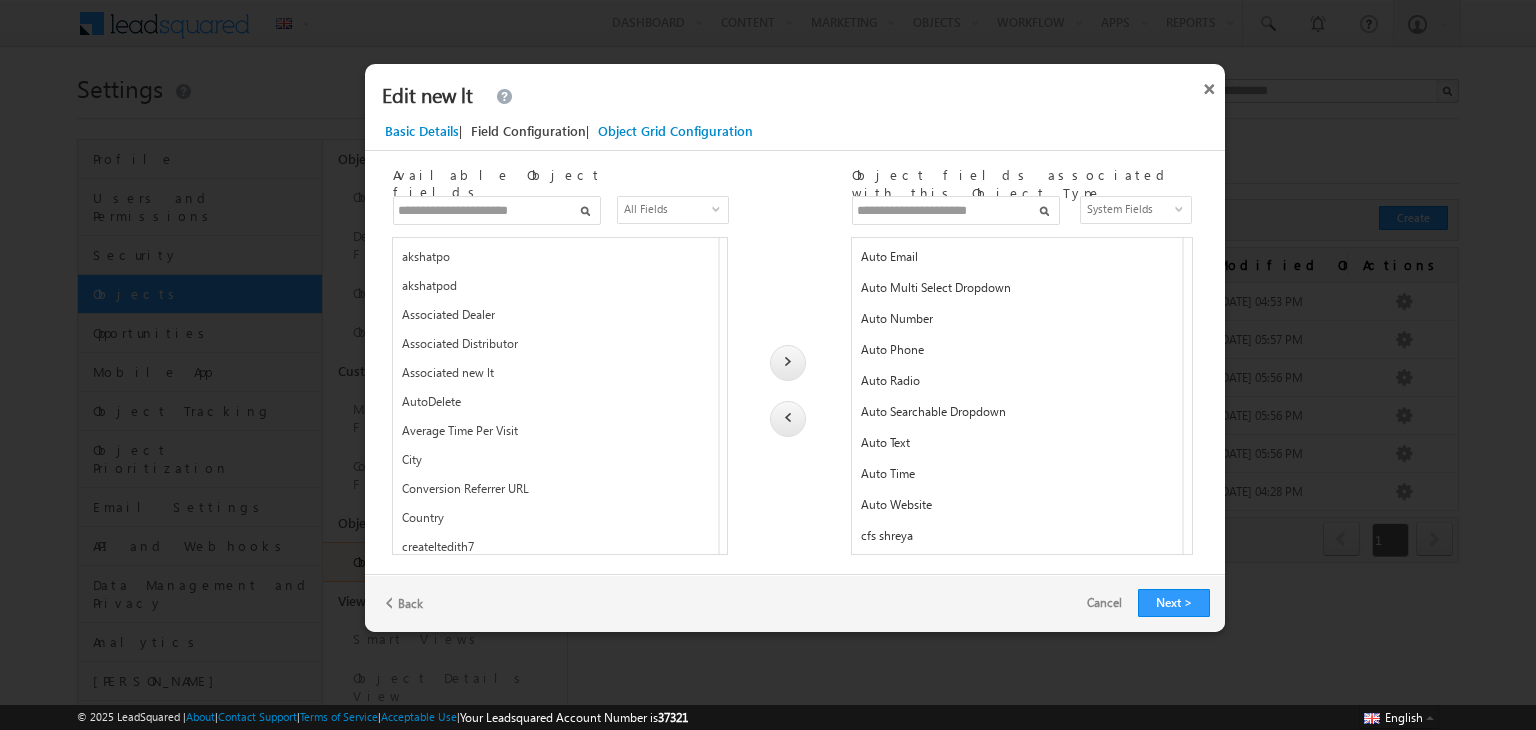 click at bounding box center [497, 210] 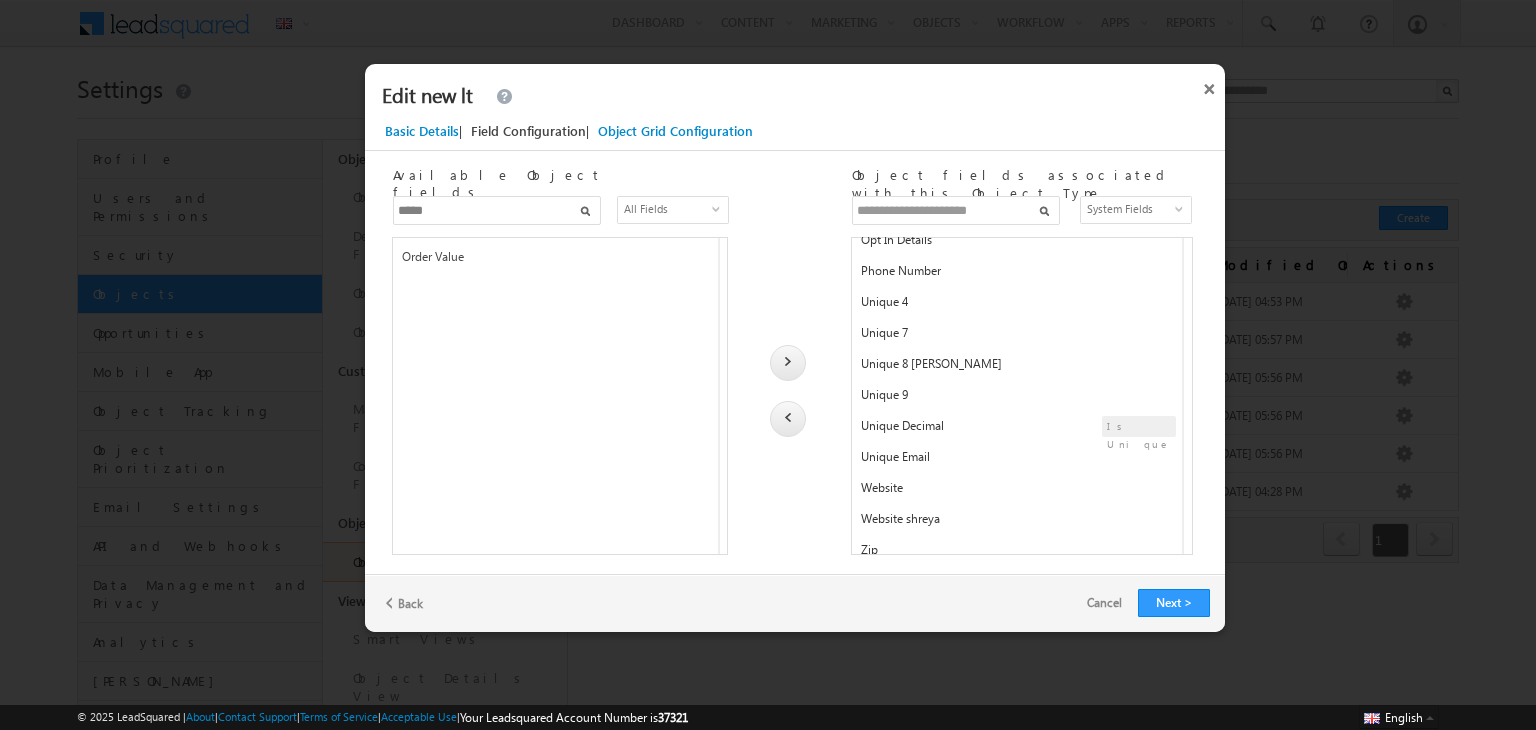 scroll, scrollTop: 1426, scrollLeft: 0, axis: vertical 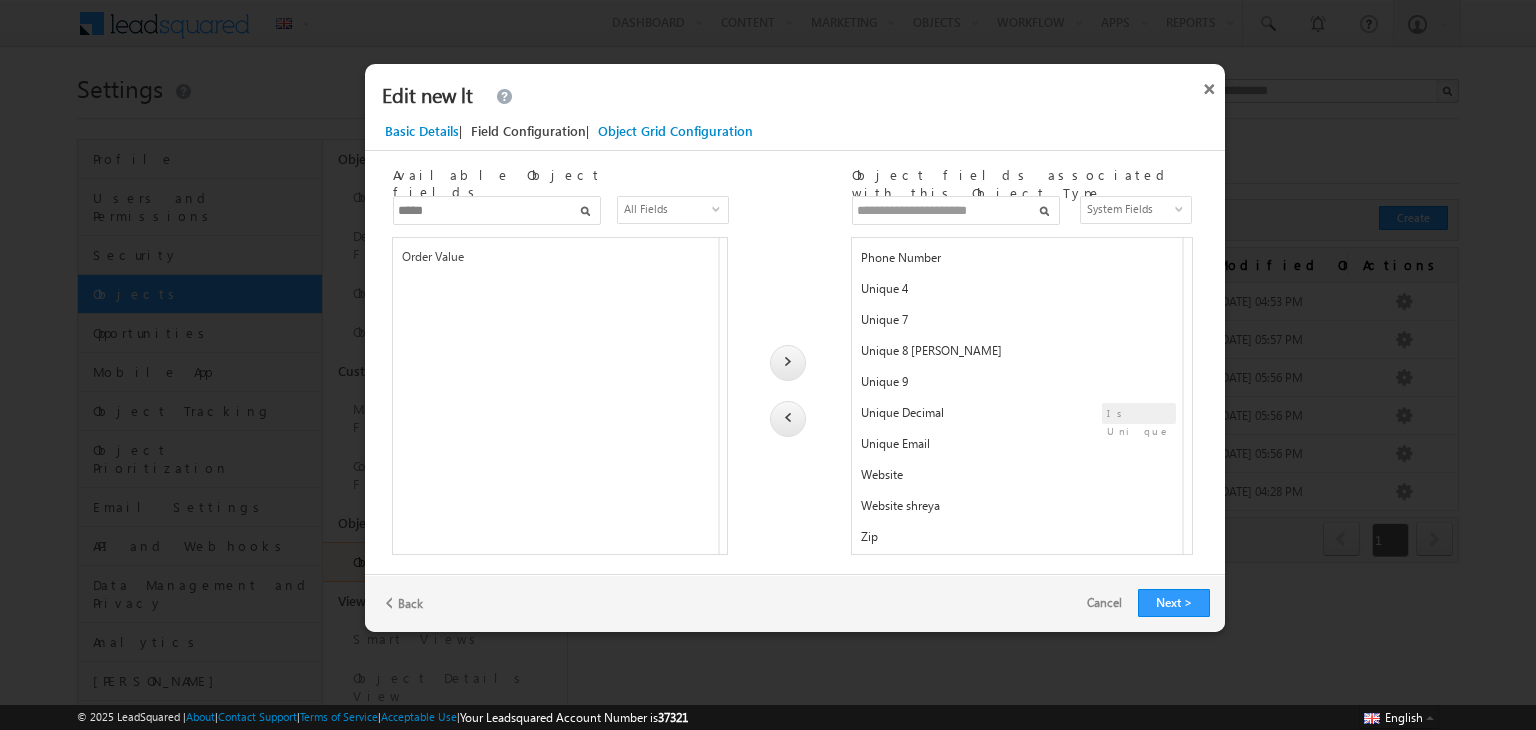type on "*****" 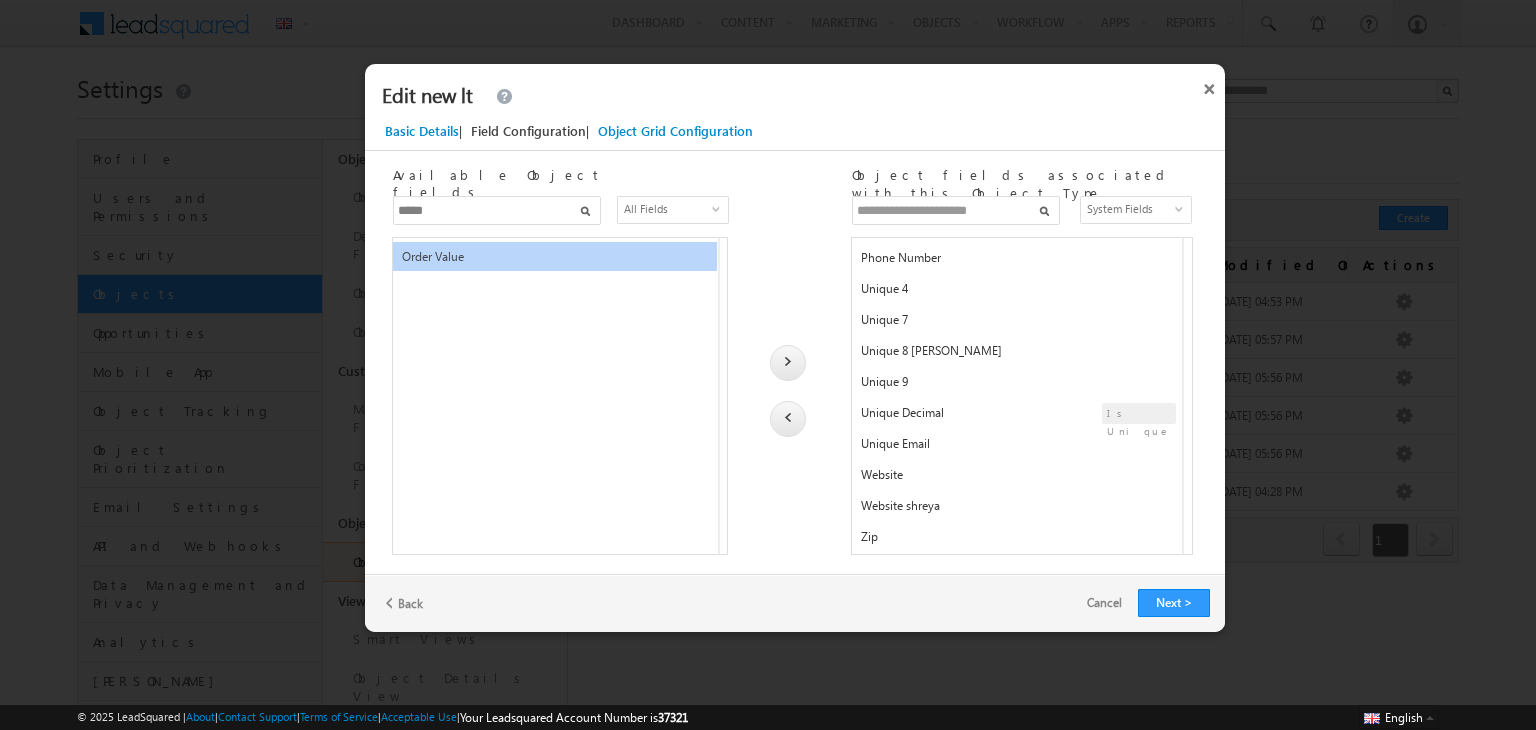 click at bounding box center [788, 363] 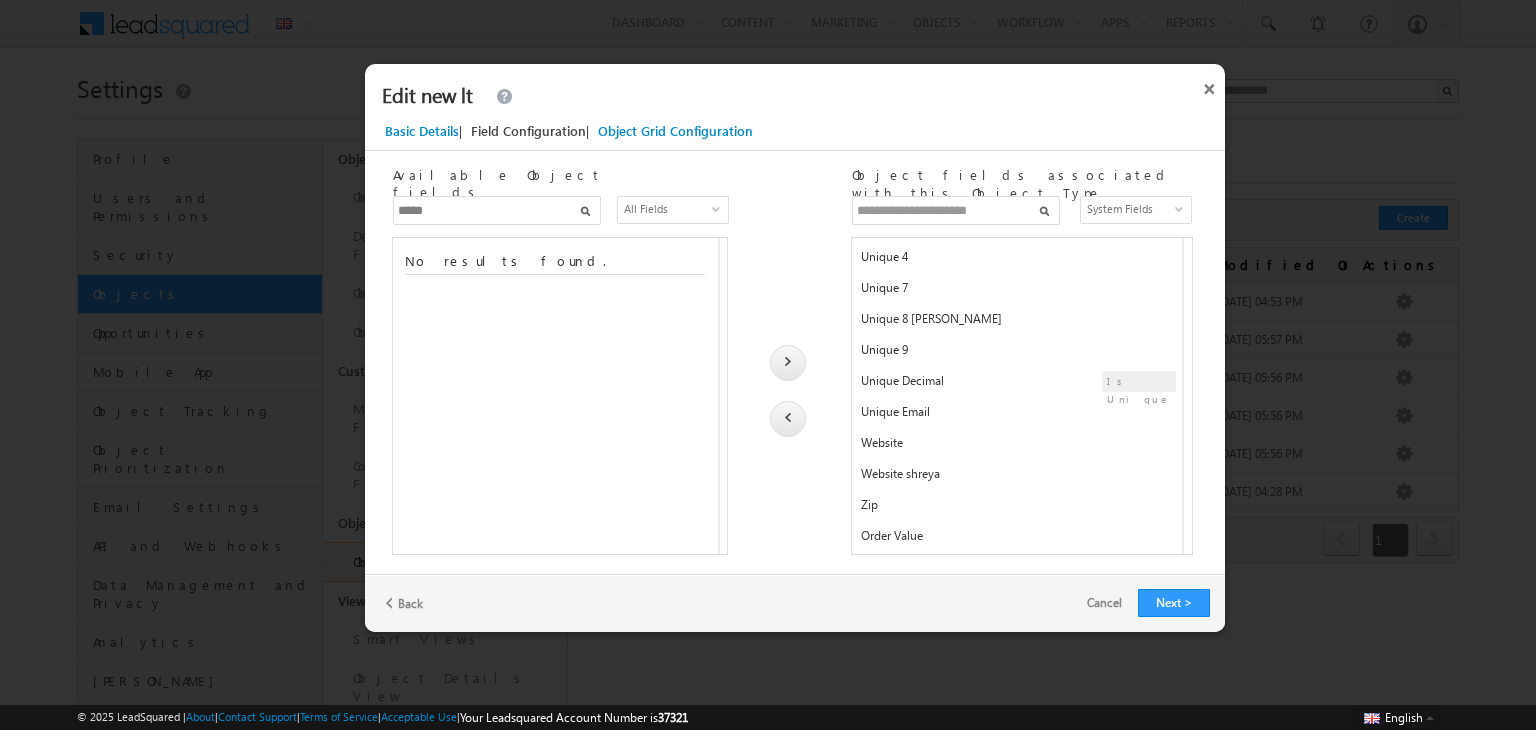 scroll, scrollTop: 1457, scrollLeft: 0, axis: vertical 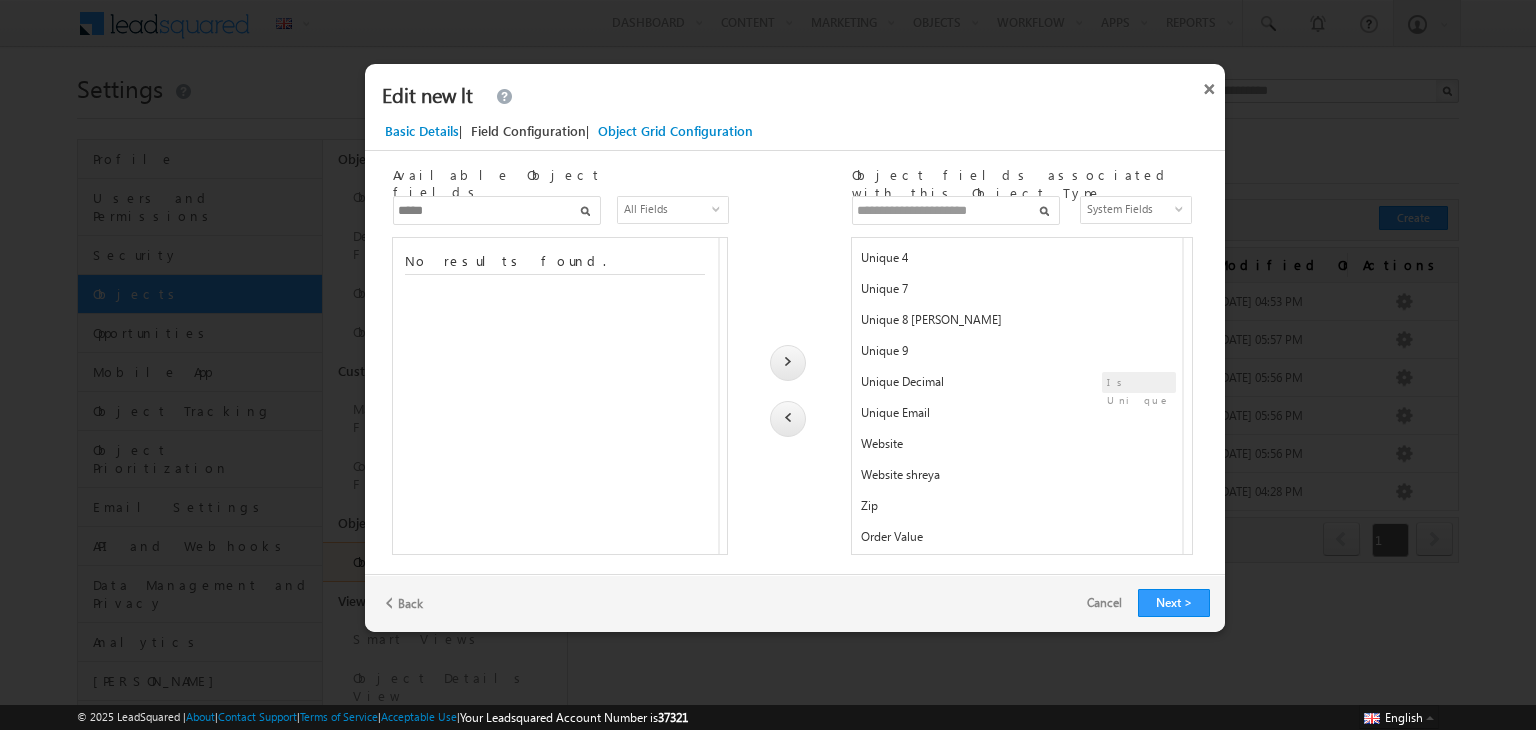 click on "Order Value" at bounding box center (1015, 541) 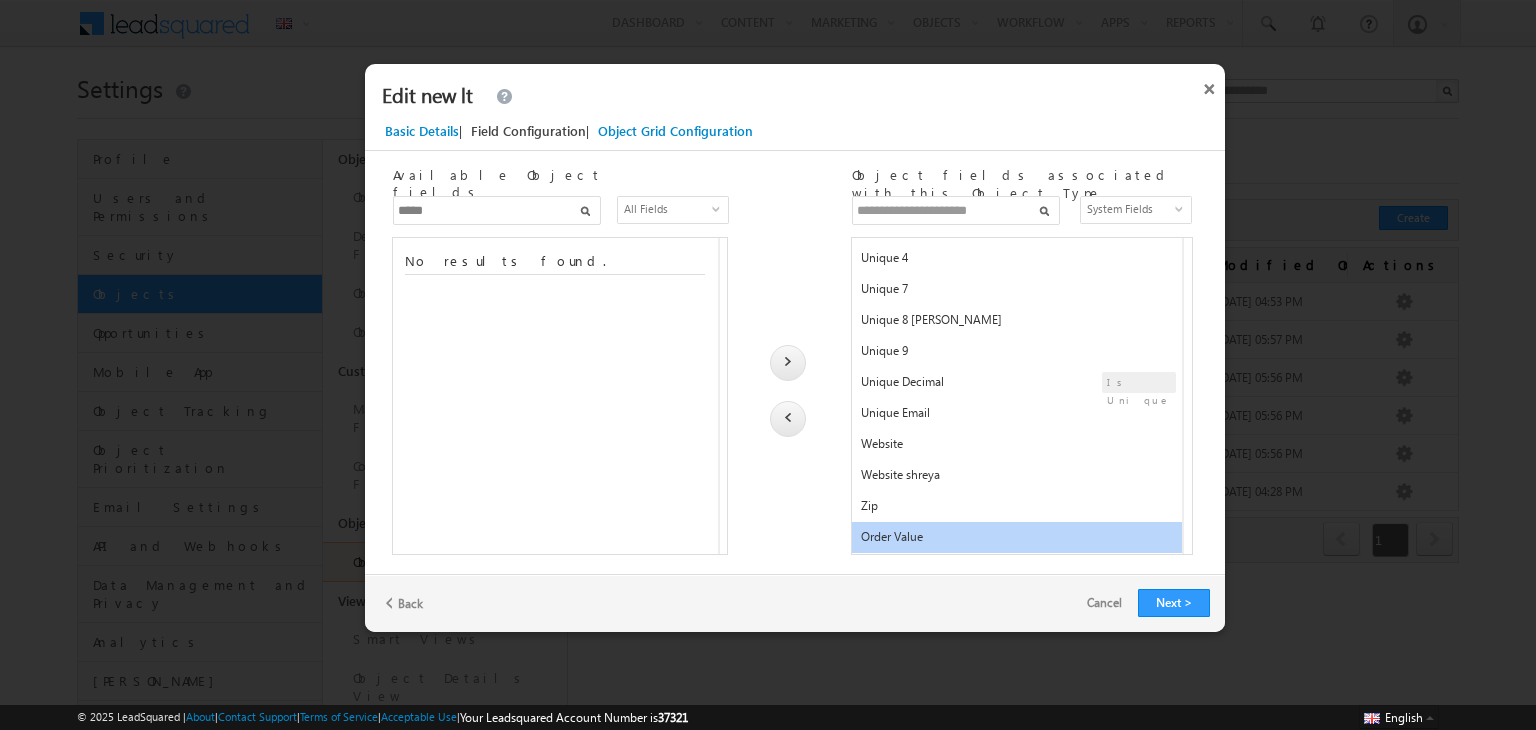 click at bounding box center (788, 419) 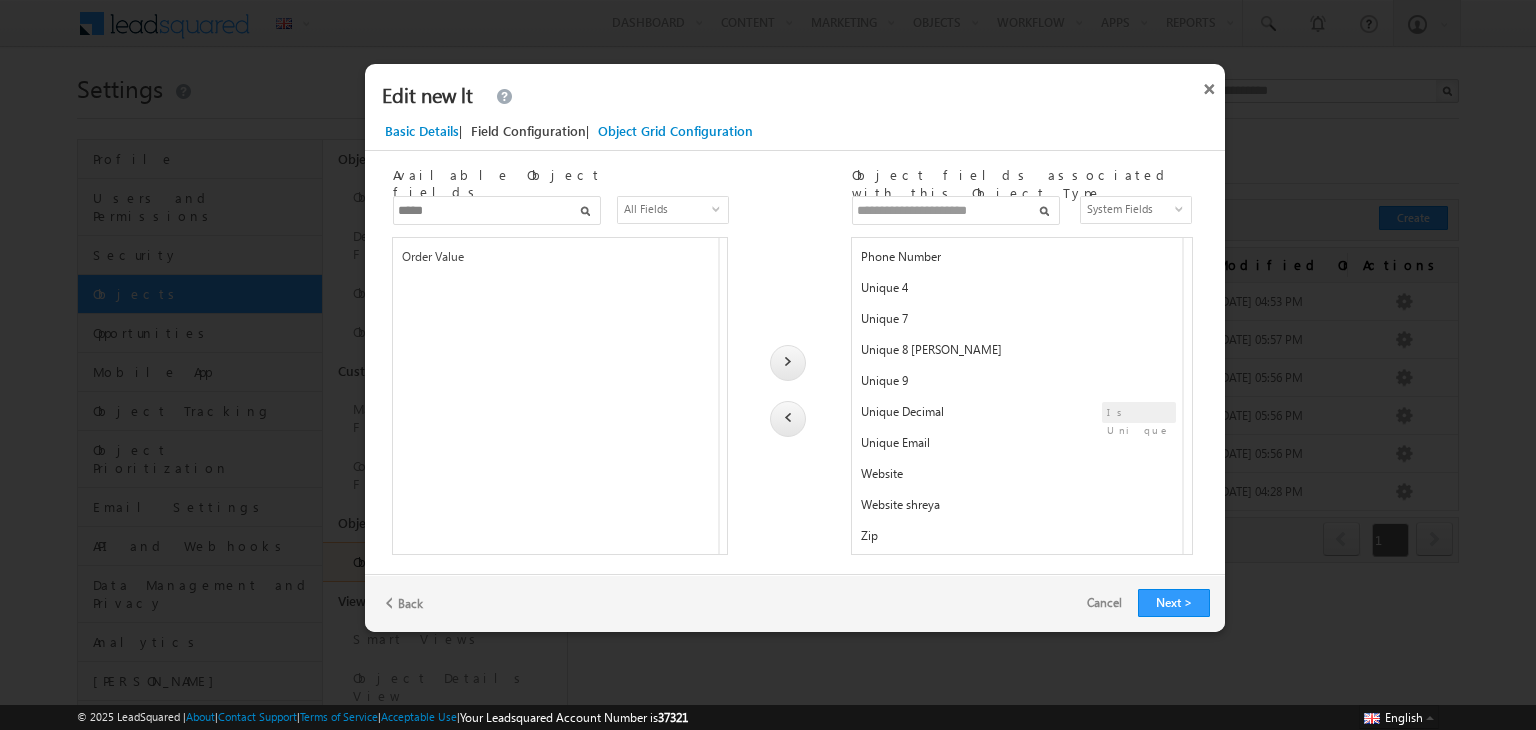 scroll, scrollTop: 1426, scrollLeft: 0, axis: vertical 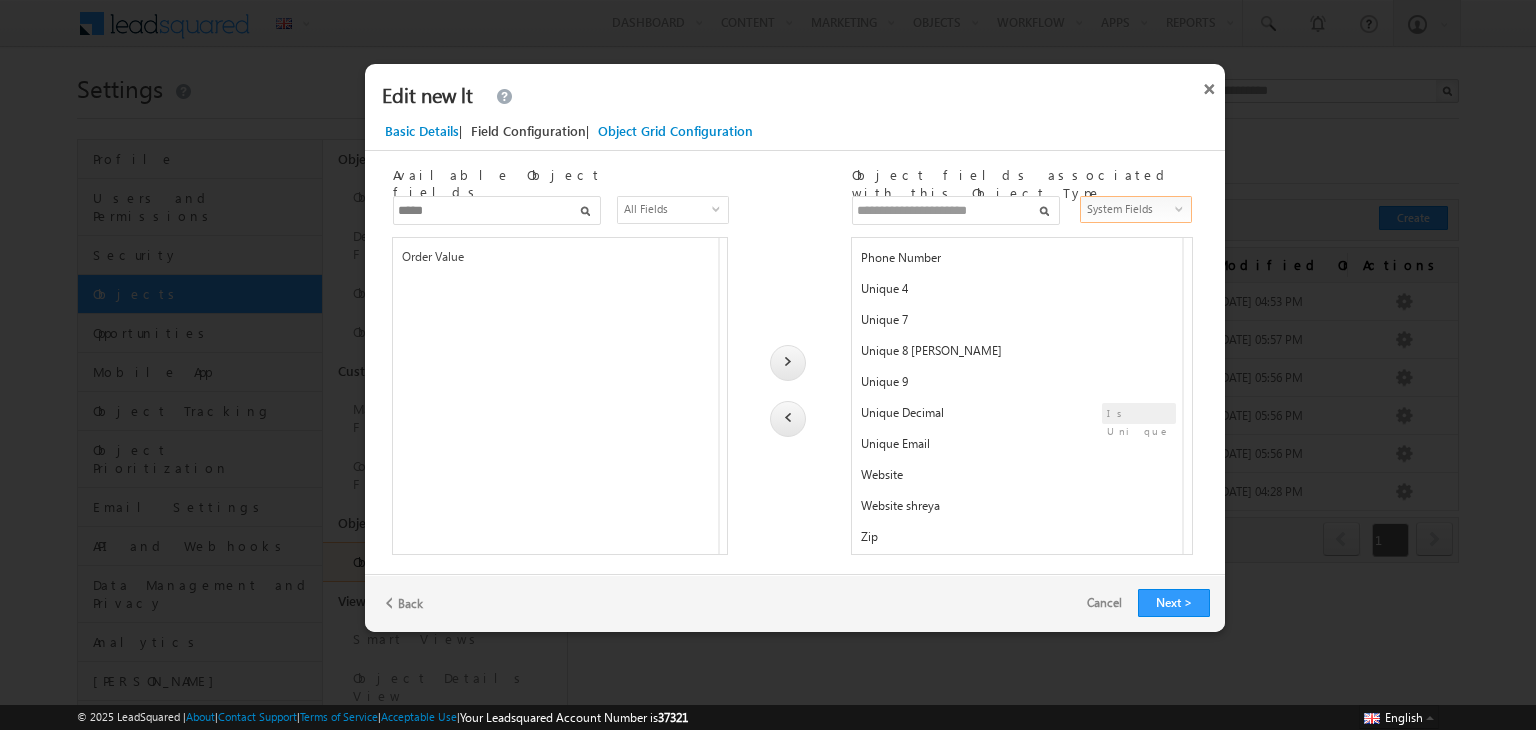 click on "System Fields" at bounding box center (1129, 209) 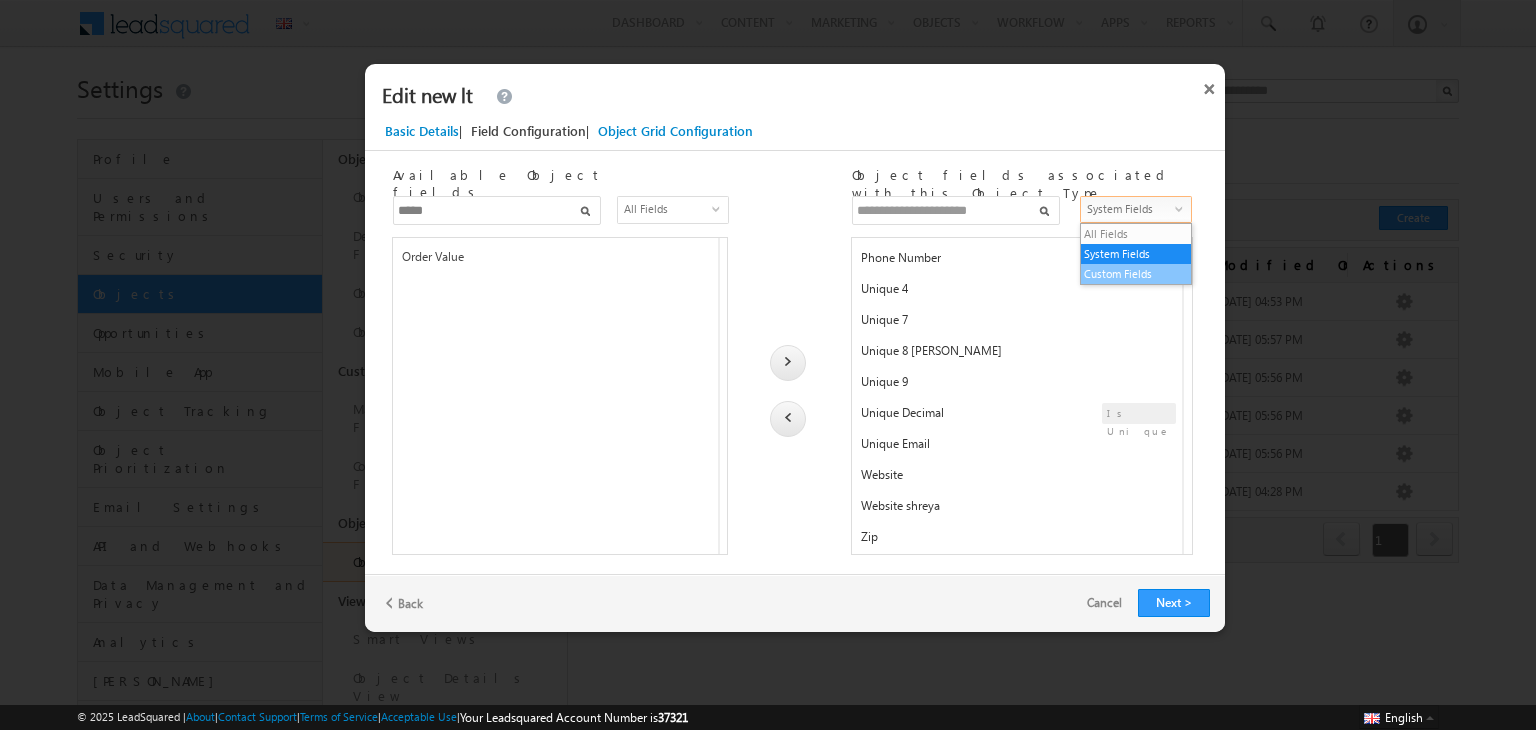 click on "Custom Fields" at bounding box center (1136, 274) 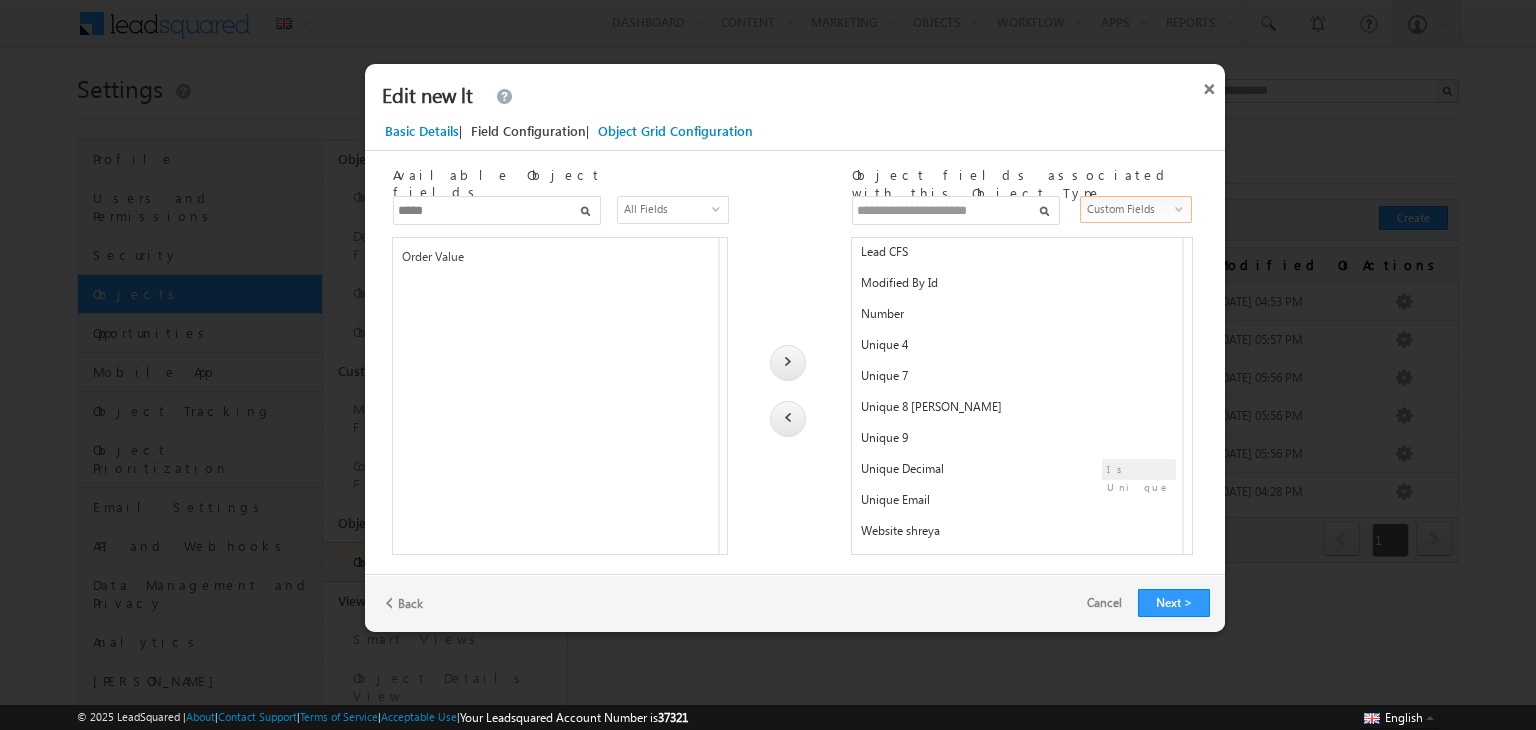 scroll, scrollTop: 682, scrollLeft: 0, axis: vertical 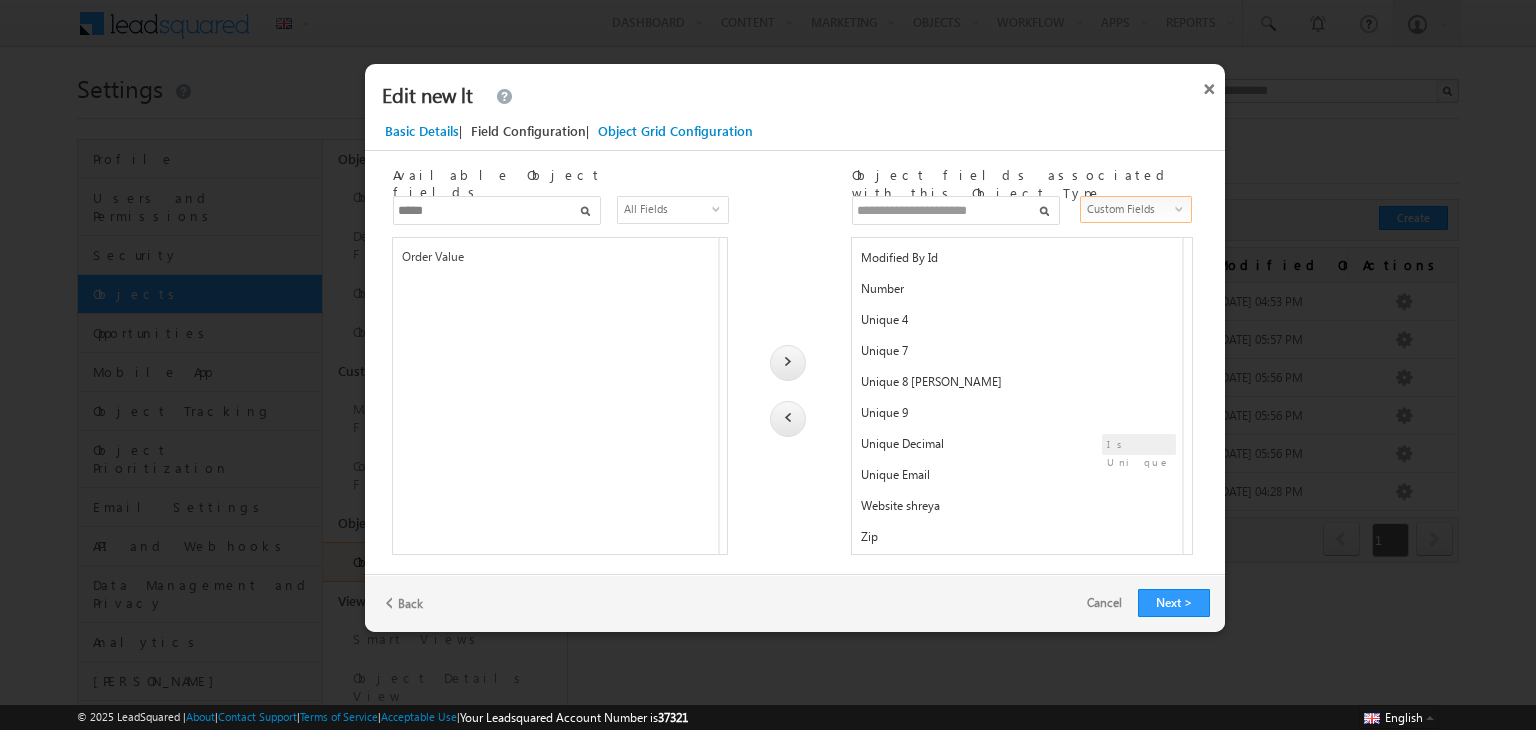 click at bounding box center [956, 210] 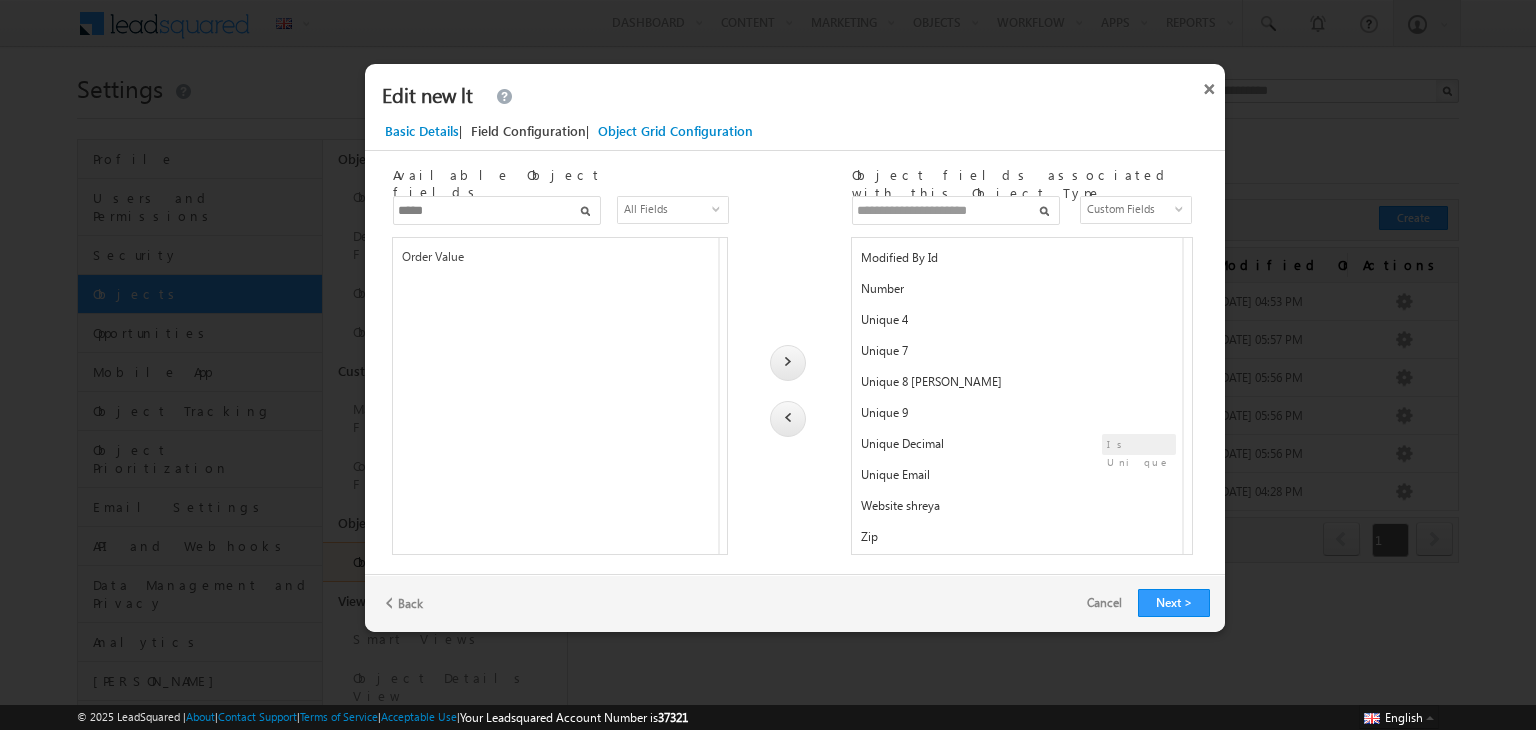 scroll, scrollTop: 0, scrollLeft: 0, axis: both 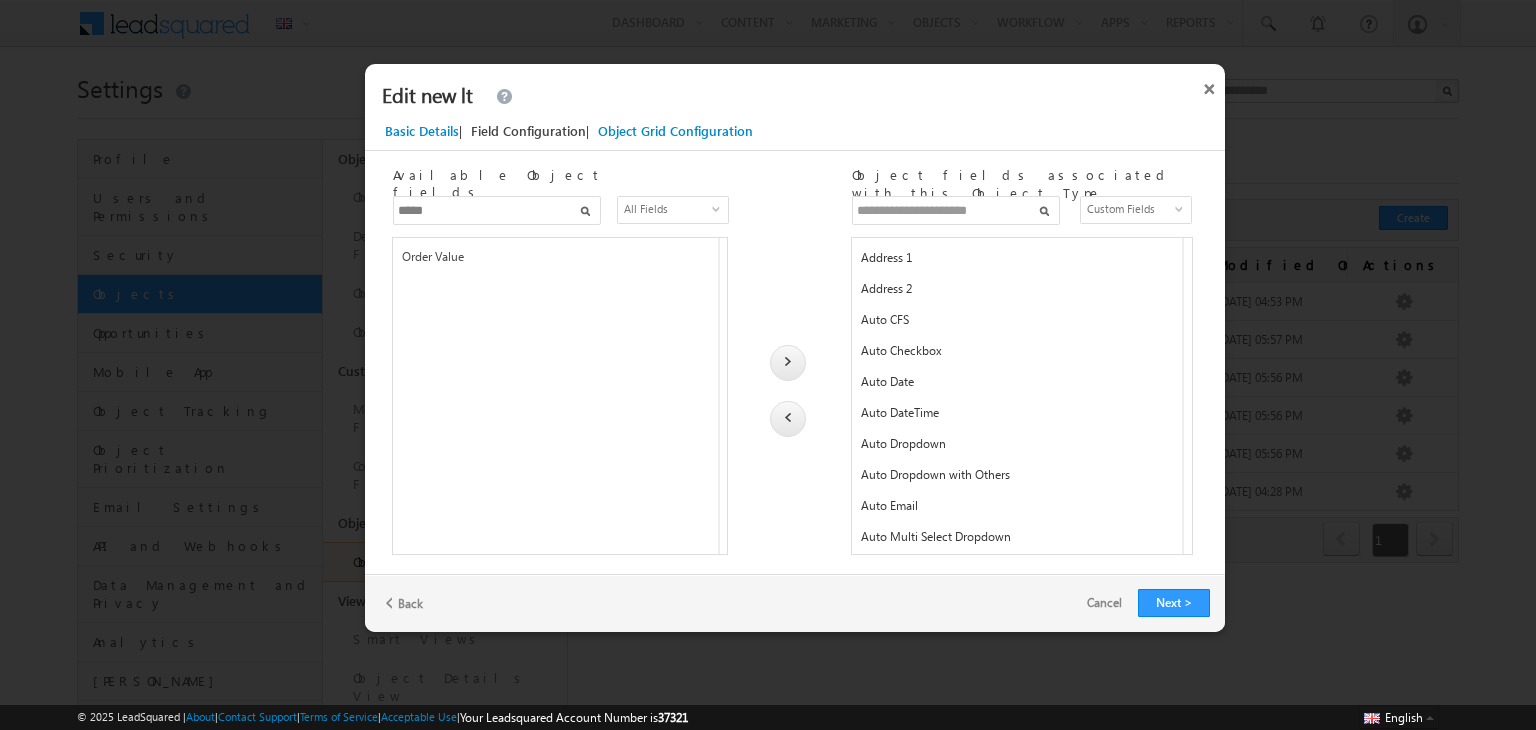 click at bounding box center (784, 413) 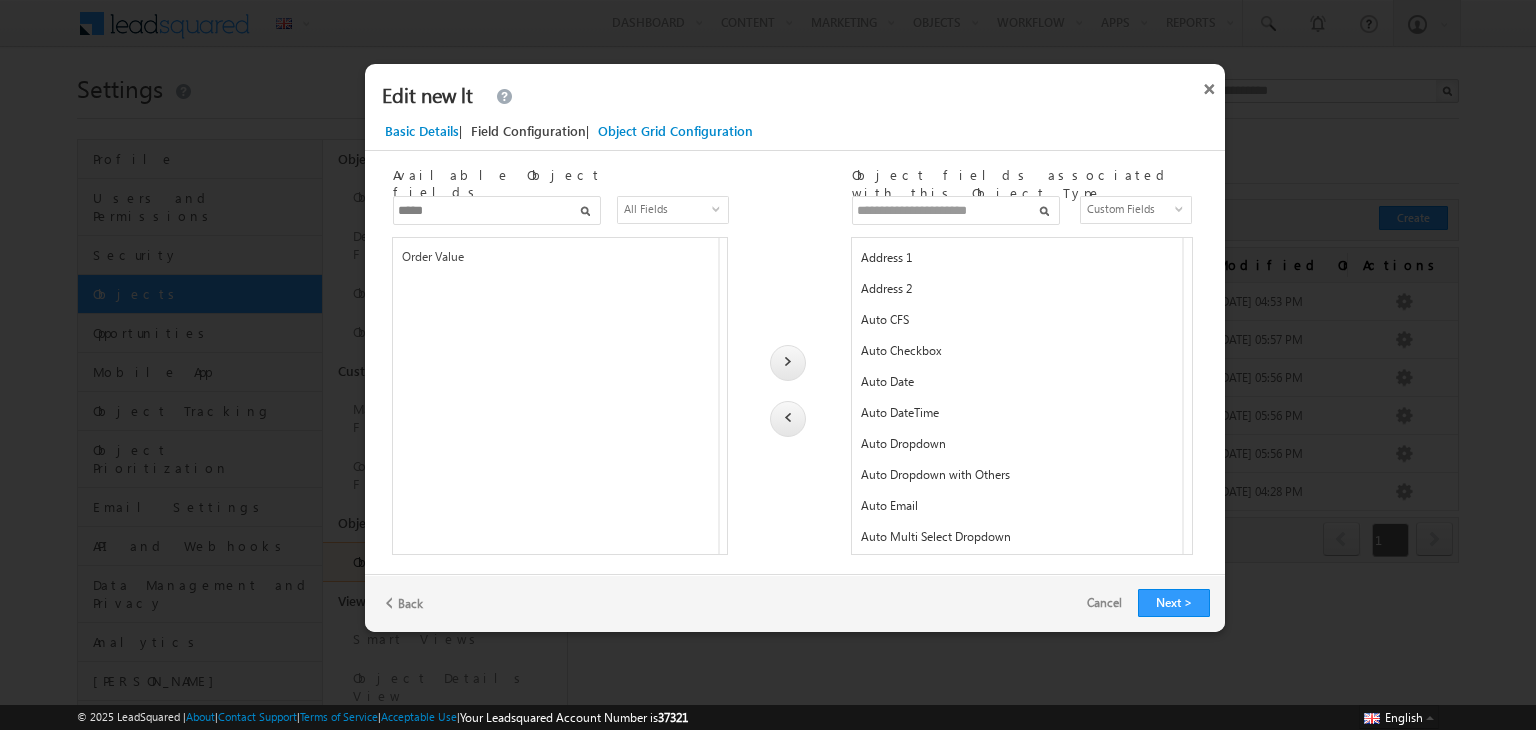 click on "Custom Fields" at bounding box center [1129, 209] 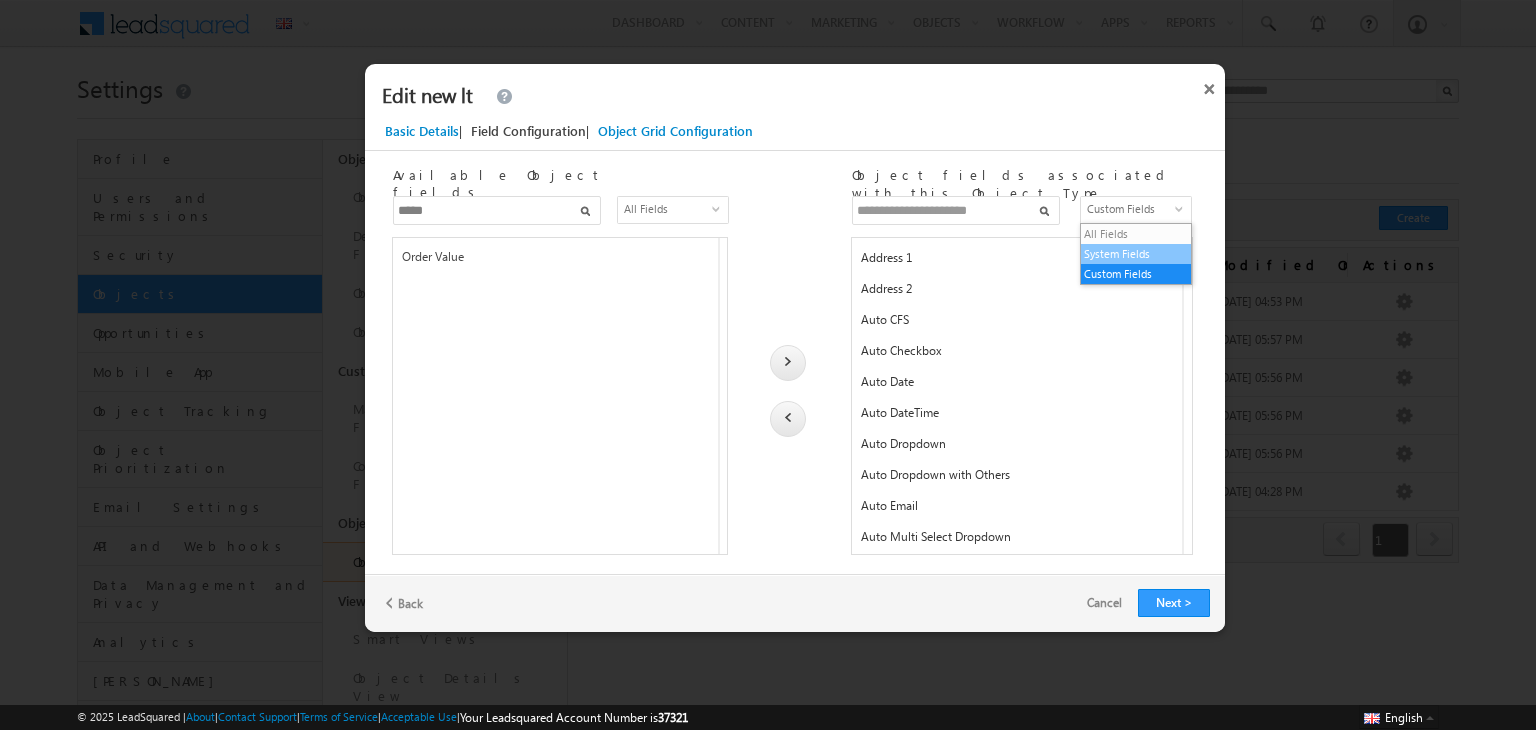 click on "System Fields" at bounding box center [1136, 254] 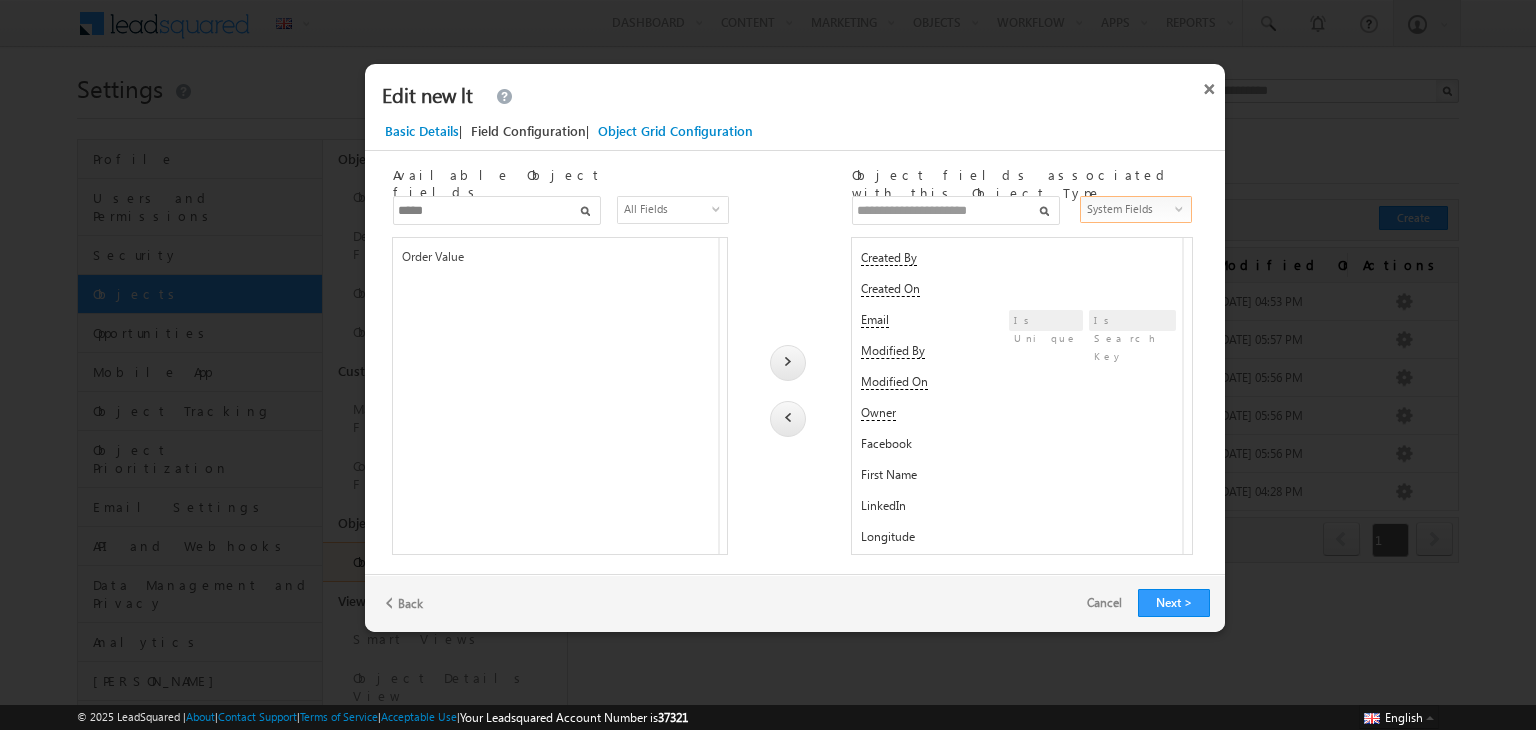 scroll, scrollTop: 434, scrollLeft: 0, axis: vertical 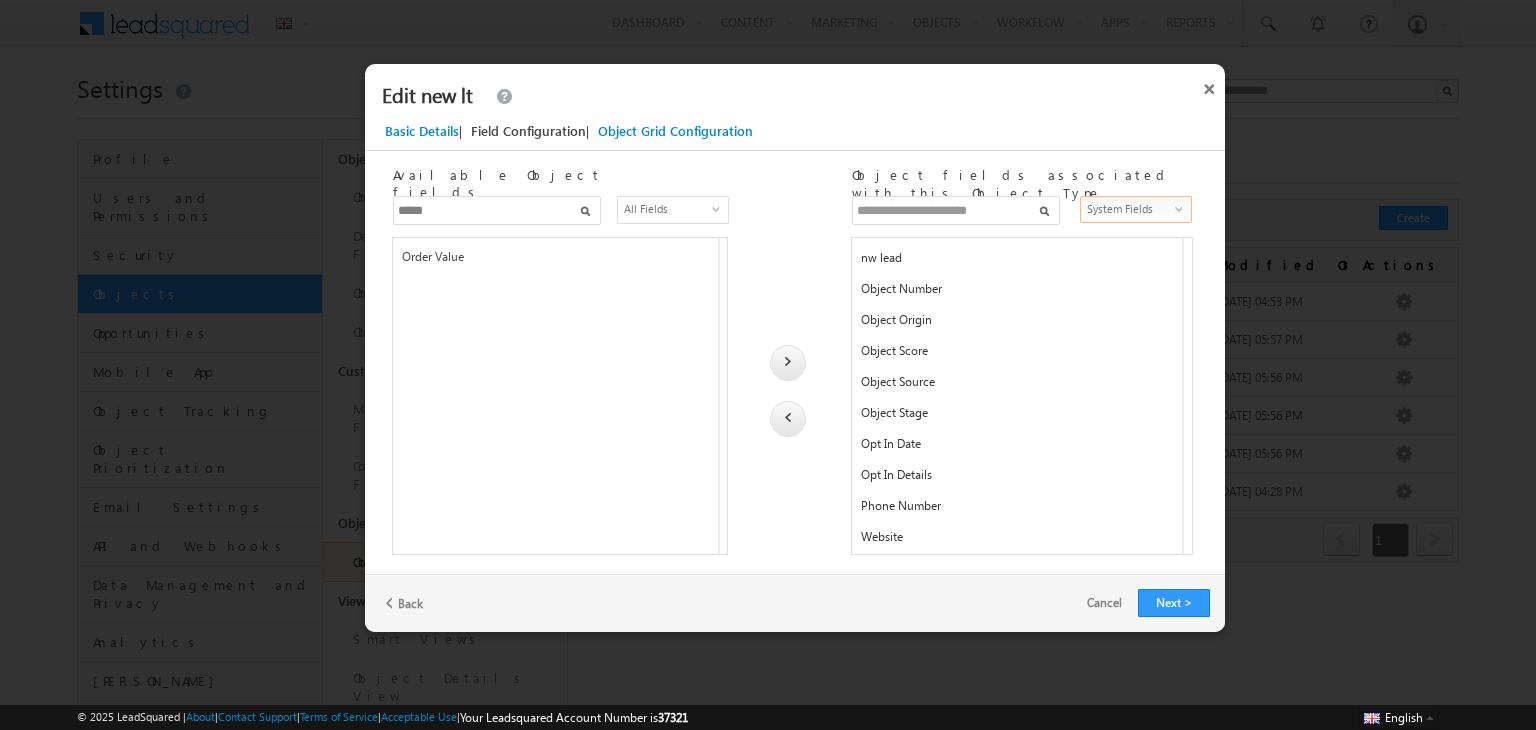 click at bounding box center (956, 210) 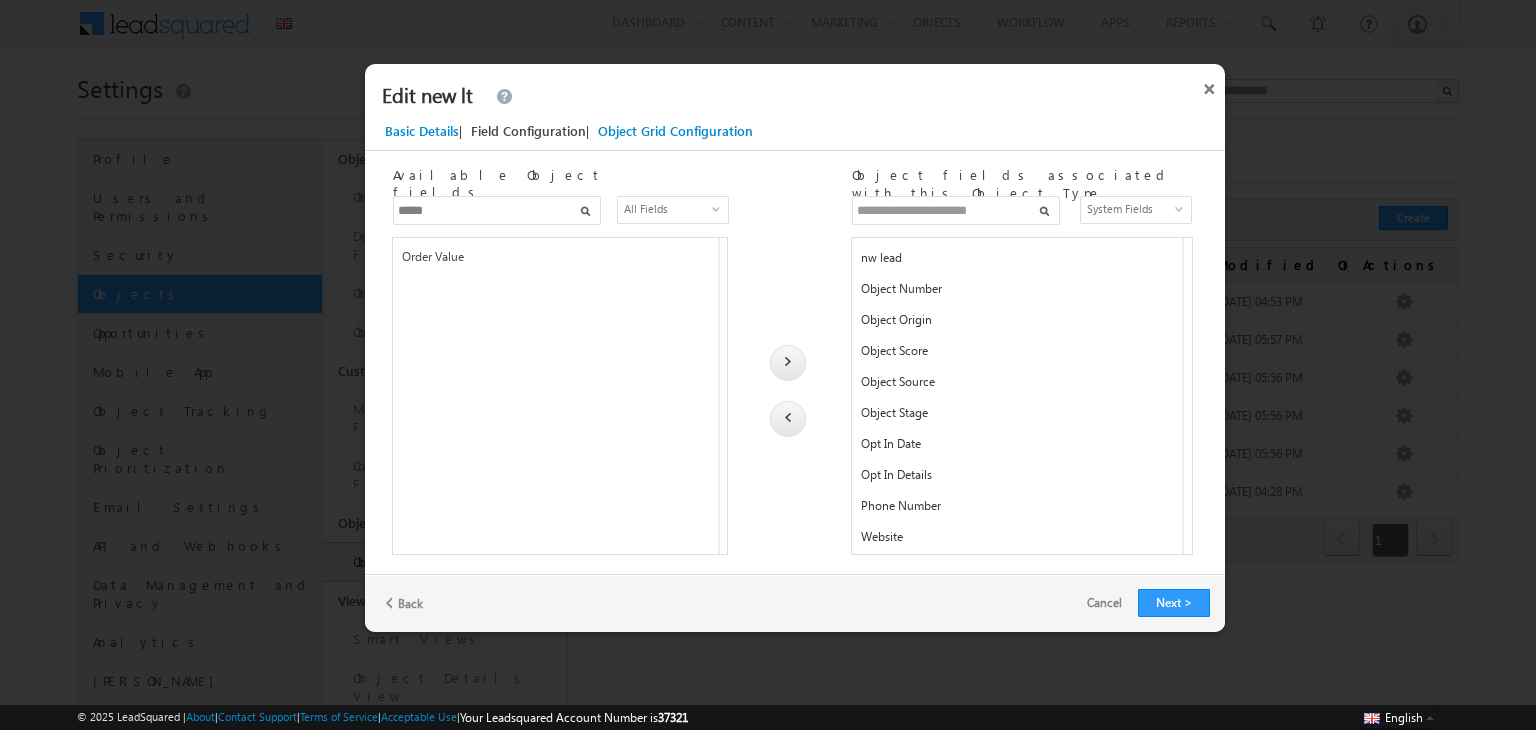 click at bounding box center (956, 210) 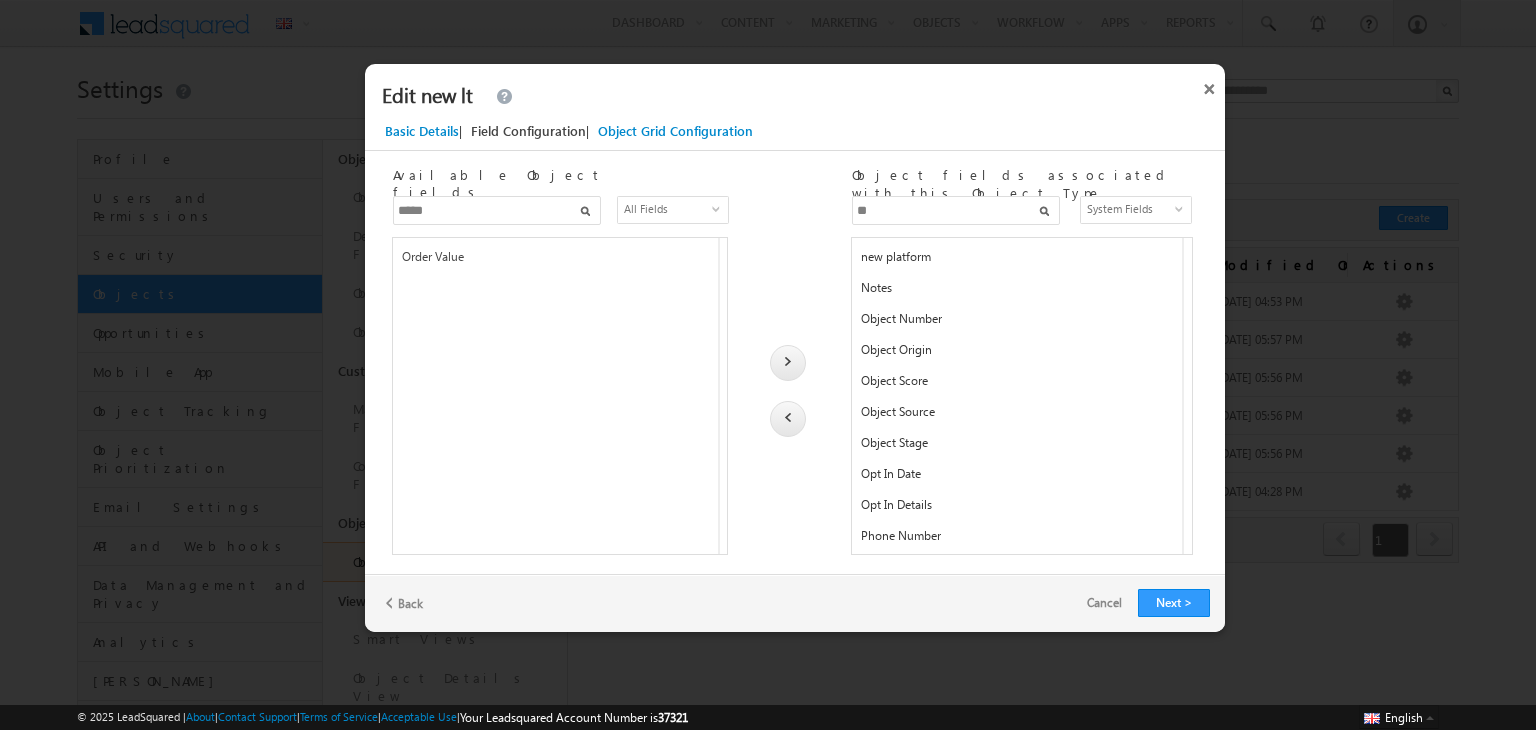 scroll, scrollTop: 0, scrollLeft: 0, axis: both 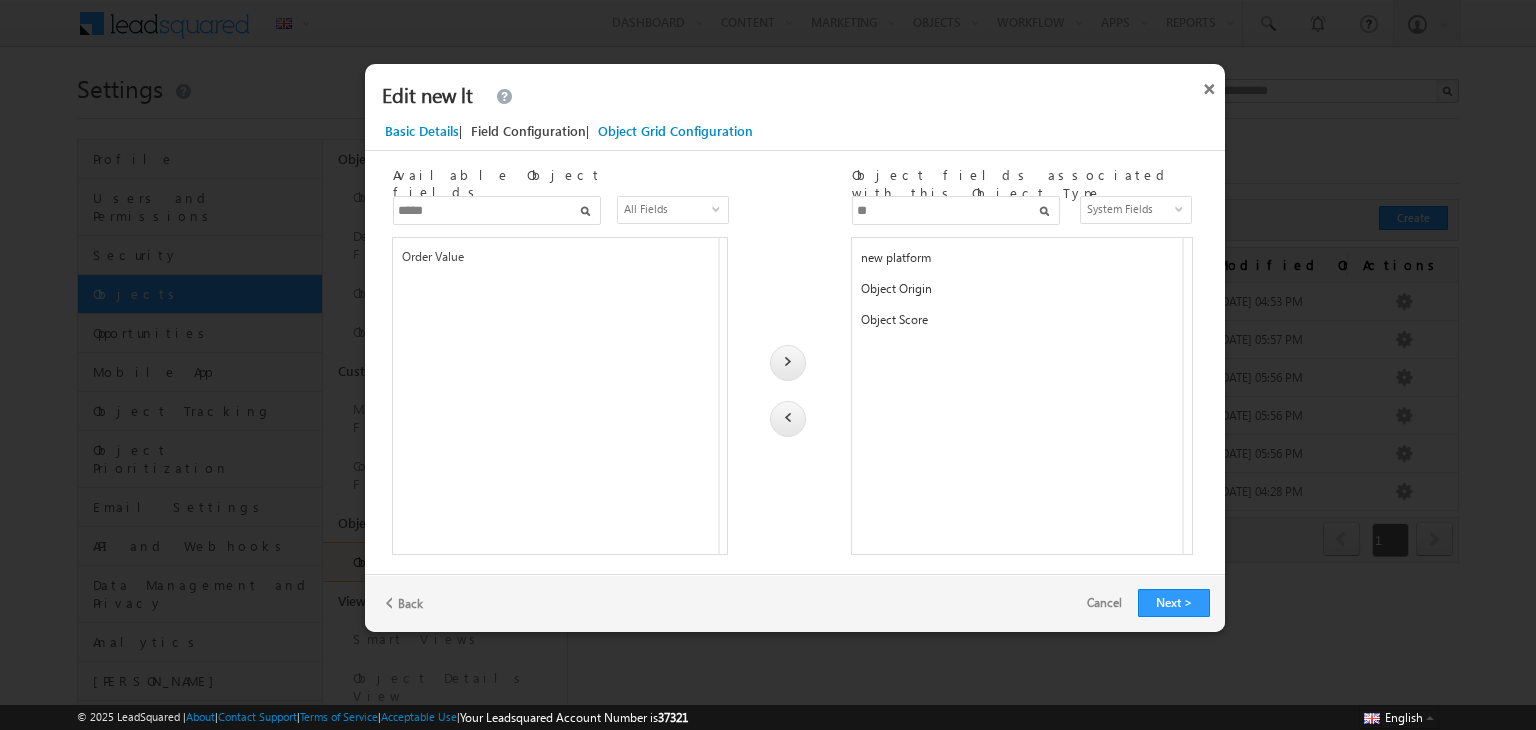 type on "*" 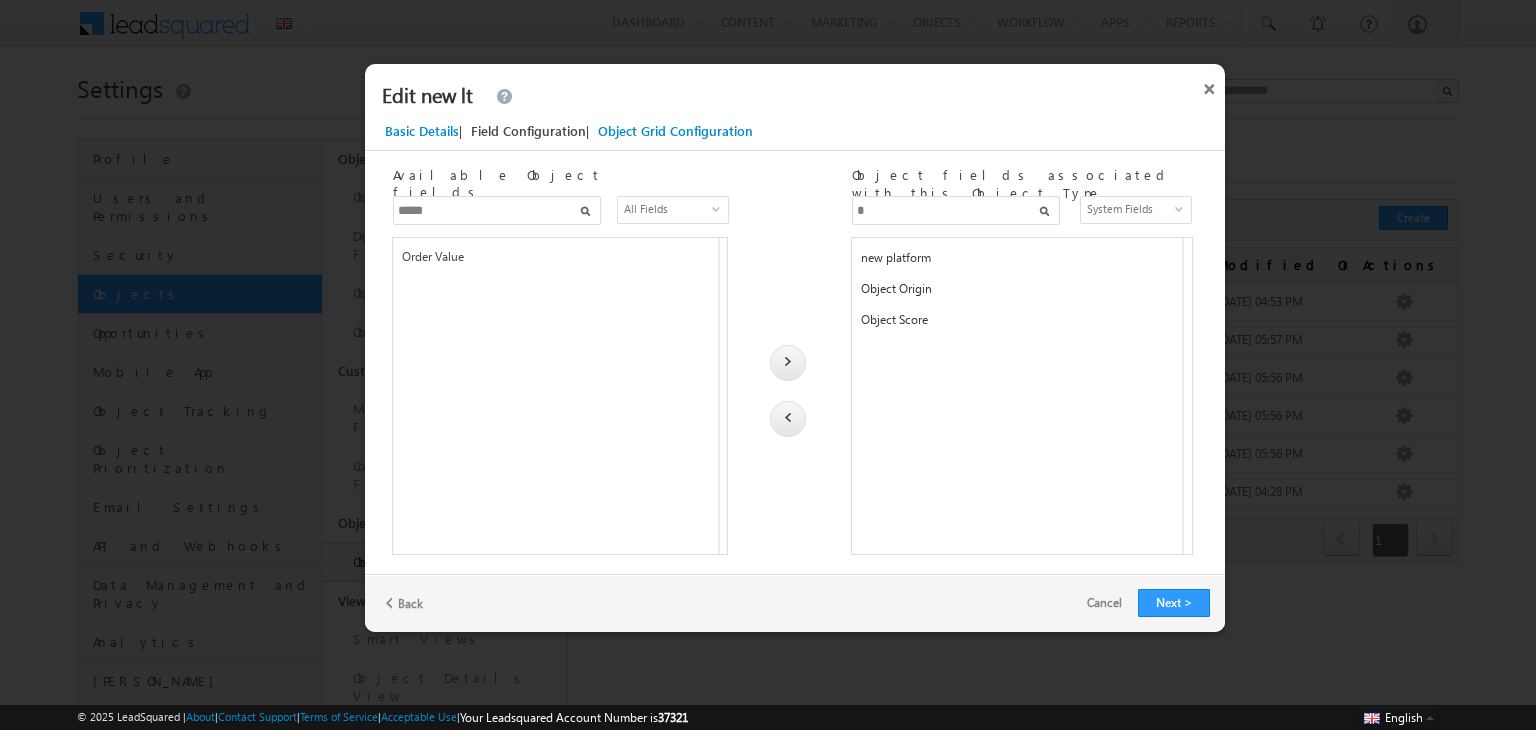type 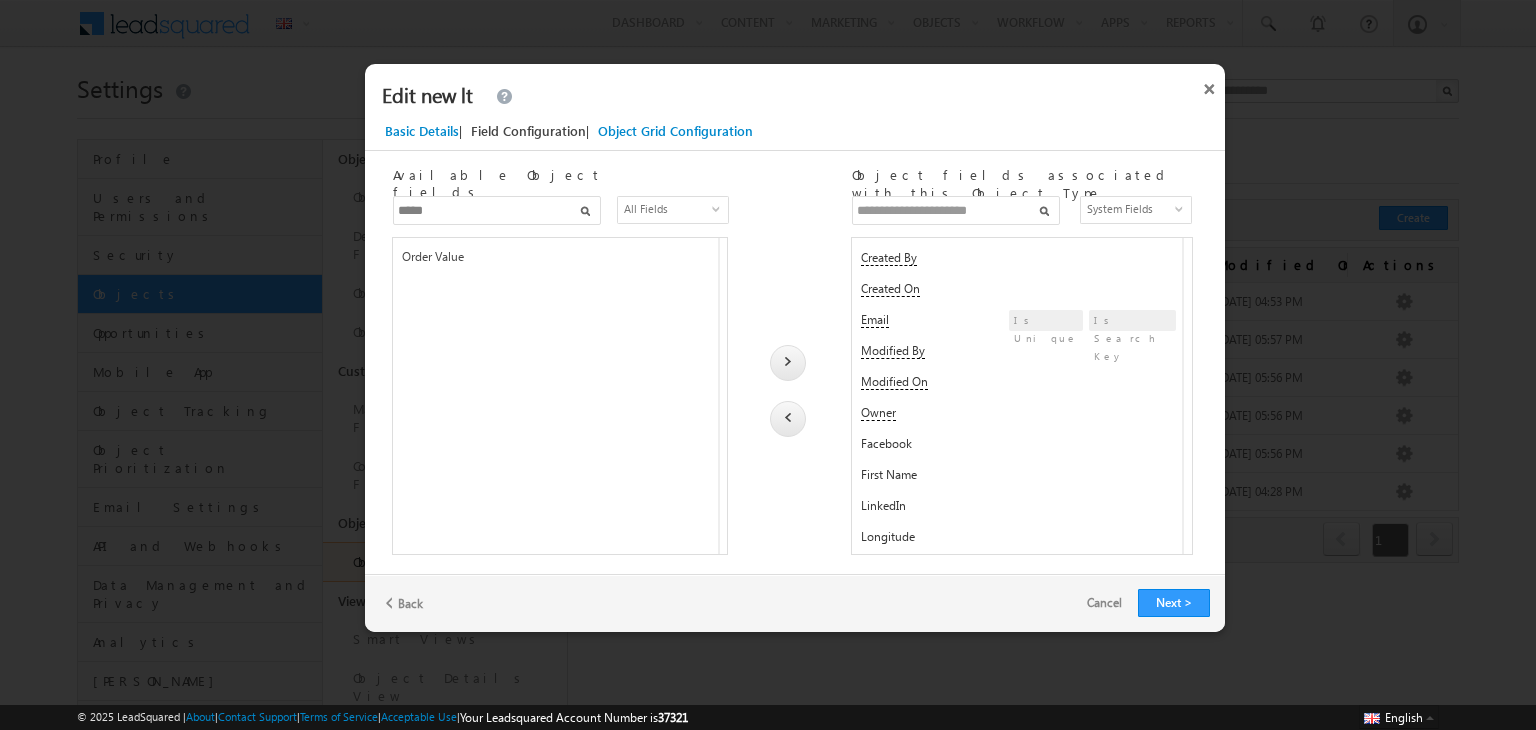click on "System Fields" at bounding box center [1129, 209] 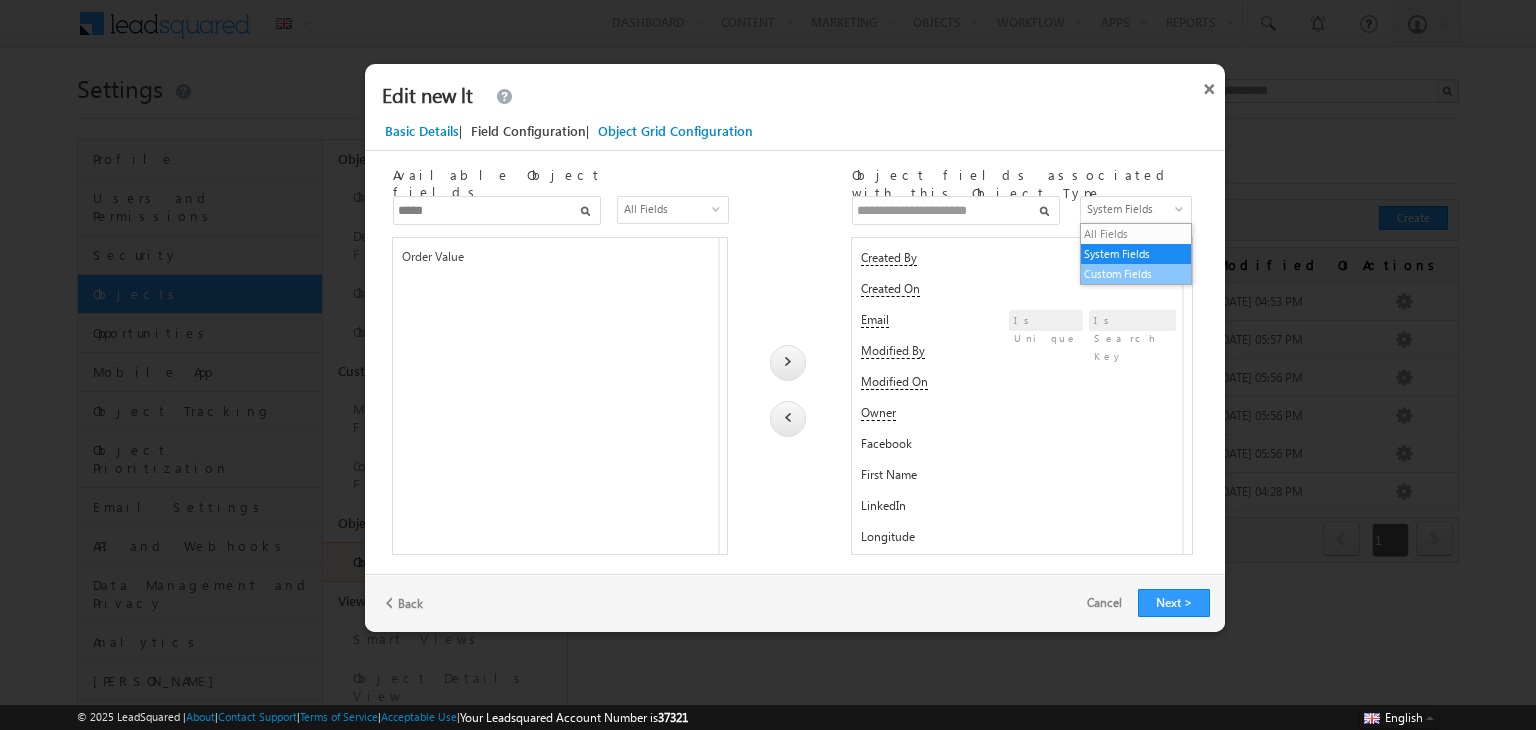 click on "Custom Fields" at bounding box center (1136, 274) 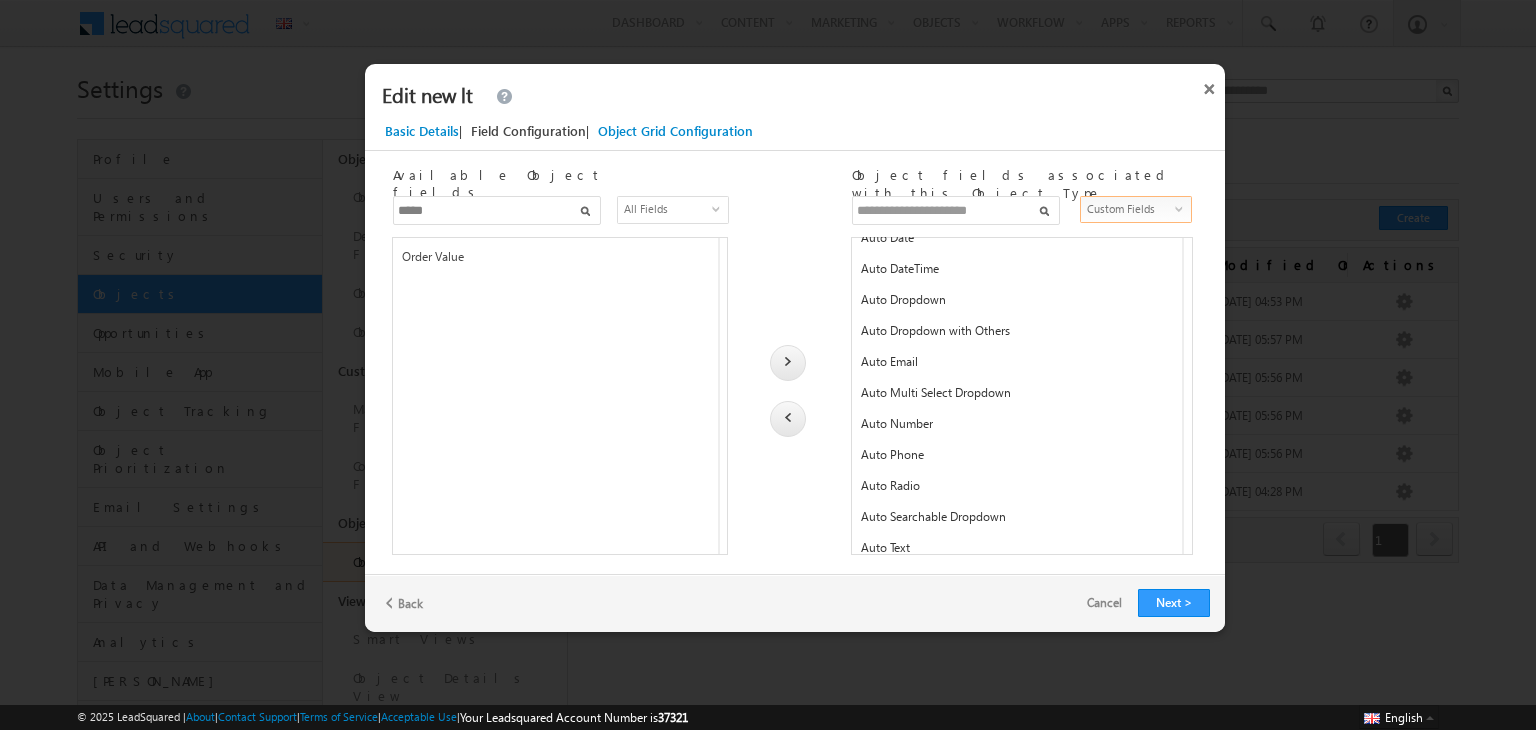 scroll, scrollTop: 143, scrollLeft: 0, axis: vertical 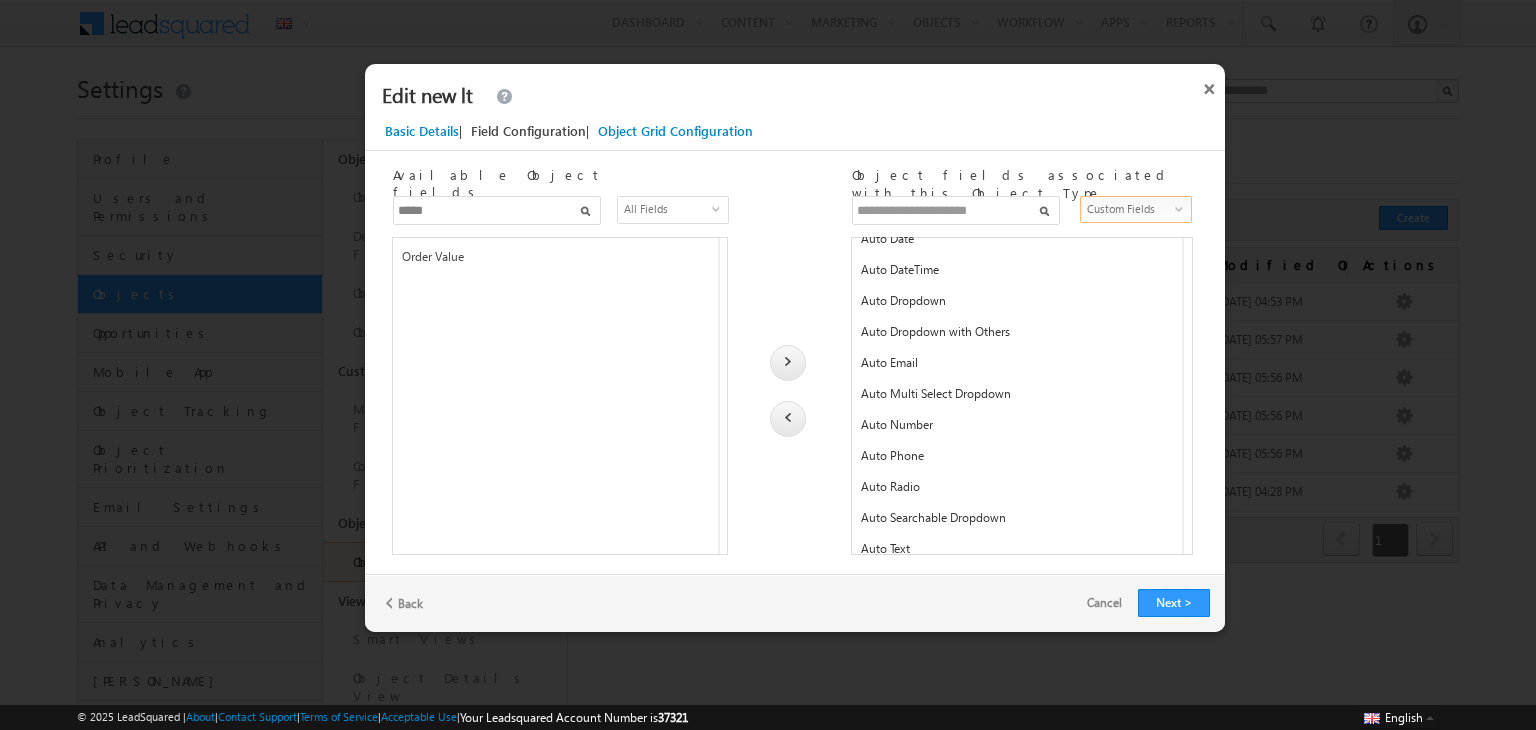 click at bounding box center (956, 210) 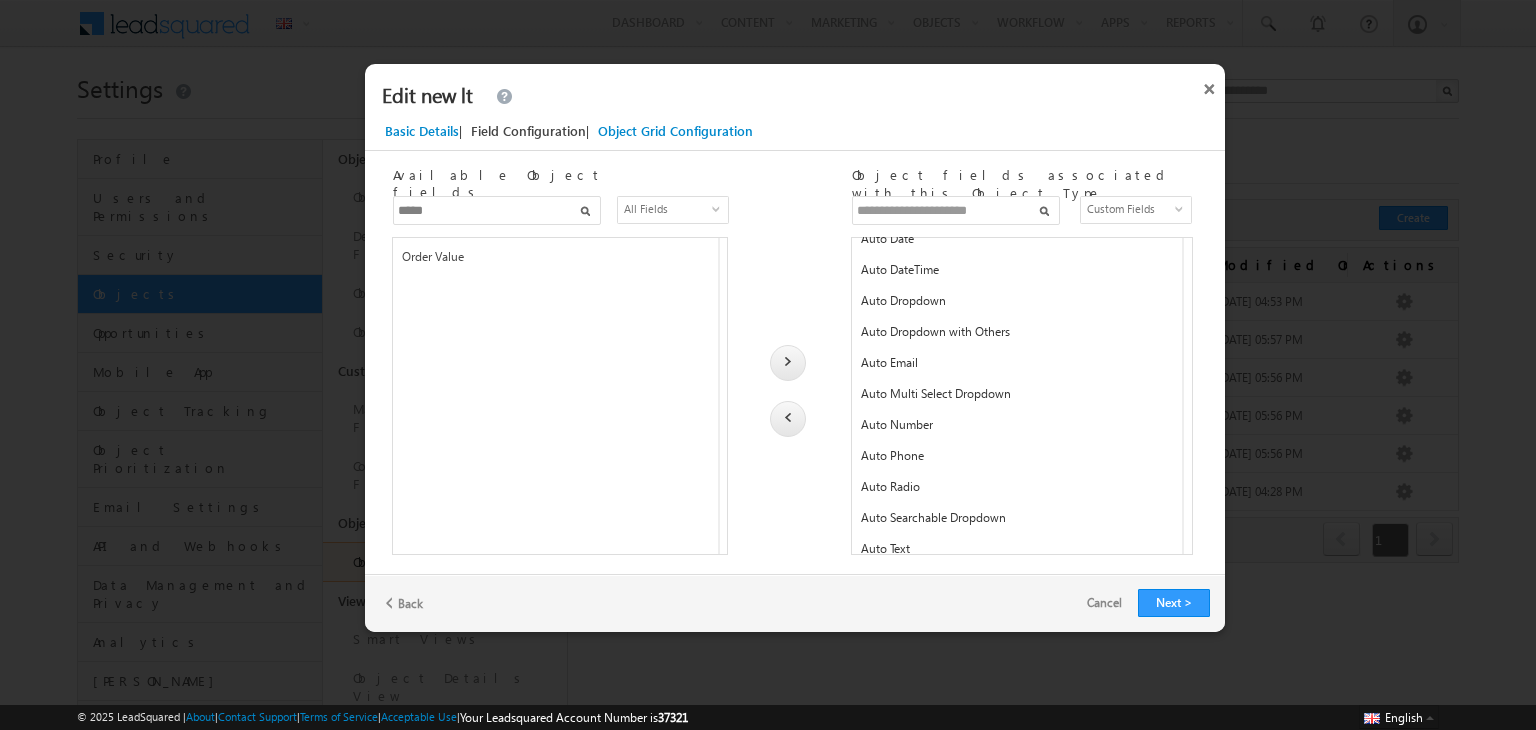 click on "**********" at bounding box center (795, 351) 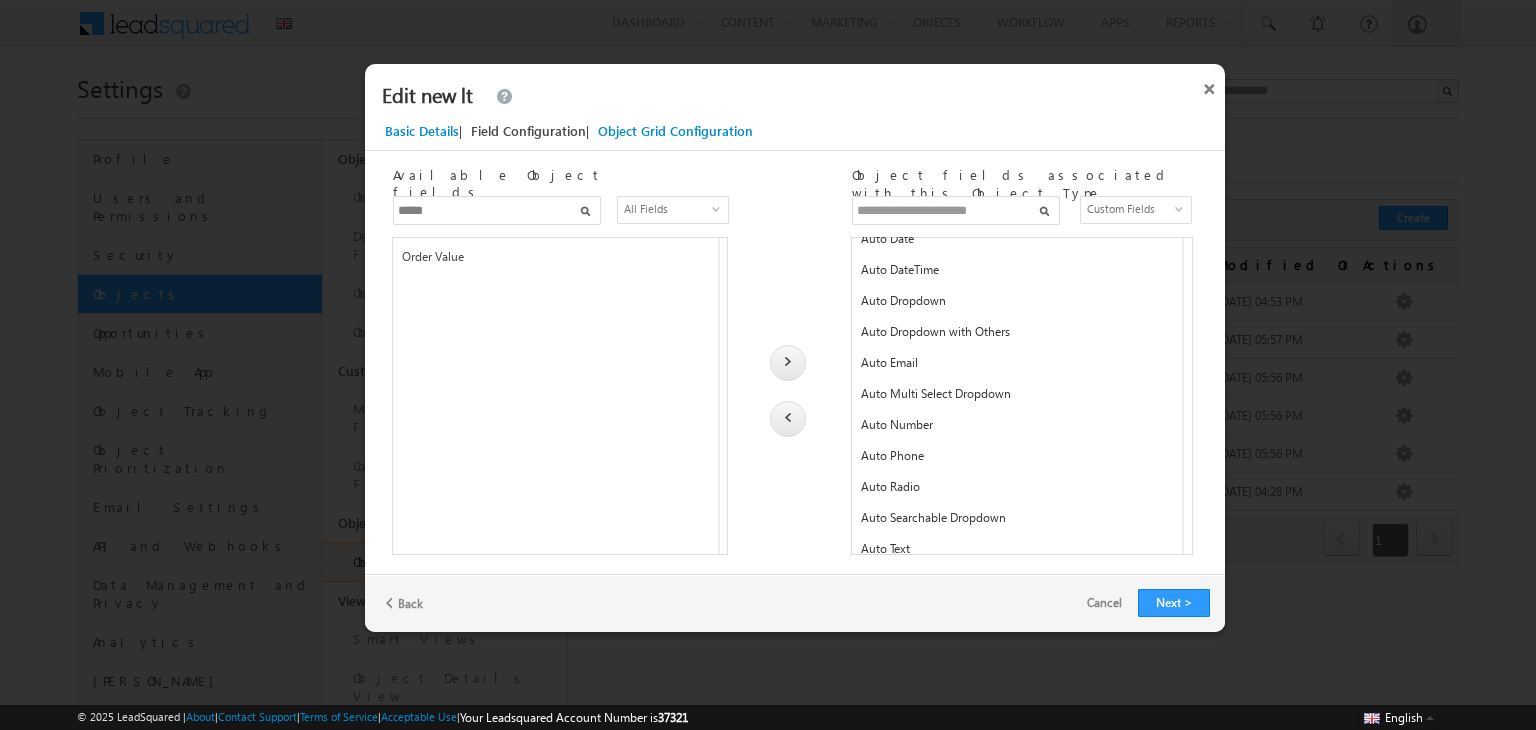 click on "select" at bounding box center [1183, 214] 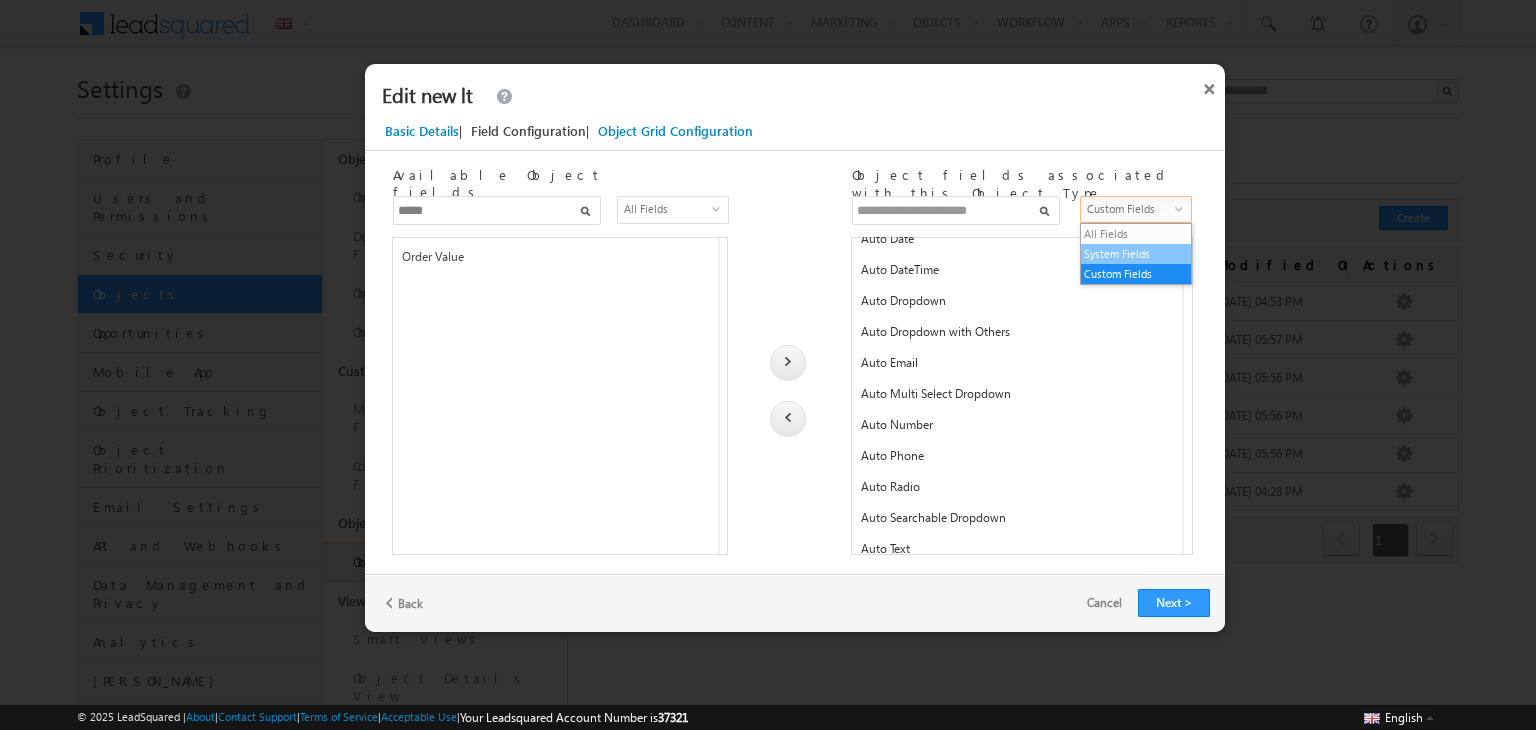 click on "System Fields" at bounding box center [1136, 254] 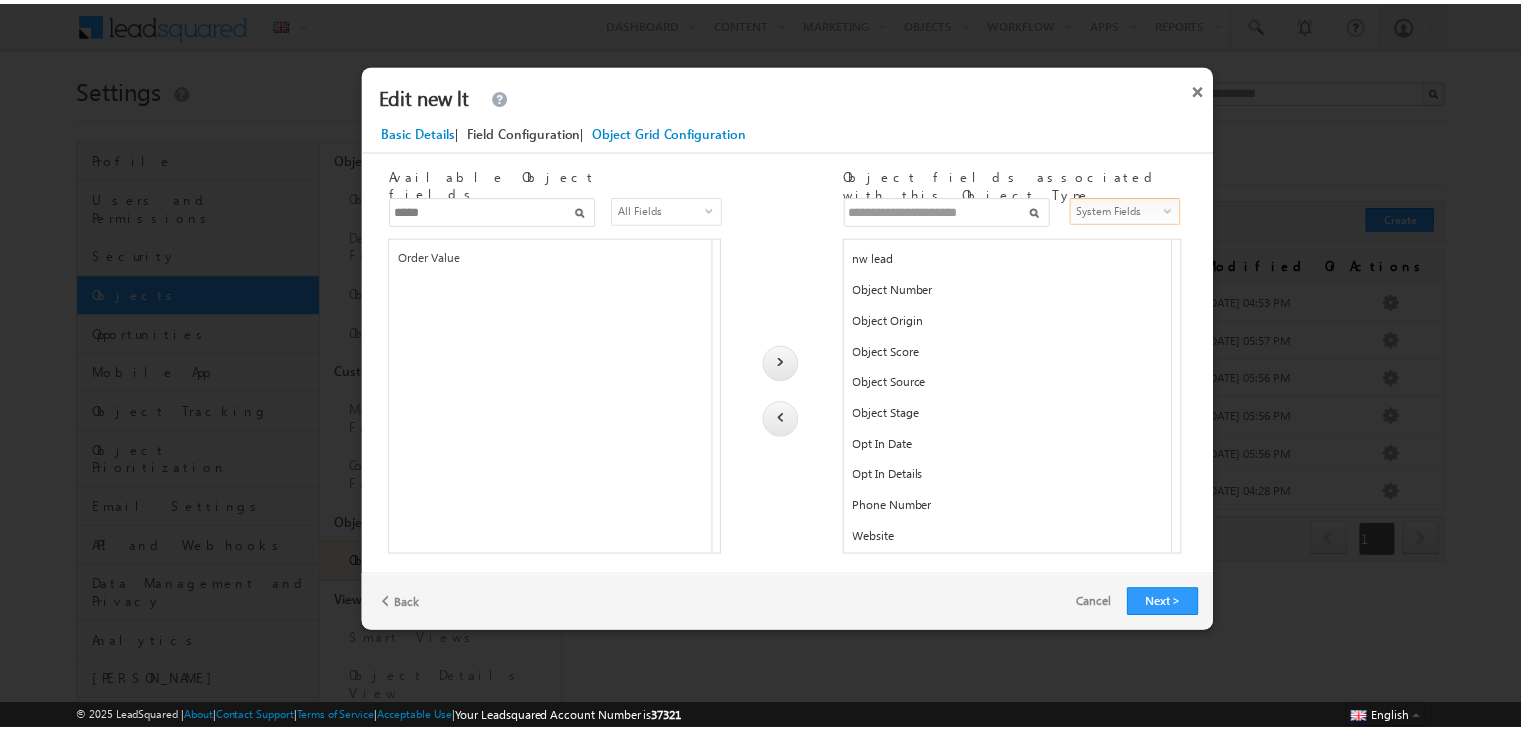 scroll, scrollTop: 0, scrollLeft: 0, axis: both 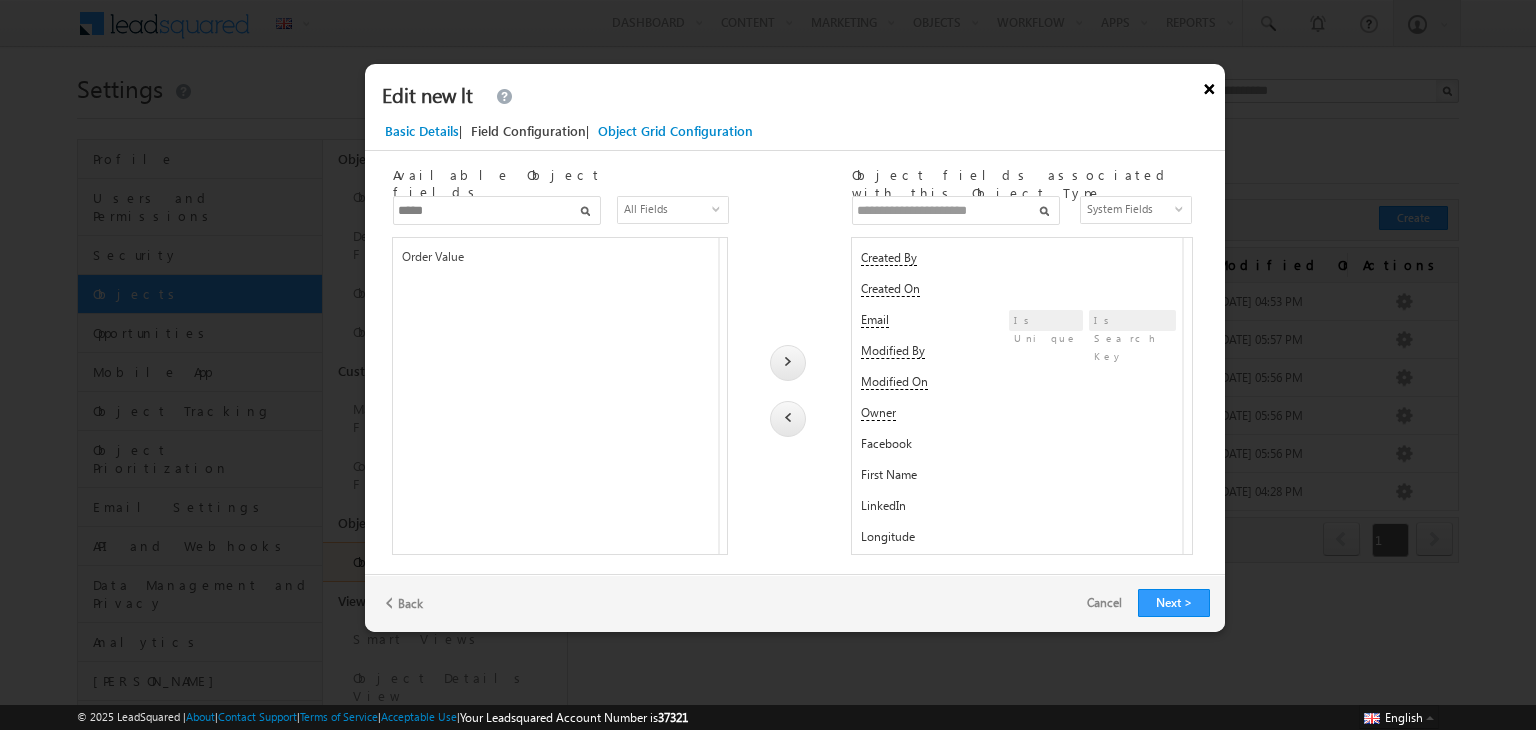 click on "×" at bounding box center (1209, 85) 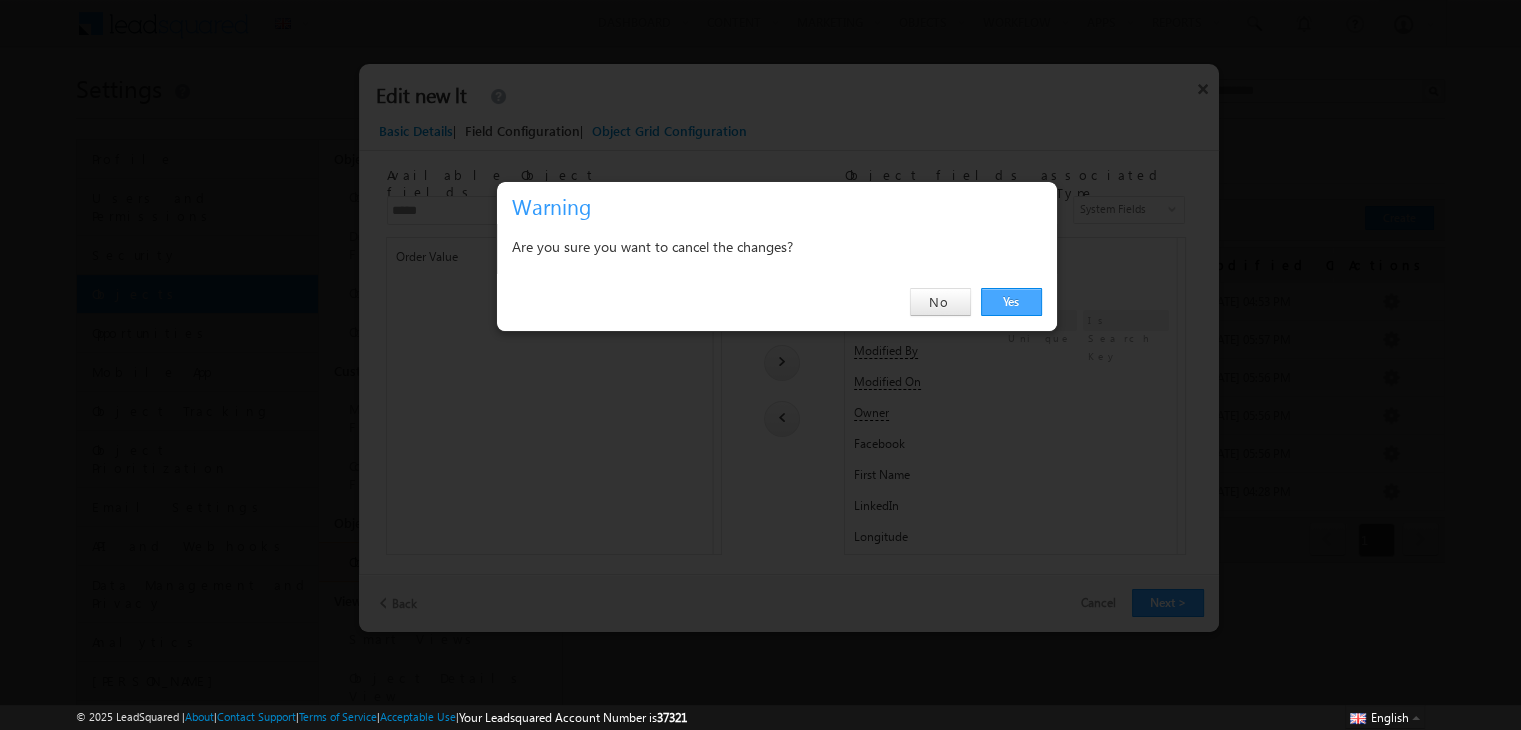 click on "Yes" at bounding box center [1011, 302] 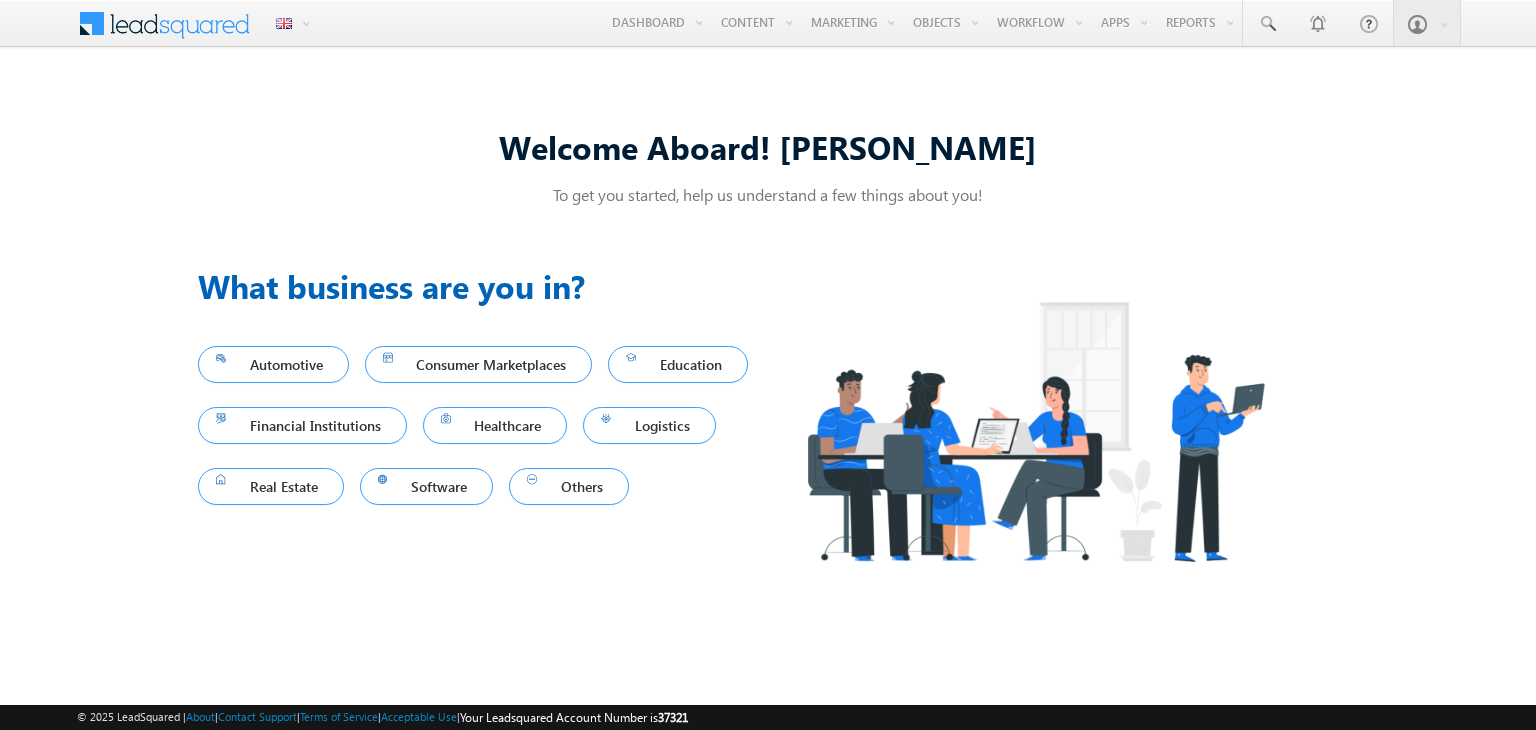 scroll, scrollTop: 0, scrollLeft: 0, axis: both 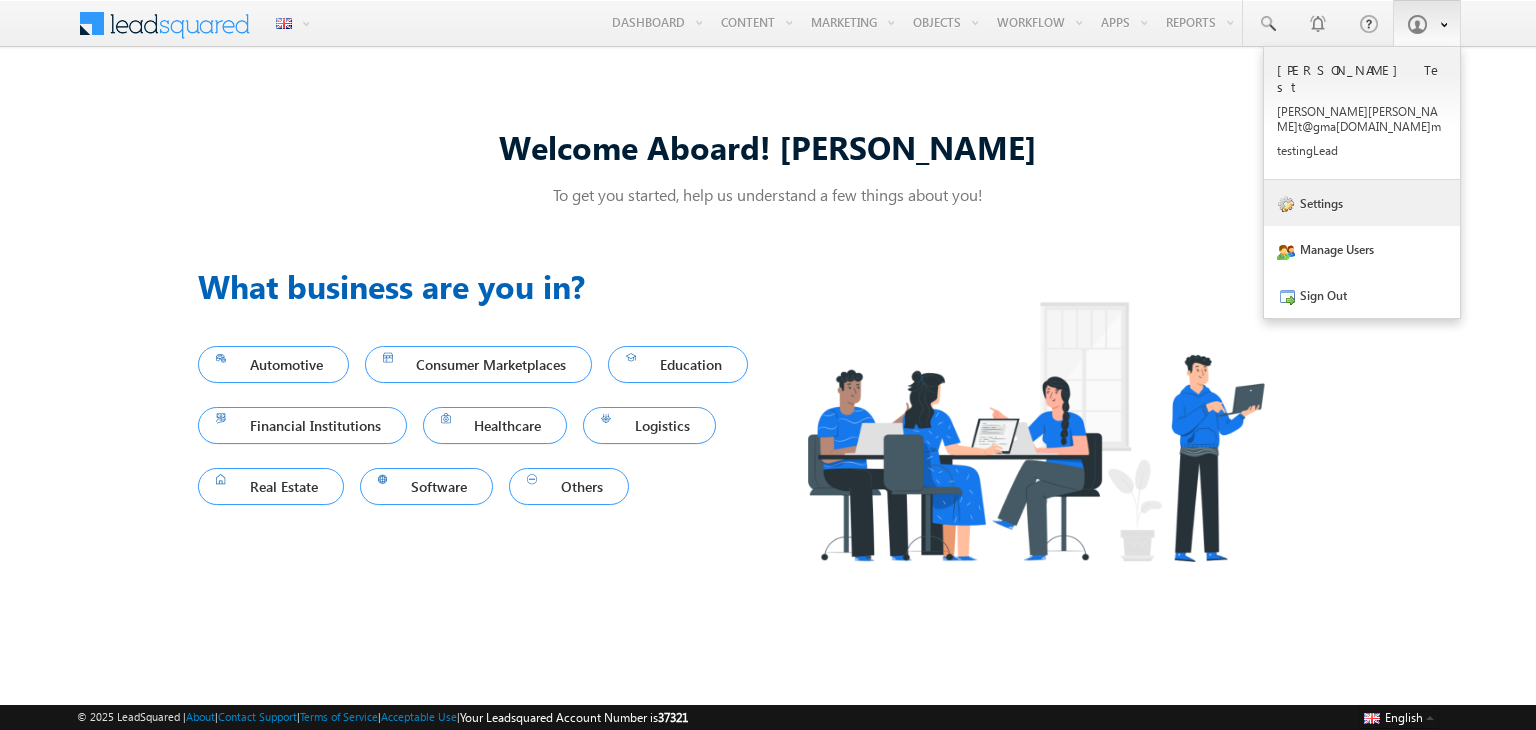 click on "Settings" at bounding box center [1362, 203] 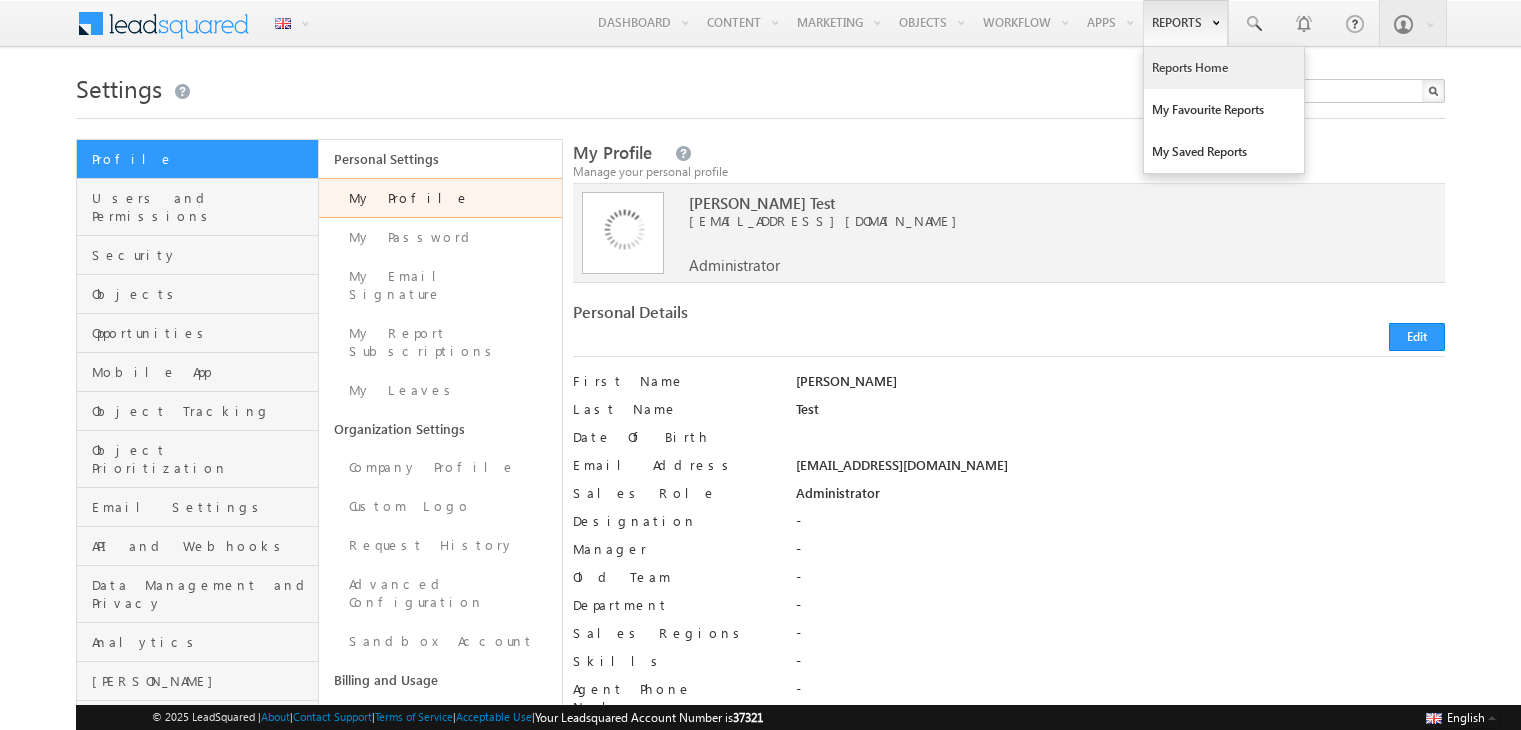 scroll, scrollTop: 0, scrollLeft: 0, axis: both 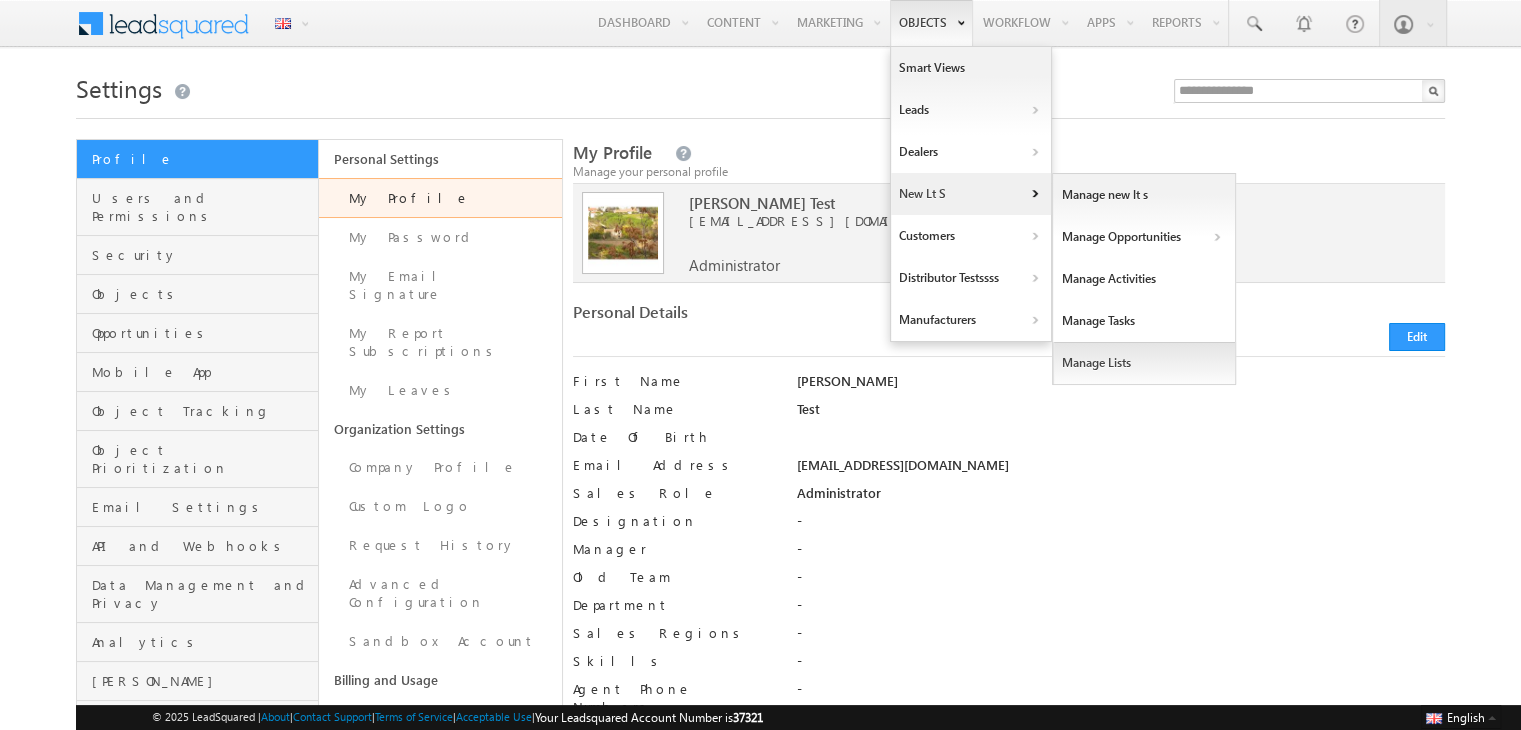 click on "Manage Lists" at bounding box center [1144, 363] 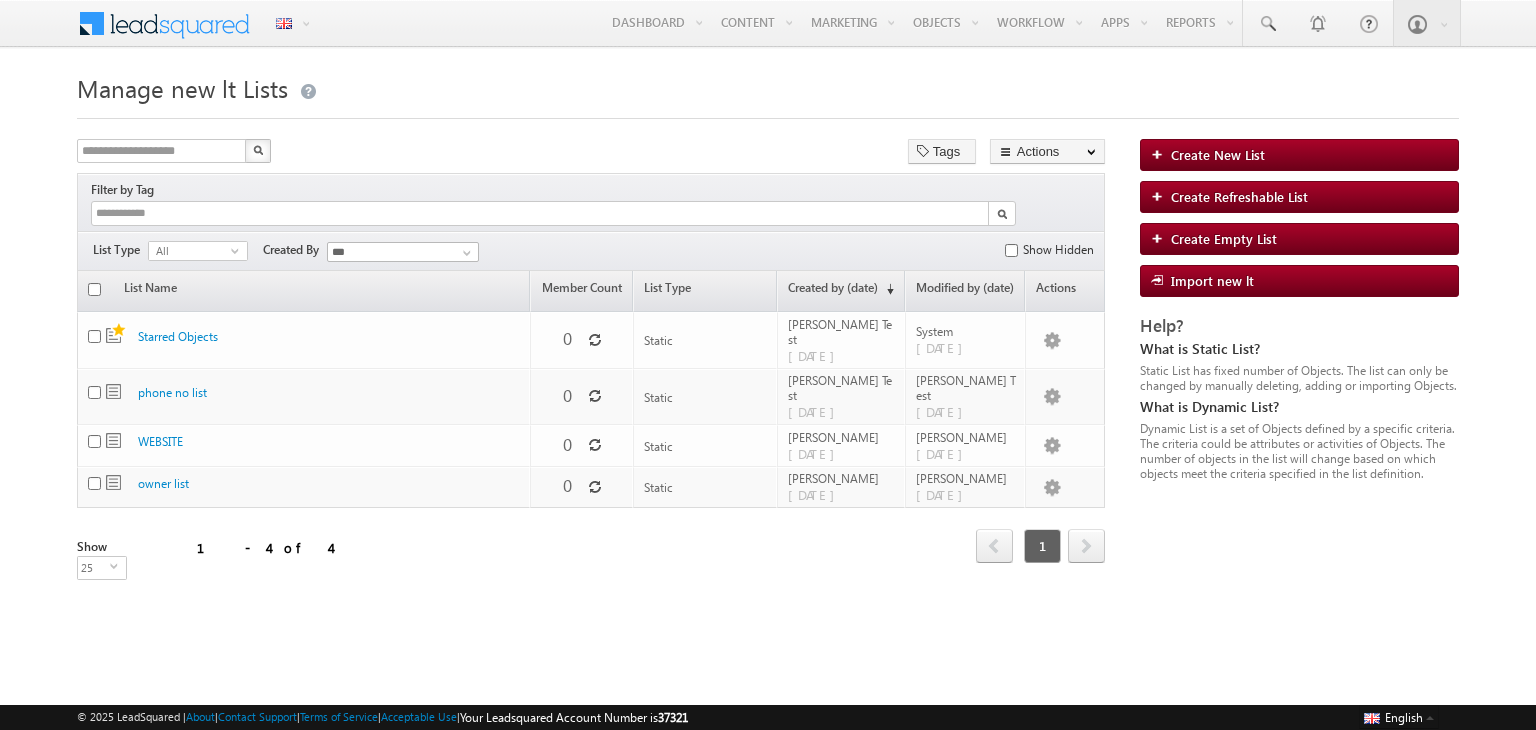 scroll, scrollTop: 0, scrollLeft: 0, axis: both 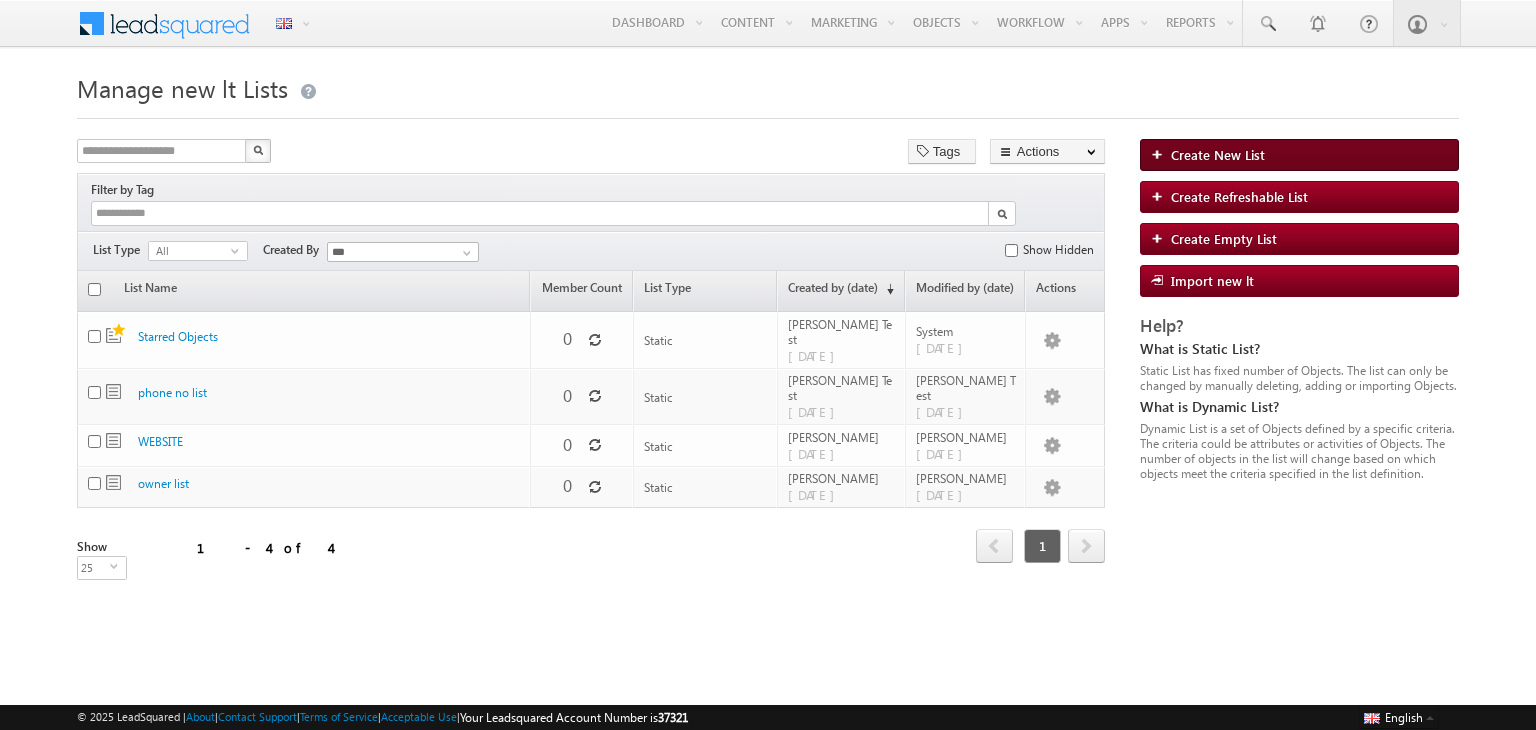 click on "Create New List" at bounding box center [1299, 155] 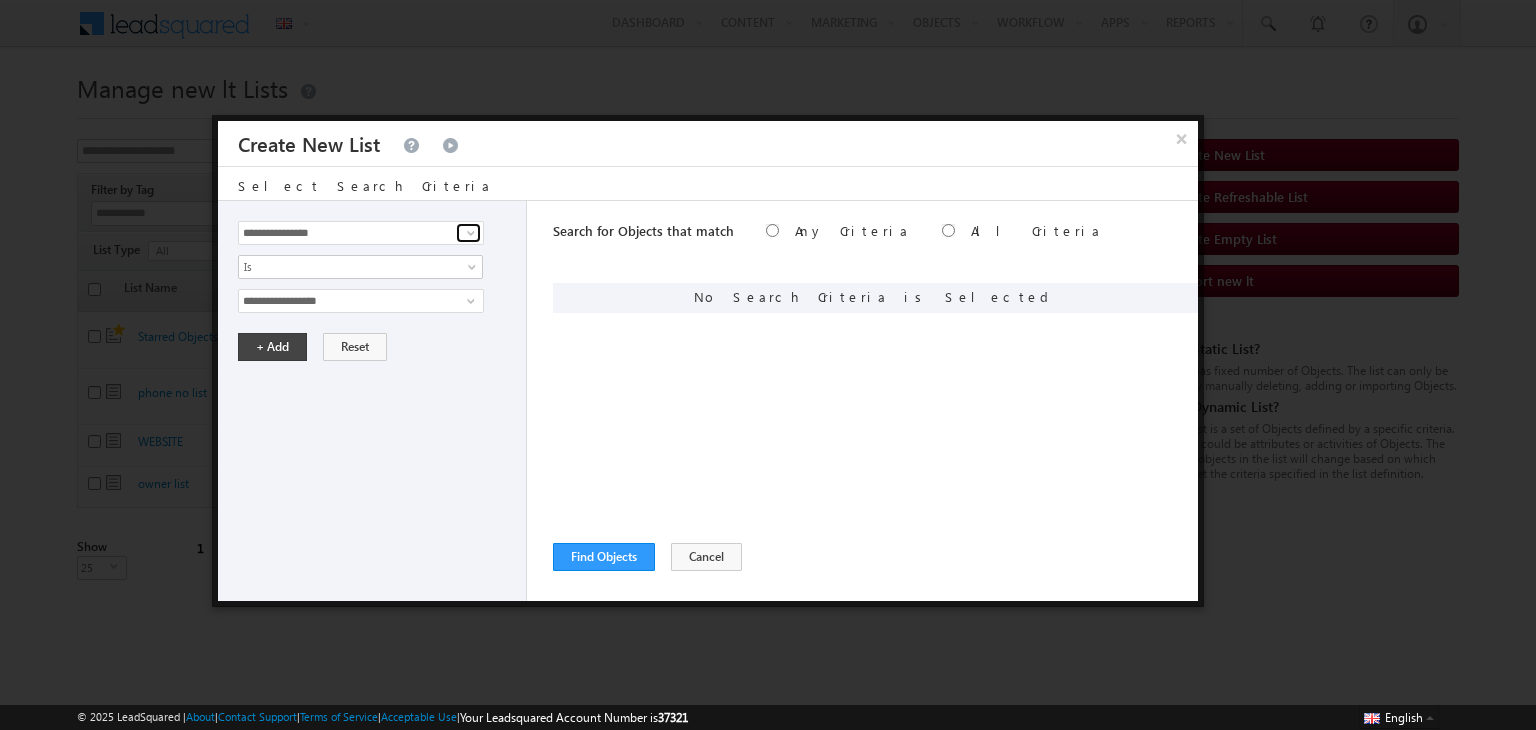 click at bounding box center (471, 233) 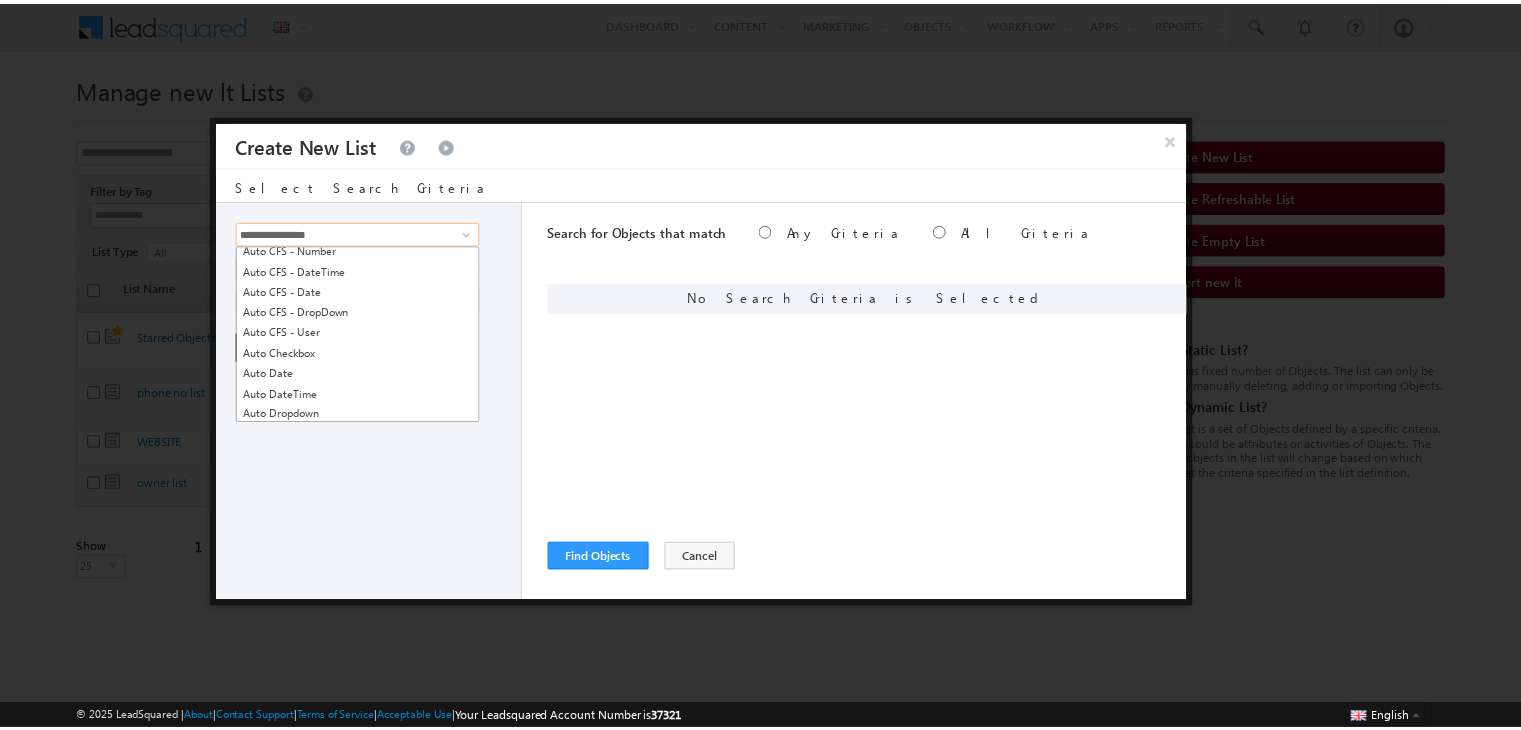 scroll, scrollTop: 0, scrollLeft: 0, axis: both 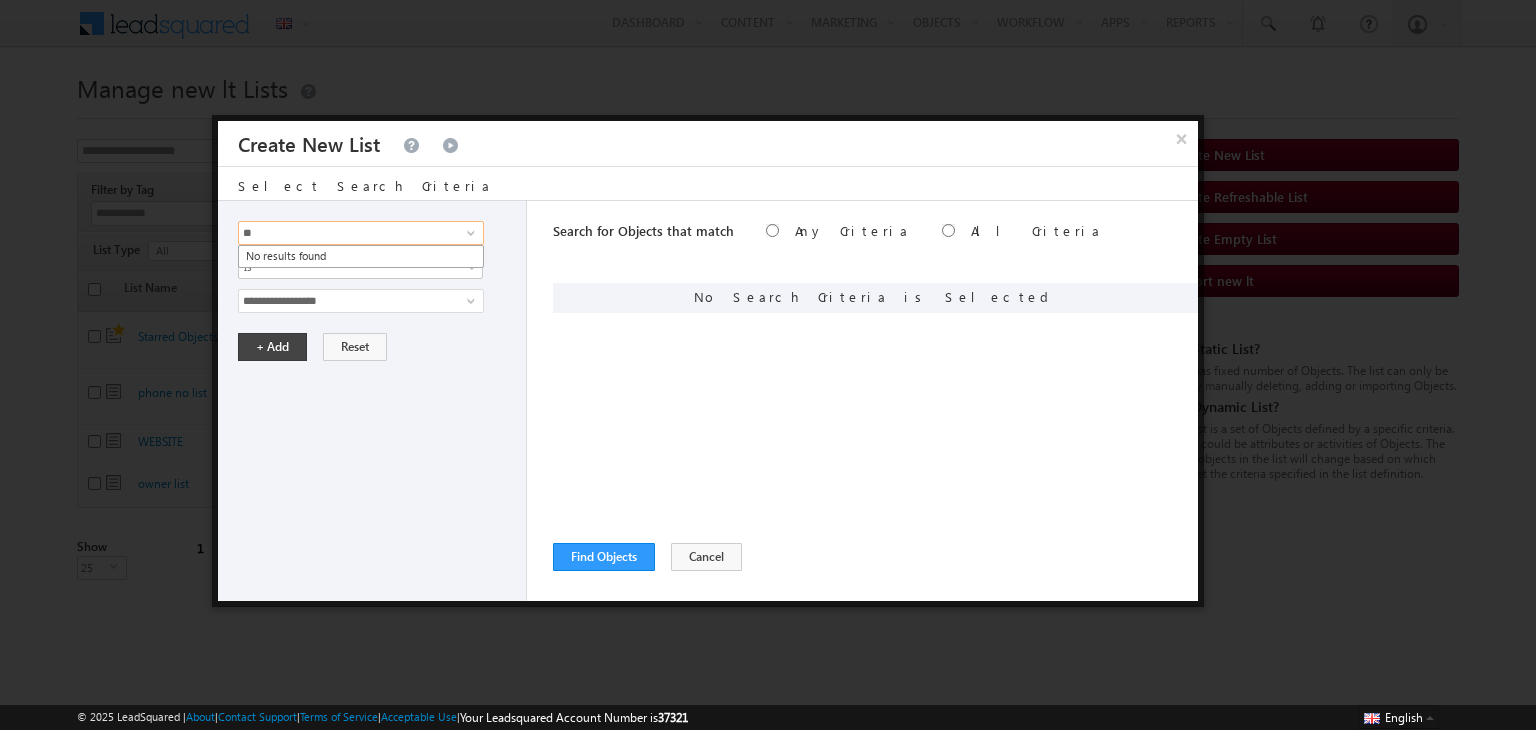 type on "*" 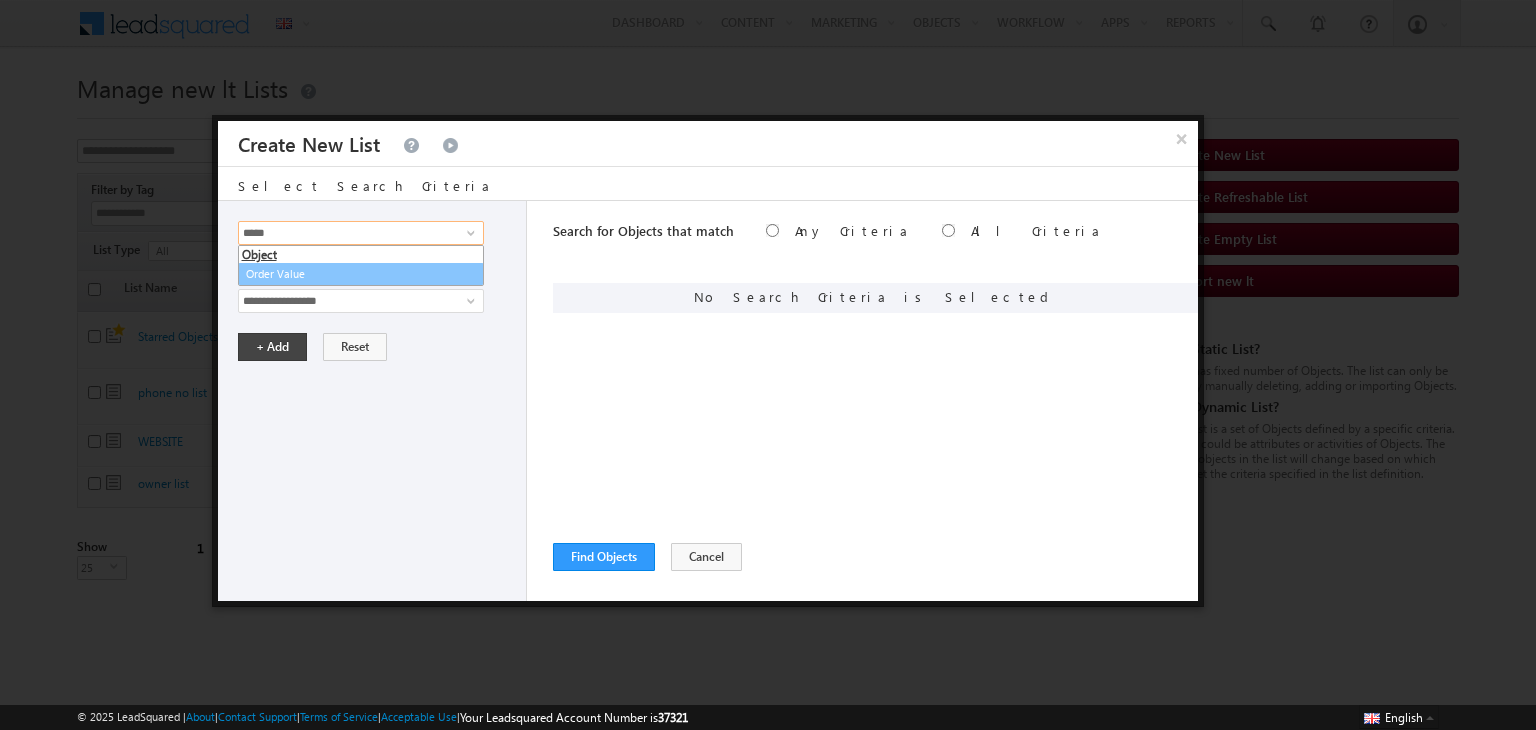 click on "Order Value" at bounding box center (361, 274) 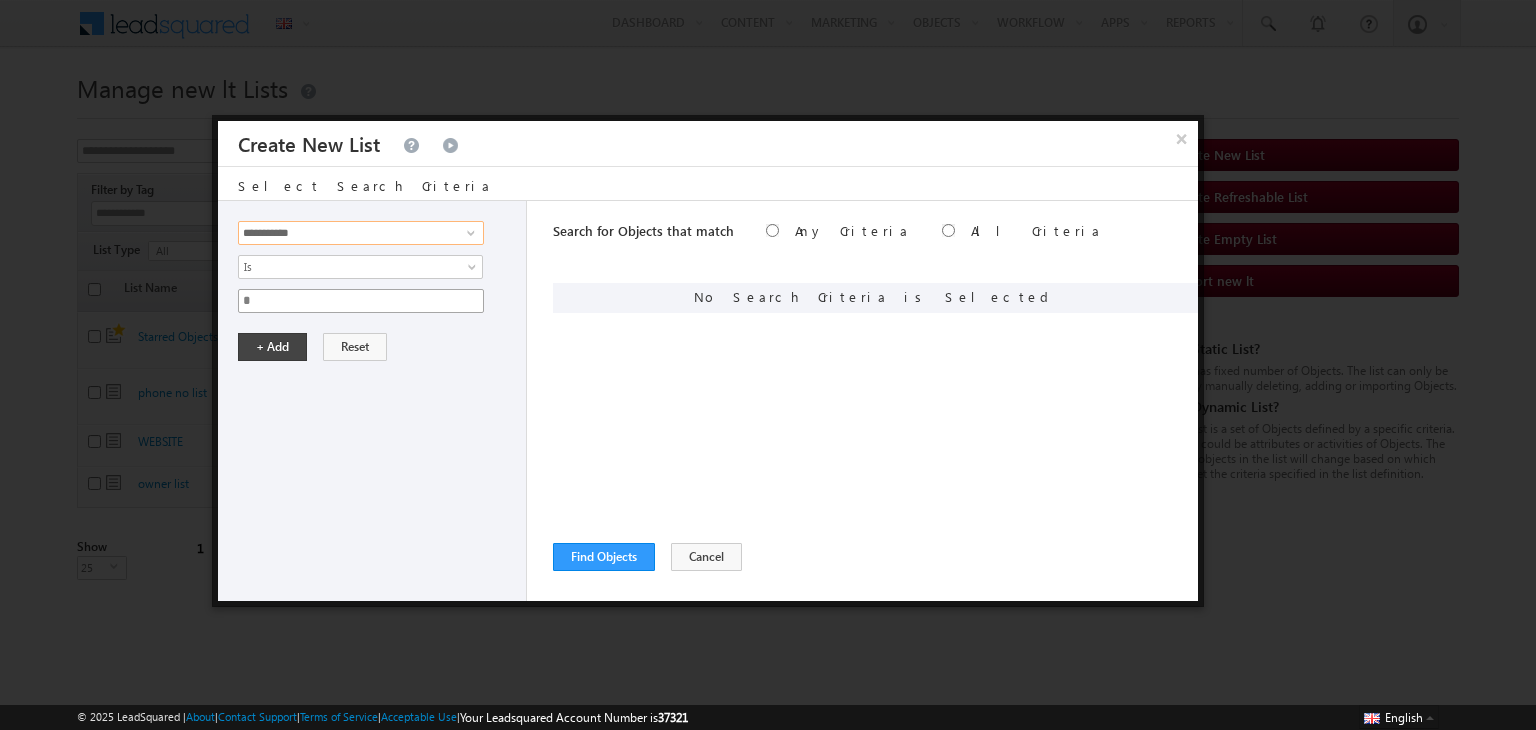 type on "**********" 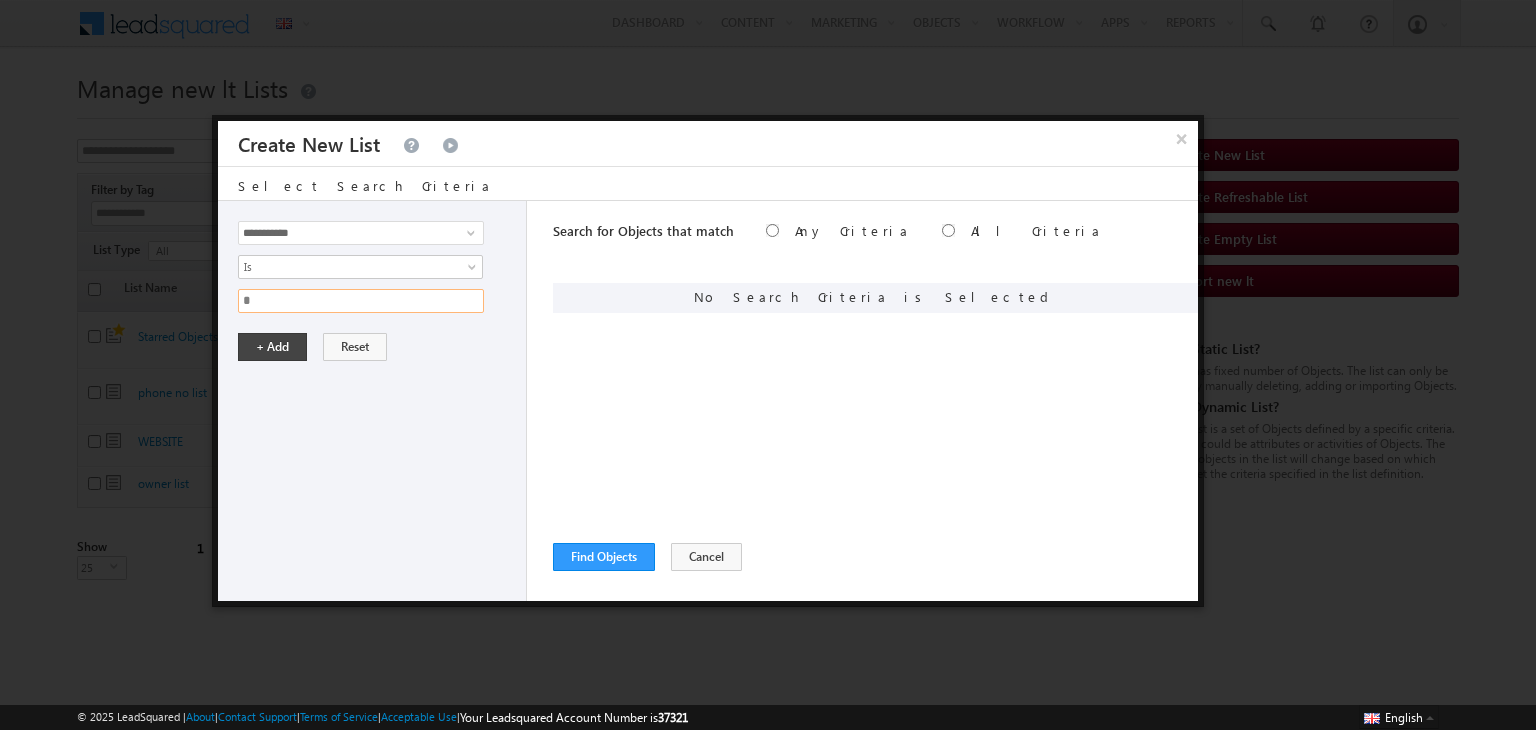 click on "*" at bounding box center [361, 301] 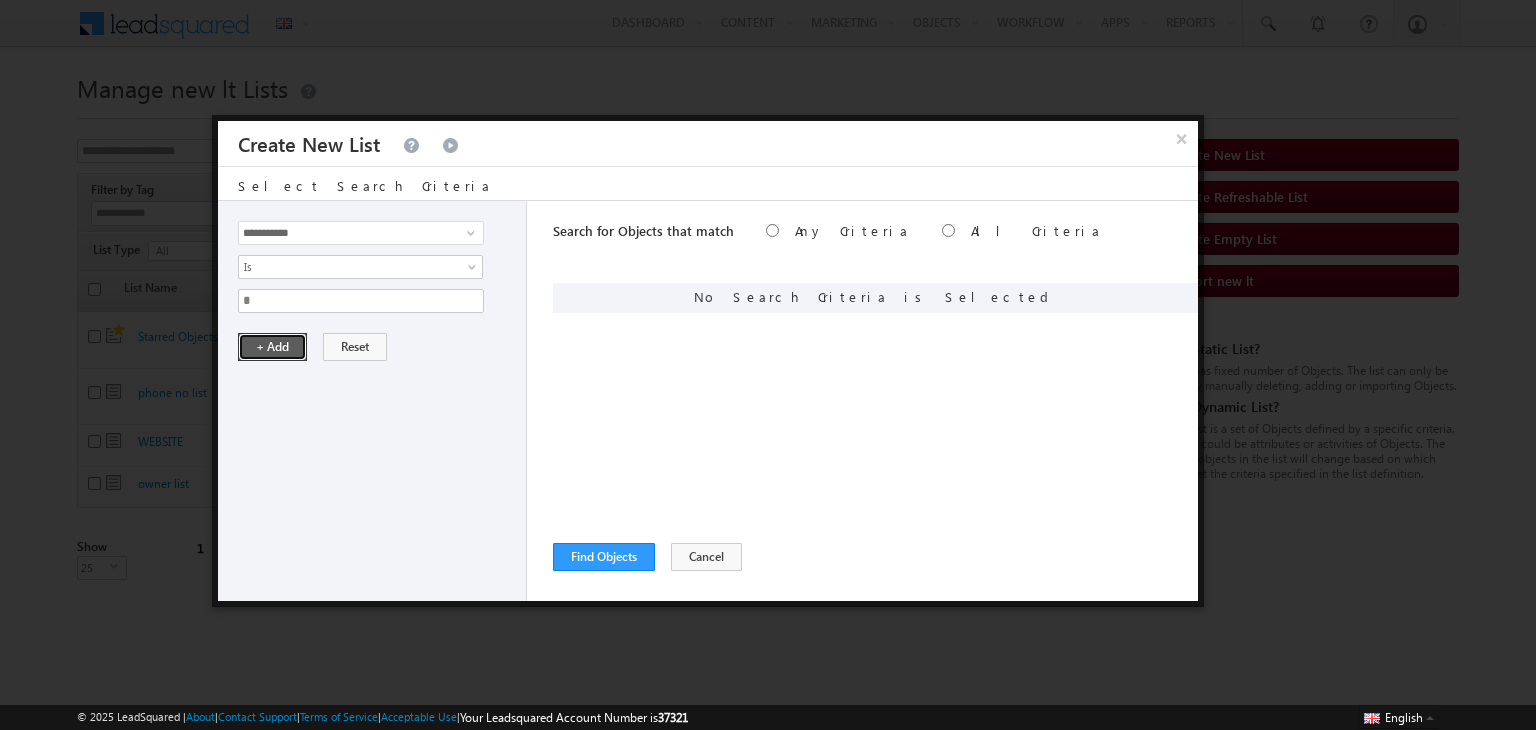 click on "+ Add" at bounding box center (272, 347) 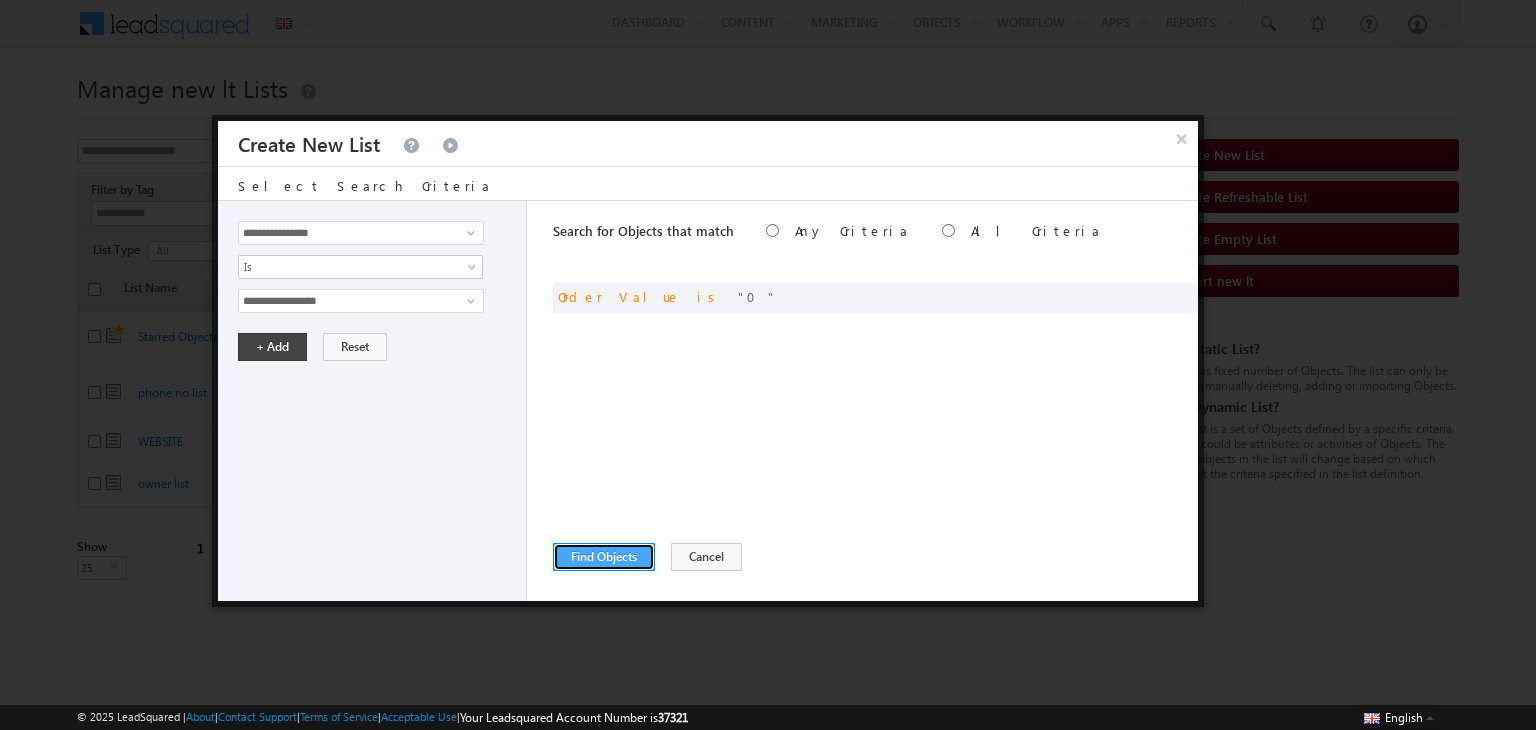 click on "Find Objects" at bounding box center (604, 557) 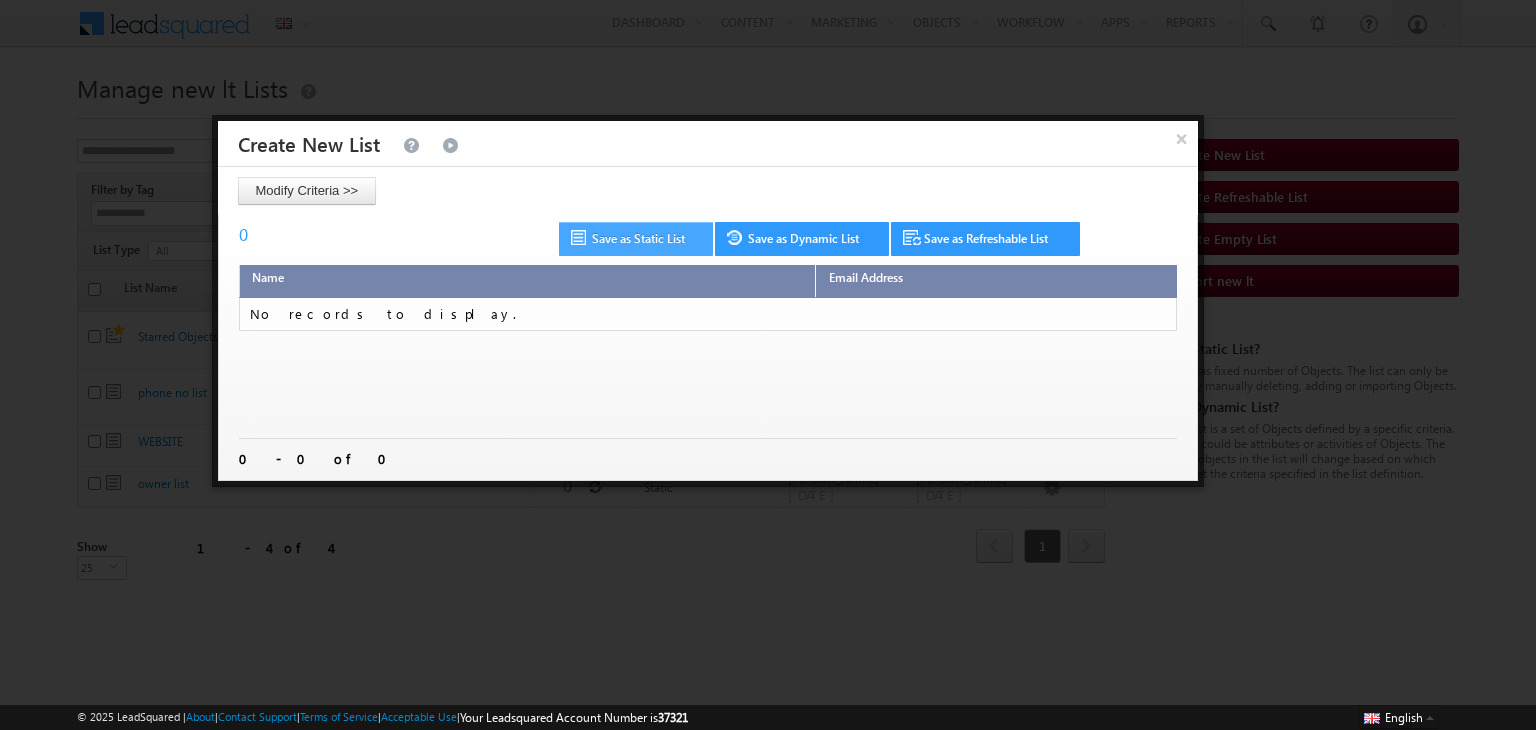 click on "Save as Static List" at bounding box center [636, 239] 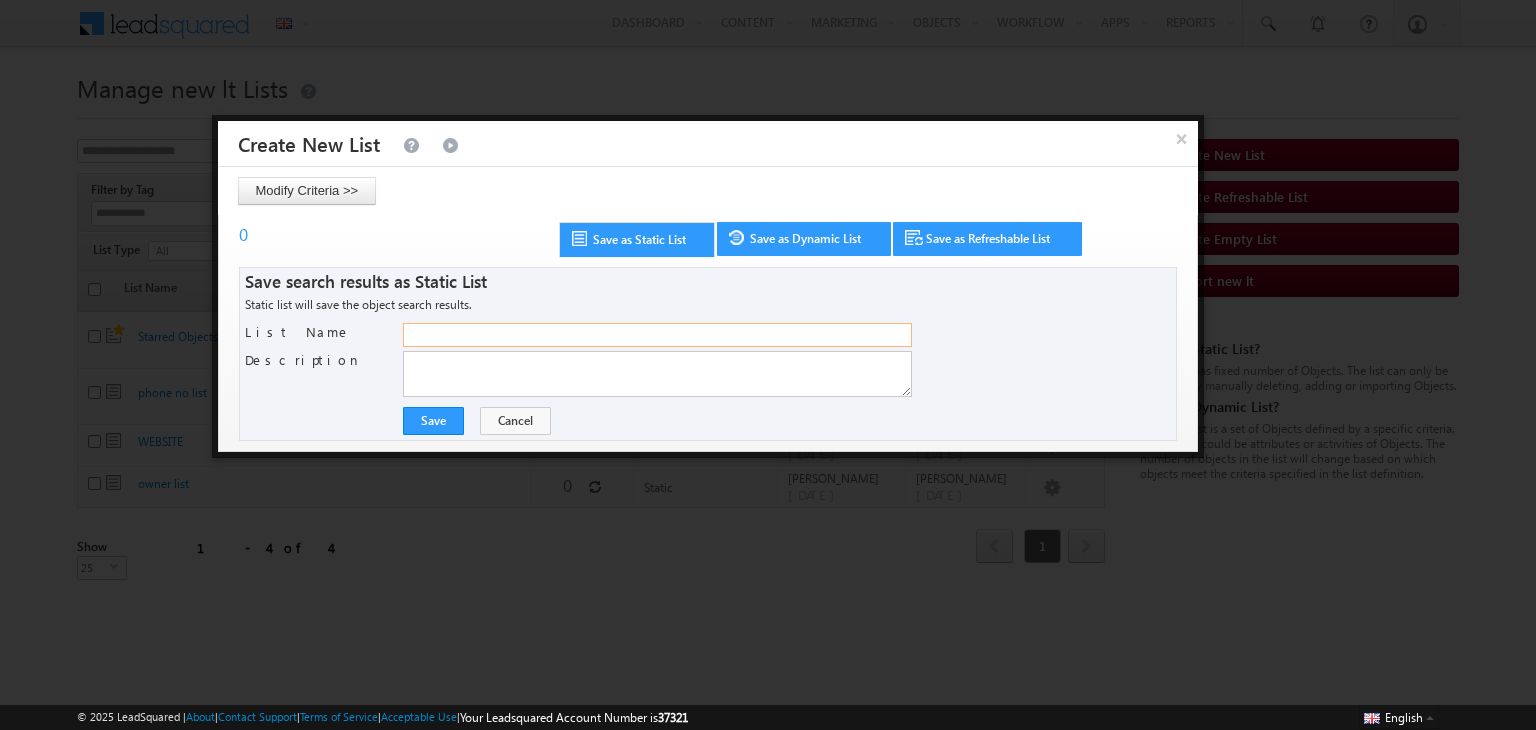 click on "List Name" at bounding box center [657, 335] 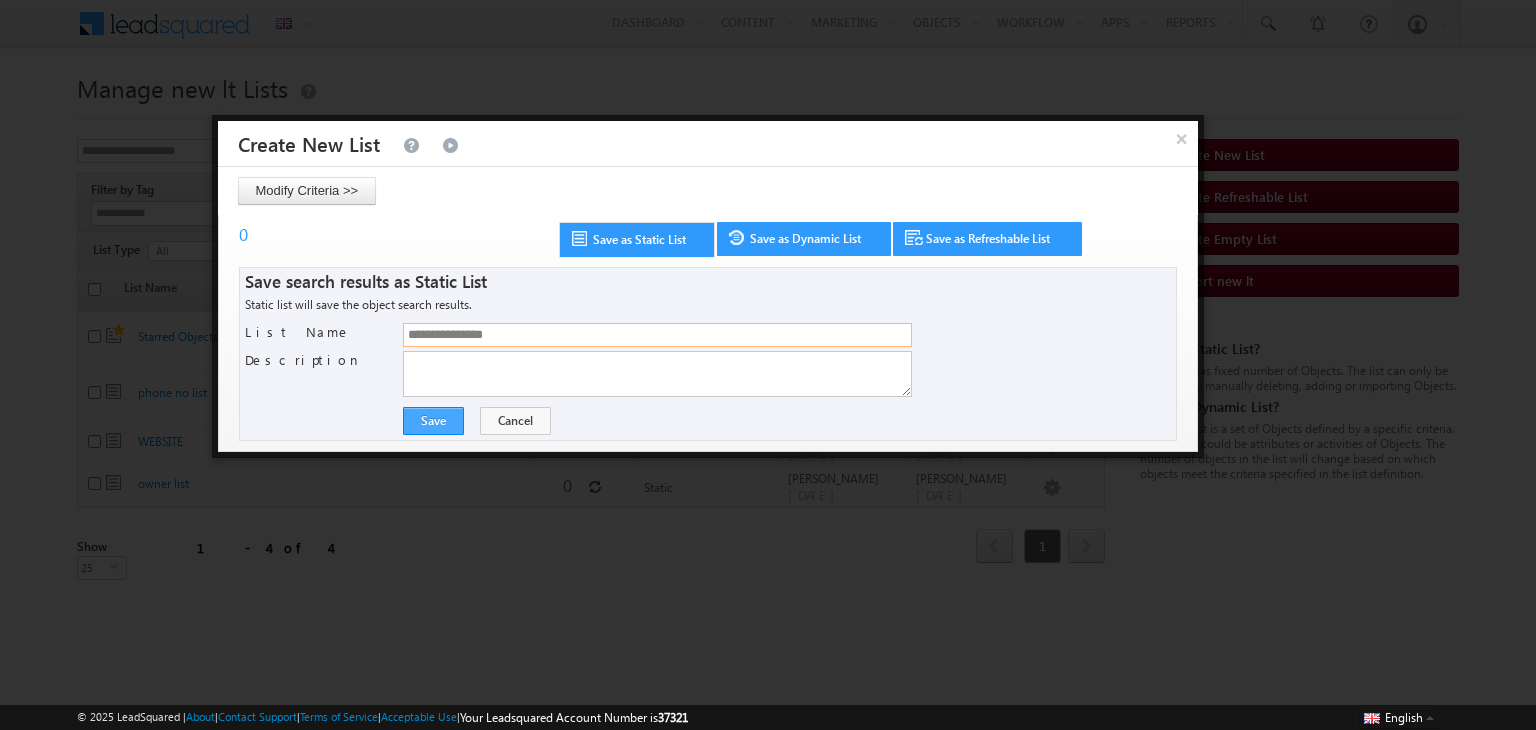 type on "**********" 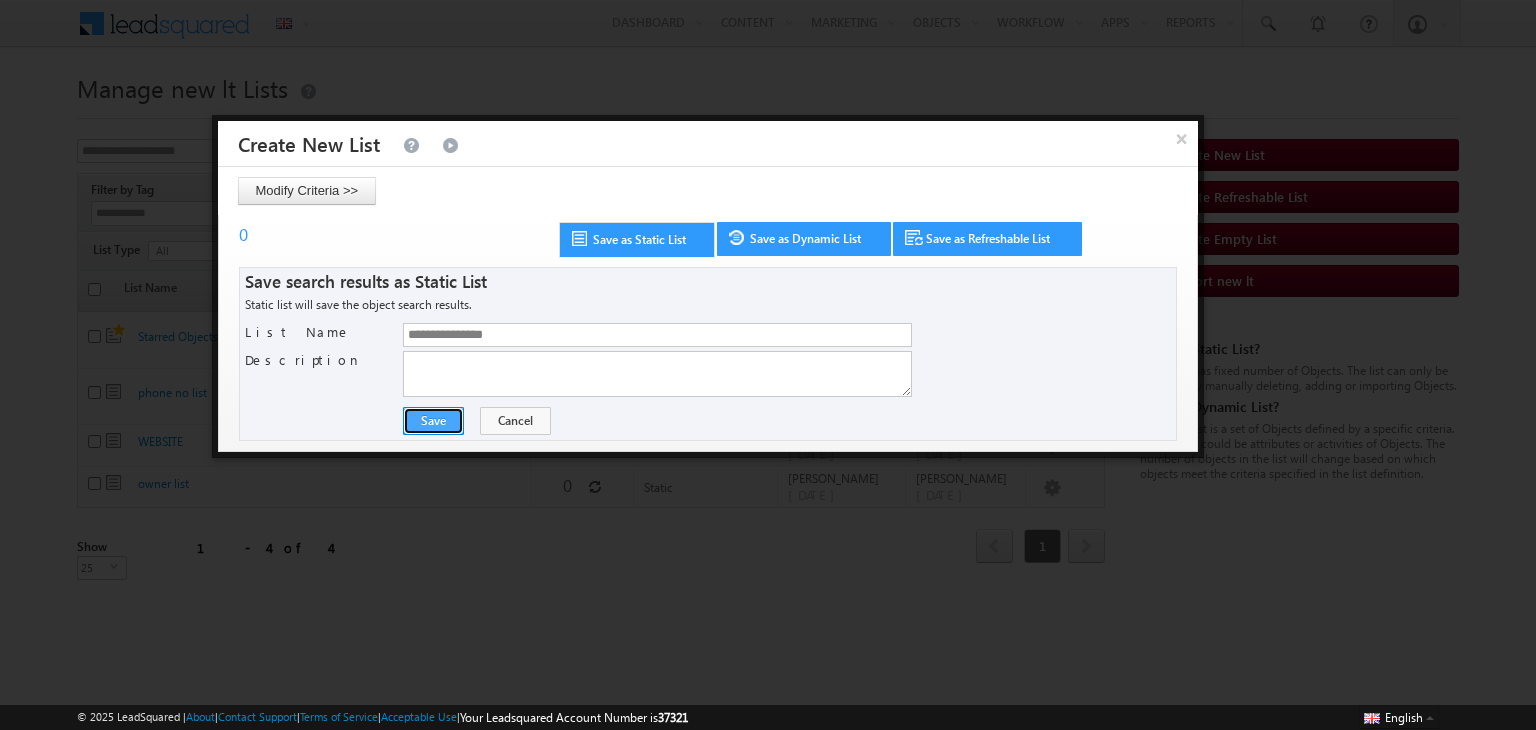 click on "Save" at bounding box center [433, 421] 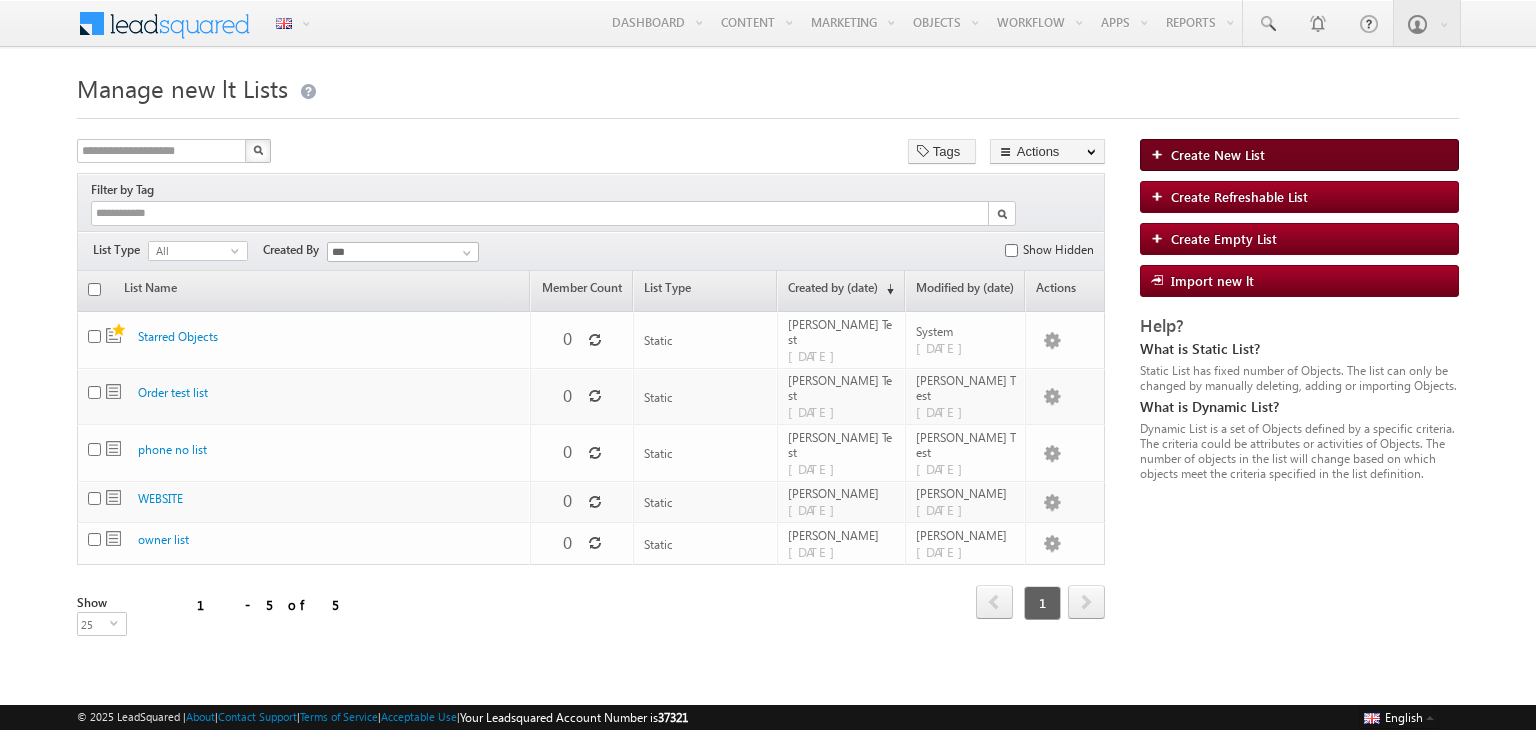 click on "Create New List" at bounding box center [1218, 154] 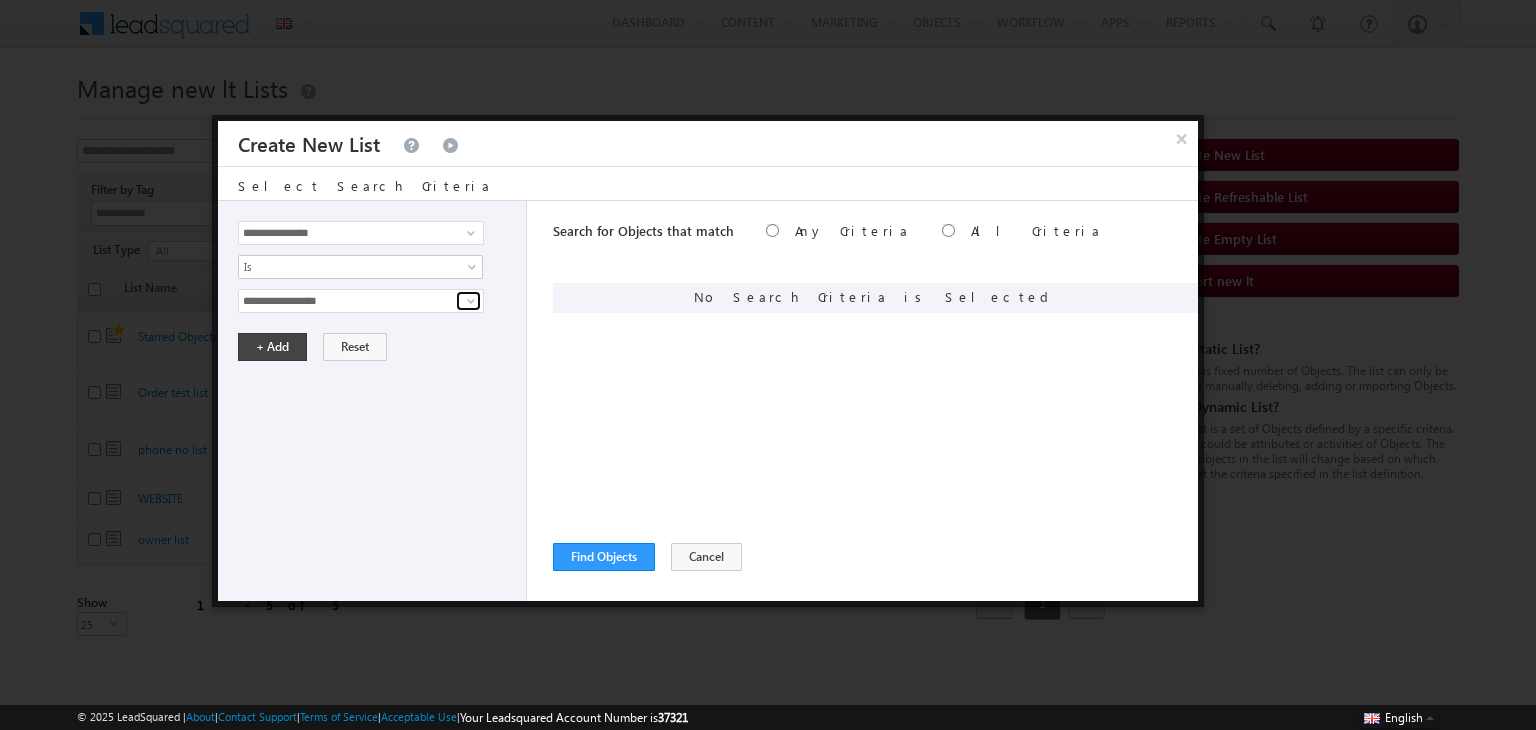 click at bounding box center [468, 301] 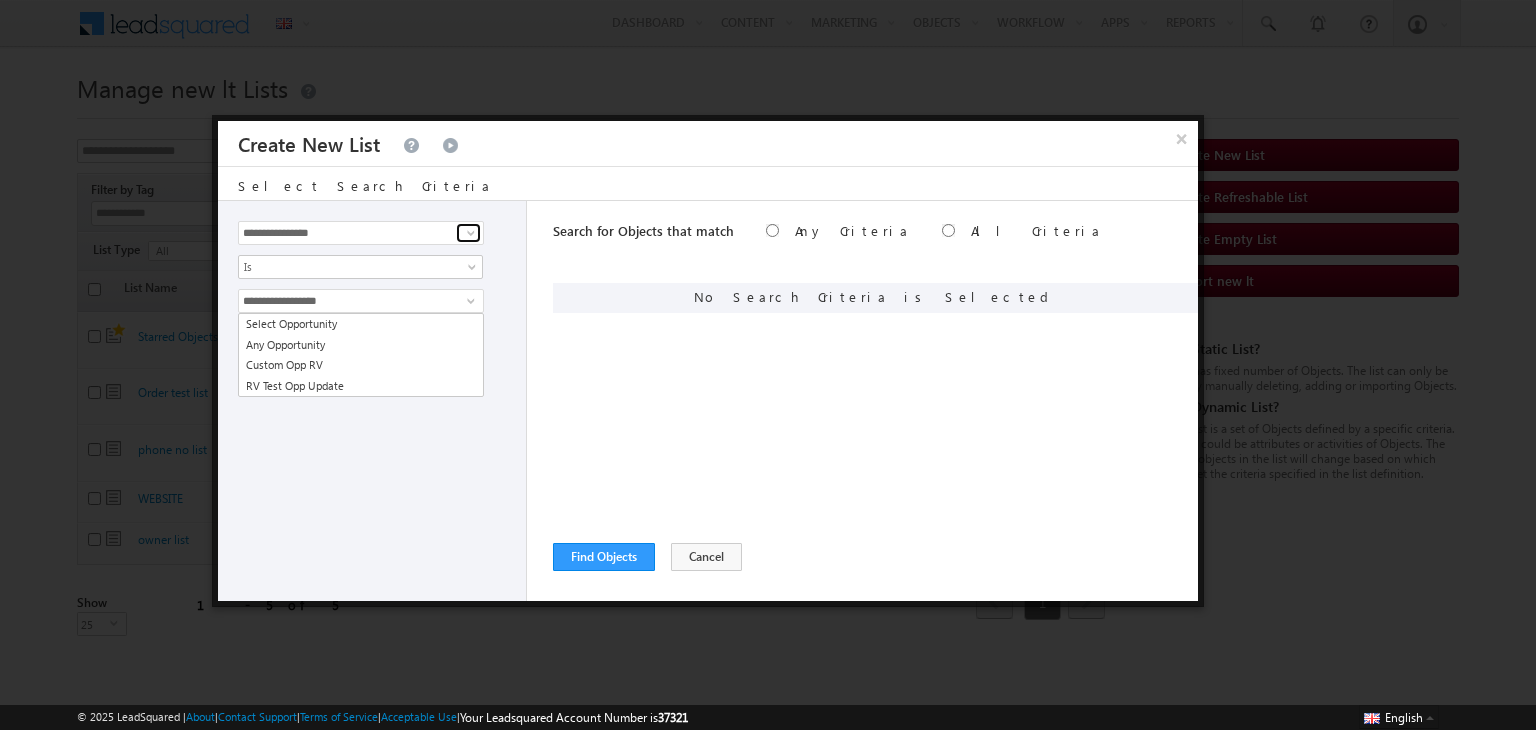 click at bounding box center [471, 233] 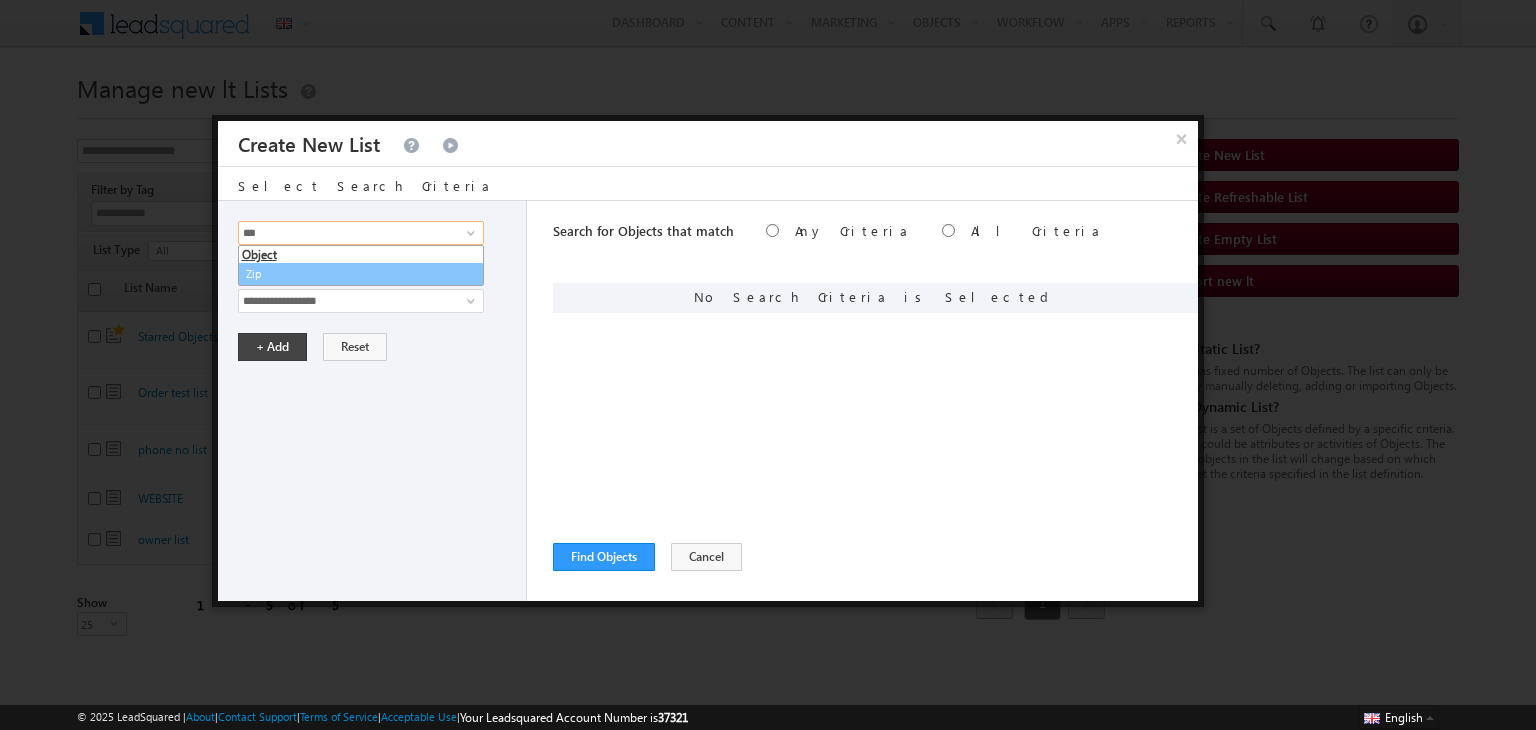 click on "Zip" at bounding box center [361, 274] 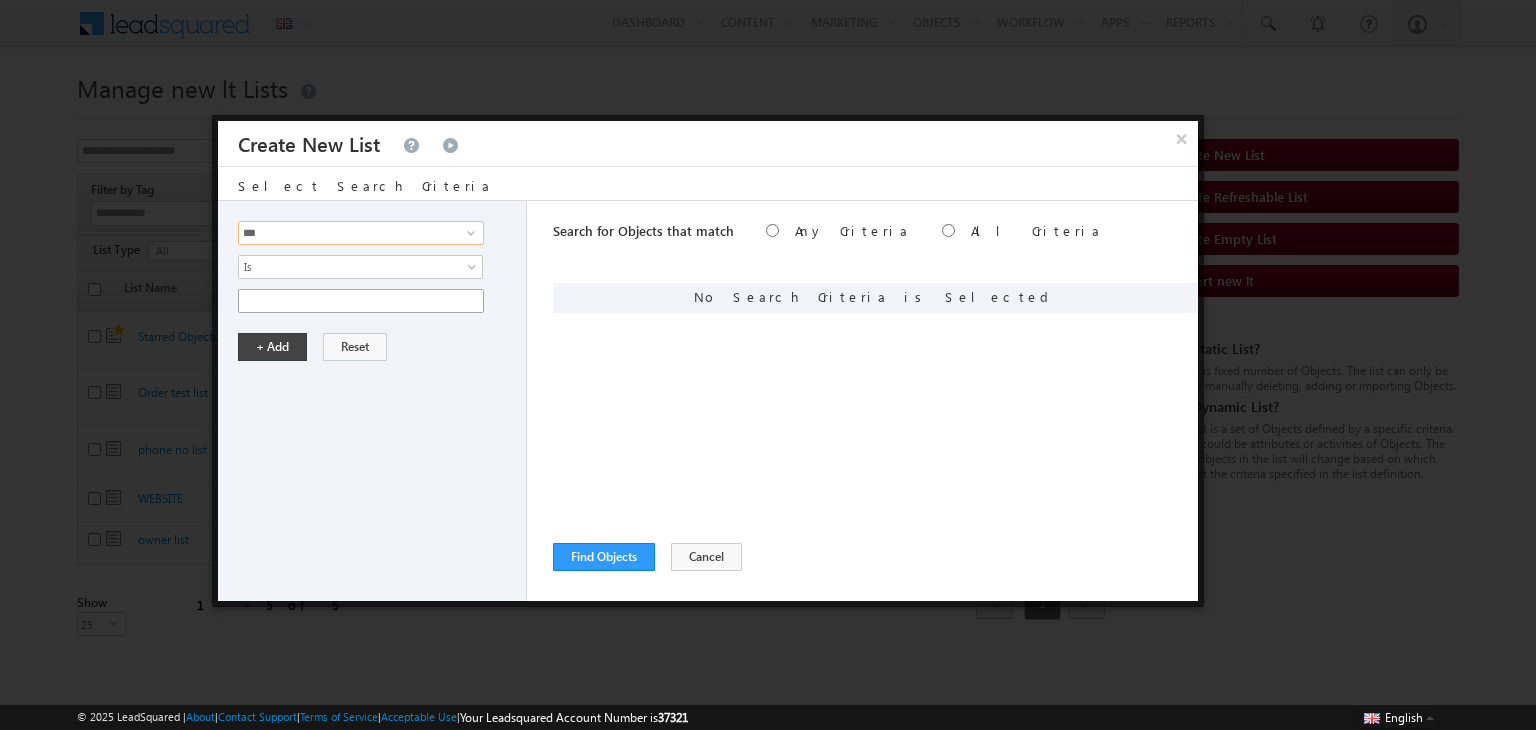 type on "***" 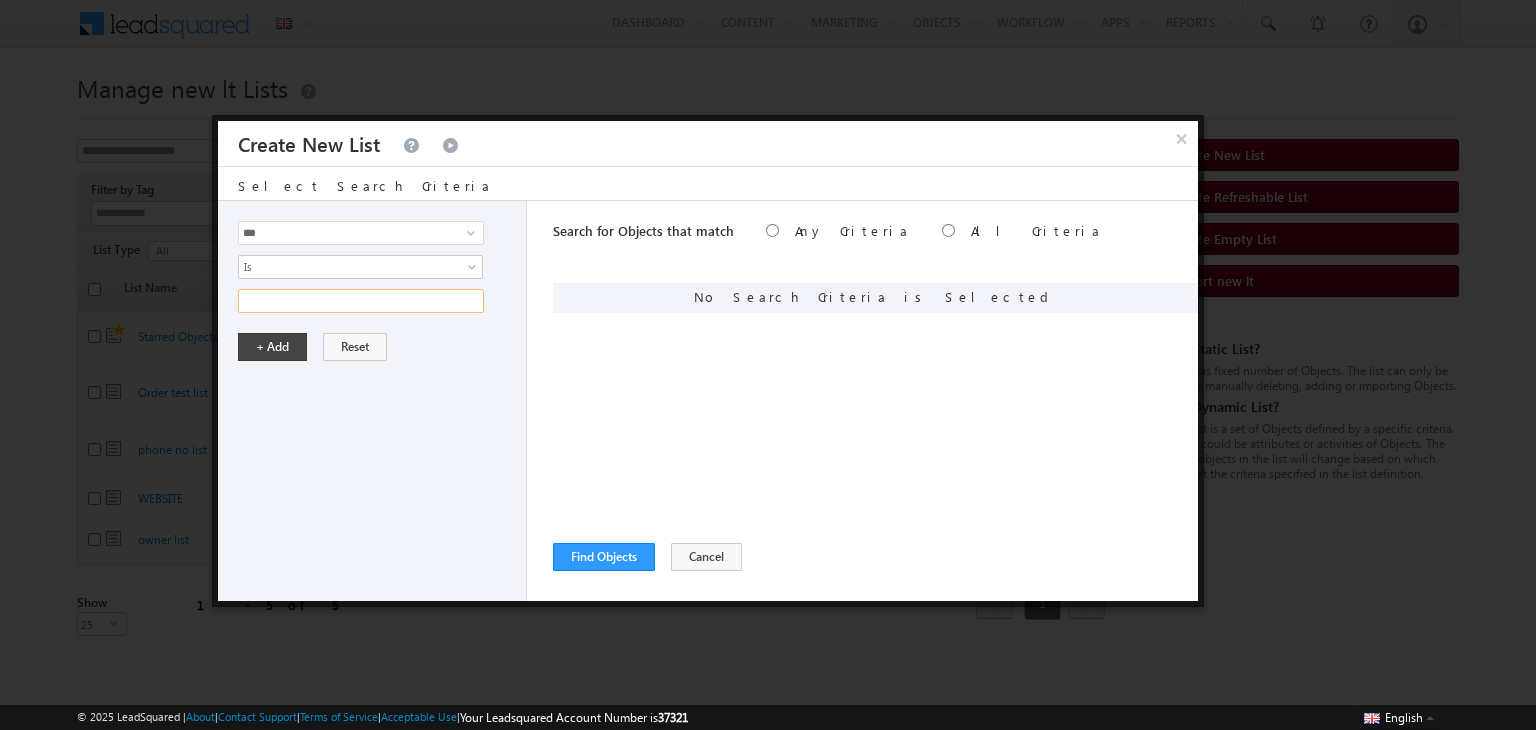 click at bounding box center (361, 301) 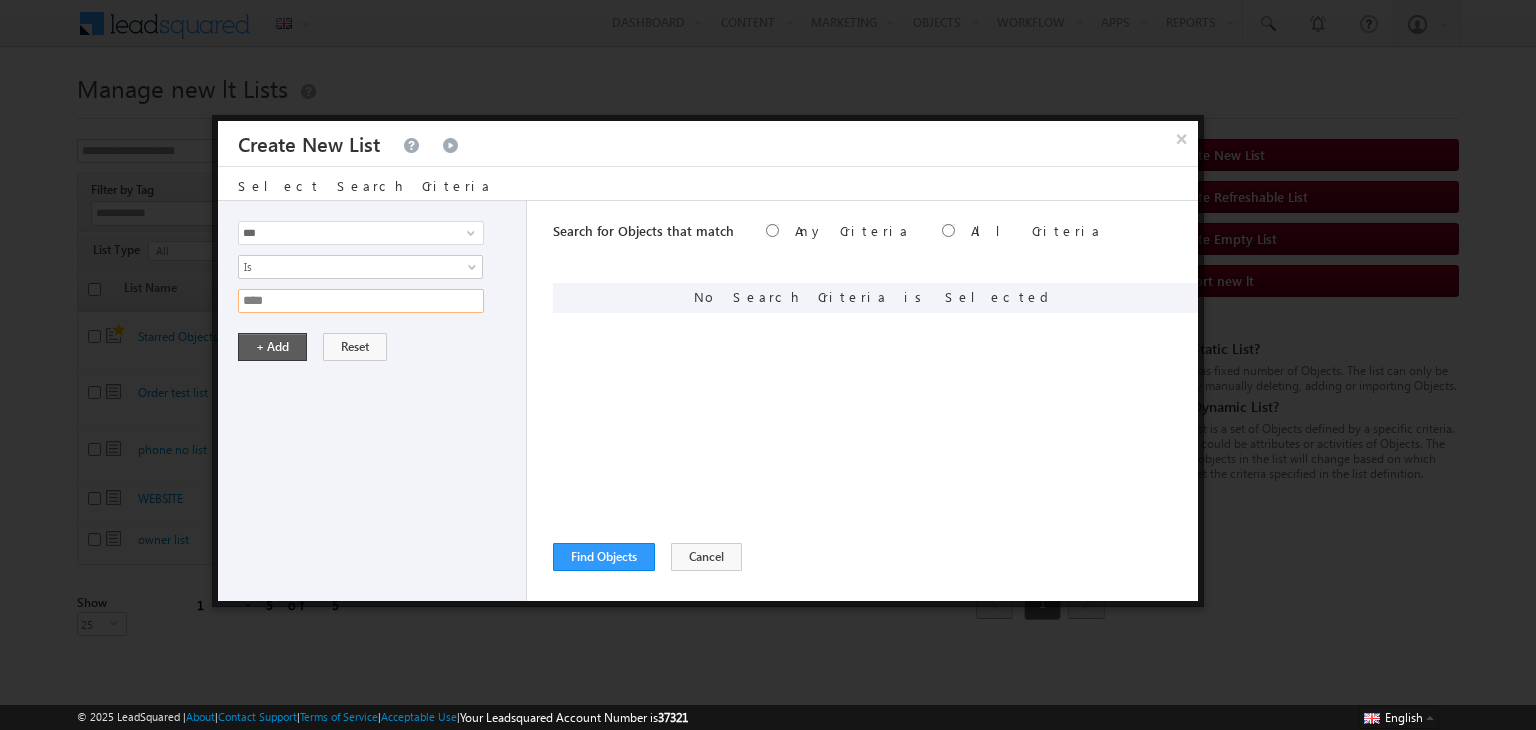 type on "****" 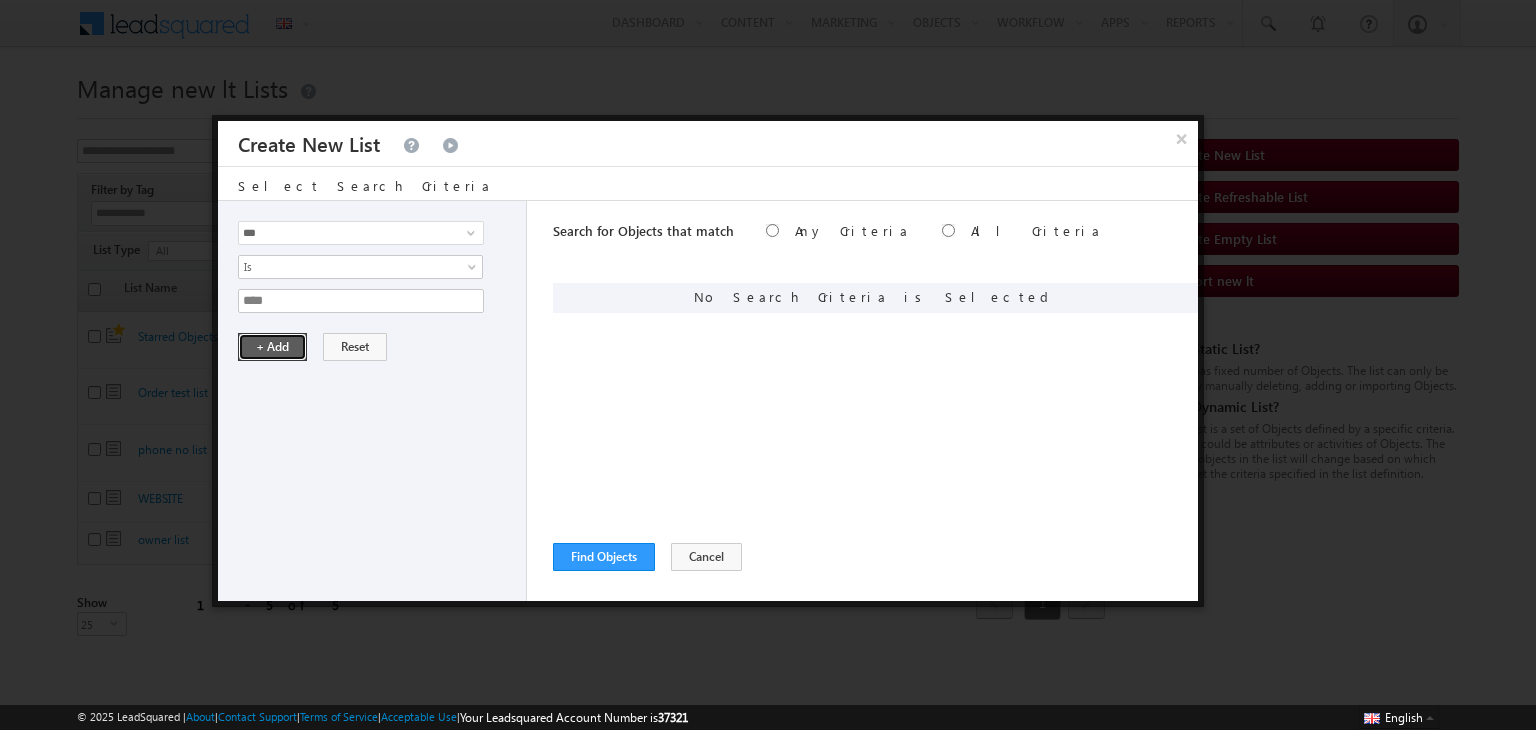 click on "+ Add" at bounding box center [272, 347] 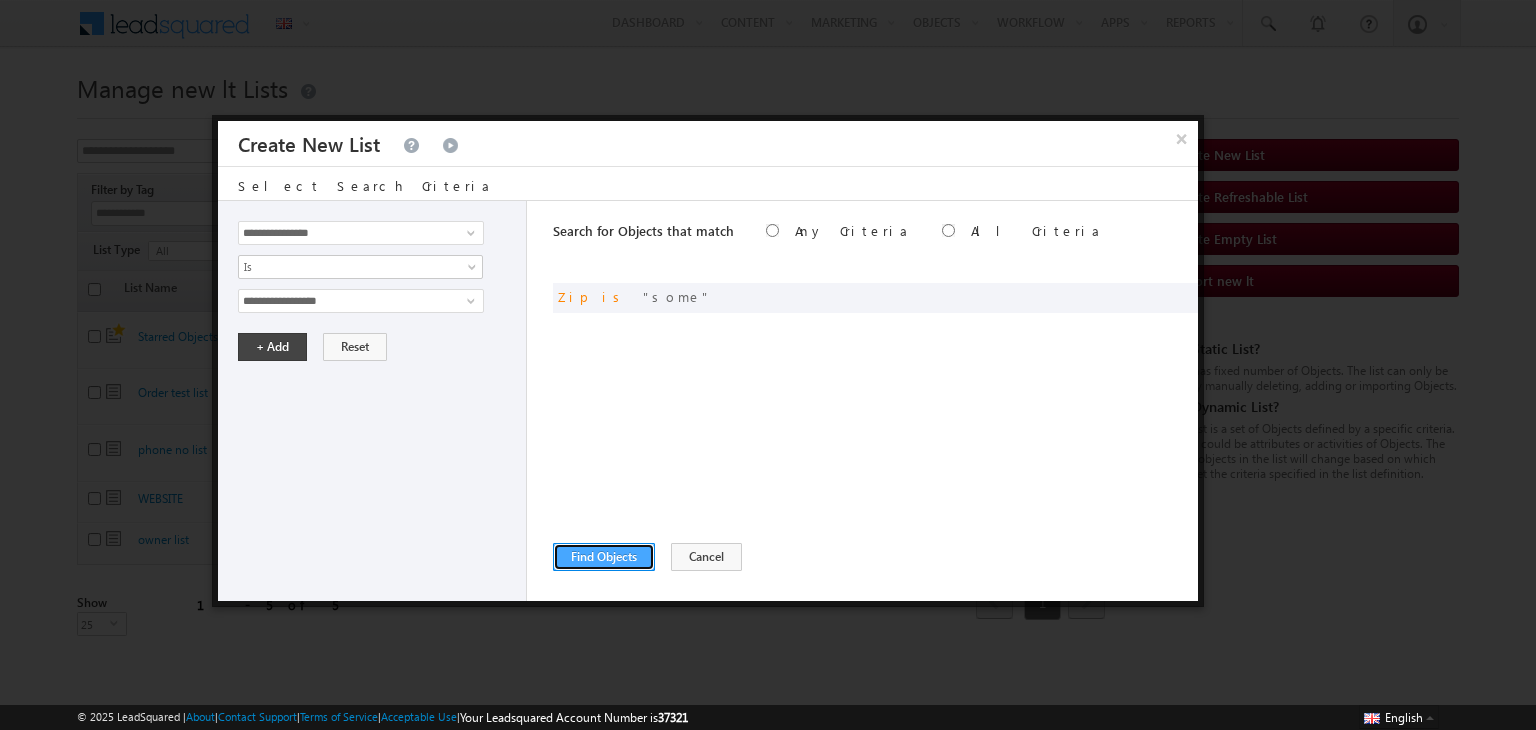 click on "Find Objects" at bounding box center (604, 557) 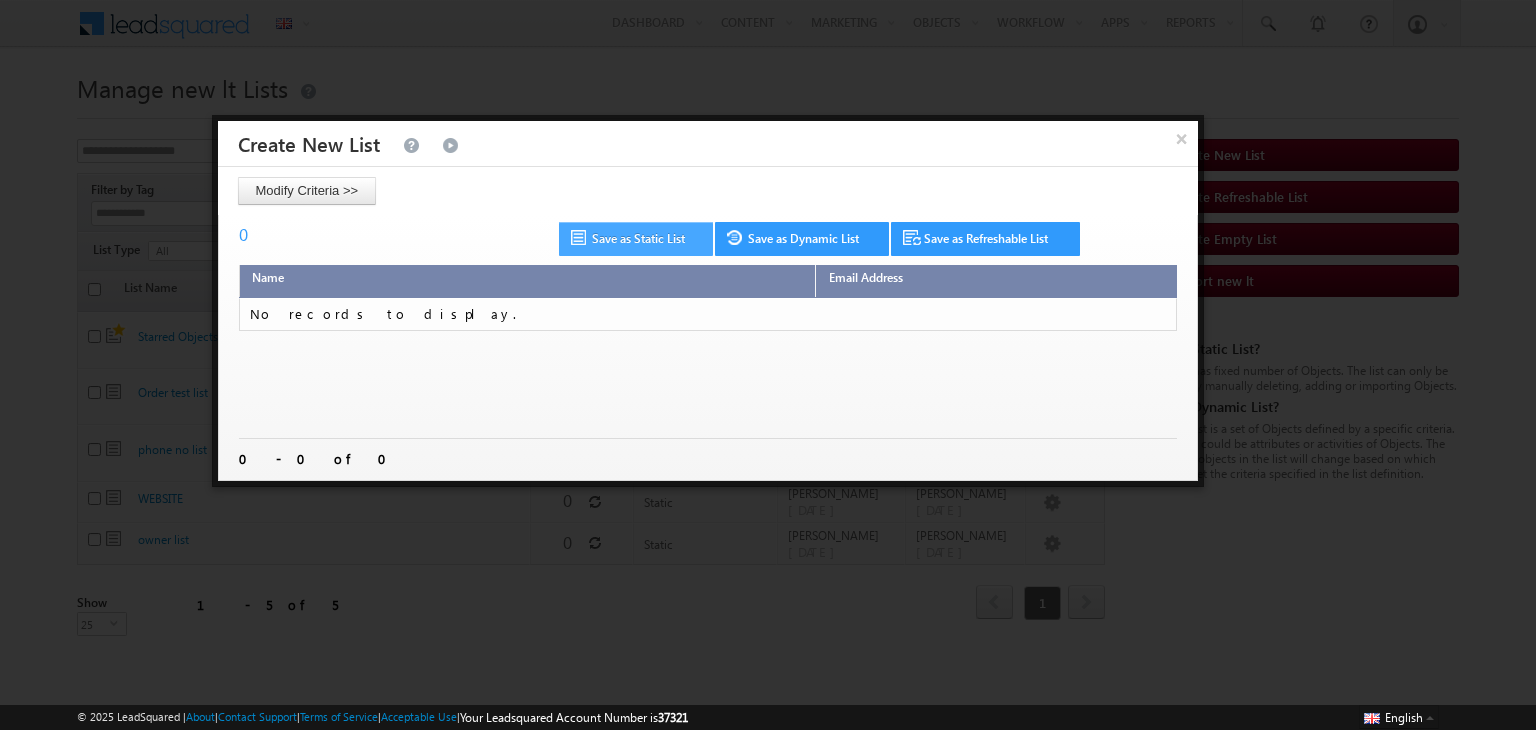 click on "Save as Static List" at bounding box center [636, 239] 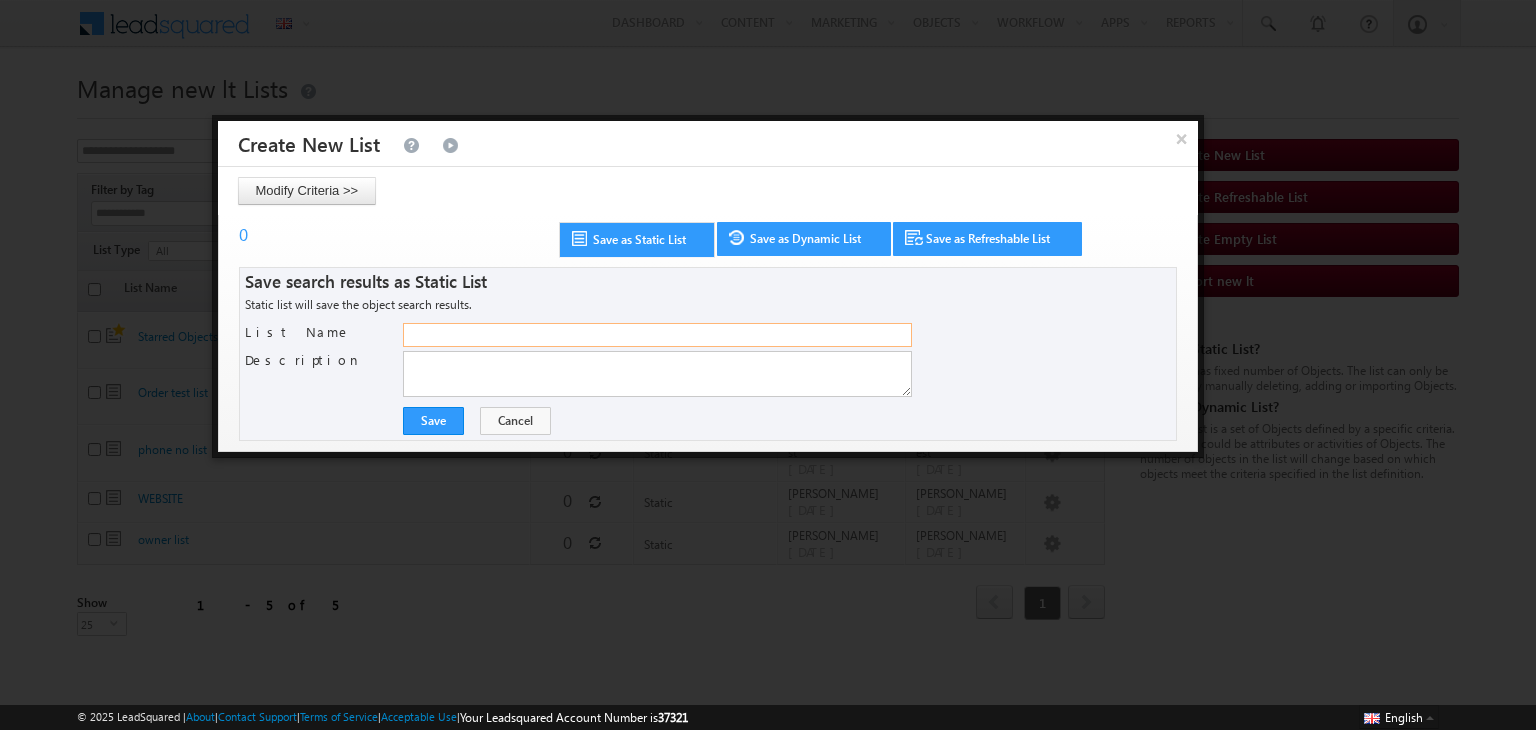 click on "List Name" at bounding box center (657, 335) 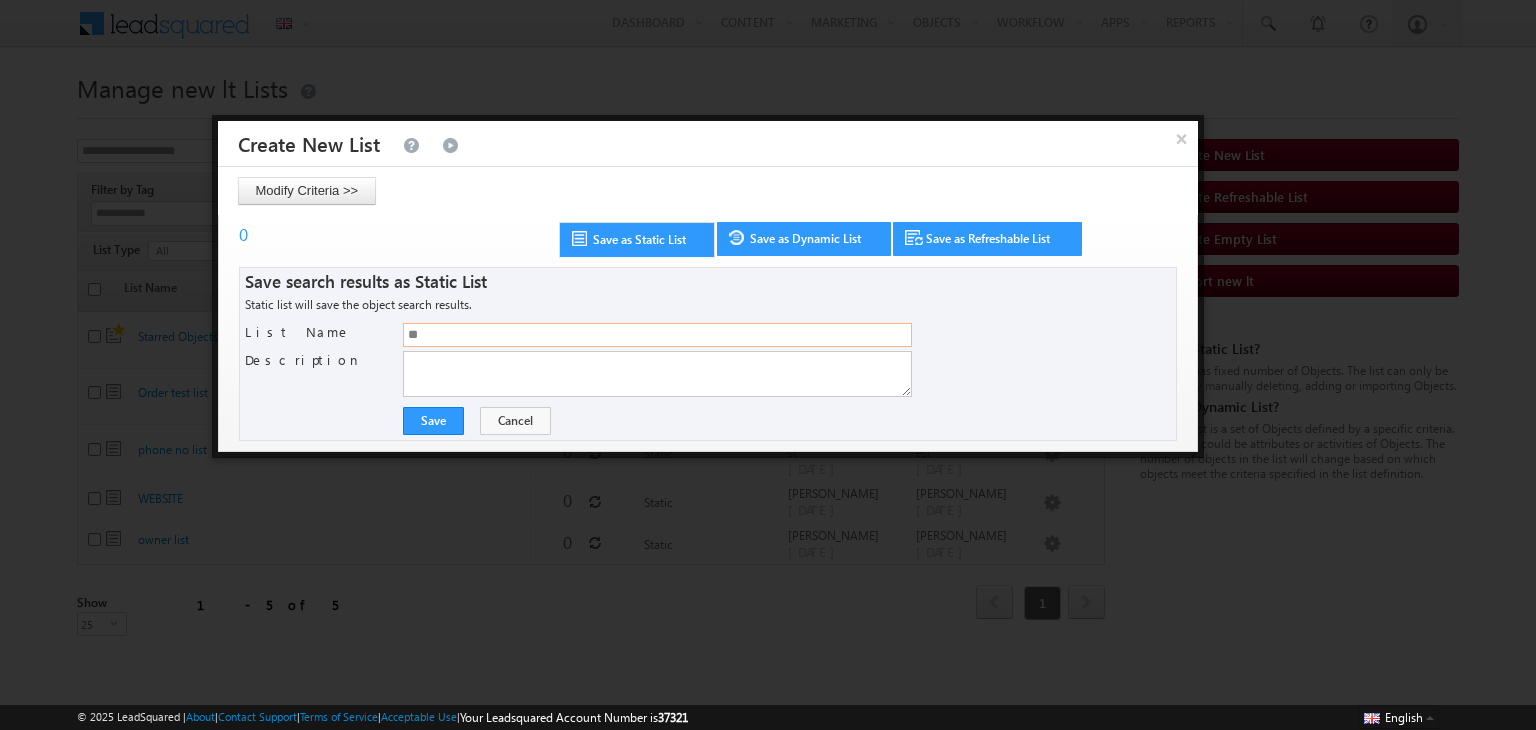 type on "*" 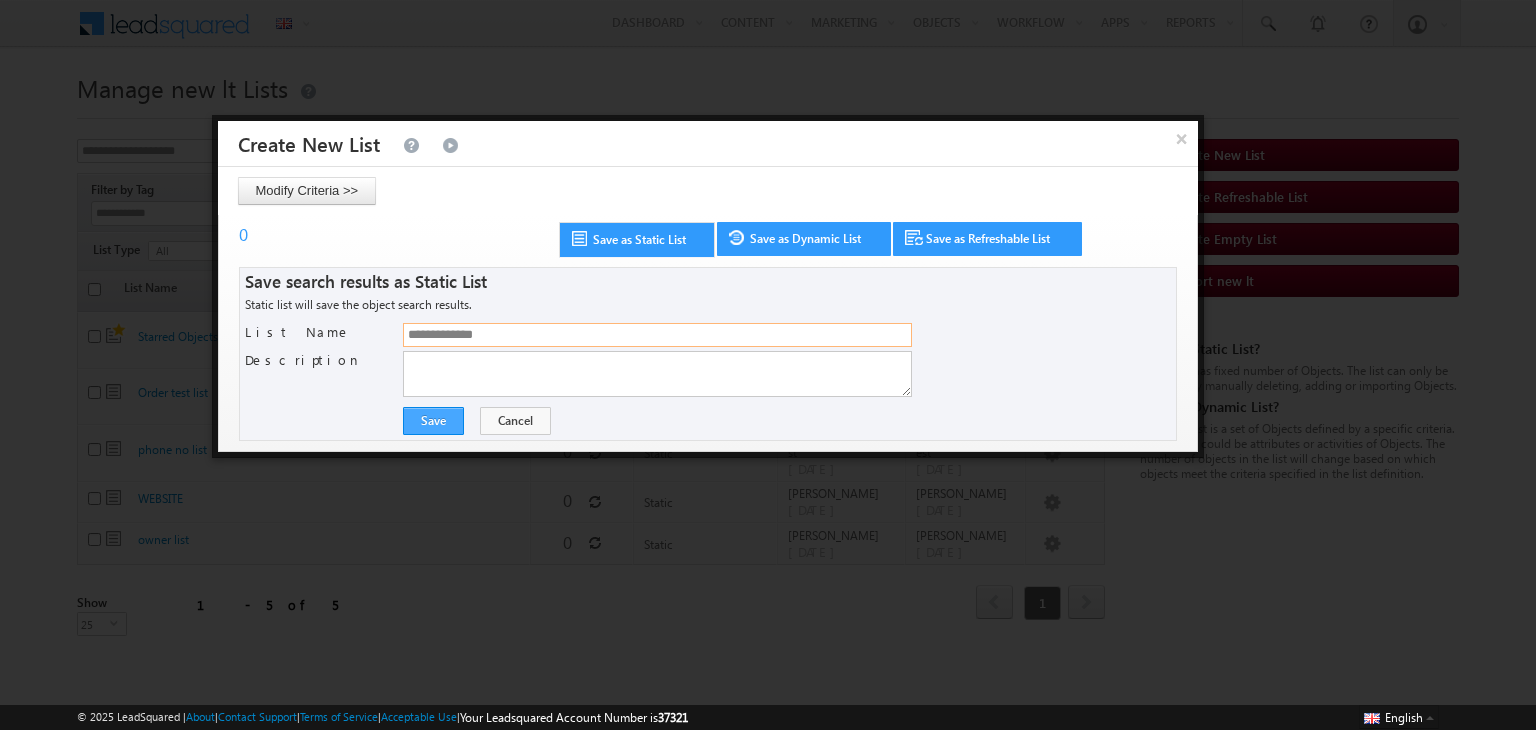 type on "**********" 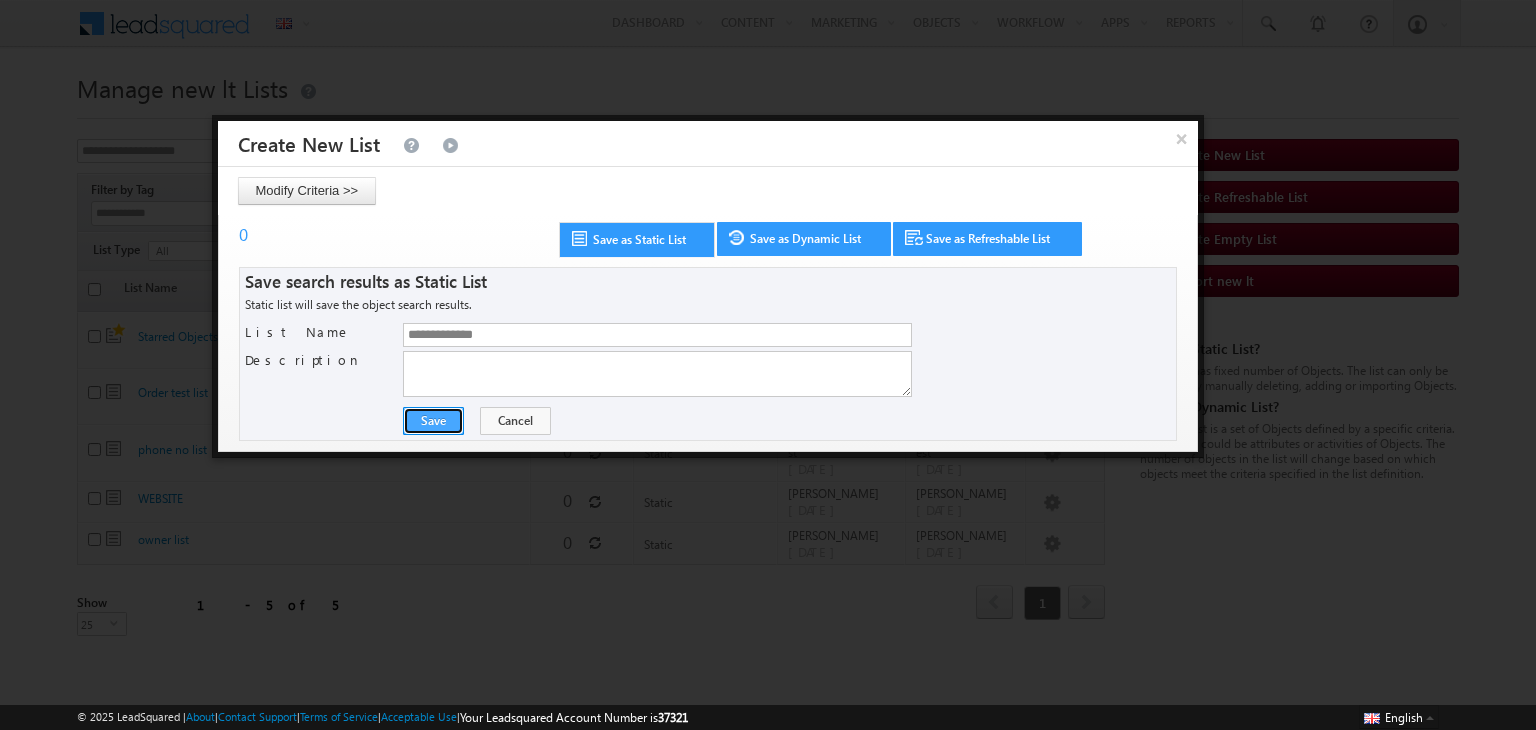 click on "Save" at bounding box center (433, 421) 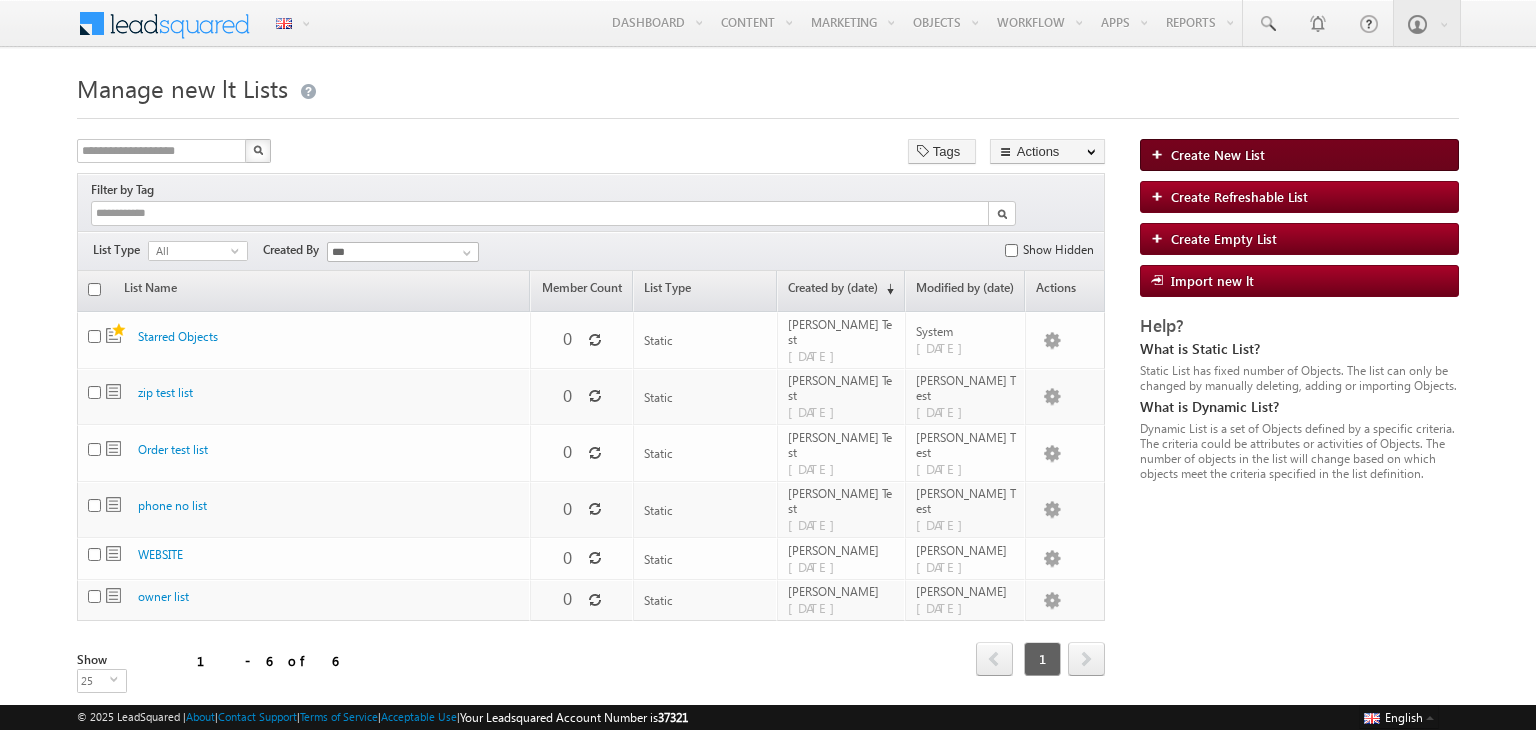 click on "Create New List" at bounding box center [1218, 154] 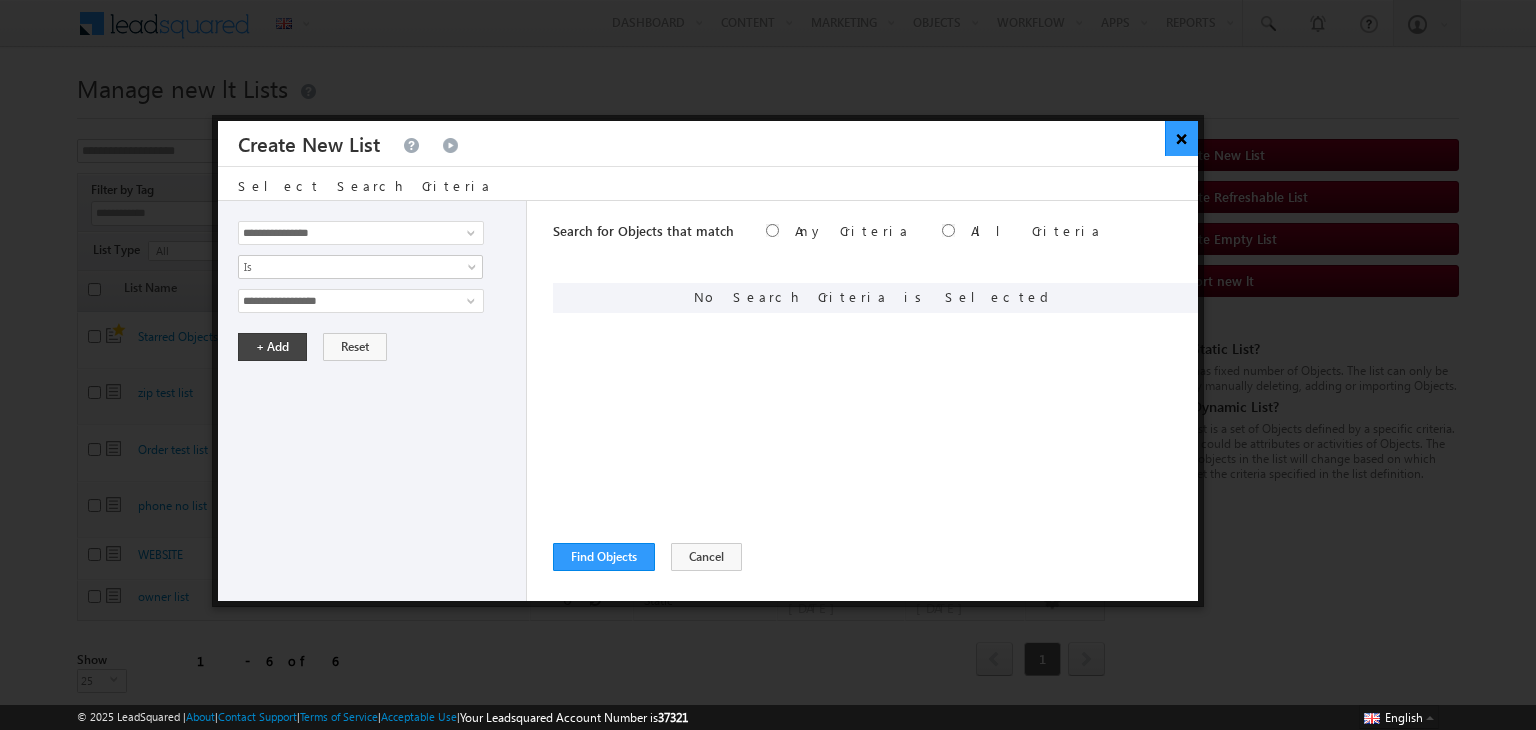 click on "×" at bounding box center [1181, 138] 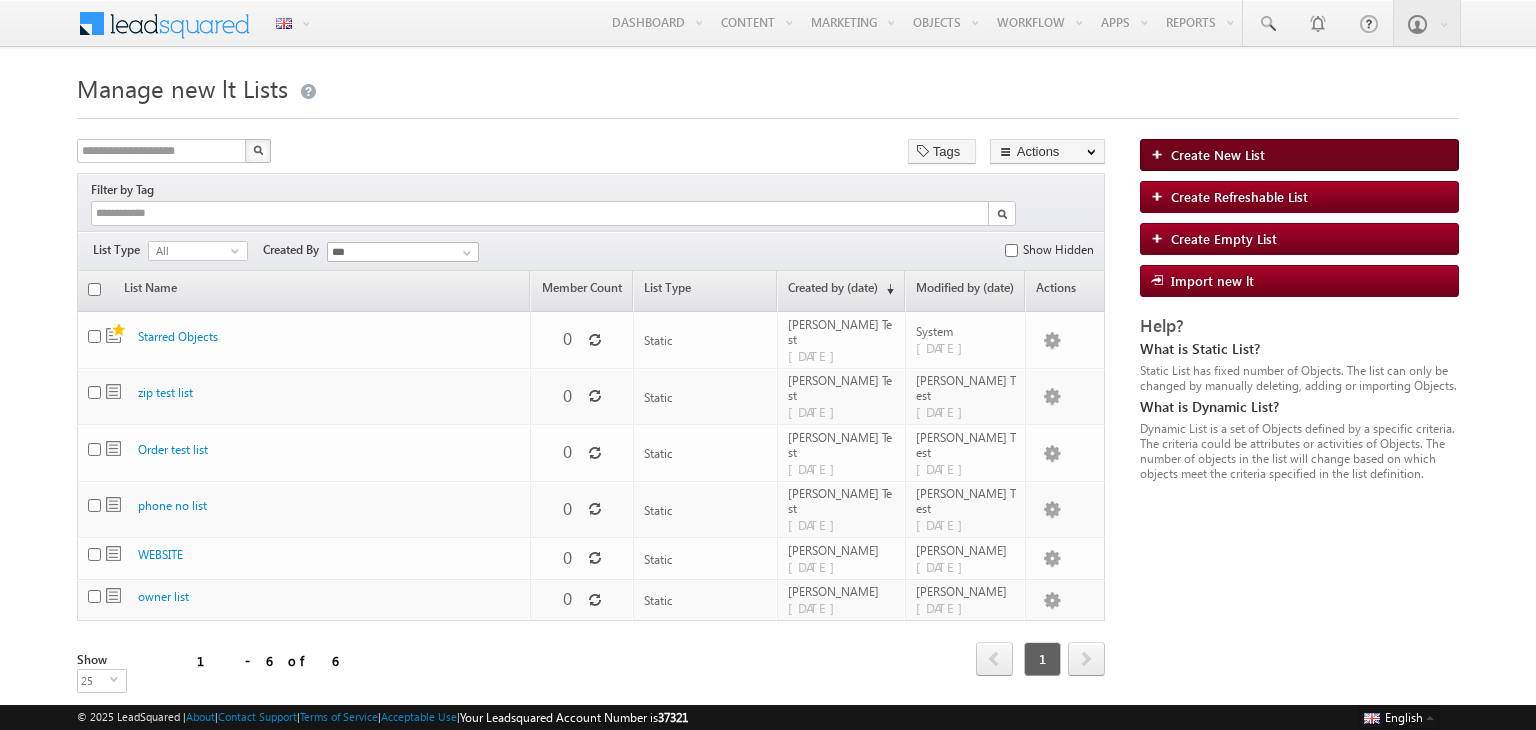 click on "Create New List" at bounding box center [1218, 154] 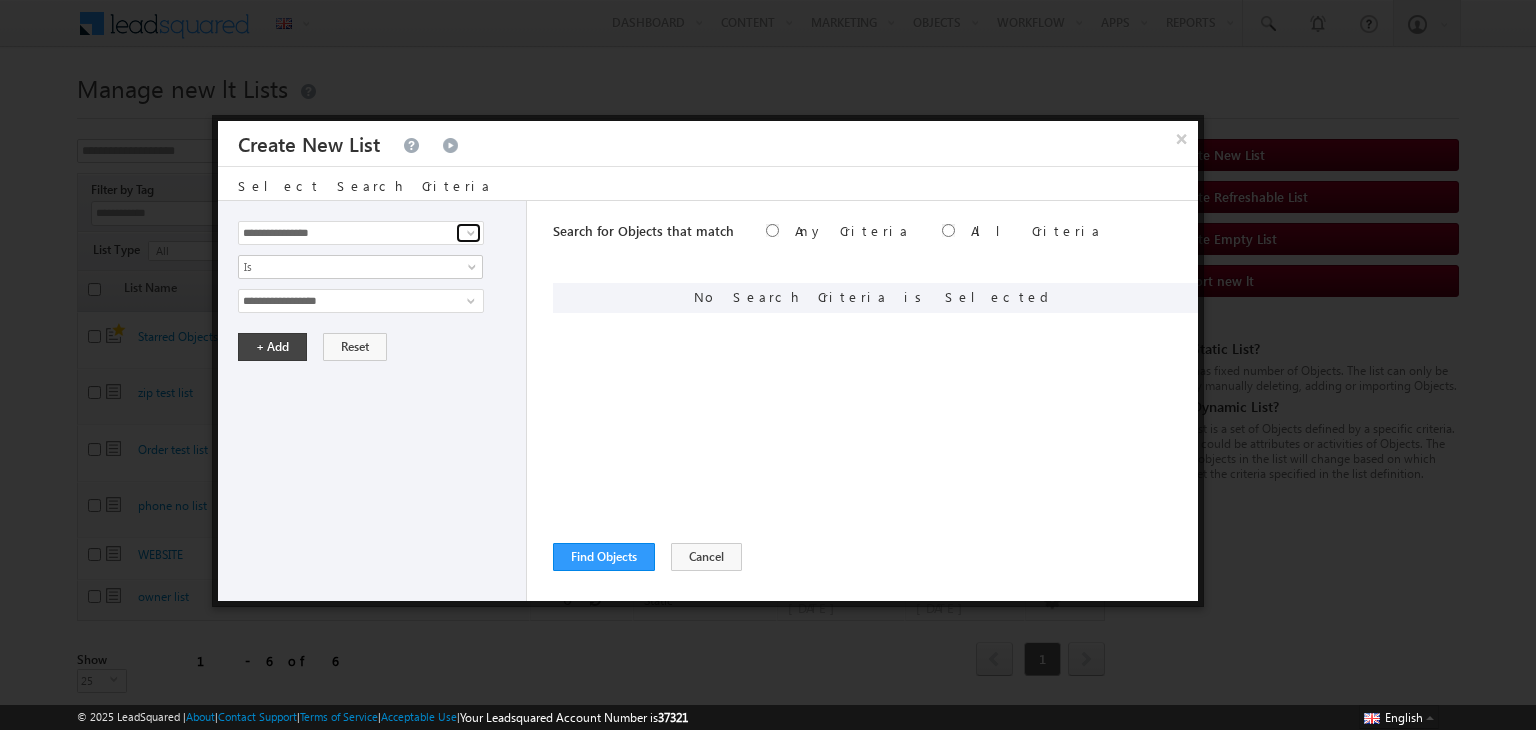 click at bounding box center [468, 233] 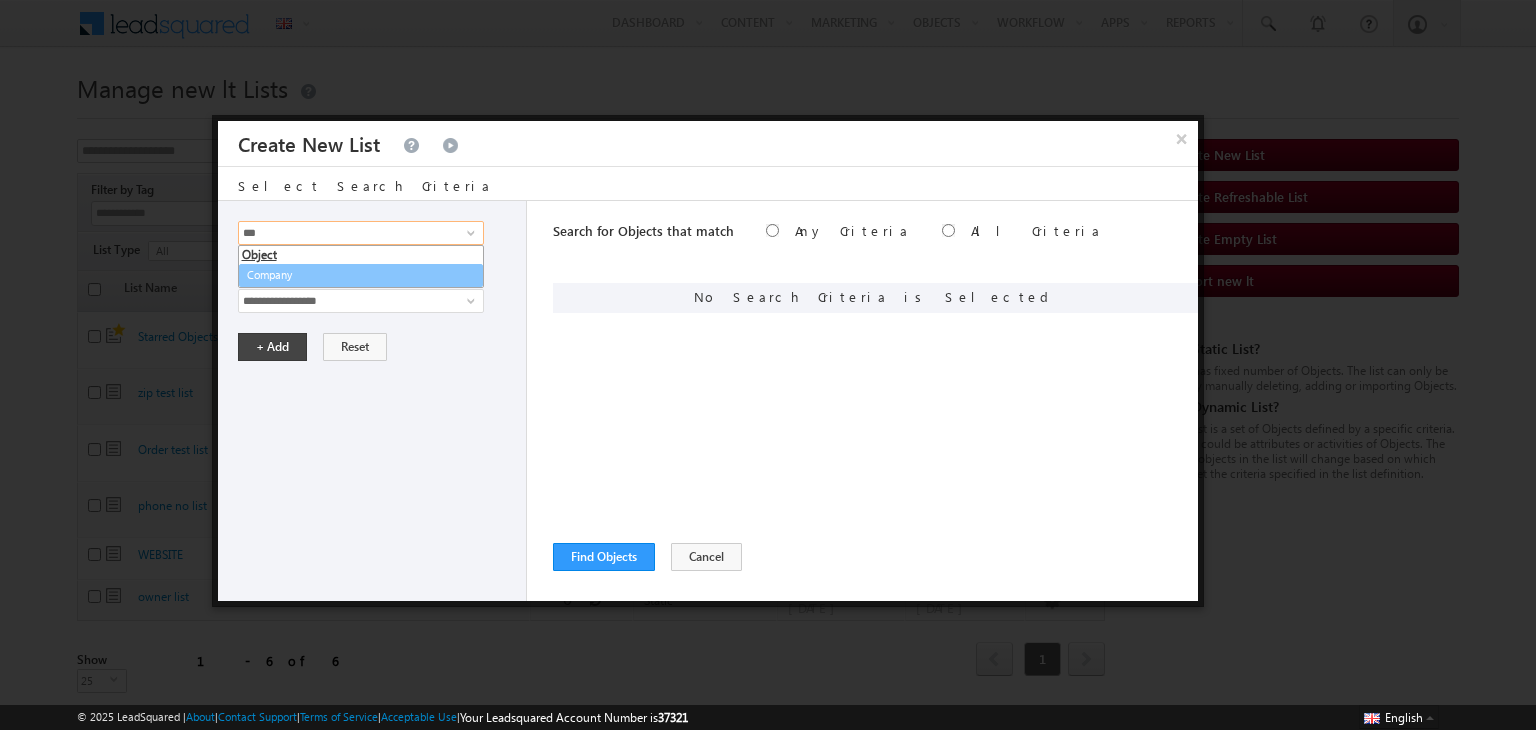 click on "Company" at bounding box center (361, 275) 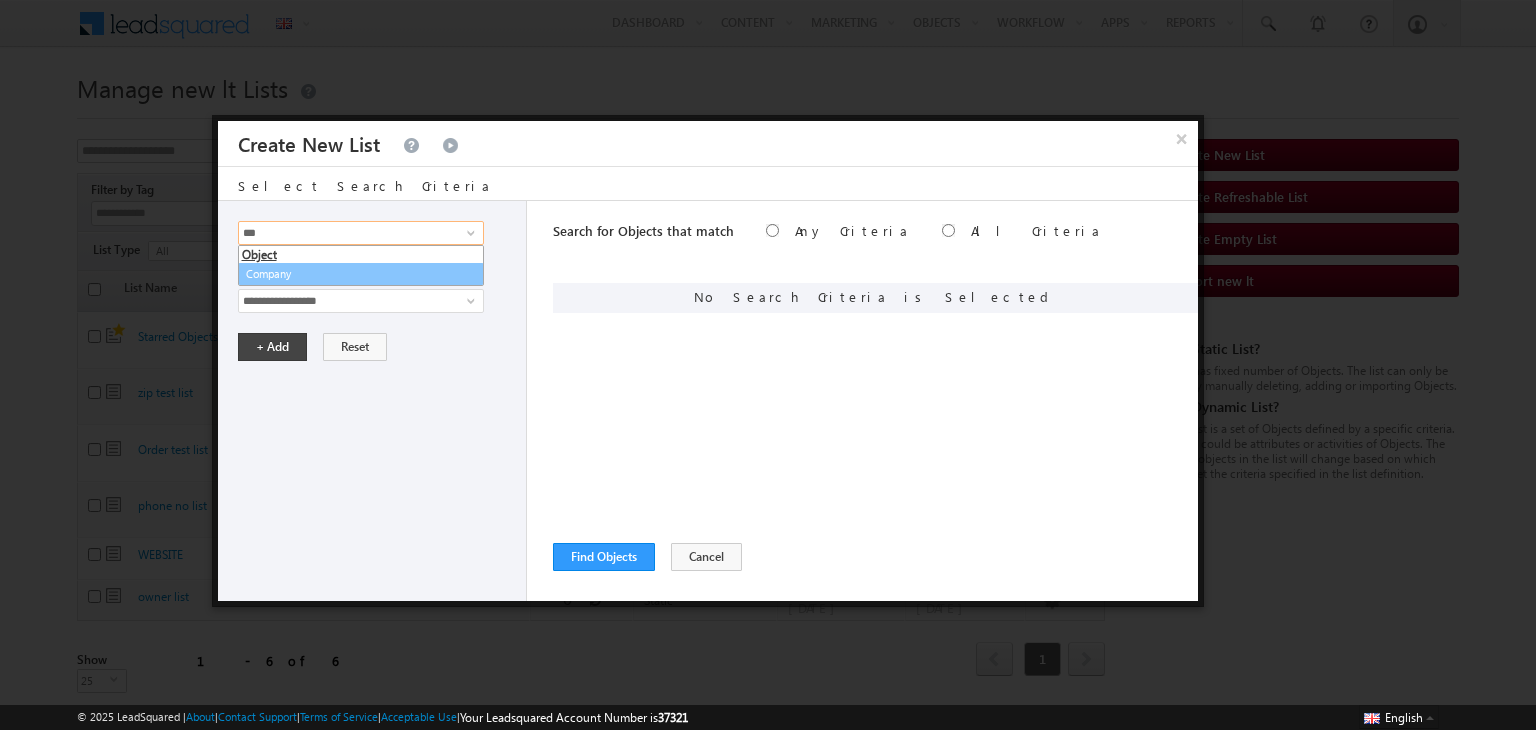 click on "Company" at bounding box center [361, 274] 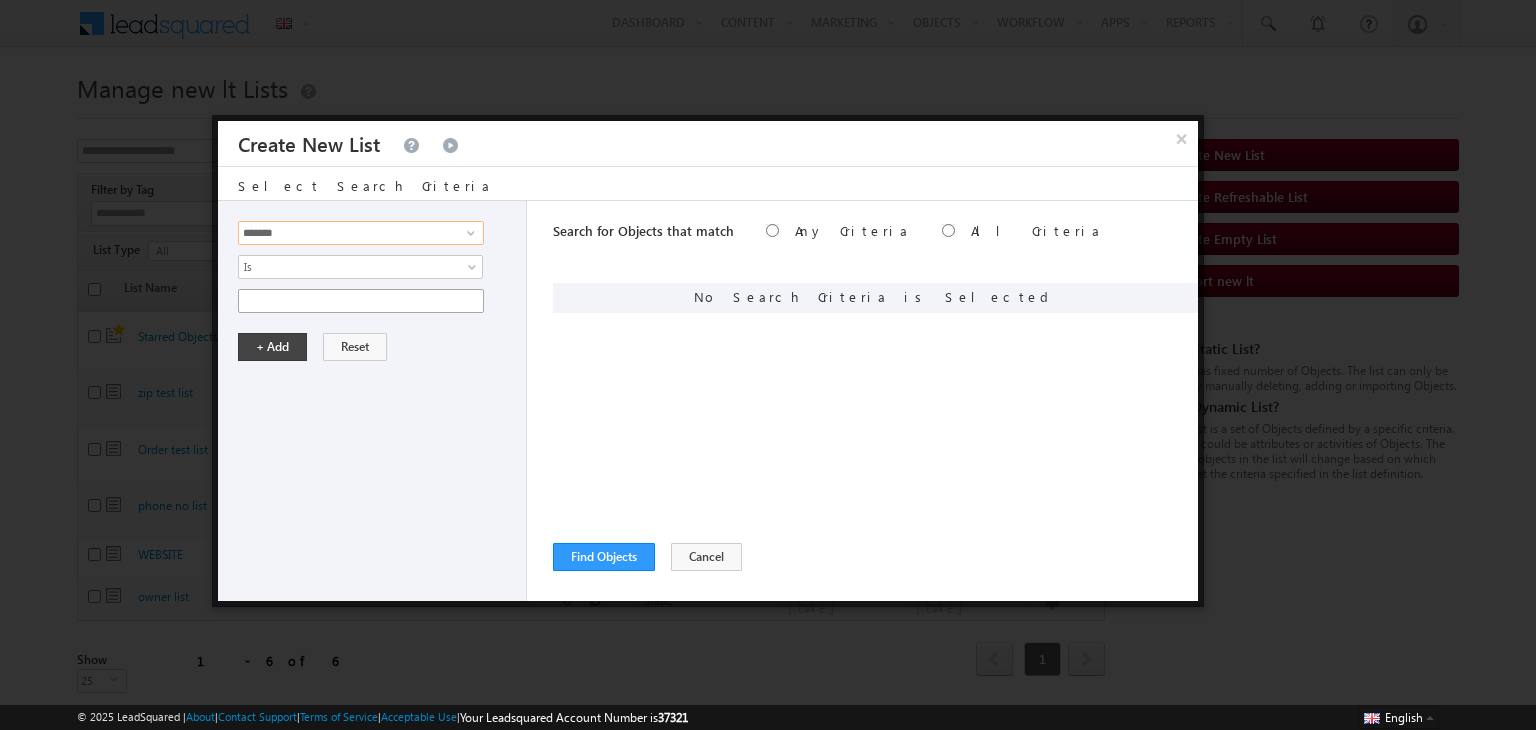type on "*******" 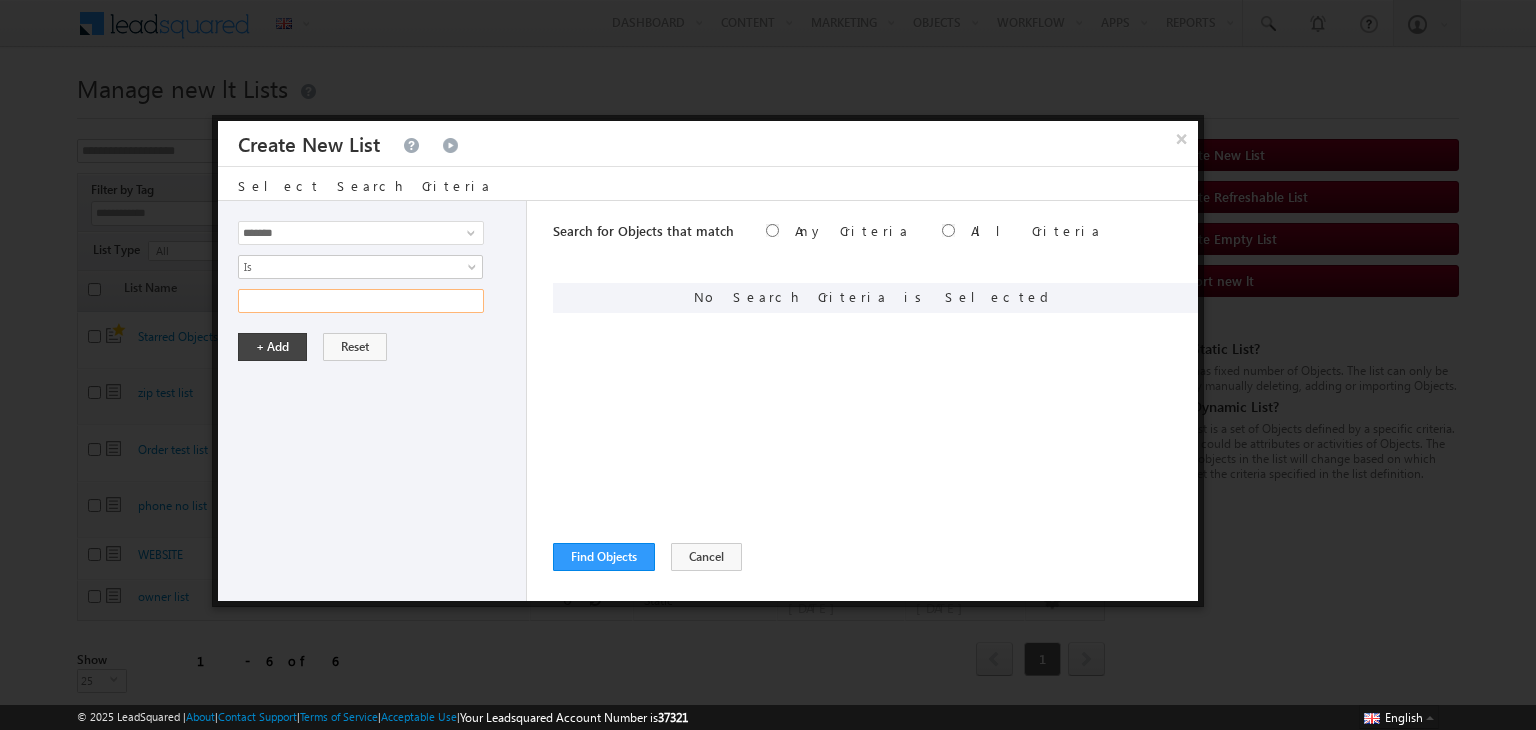 click at bounding box center [361, 301] 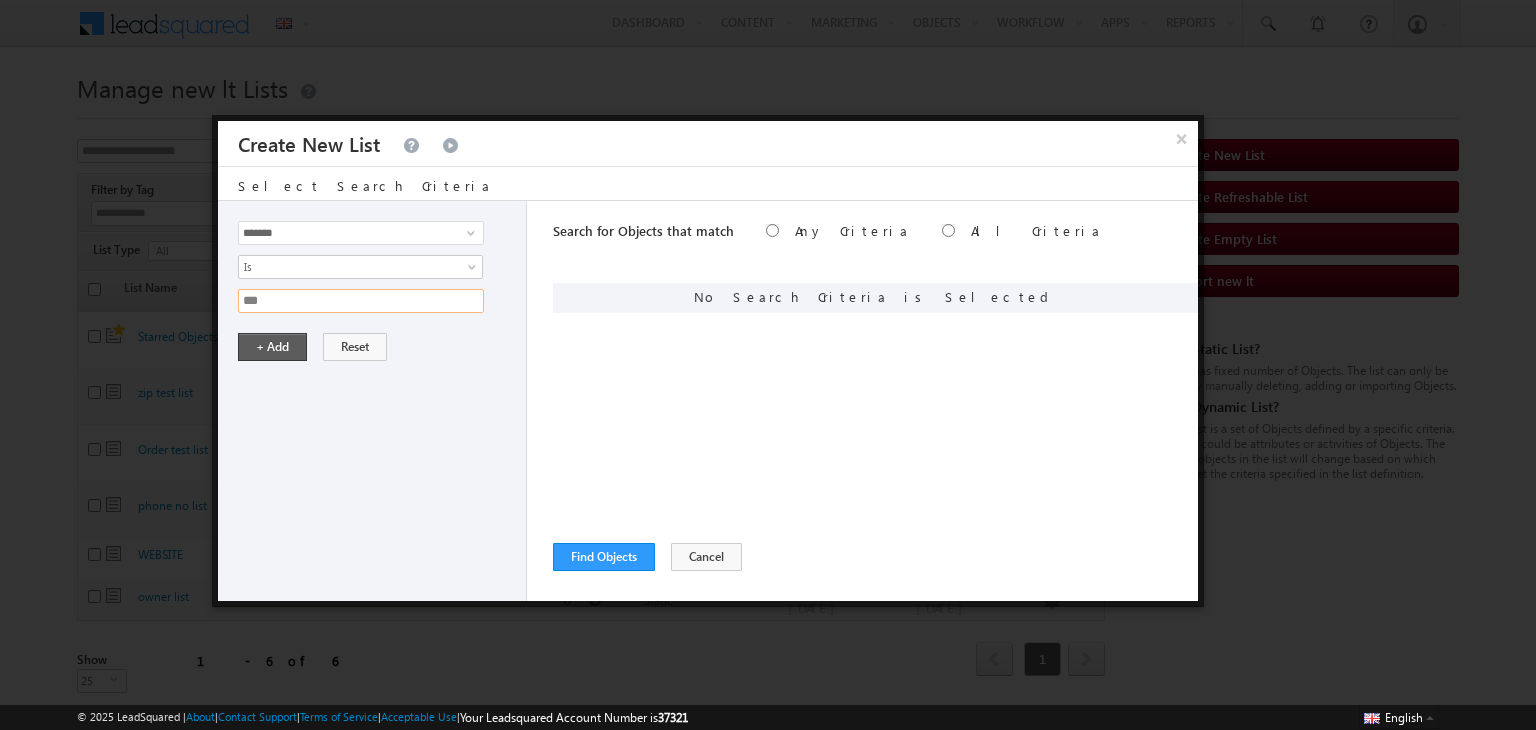type on "***" 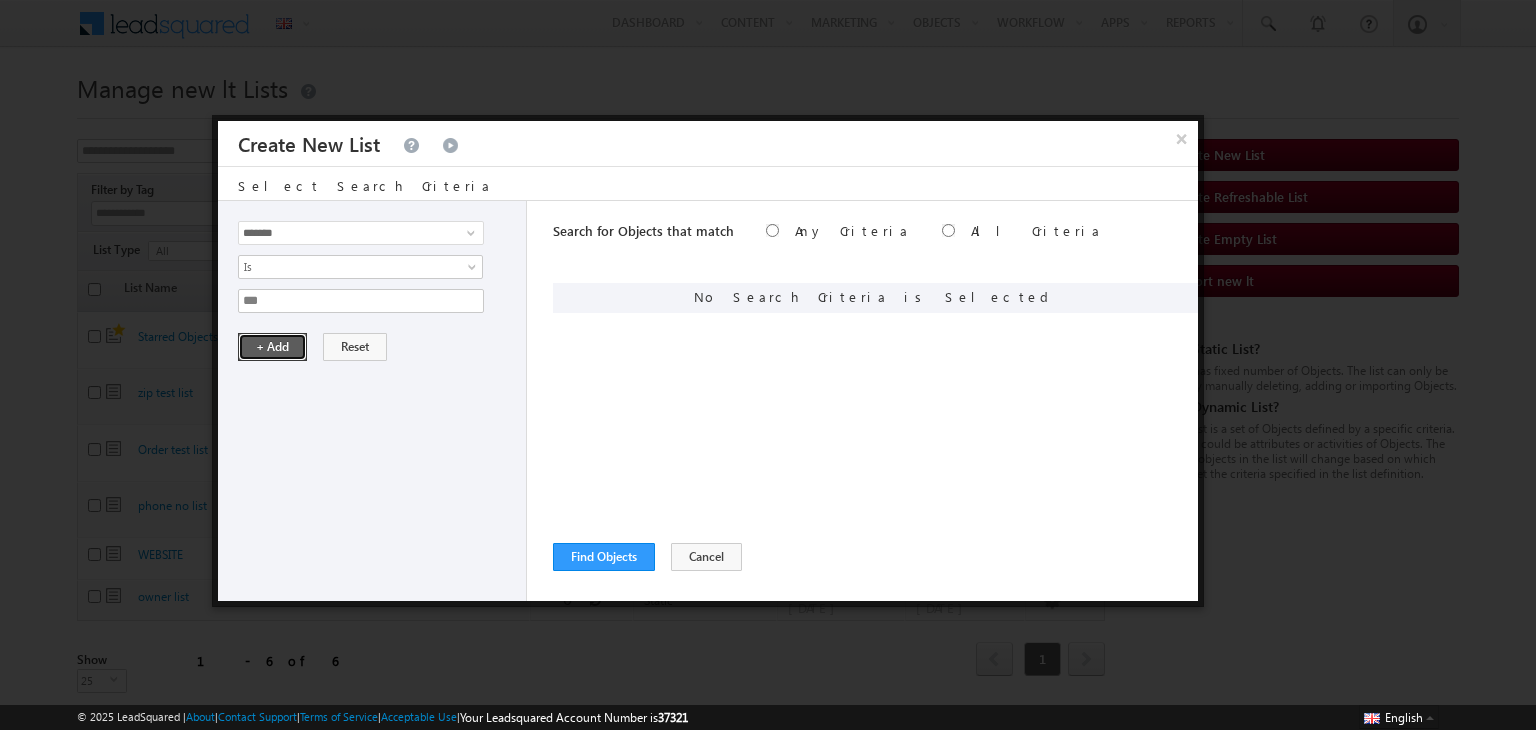 click on "+ Add" at bounding box center (272, 347) 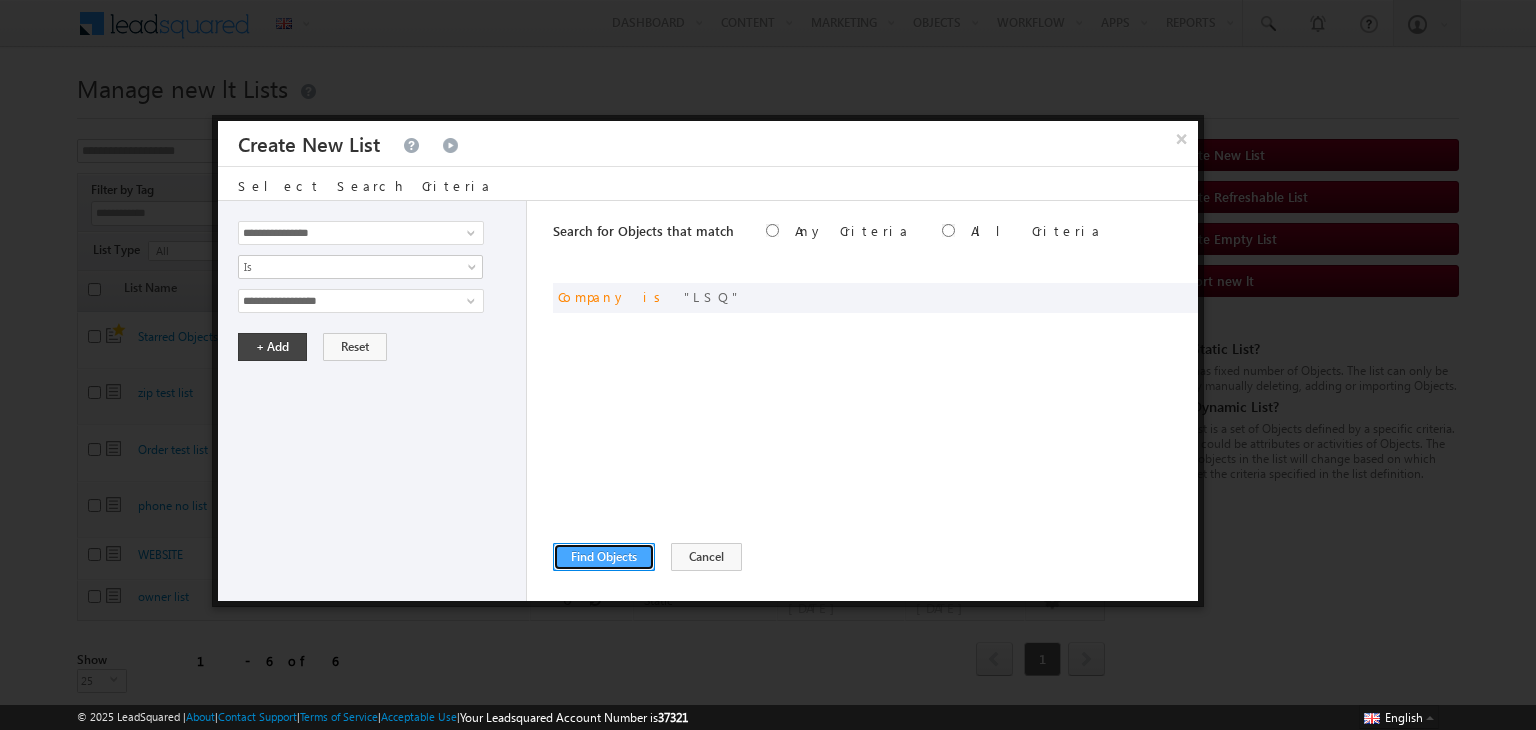 click on "Find Objects" at bounding box center (604, 557) 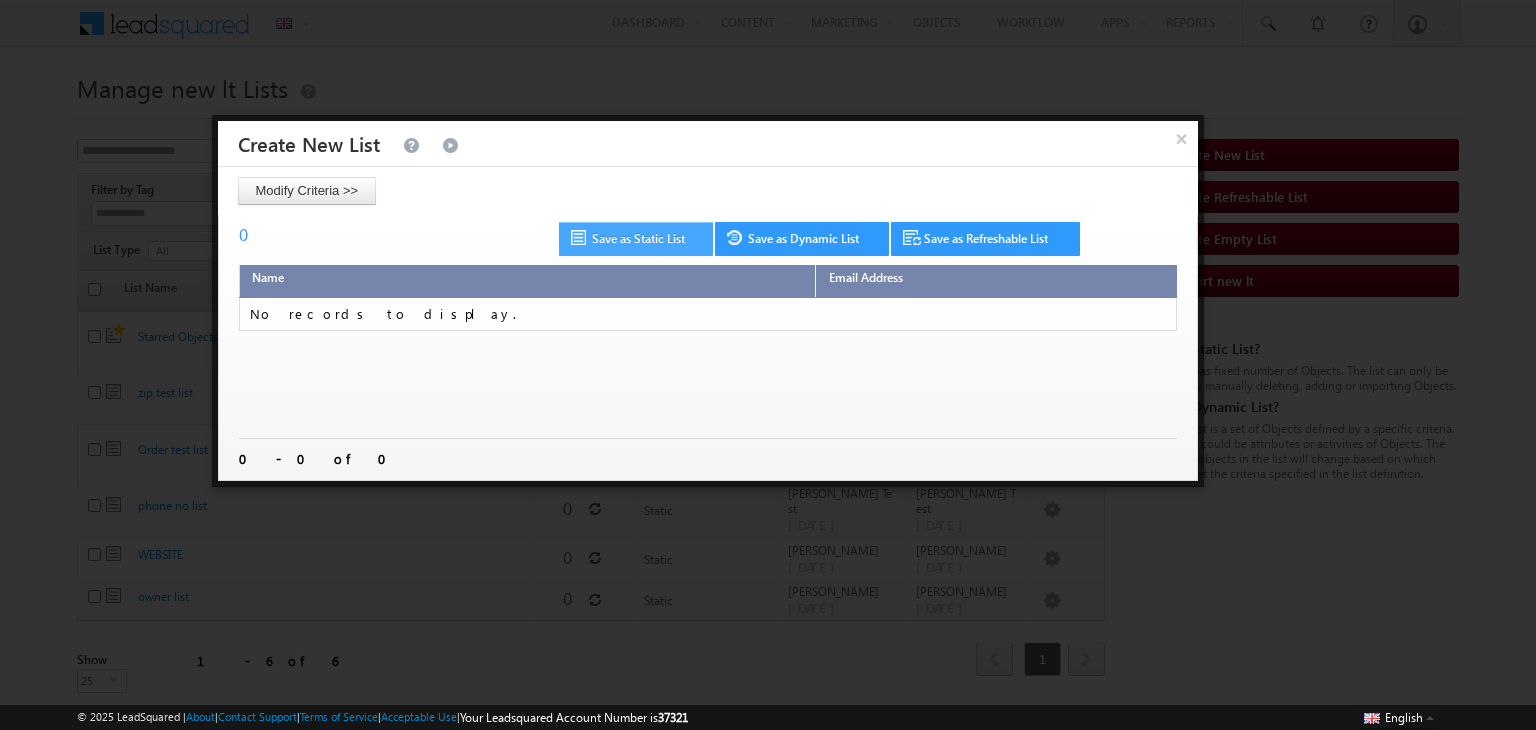 click on "Save as Static List" at bounding box center [636, 239] 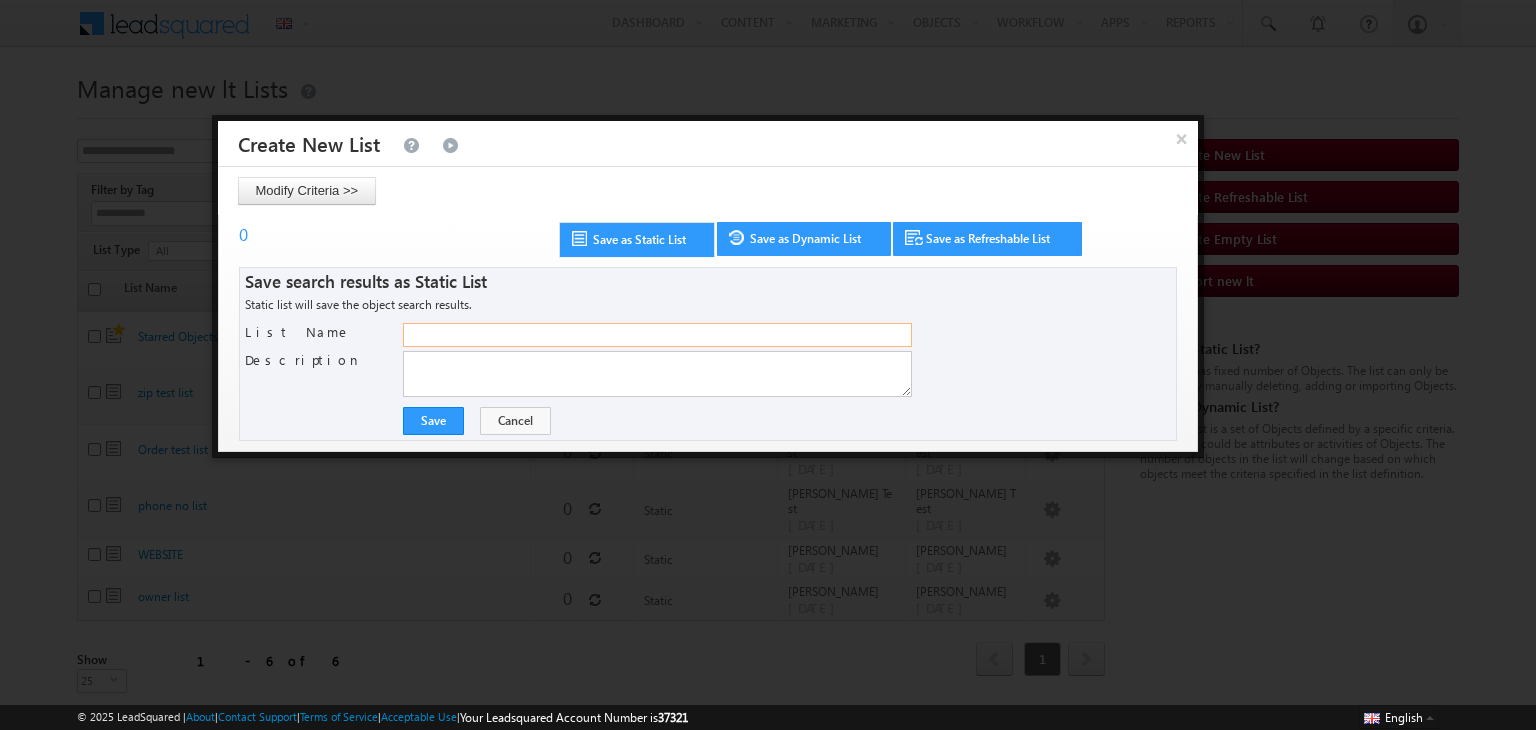 click on "List Name" at bounding box center (657, 335) 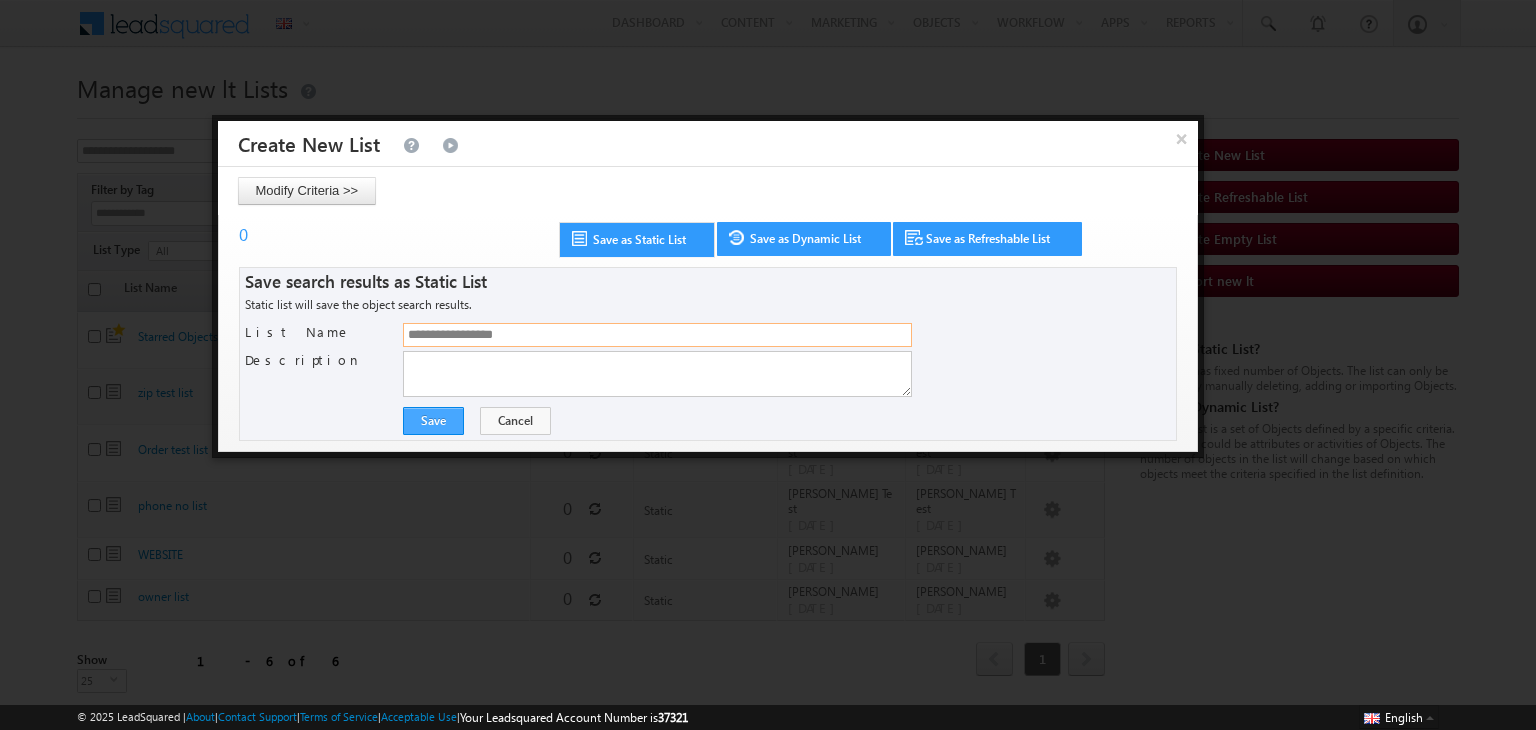 type on "**********" 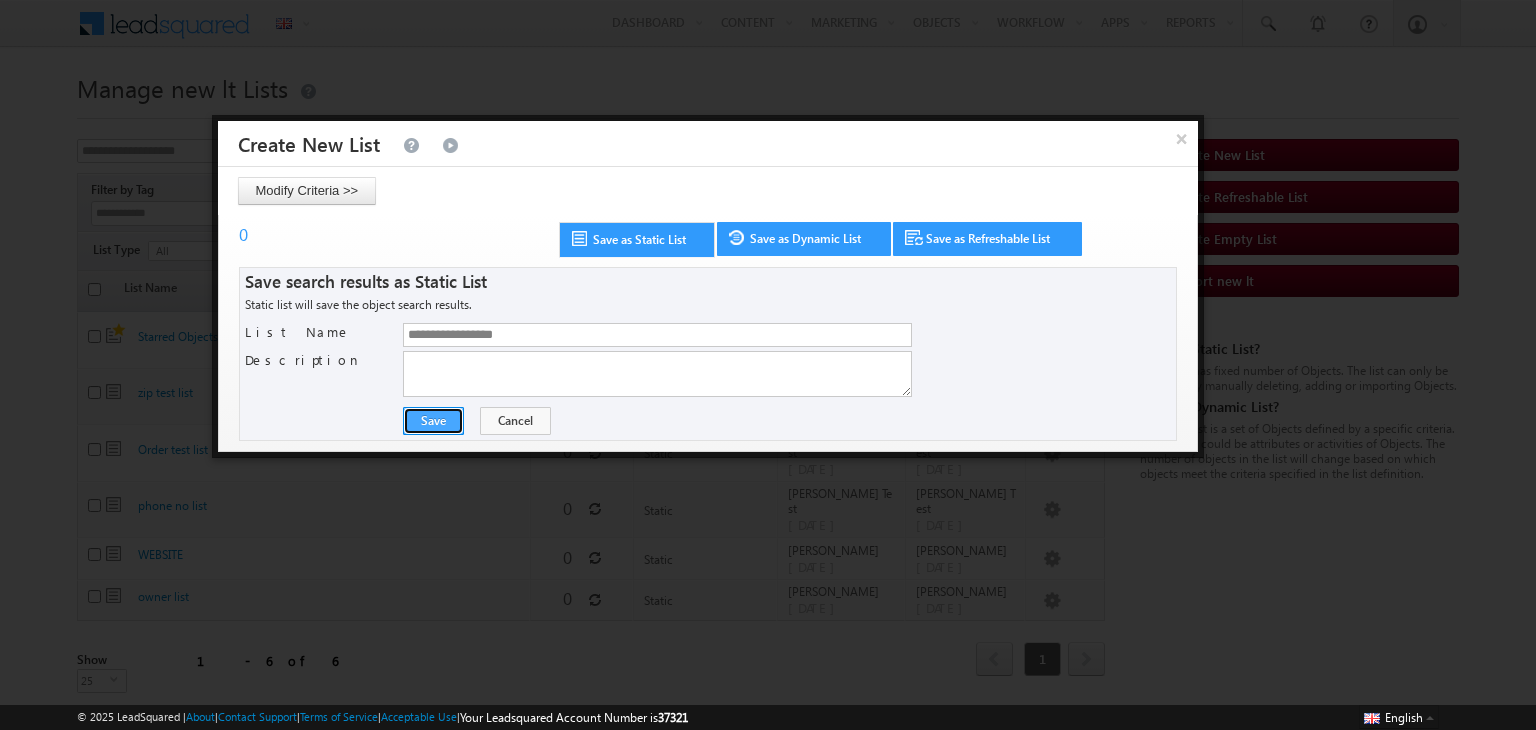 click on "Save" at bounding box center (433, 421) 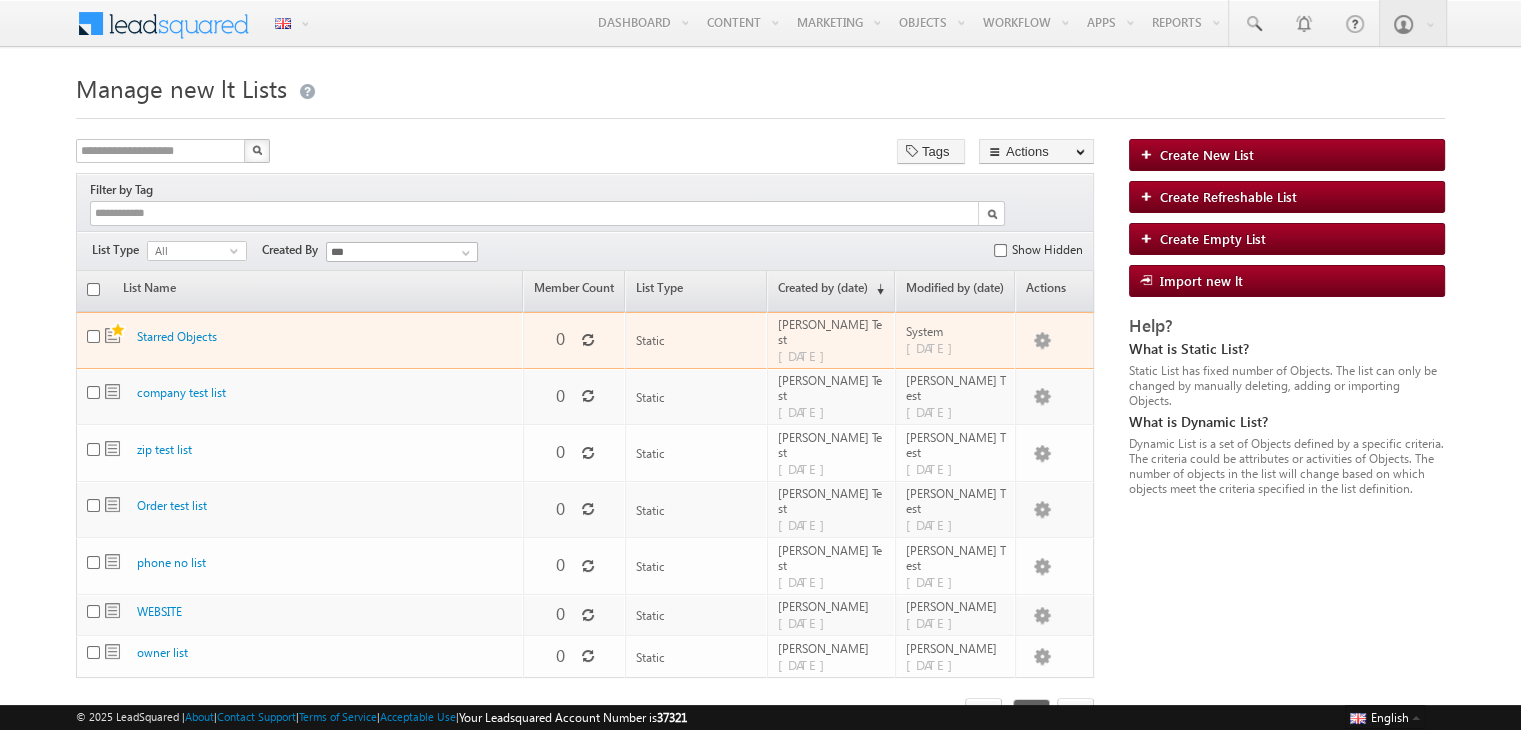 click on "Adithya Test     06/25/2025" at bounding box center (831, 340) 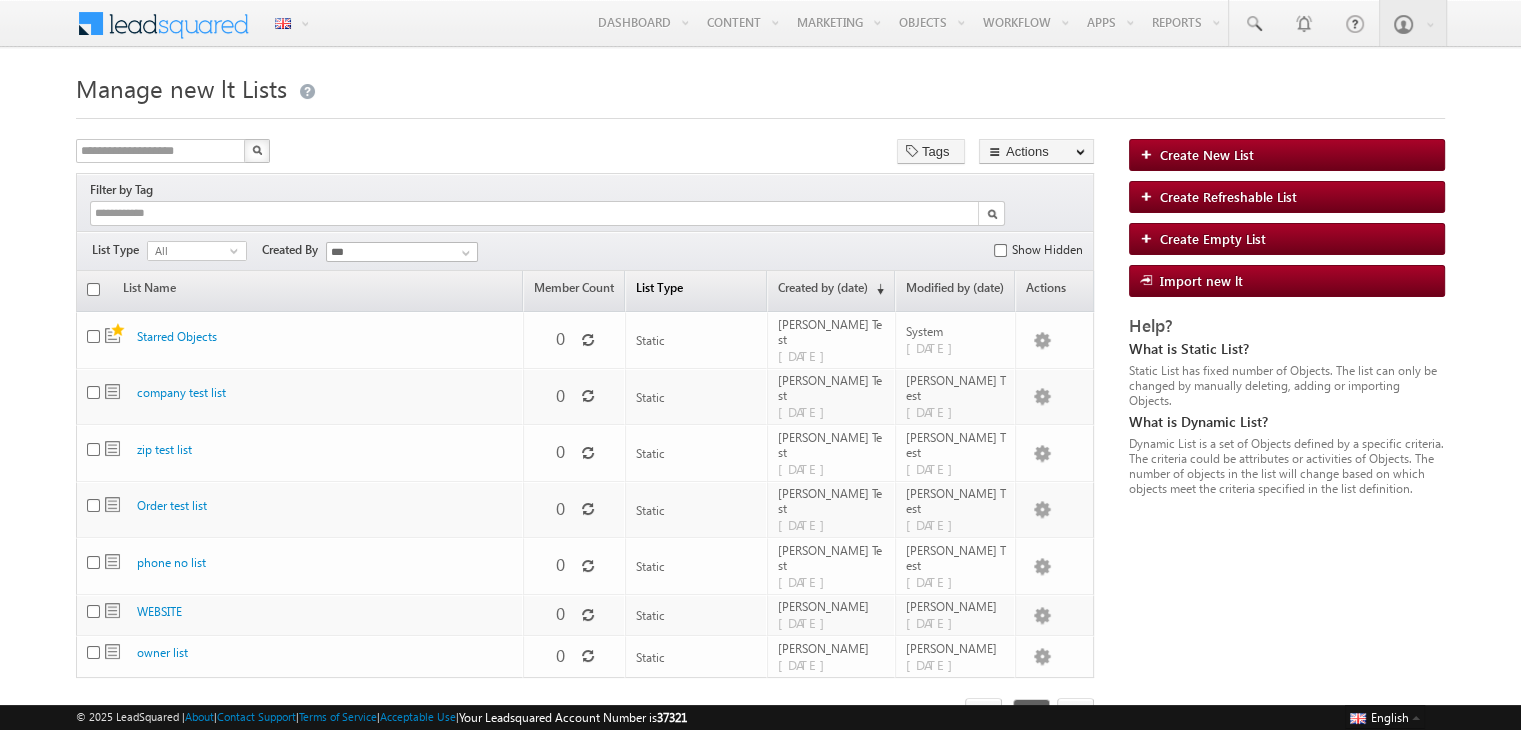 drag, startPoint x: 845, startPoint y: 580, endPoint x: 748, endPoint y: 274, distance: 321.00623 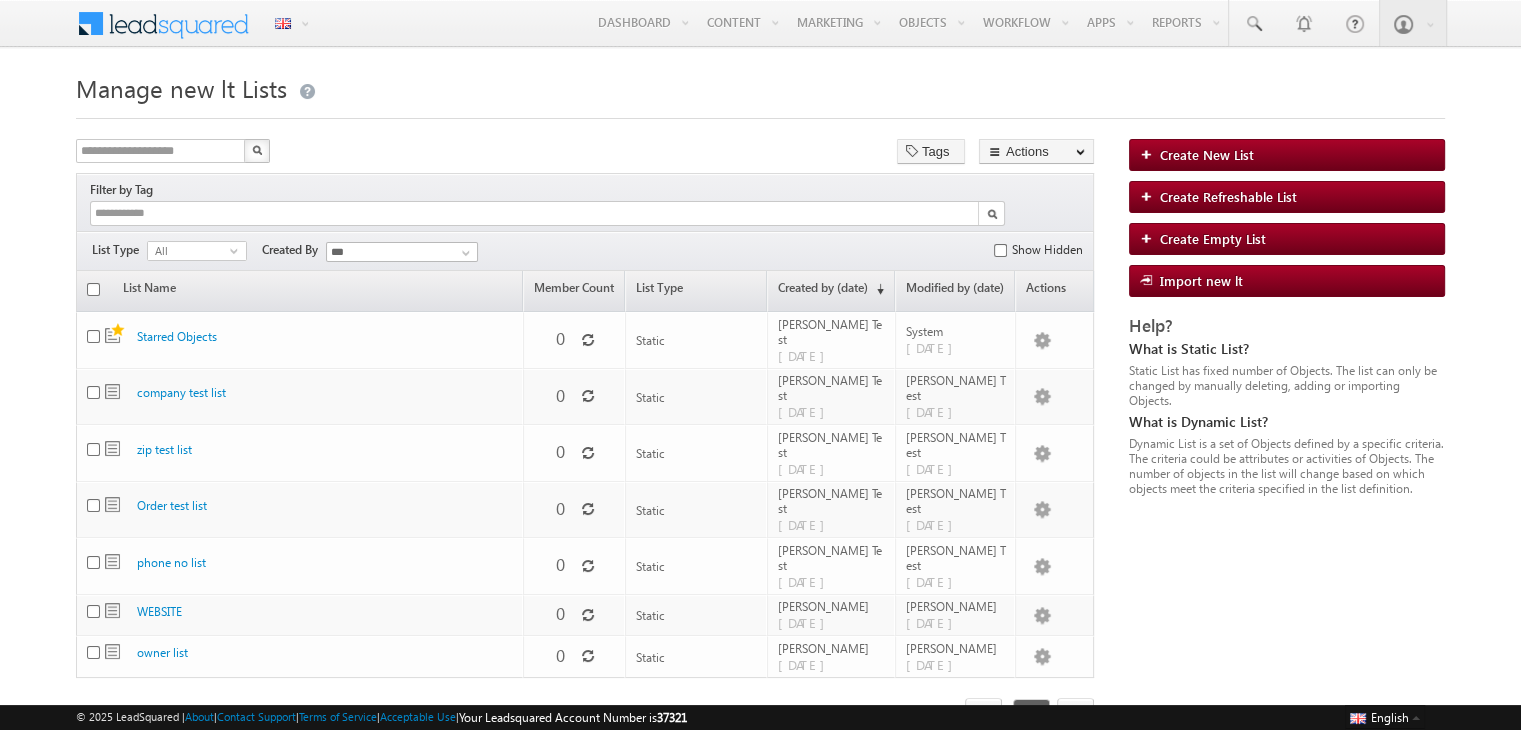 click at bounding box center (760, 112) 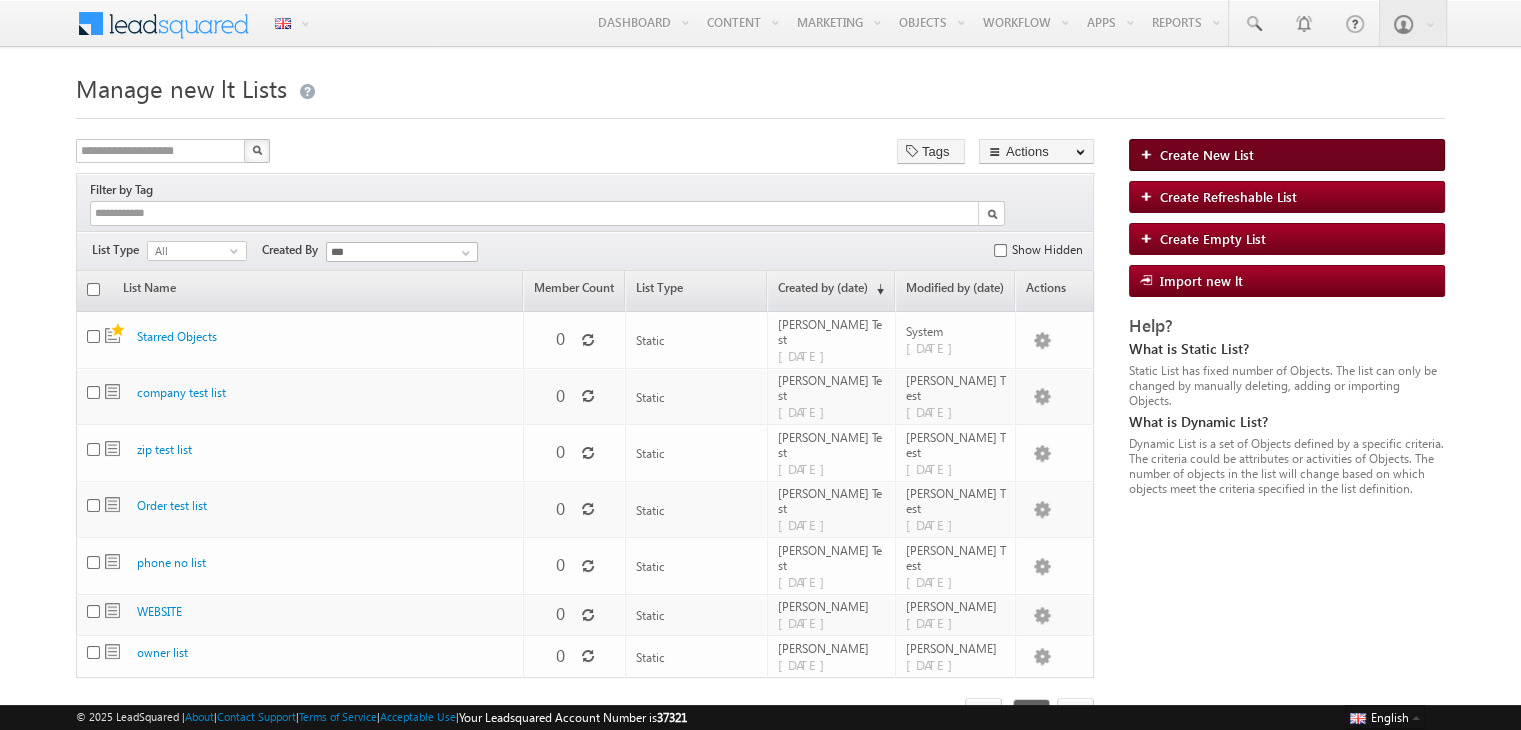 click on "Create New List" at bounding box center (1287, 155) 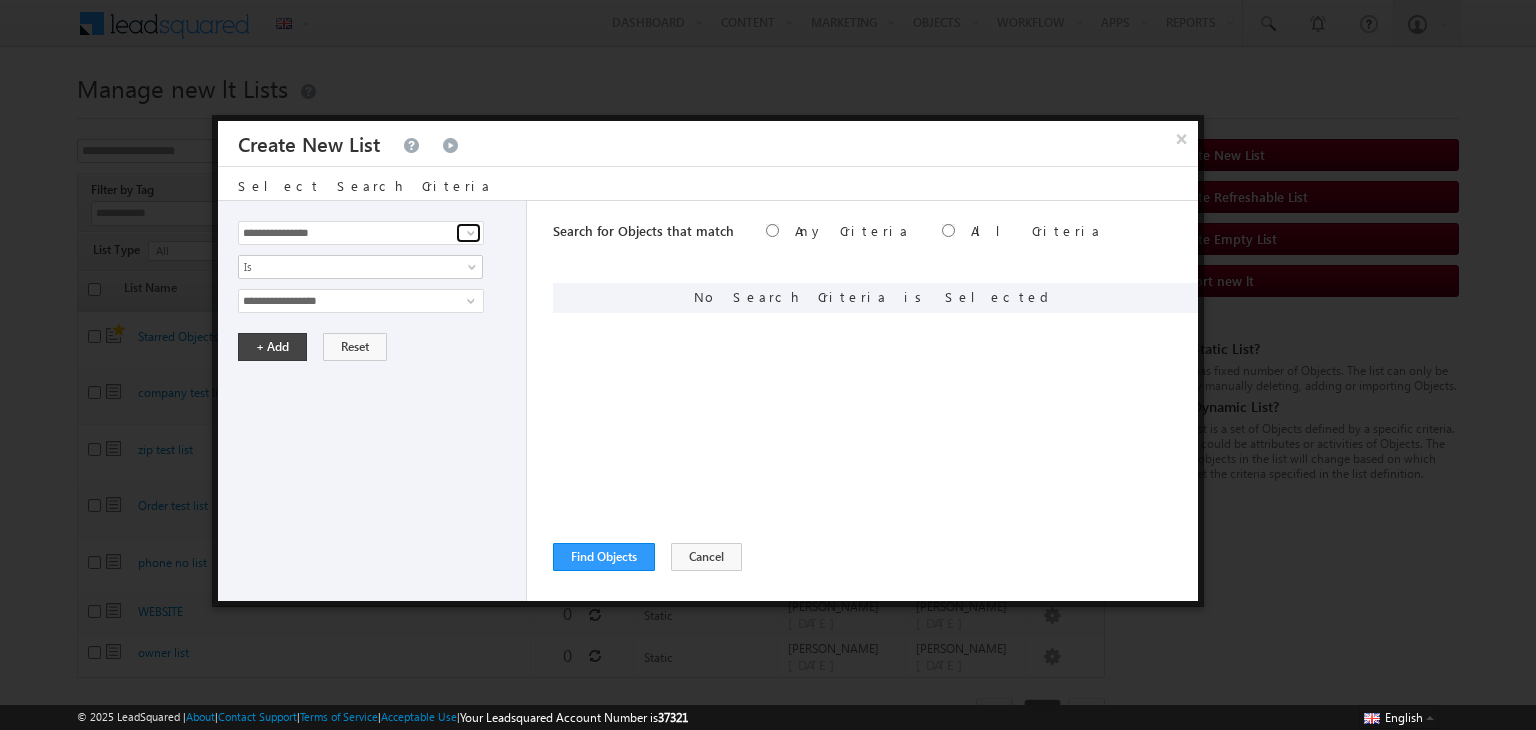 click at bounding box center (471, 233) 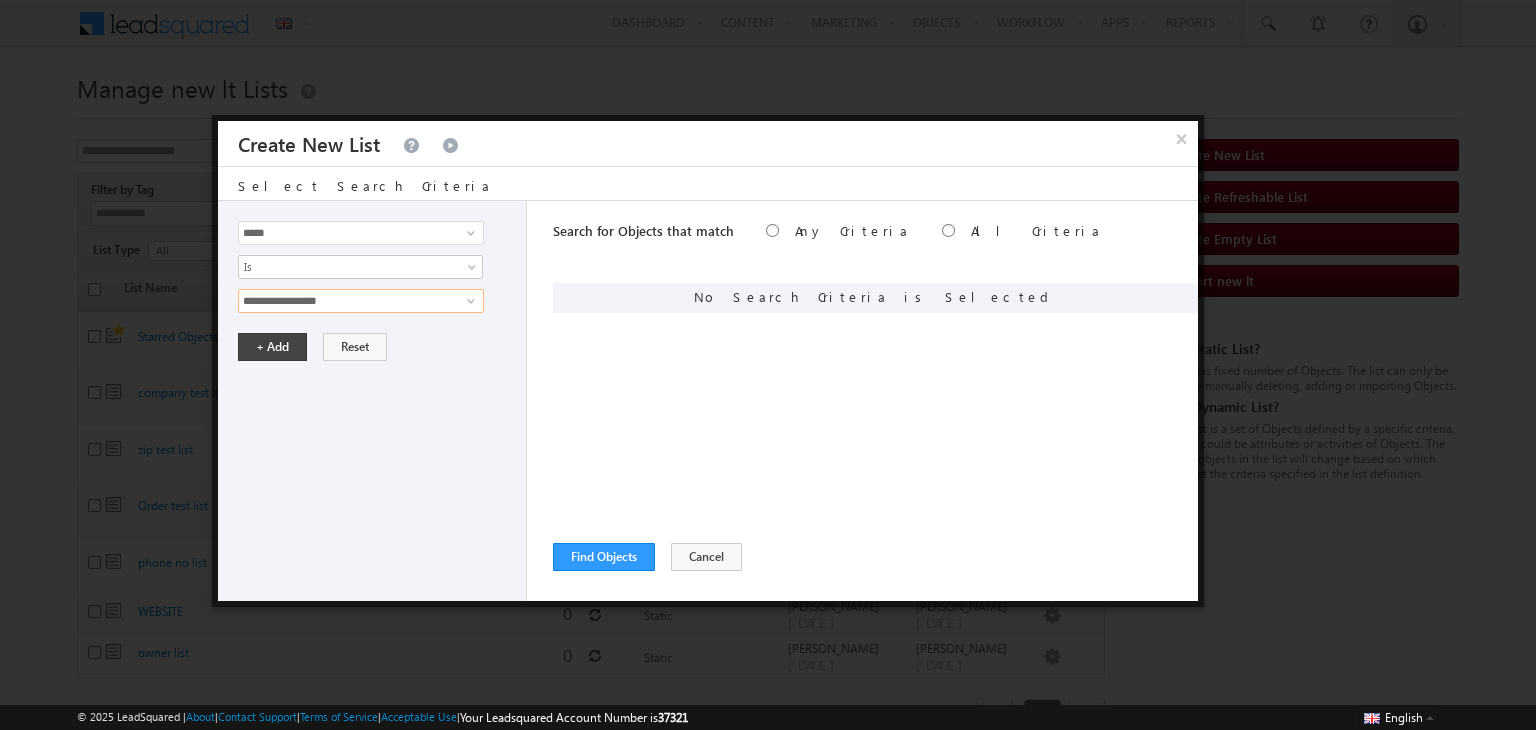click on "**********" at bounding box center [361, 301] 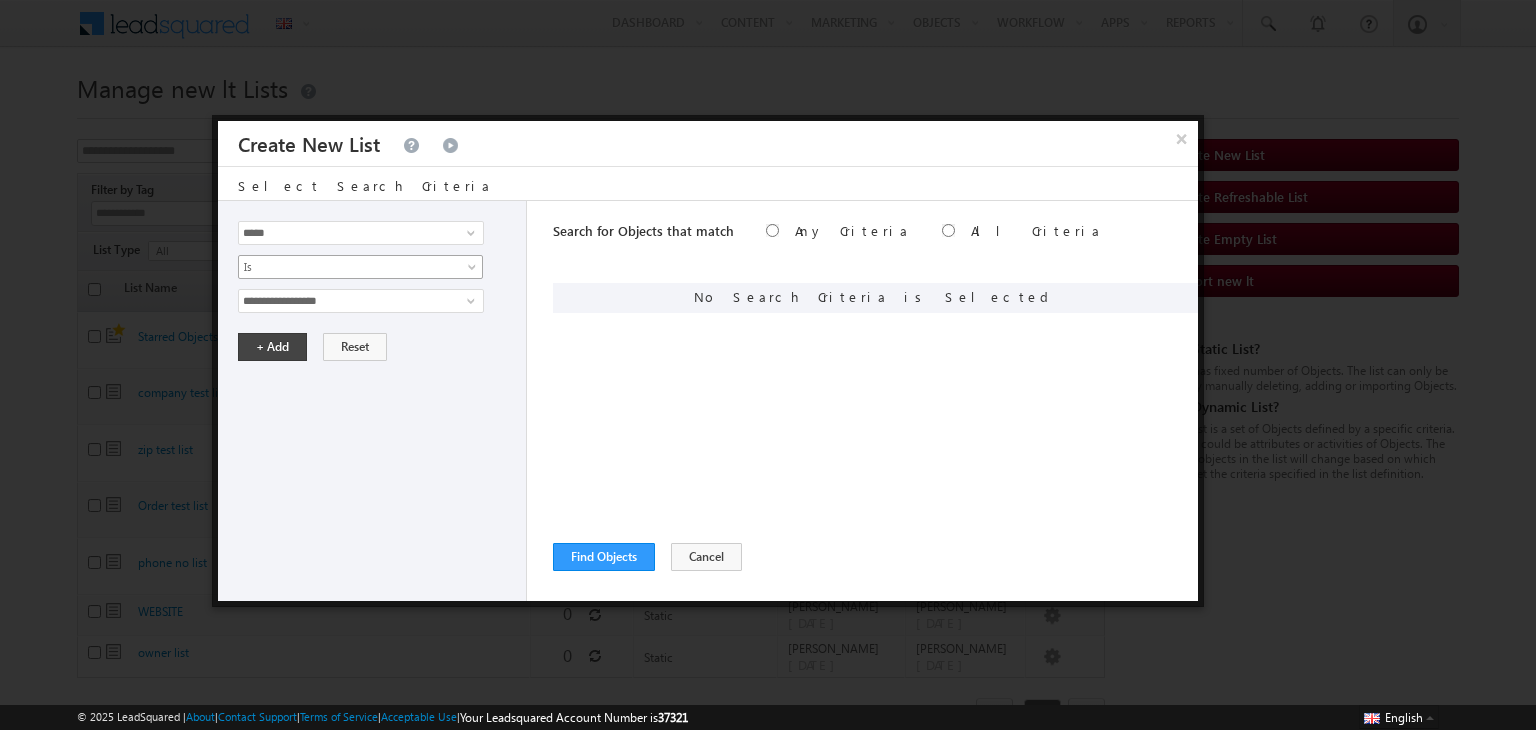 click on "Is" at bounding box center (347, 267) 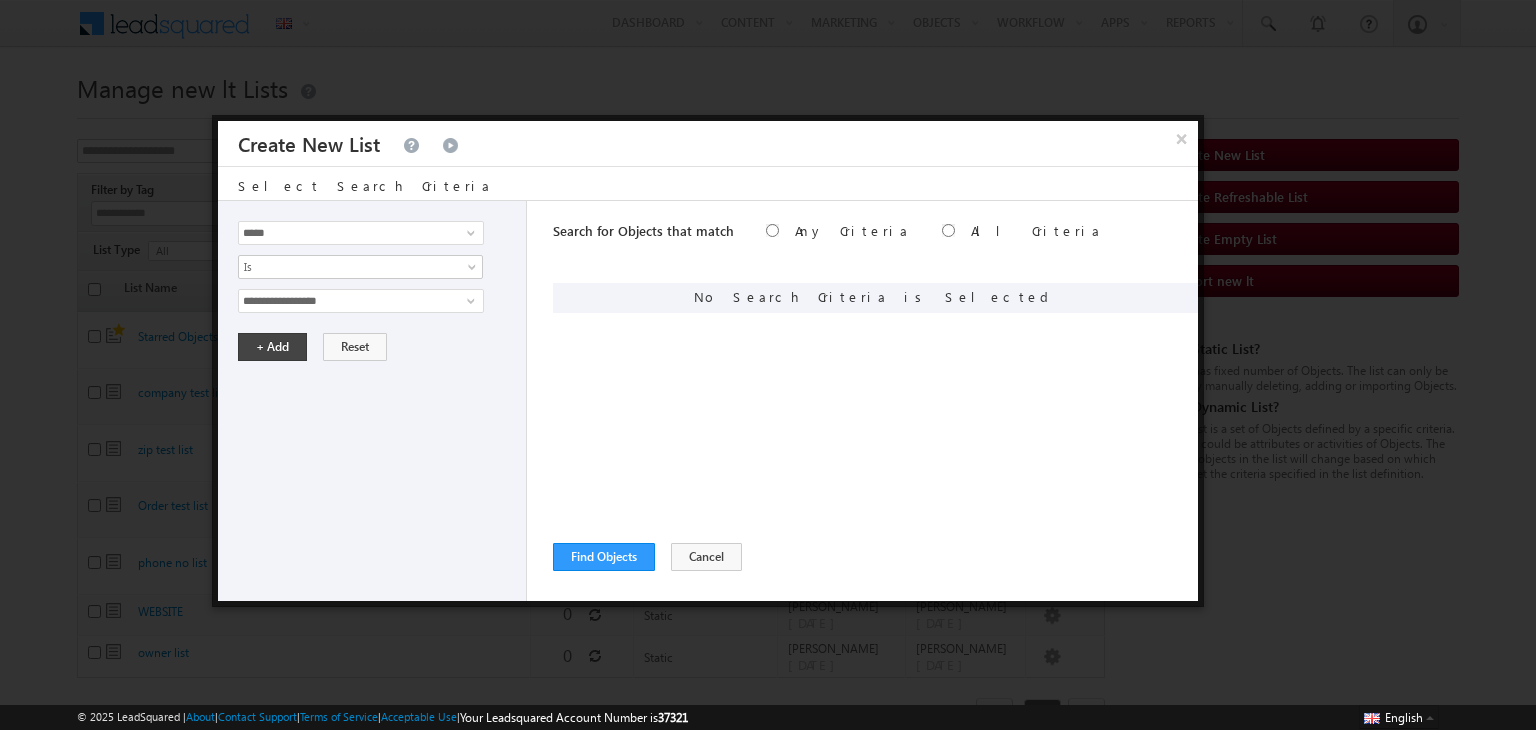 click on "**********" at bounding box center [373, 401] 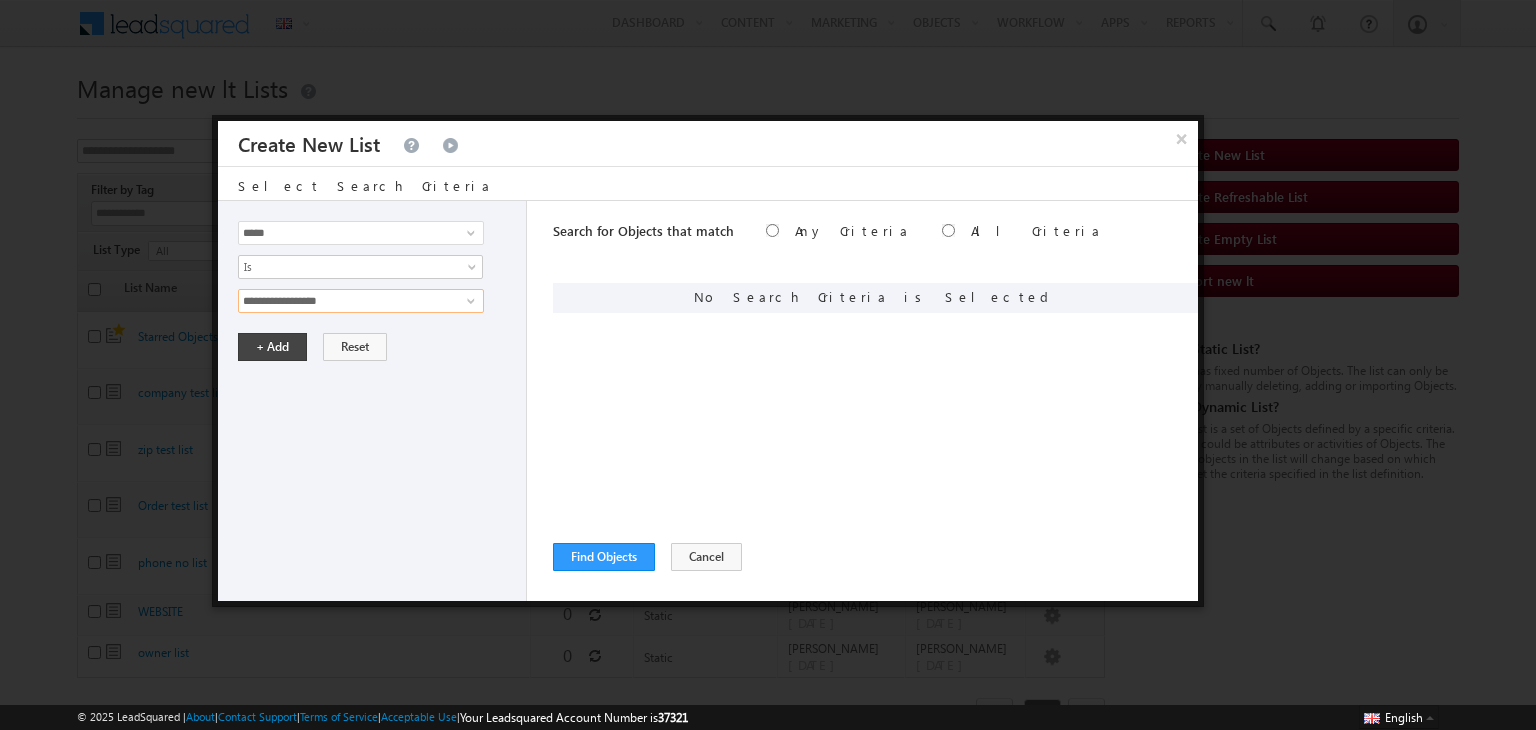 click on "**********" at bounding box center [361, 301] 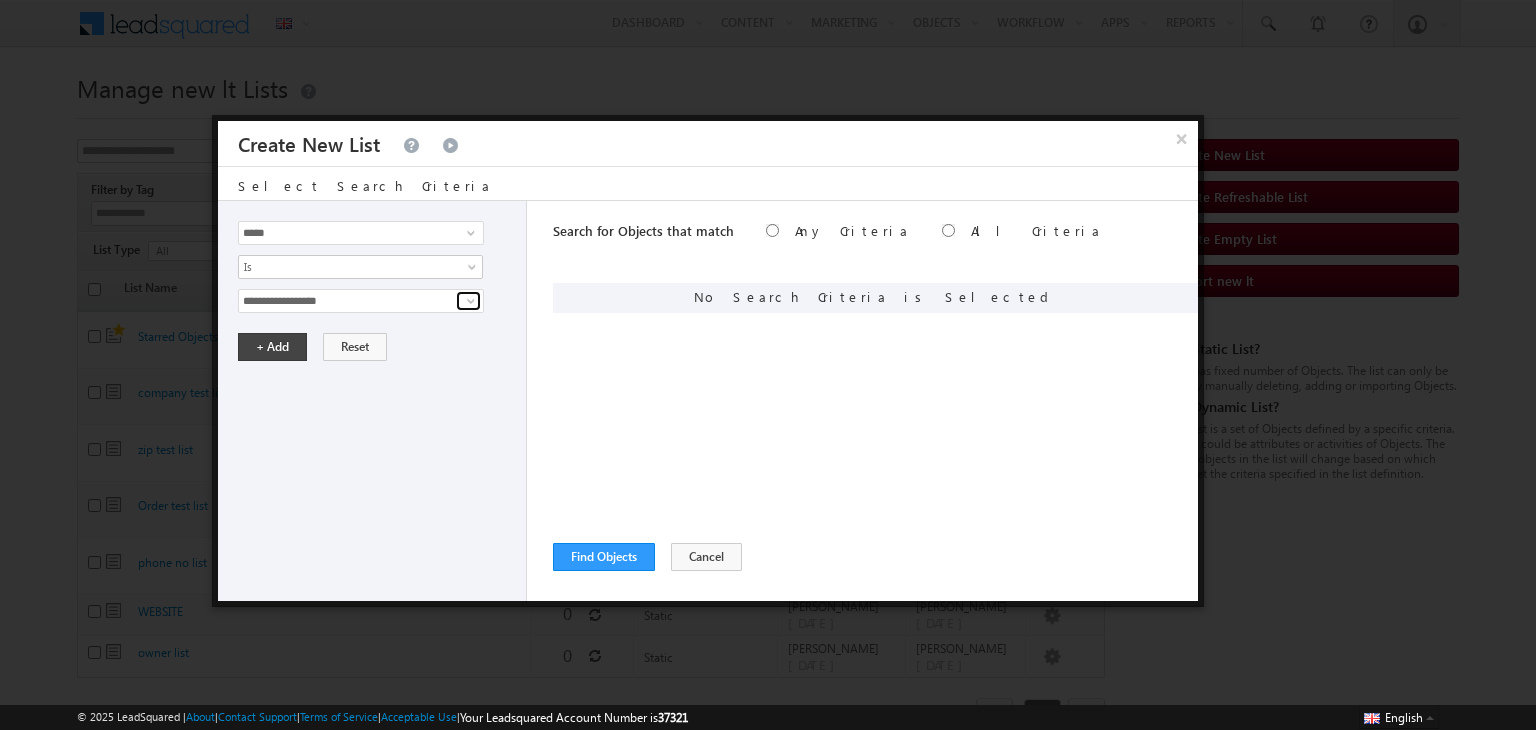 click at bounding box center (471, 301) 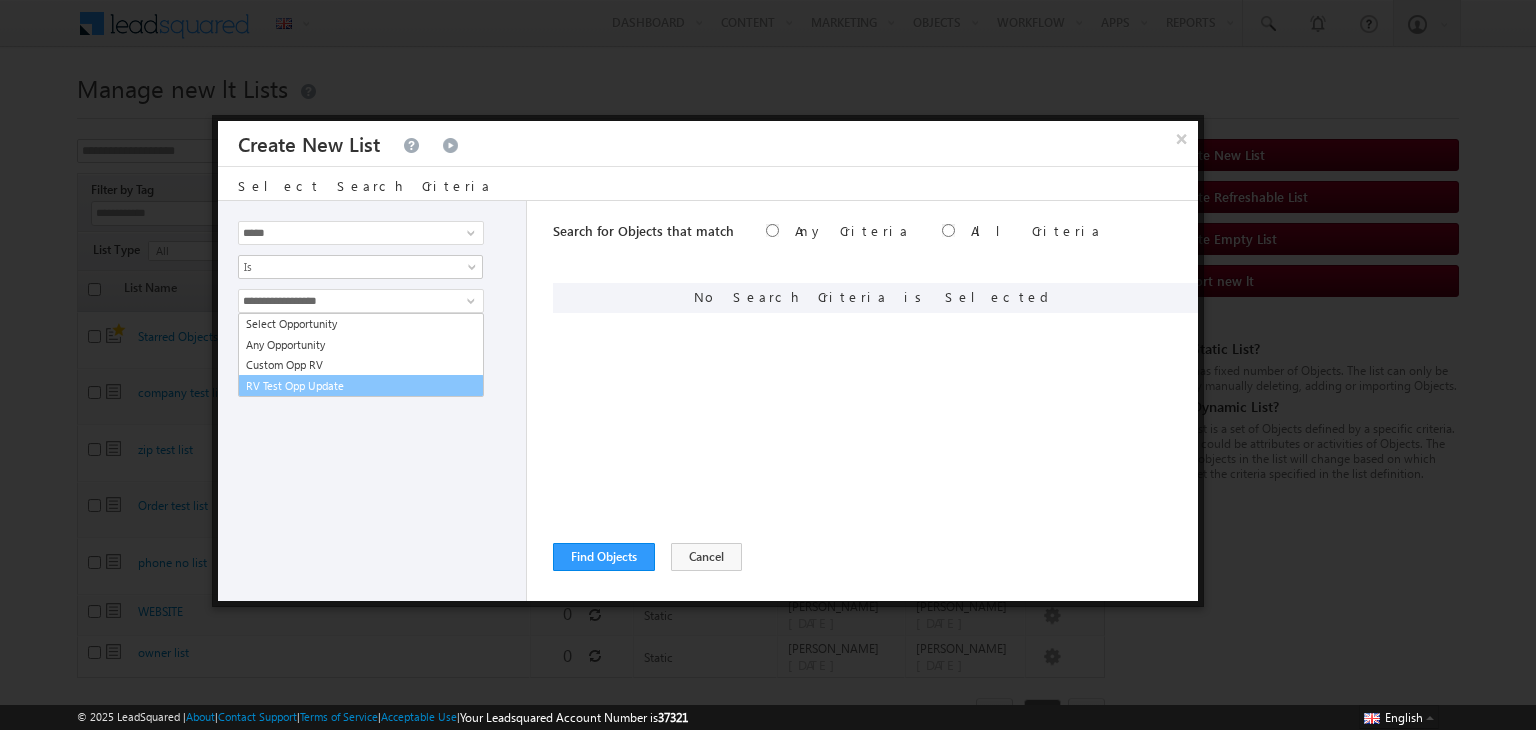 click on "**********" at bounding box center [373, 401] 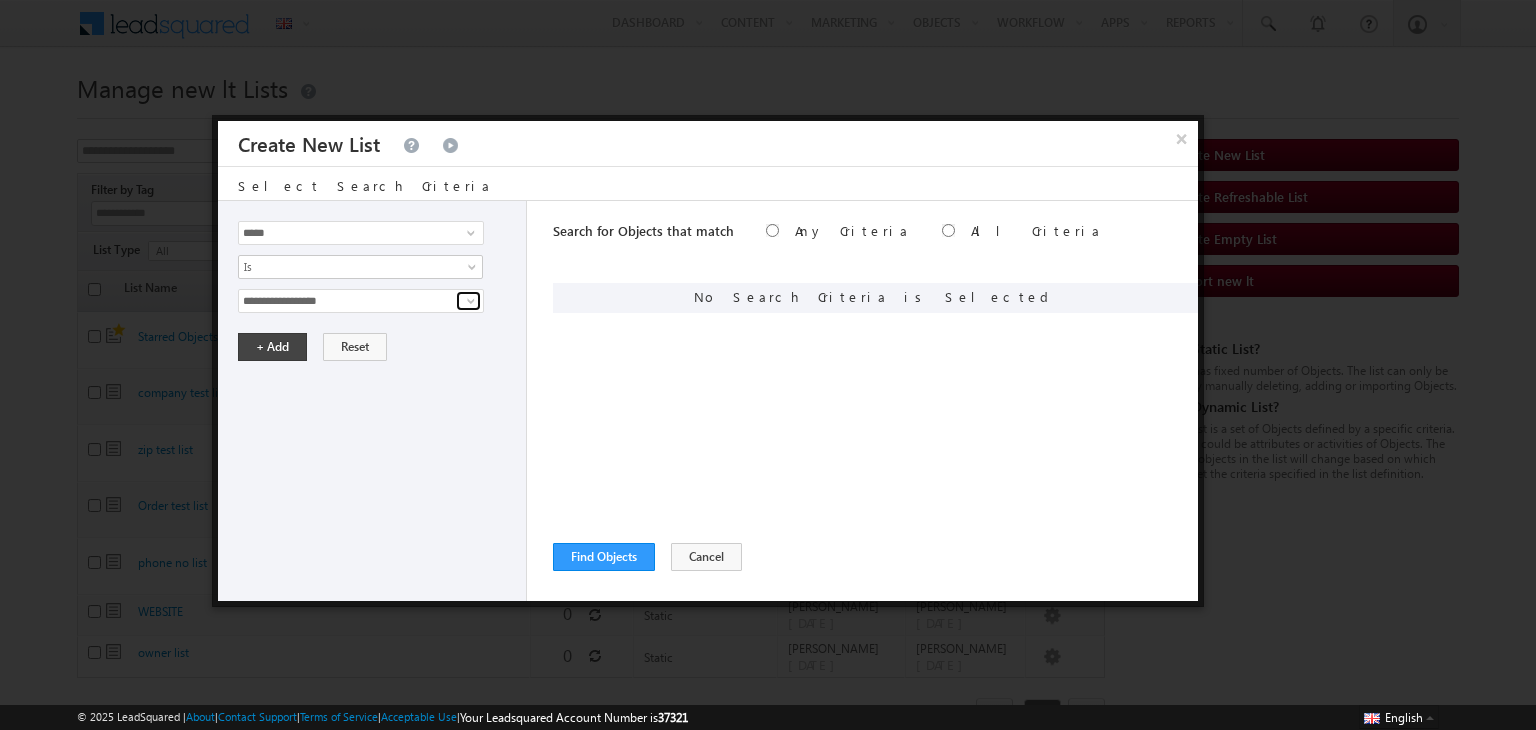 click at bounding box center (471, 301) 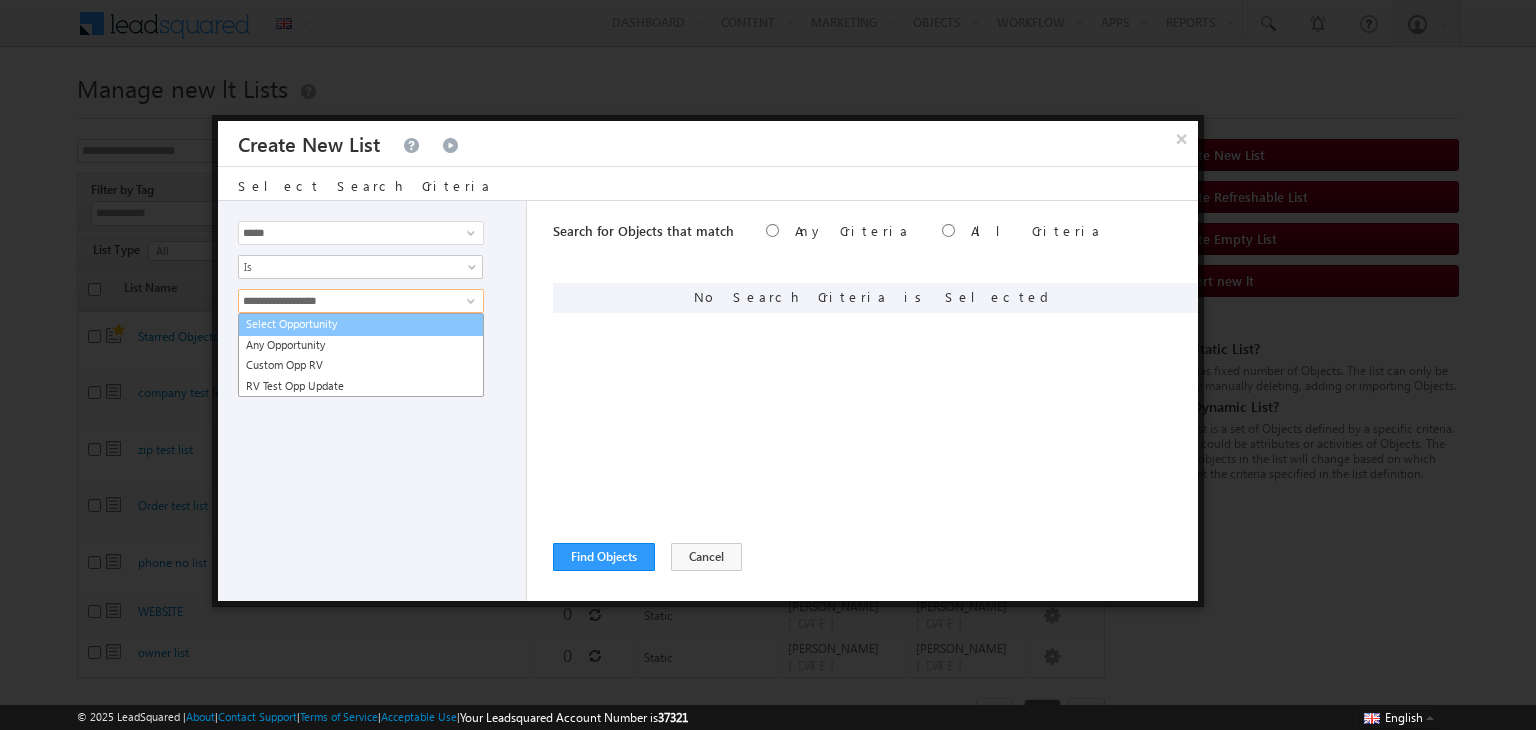 click on "Select Opportunity" at bounding box center (361, 324) 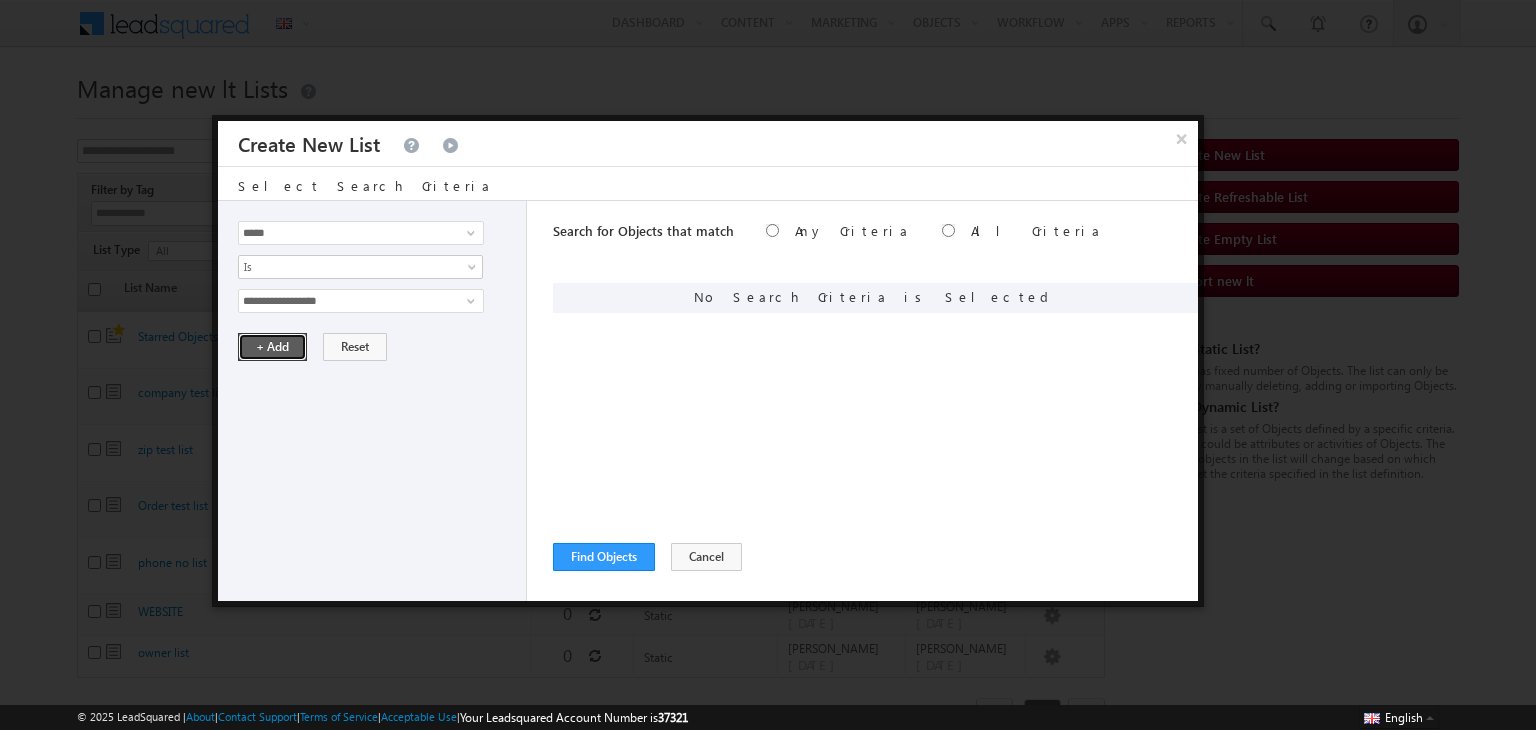 click on "+ Add" at bounding box center [272, 347] 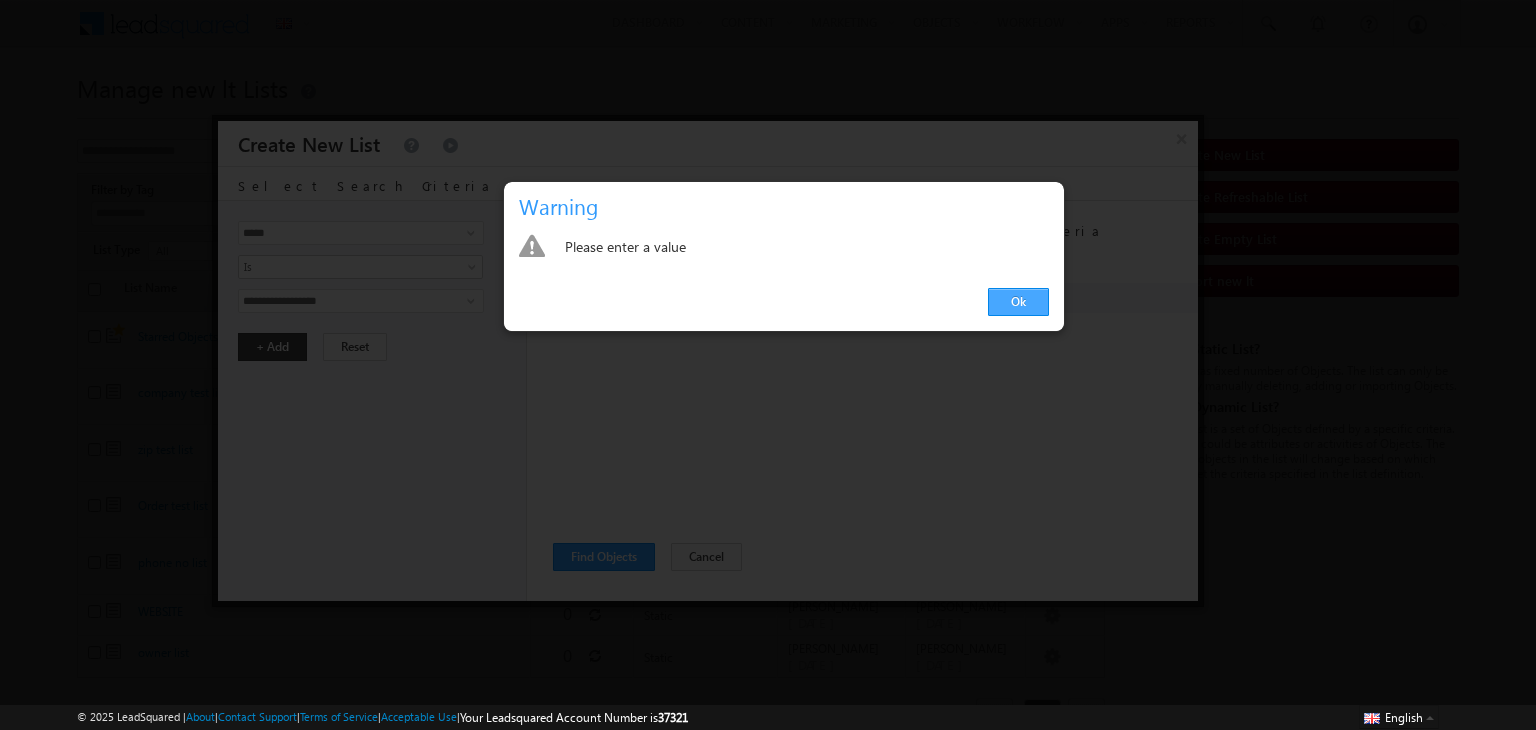 click on "Ok" at bounding box center (1018, 302) 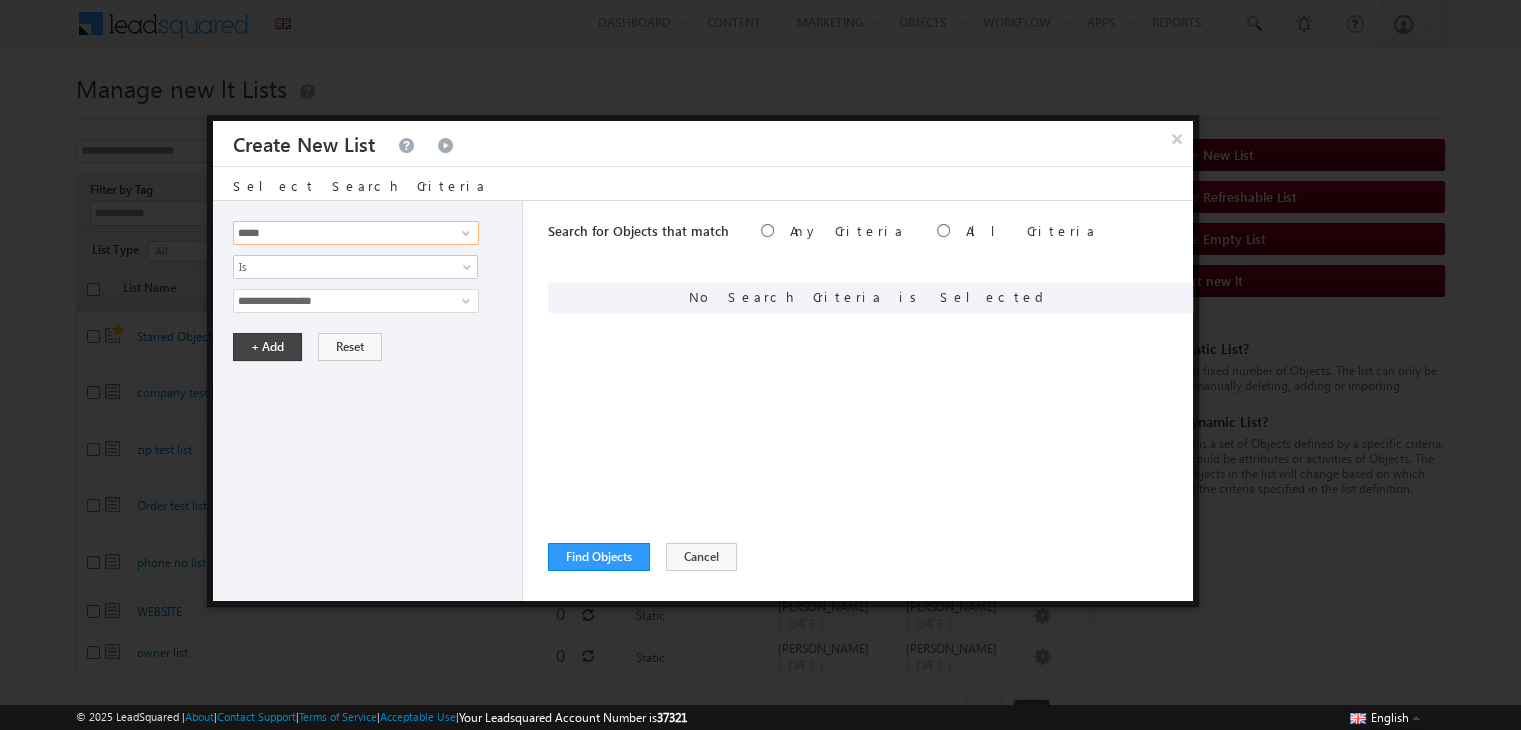 click on "*****" at bounding box center [356, 233] 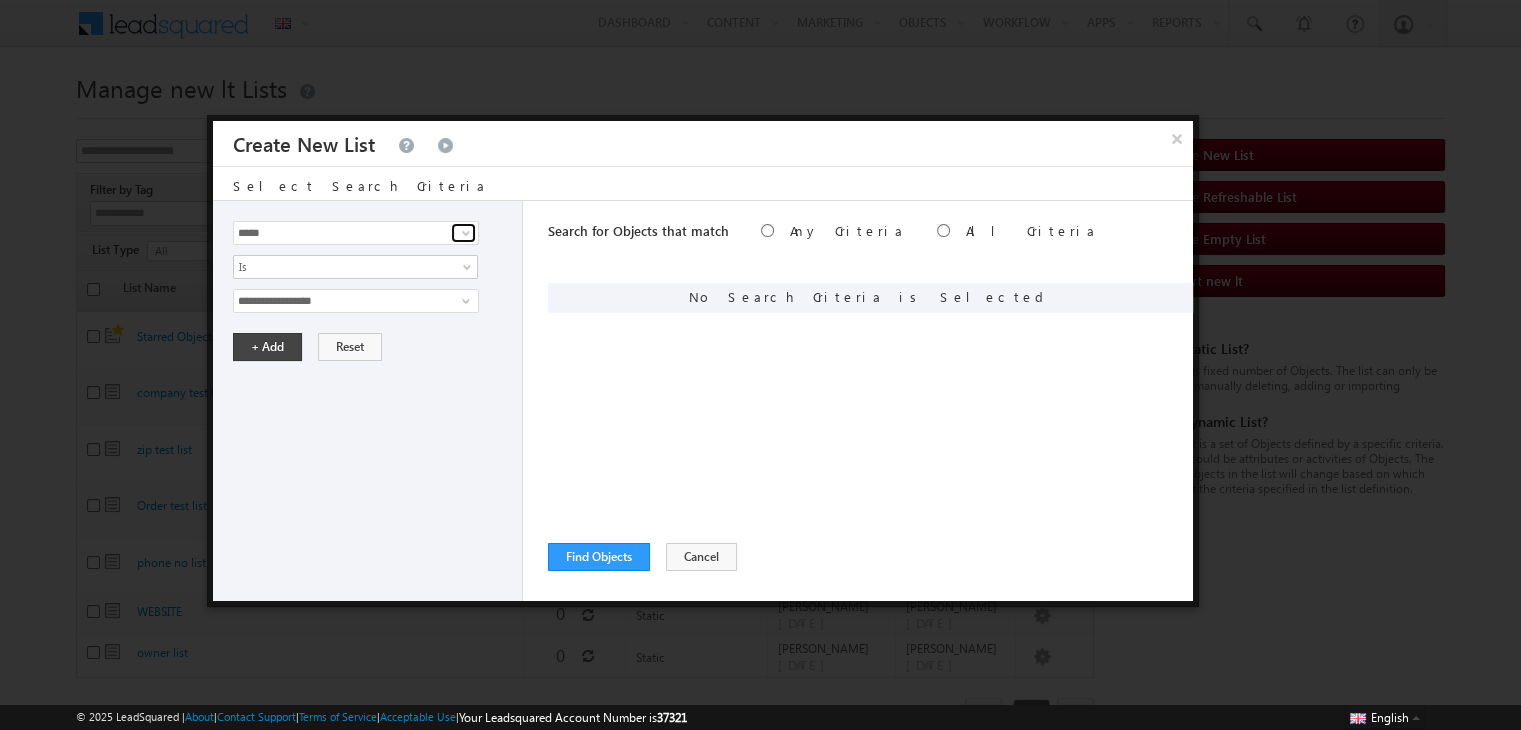 click at bounding box center [466, 233] 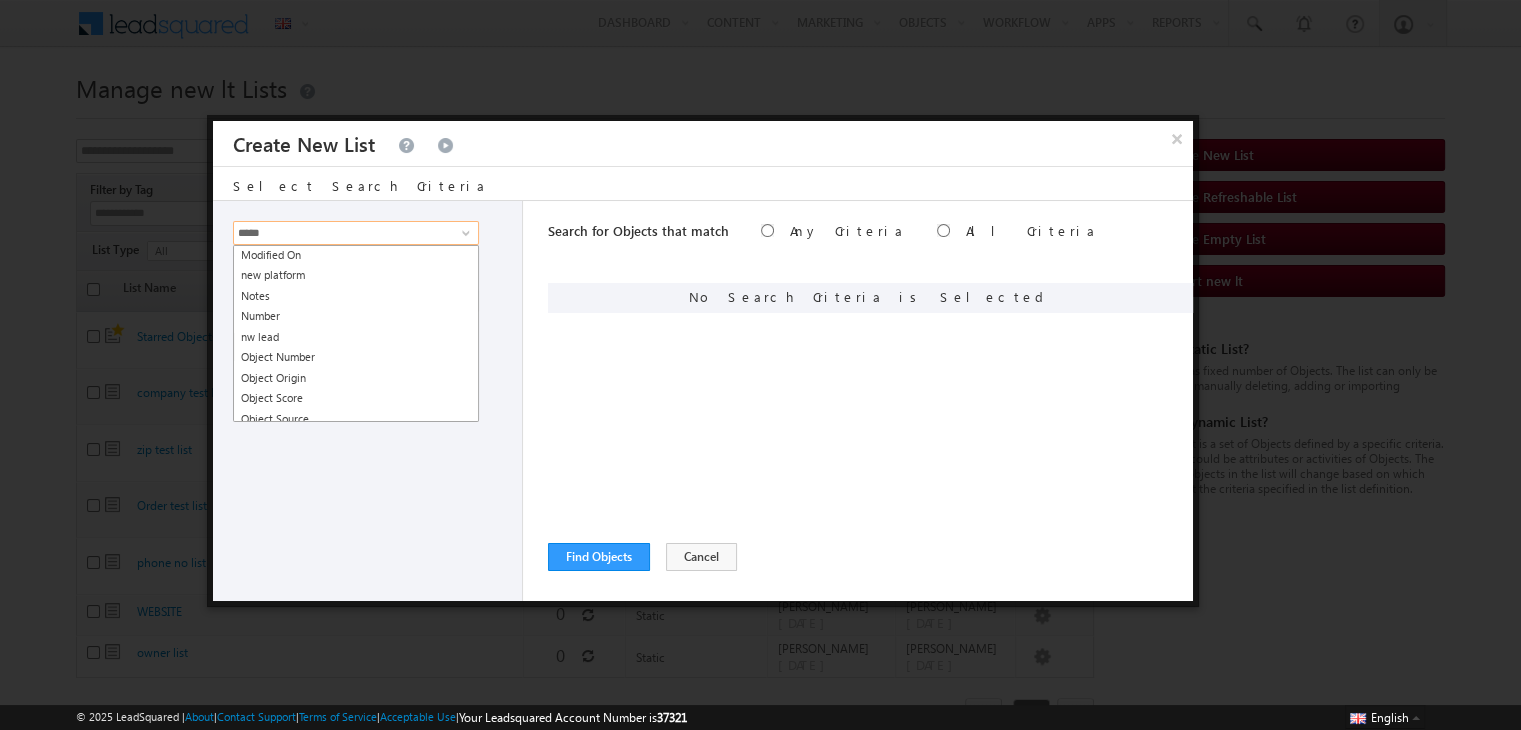 scroll, scrollTop: 1400, scrollLeft: 0, axis: vertical 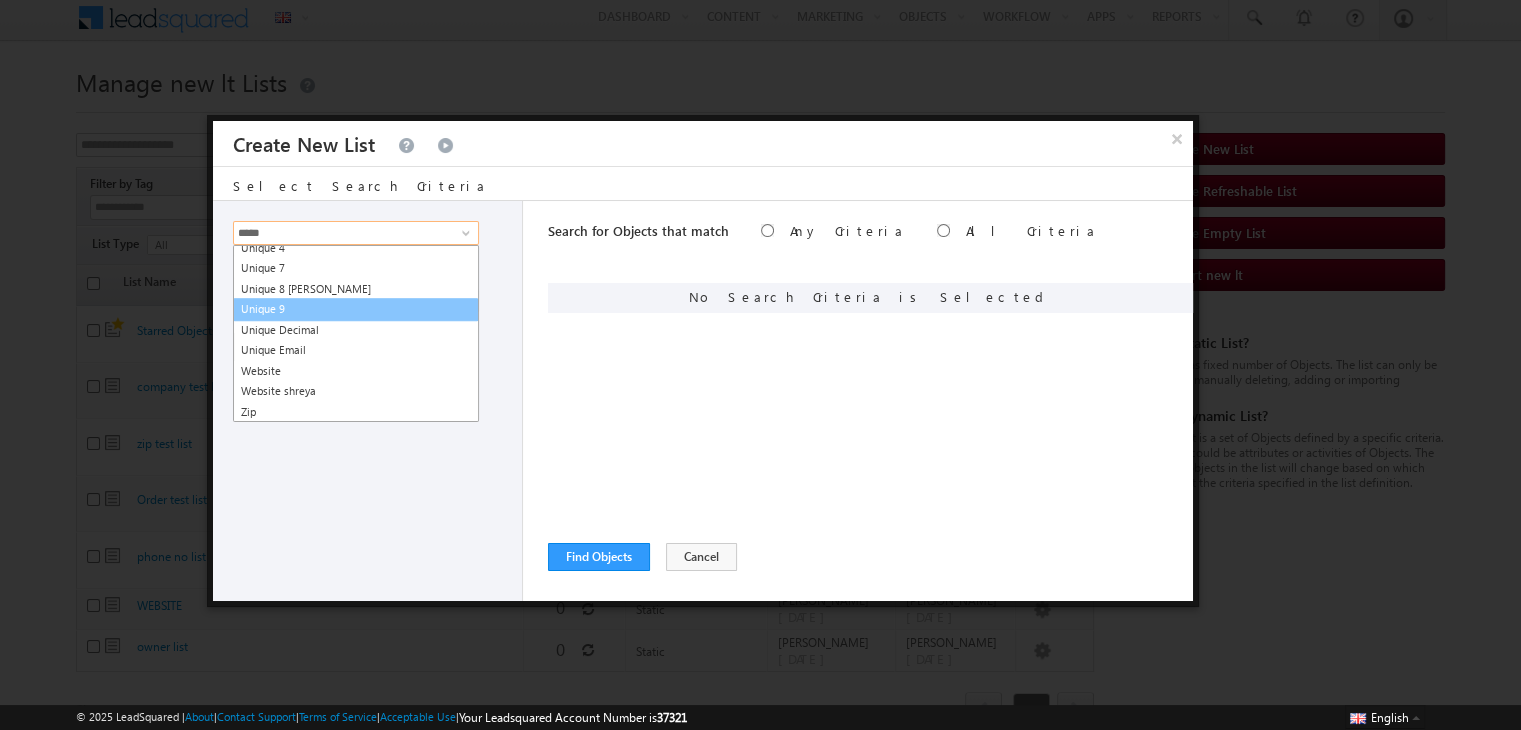 click on "Unique 9" at bounding box center (356, 309) 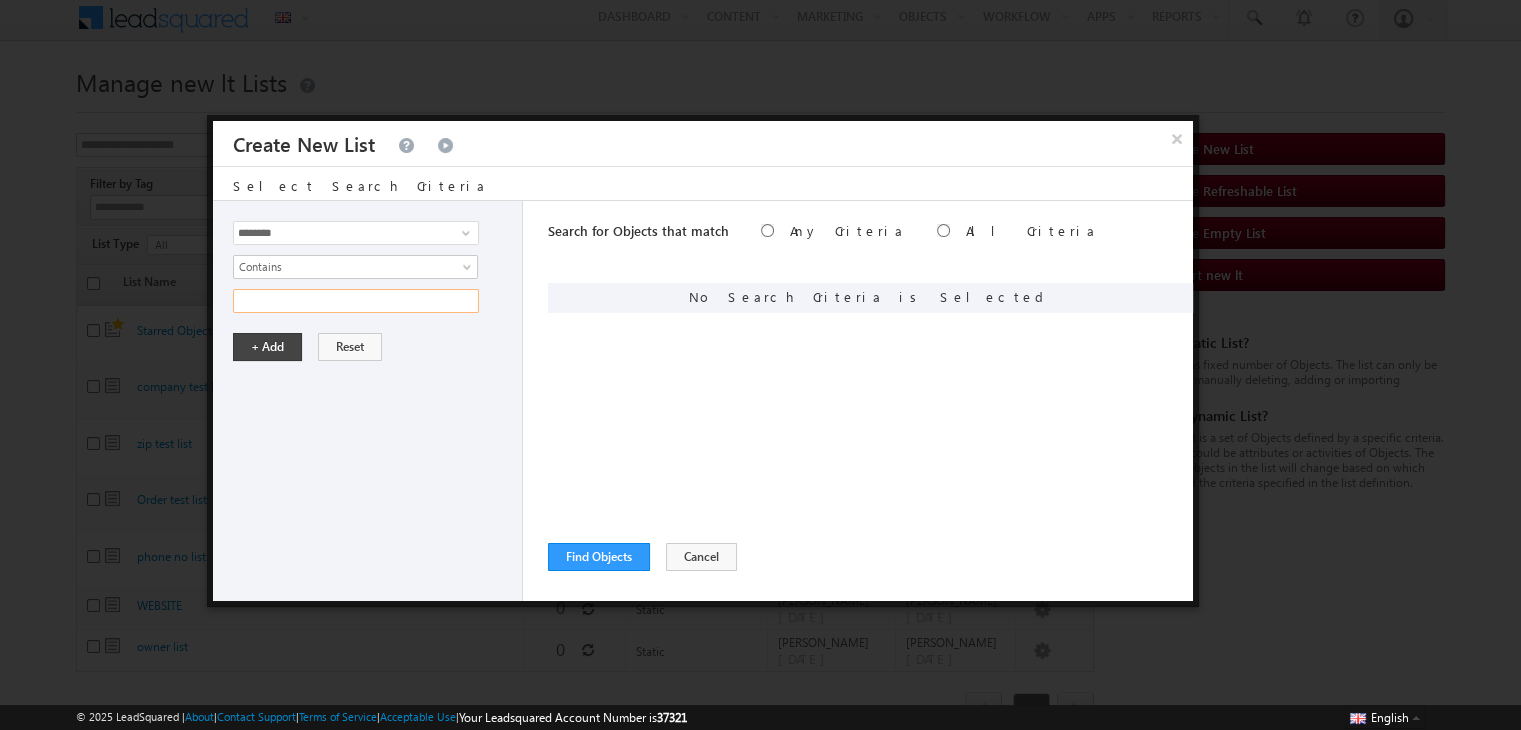 click at bounding box center [356, 301] 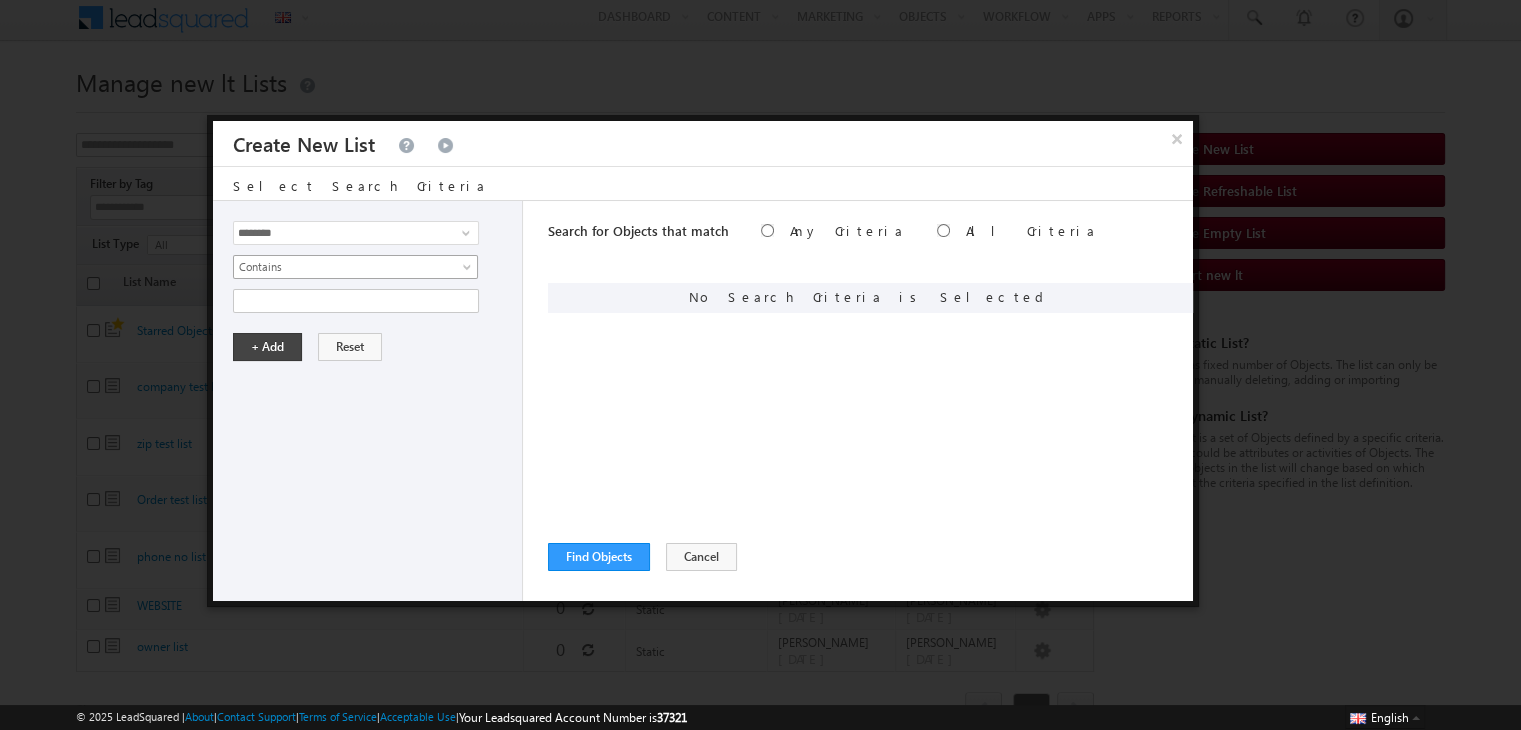 click on "Contains" at bounding box center [355, 267] 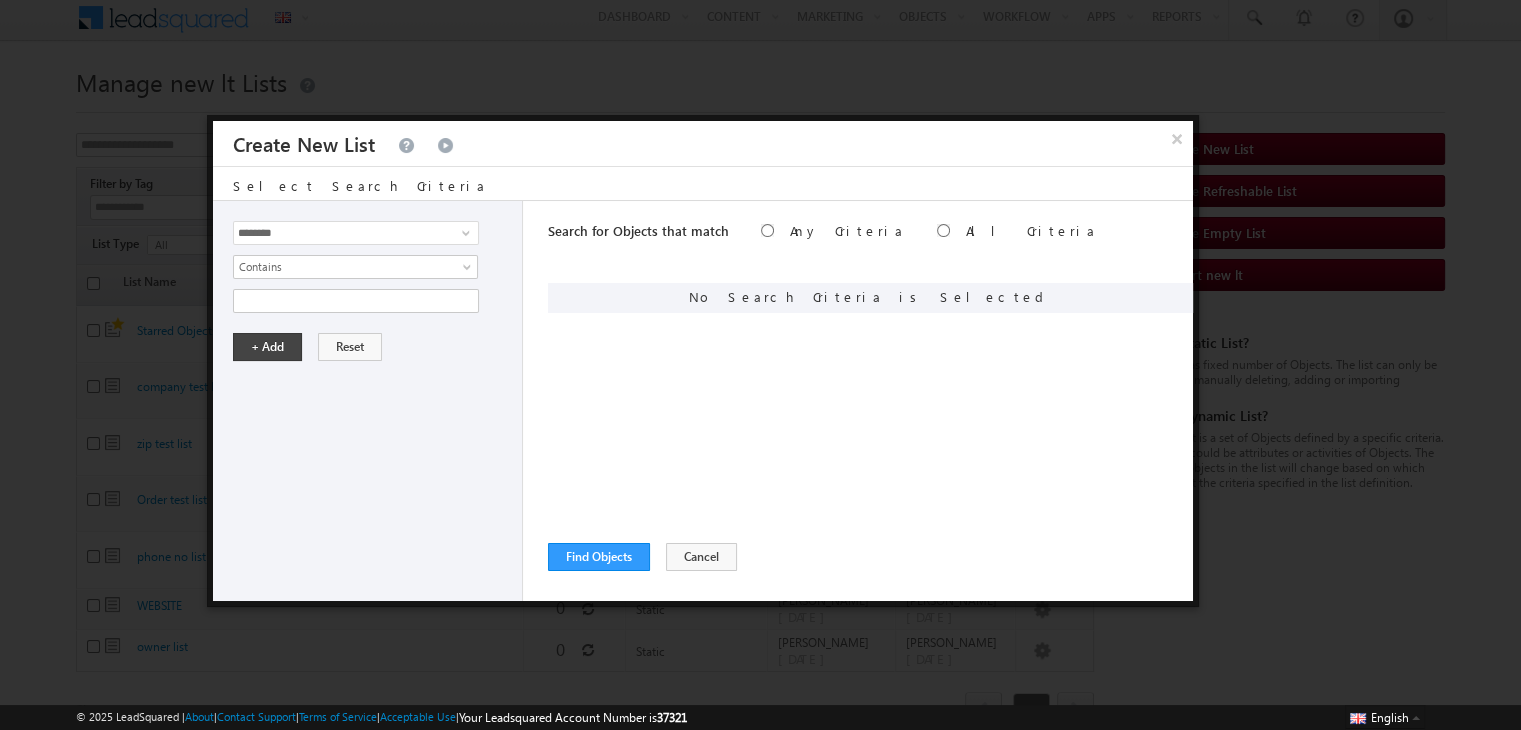 click on "**********" at bounding box center [368, 401] 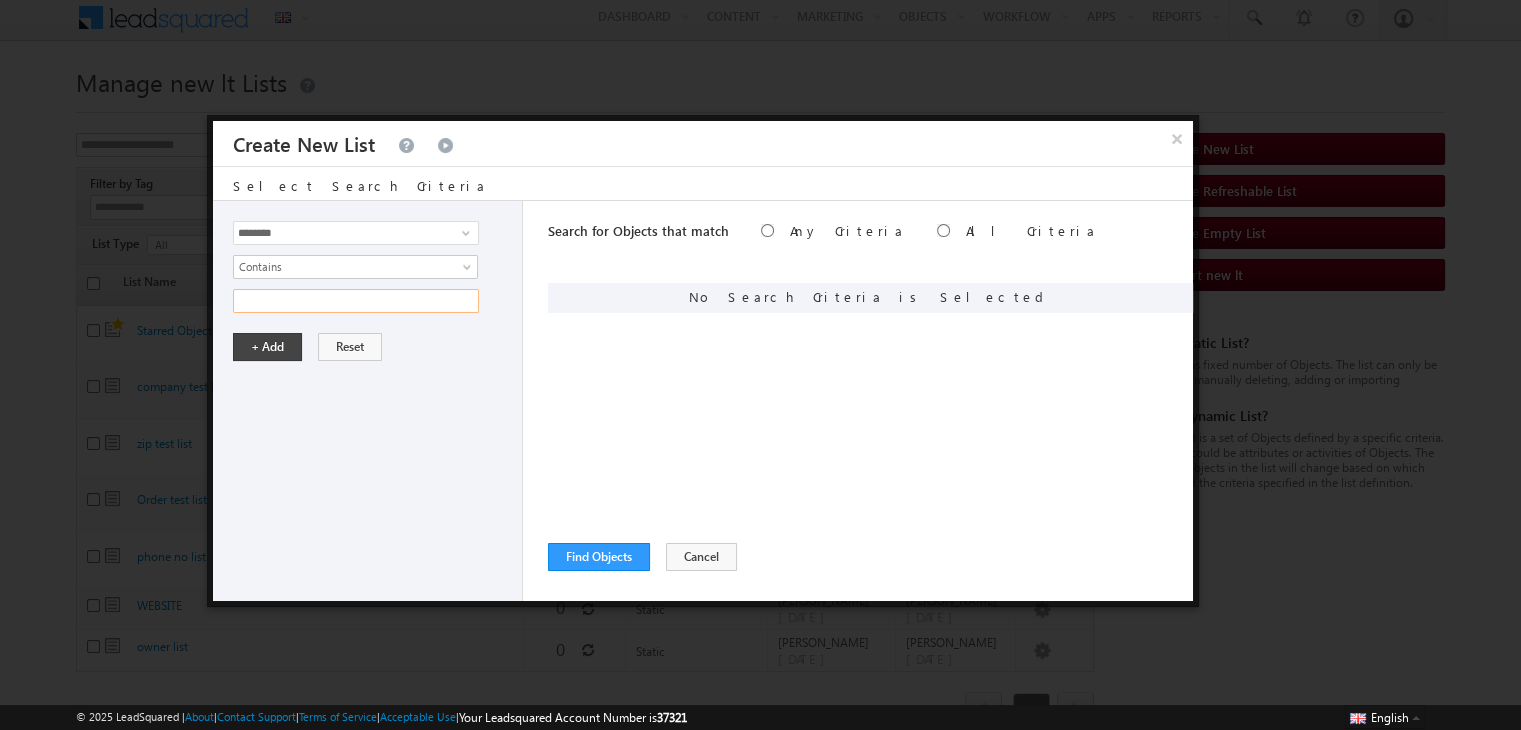 click at bounding box center [356, 301] 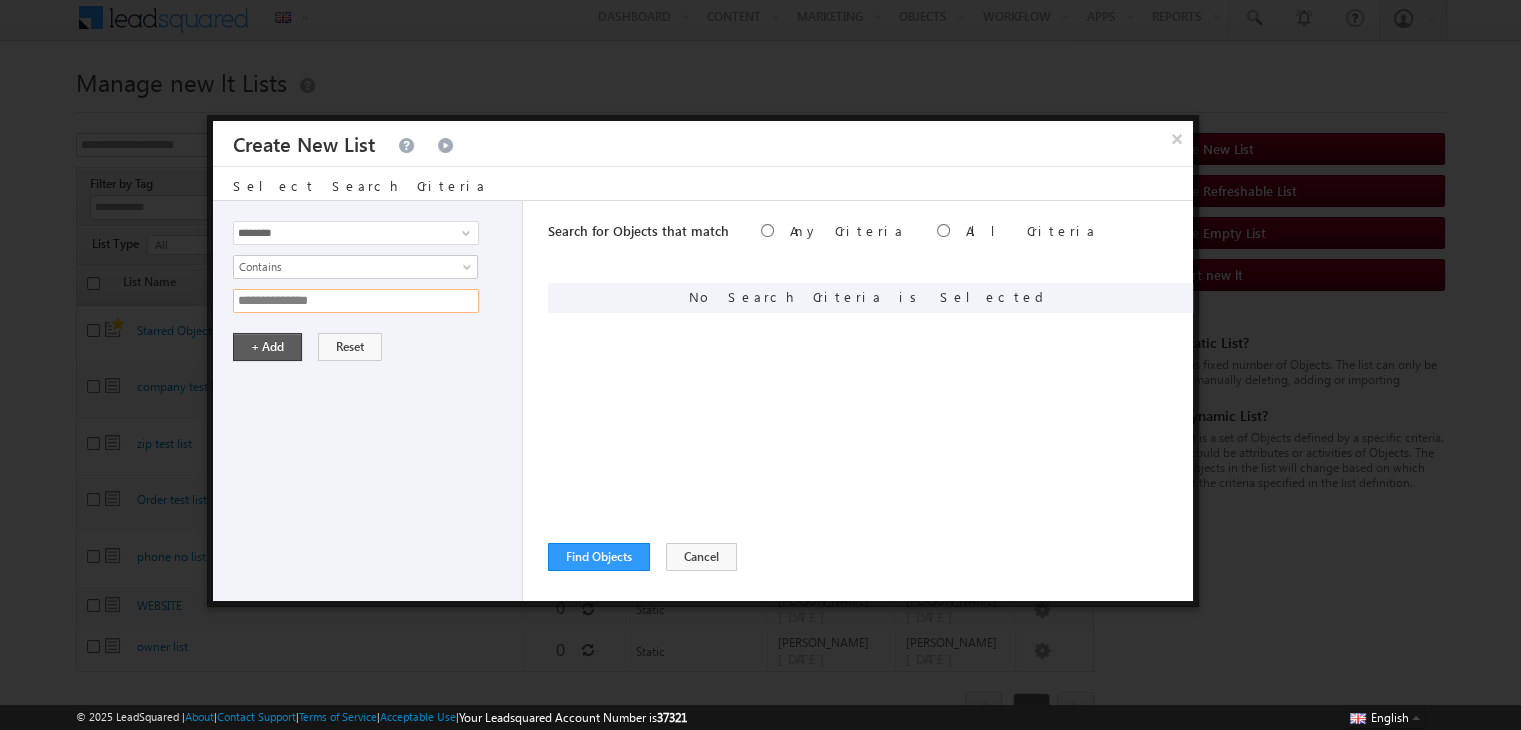type on "**********" 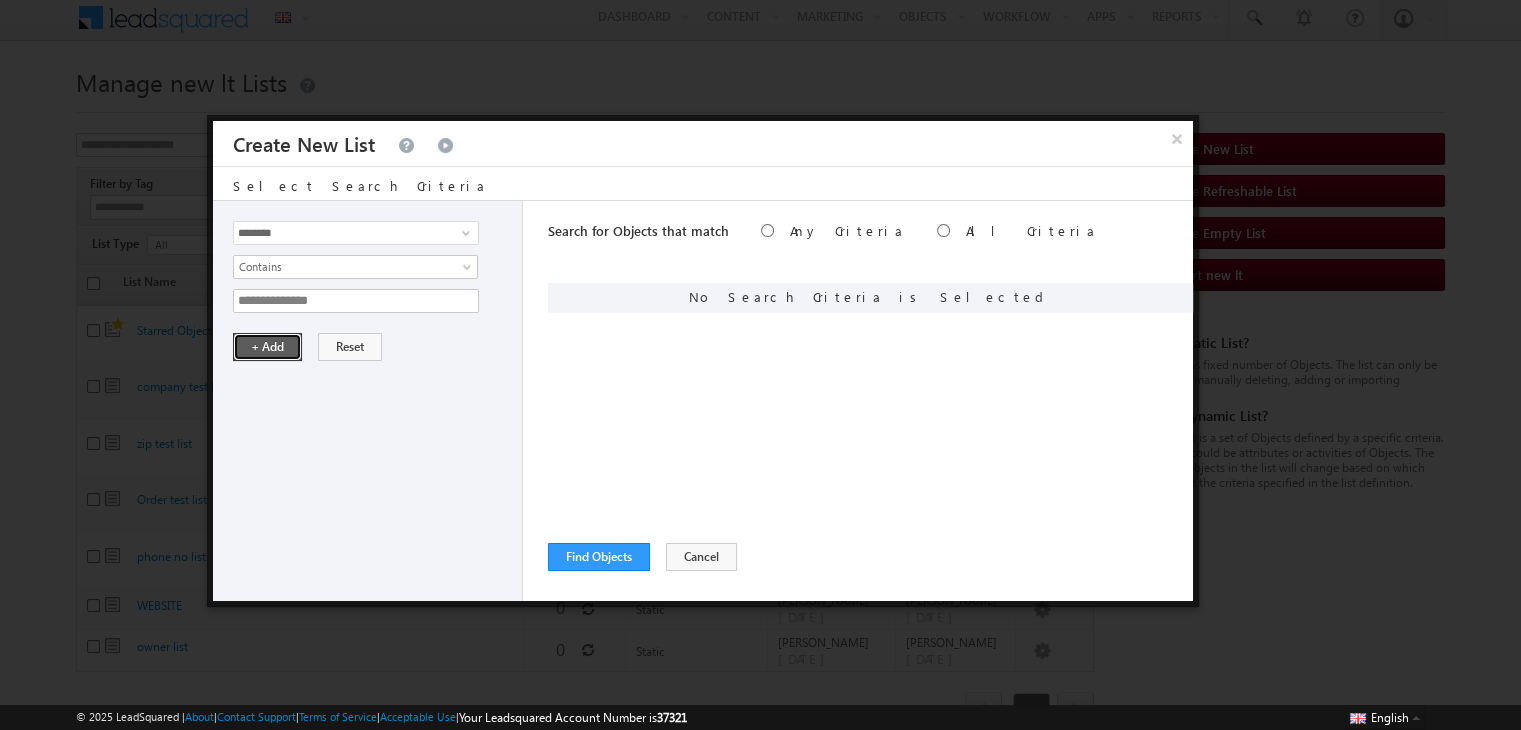 click on "+ Add" at bounding box center [267, 347] 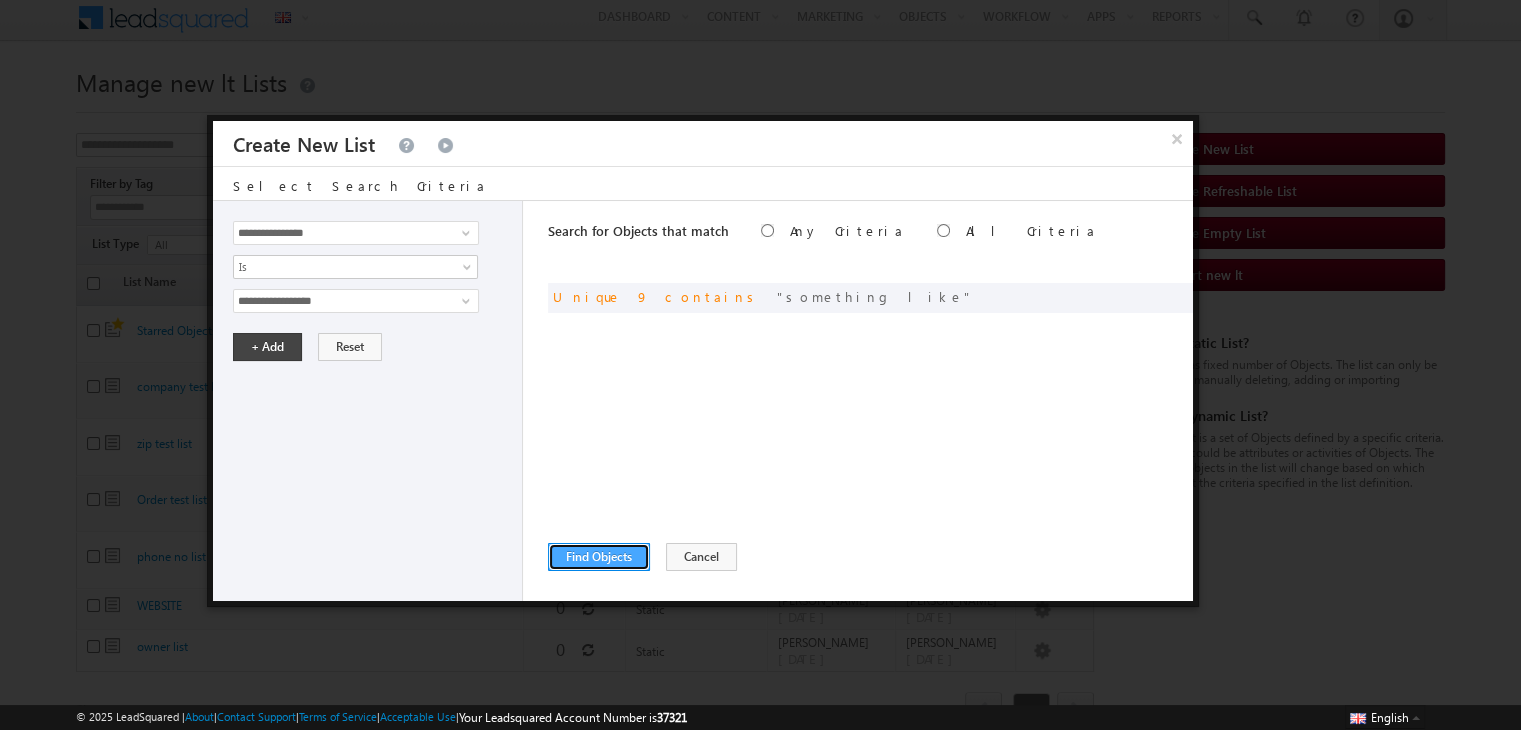 click on "Find Objects" at bounding box center [599, 557] 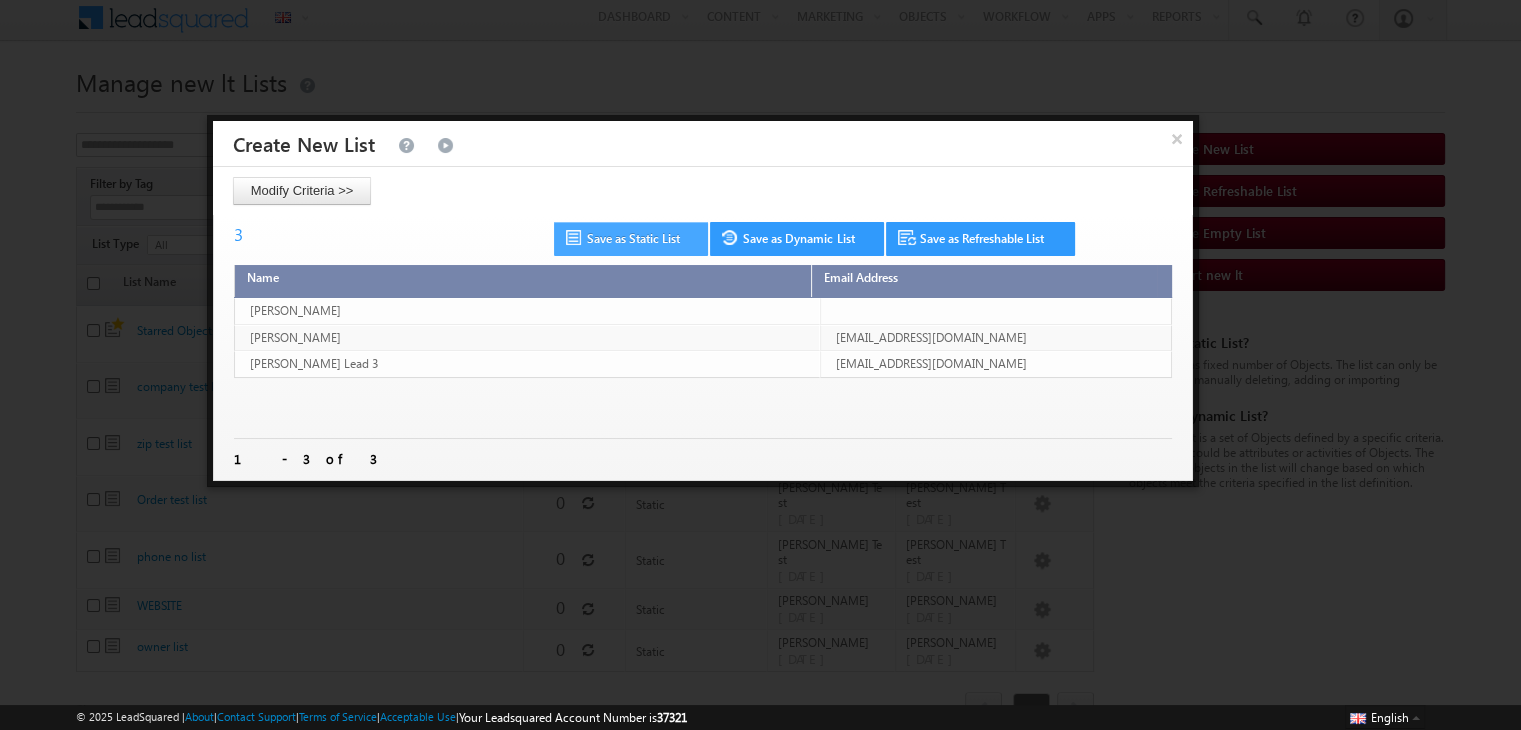 click on "Save as Static List" at bounding box center (631, 239) 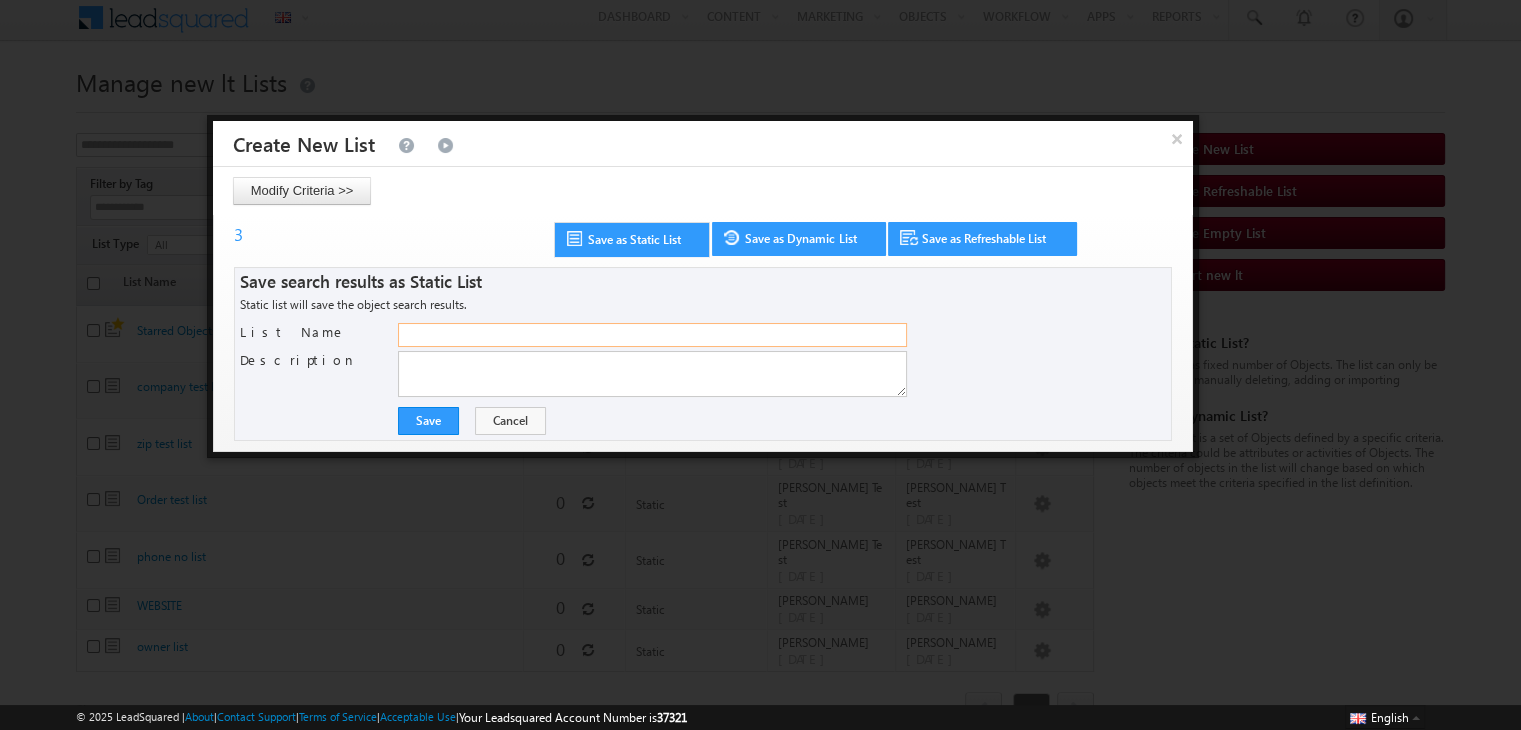 click on "List Name" at bounding box center (652, 335) 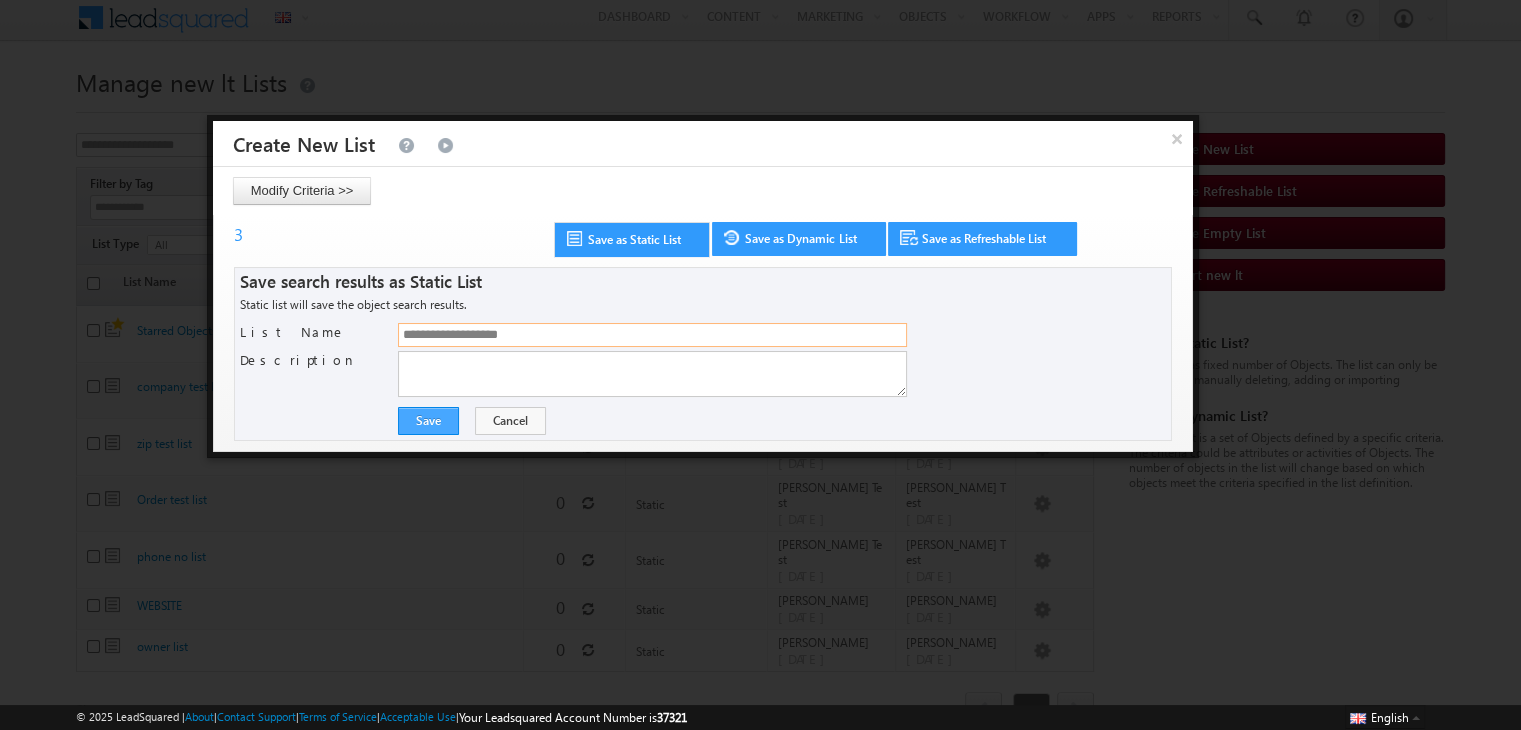 type on "**********" 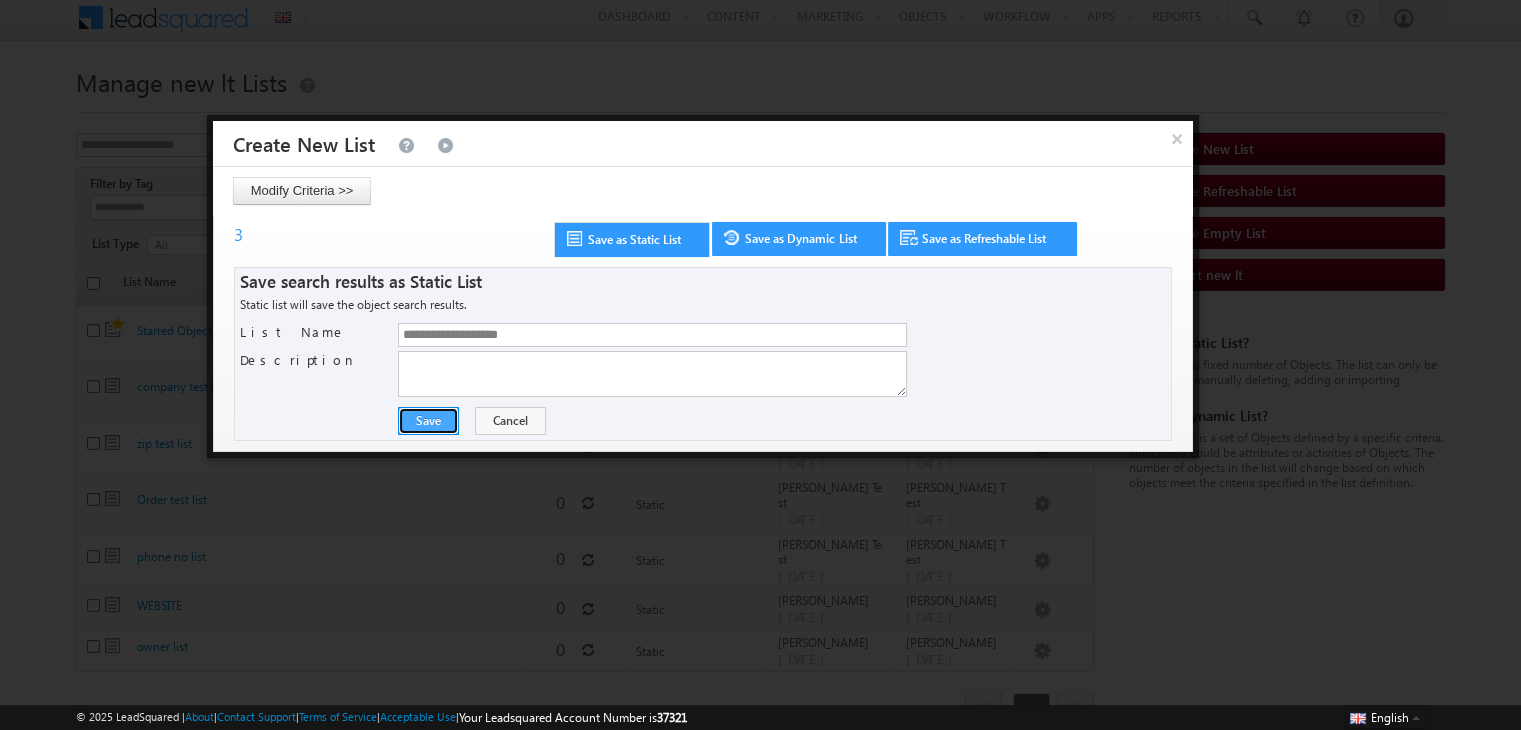 click on "Save" at bounding box center (428, 421) 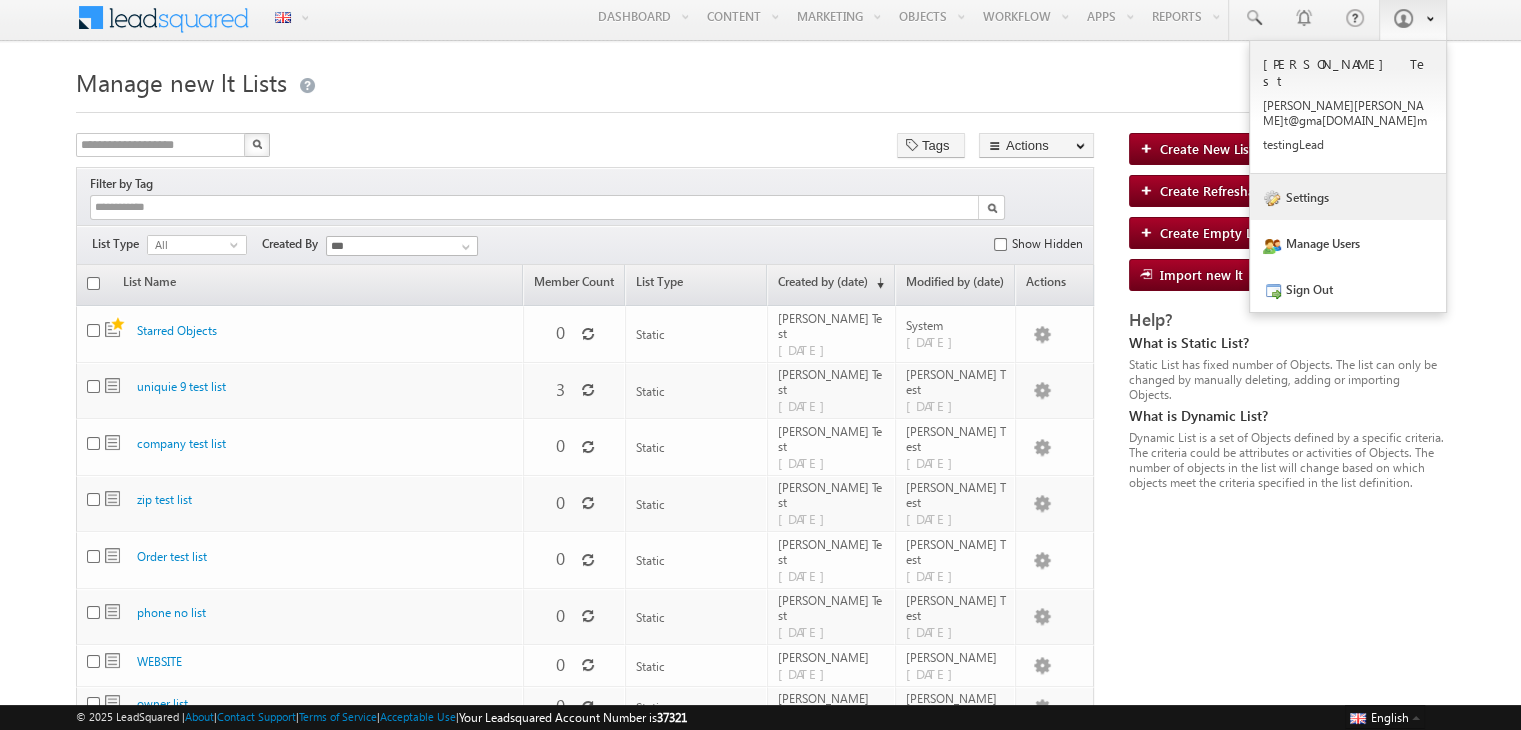 click on "Settings" at bounding box center (1348, 197) 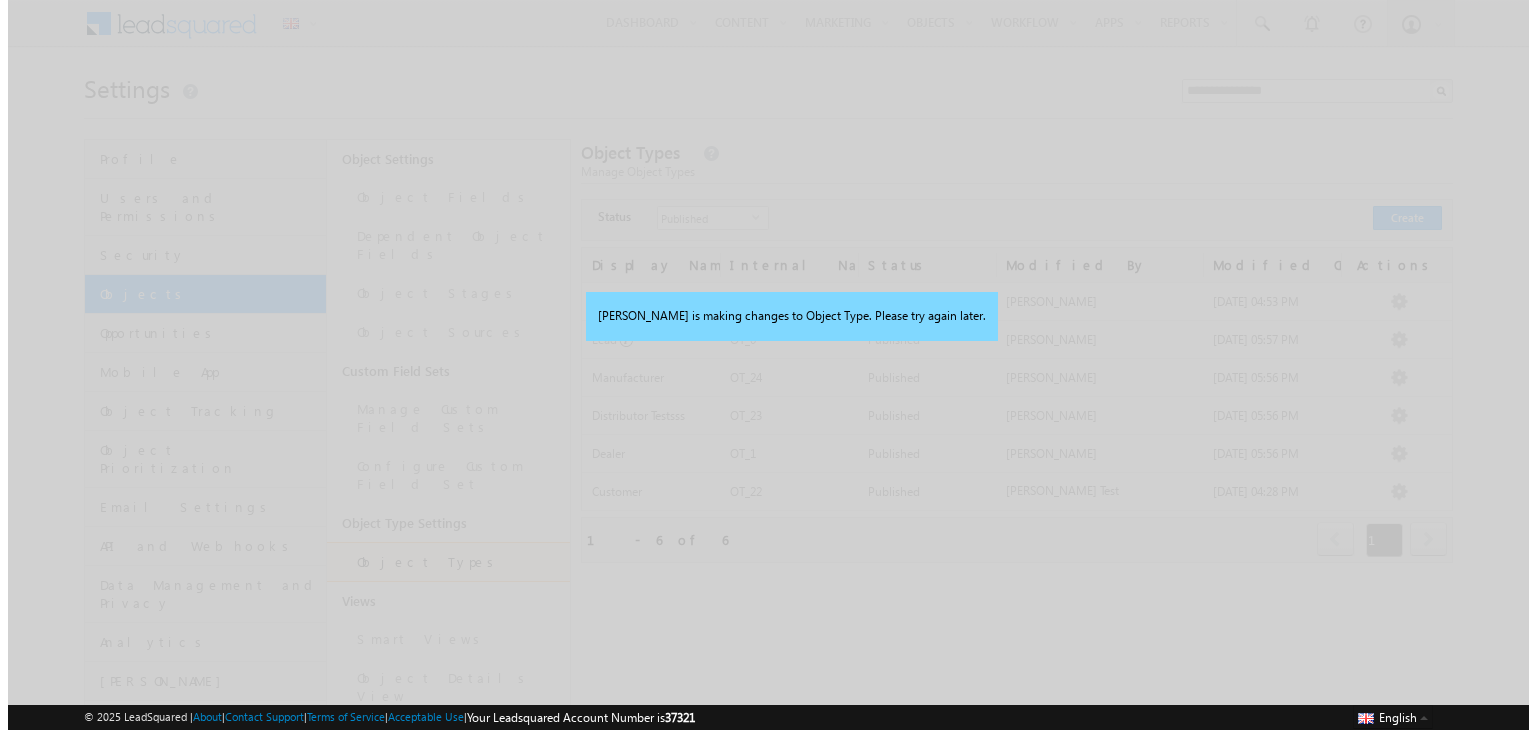 scroll, scrollTop: 0, scrollLeft: 0, axis: both 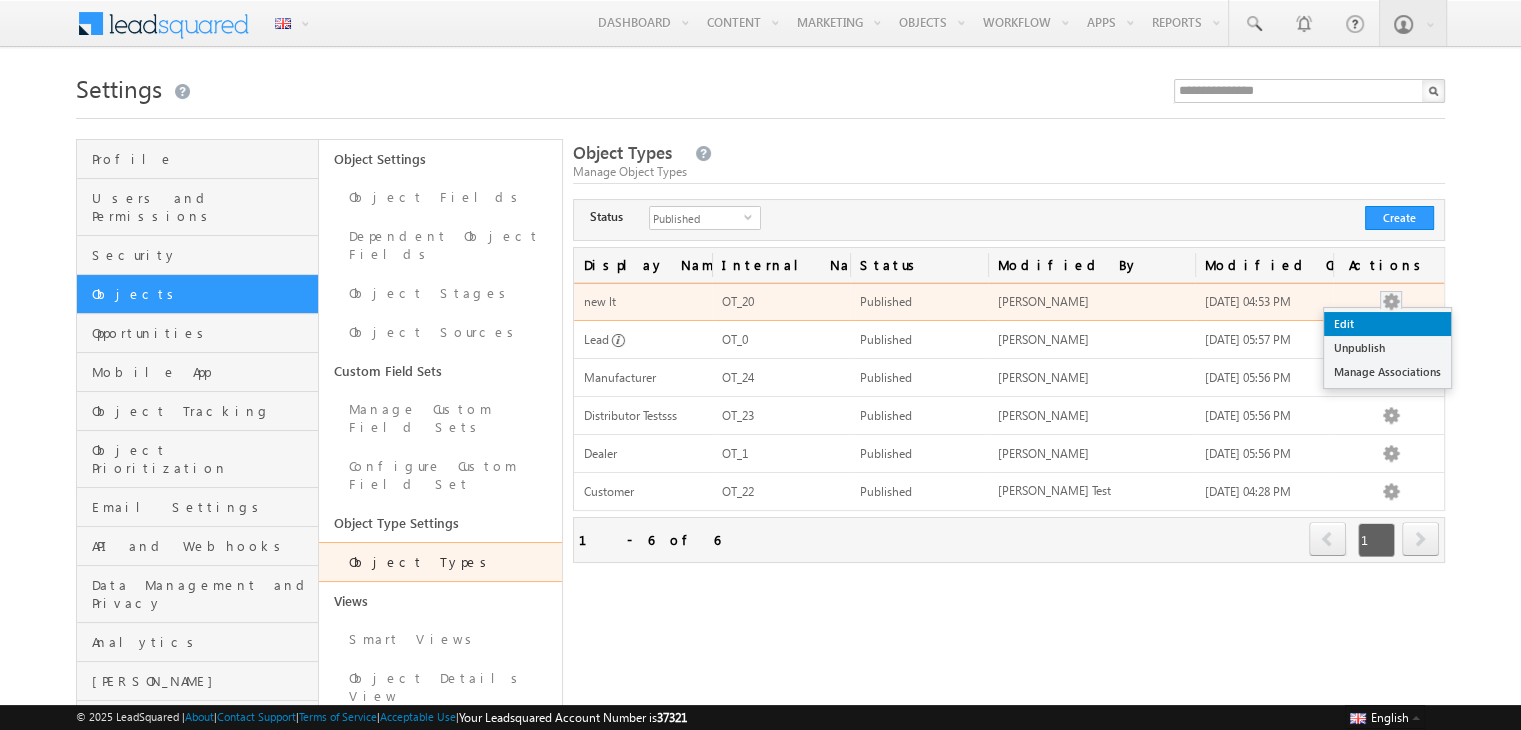 click on "Edit" at bounding box center (1387, 324) 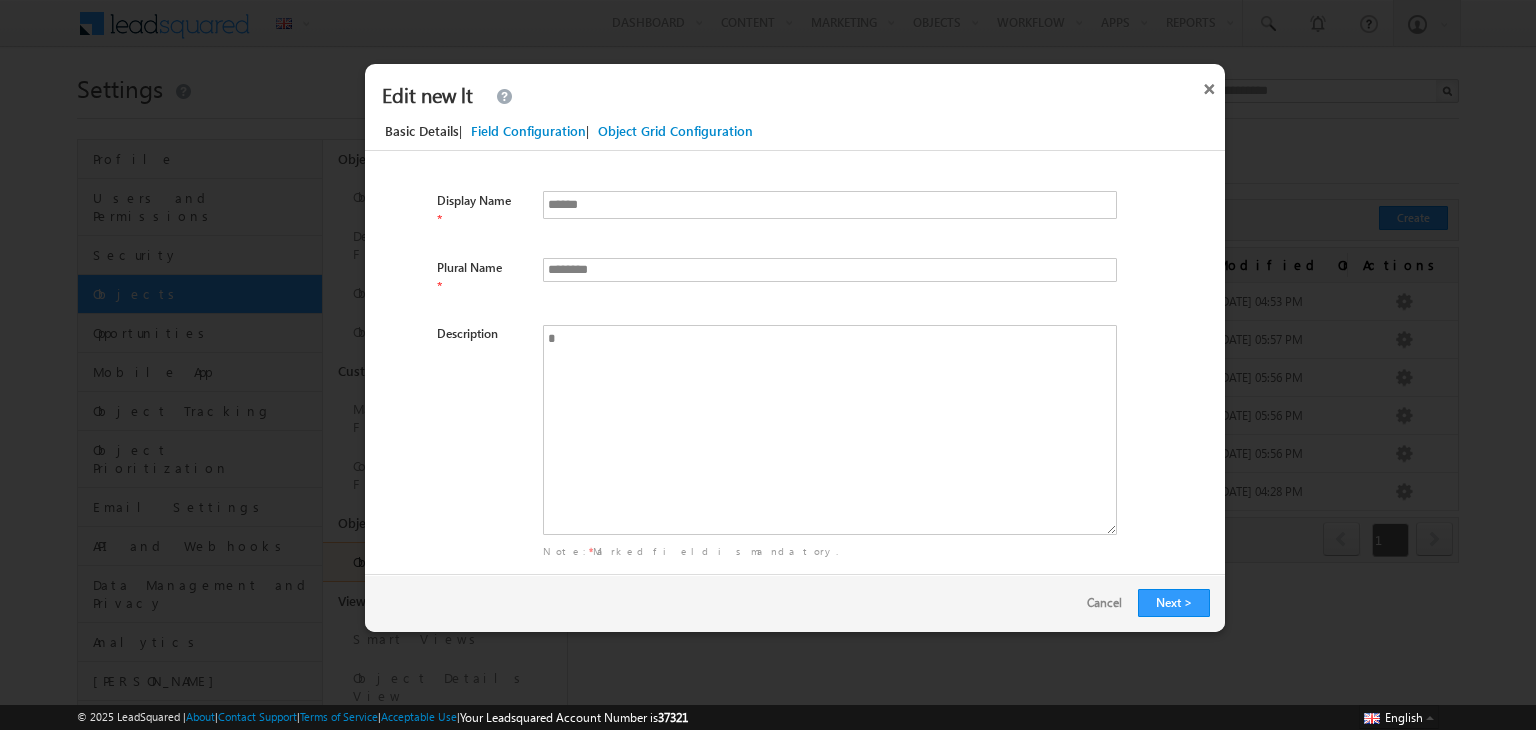 click on "Field Configuration" at bounding box center [528, 131] 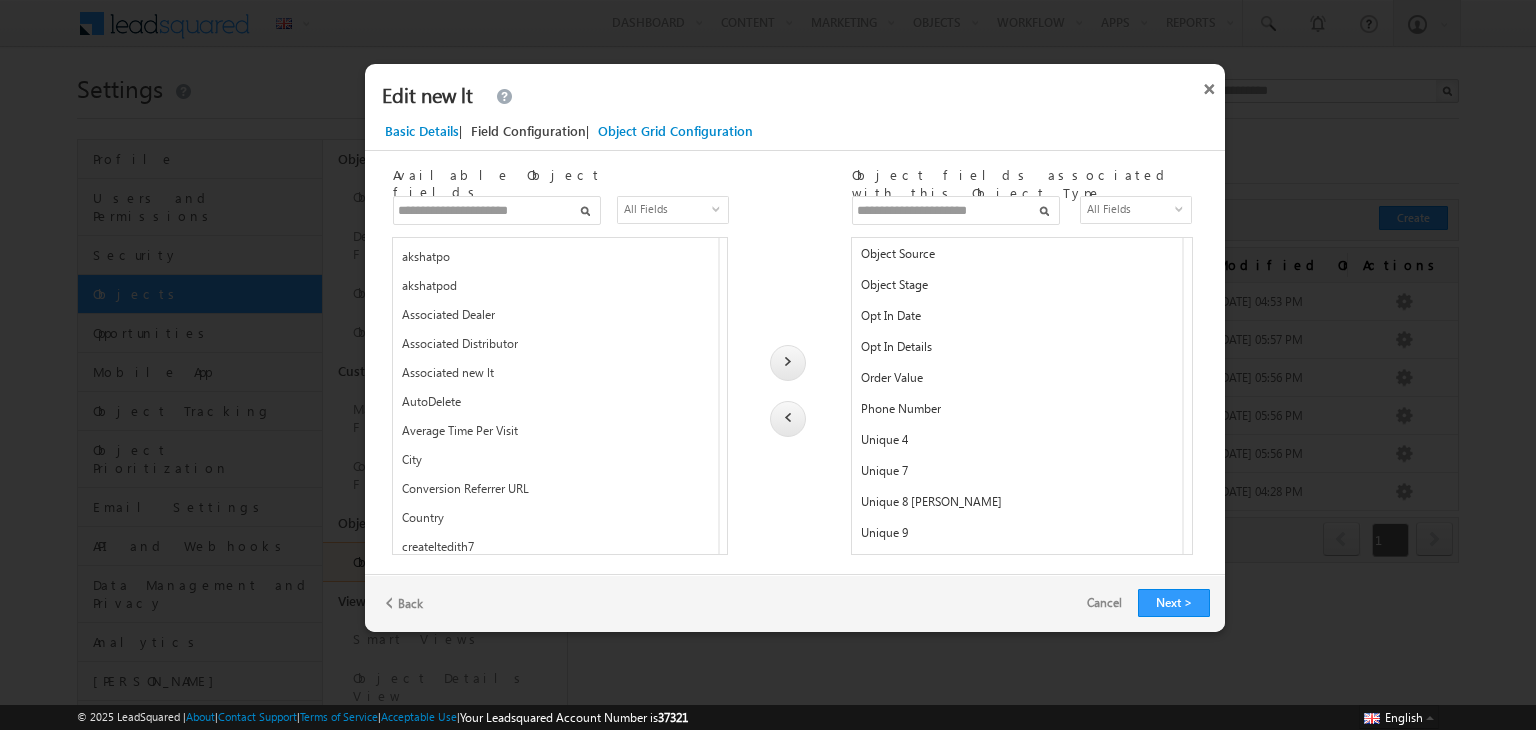 scroll, scrollTop: 1457, scrollLeft: 0, axis: vertical 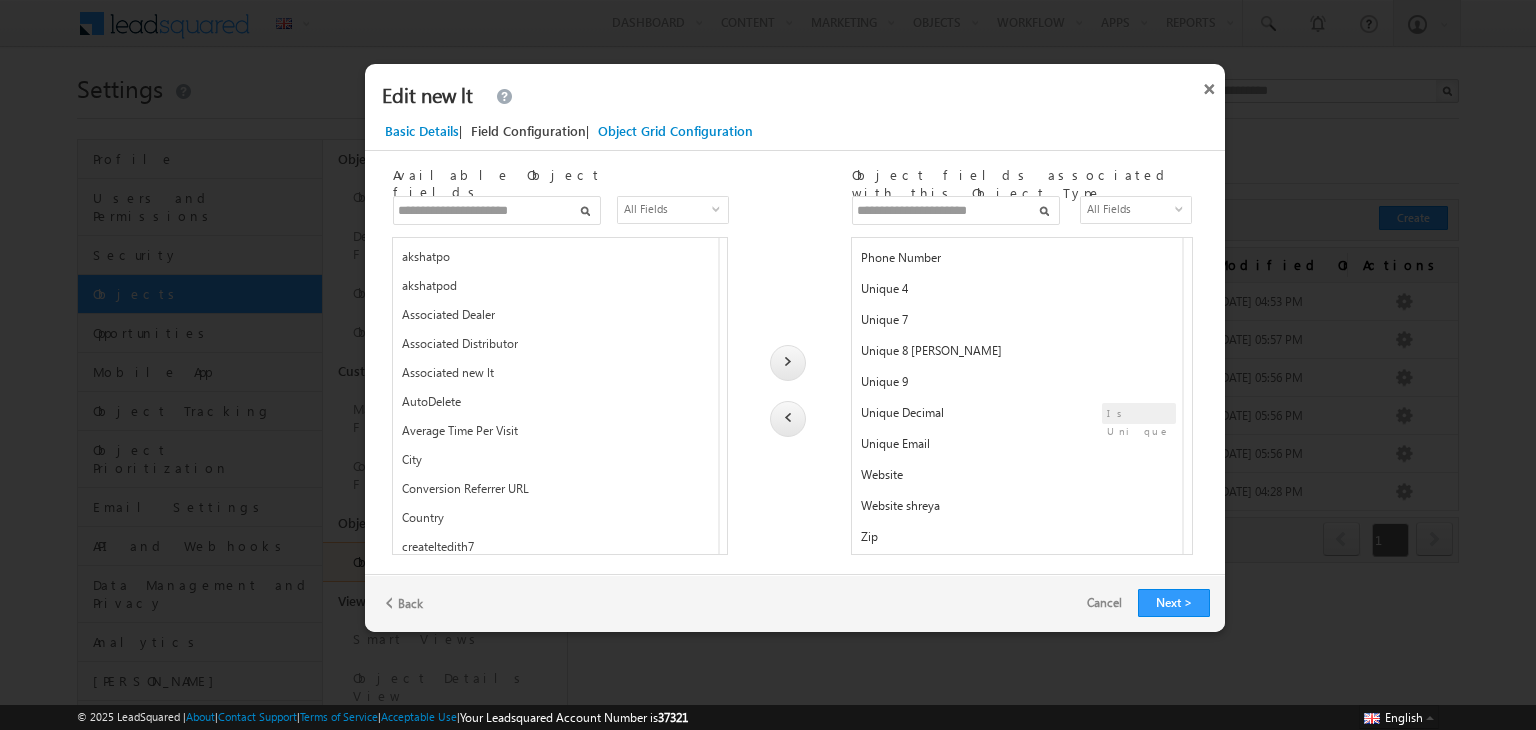 click on "Website" at bounding box center [1015, 479] 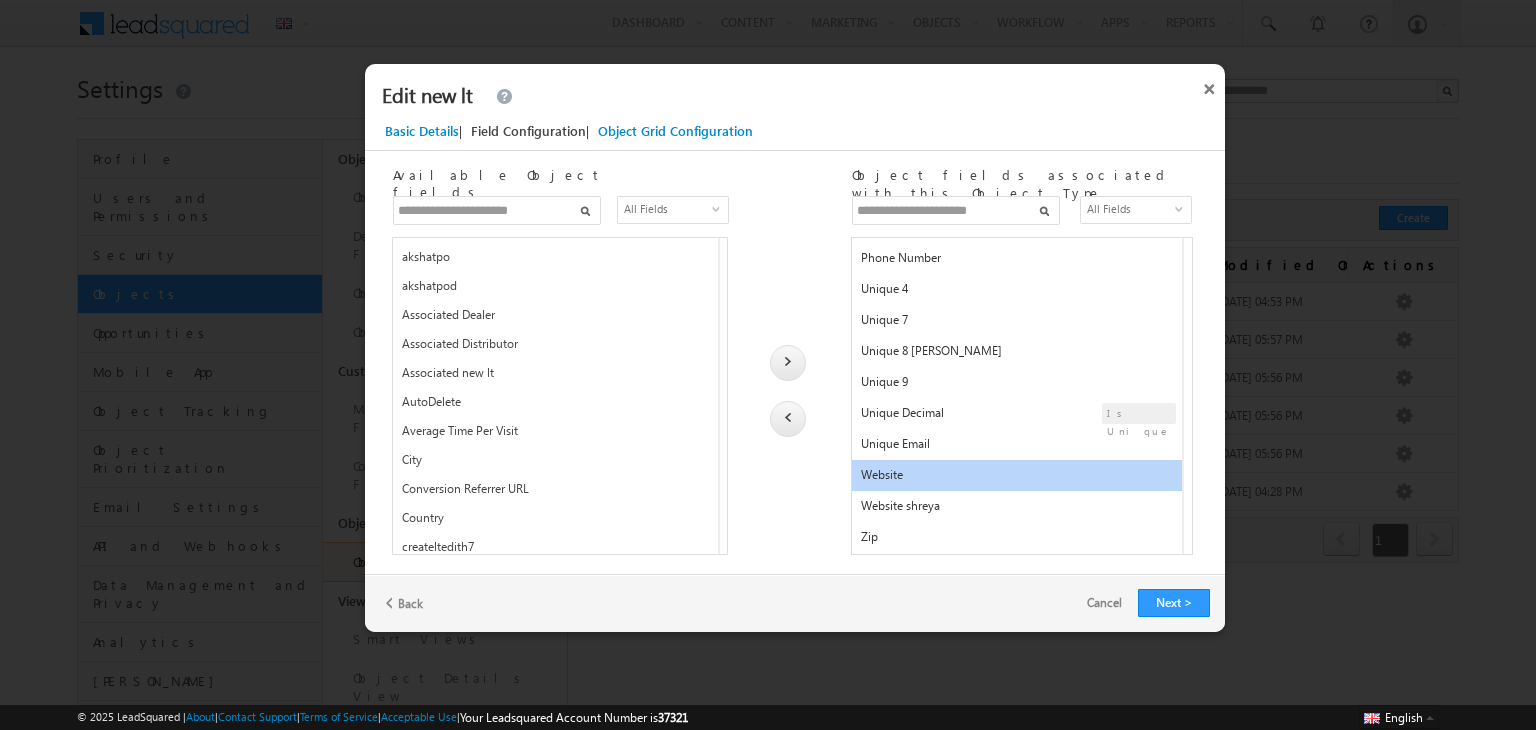 click at bounding box center (788, 419) 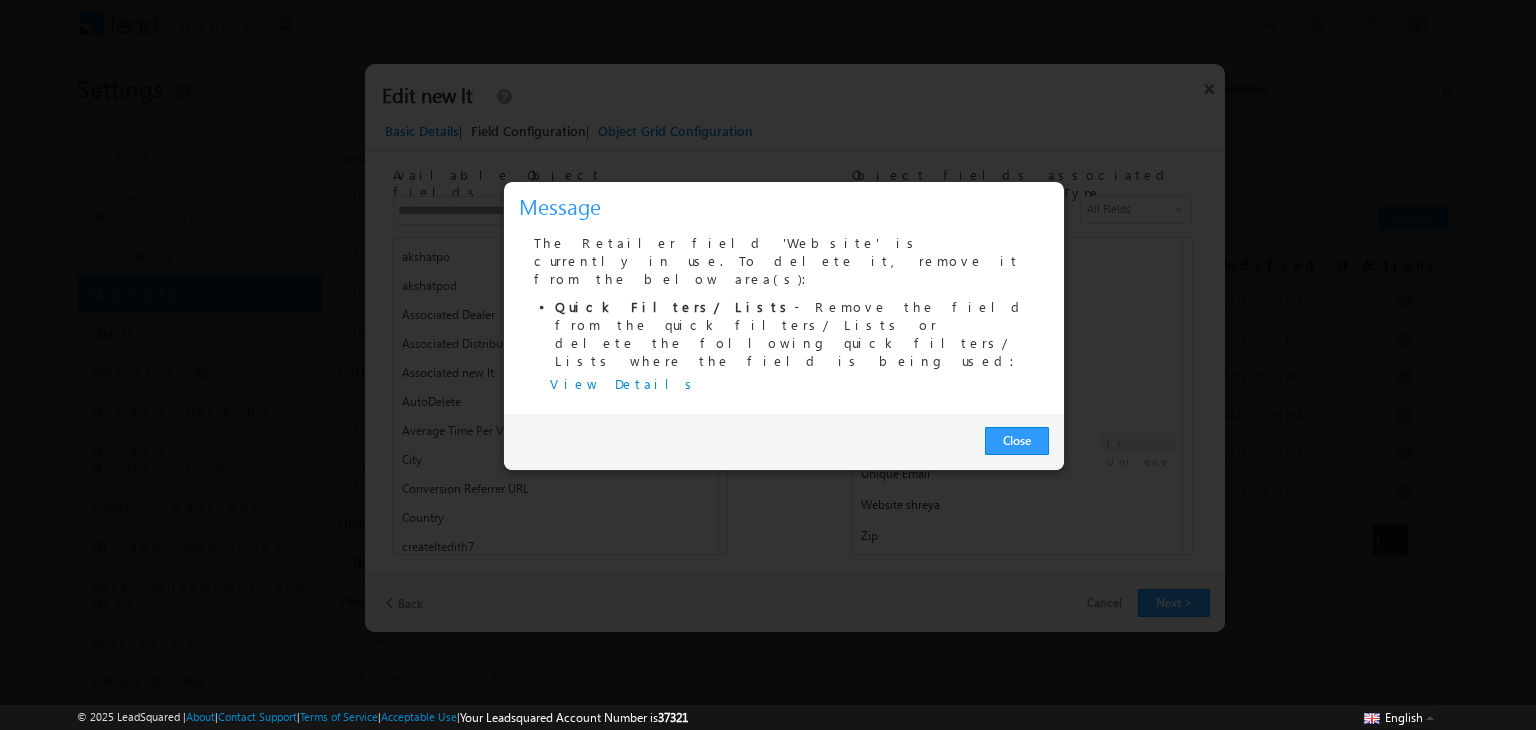 scroll, scrollTop: 1427, scrollLeft: 0, axis: vertical 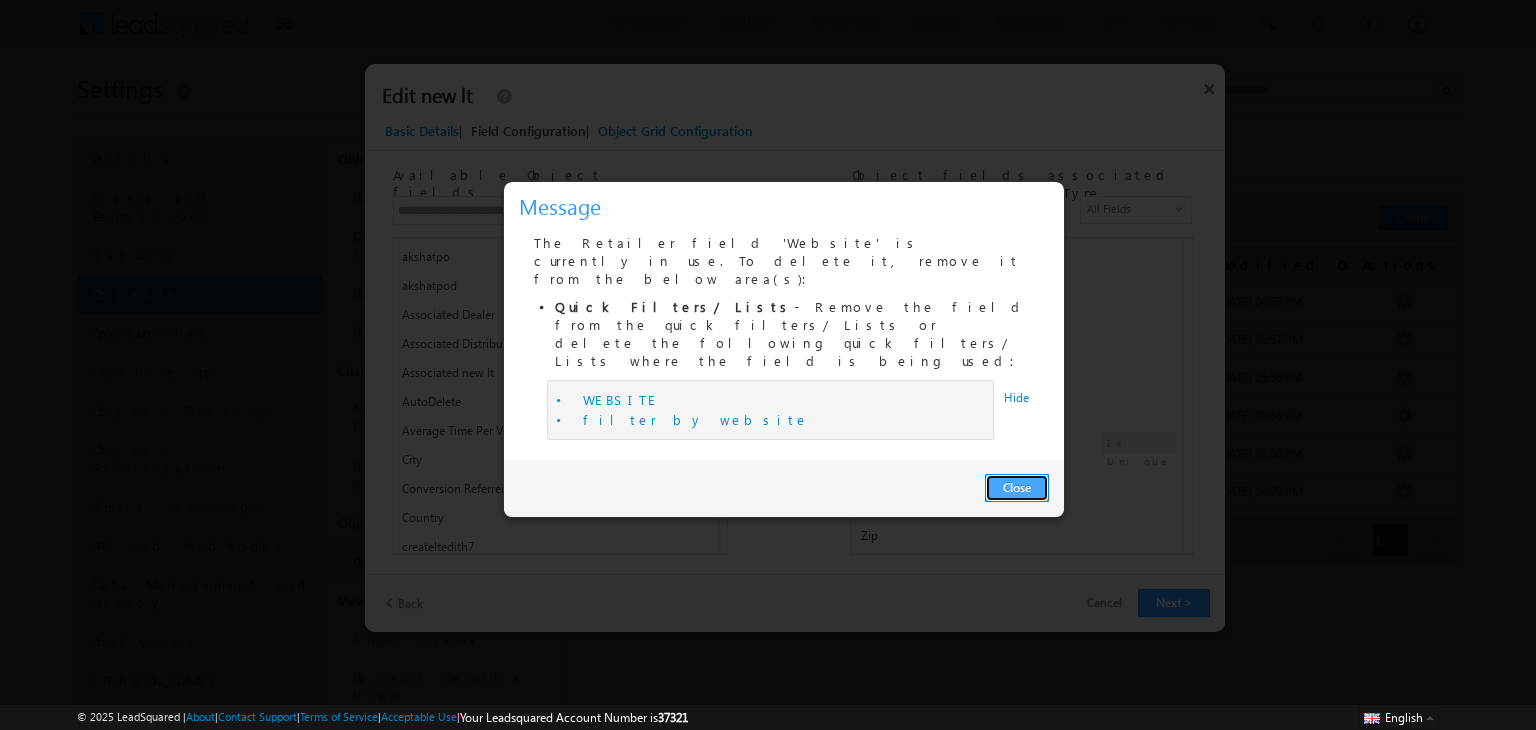 click on "Close" at bounding box center [1017, 488] 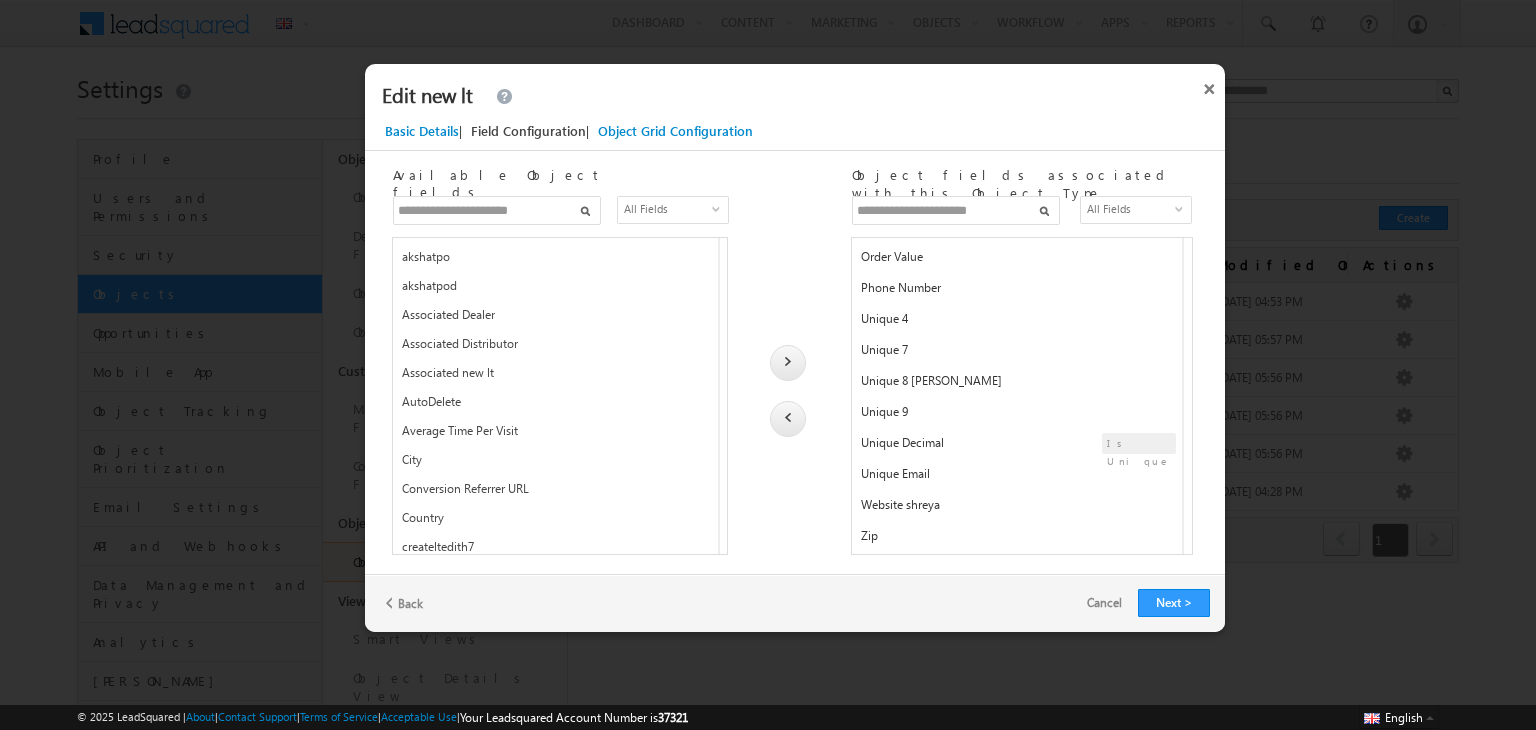 click at bounding box center [956, 210] 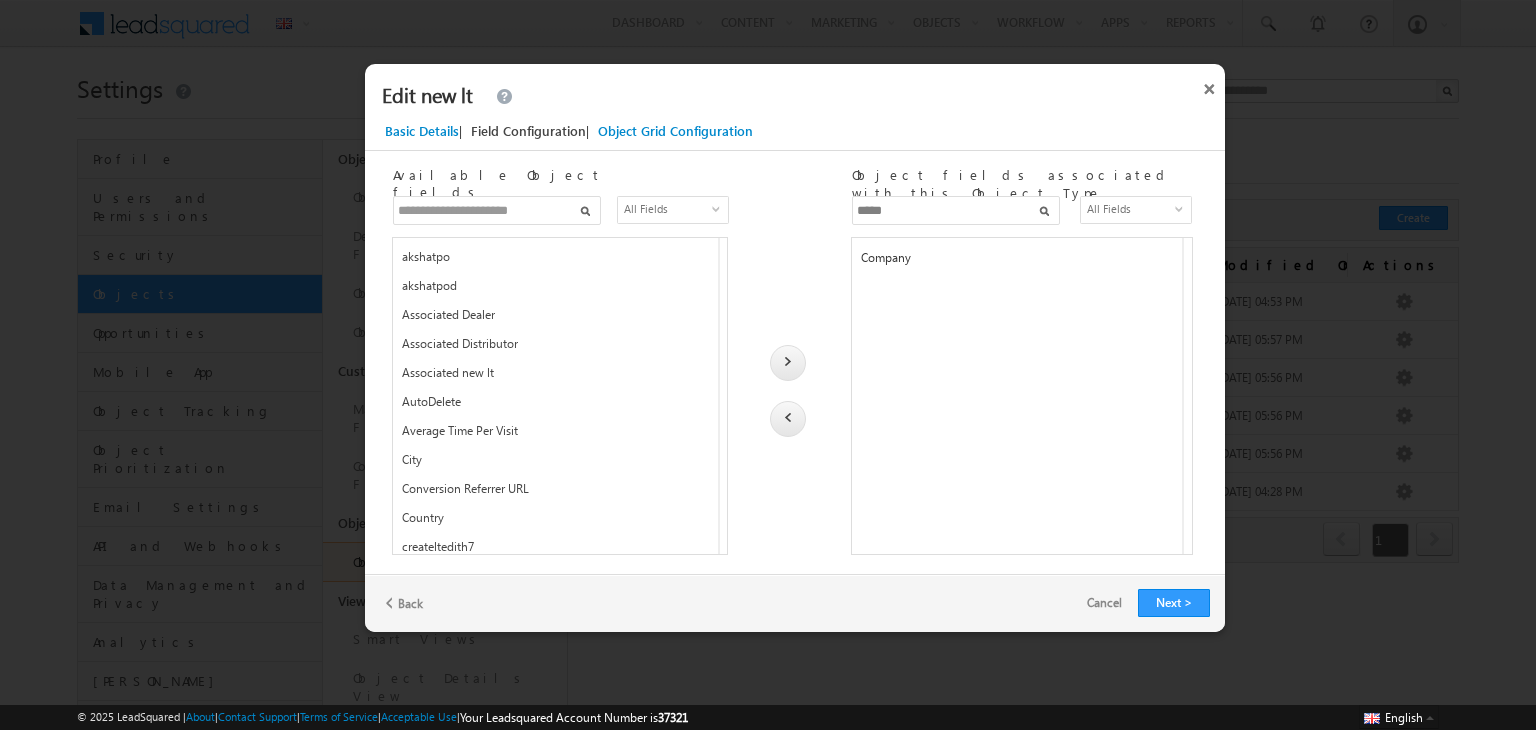 scroll, scrollTop: 0, scrollLeft: 0, axis: both 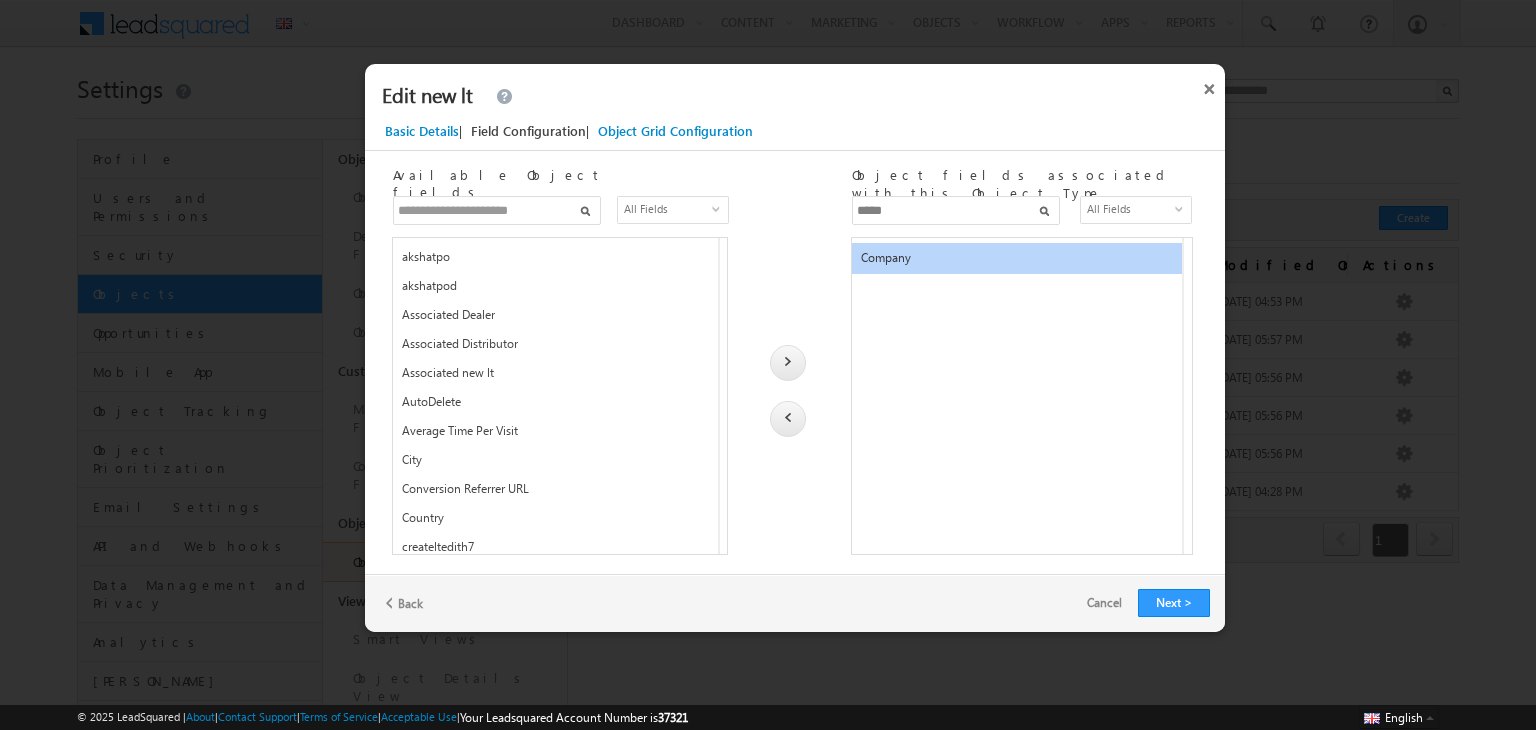 click on "*****" at bounding box center (956, 210) 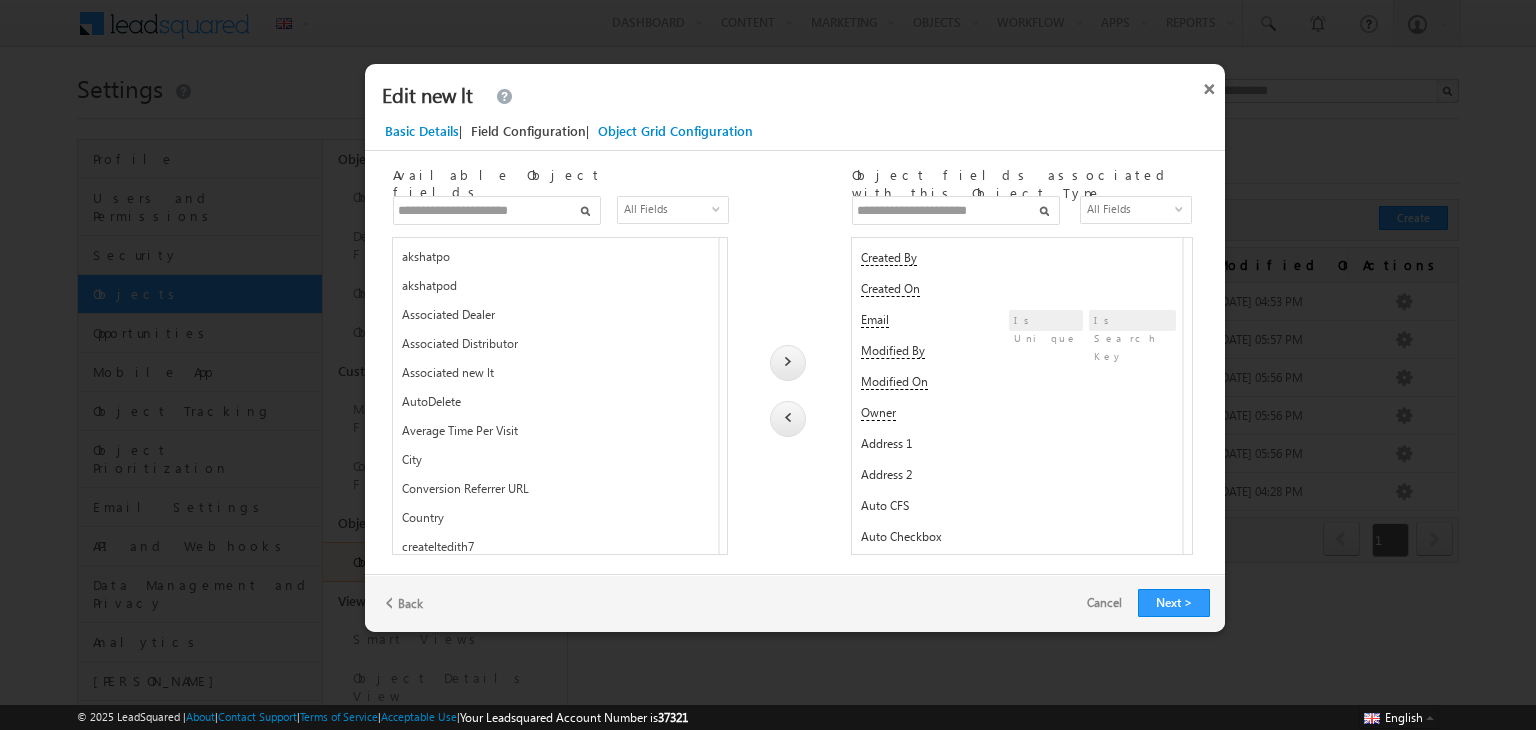 type 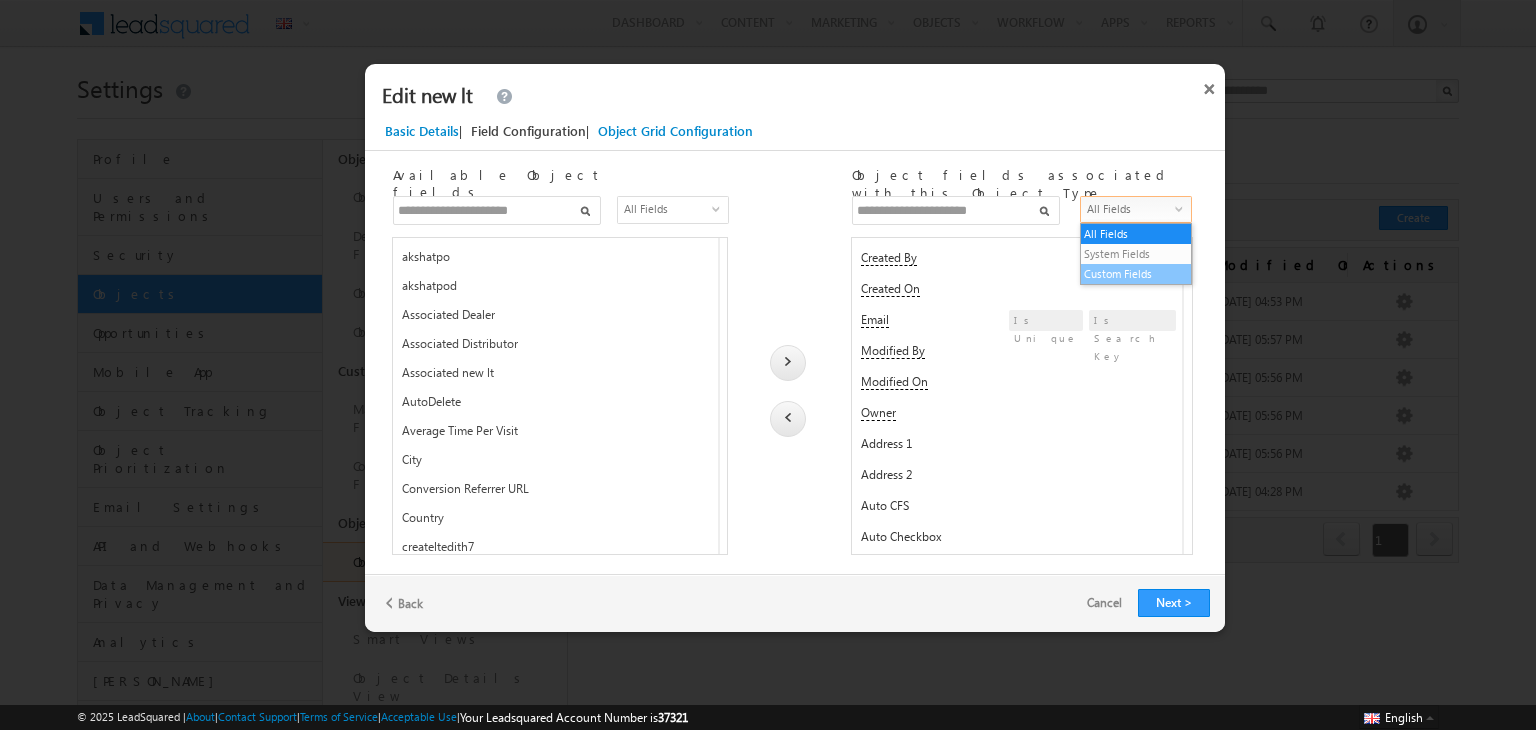click on "Custom Fields" at bounding box center [1136, 274] 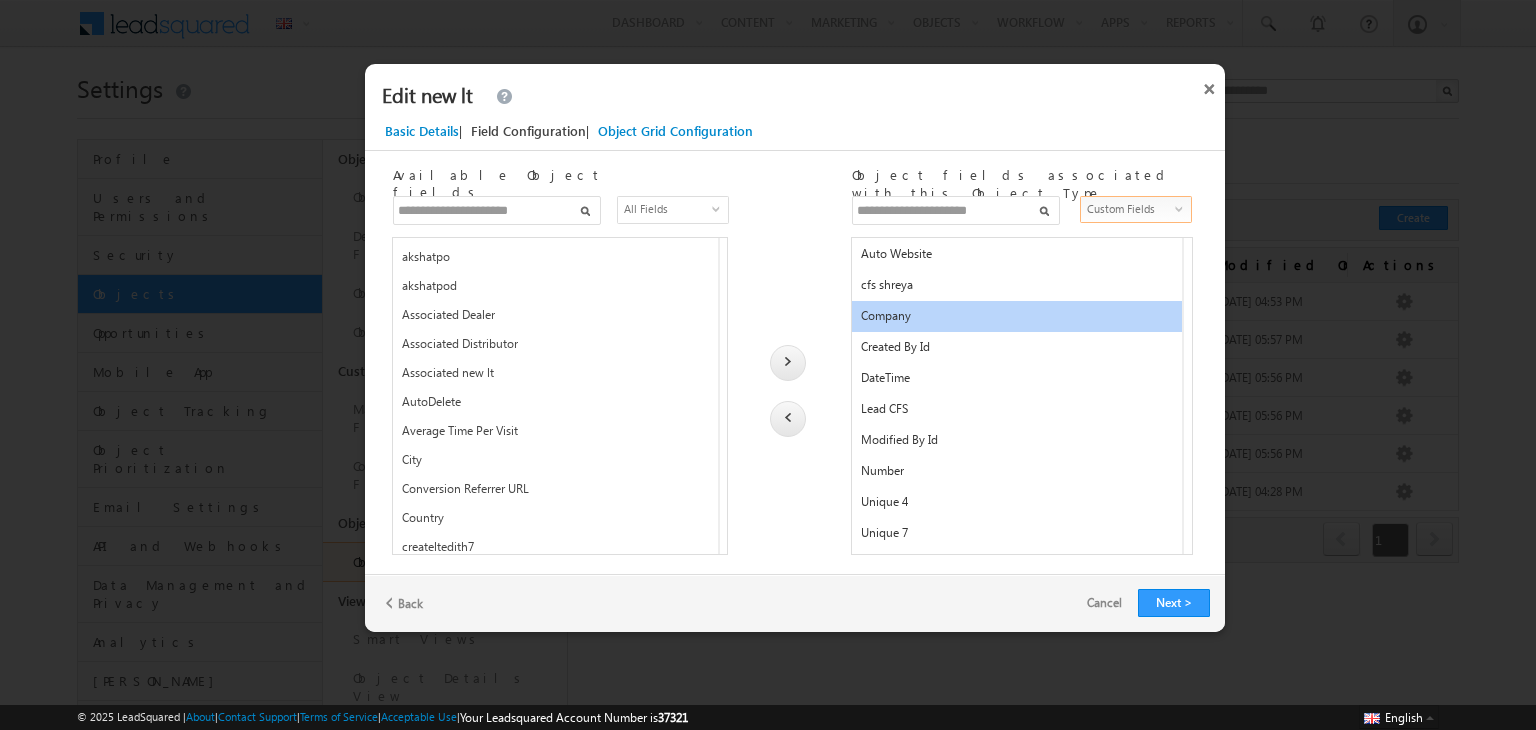 scroll, scrollTop: 682, scrollLeft: 0, axis: vertical 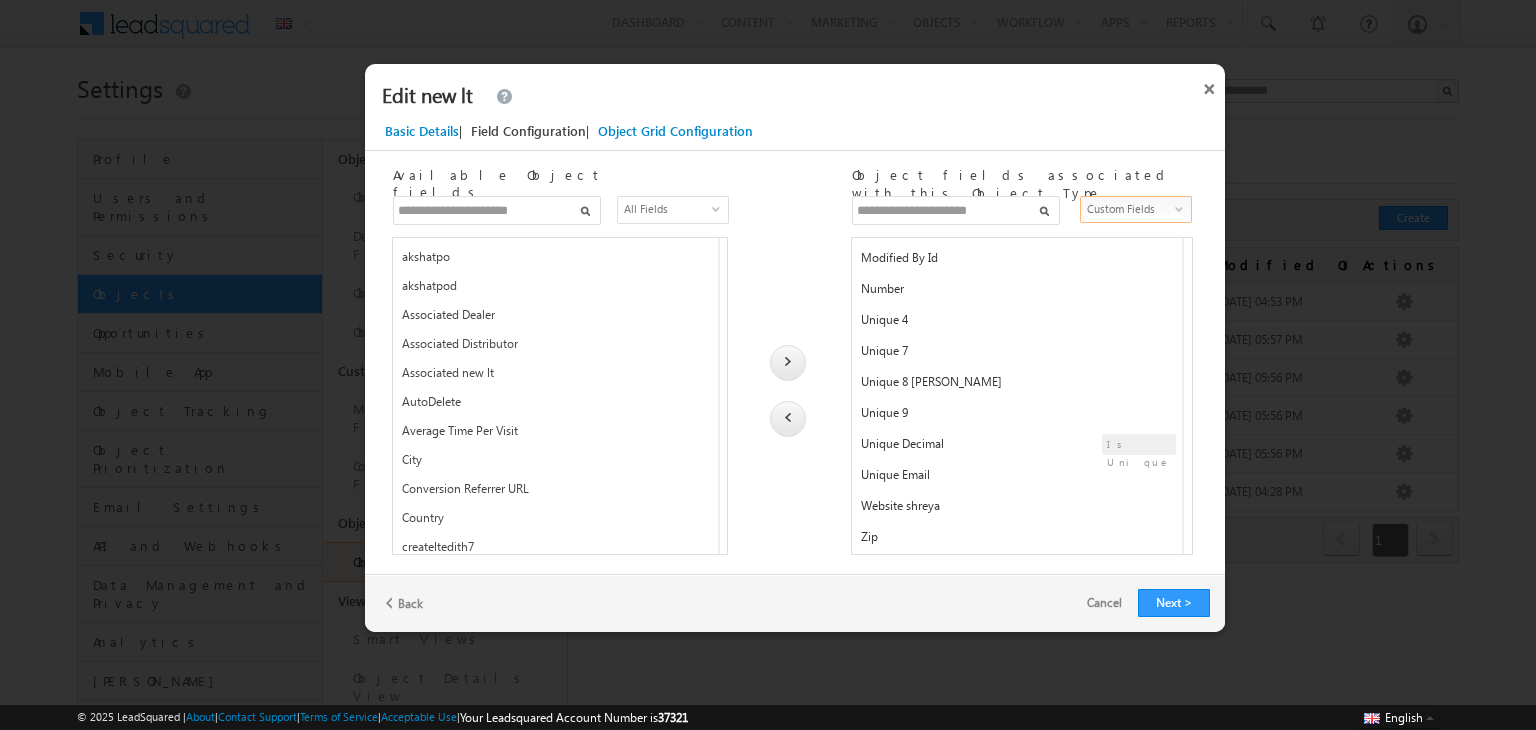 click on "Custom Fields" at bounding box center [1129, 209] 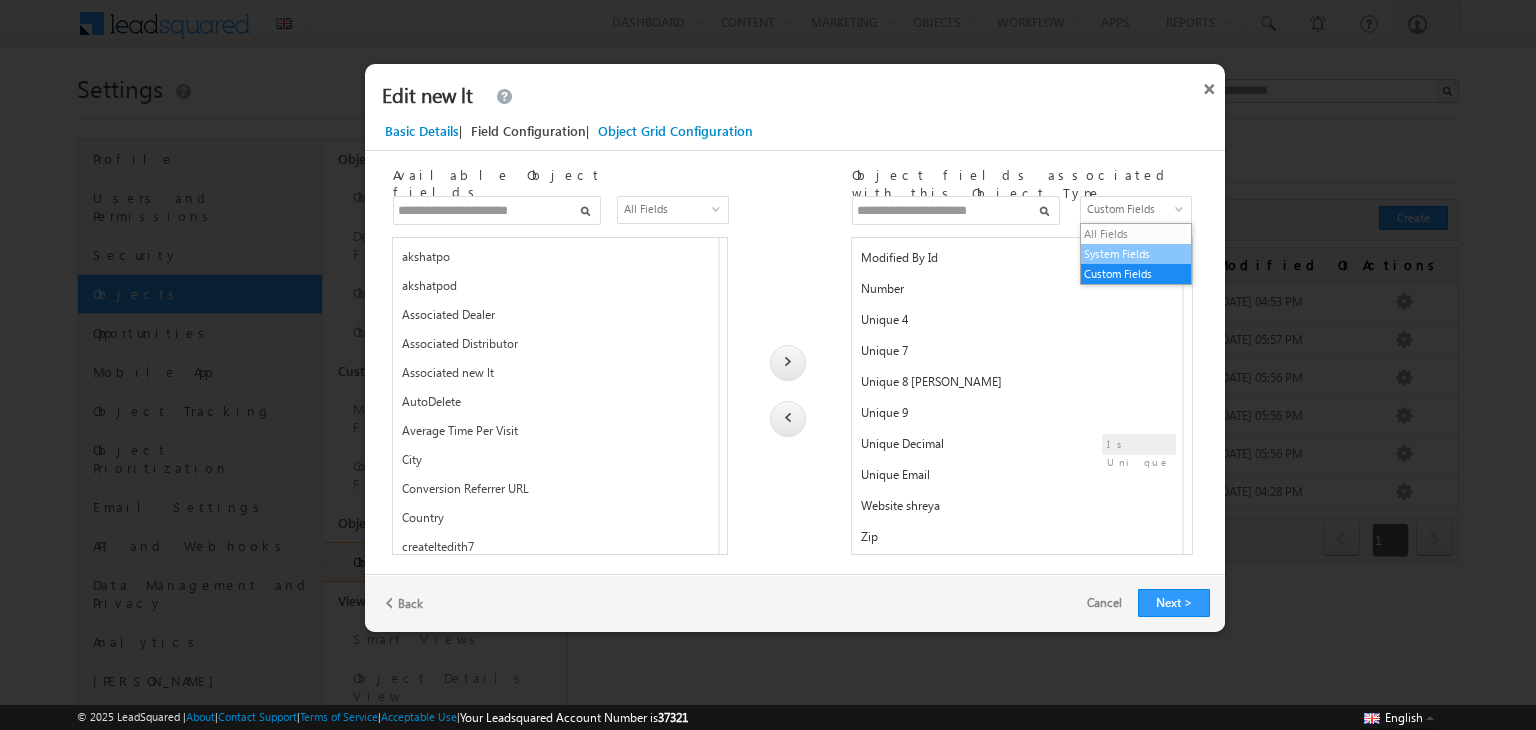 click on "System Fields" at bounding box center (1136, 254) 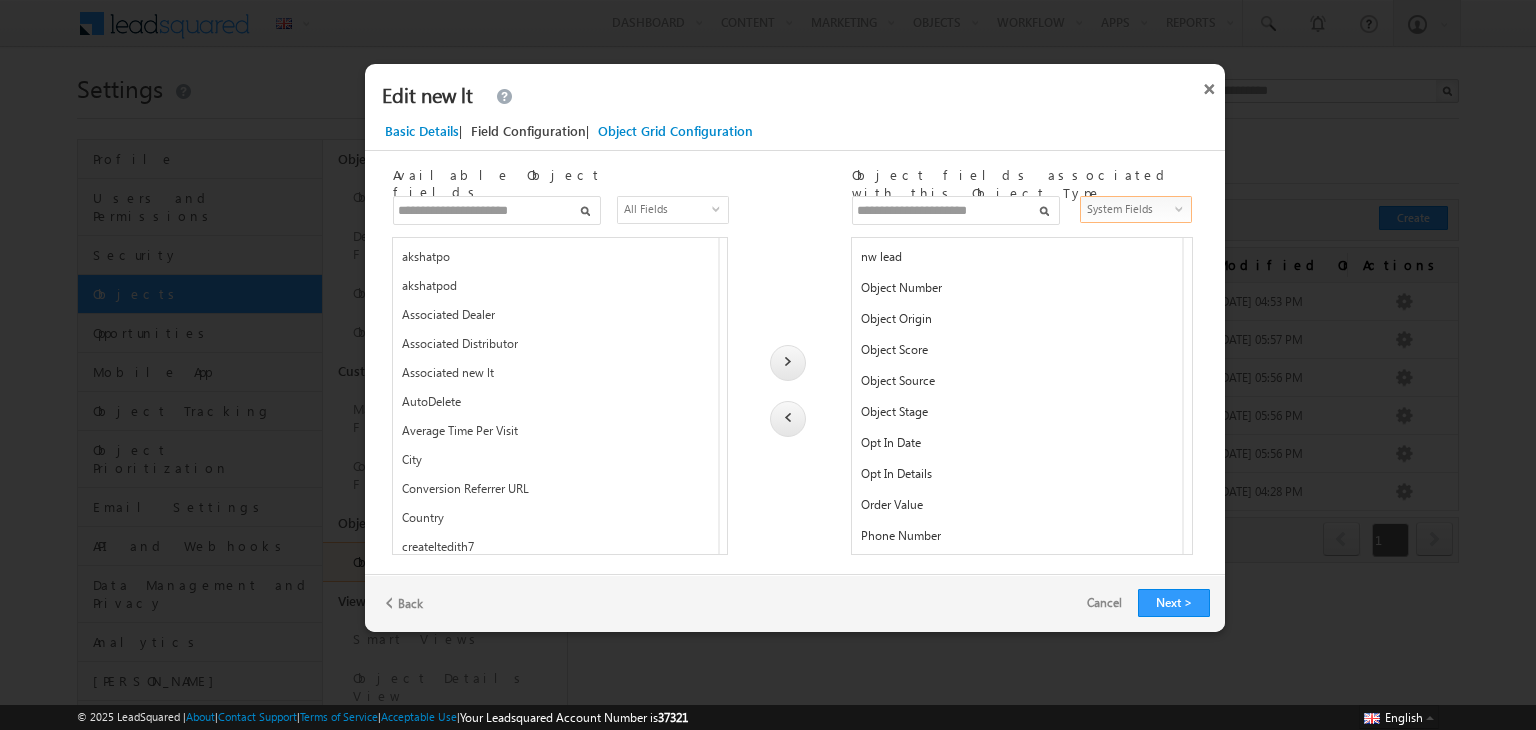 scroll, scrollTop: 434, scrollLeft: 0, axis: vertical 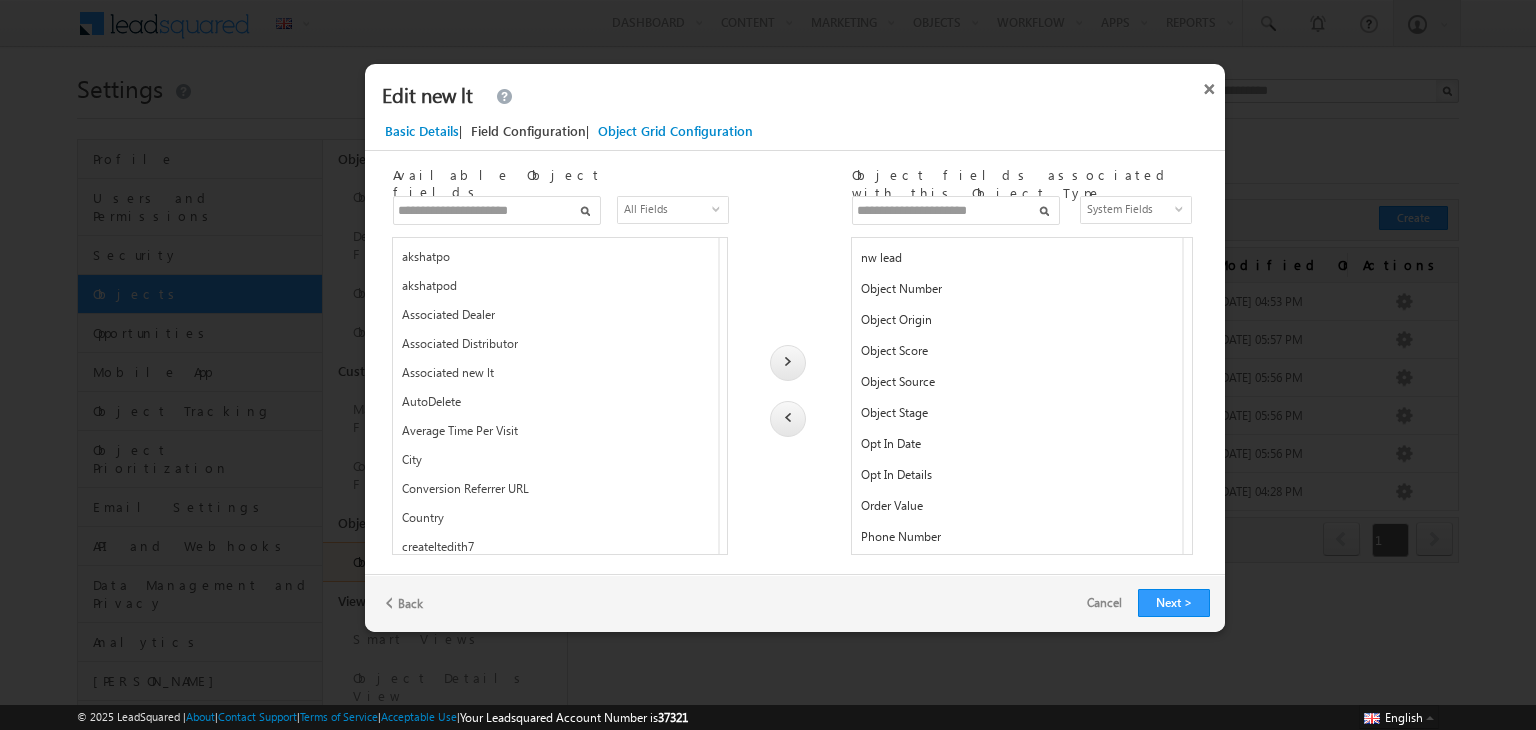 click on "Phone Number" at bounding box center [1015, 541] 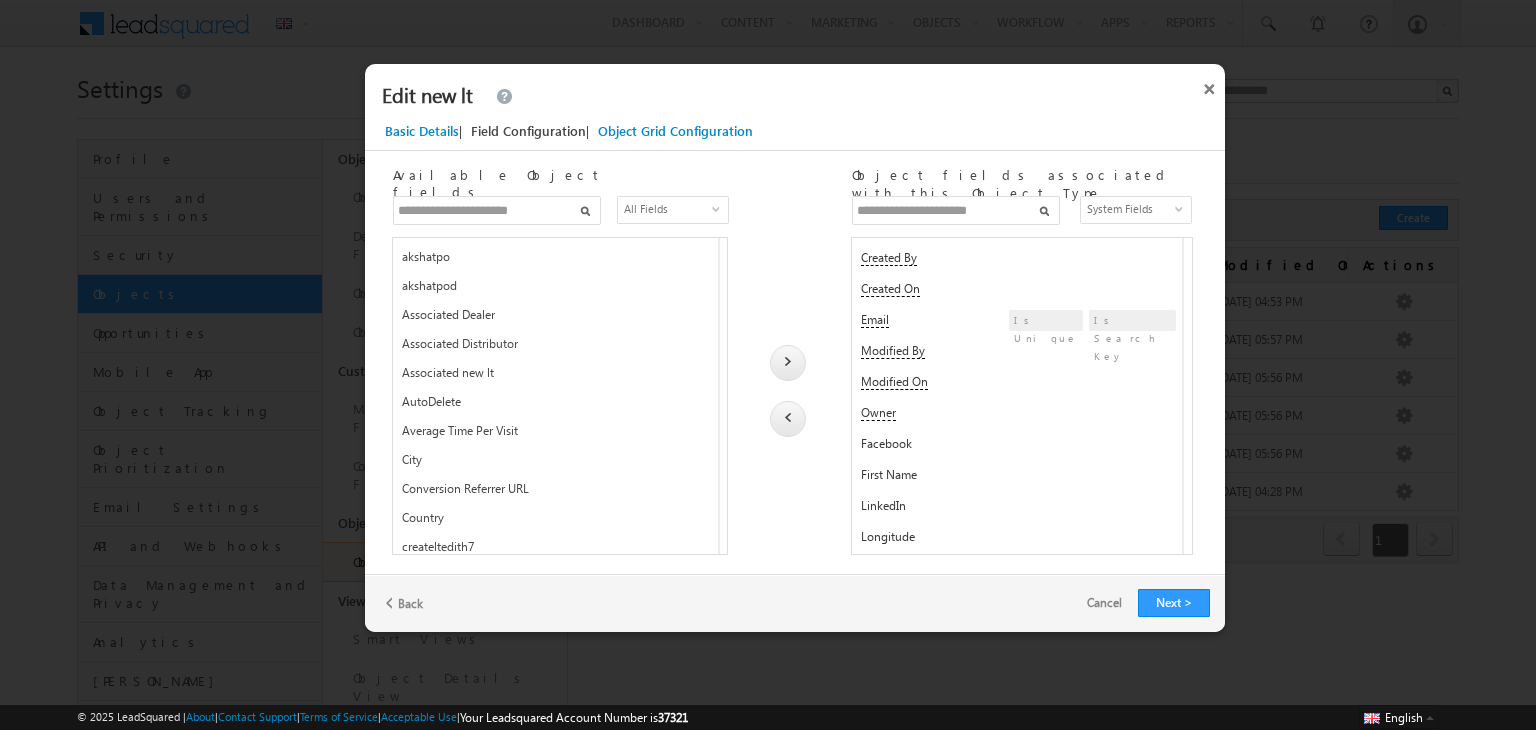 scroll, scrollTop: 434, scrollLeft: 0, axis: vertical 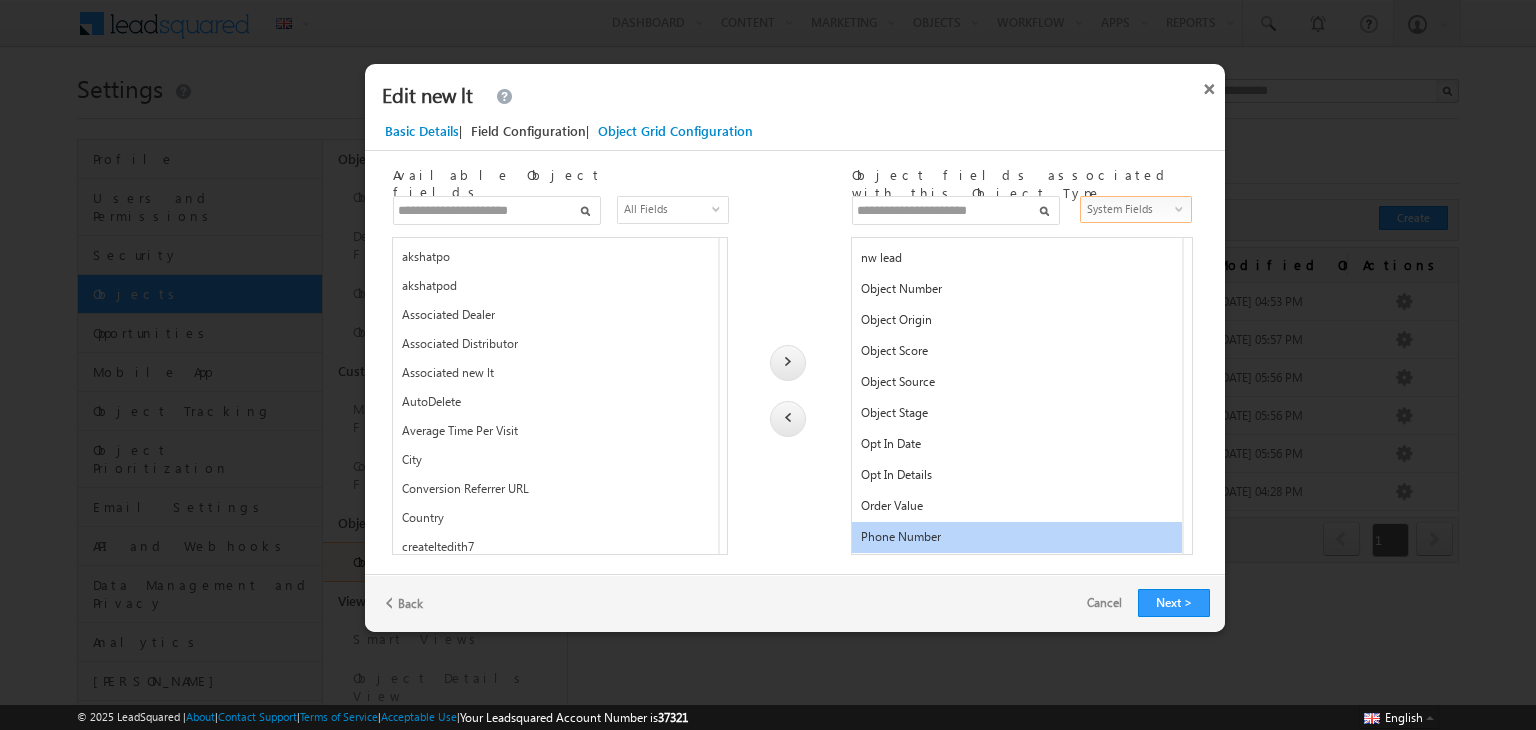 click on "System Fields" at bounding box center [1129, 209] 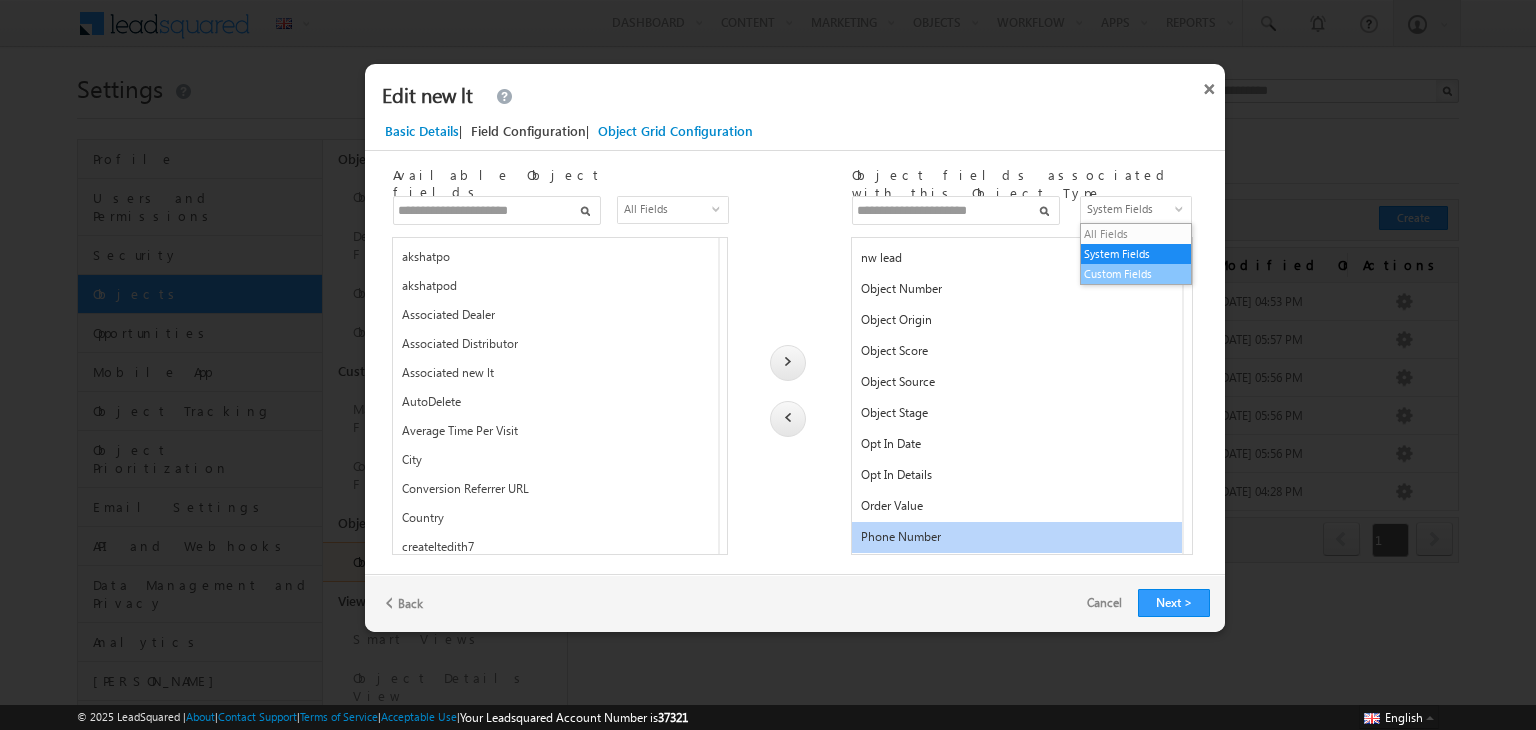 click on "Custom Fields" at bounding box center (1136, 274) 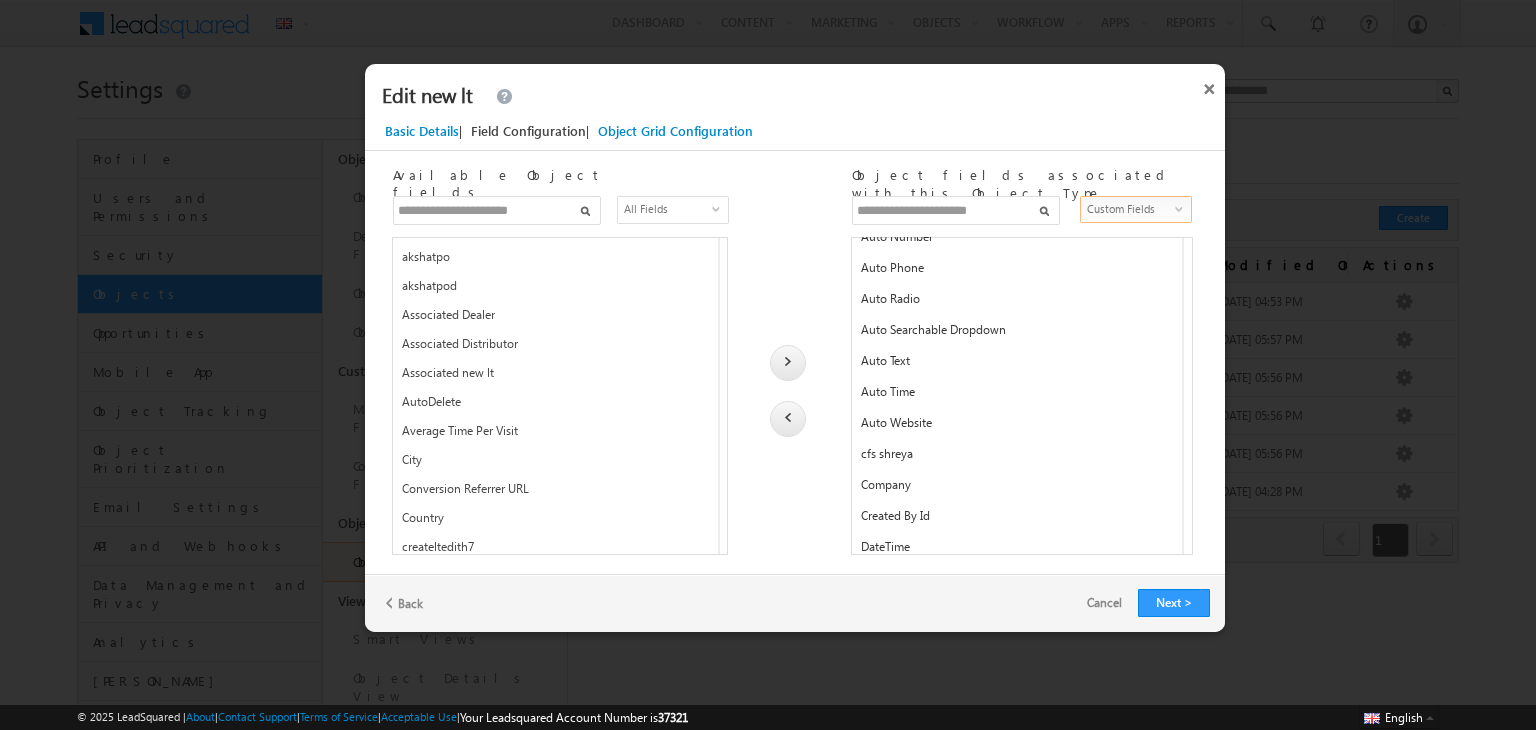 scroll, scrollTop: 325, scrollLeft: 0, axis: vertical 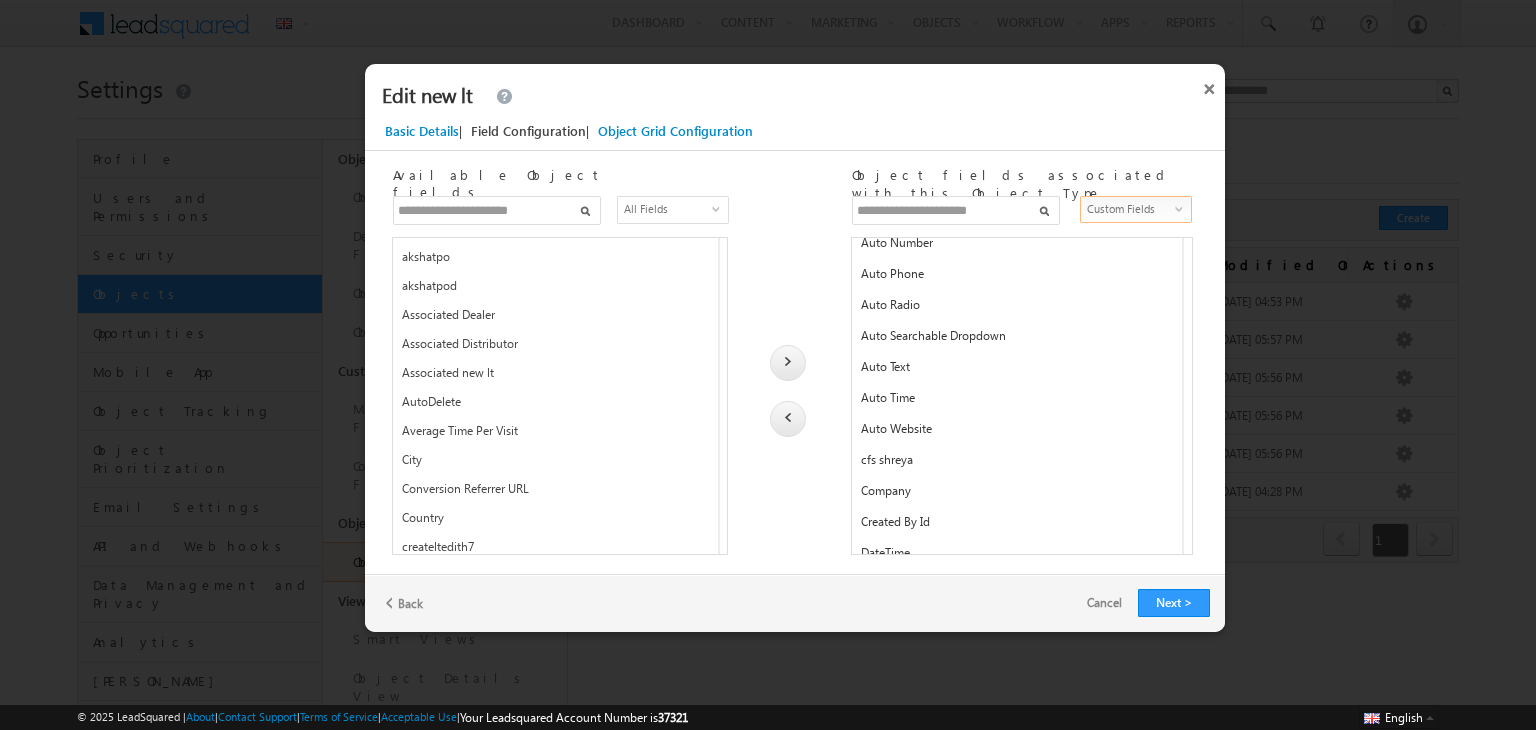 click on "Custom Fields" at bounding box center (1129, 209) 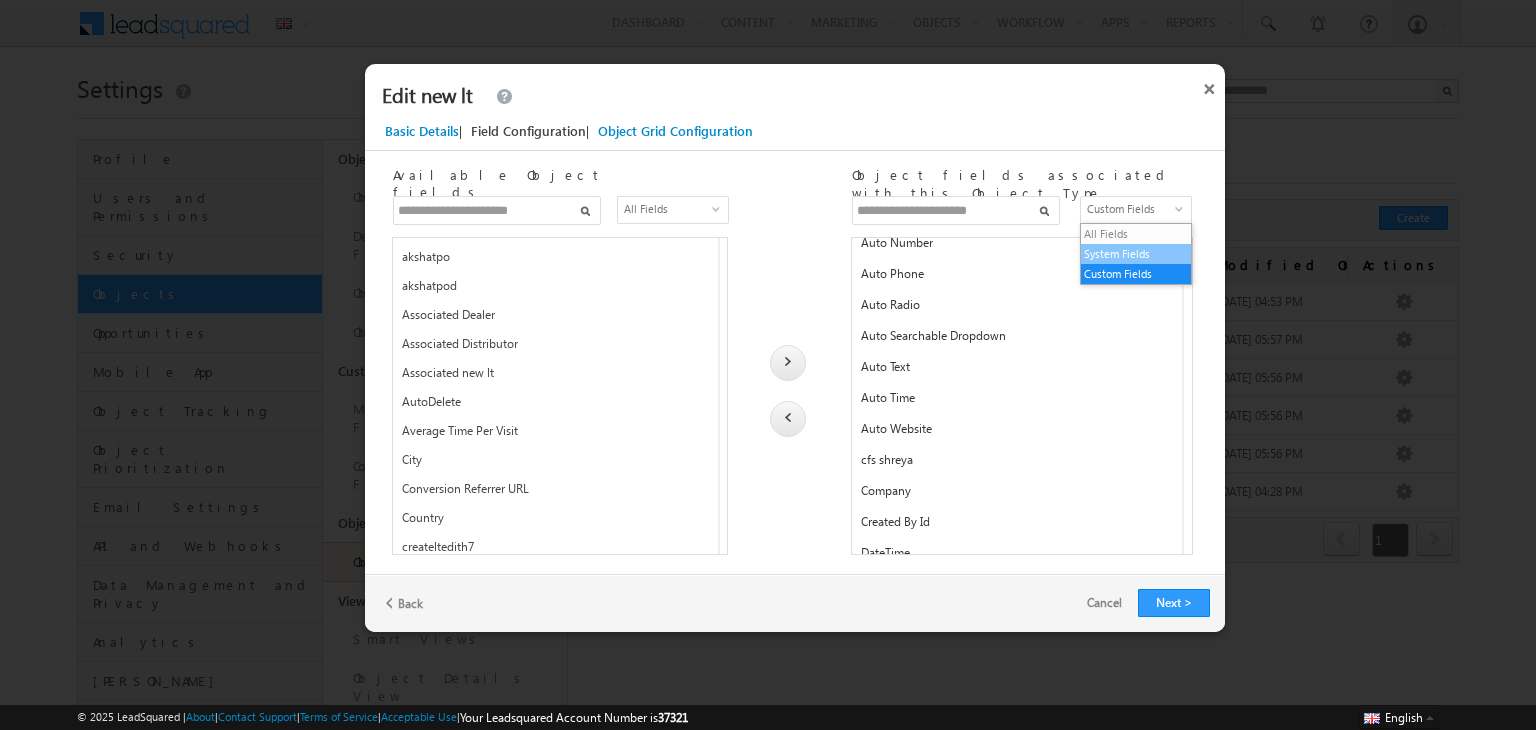 click on "System Fields" at bounding box center (1136, 254) 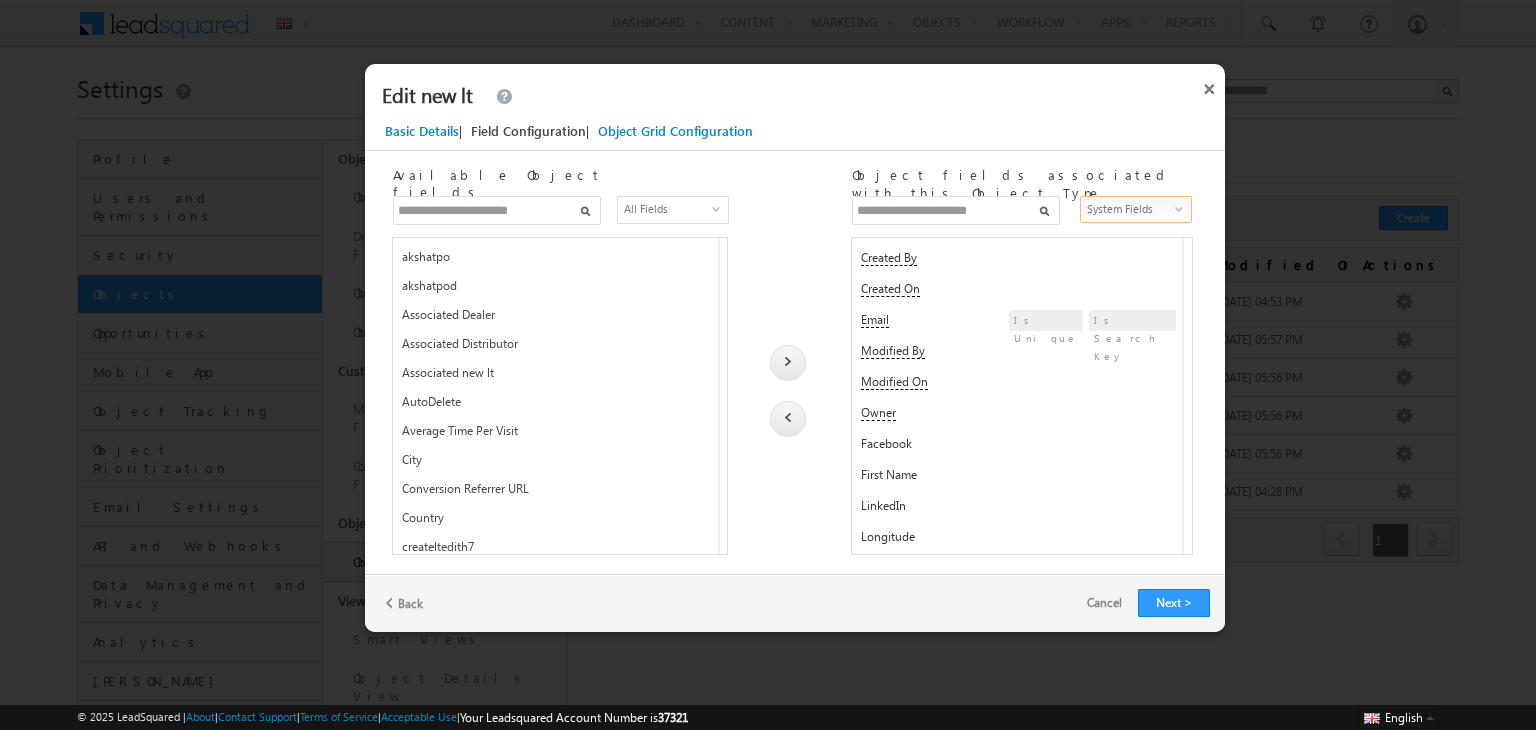 scroll, scrollTop: 434, scrollLeft: 0, axis: vertical 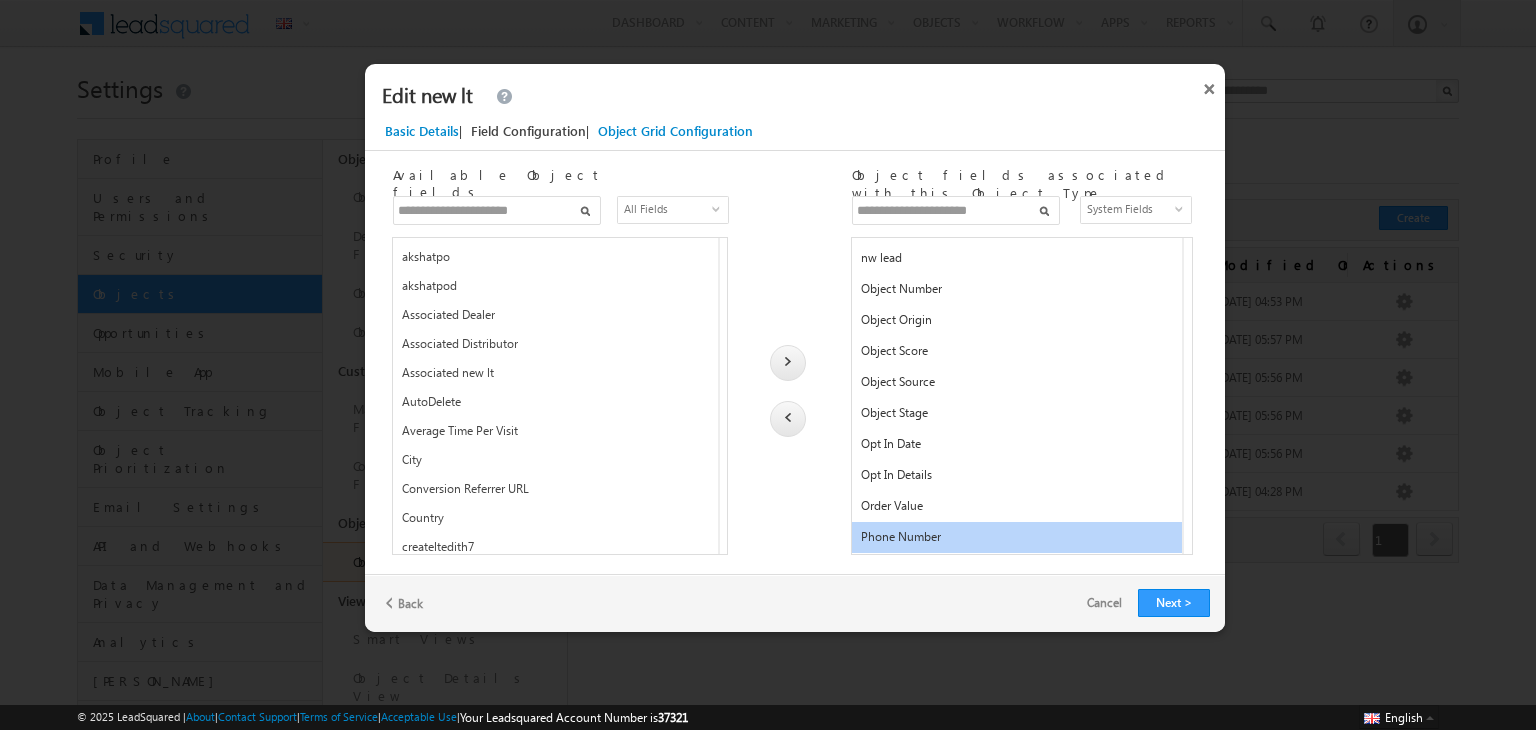 click on "**********" at bounding box center (795, 351) 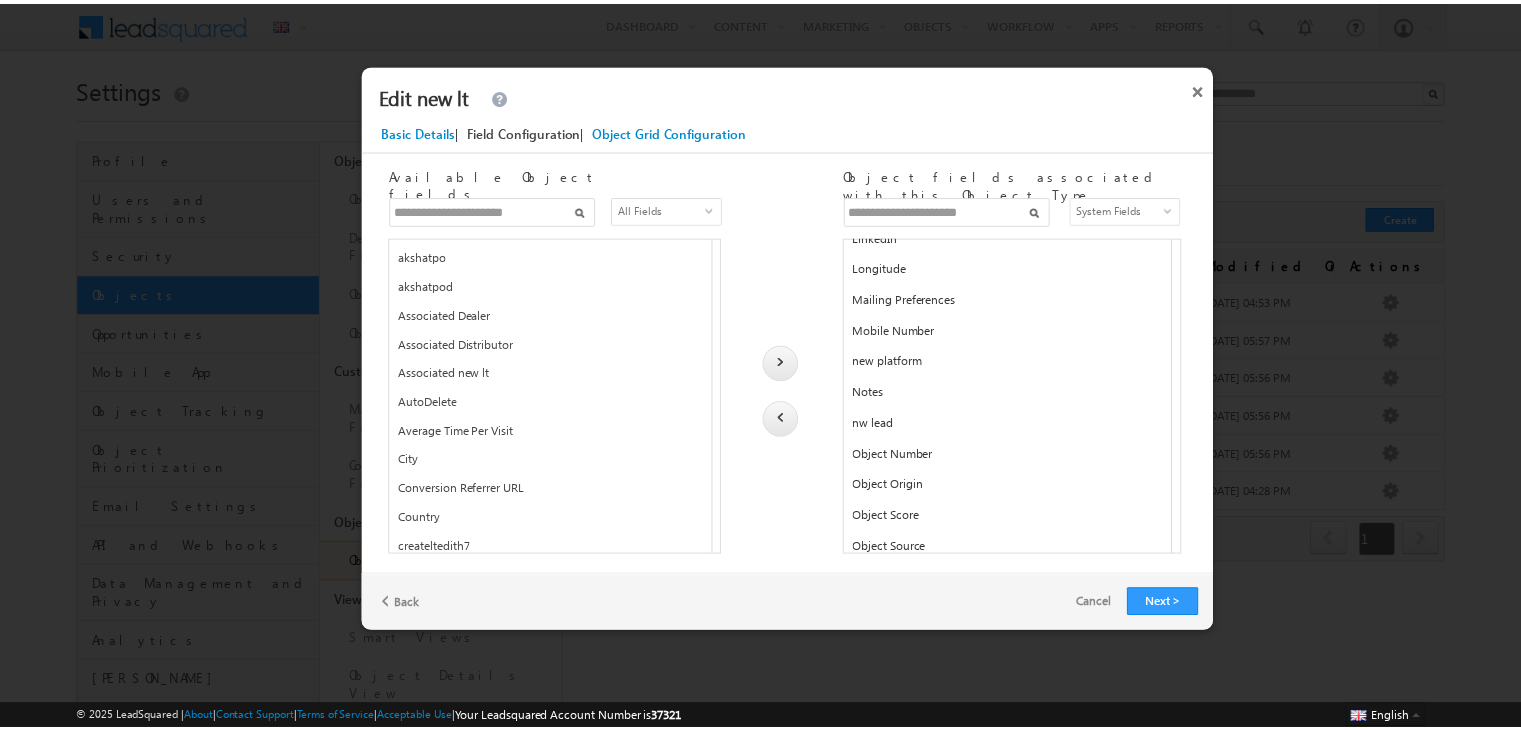 scroll, scrollTop: 434, scrollLeft: 0, axis: vertical 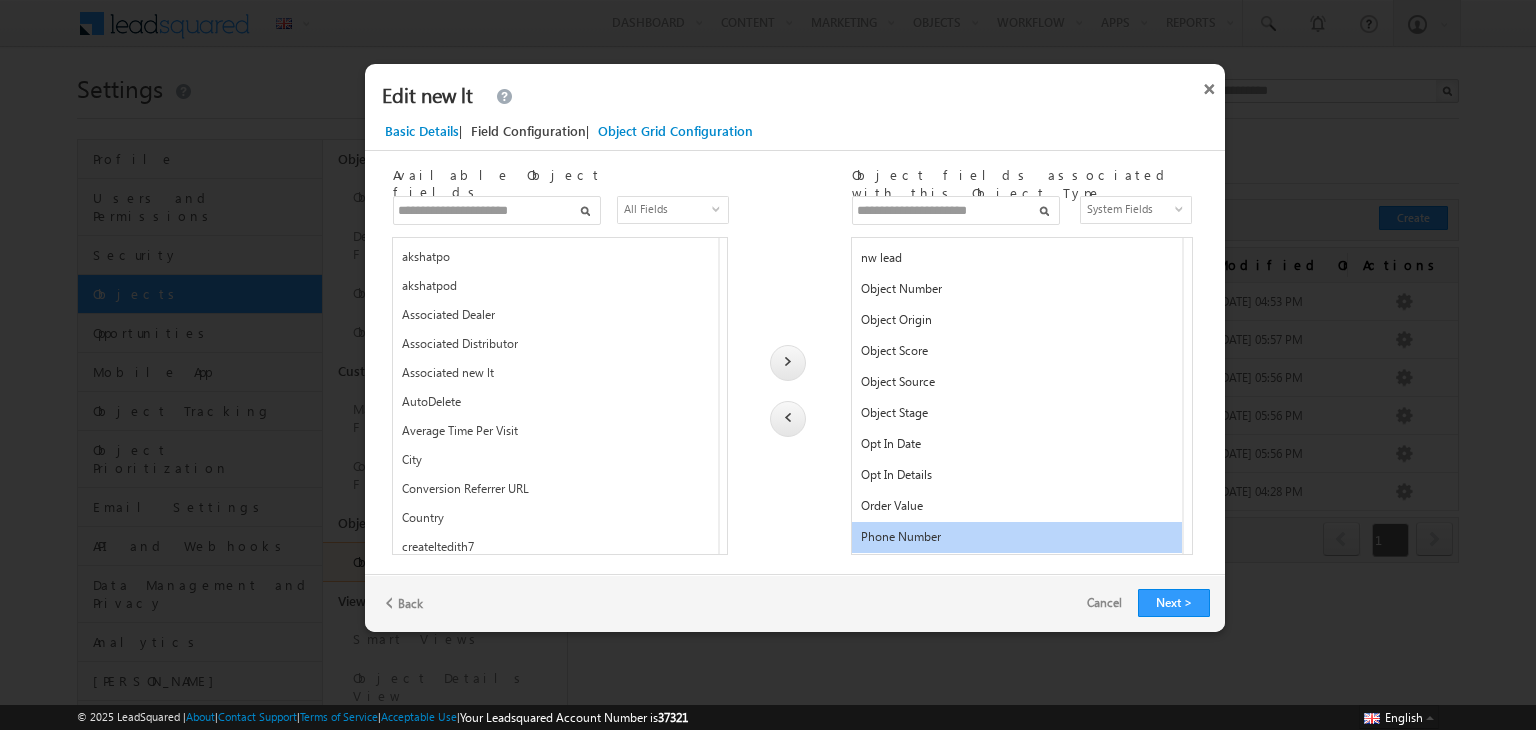 click on "System Fields" at bounding box center [1129, 209] 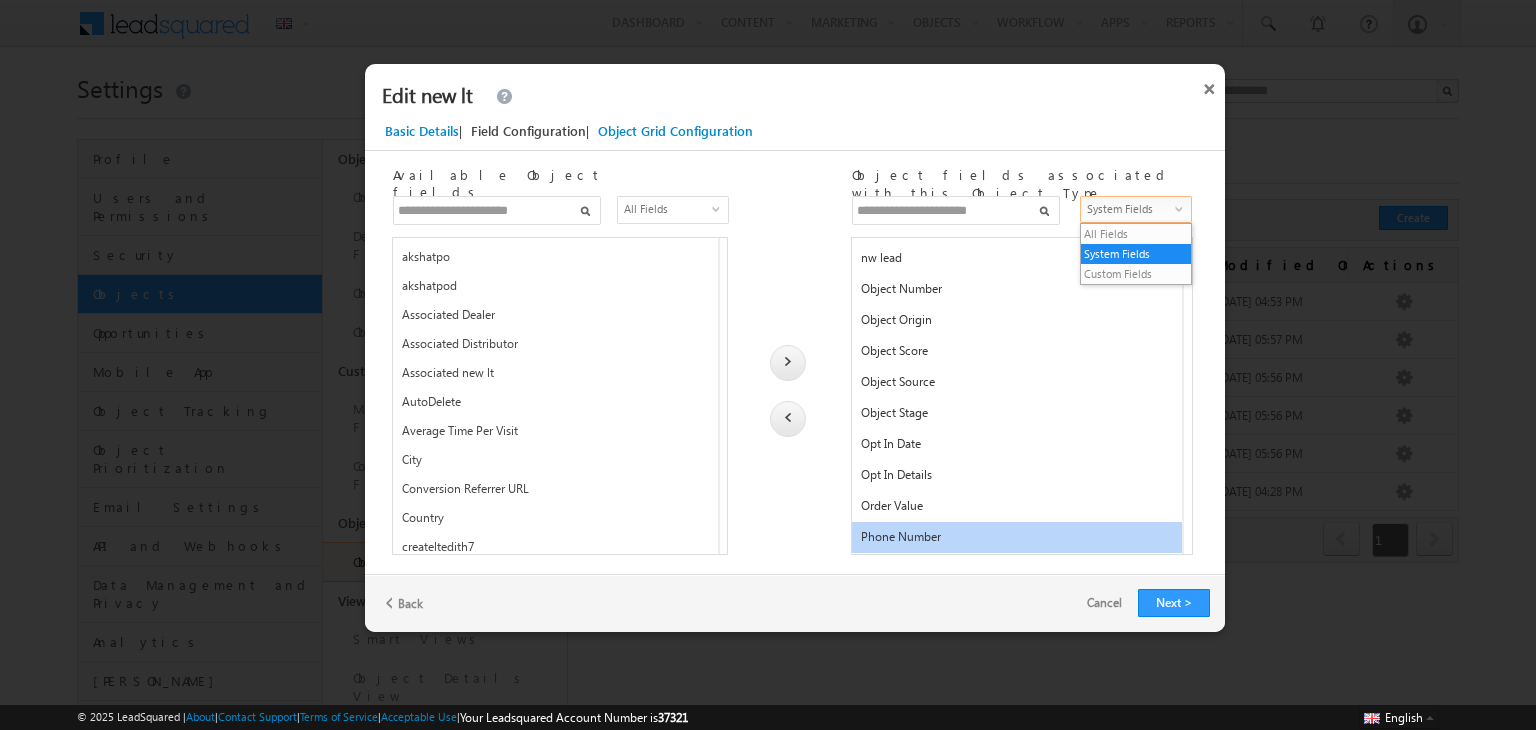 click on "**********" at bounding box center [795, 351] 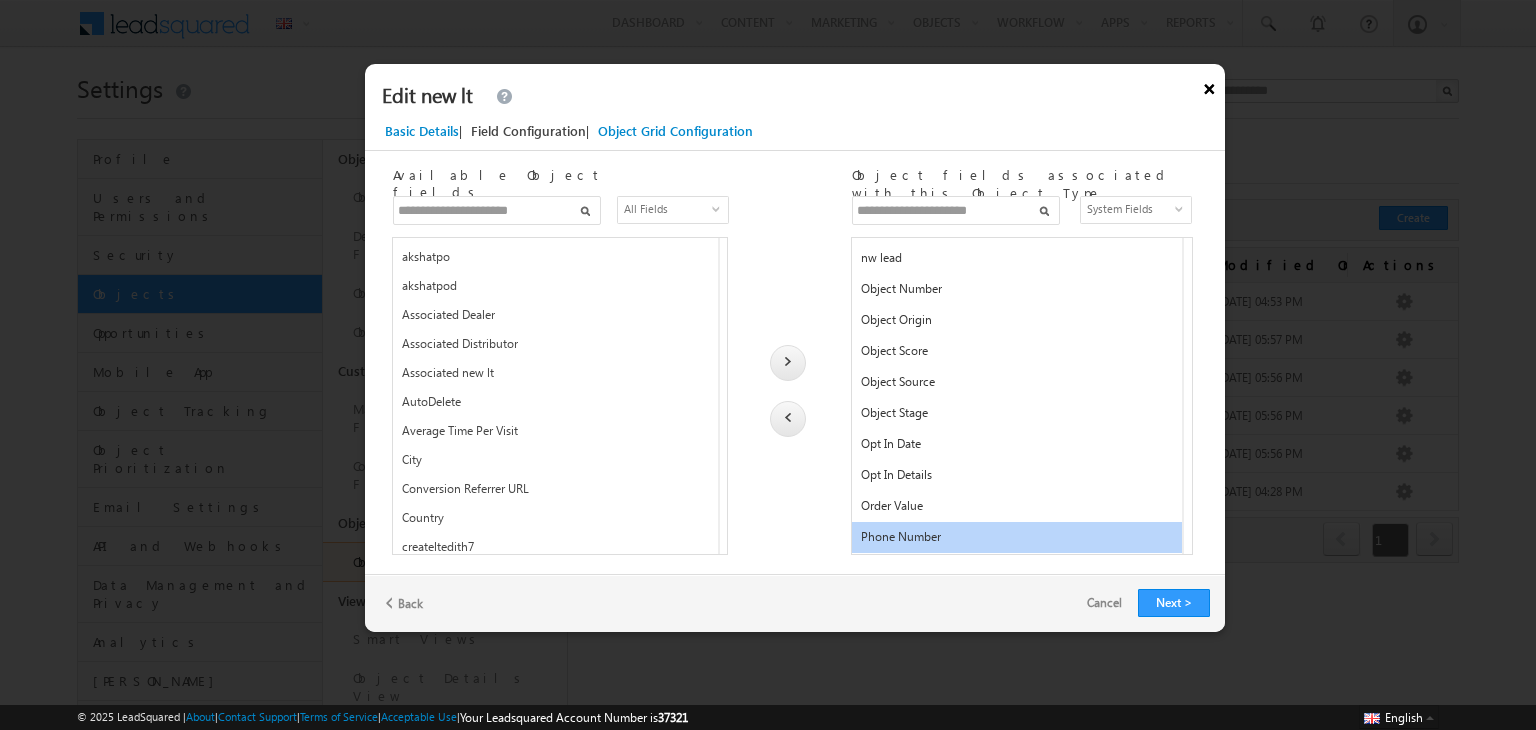 click on "×" at bounding box center (1209, 85) 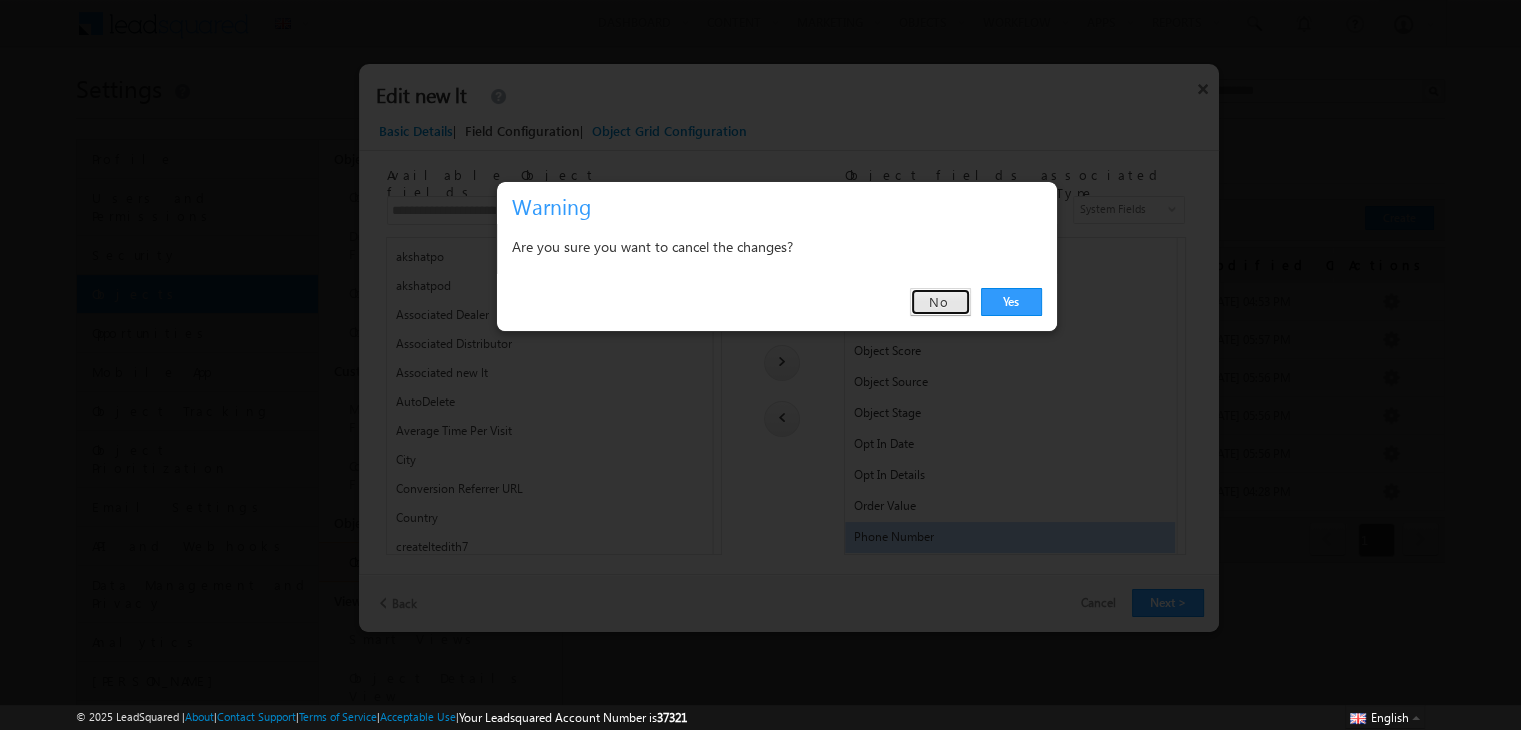 click on "No" at bounding box center [940, 302] 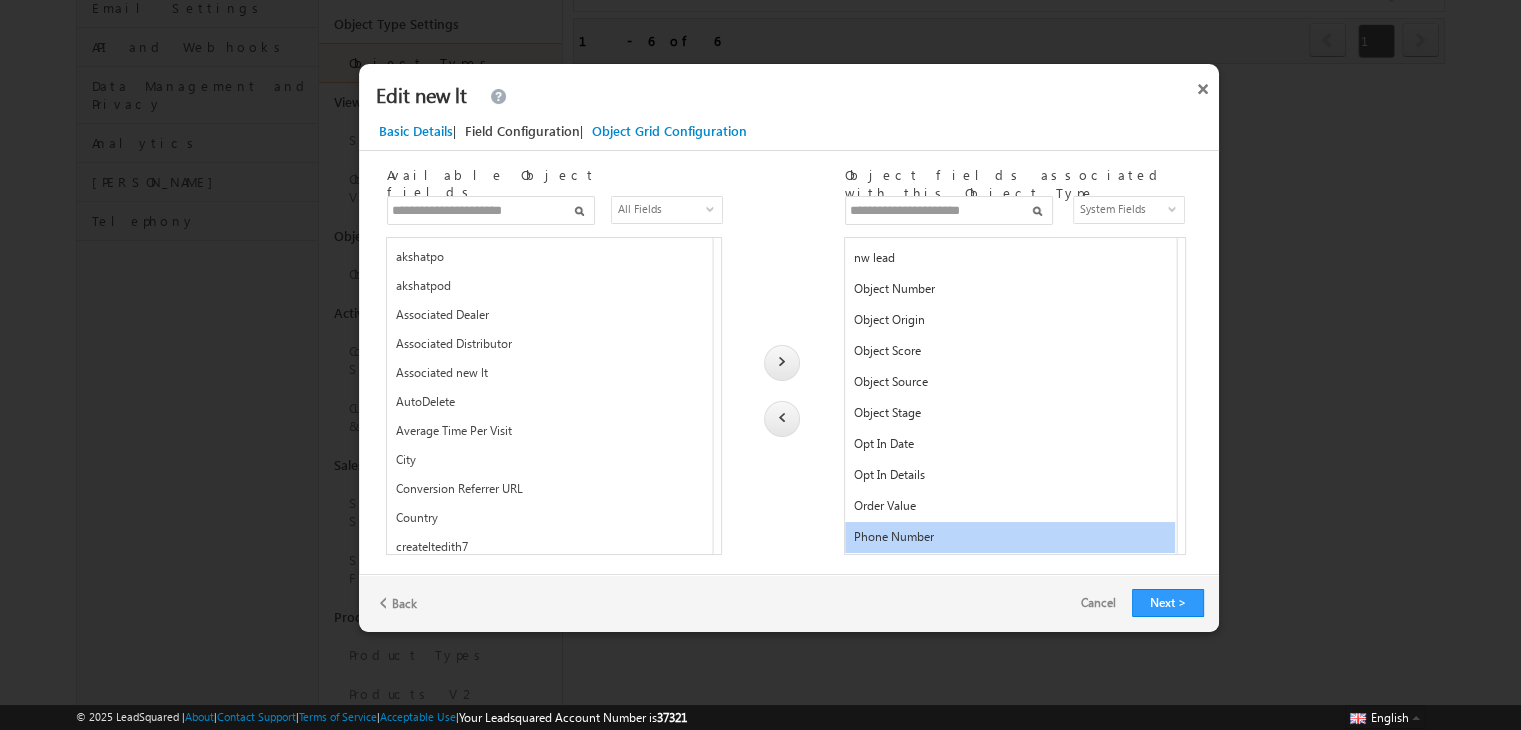 scroll, scrollTop: 554, scrollLeft: 0, axis: vertical 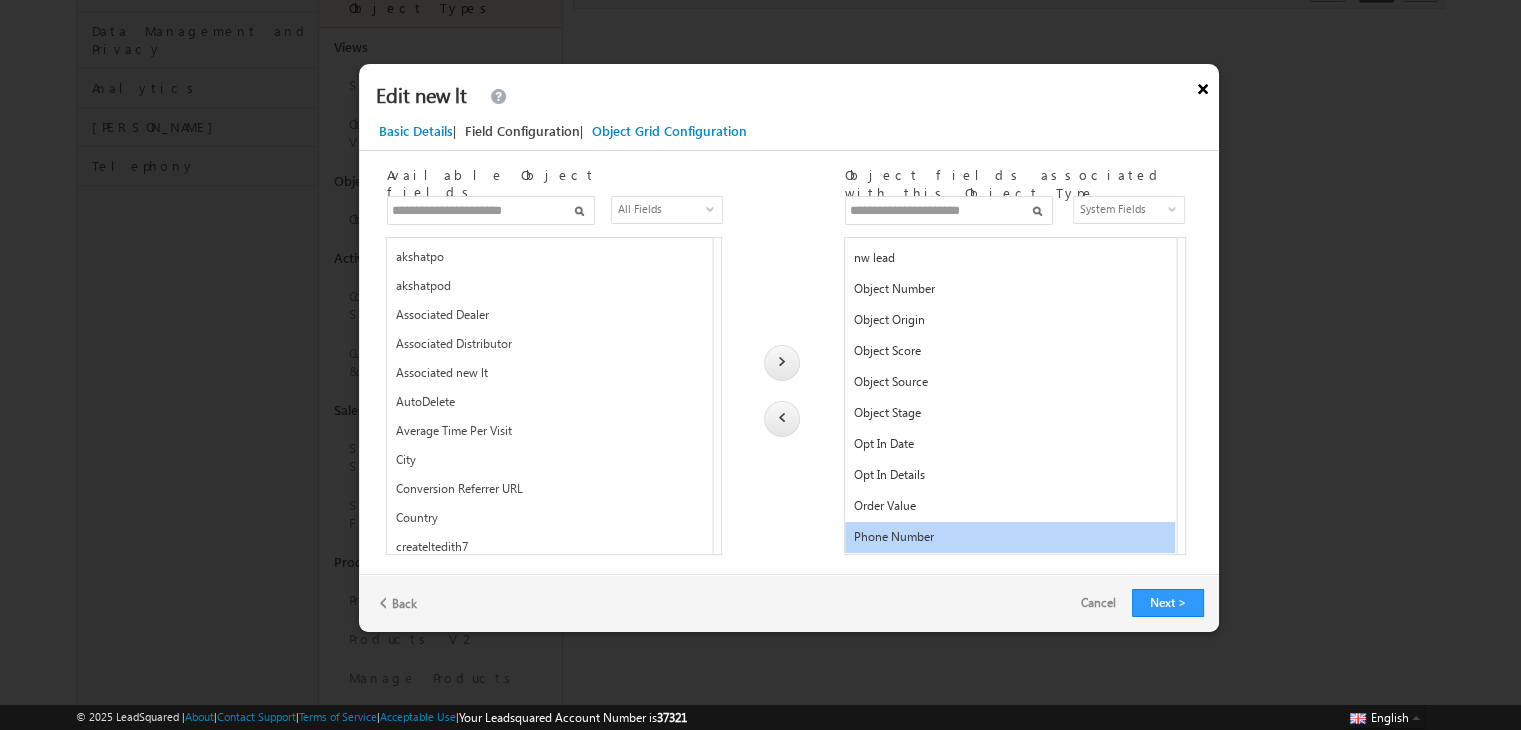 click on "×" at bounding box center [1203, 85] 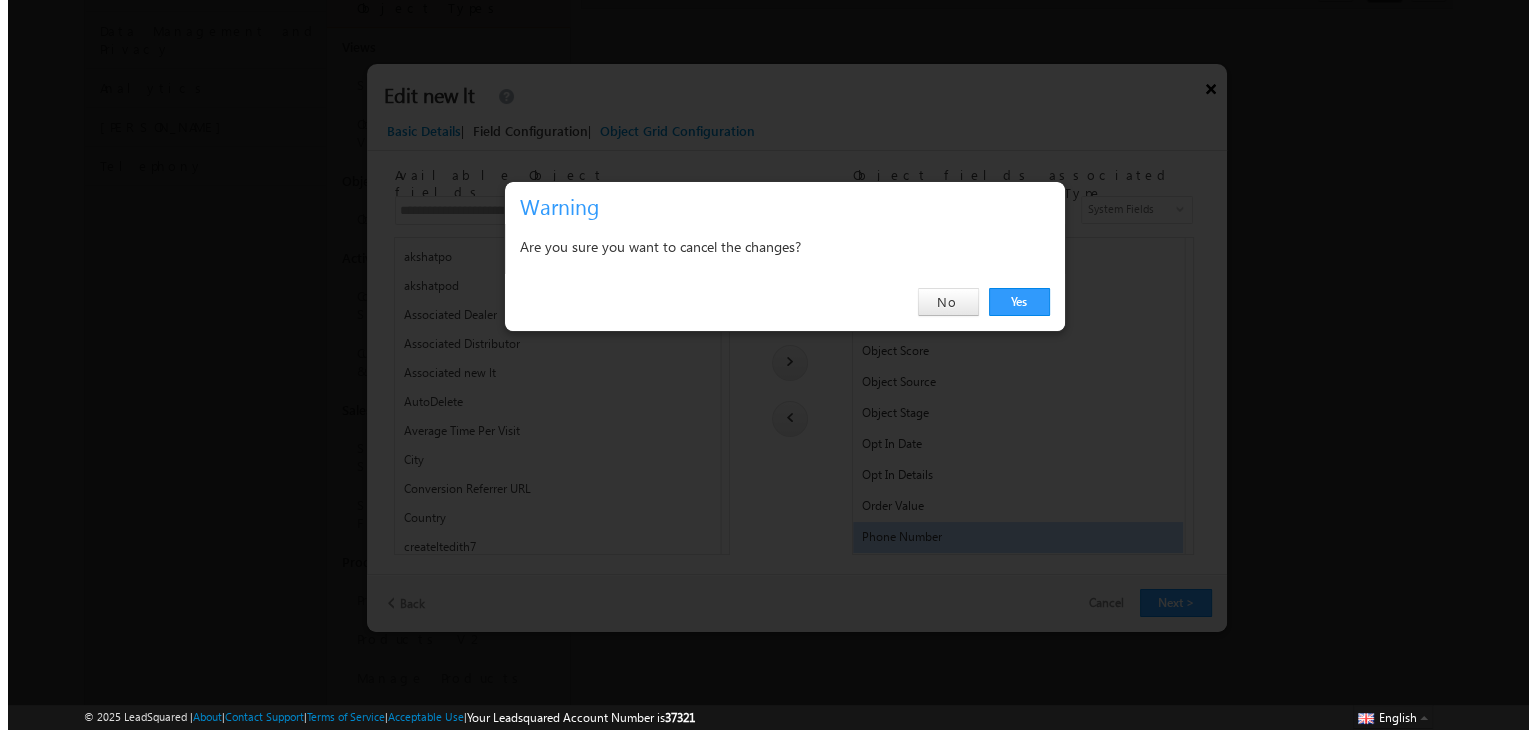 scroll, scrollTop: 0, scrollLeft: 0, axis: both 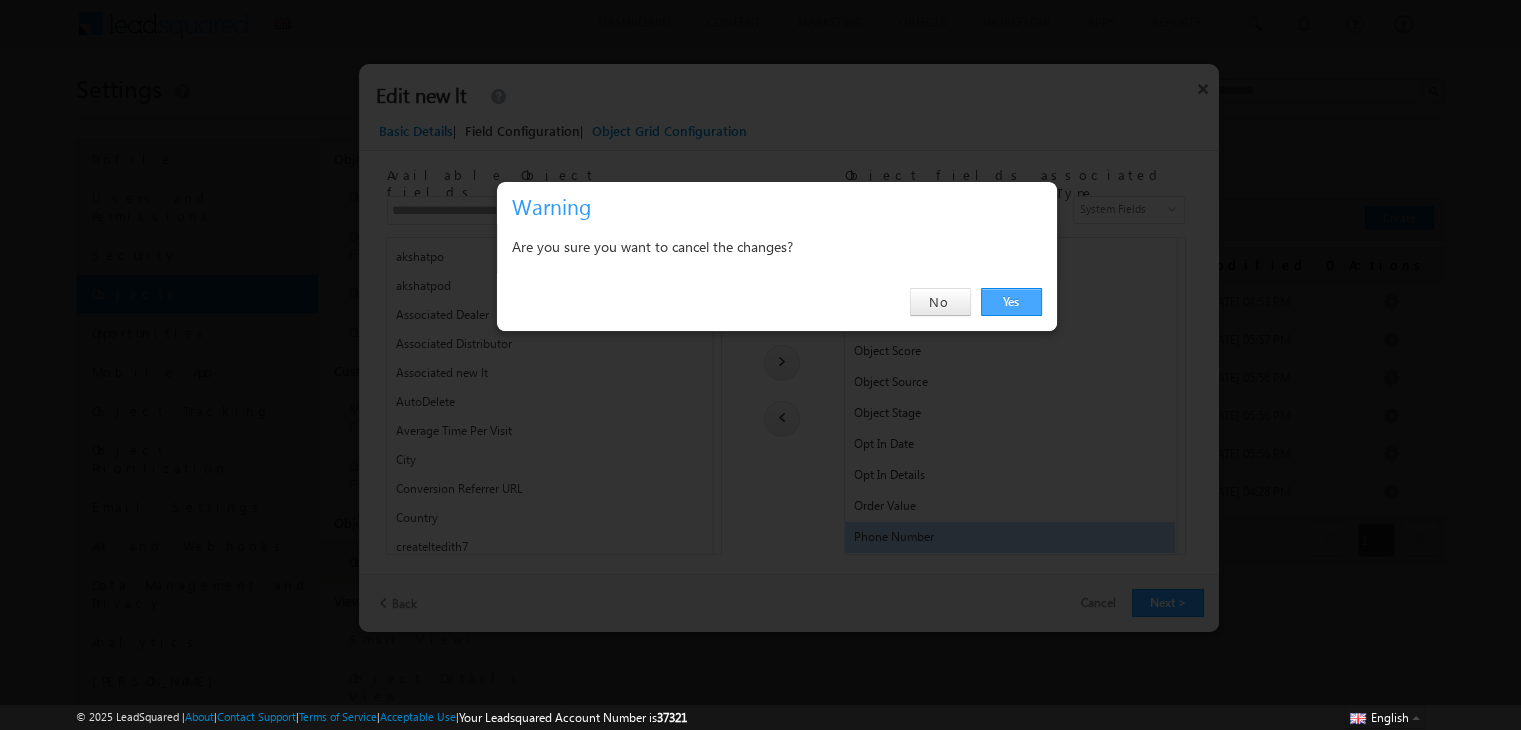 click on "Yes" at bounding box center [1011, 302] 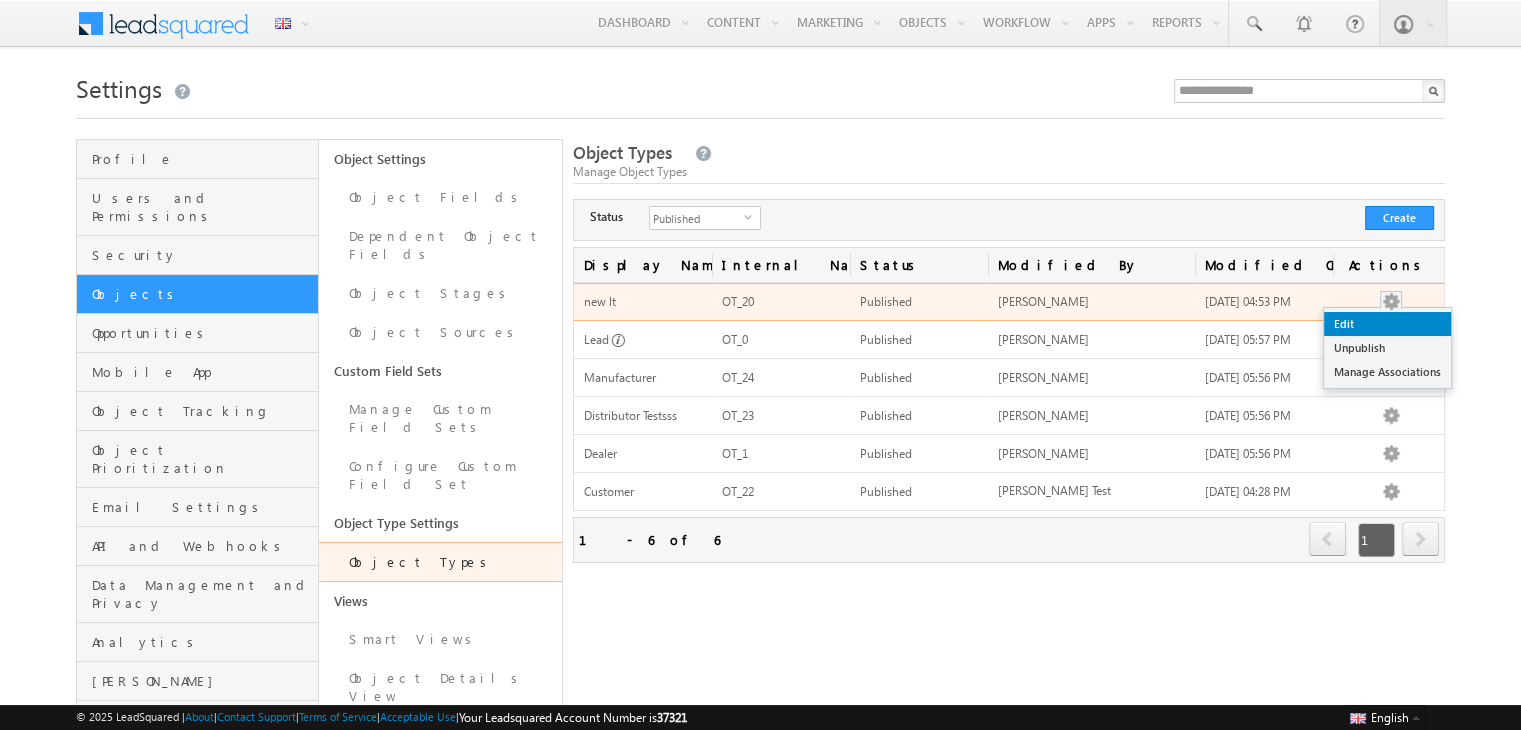 click on "Edit" at bounding box center (1387, 324) 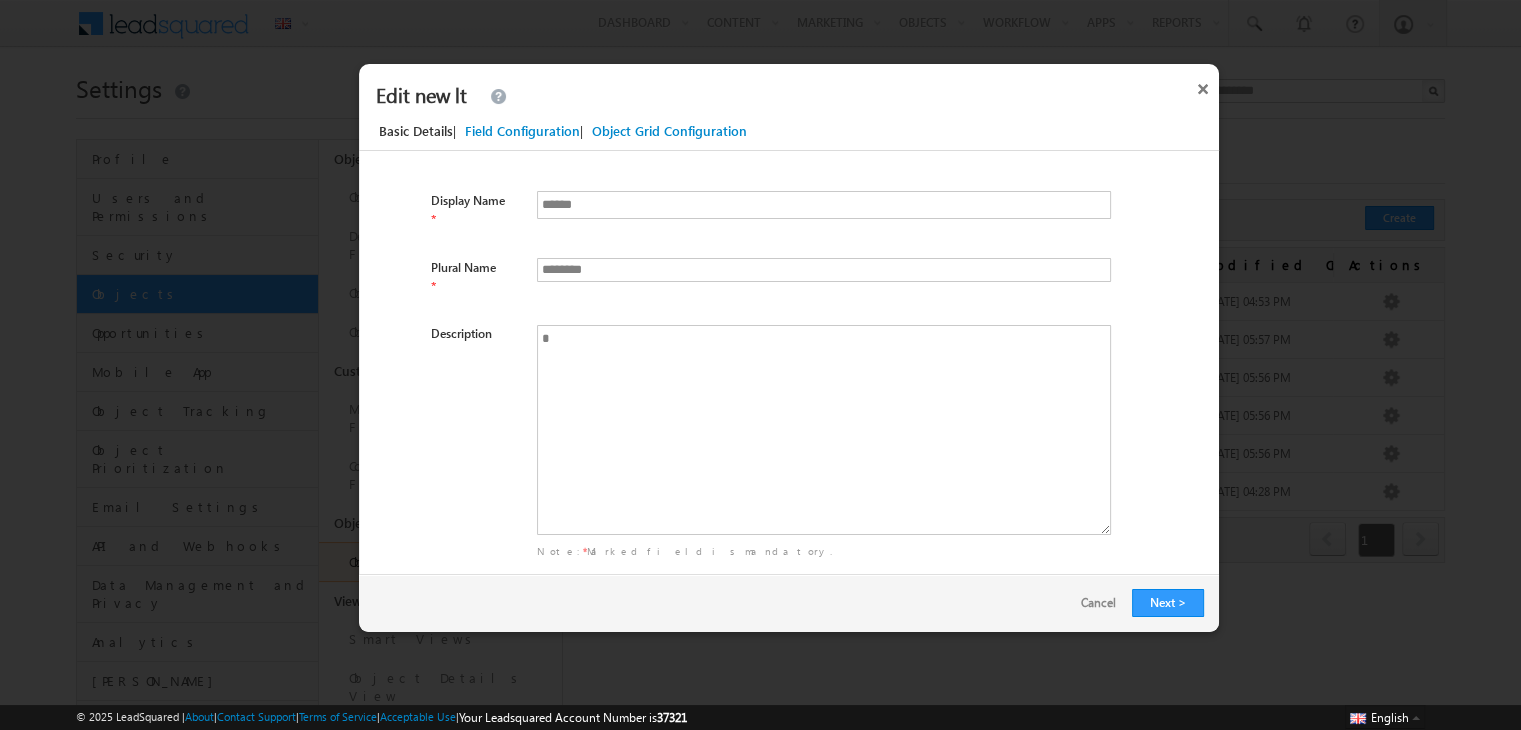 click on "Field Configuration" at bounding box center (522, 131) 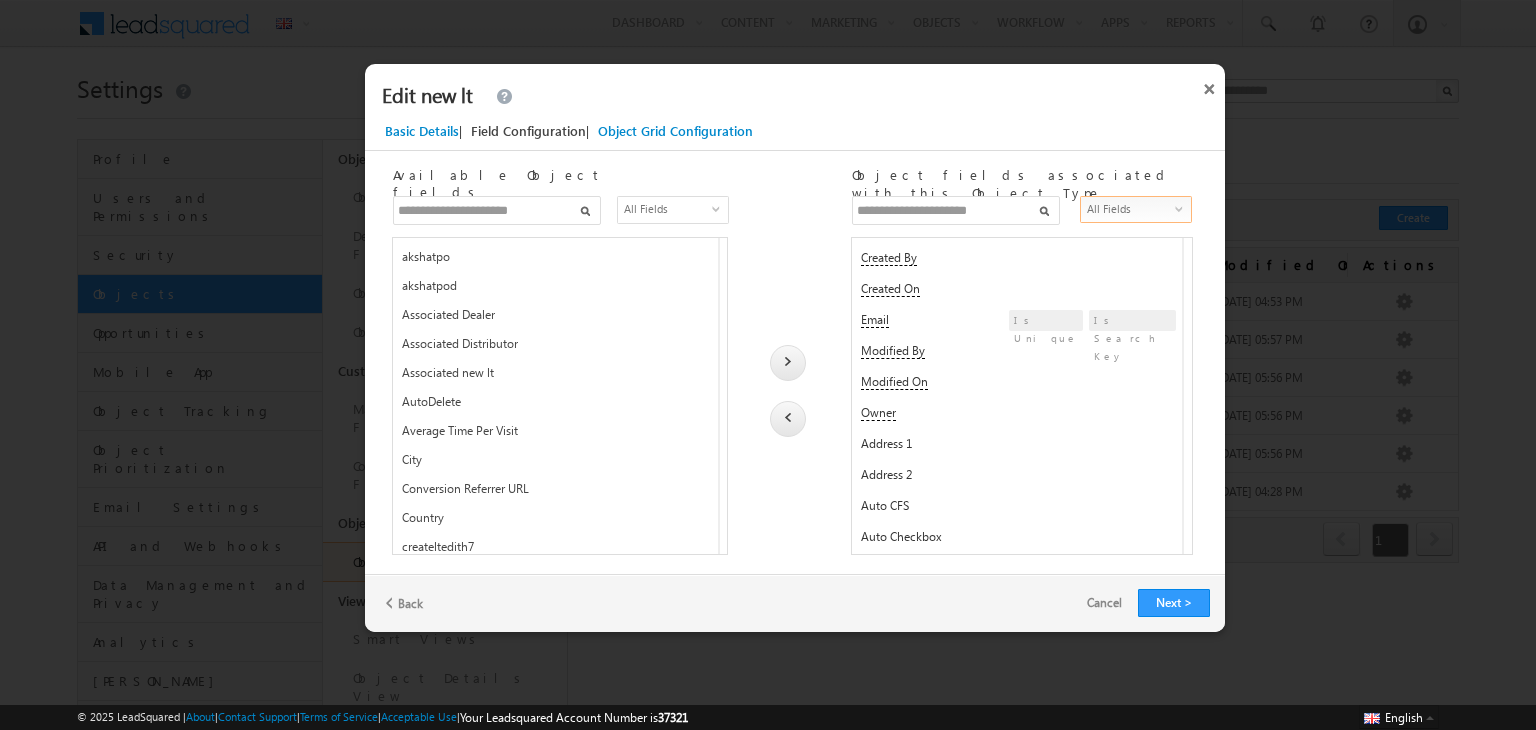 click on "All Fields" at bounding box center [1129, 209] 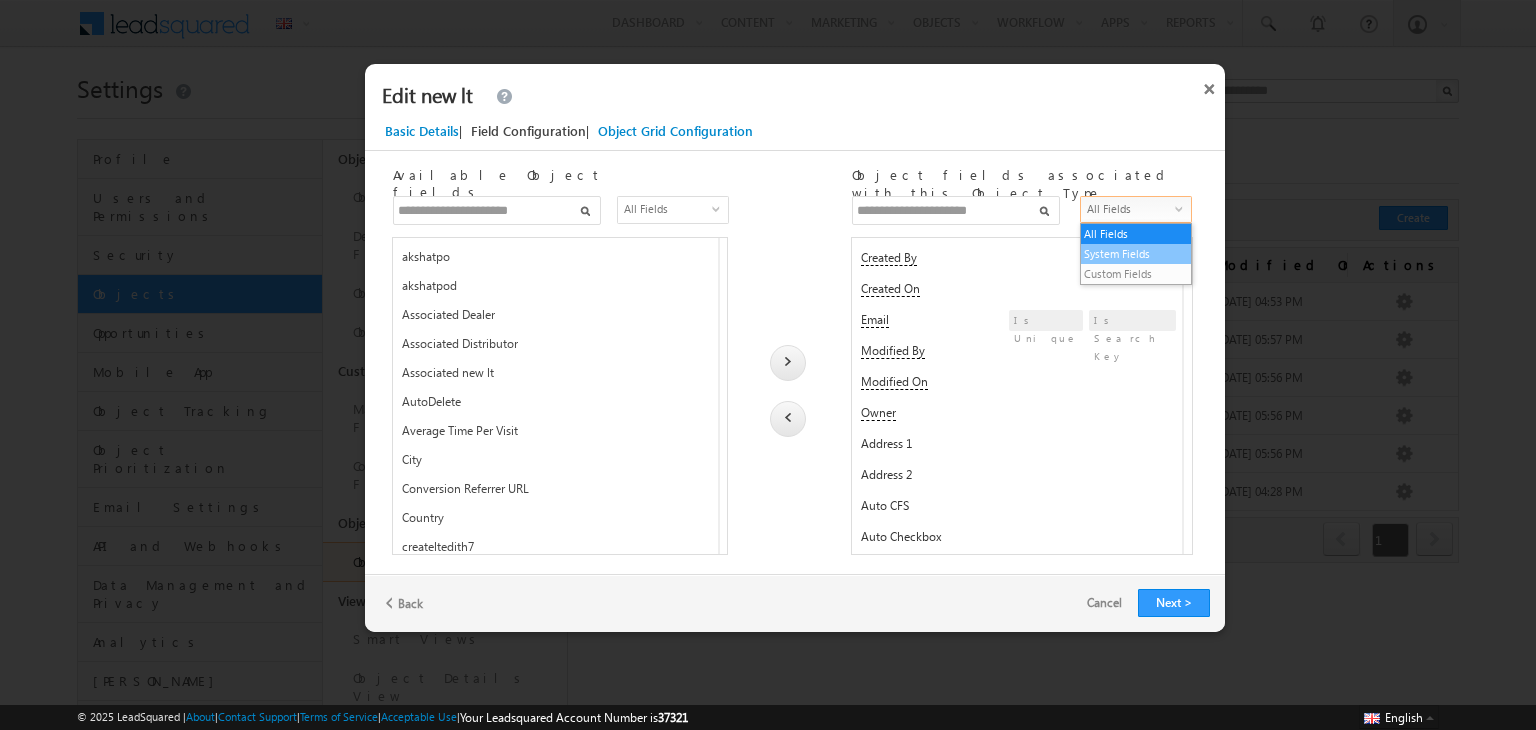 click on "System Fields" at bounding box center (1136, 254) 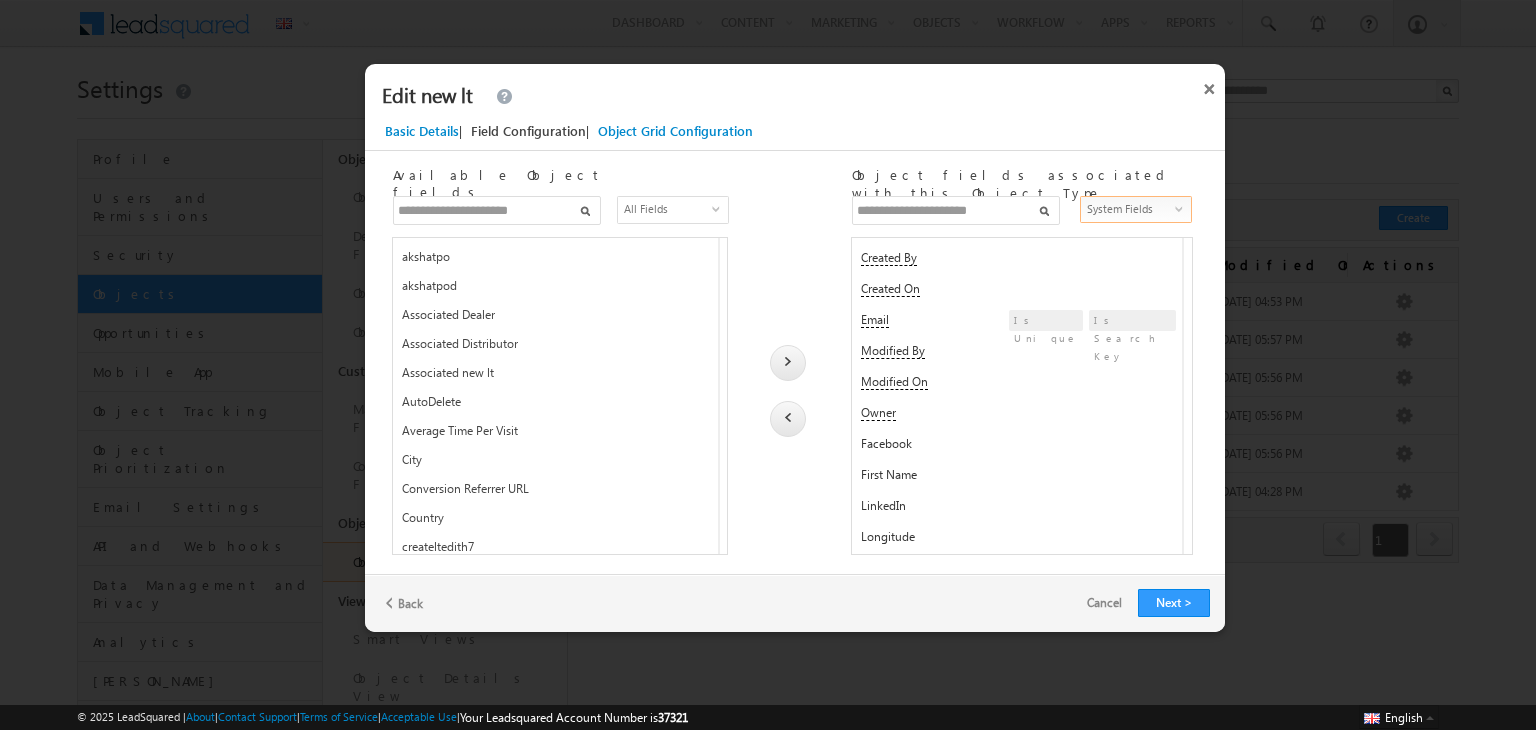 scroll, scrollTop: 465, scrollLeft: 0, axis: vertical 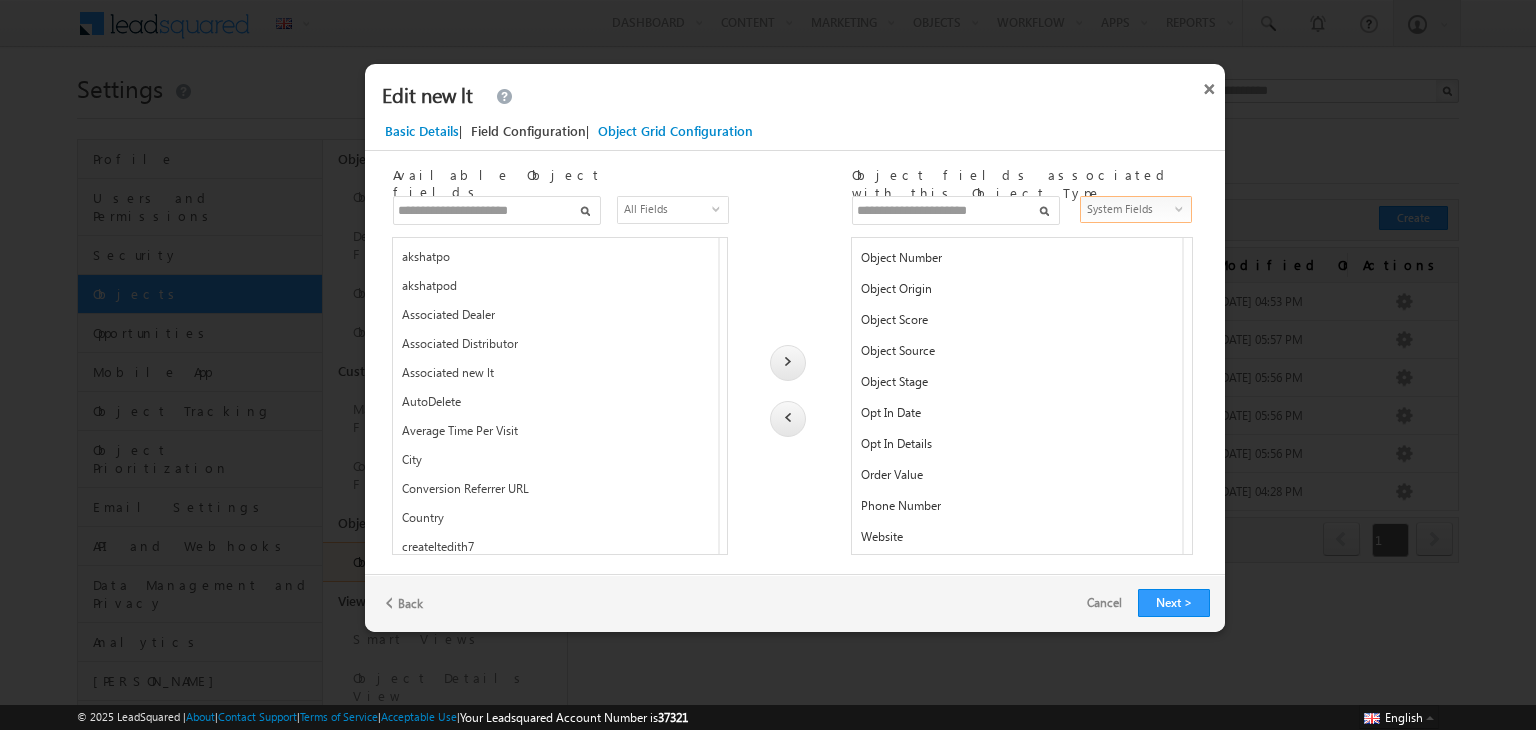 click on "select" at bounding box center [1183, 214] 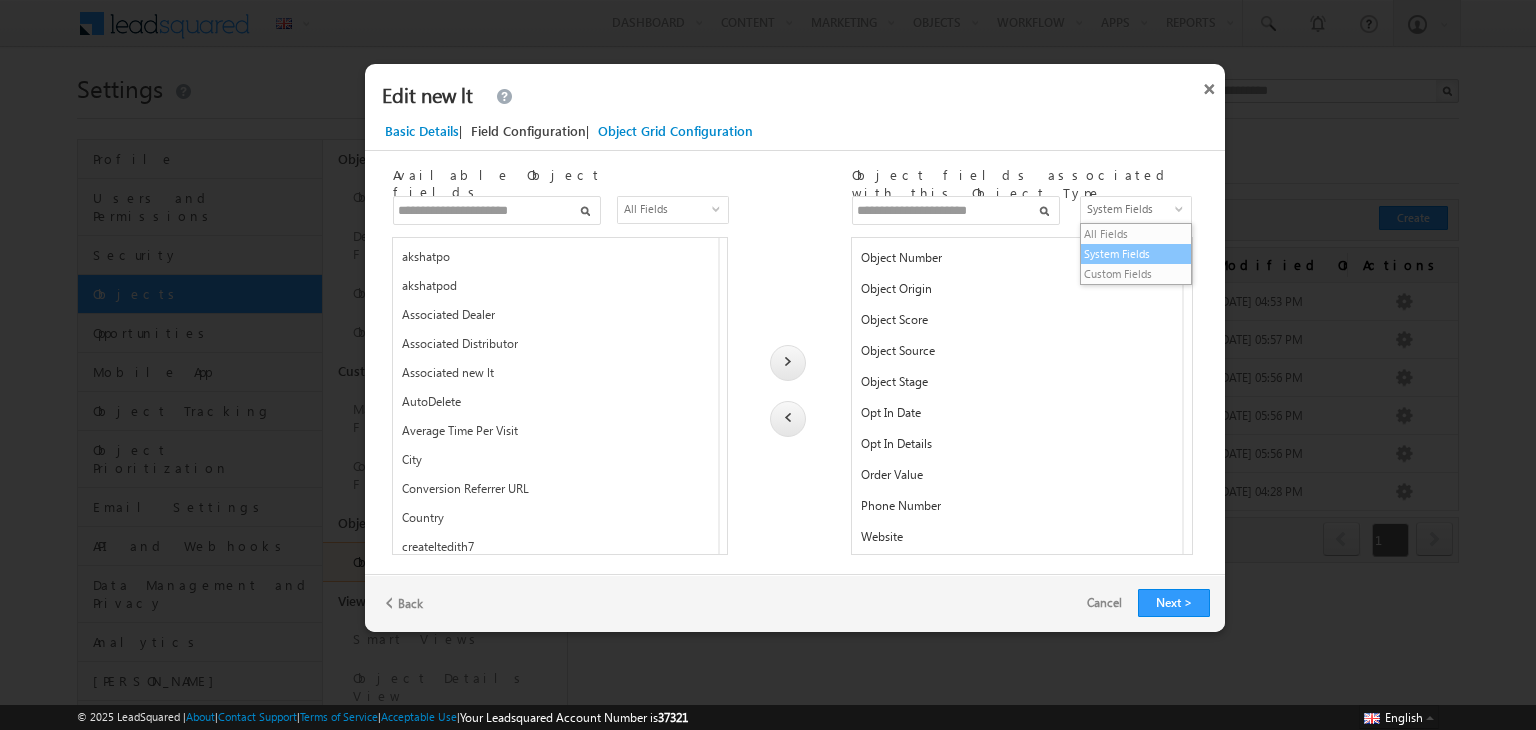 click on "System Fields" at bounding box center [1136, 254] 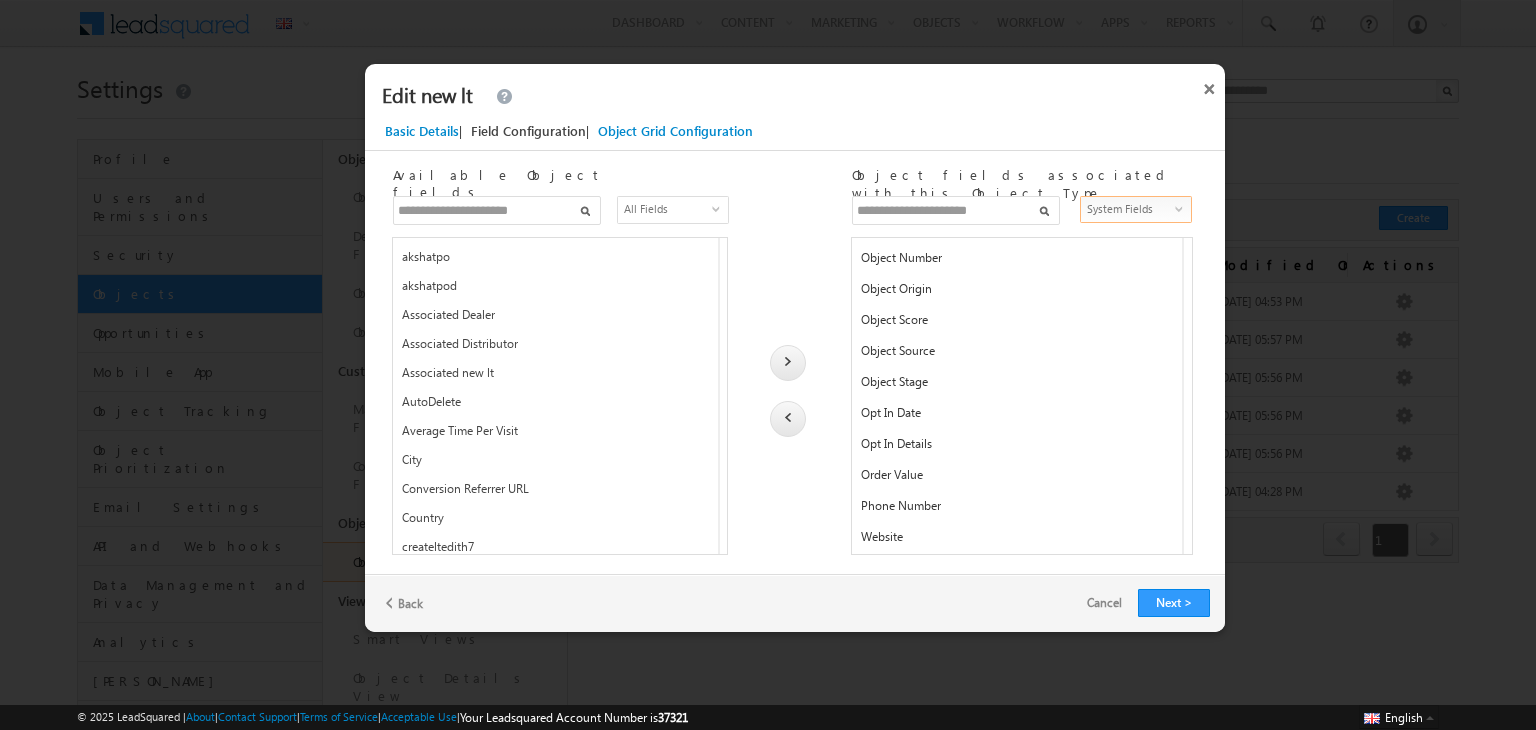 click on "Website" at bounding box center (913, 517) 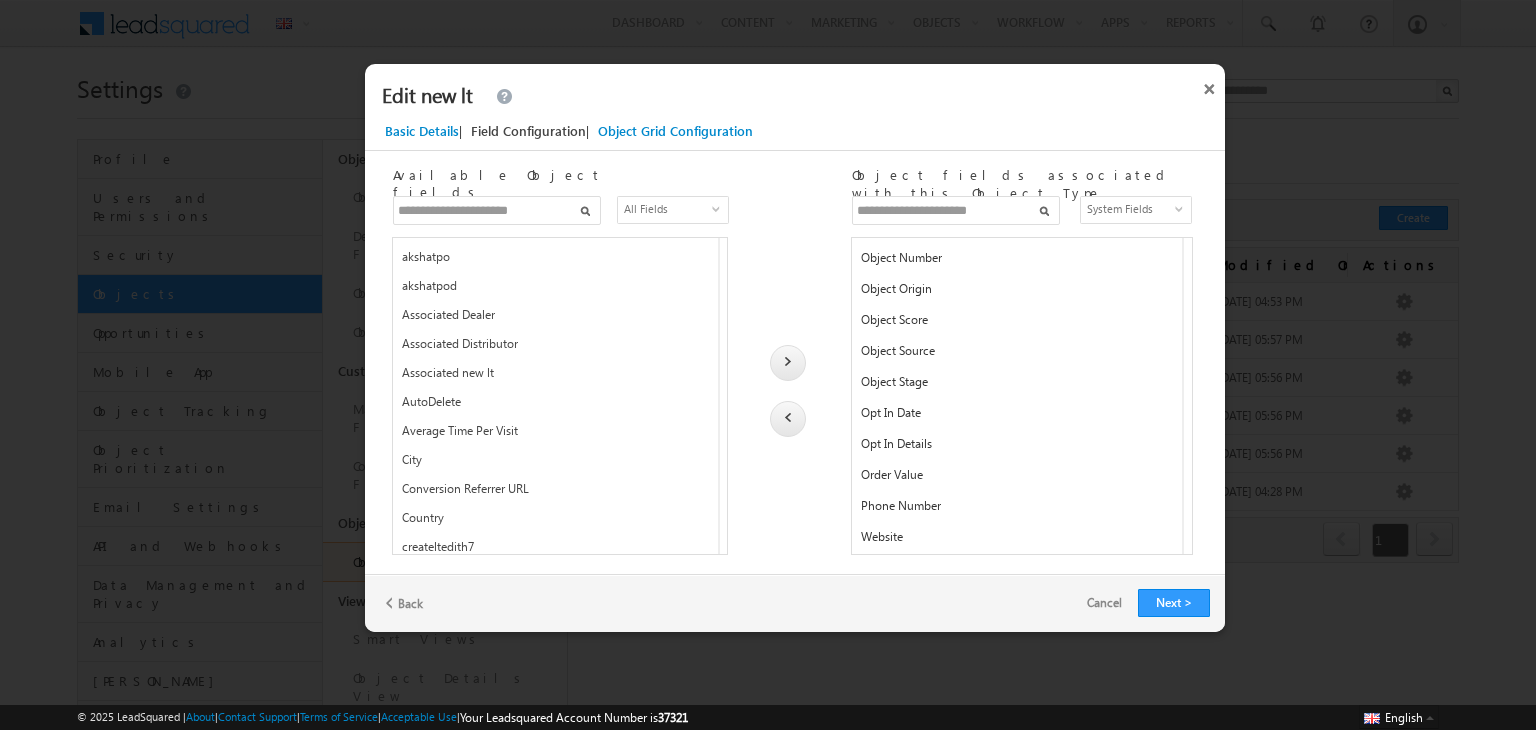 click on "Website" at bounding box center (1015, 541) 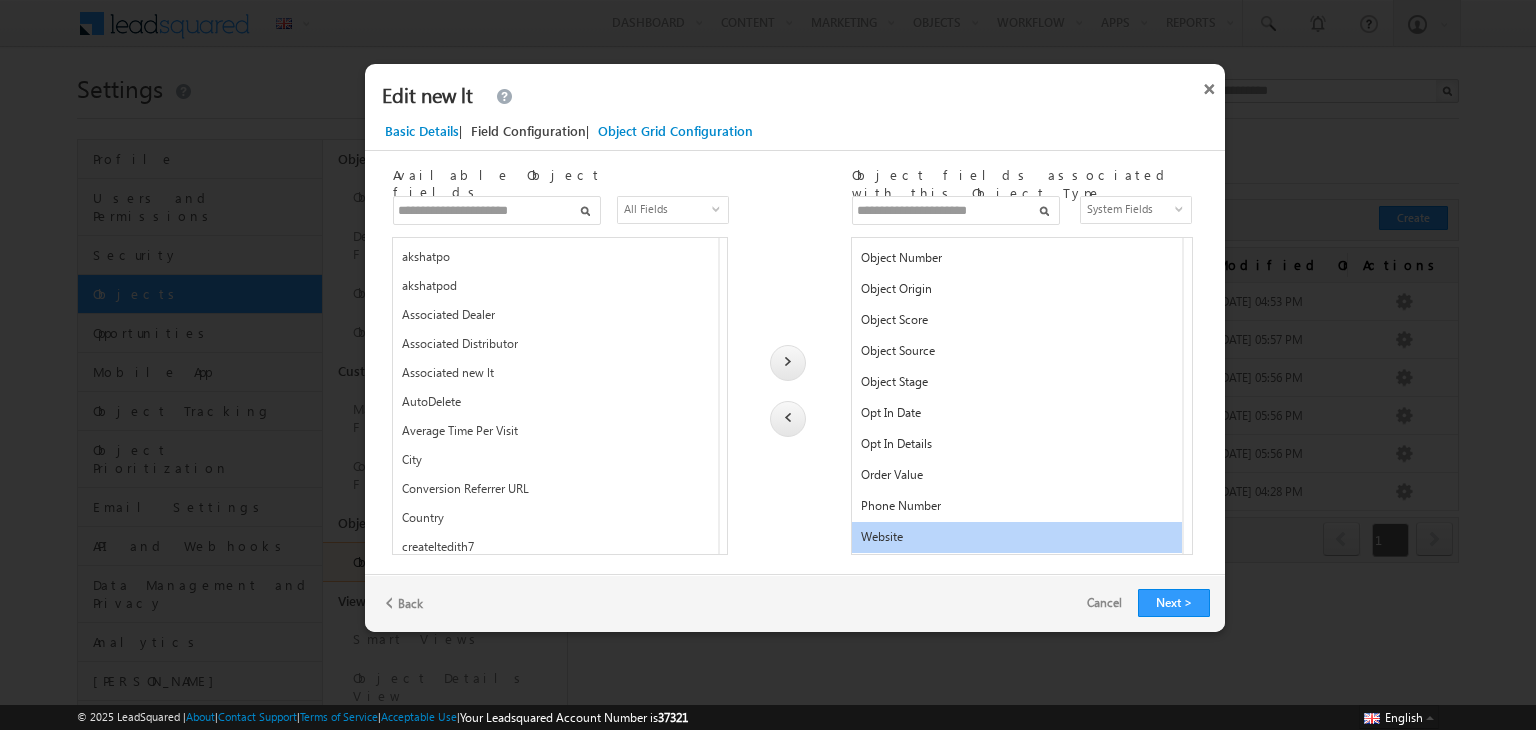 click at bounding box center [788, 419] 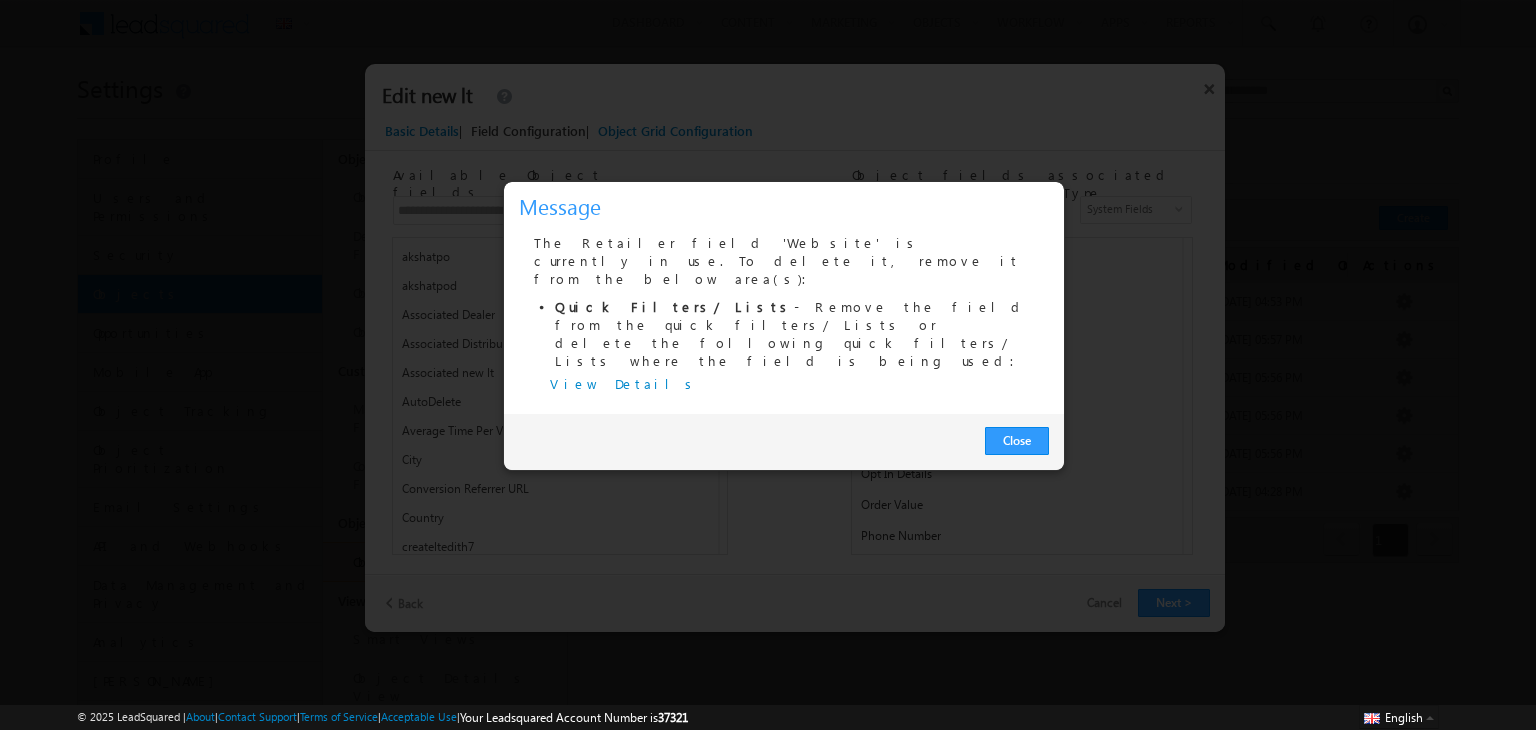 scroll, scrollTop: 435, scrollLeft: 0, axis: vertical 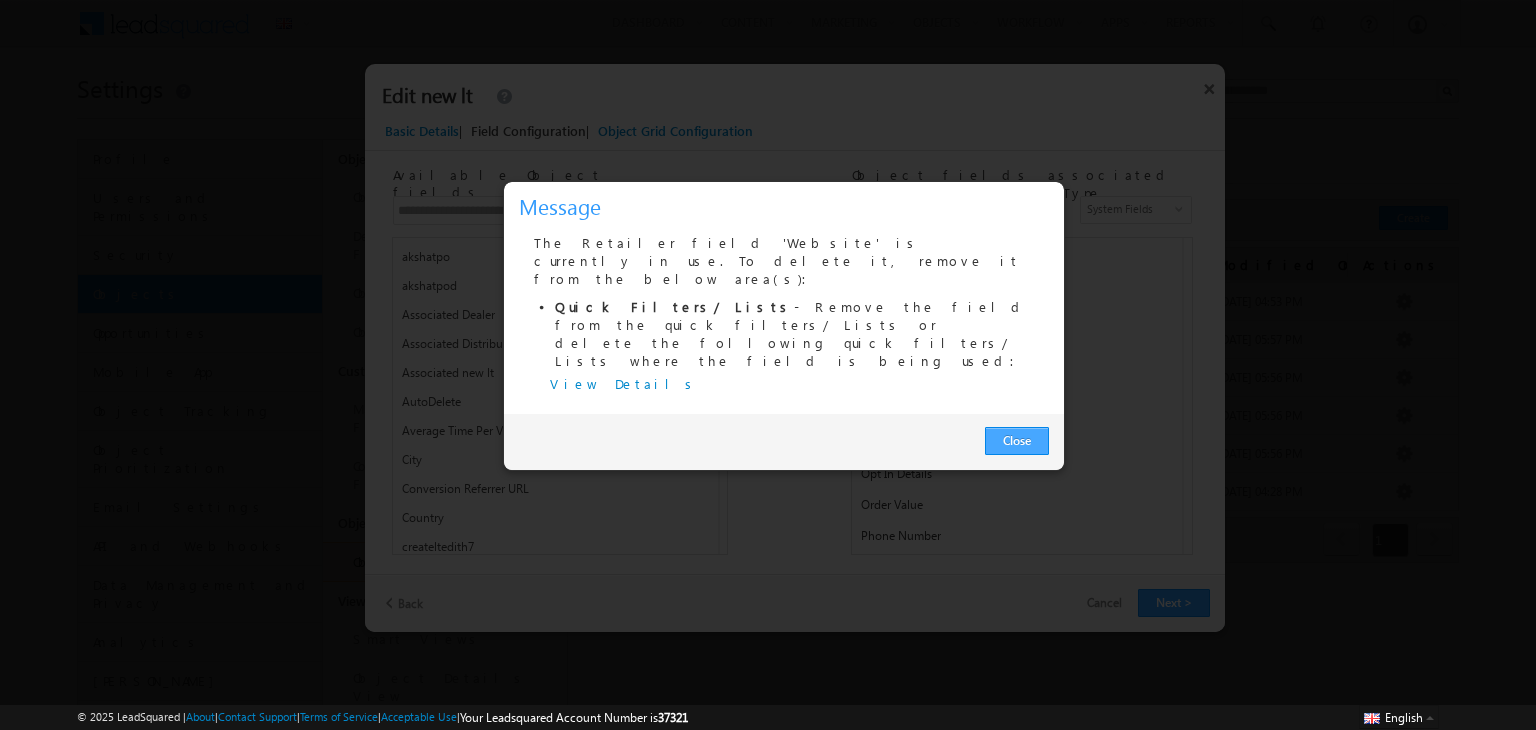 click on "Close" at bounding box center [1017, 441] 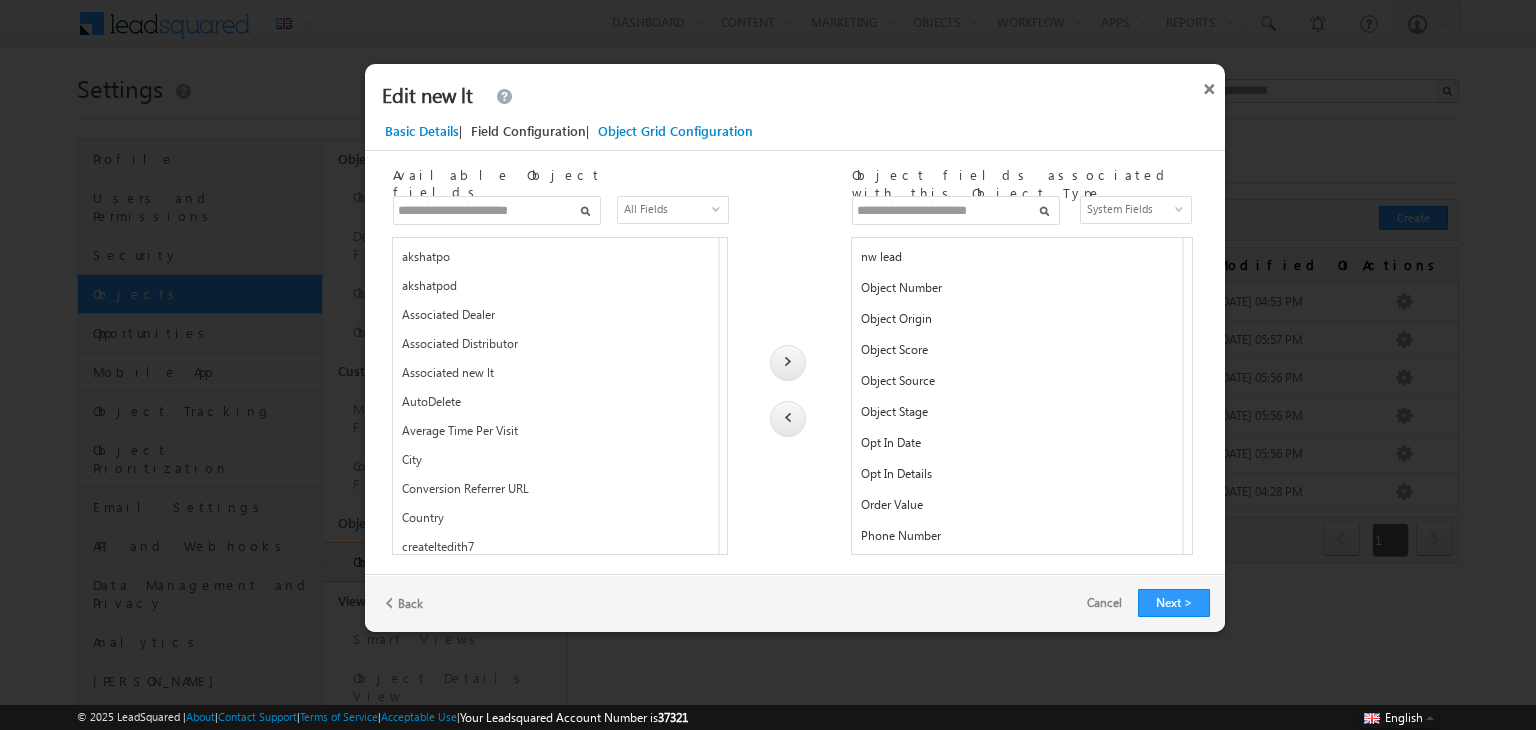 scroll, scrollTop: 434, scrollLeft: 0, axis: vertical 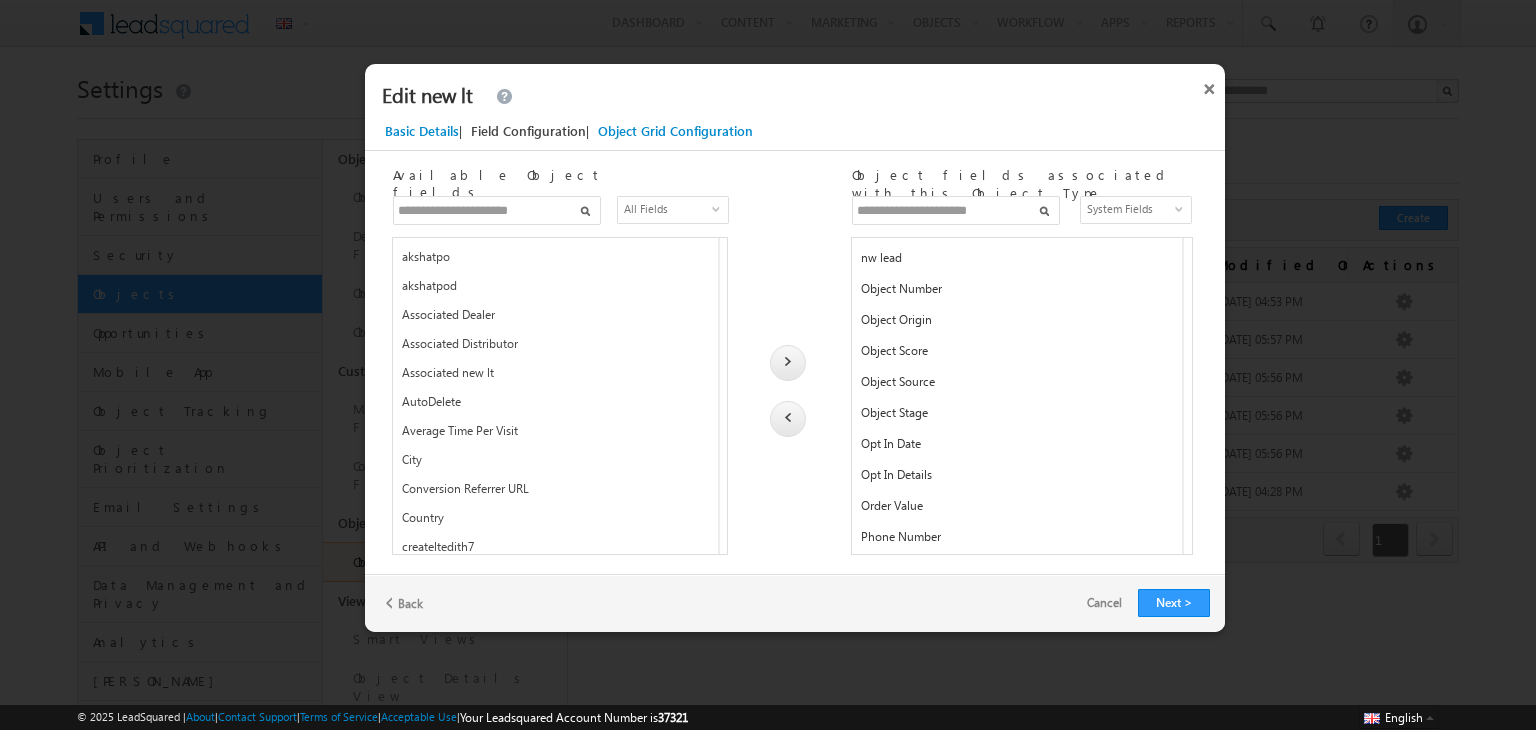 click at bounding box center (497, 210) 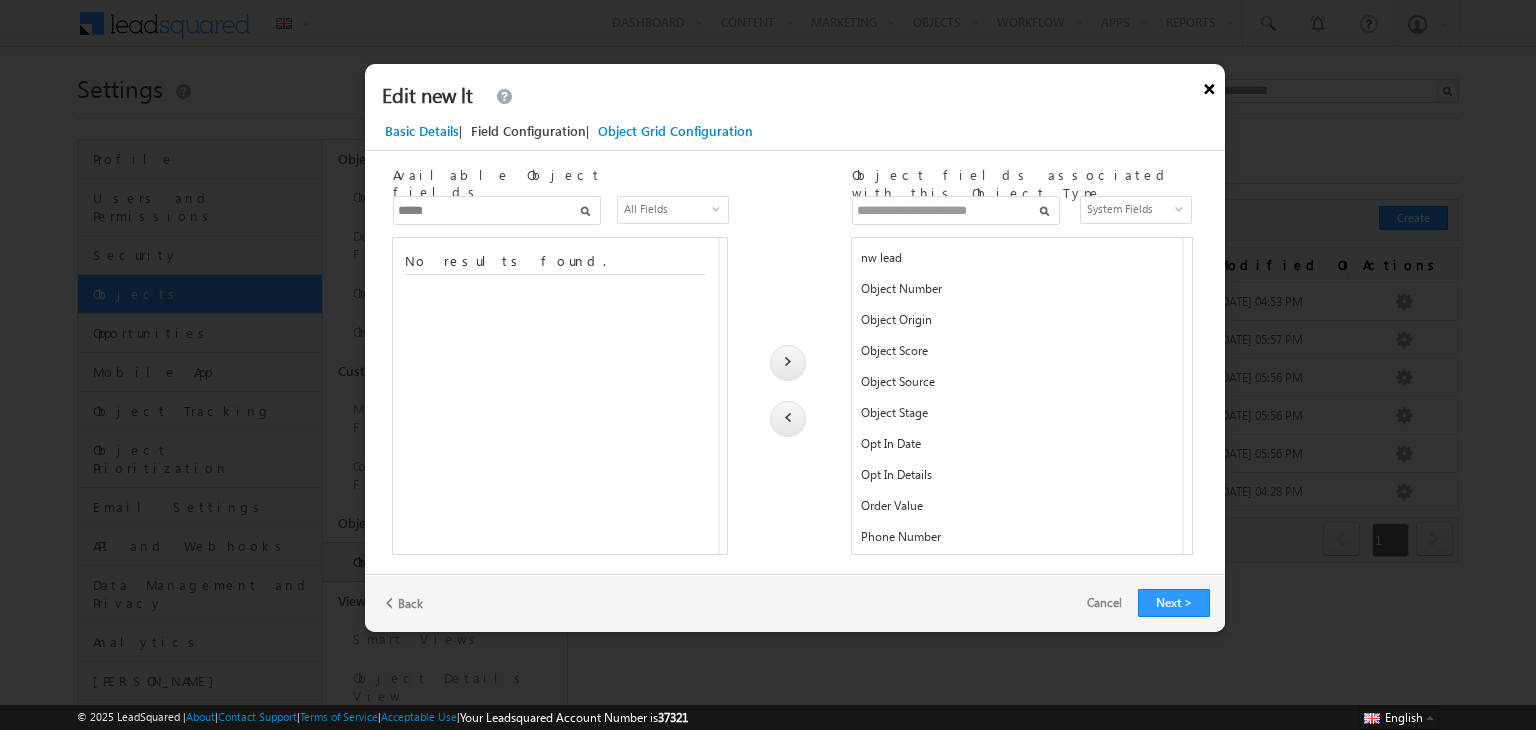 type on "*****" 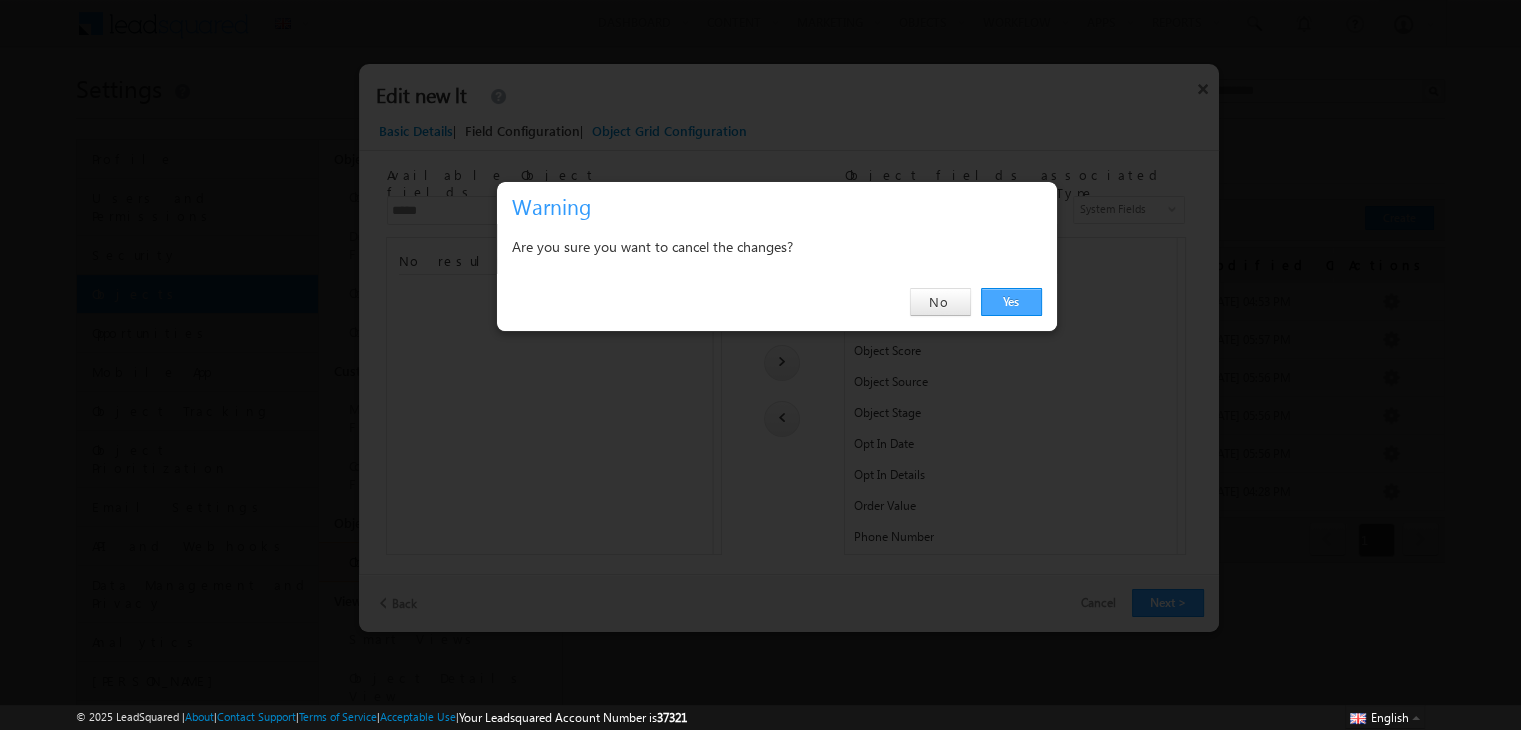 click on "Yes" at bounding box center [1011, 302] 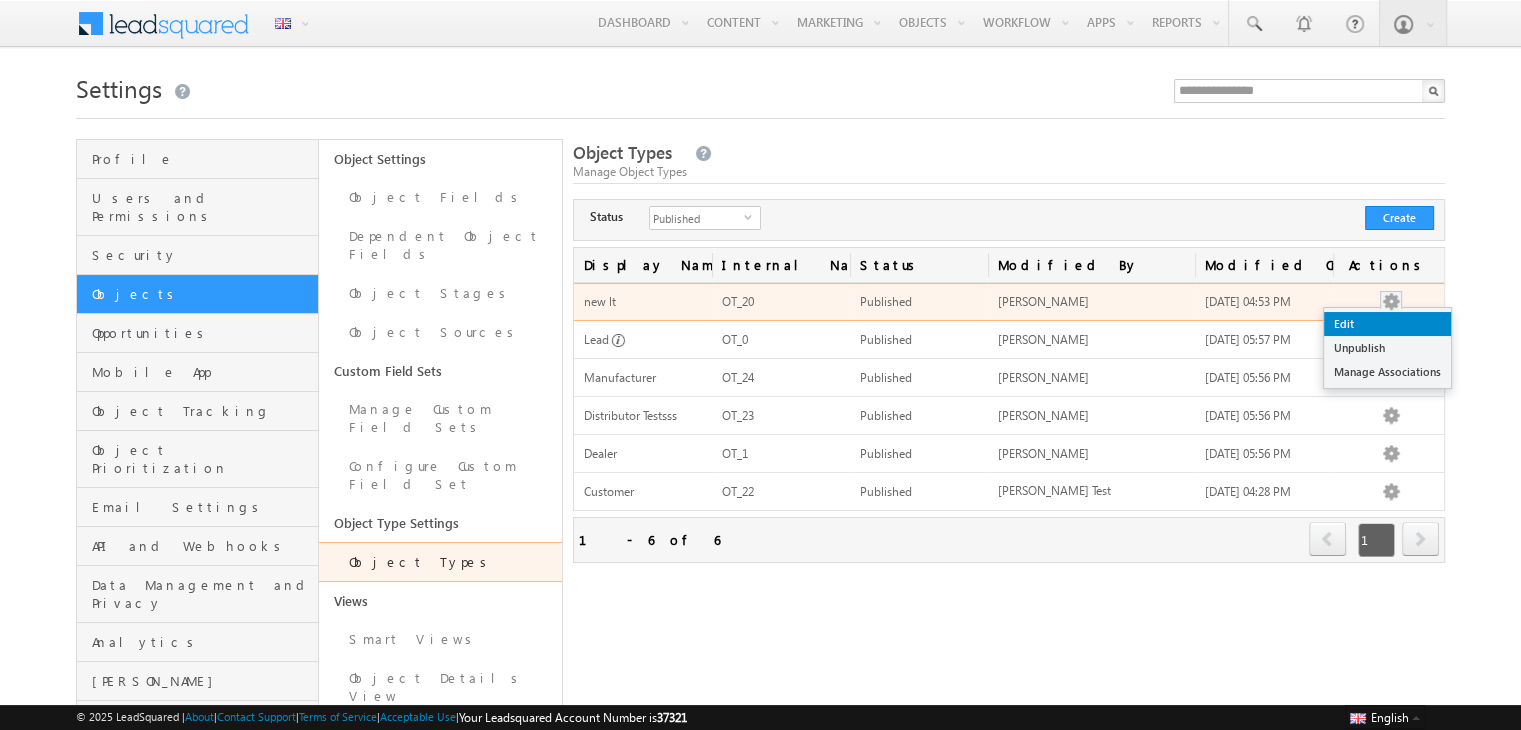 click on "Edit" at bounding box center [1387, 324] 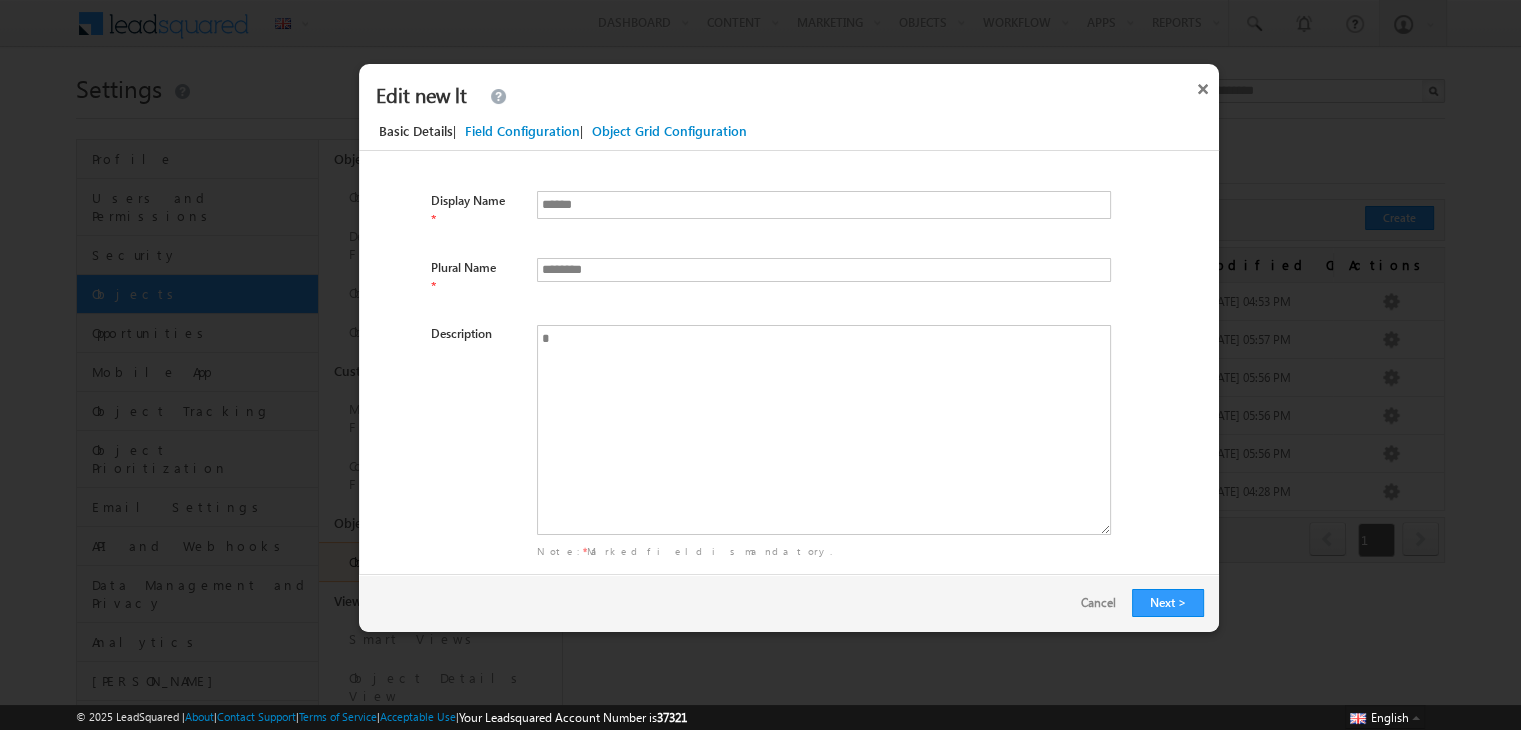 click on "Field Configuration" at bounding box center [522, 131] 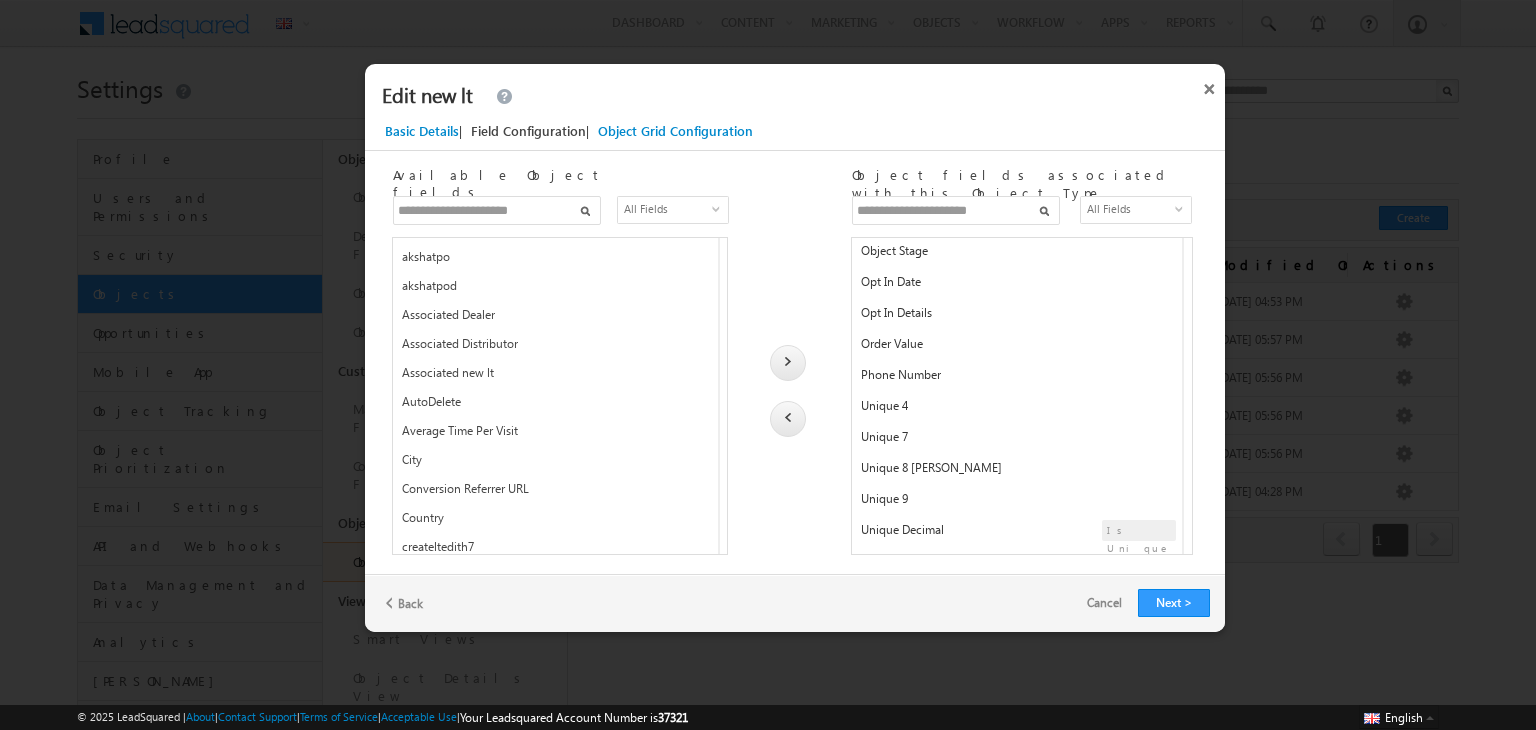 scroll, scrollTop: 1457, scrollLeft: 0, axis: vertical 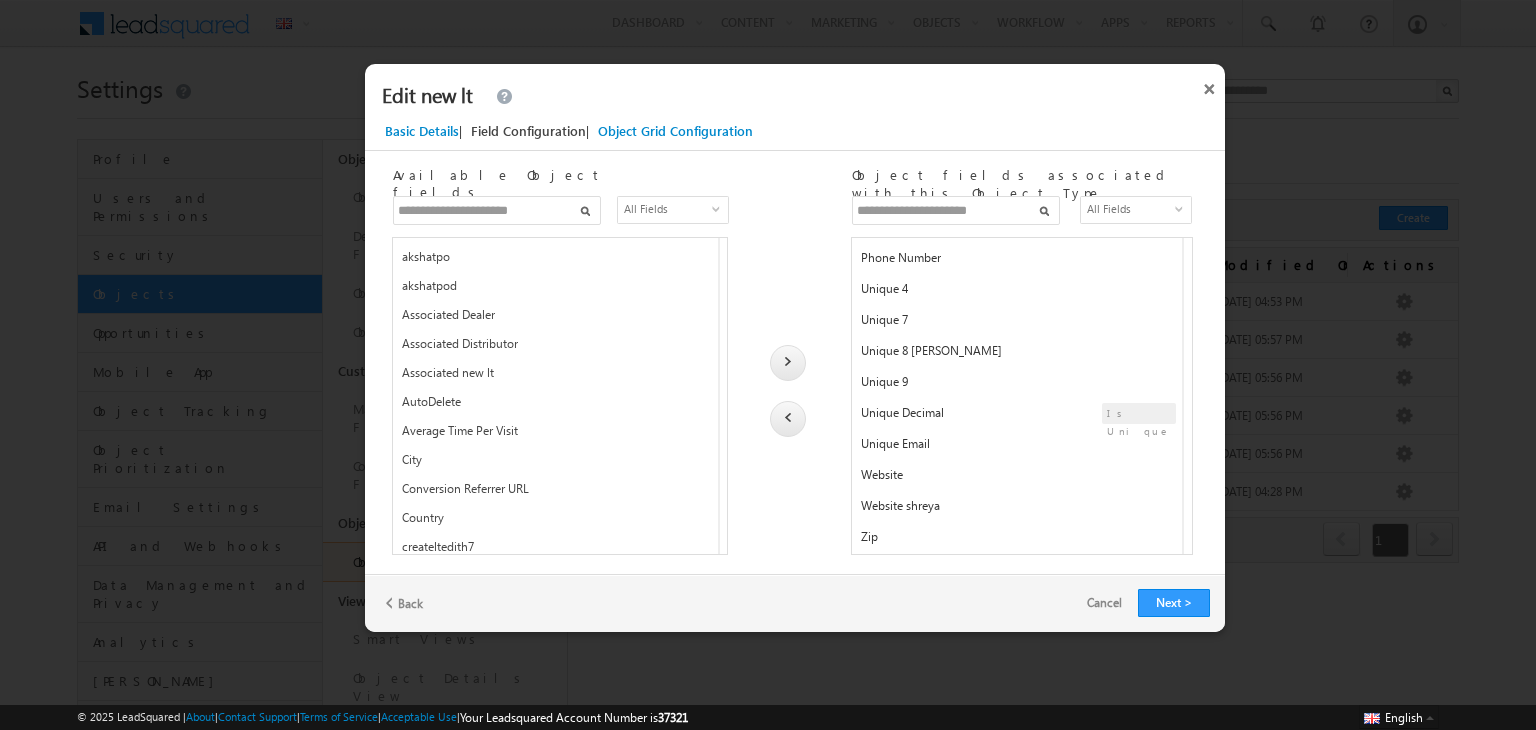 click on "Back
Next >
Cancel" at bounding box center (795, 603) 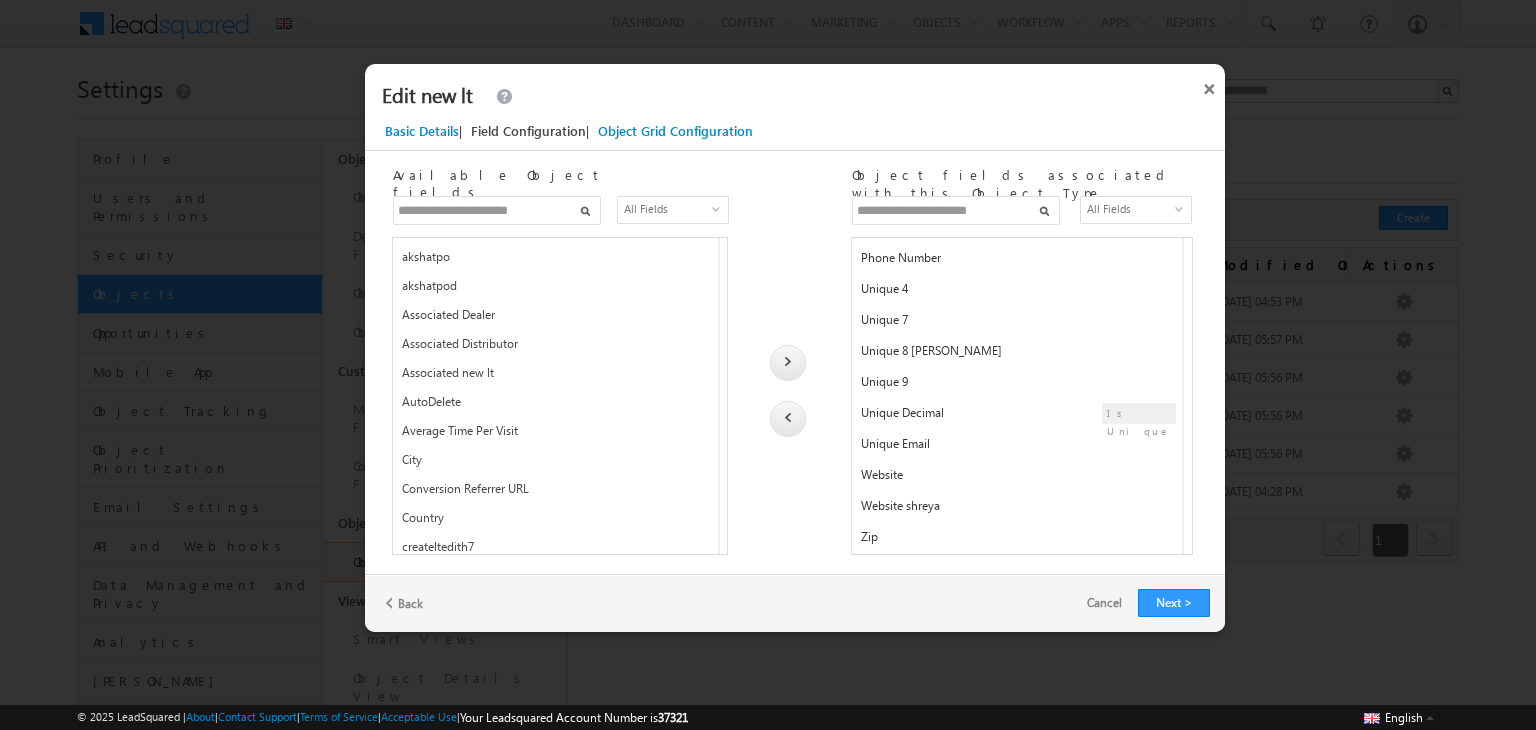 click on "All Fields" at bounding box center (1129, 209) 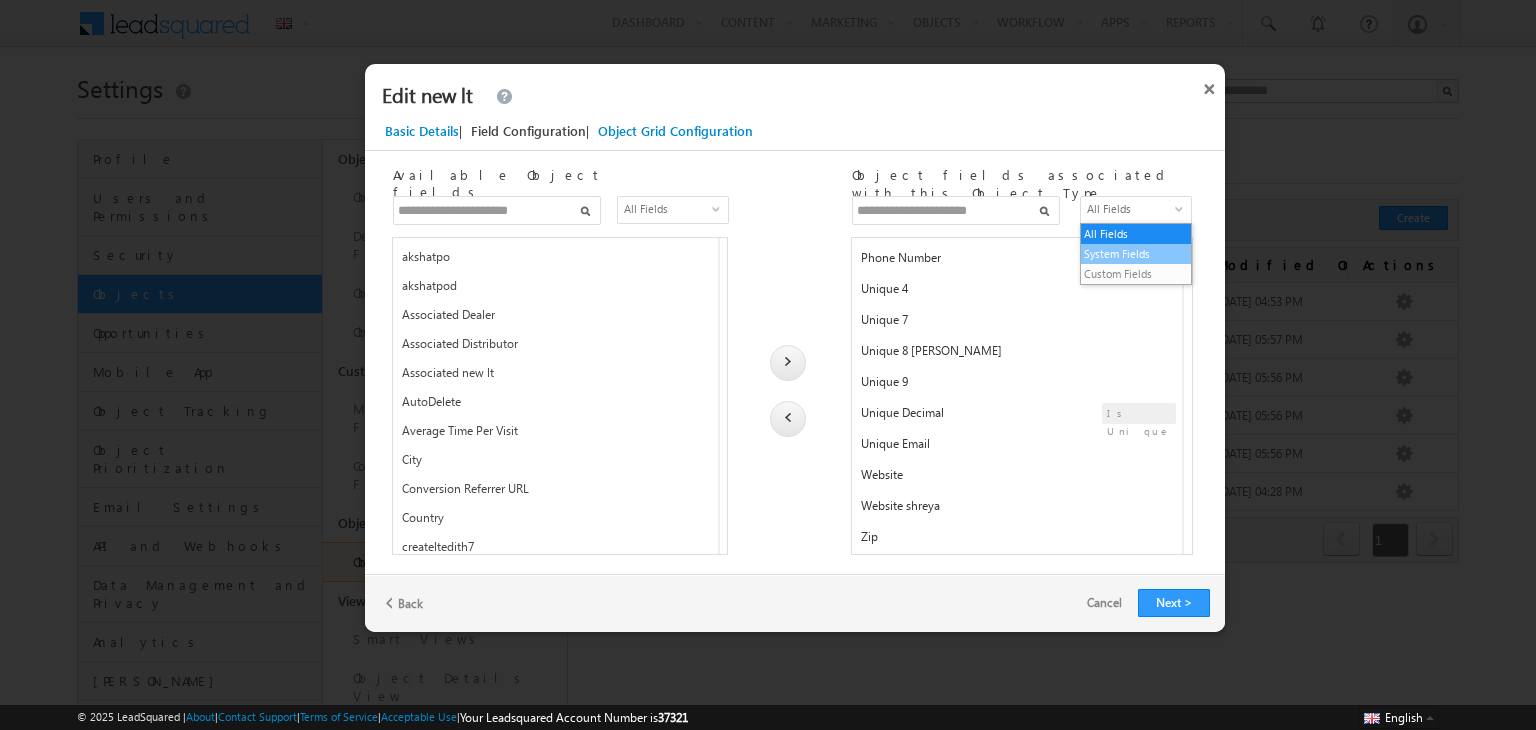 click on "System Fields" at bounding box center [1136, 254] 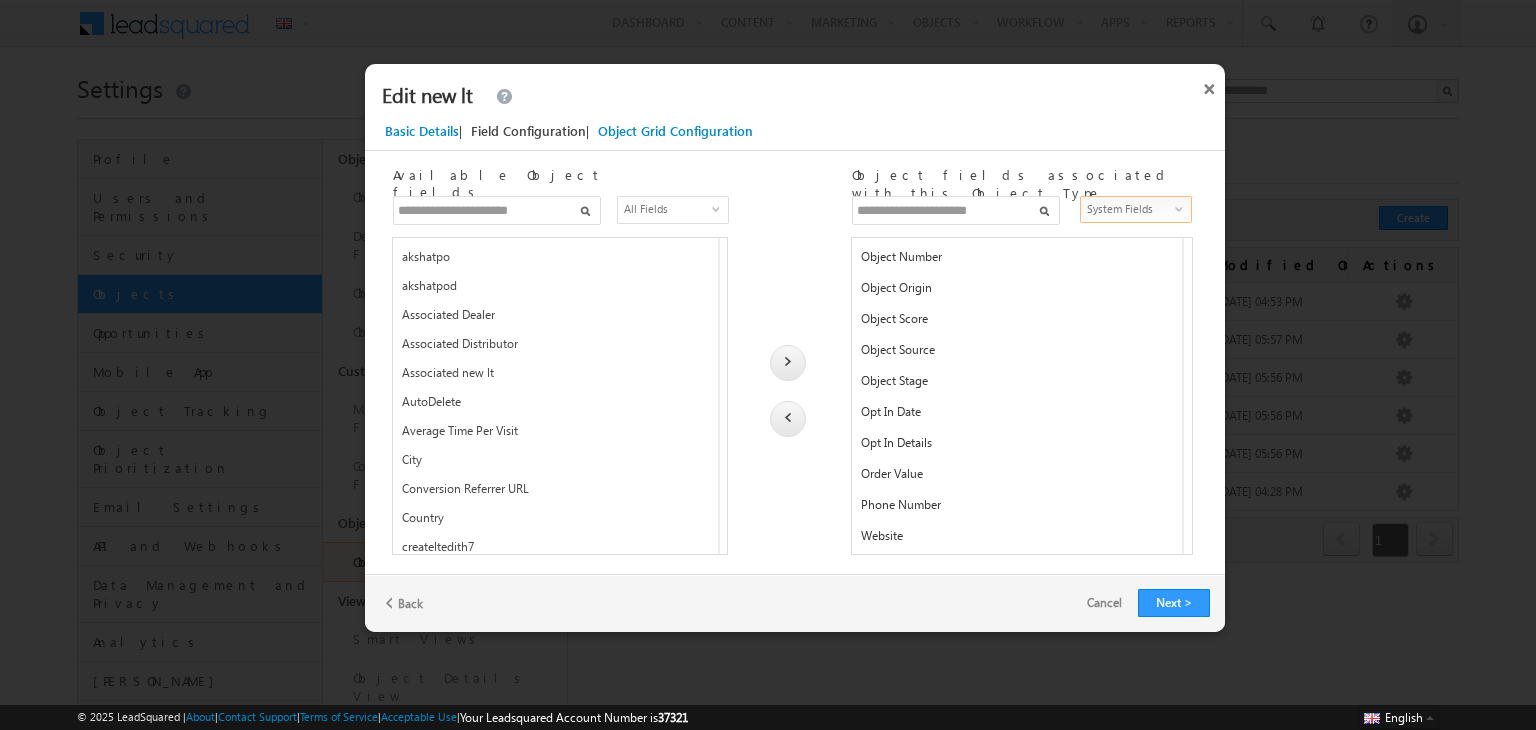 scroll, scrollTop: 465, scrollLeft: 0, axis: vertical 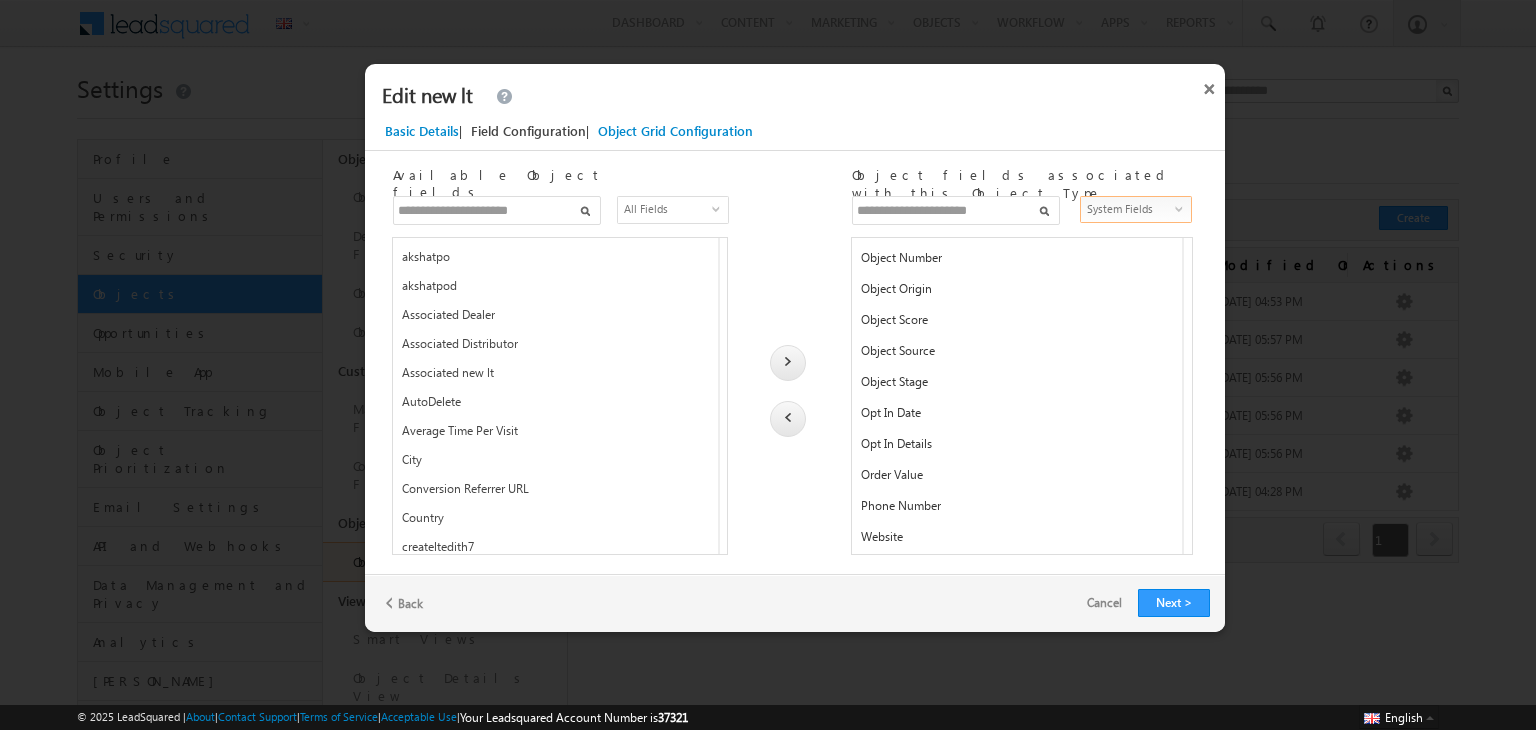 click on "System Fields" at bounding box center [1129, 209] 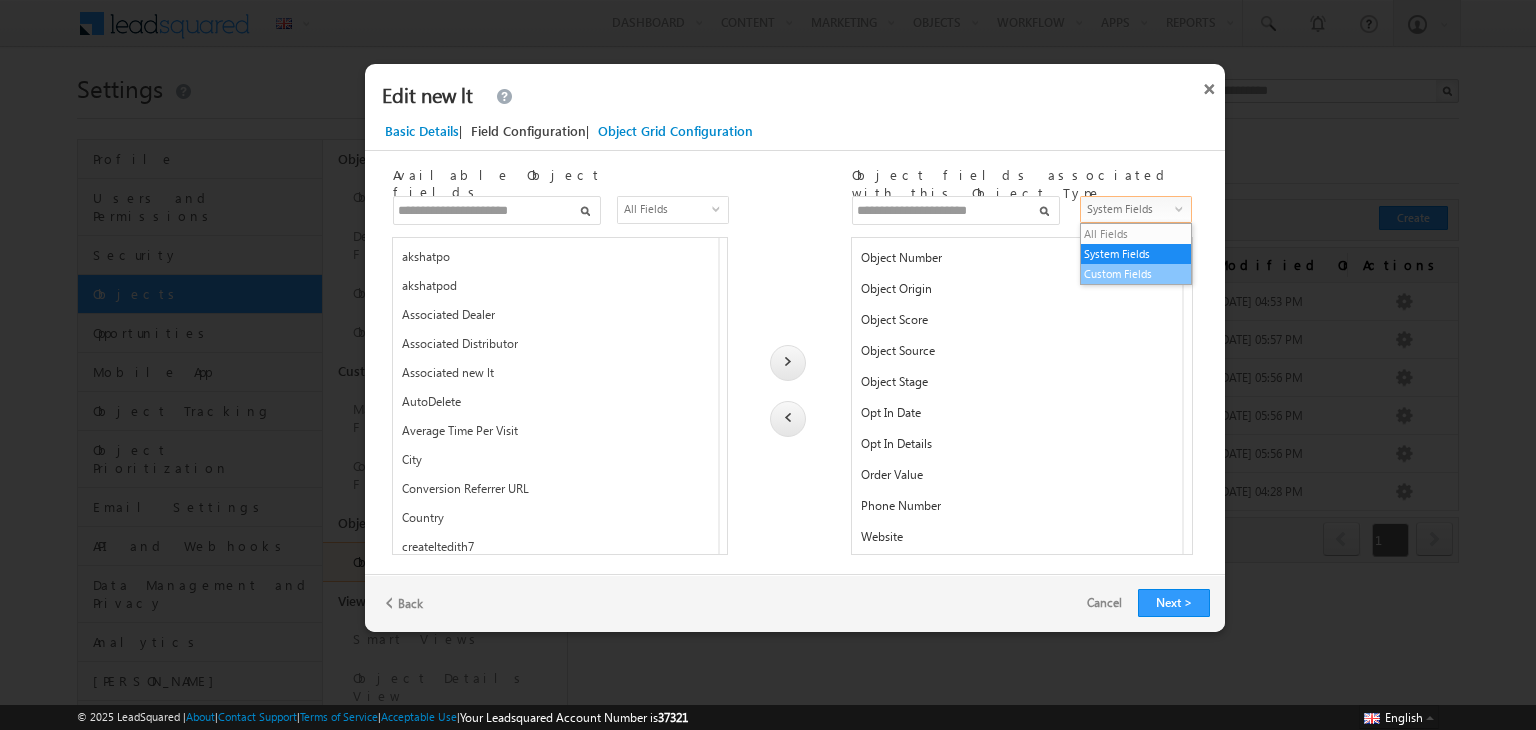 click on "Custom Fields" at bounding box center (1136, 274) 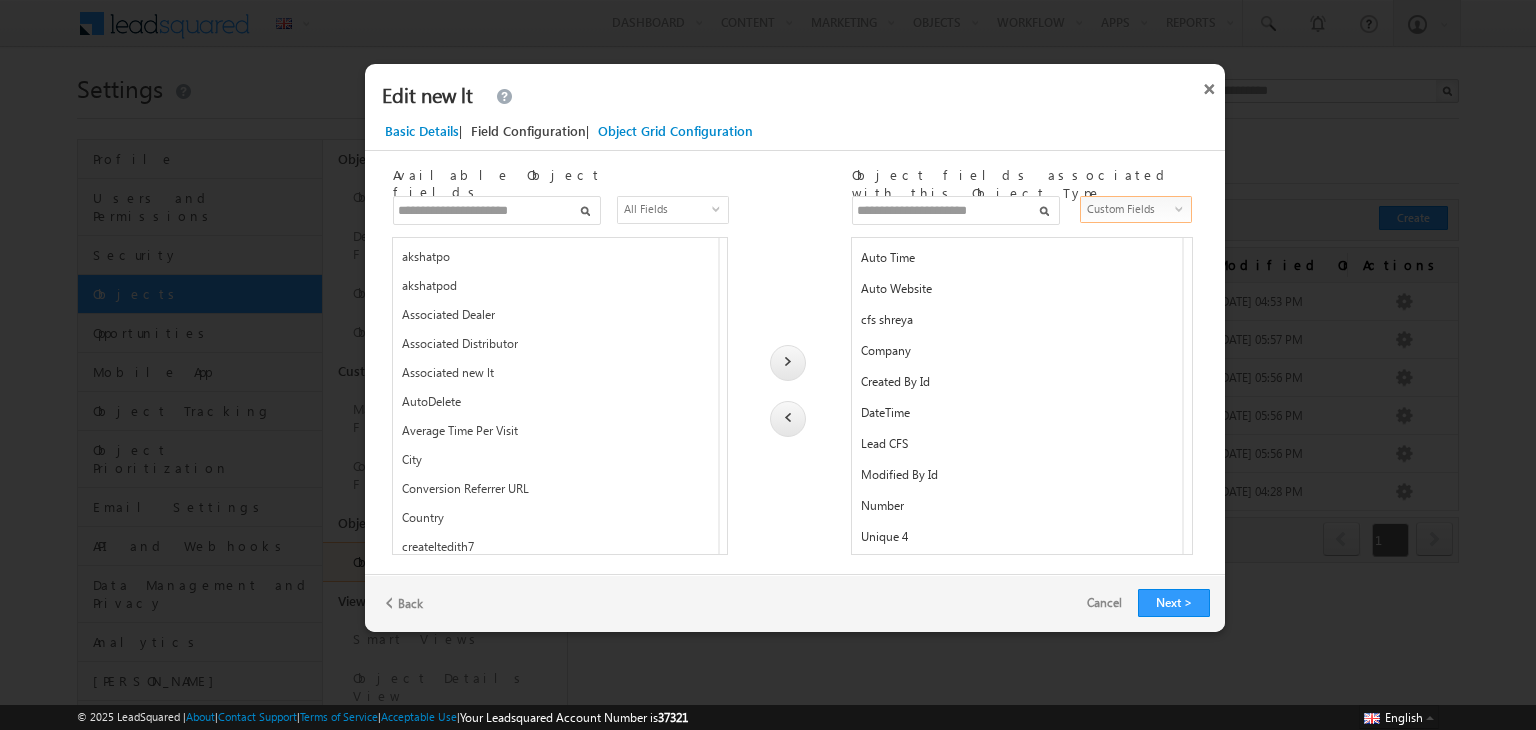 scroll, scrollTop: 682, scrollLeft: 0, axis: vertical 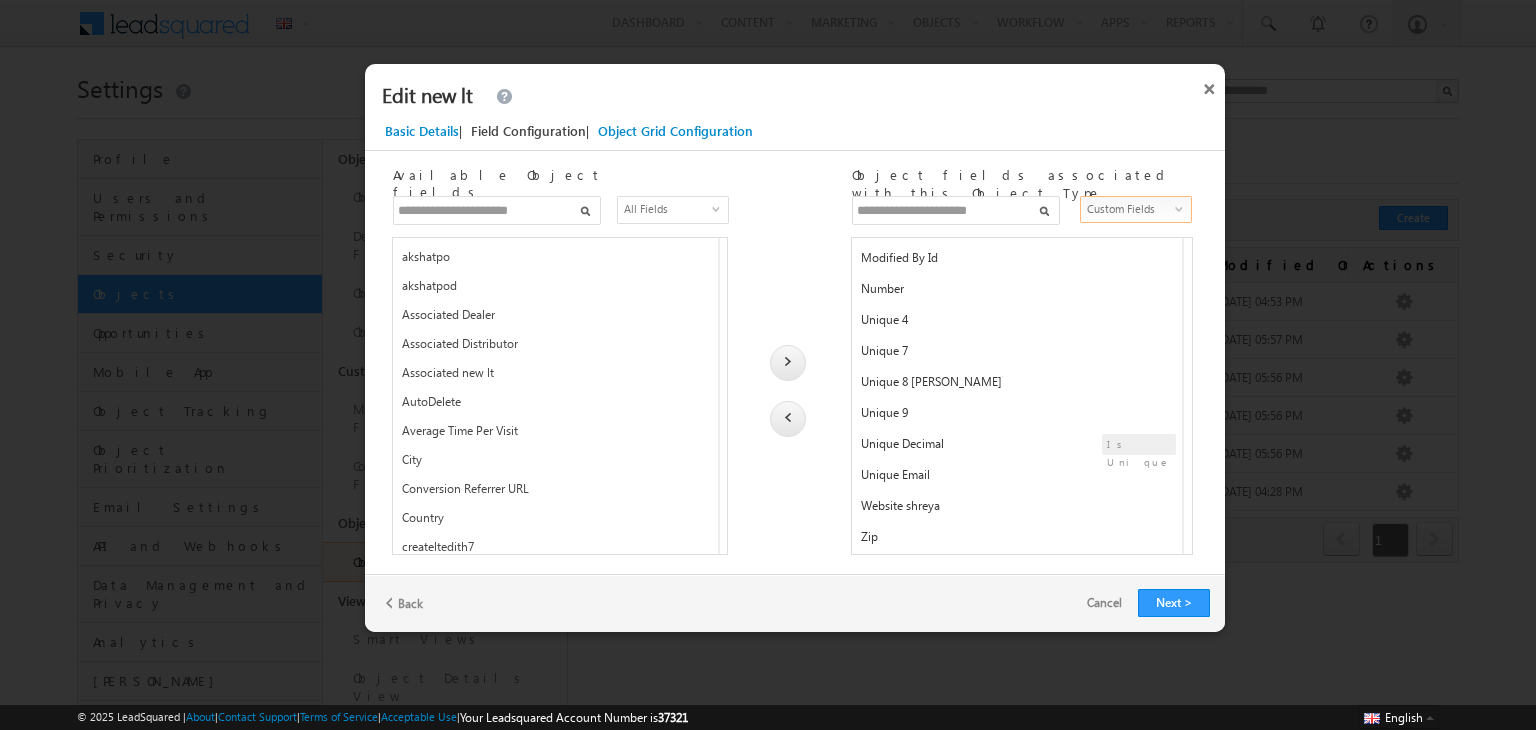 click on "Zip" at bounding box center (1015, 541) 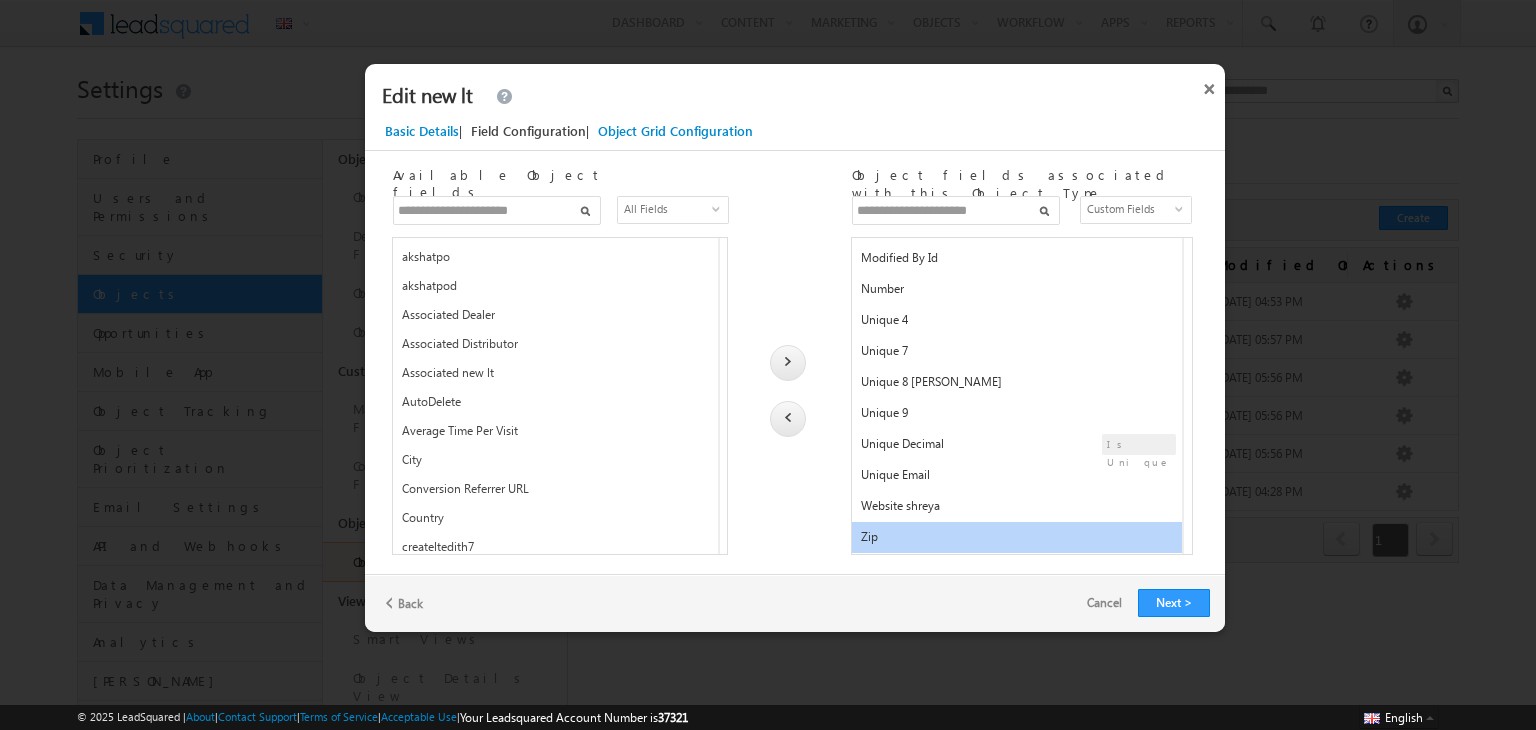 click at bounding box center [788, 419] 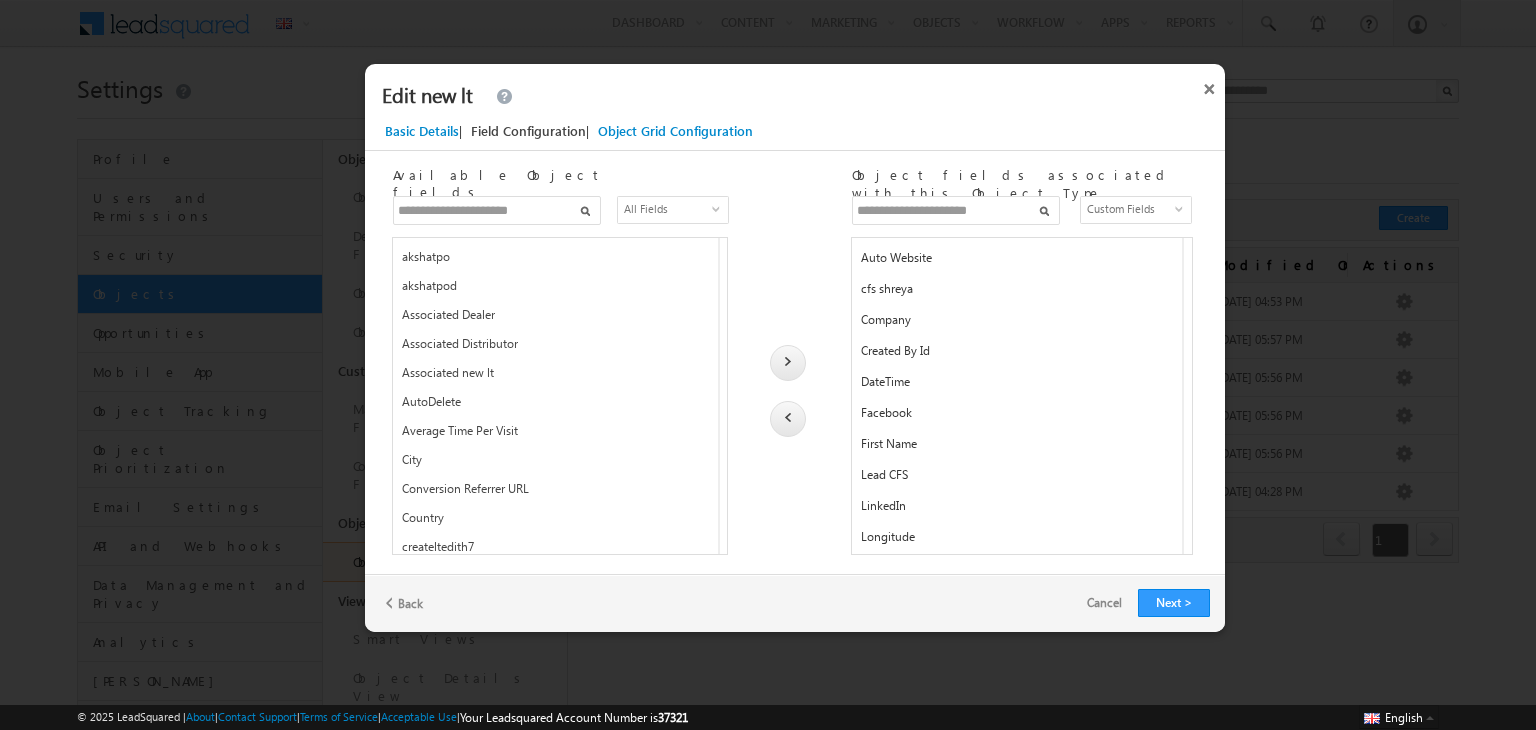 scroll, scrollTop: 652, scrollLeft: 0, axis: vertical 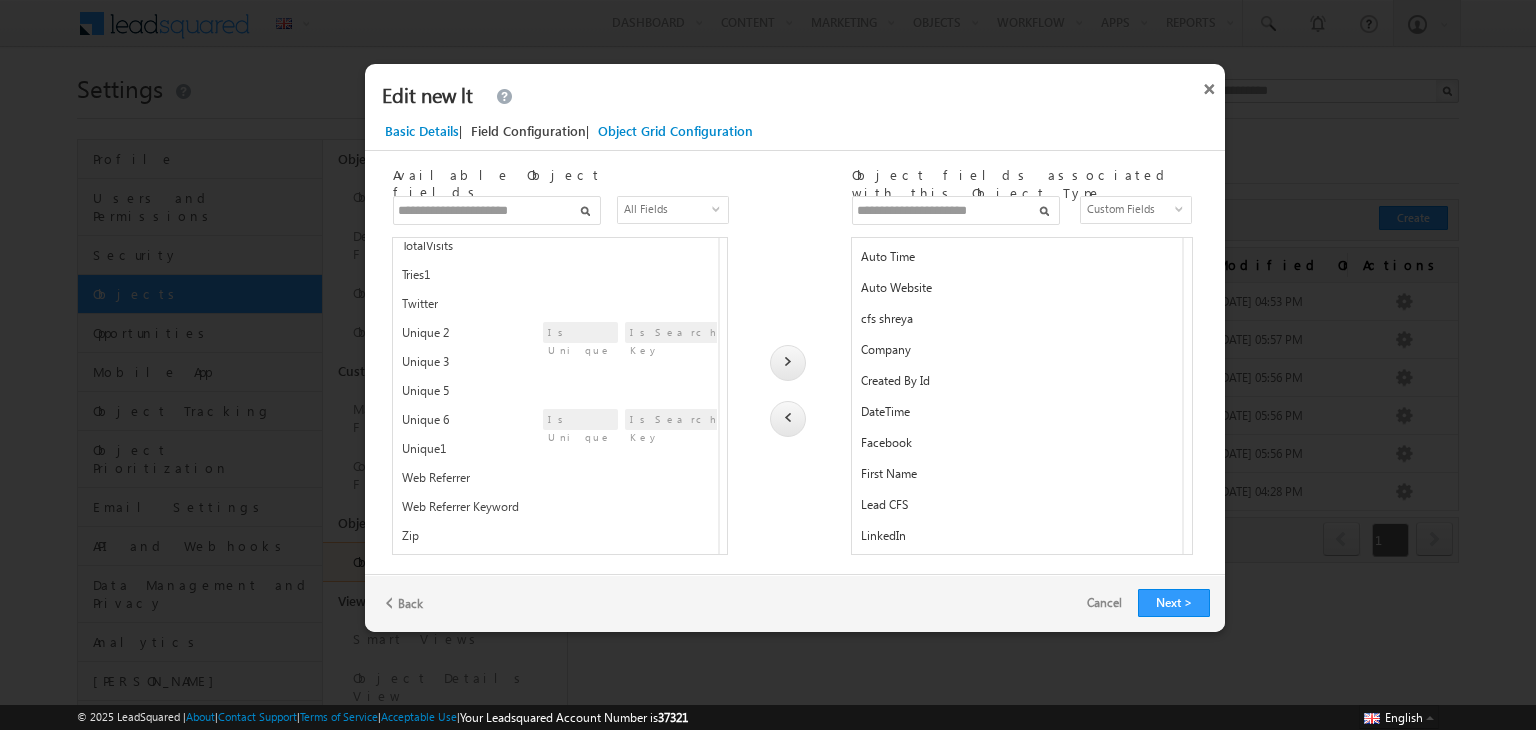 click on "Zip" at bounding box center (482, 540) 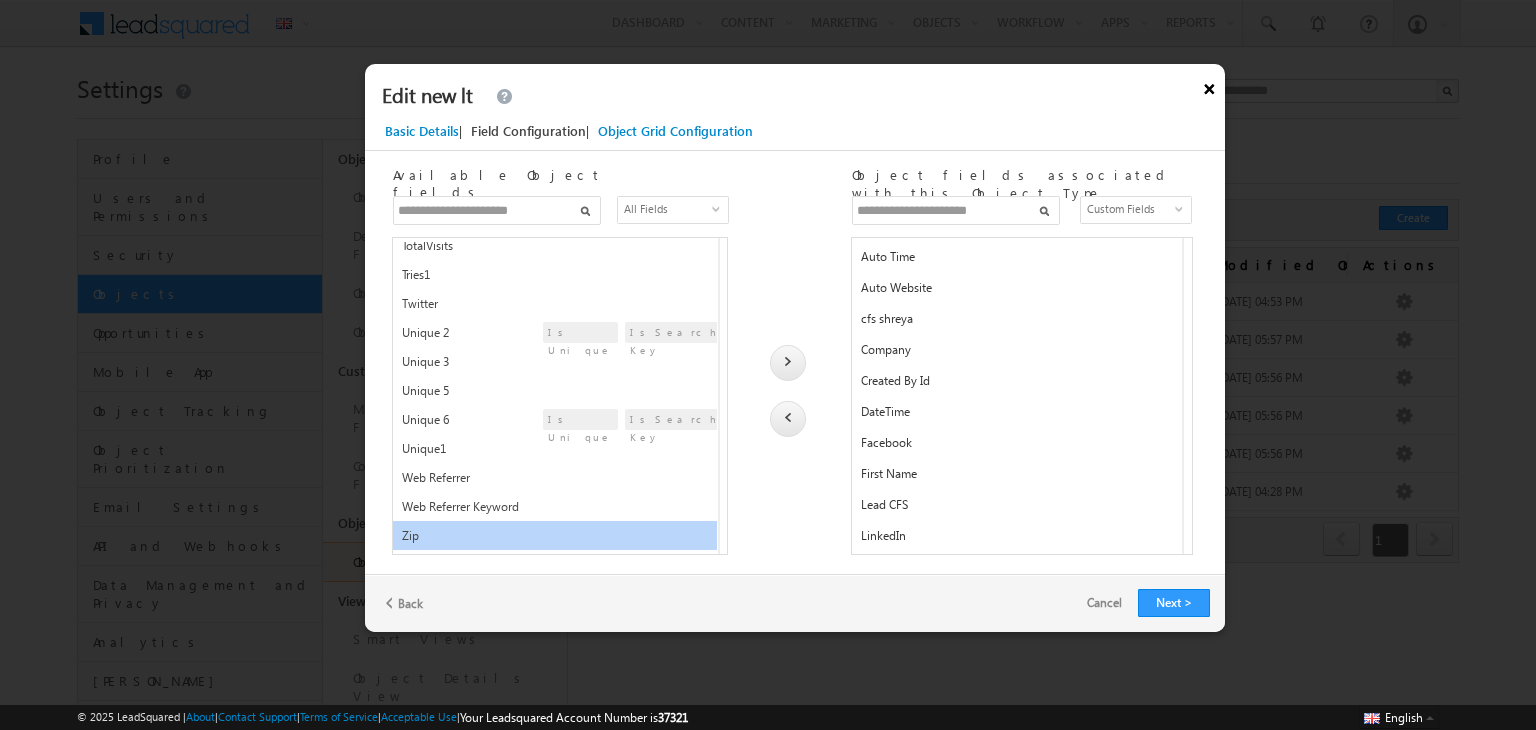 click on "×" at bounding box center [1209, 85] 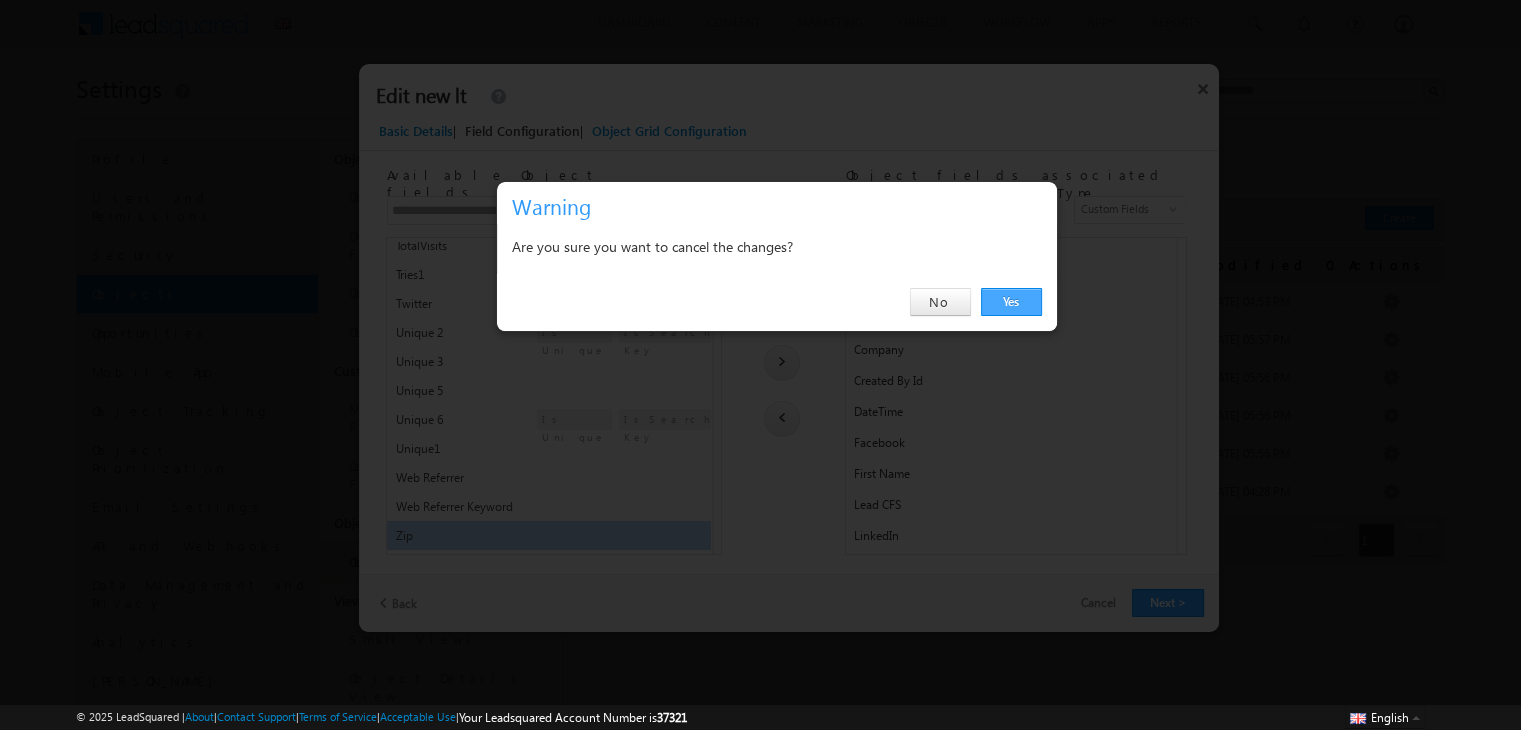 click on "Yes" at bounding box center (1011, 302) 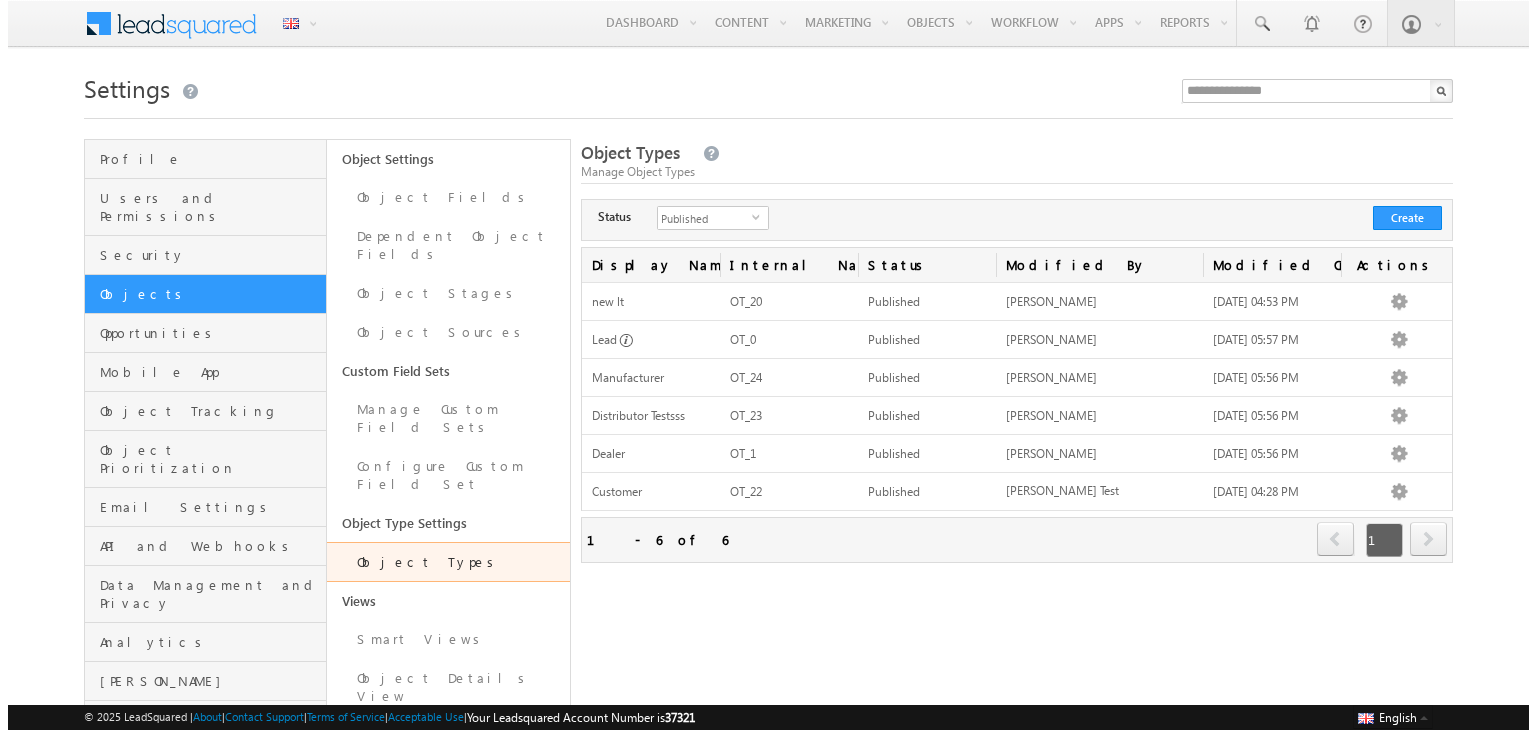 scroll, scrollTop: 0, scrollLeft: 0, axis: both 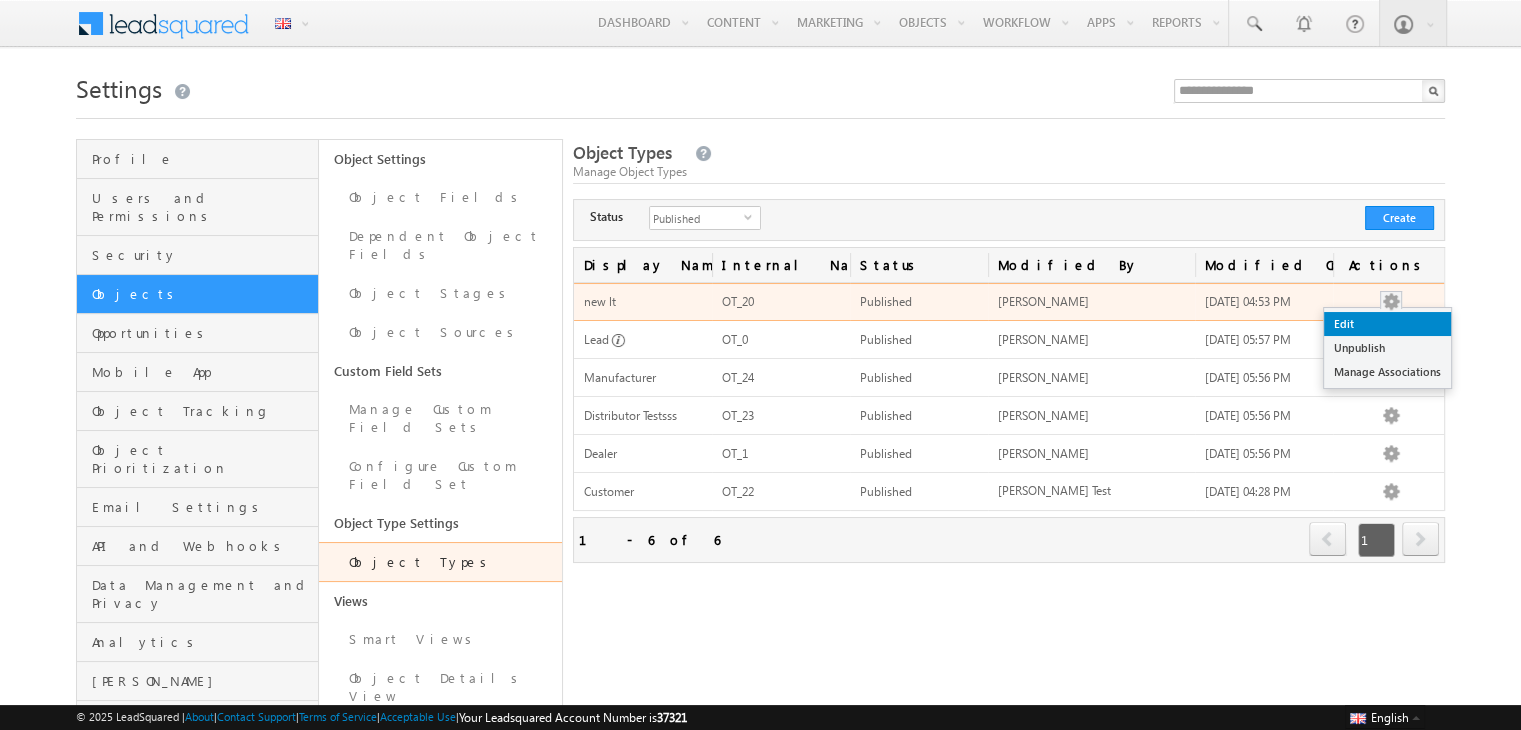 click on "Edit" at bounding box center [1387, 324] 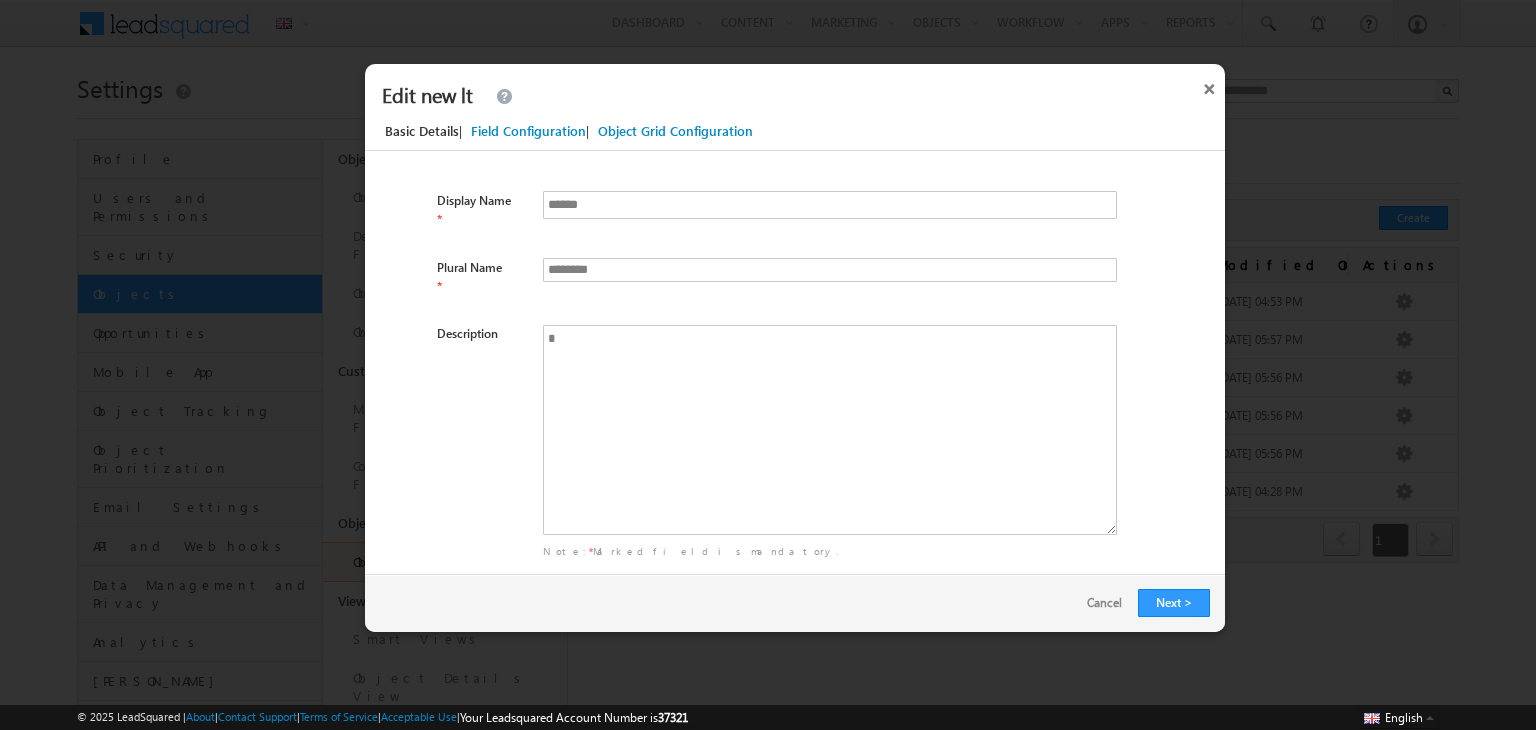 click on "Field Configuration" at bounding box center [528, 131] 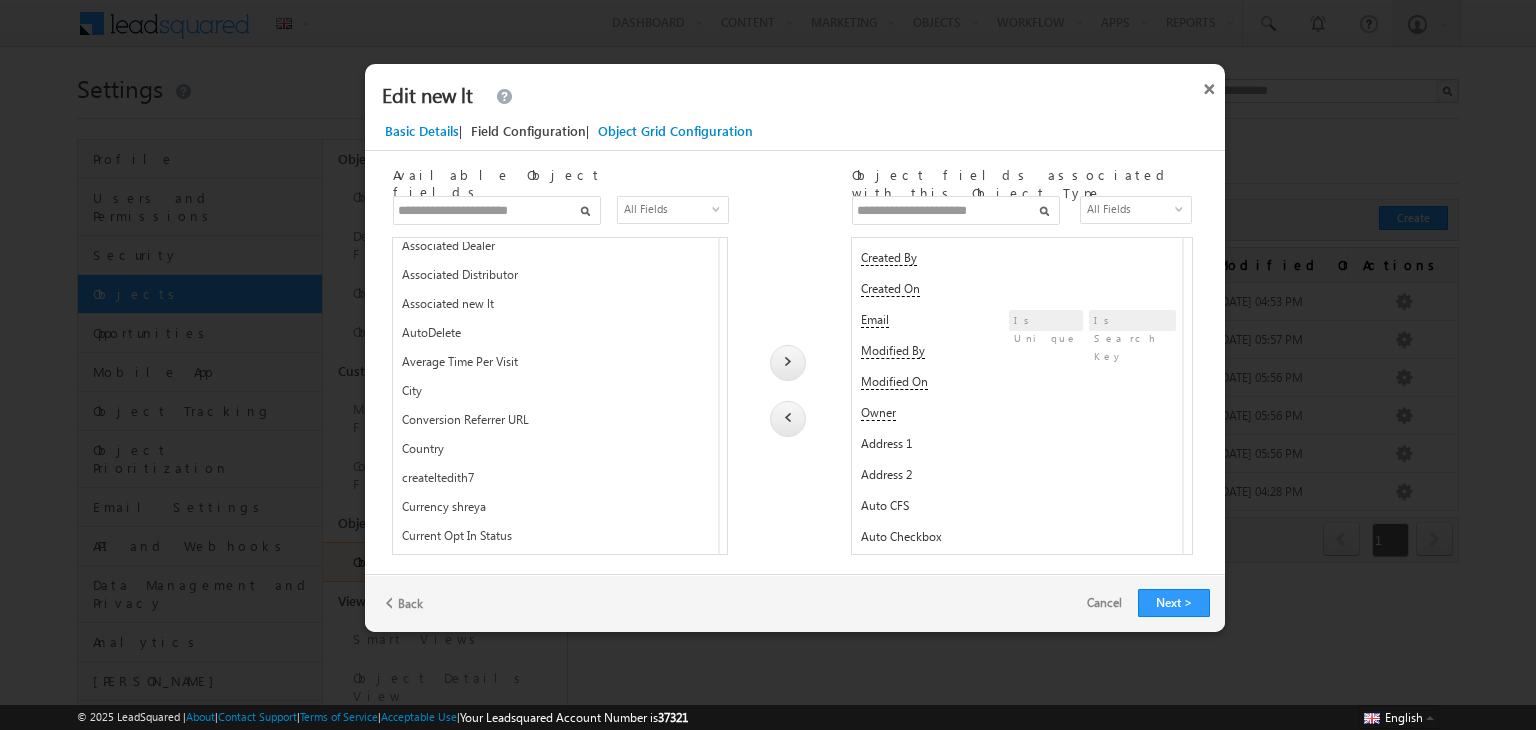 scroll, scrollTop: 0, scrollLeft: 0, axis: both 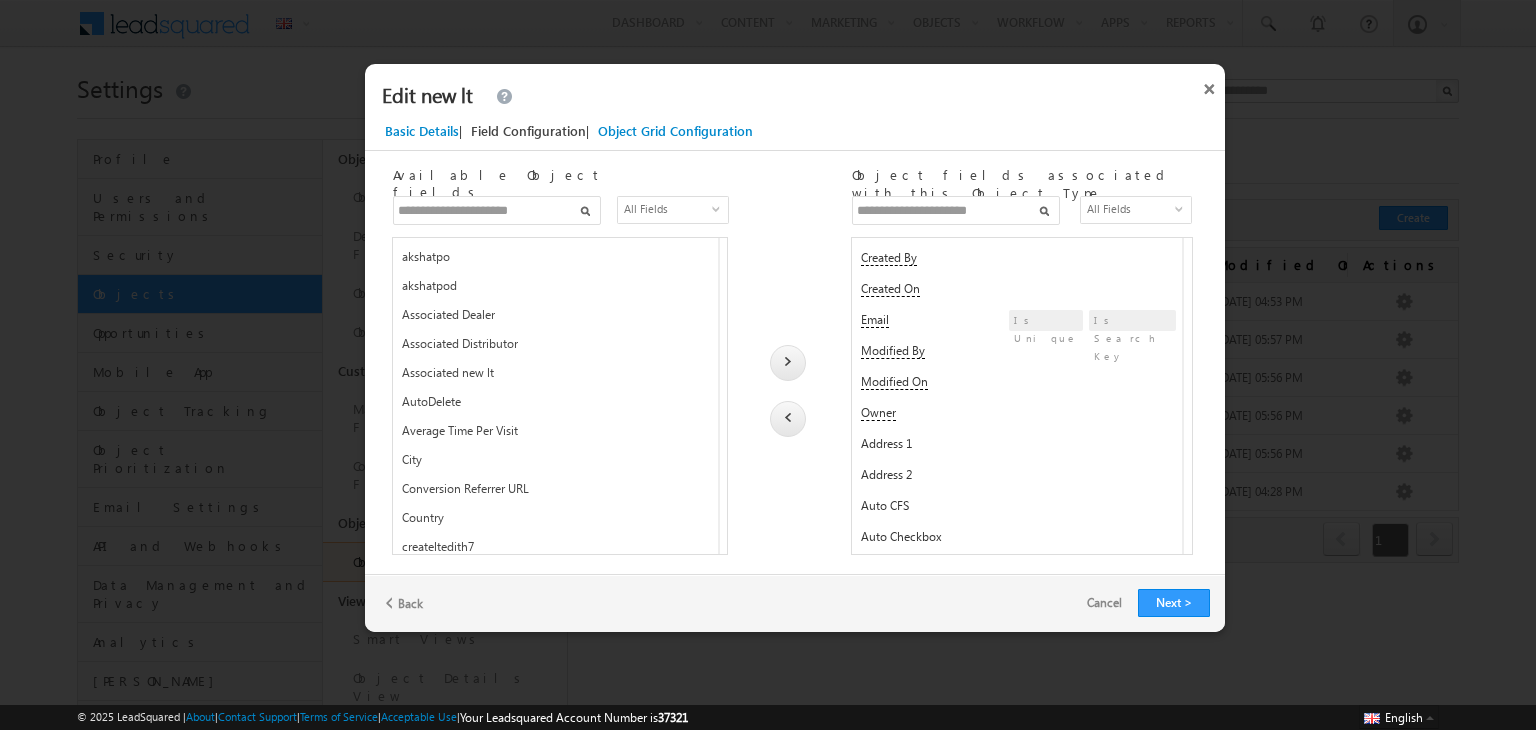 click at bounding box center (956, 210) 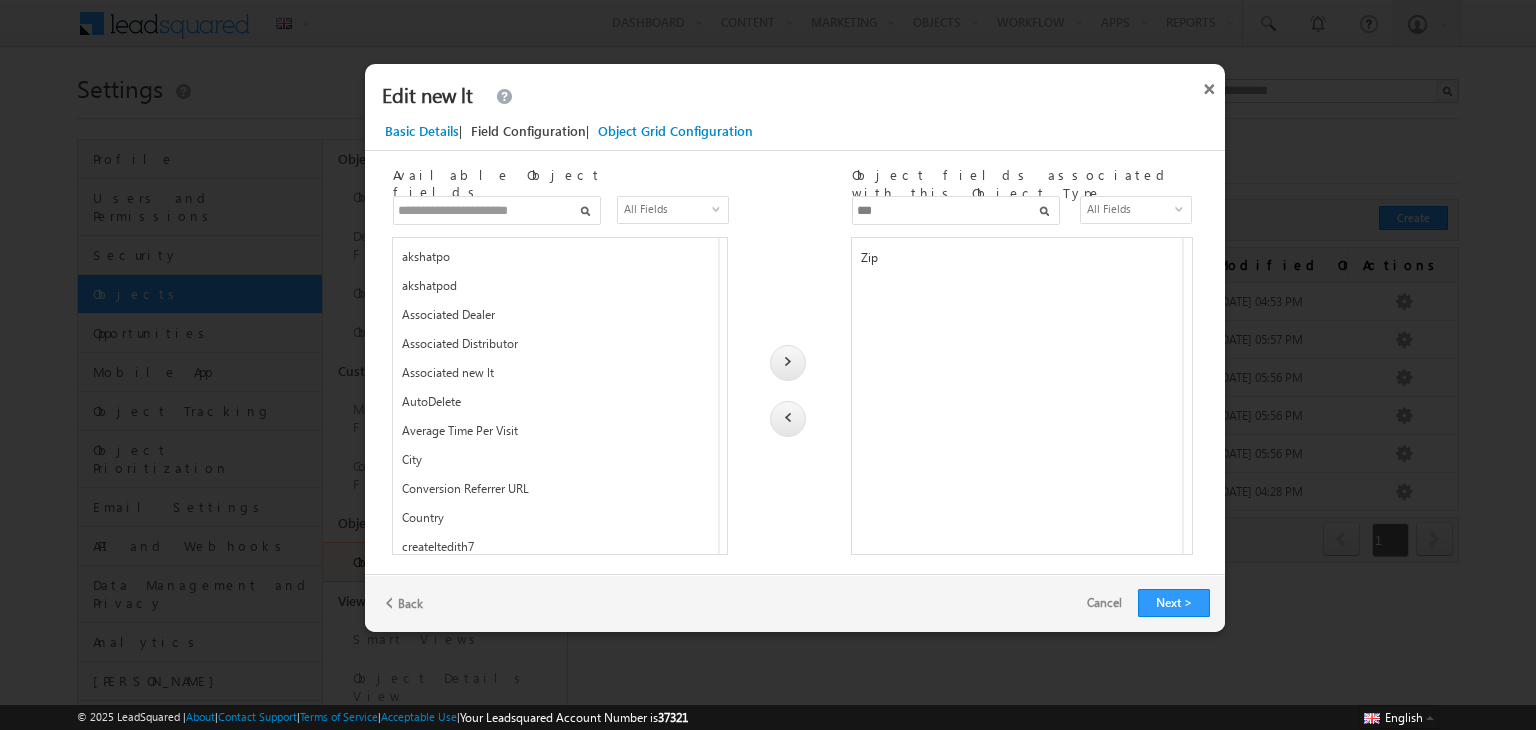 type on "***" 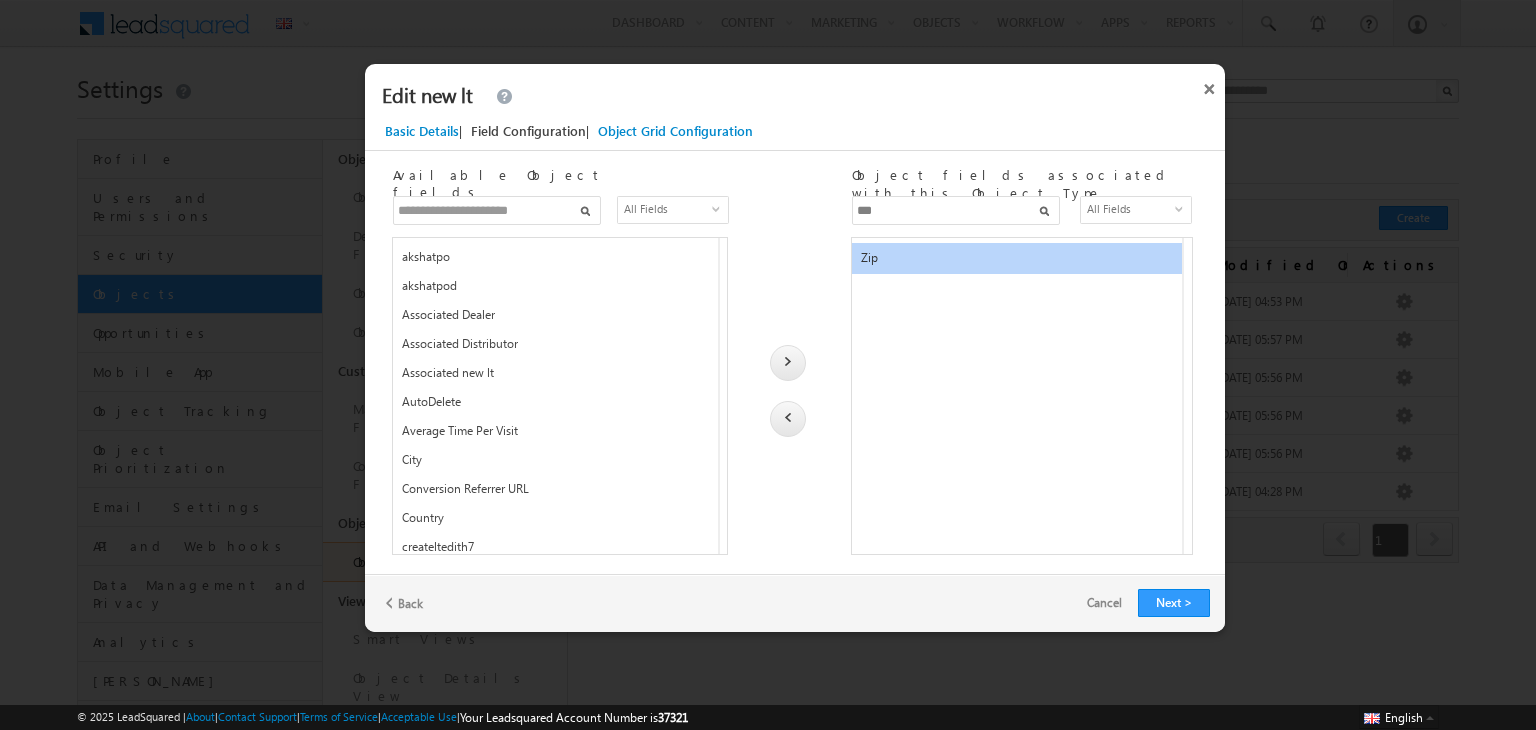click at bounding box center [788, 419] 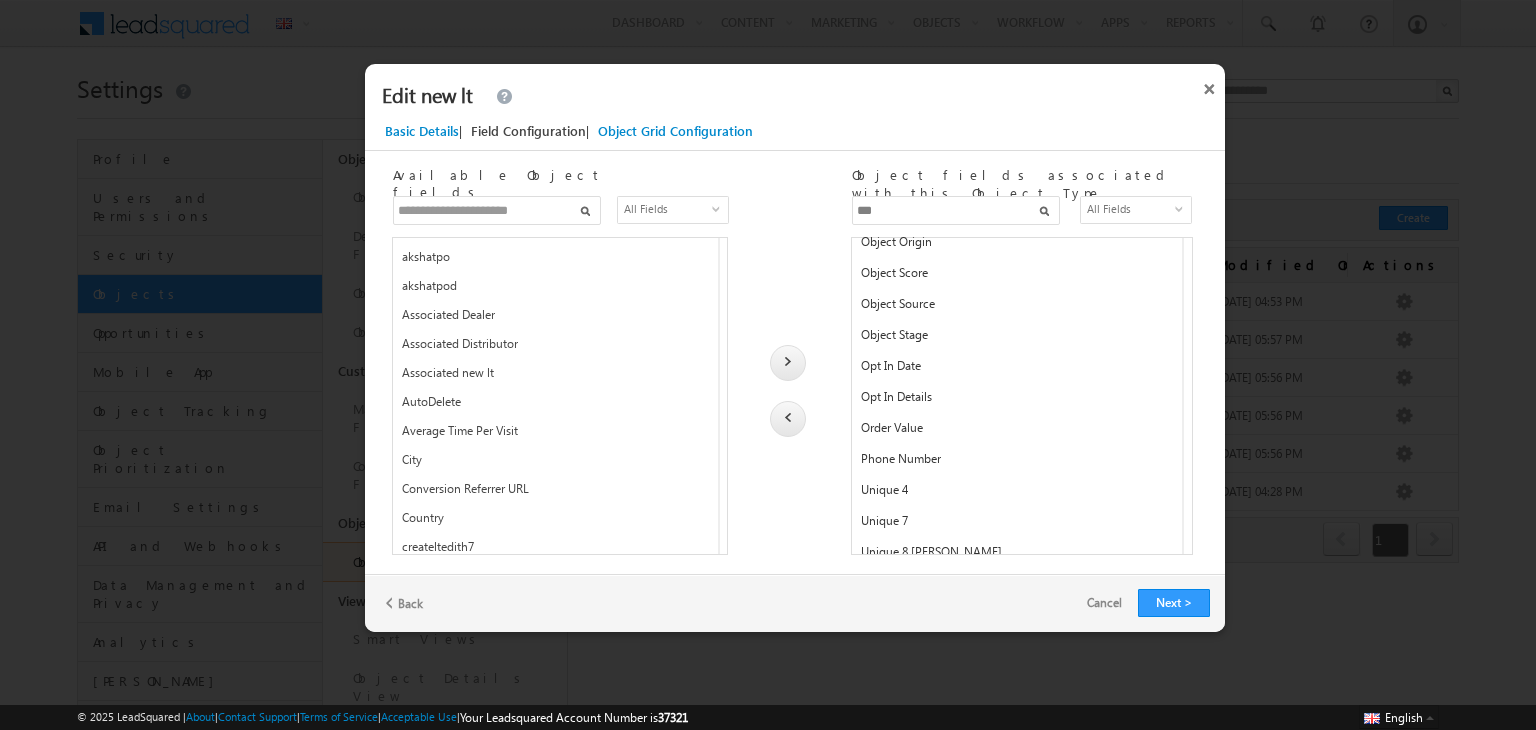 scroll, scrollTop: 1426, scrollLeft: 0, axis: vertical 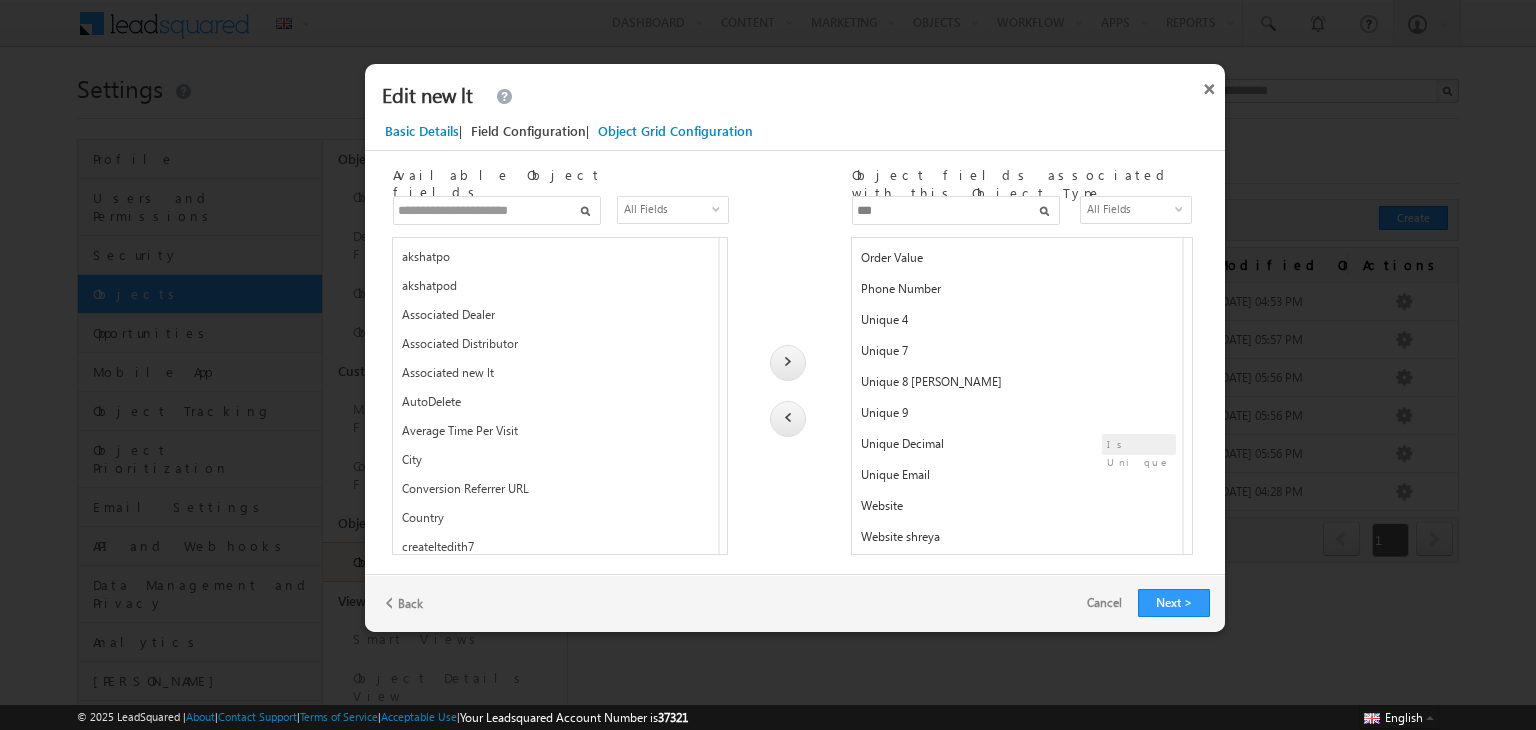 click on "***" at bounding box center (956, 210) 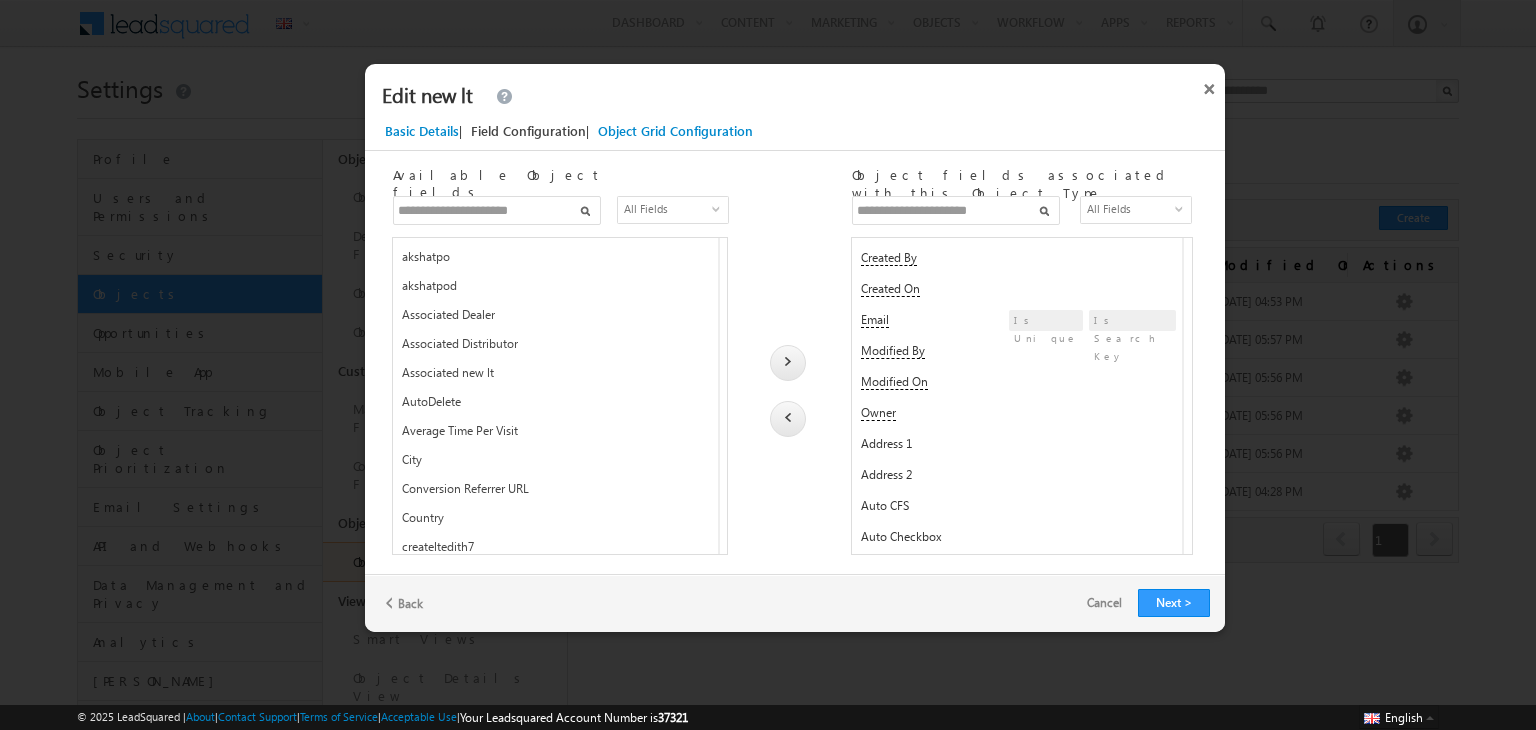 type on "*" 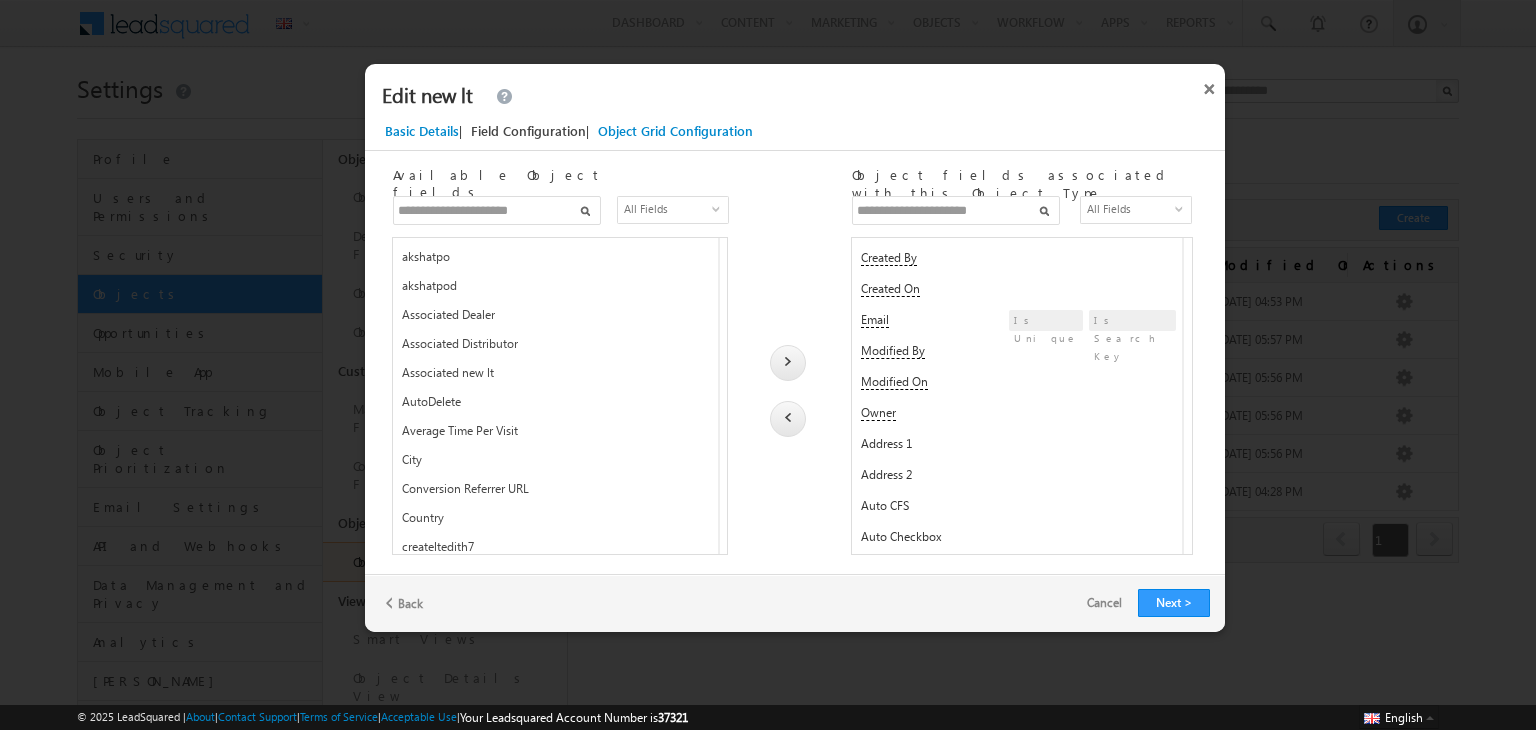 type 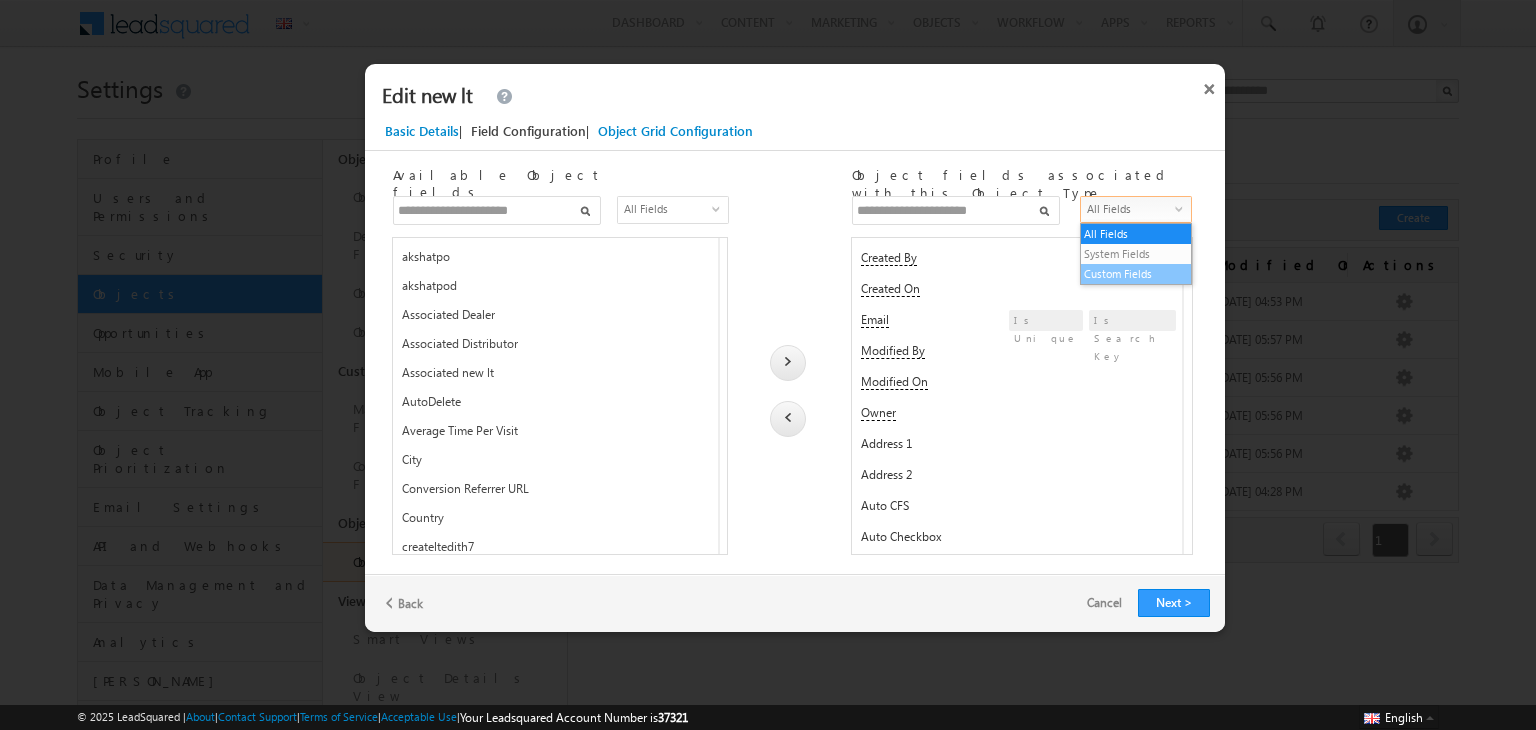 click on "Custom Fields" at bounding box center (1136, 274) 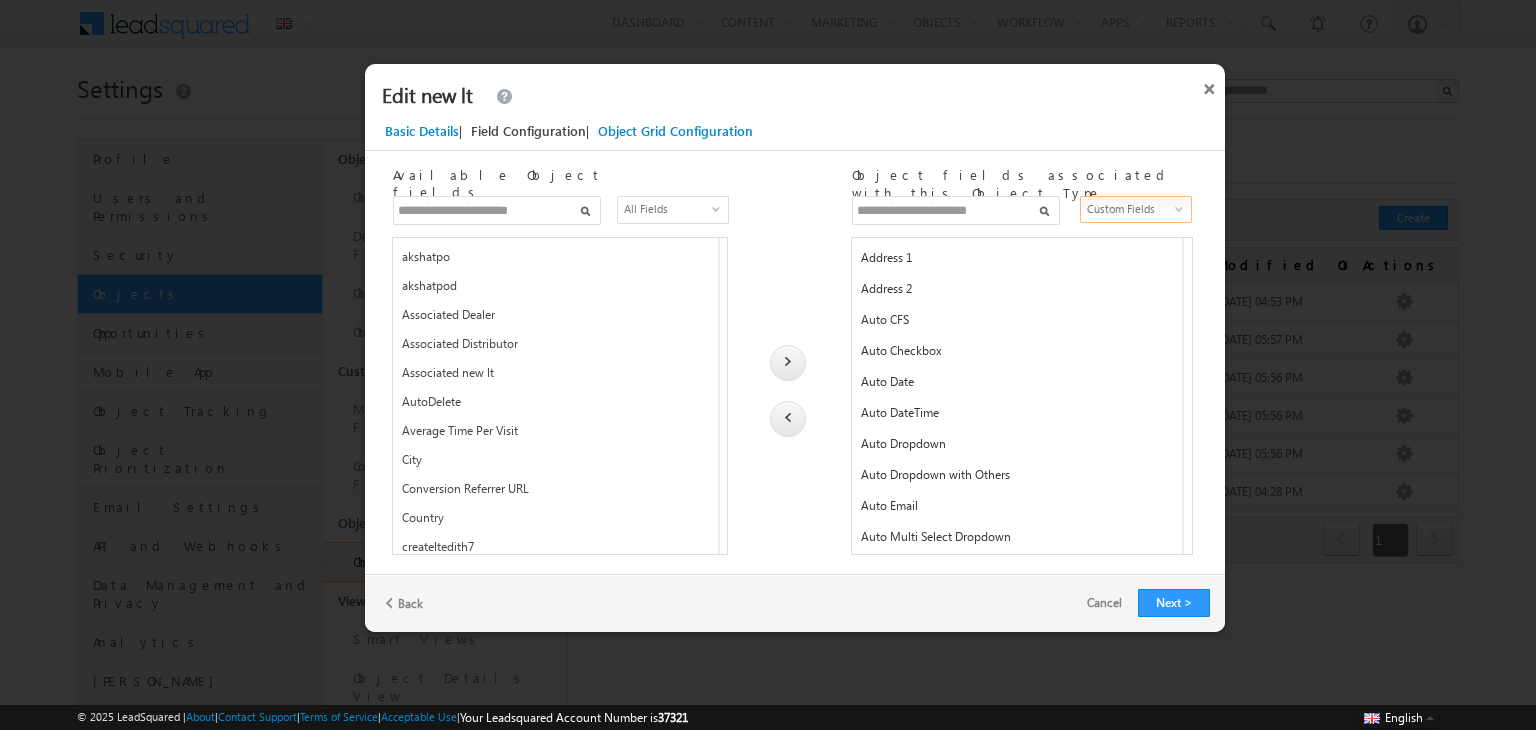 scroll, scrollTop: 652, scrollLeft: 0, axis: vertical 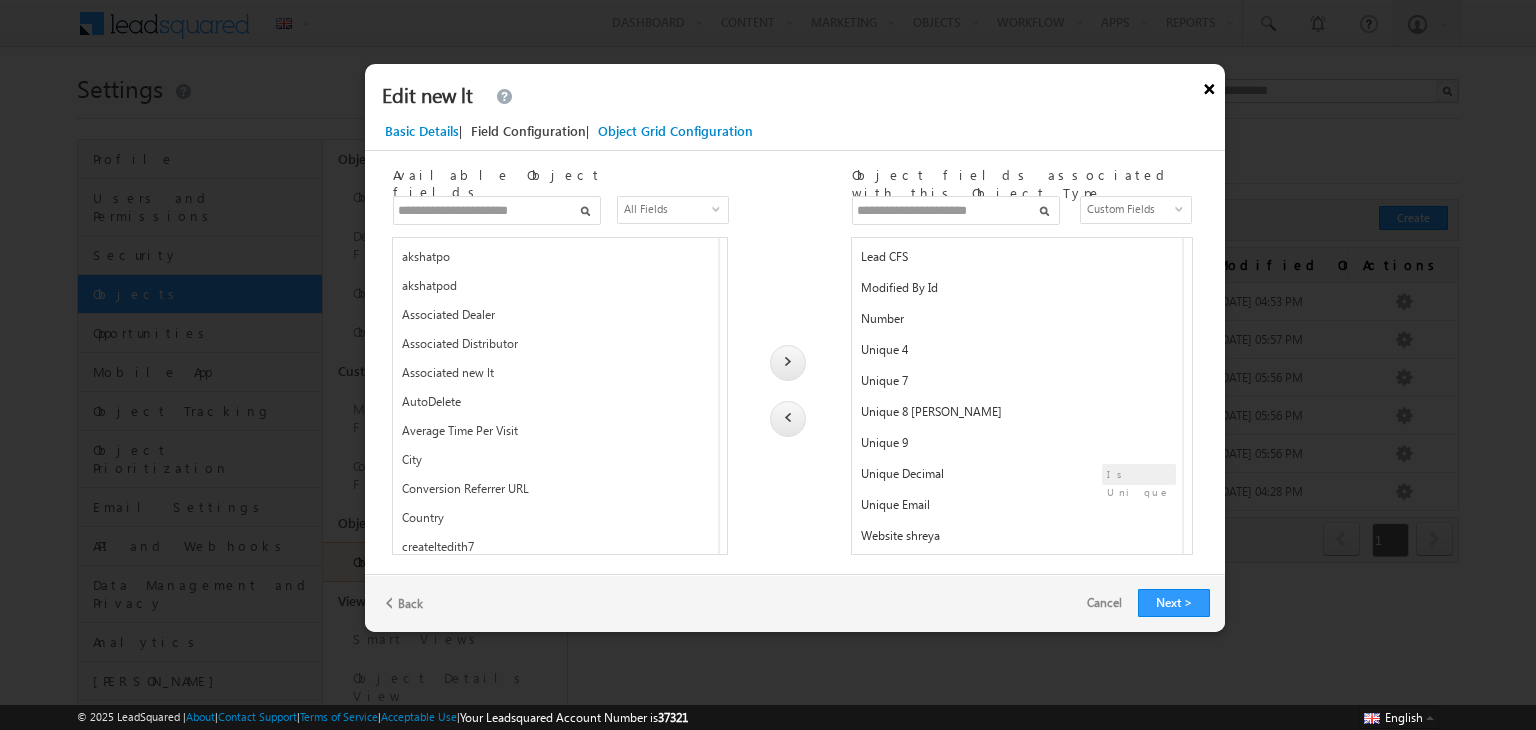click on "×" at bounding box center (1209, 85) 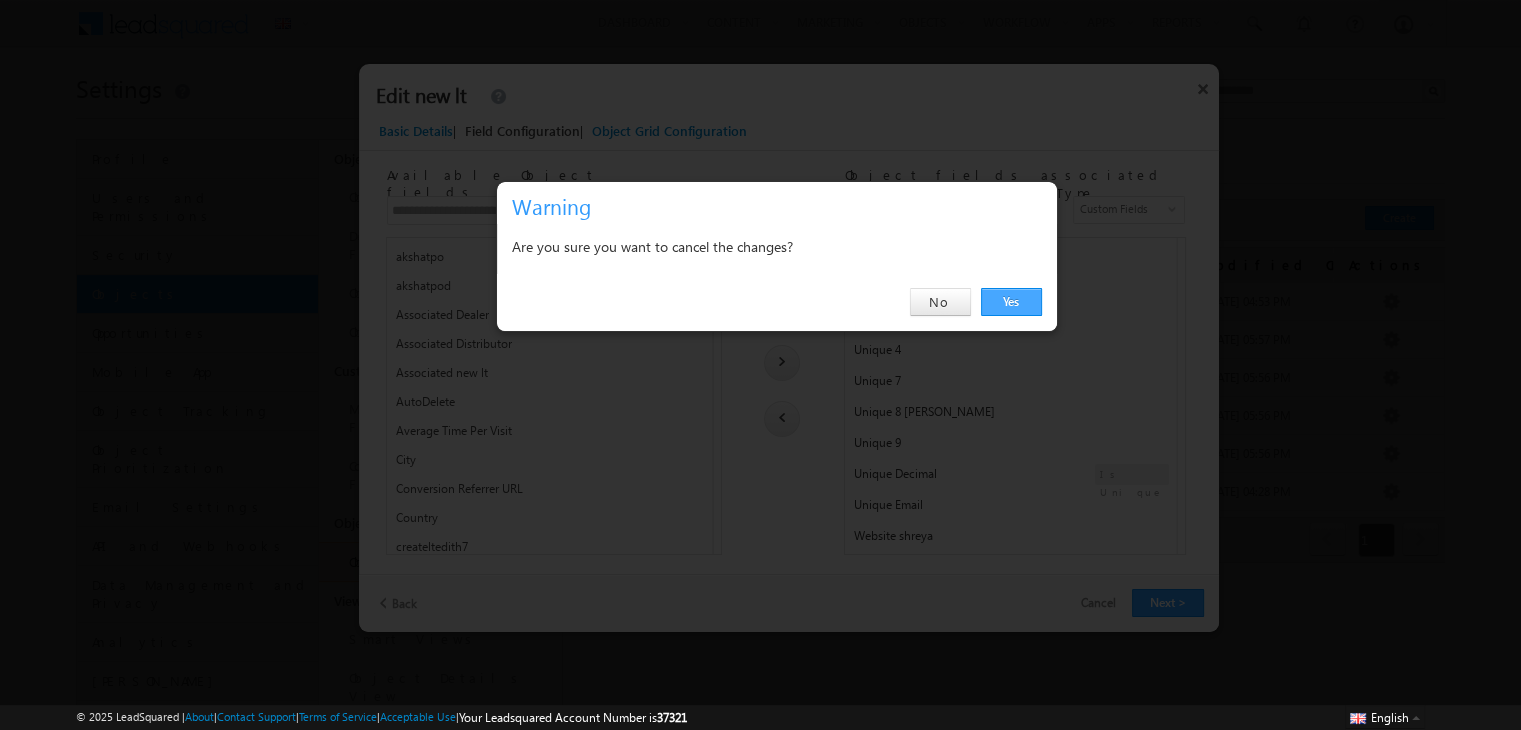 click on "Yes" at bounding box center [1011, 302] 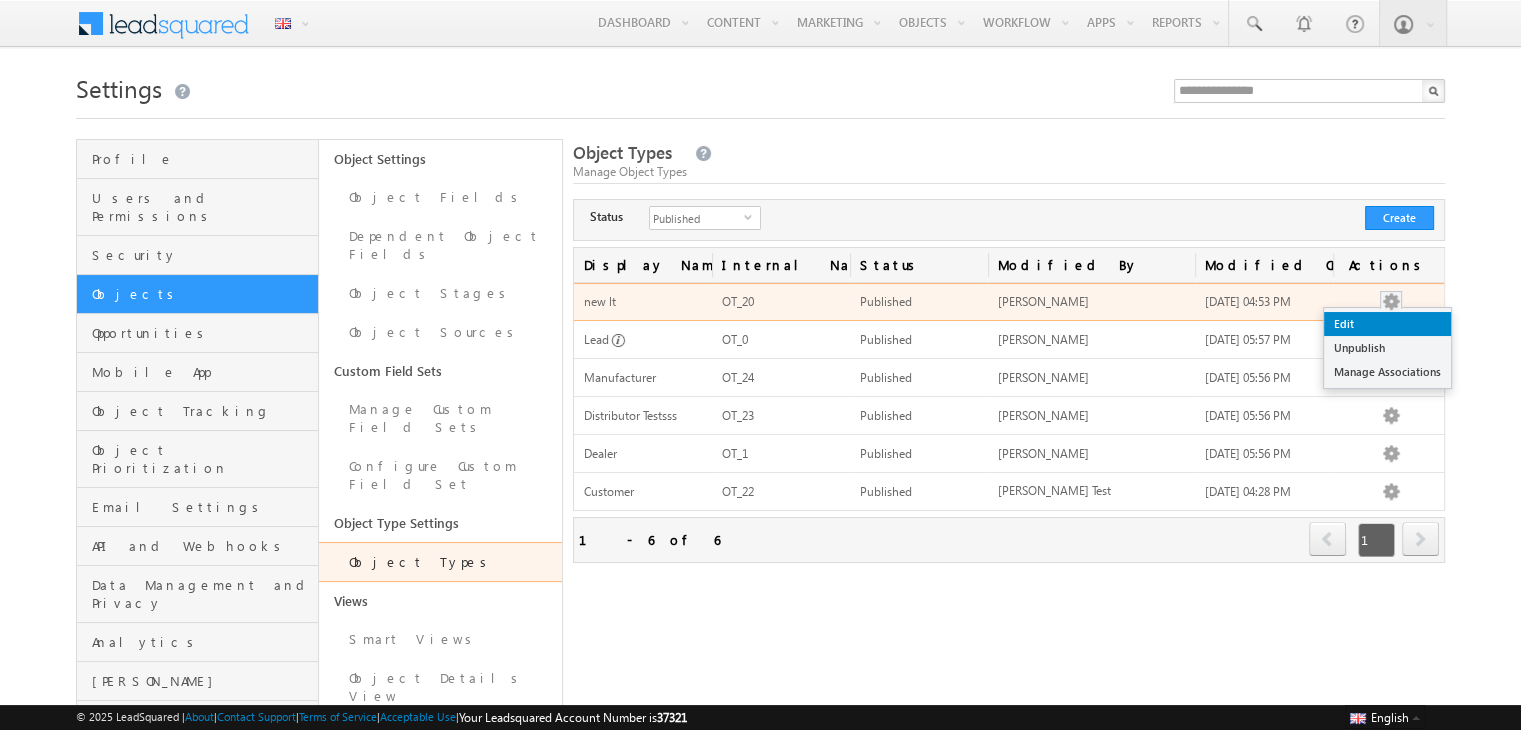 click on "Edit" at bounding box center [1387, 324] 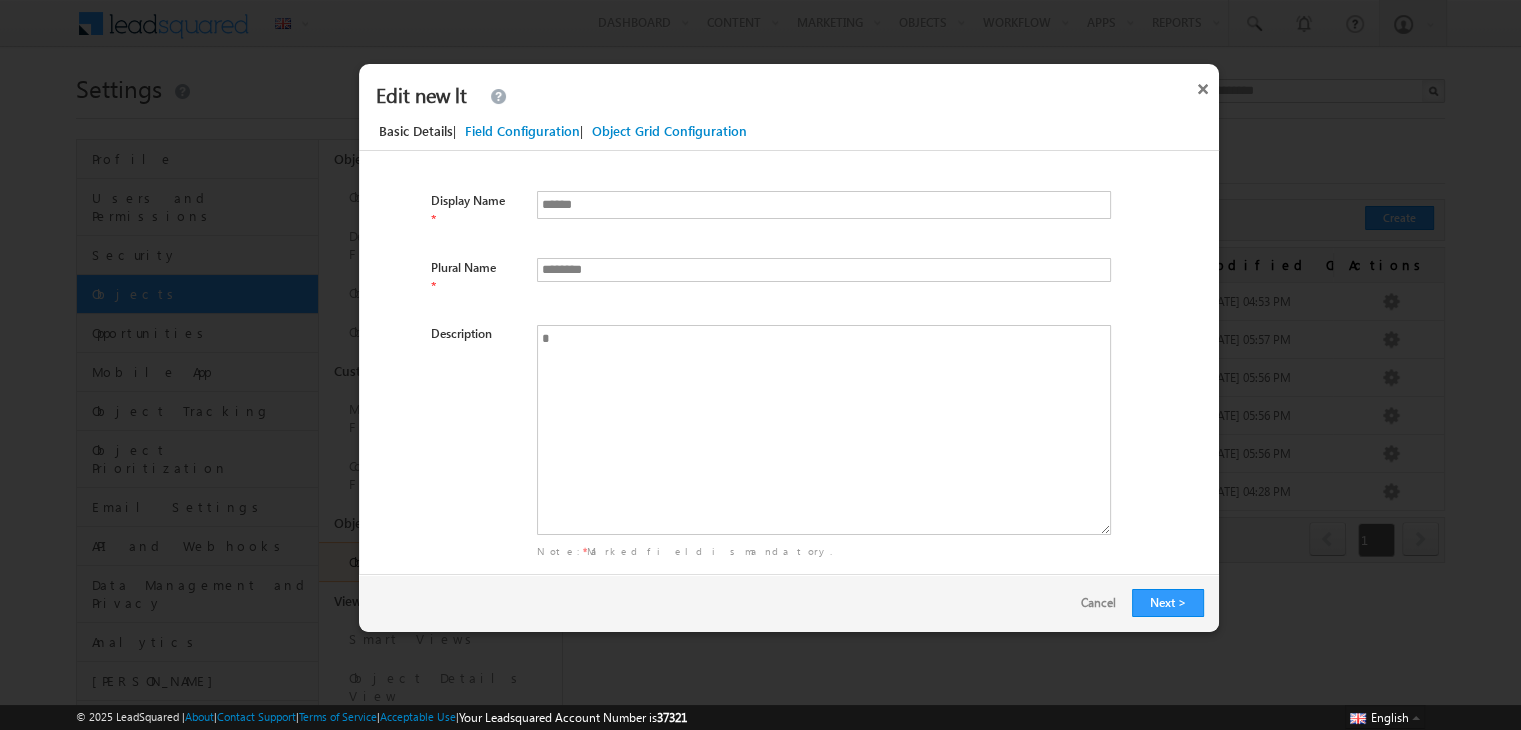 click on "Field Configuration" at bounding box center [522, 131] 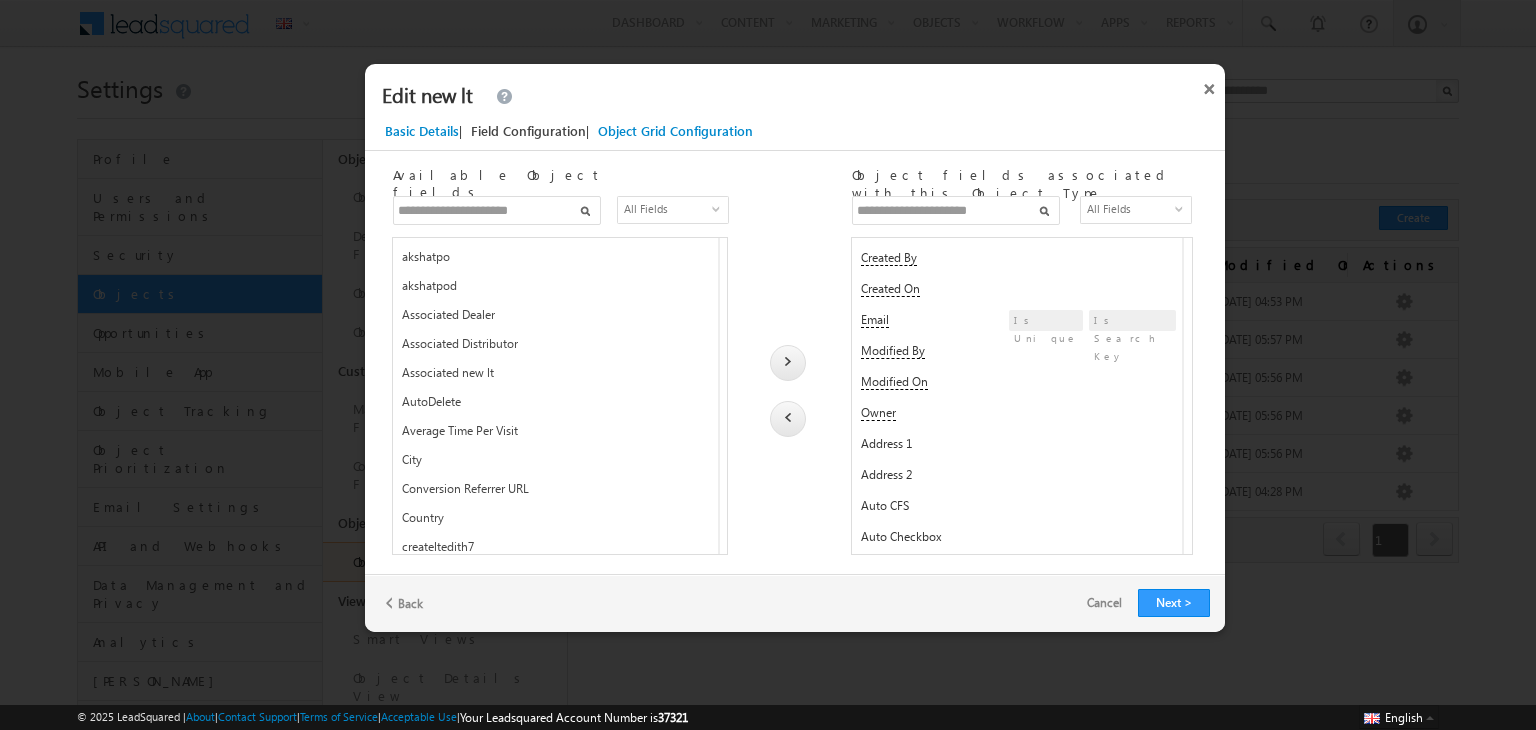 click on "All Fields" at bounding box center (1129, 209) 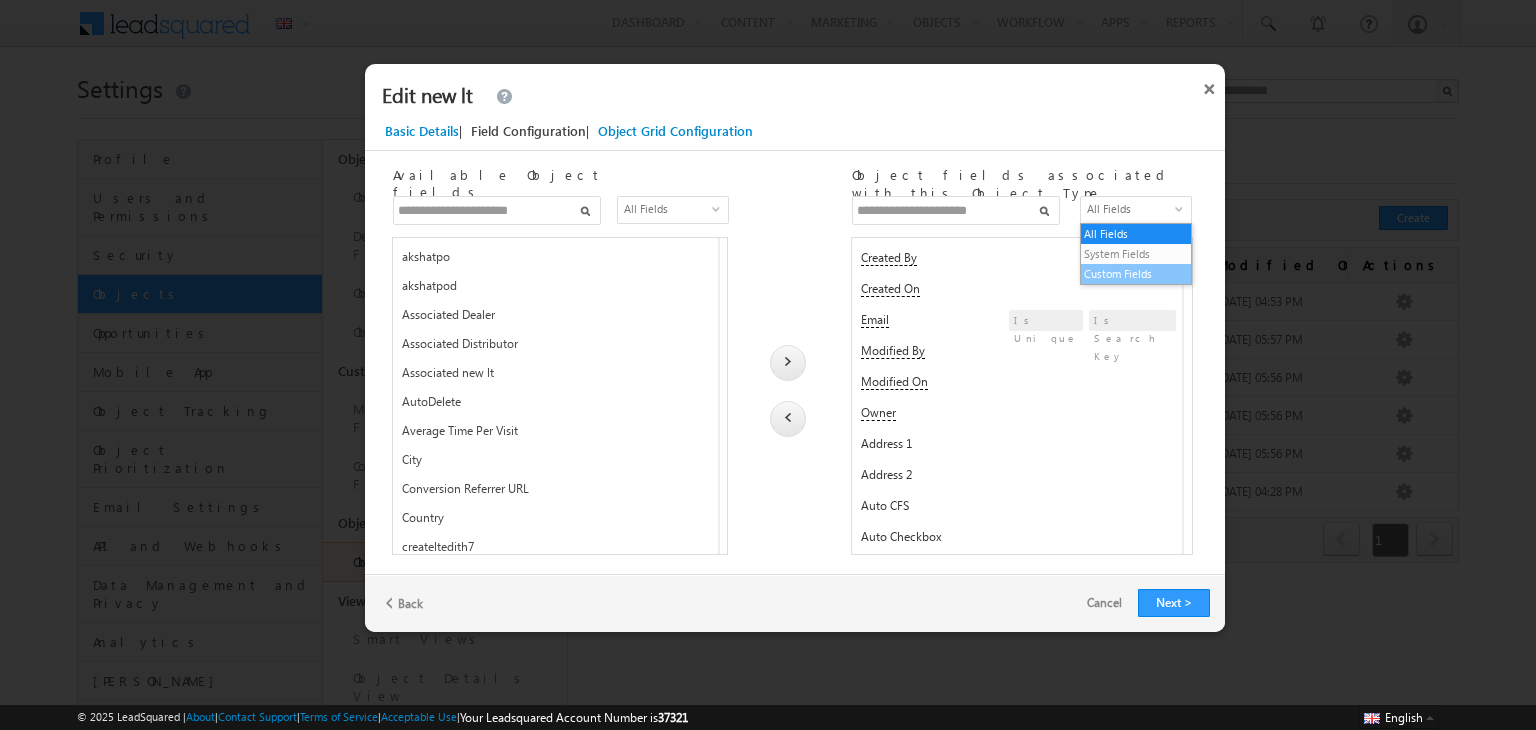 click on "Custom Fields" at bounding box center [1136, 274] 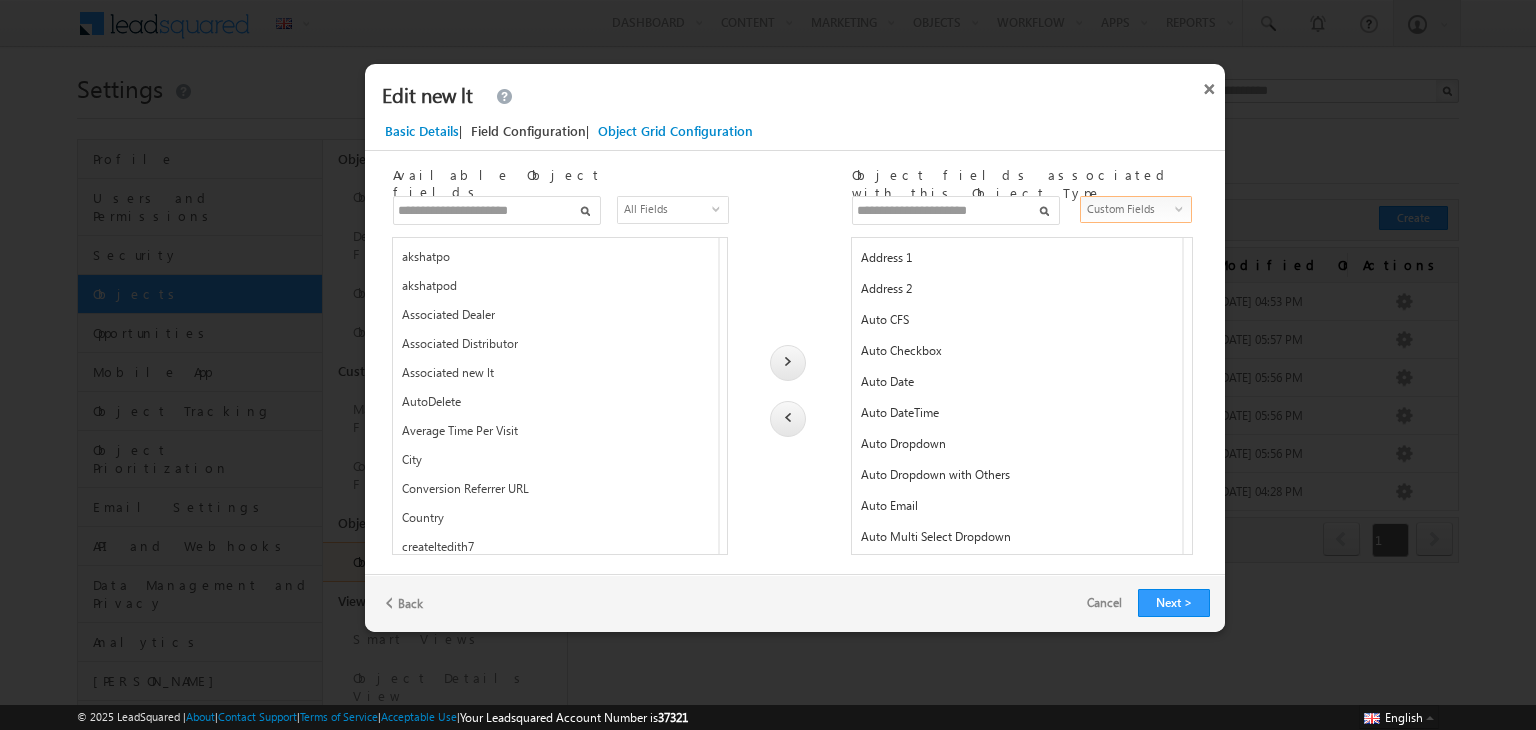 scroll, scrollTop: 682, scrollLeft: 0, axis: vertical 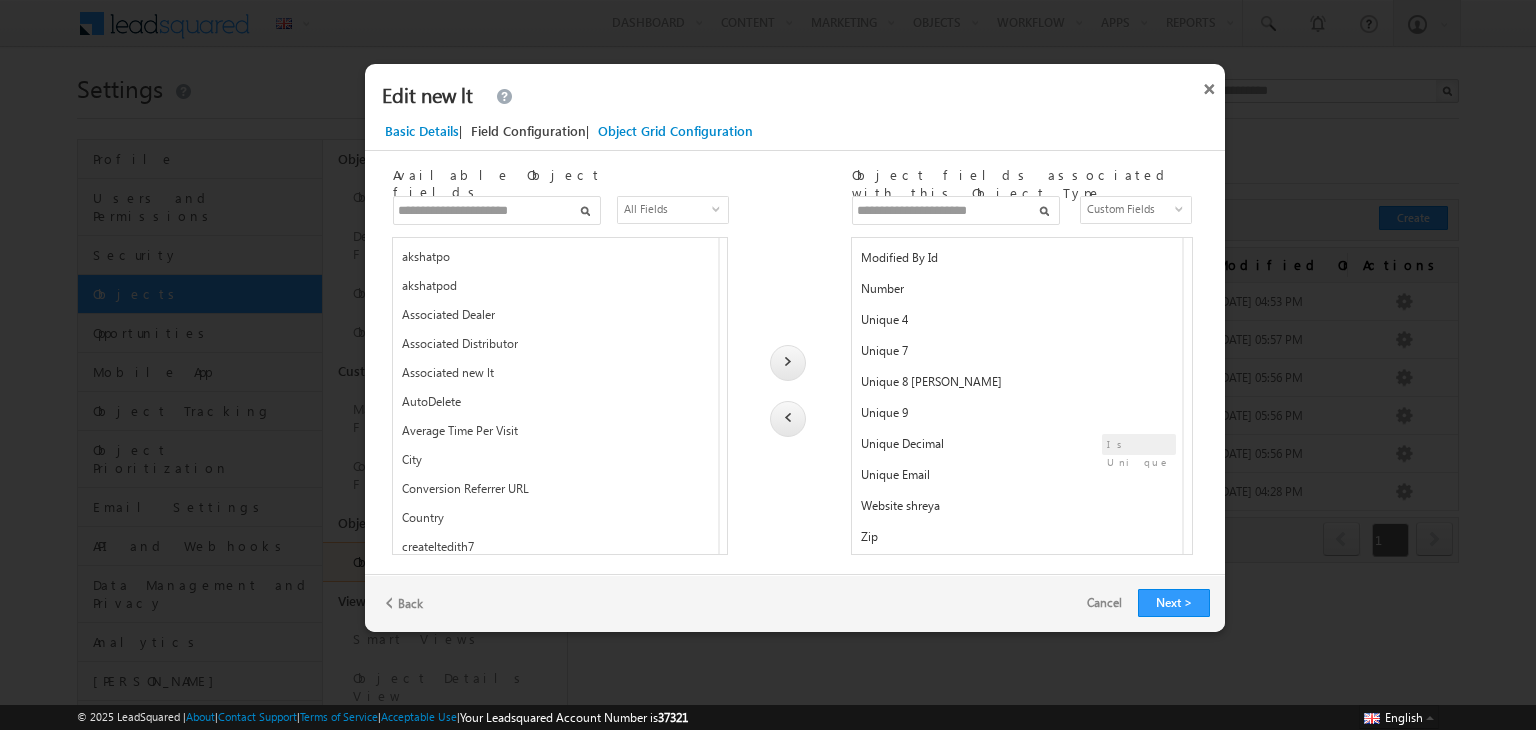 click at bounding box center (956, 210) 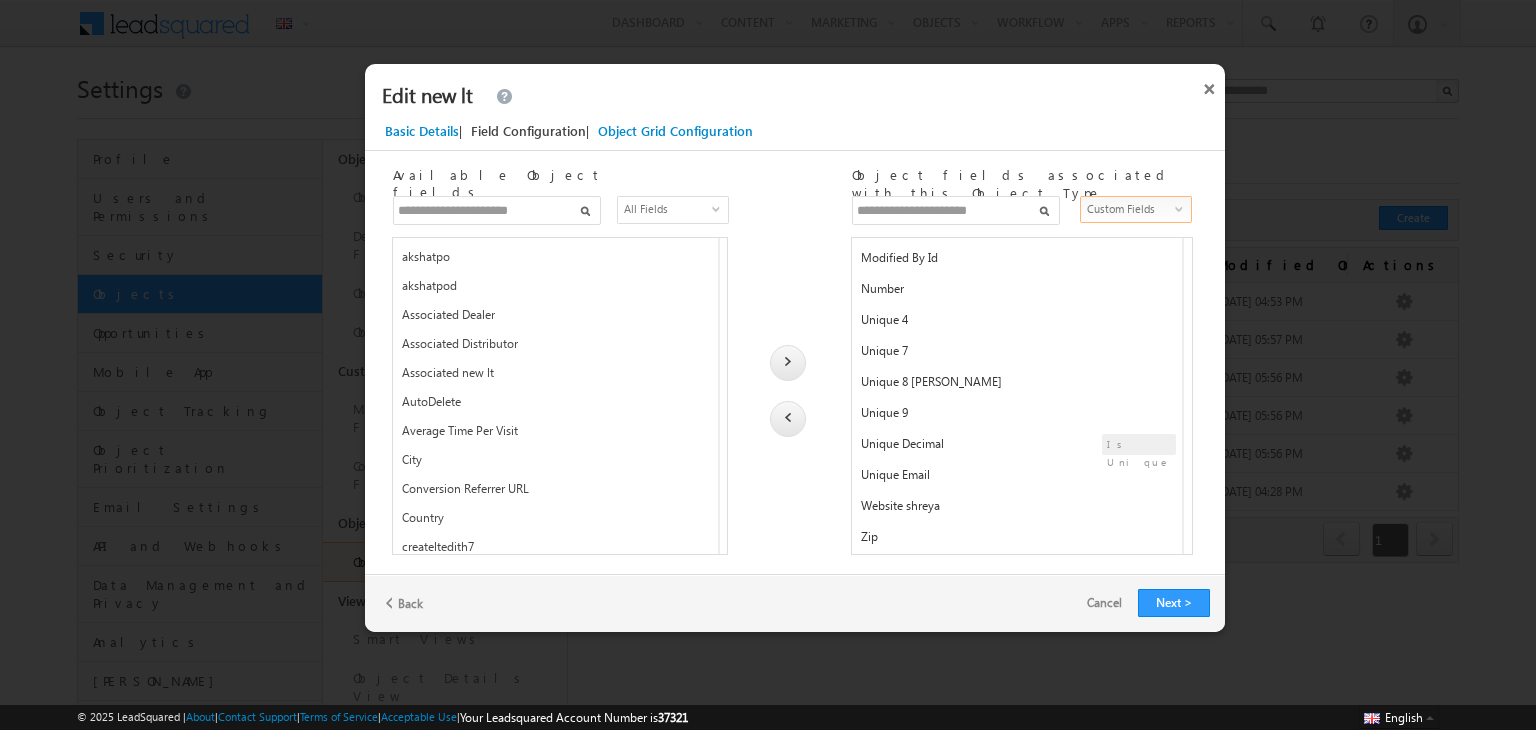 click on "Custom Fields" at bounding box center [1129, 209] 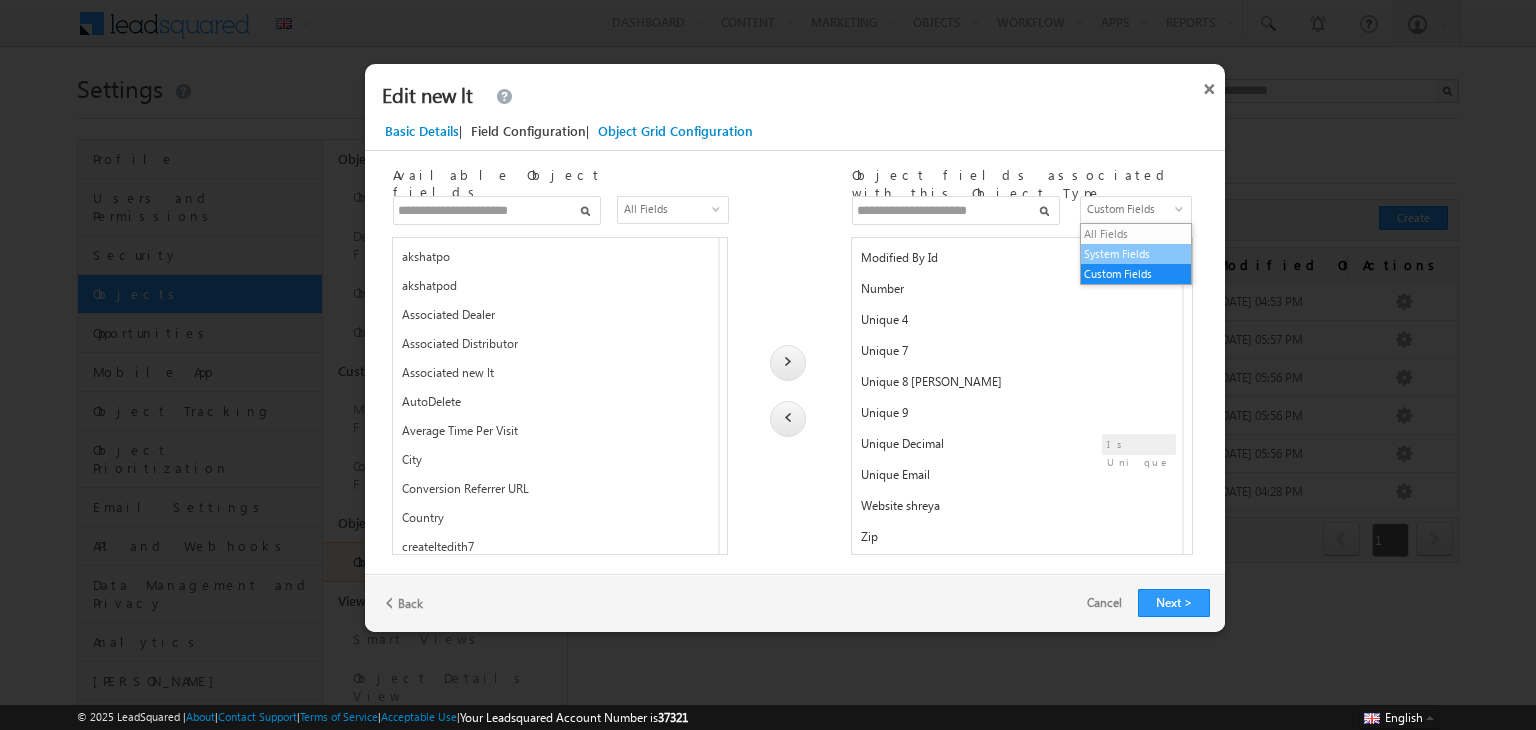 click on "System Fields" at bounding box center (1136, 254) 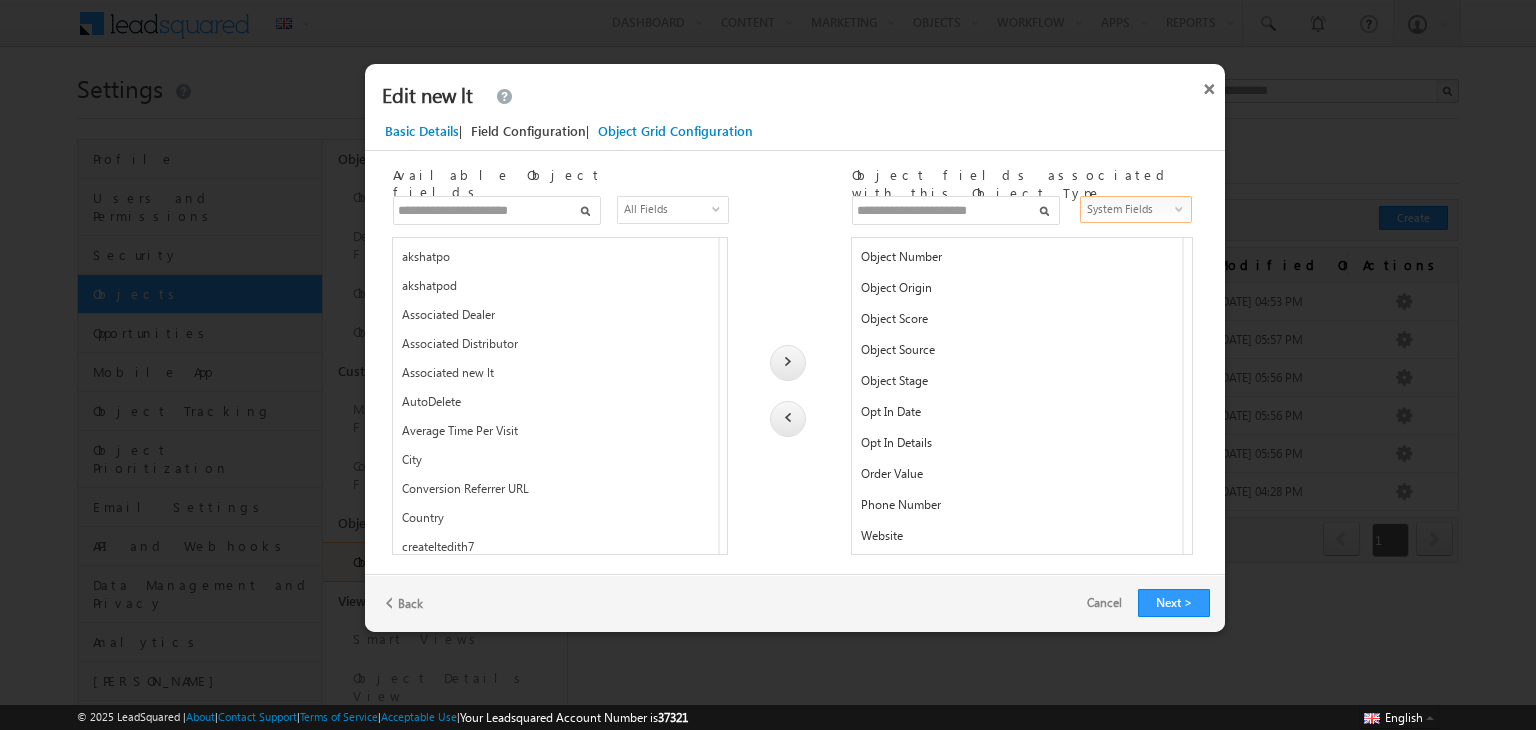 scroll, scrollTop: 465, scrollLeft: 0, axis: vertical 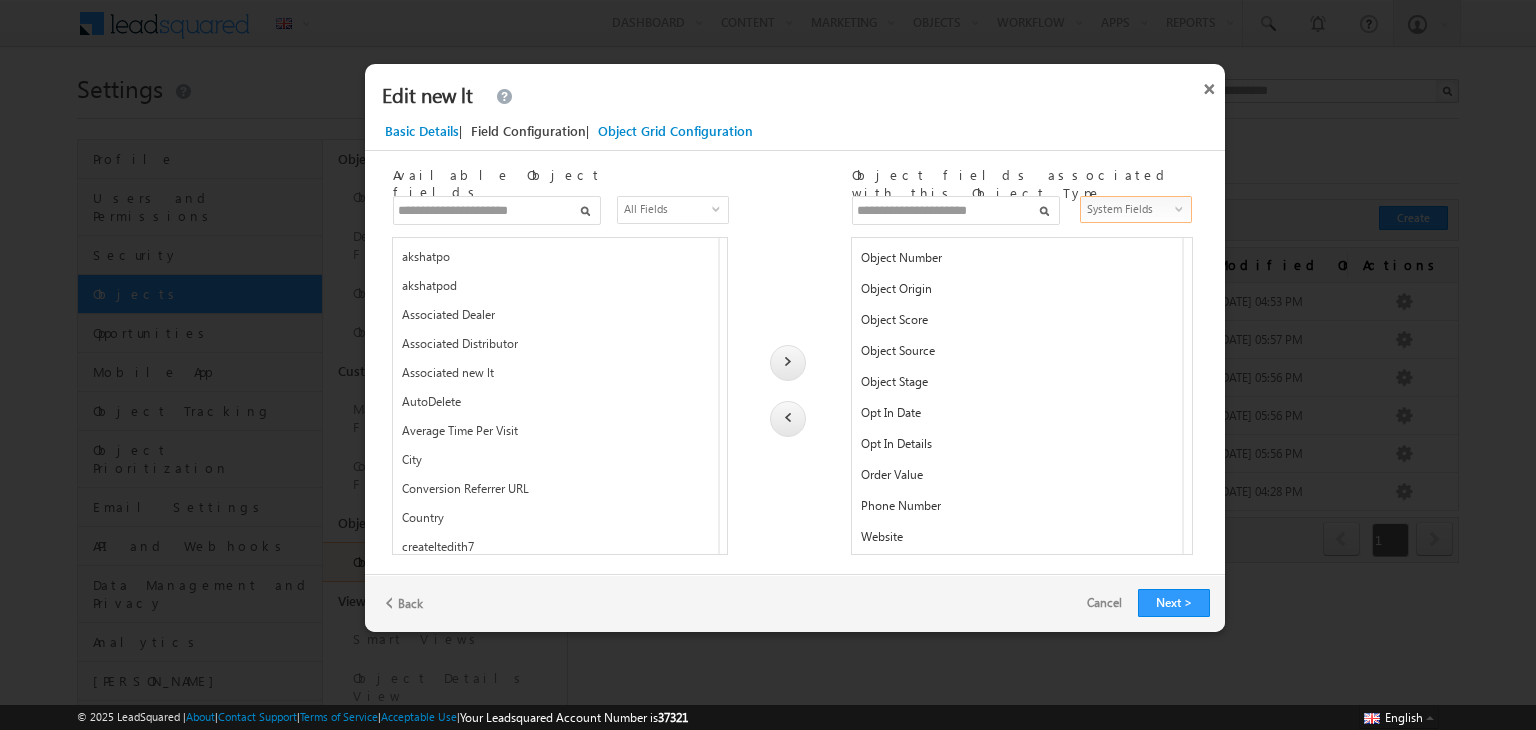 click on "System Fields" at bounding box center (1129, 209) 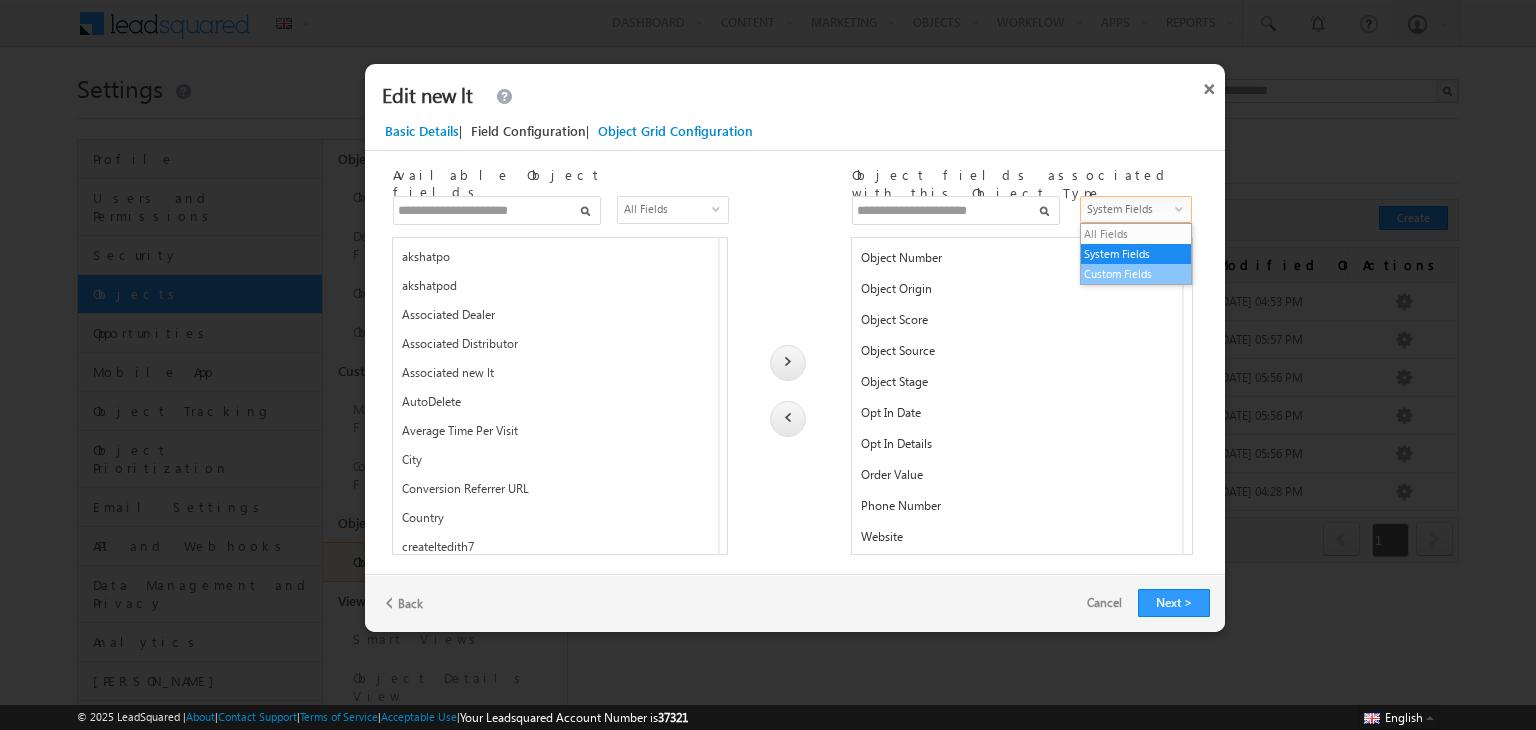 click on "Custom Fields" at bounding box center (1136, 274) 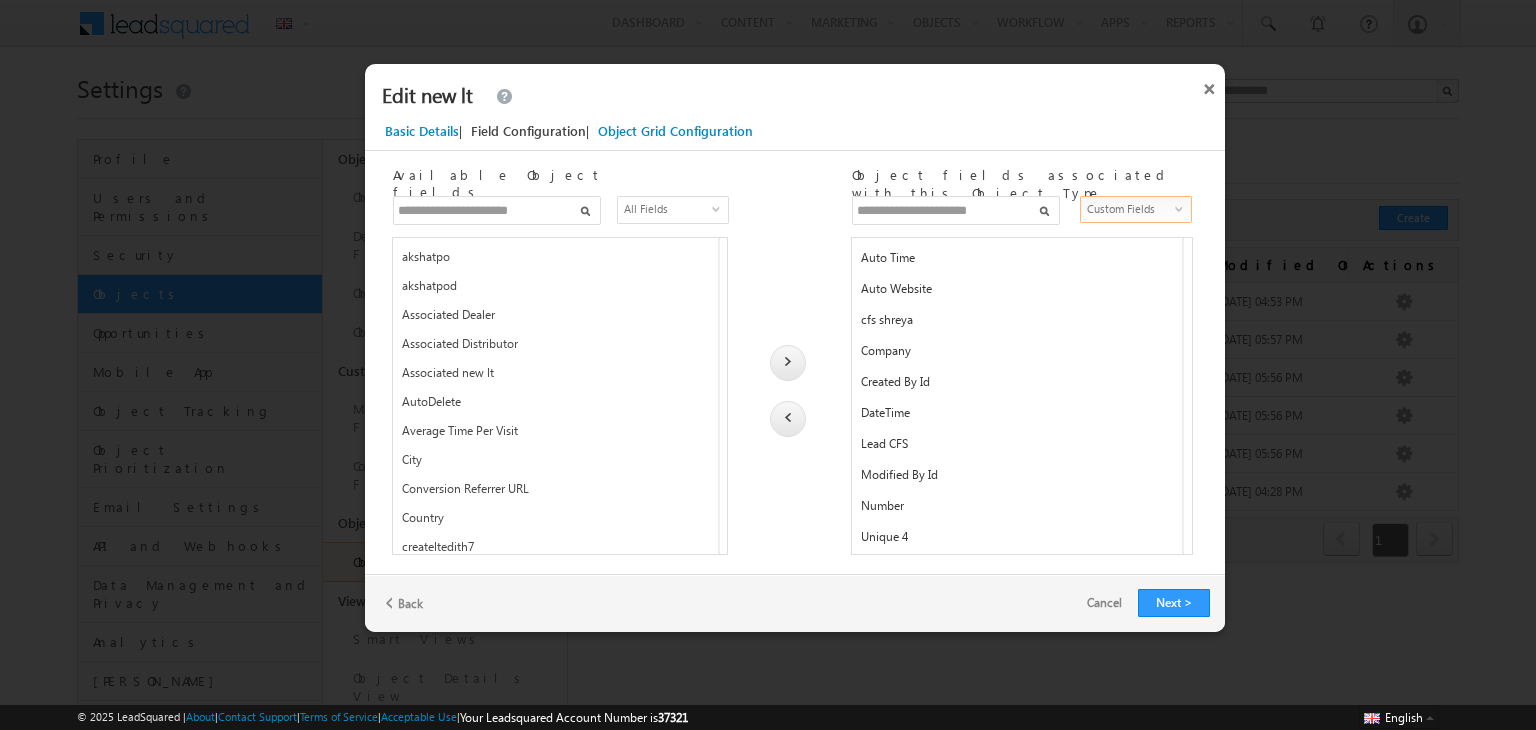 scroll, scrollTop: 682, scrollLeft: 0, axis: vertical 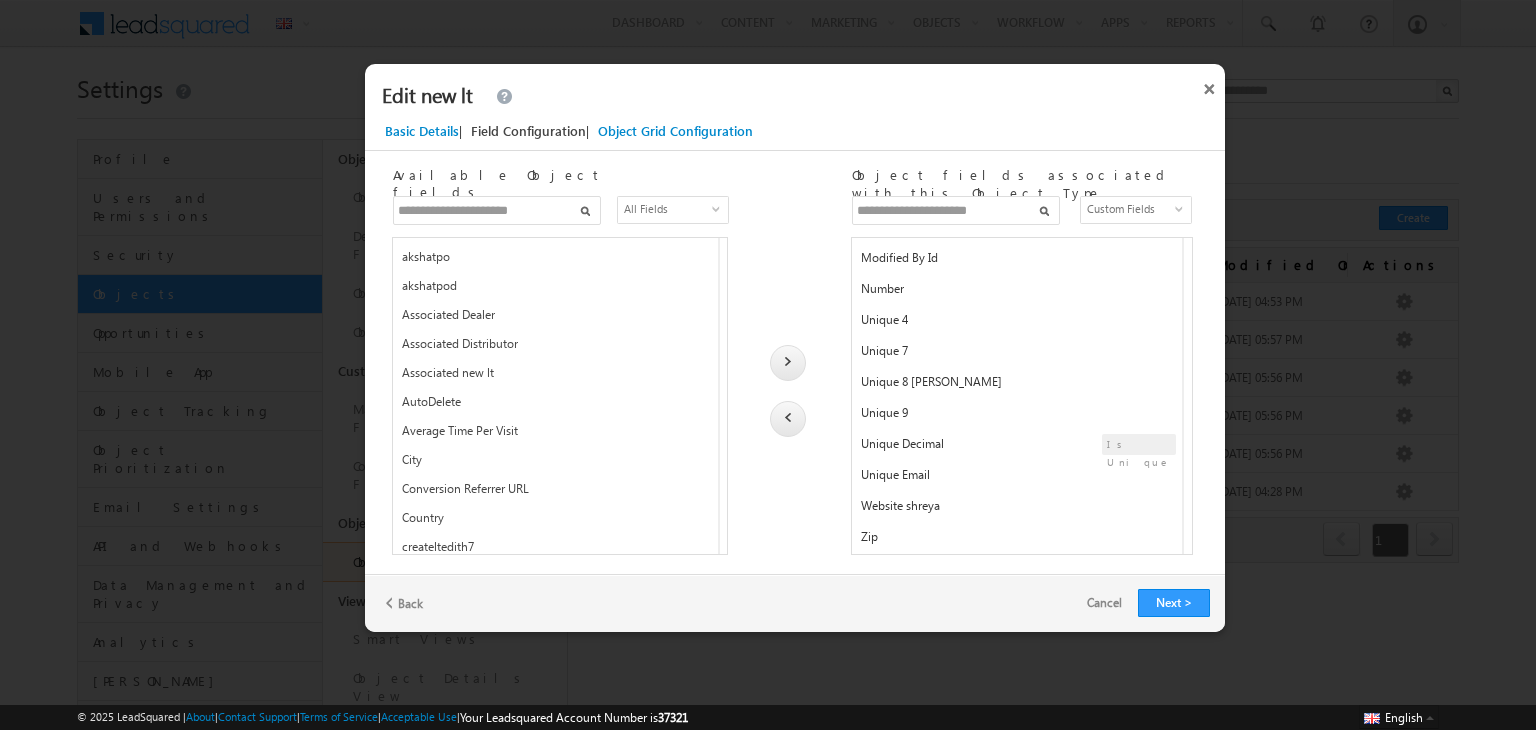 click on "Zip" at bounding box center [1015, 541] 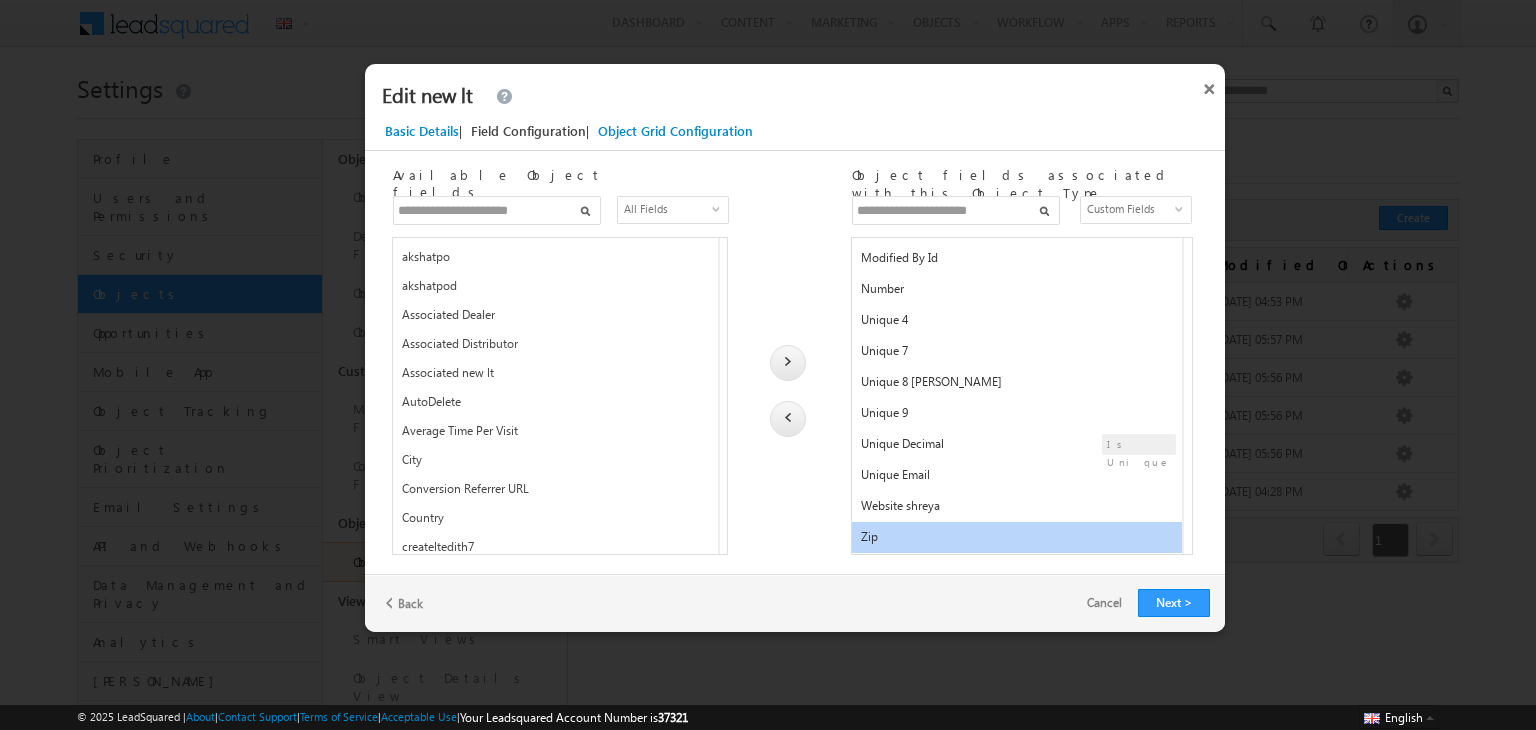 click at bounding box center [788, 419] 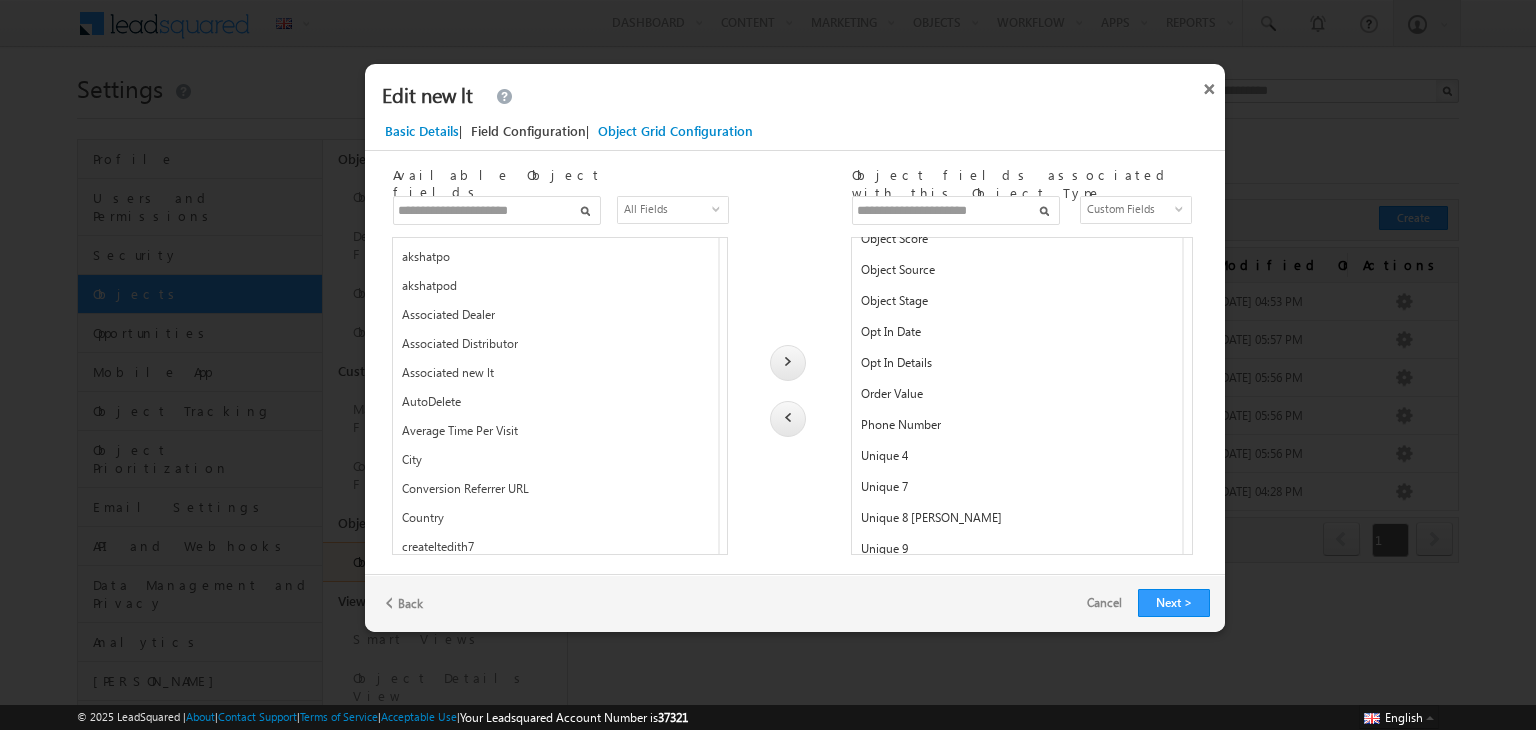 scroll, scrollTop: 1426, scrollLeft: 0, axis: vertical 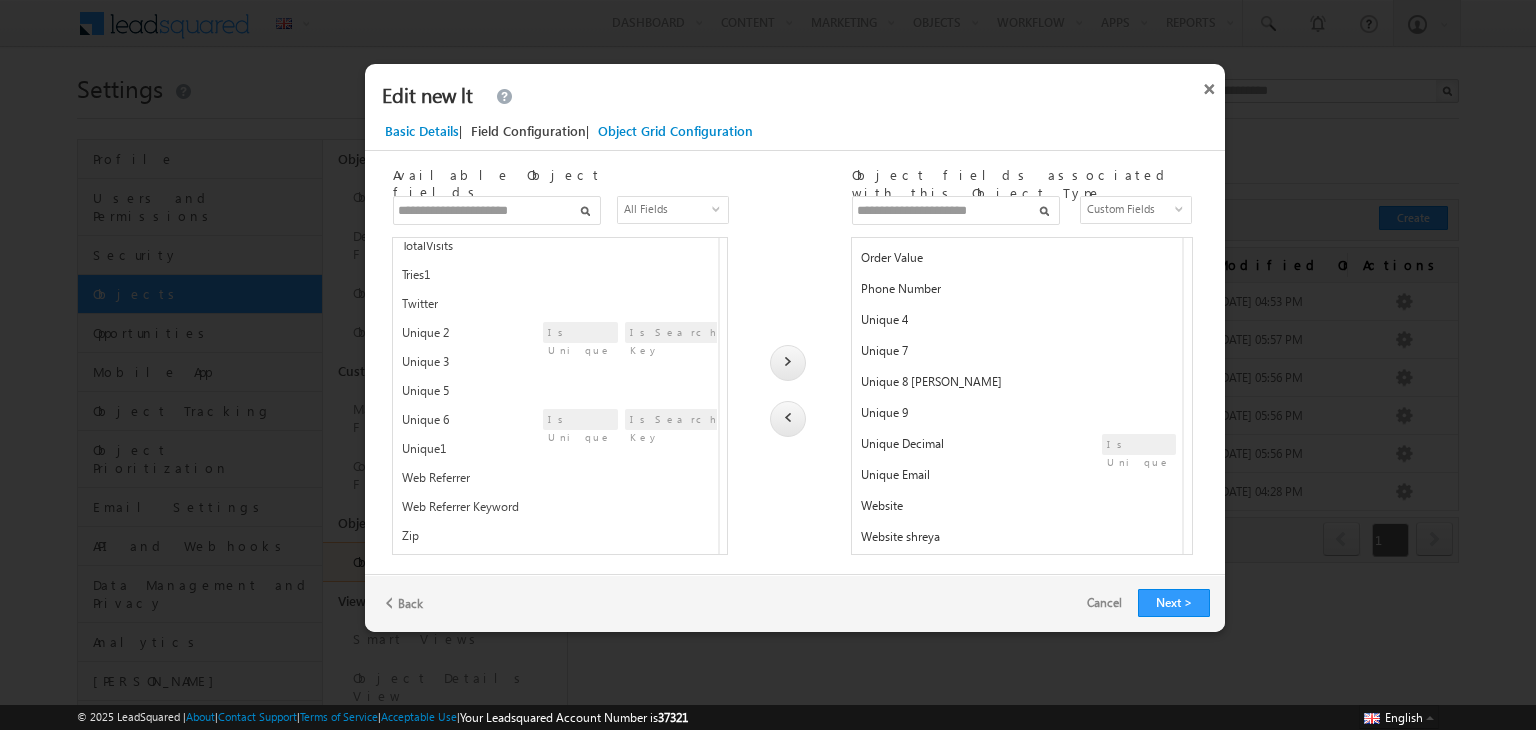 click on "Zip" at bounding box center (482, 540) 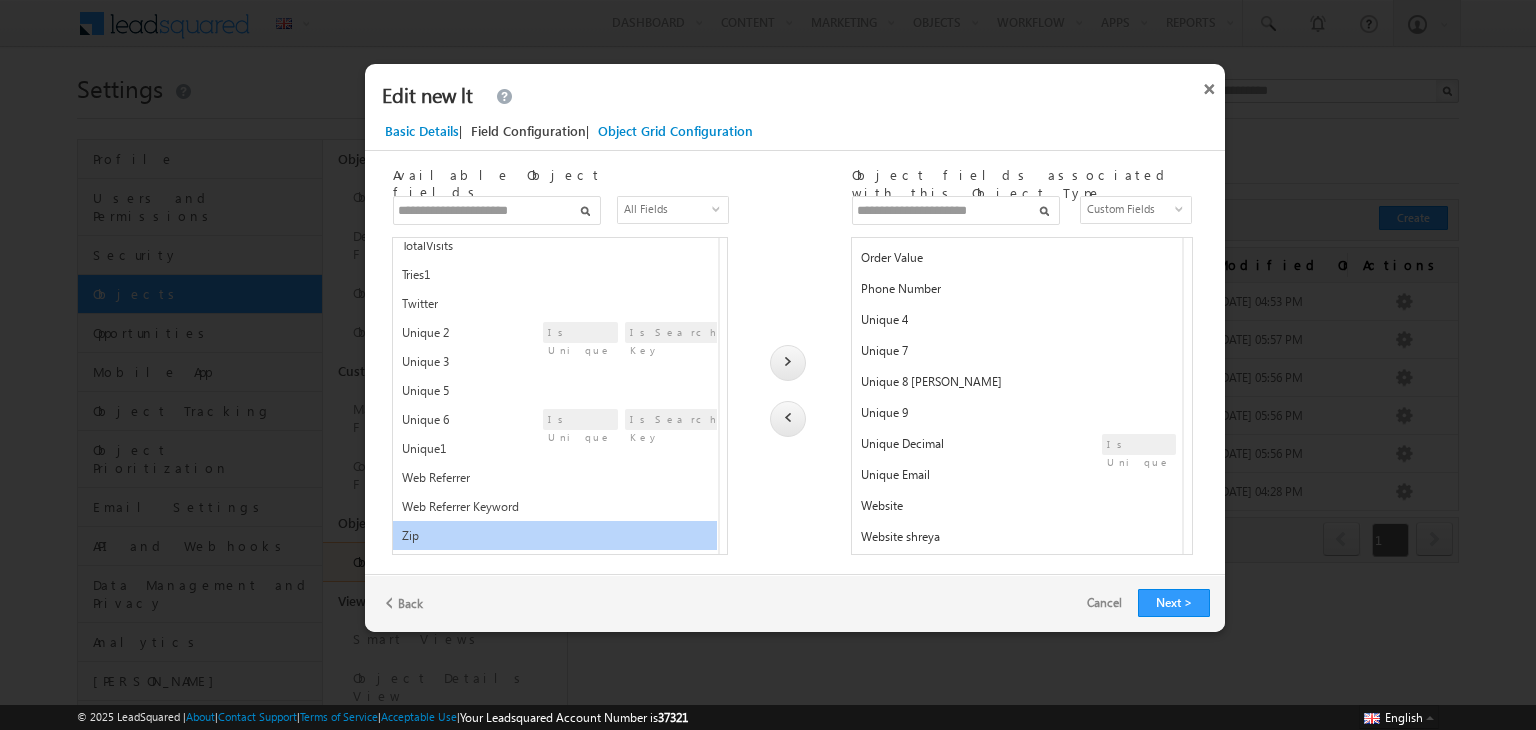 click at bounding box center (788, 363) 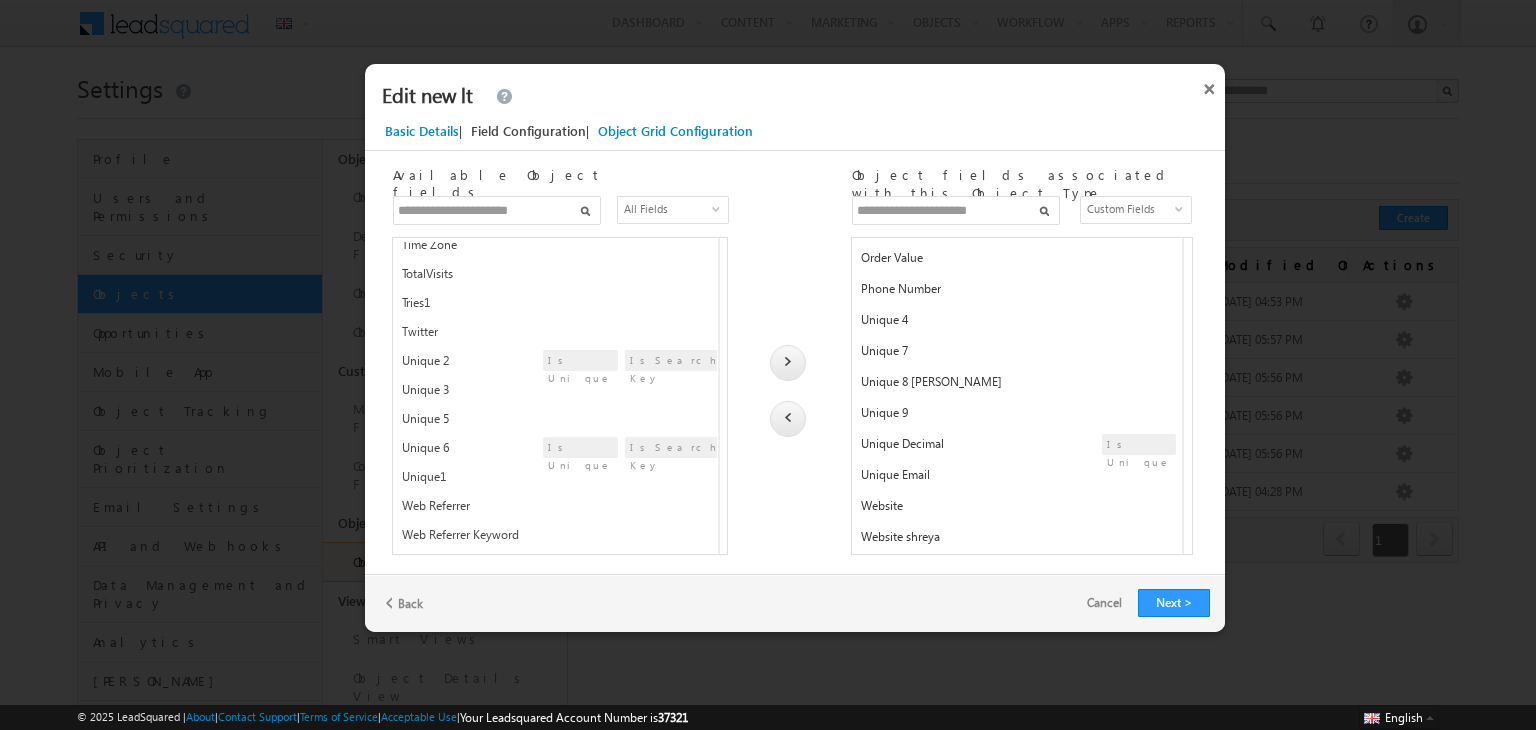scroll, scrollTop: 1458, scrollLeft: 0, axis: vertical 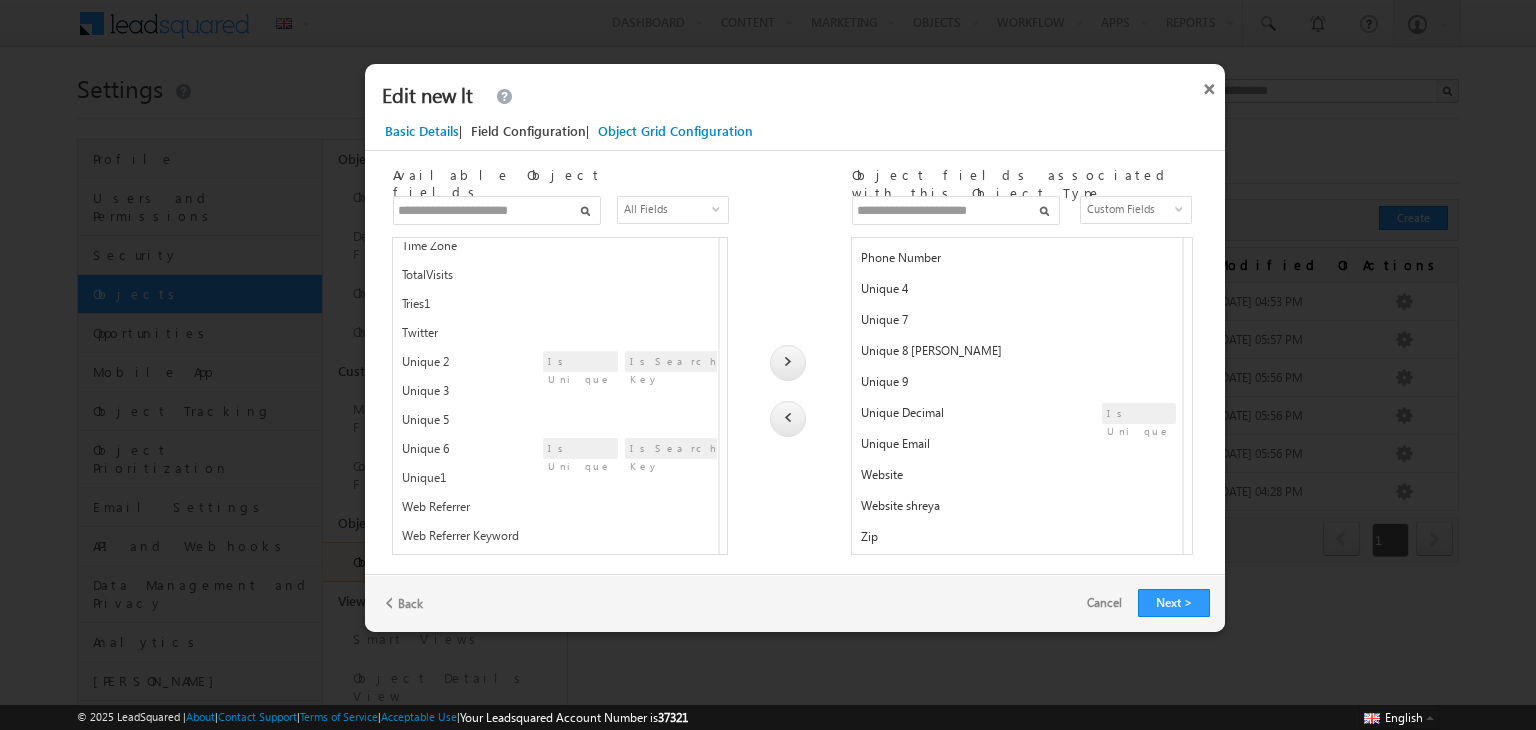 click on "Custom Fields" at bounding box center [1129, 209] 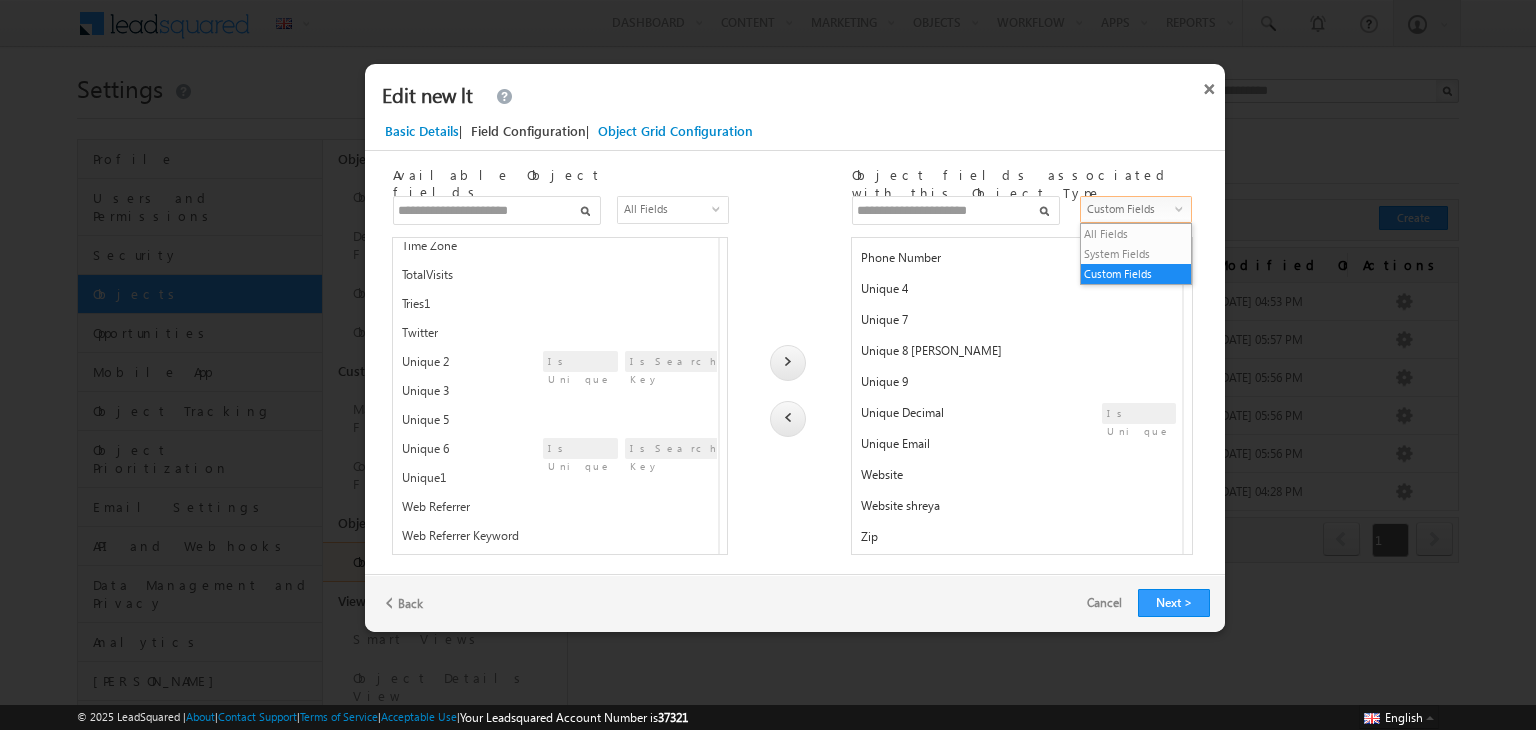 click on "Custom Fields" at bounding box center [1129, 209] 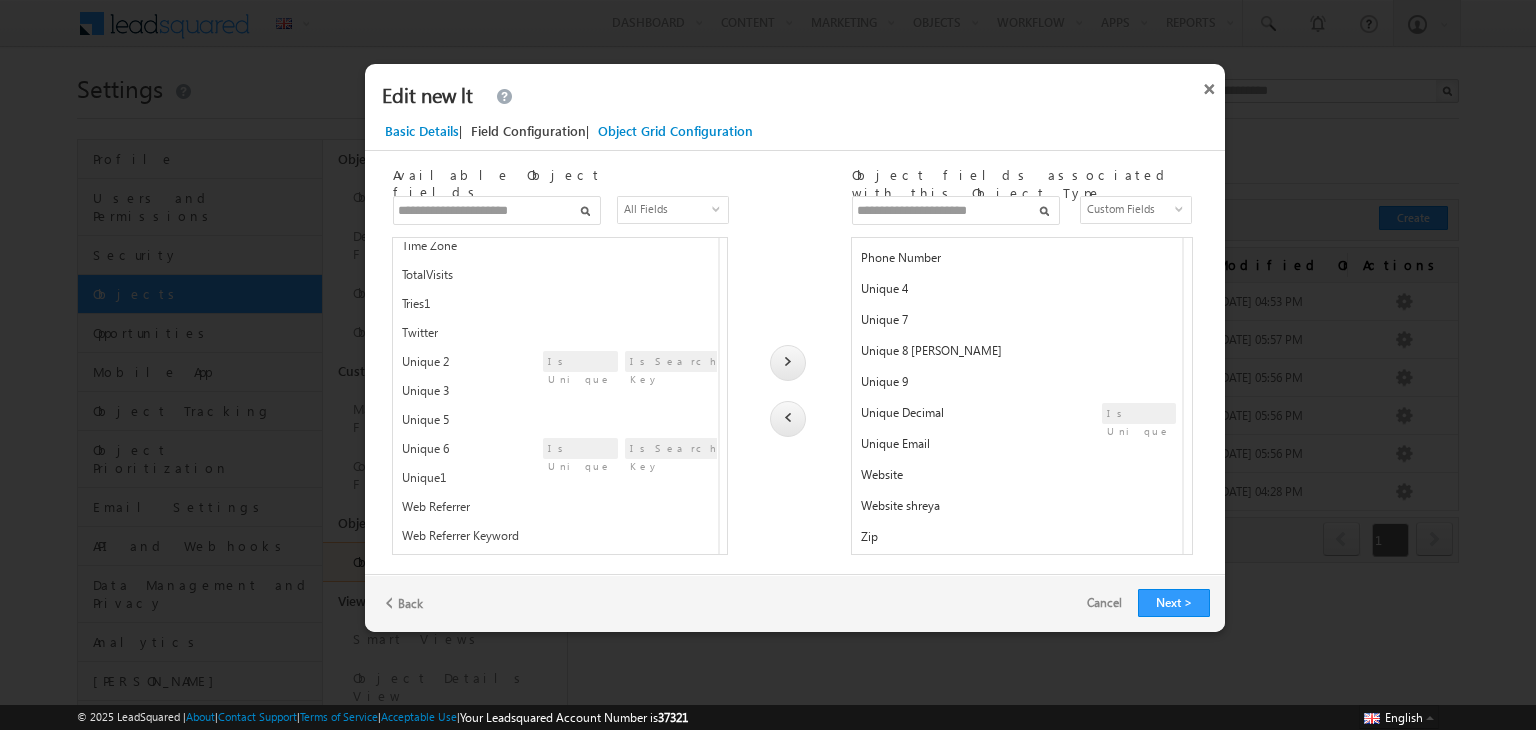 click on "Object fields associated with this Object Type" at bounding box center (1022, 172) 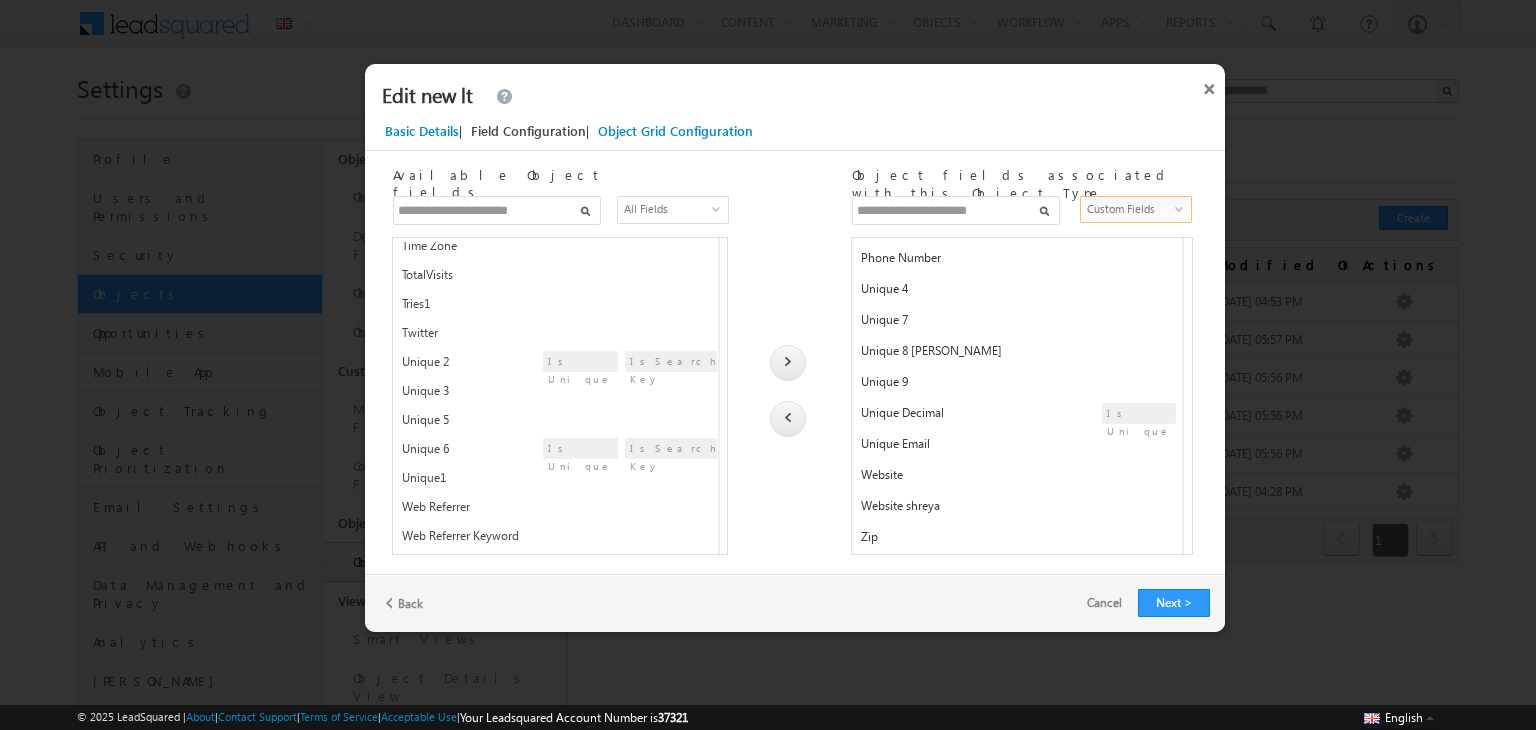 click on "select" at bounding box center (1183, 214) 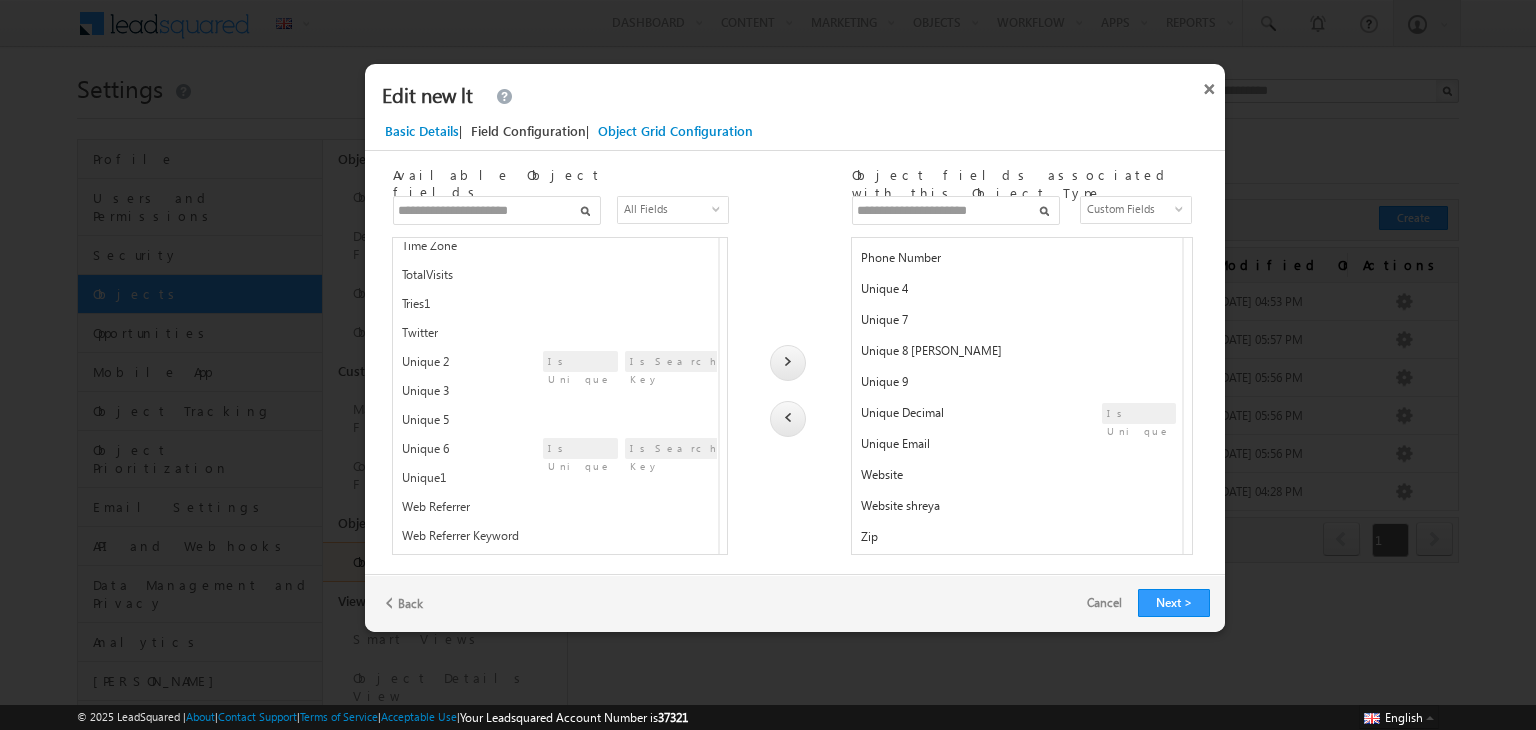 click on "Object fields associated with this Object Type" at bounding box center [1022, 177] 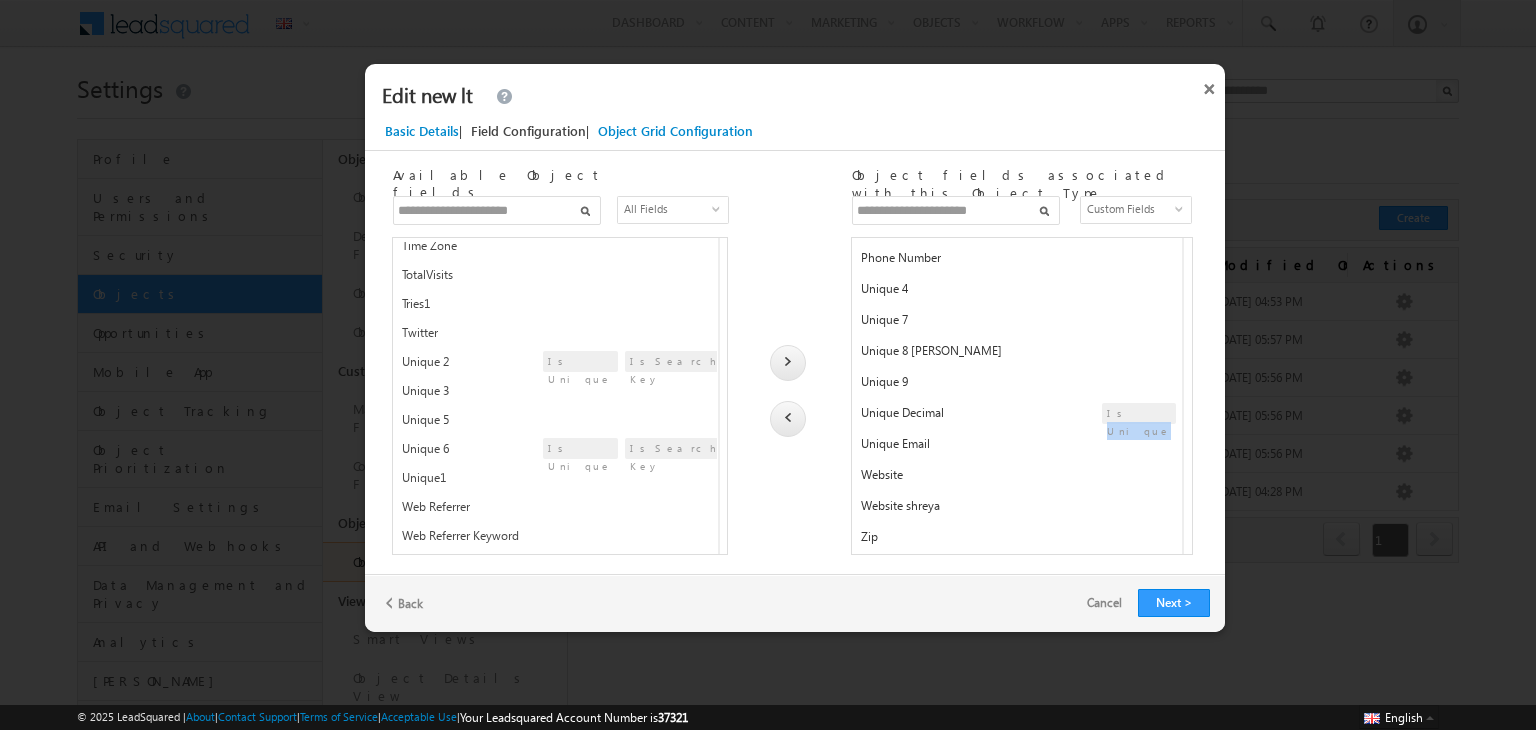 click on "Is Unique" at bounding box center [1139, 413] 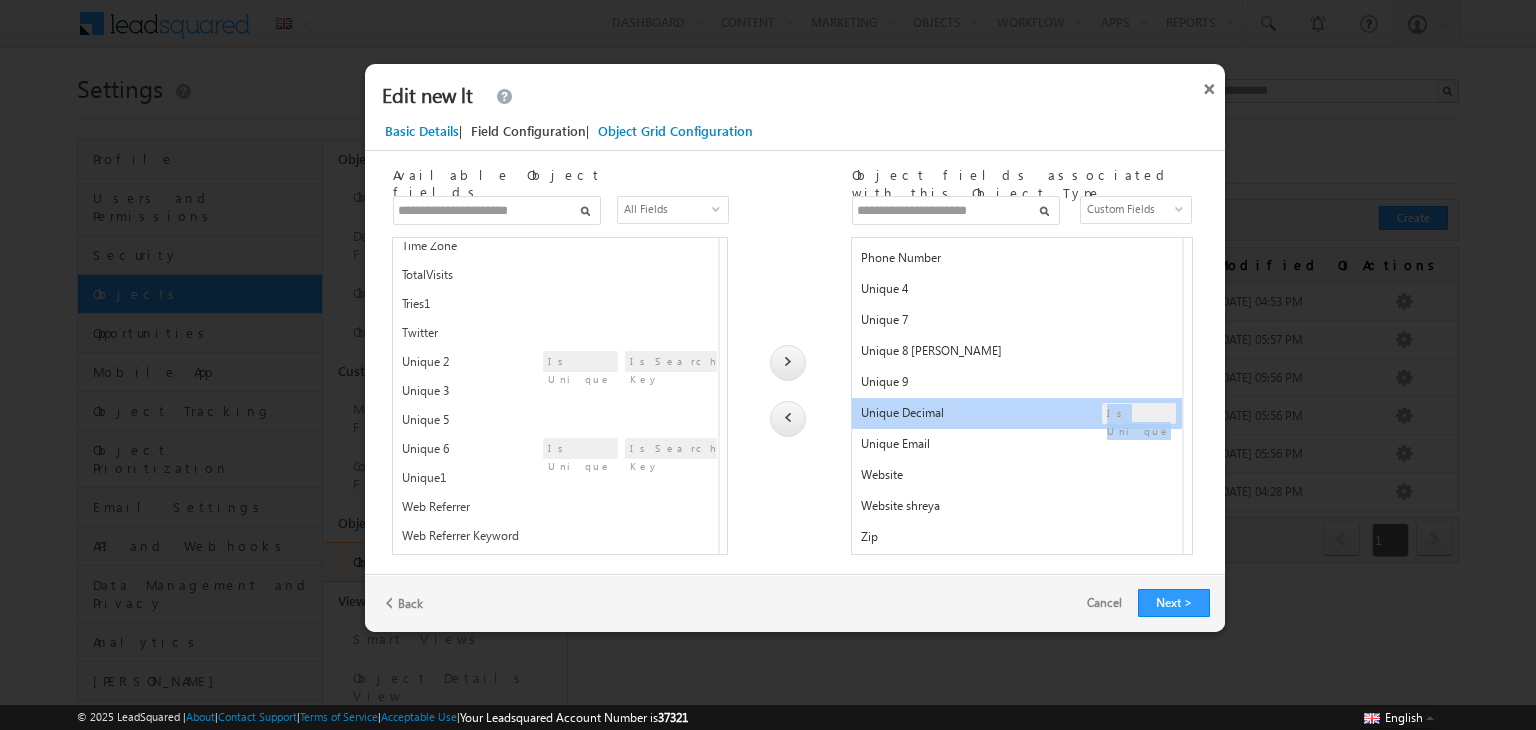 click on "Is Unique" at bounding box center (1139, 413) 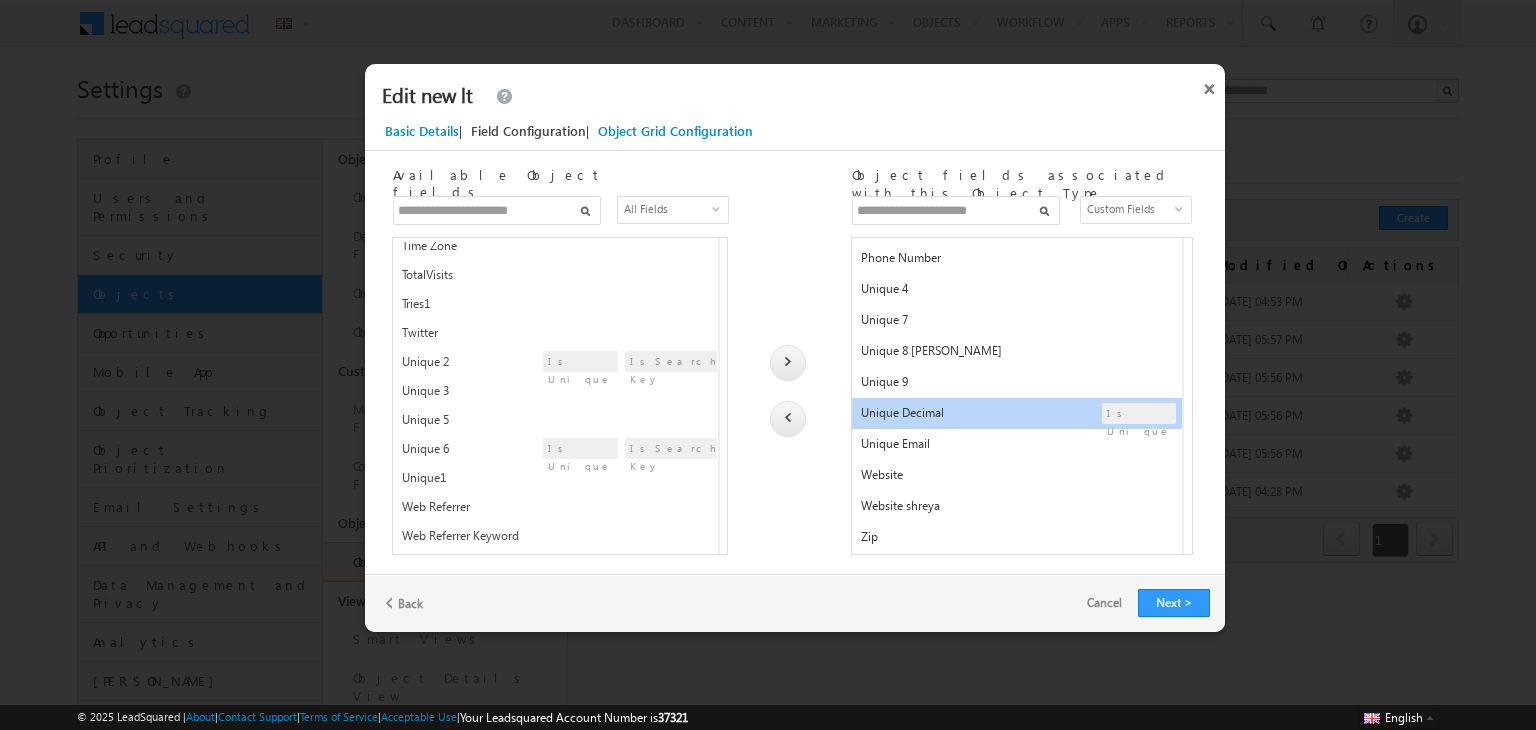 click on "**********" at bounding box center (795, 351) 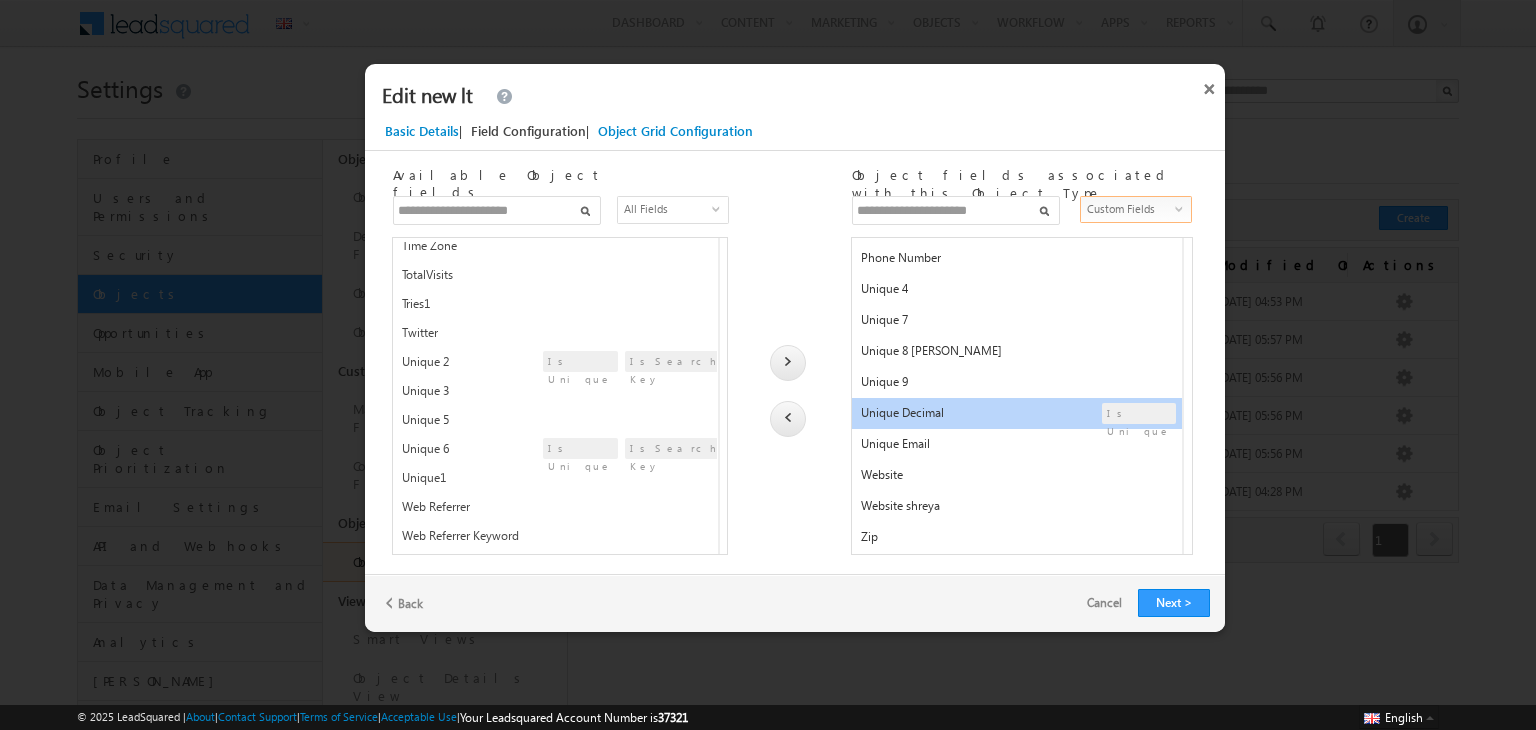click on "Custom Fields" at bounding box center (1129, 209) 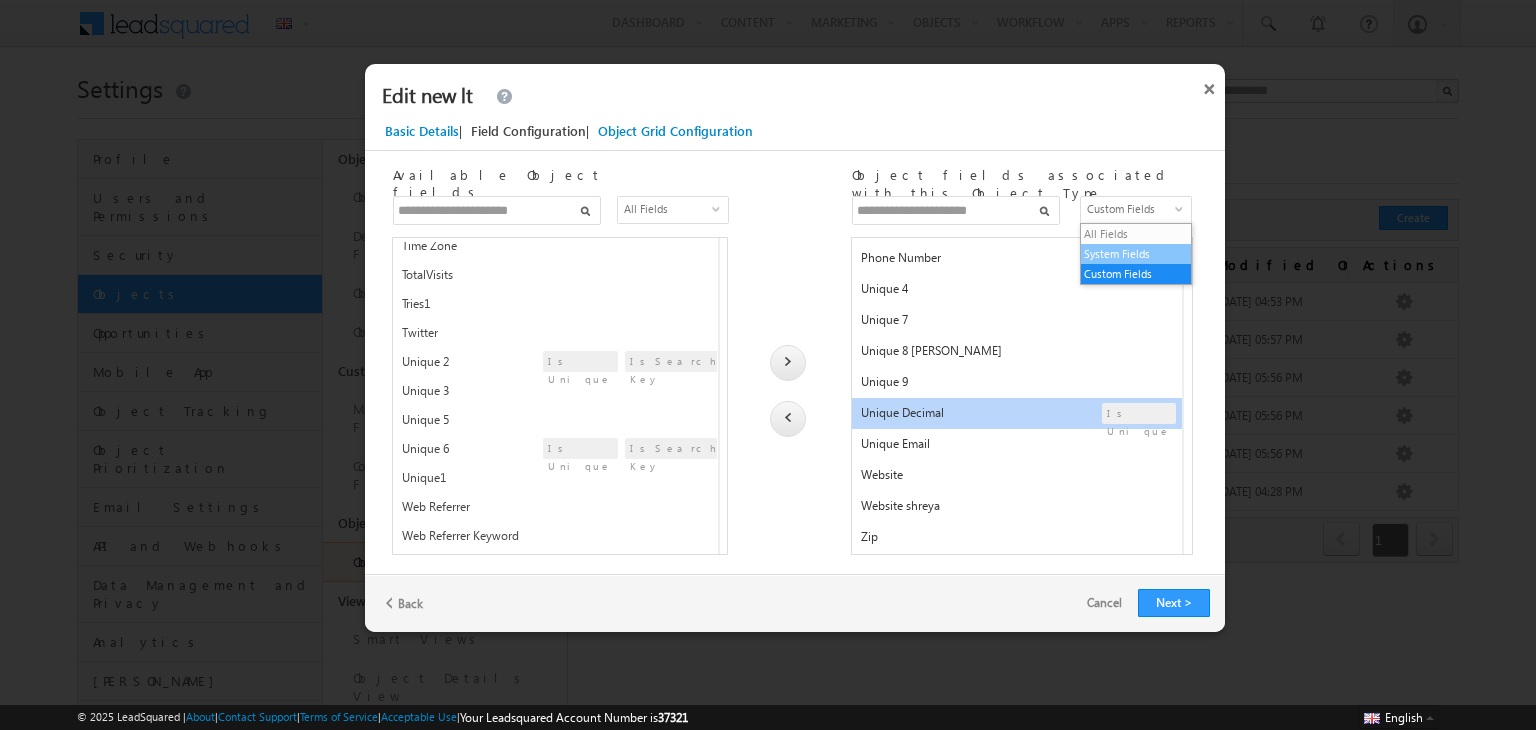 click on "System Fields" at bounding box center (1136, 254) 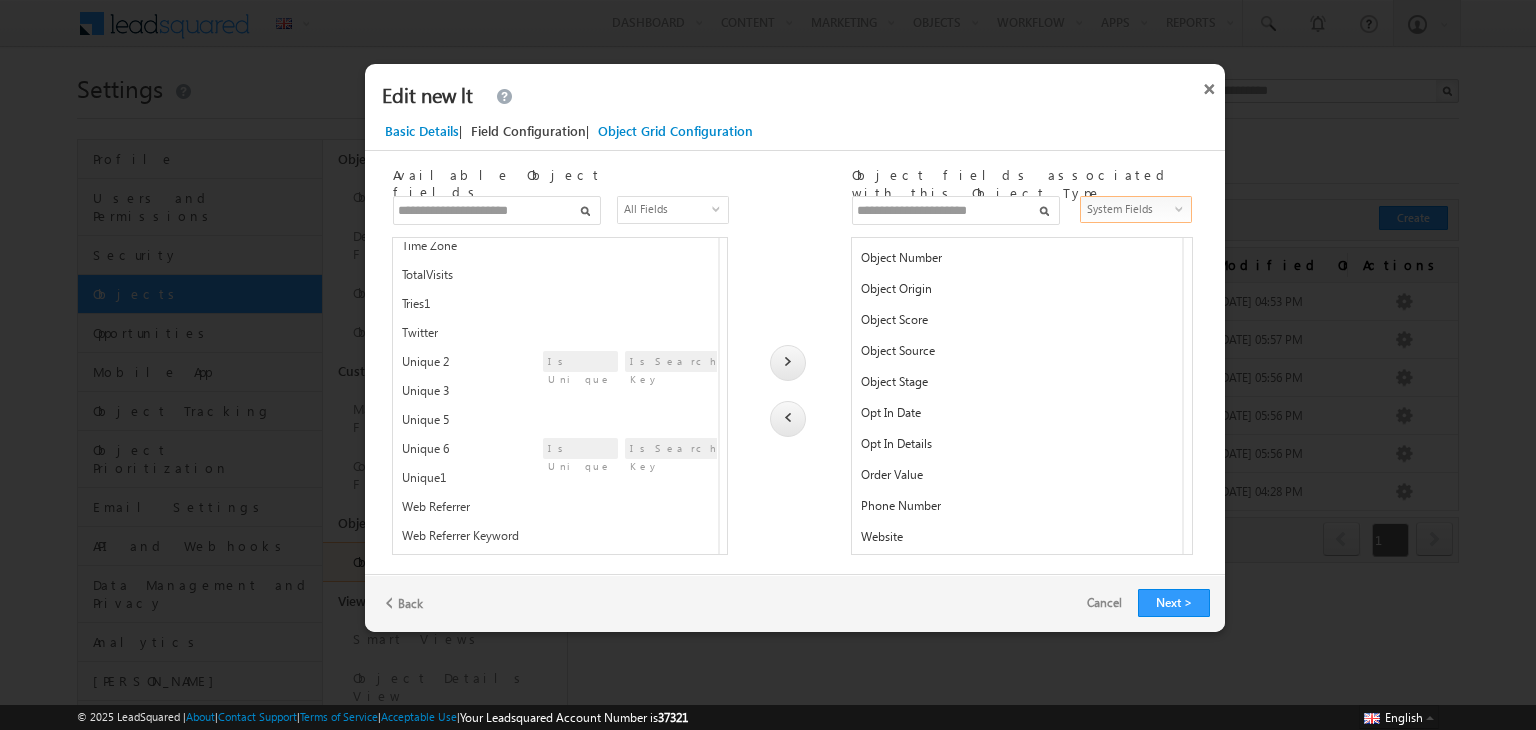 scroll, scrollTop: 0, scrollLeft: 0, axis: both 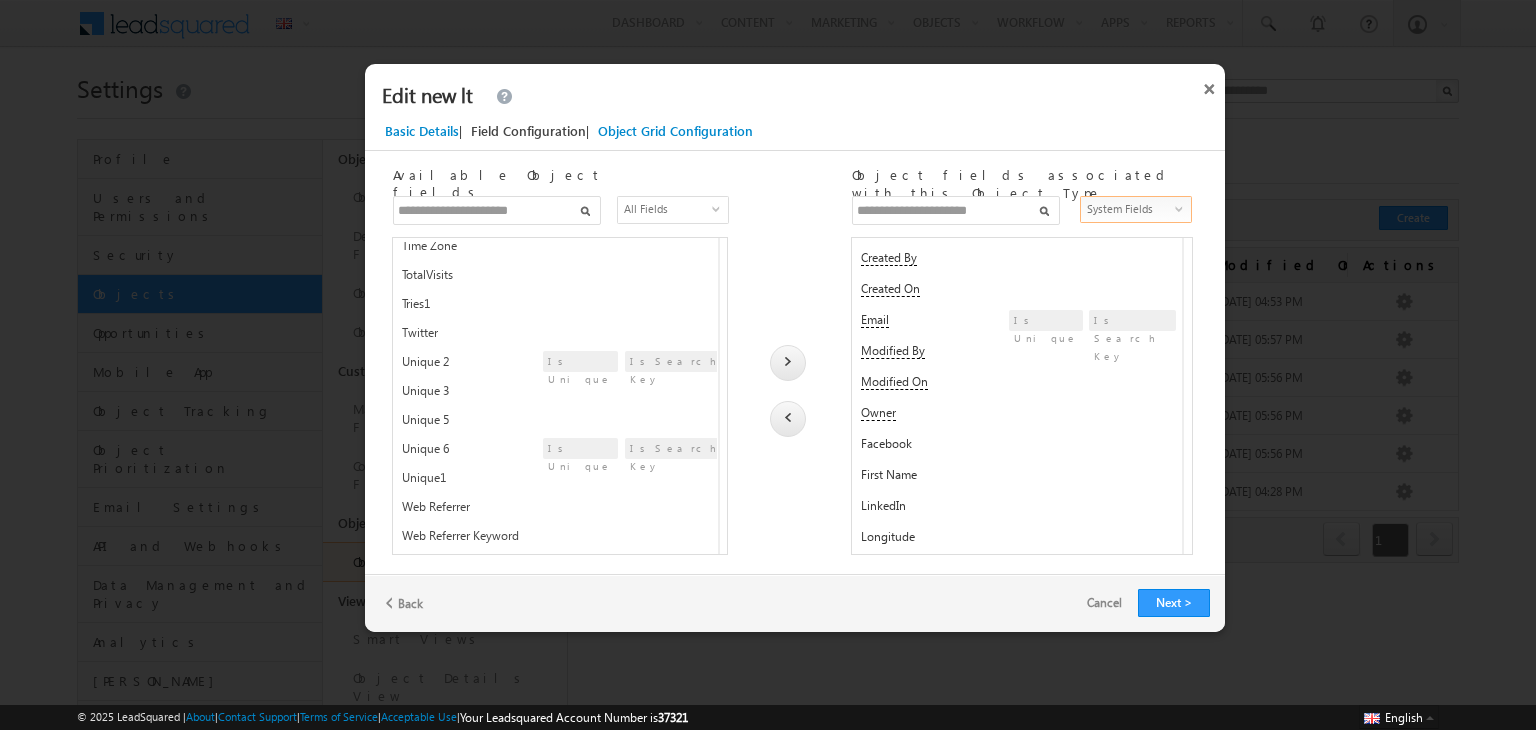 click on "System Fields" at bounding box center [1129, 209] 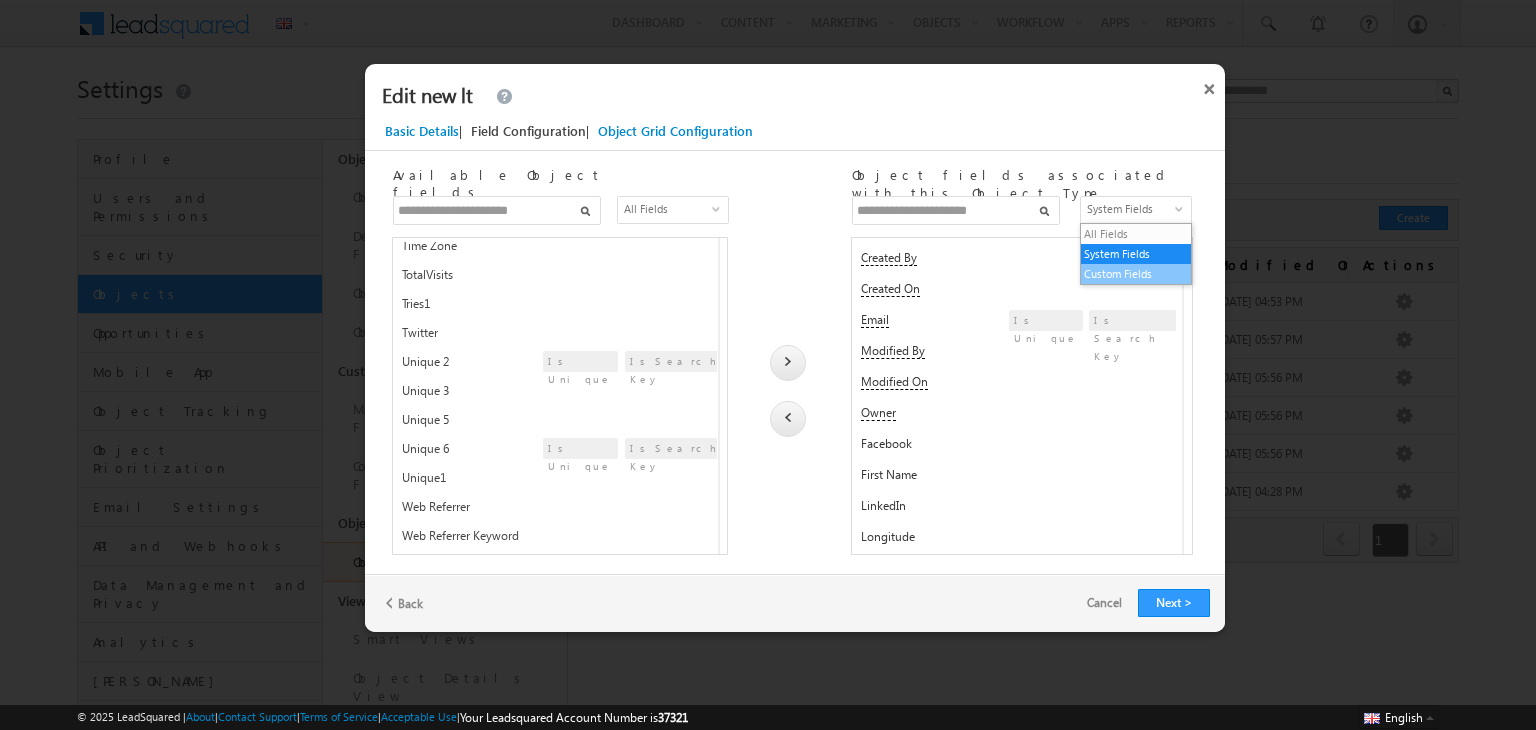 click on "Custom Fields" at bounding box center [1136, 274] 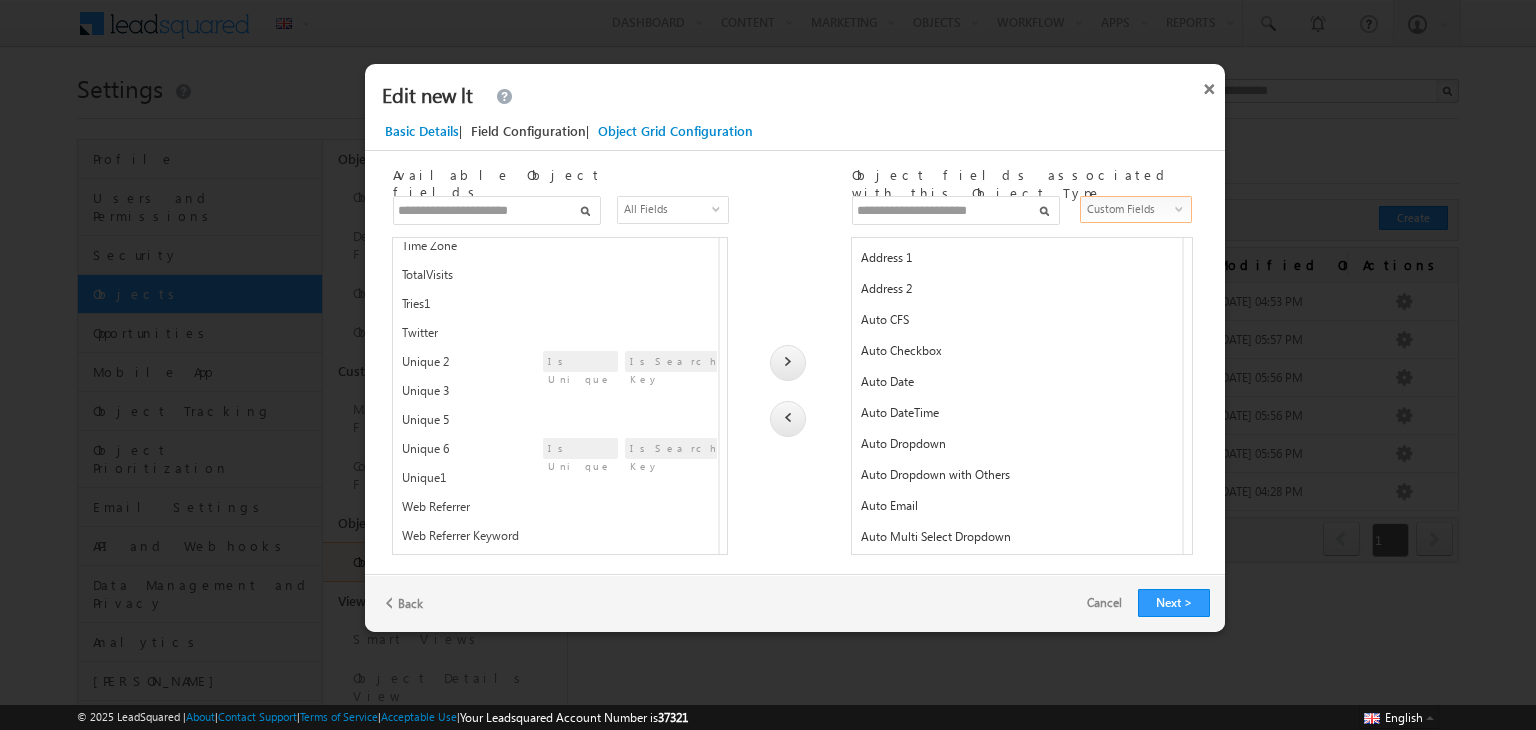 scroll, scrollTop: 682, scrollLeft: 0, axis: vertical 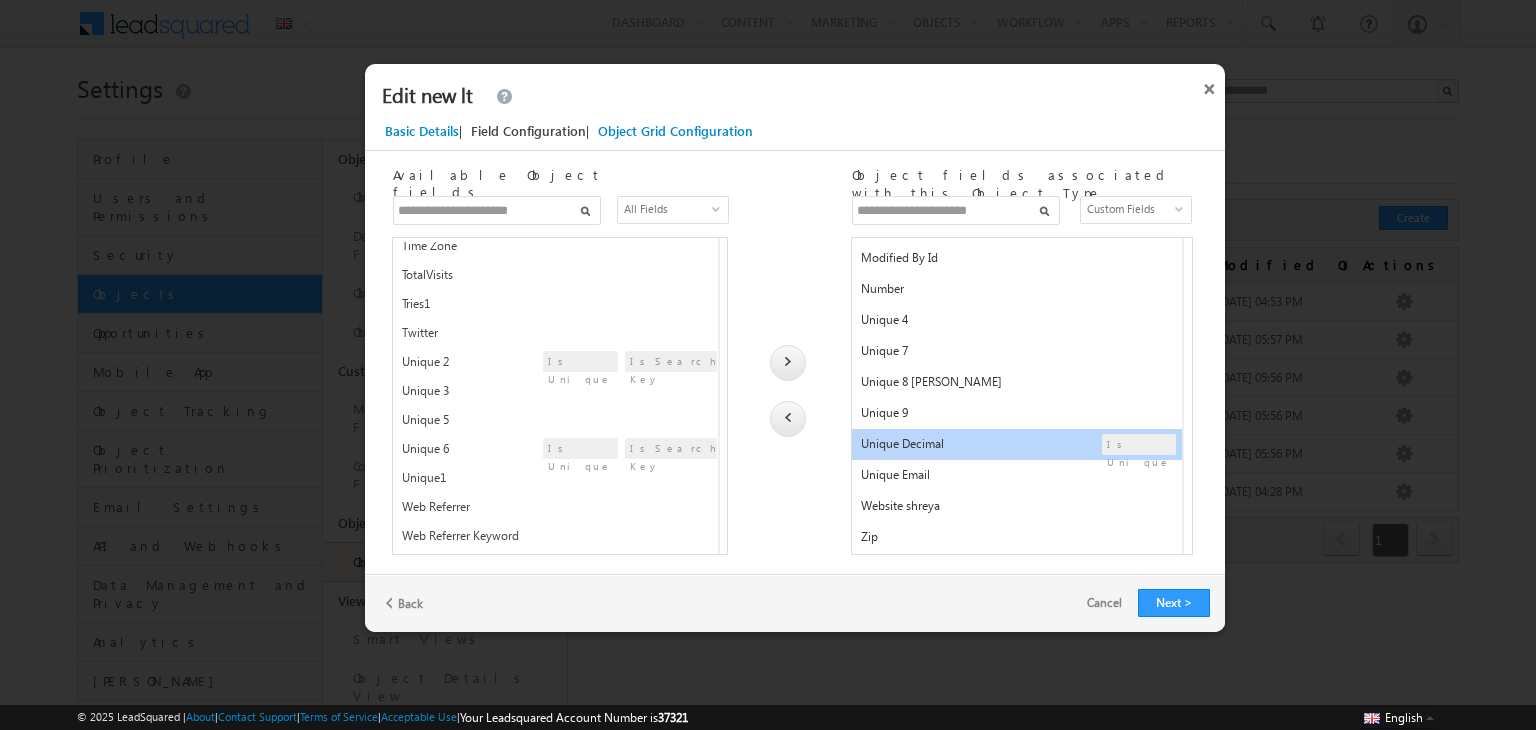 click at bounding box center [956, 210] 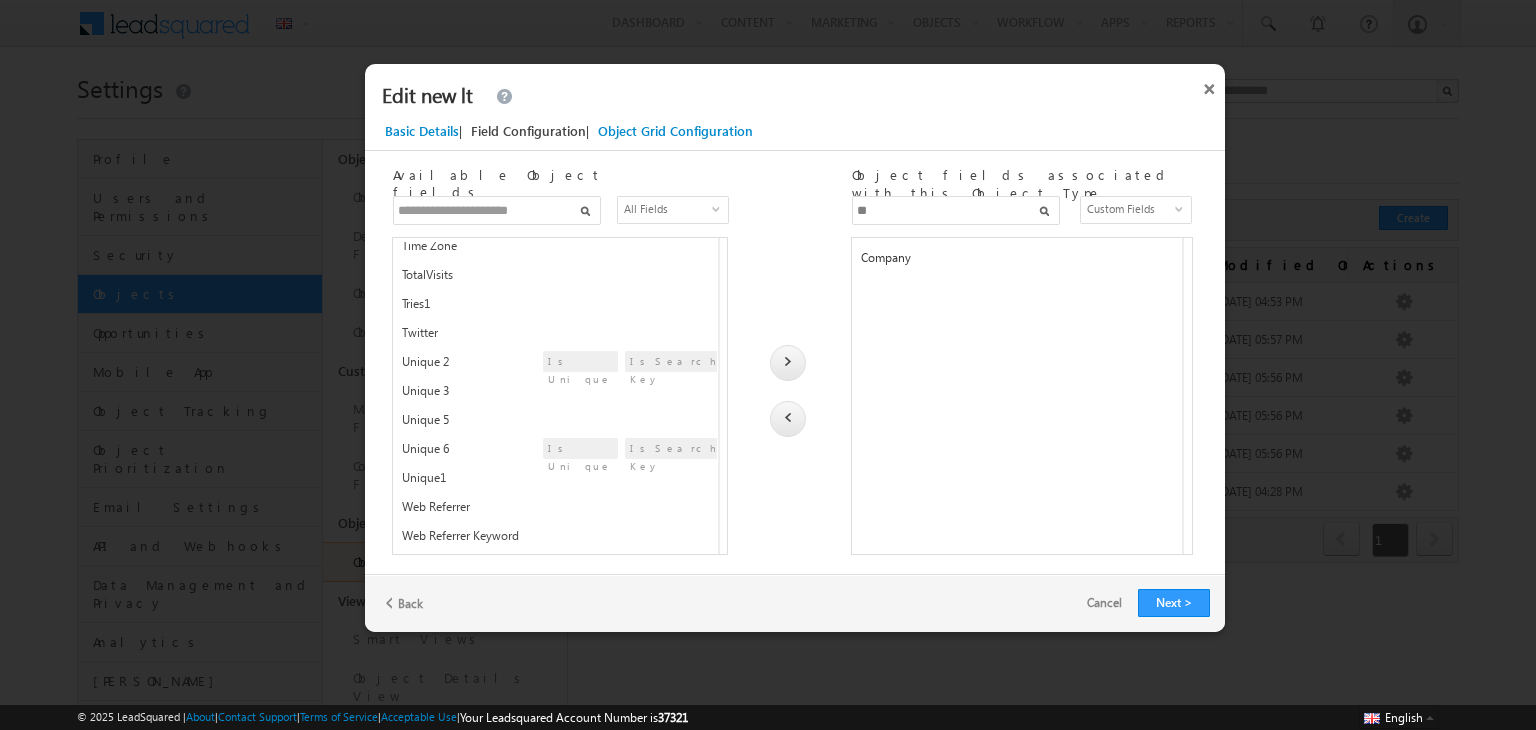 scroll, scrollTop: 0, scrollLeft: 0, axis: both 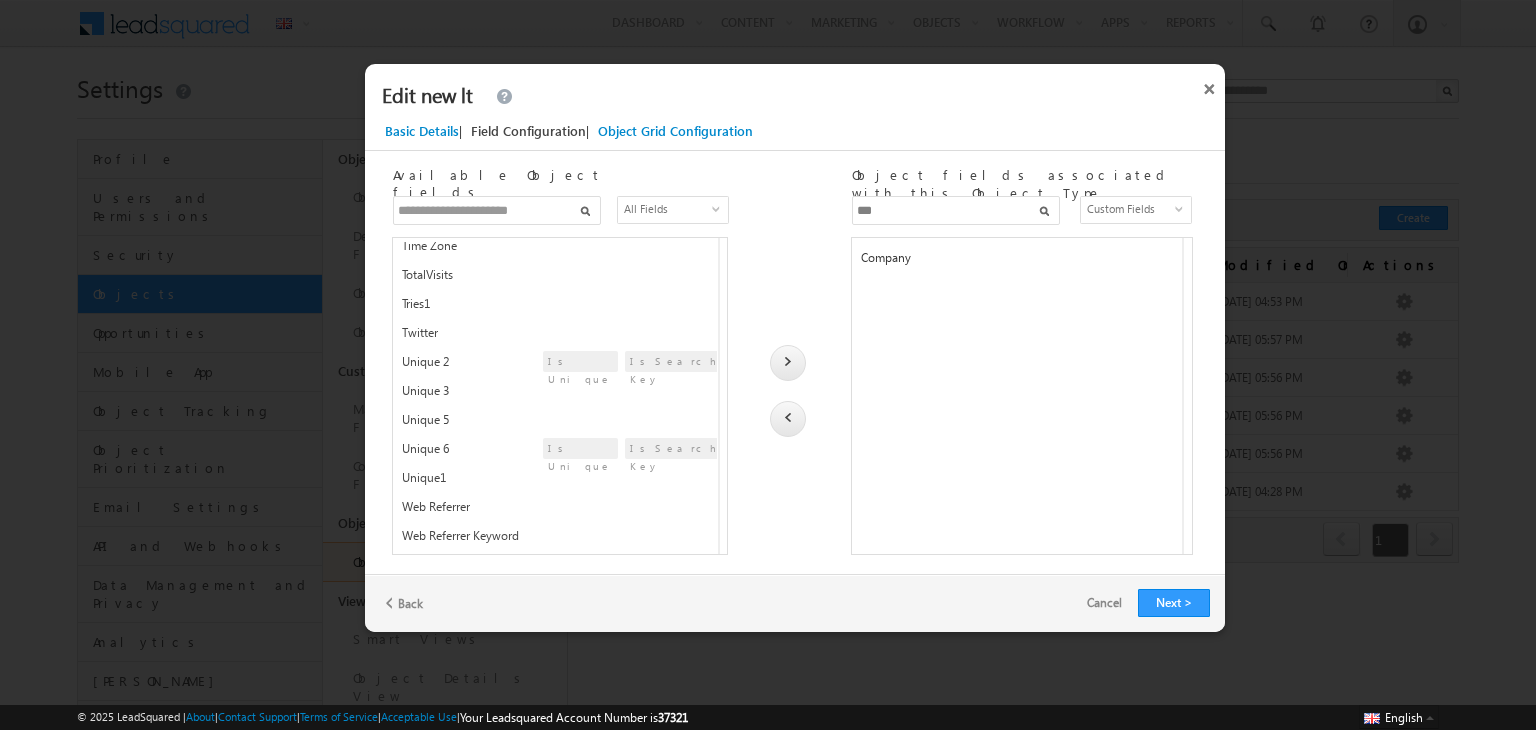type on "*****" 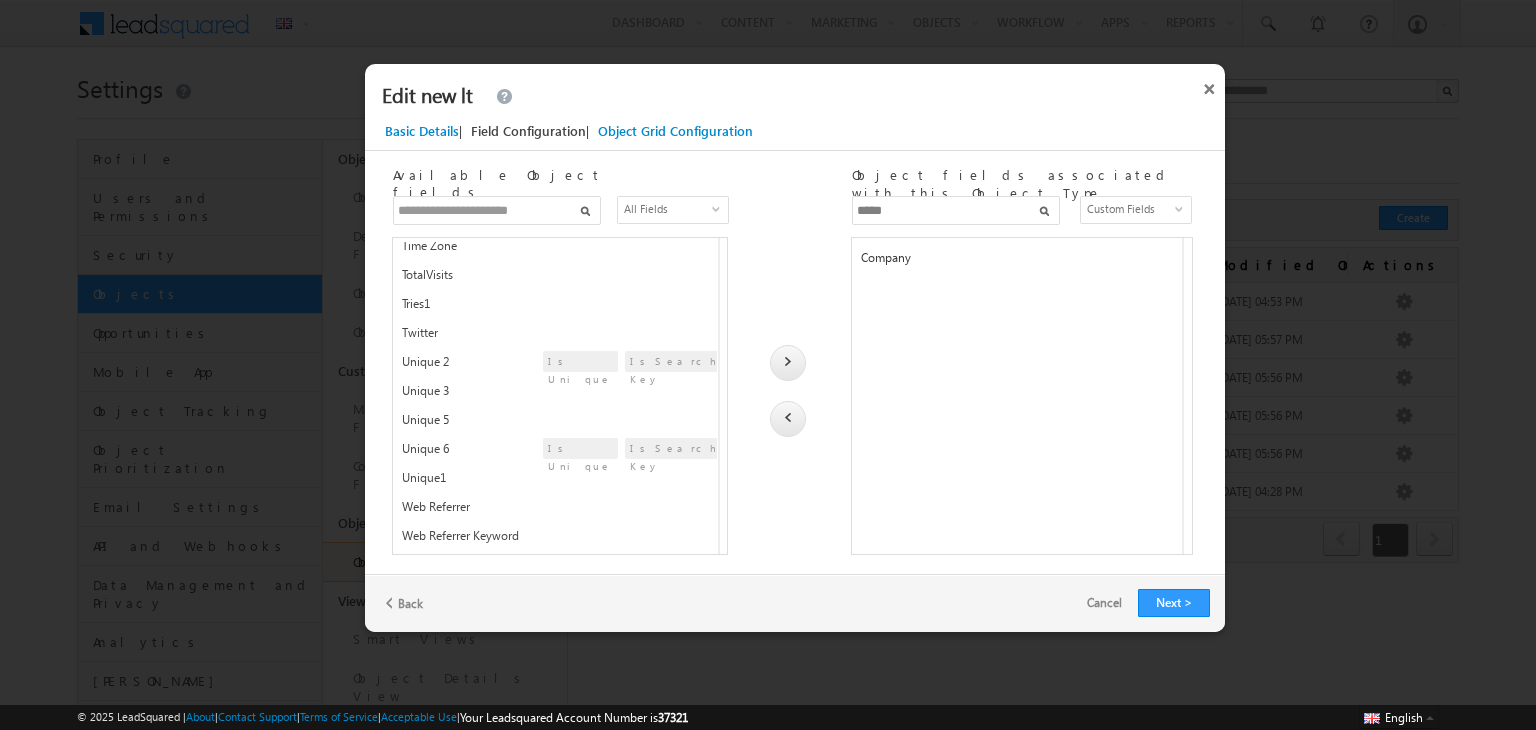 click on "Company" at bounding box center [1015, 262] 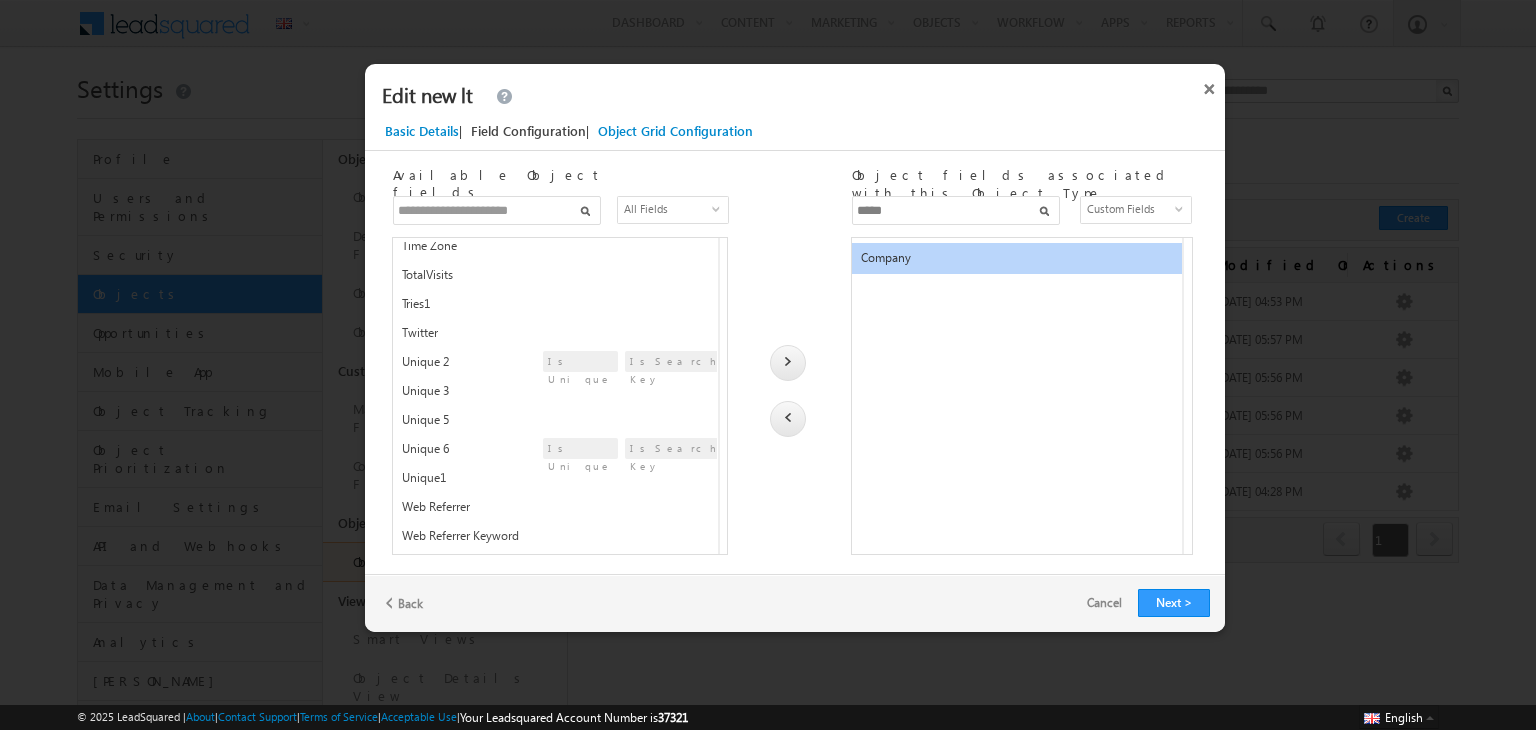 click at bounding box center [788, 419] 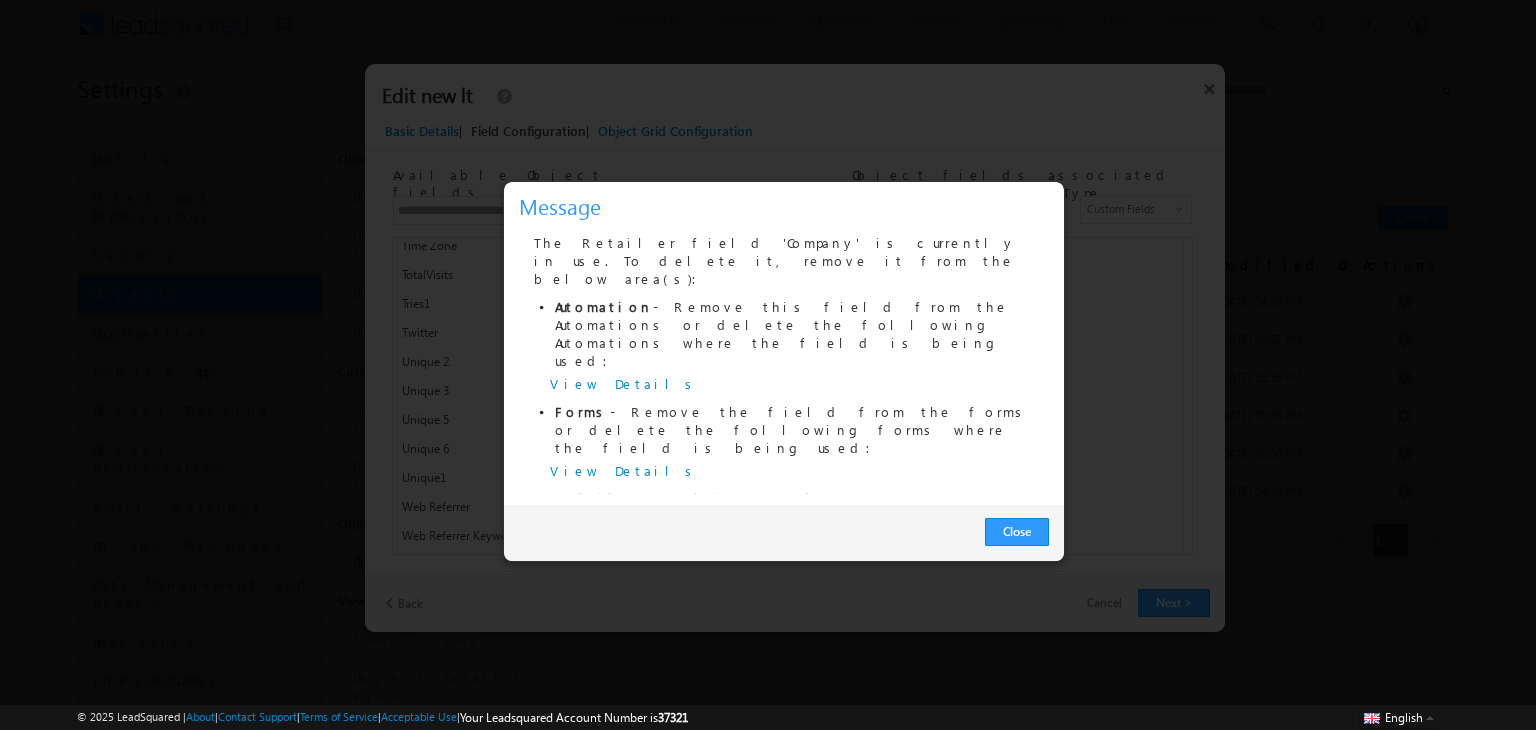 scroll, scrollTop: 2360, scrollLeft: 0, axis: vertical 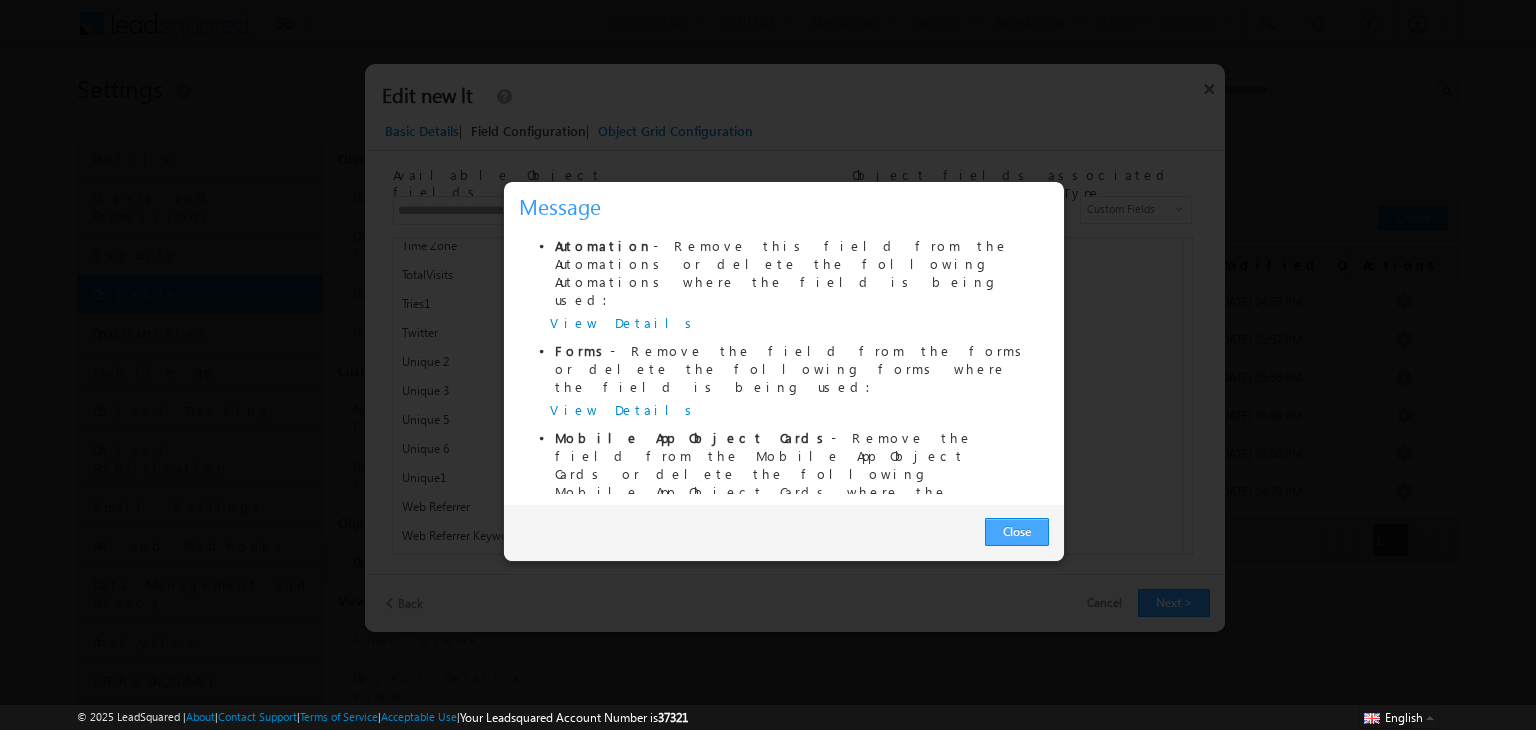 click on "Close" at bounding box center [1017, 532] 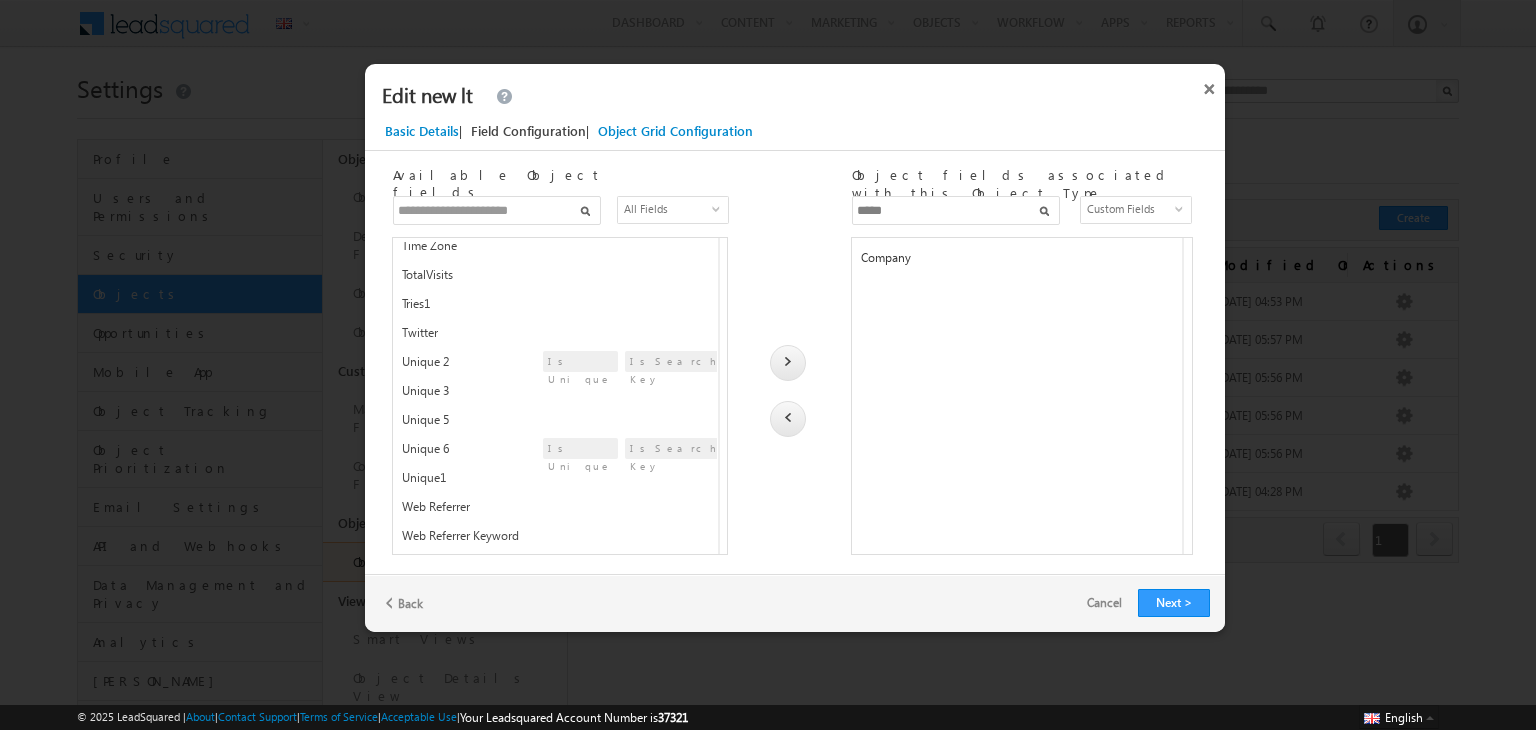 click on "Company" at bounding box center (1015, 262) 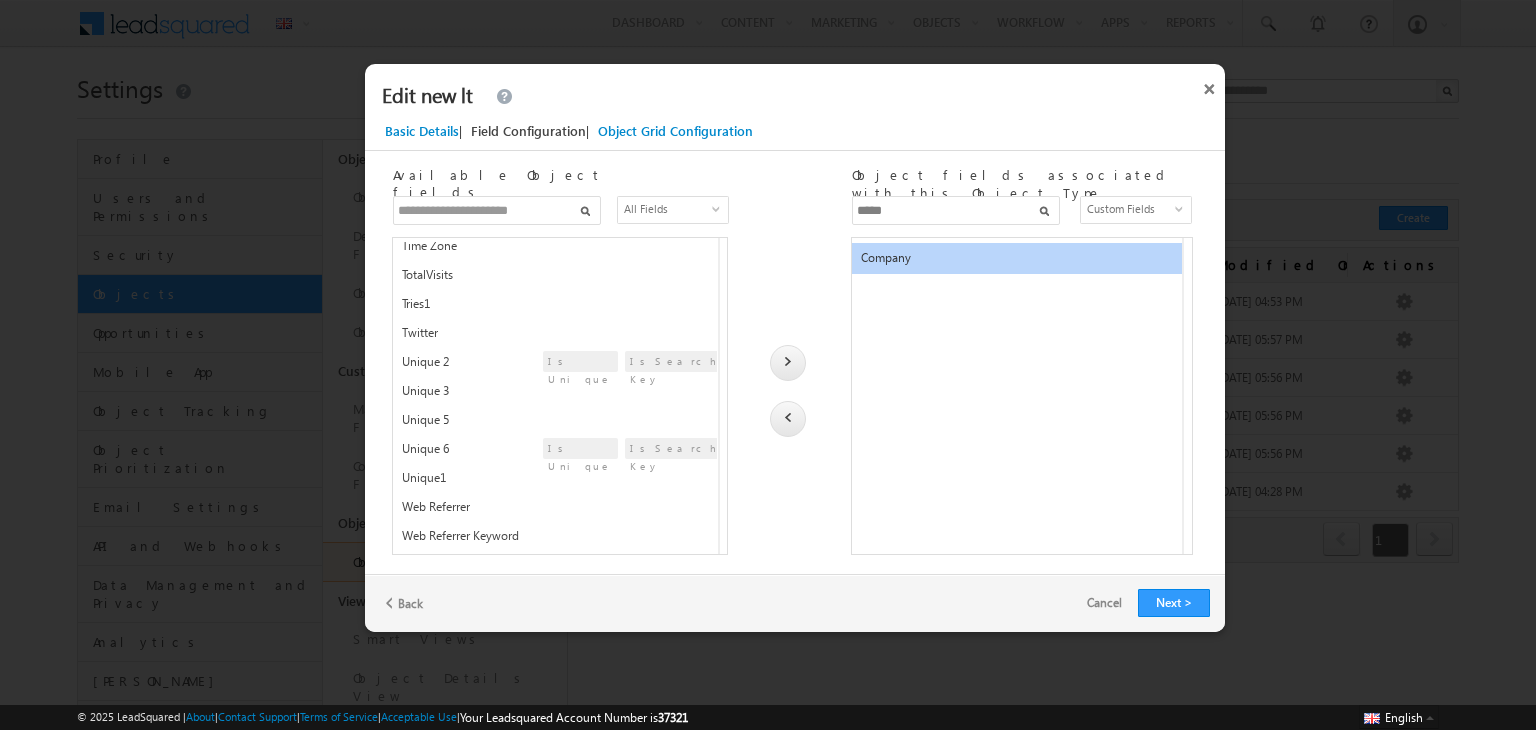 click at bounding box center [788, 419] 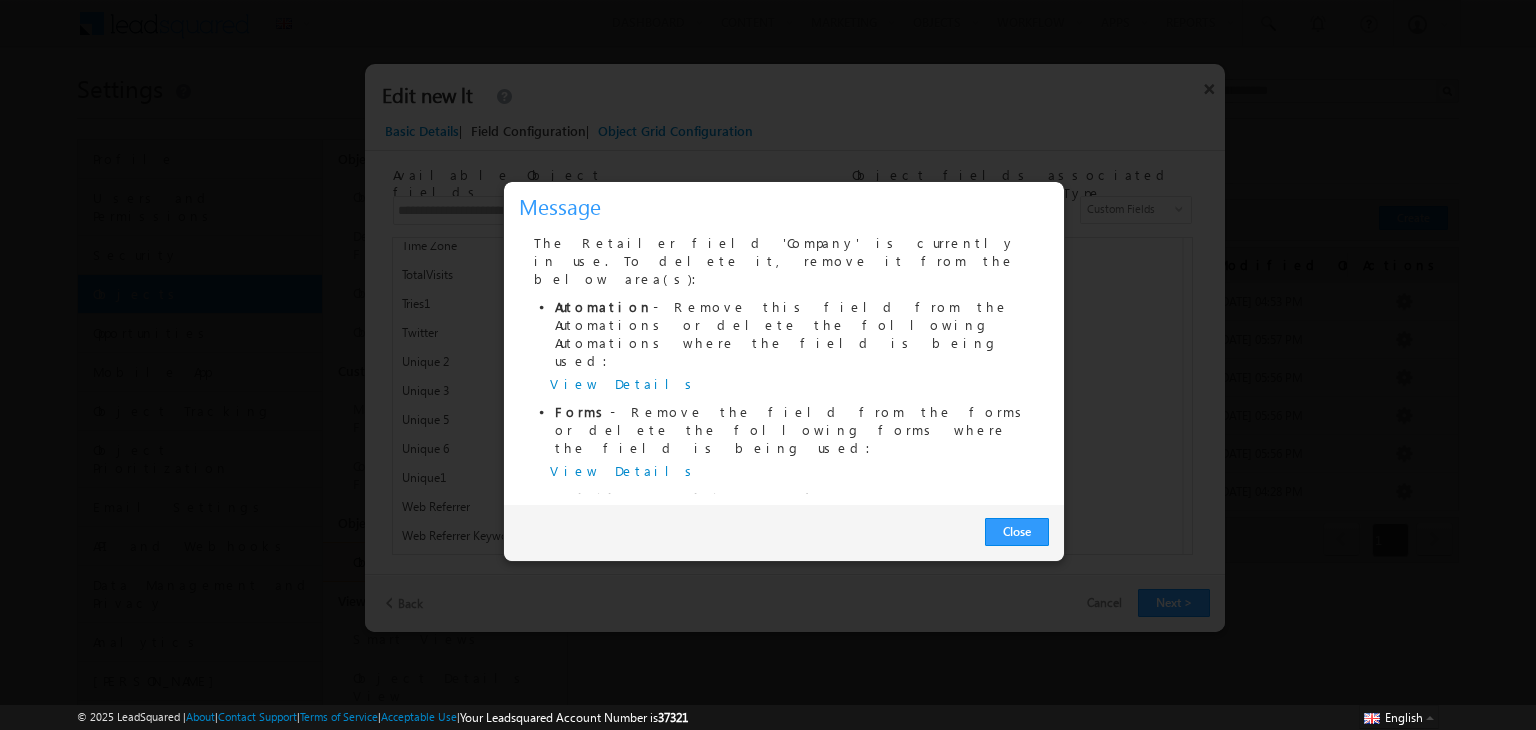 scroll, scrollTop: 2360, scrollLeft: 0, axis: vertical 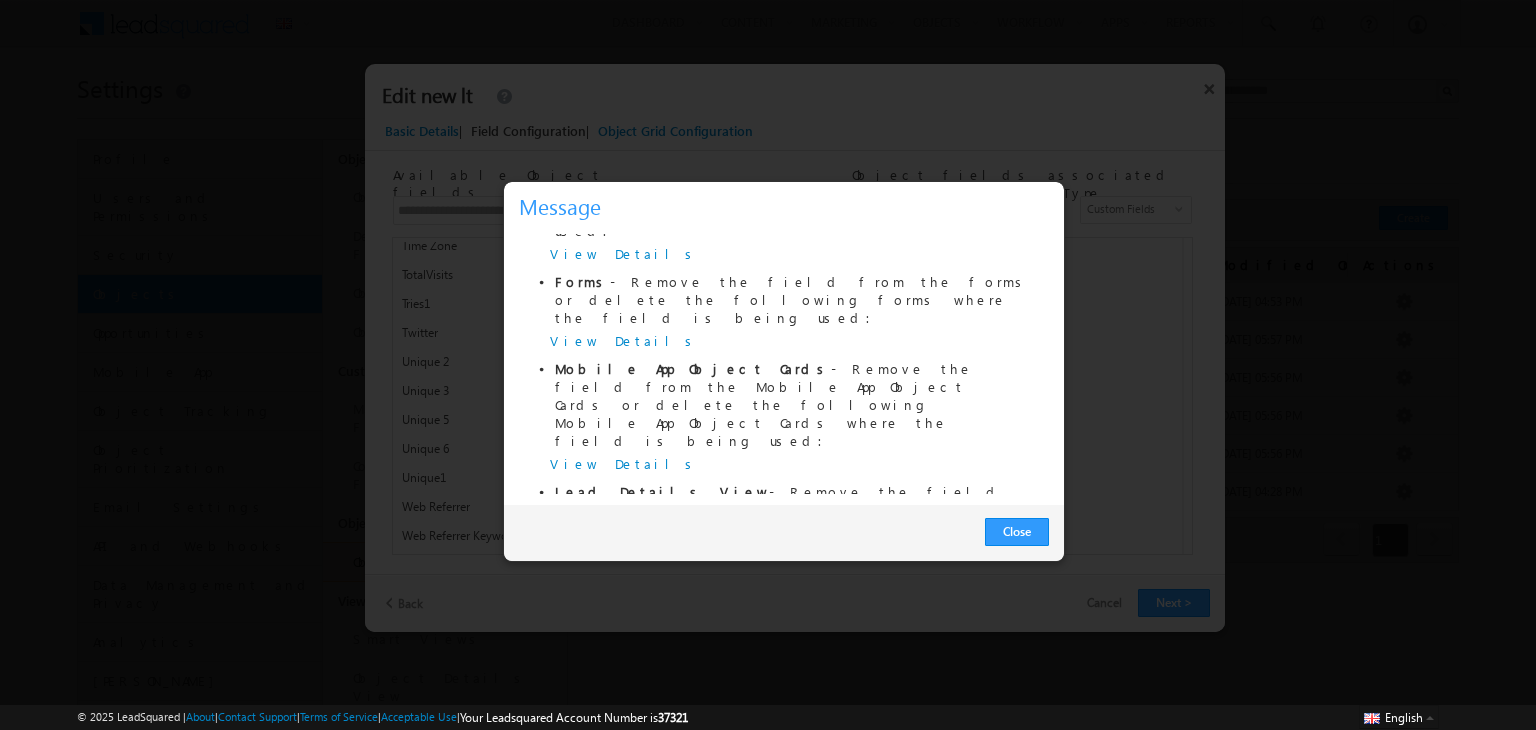 click on "View Details" at bounding box center (624, 673) 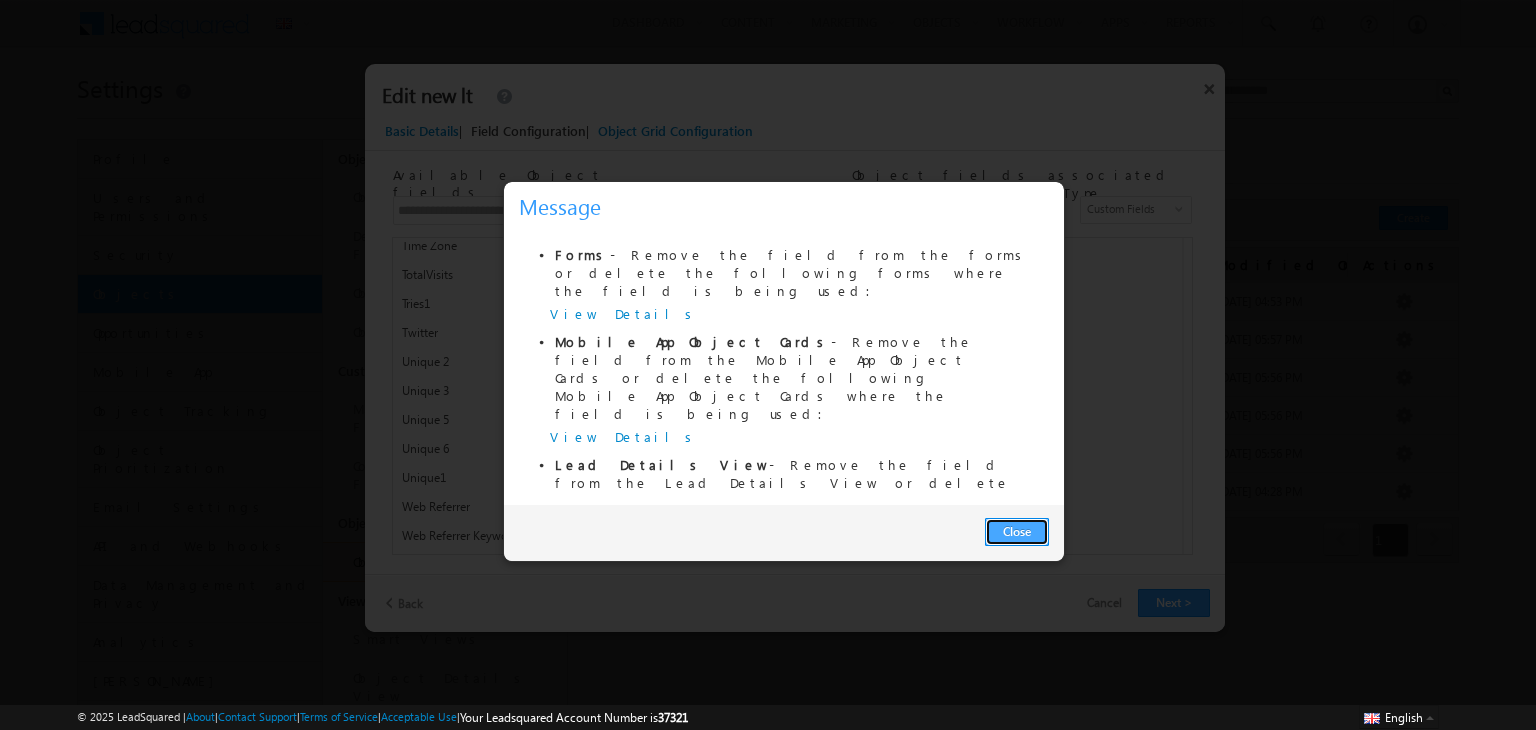 click on "Close" at bounding box center (1017, 532) 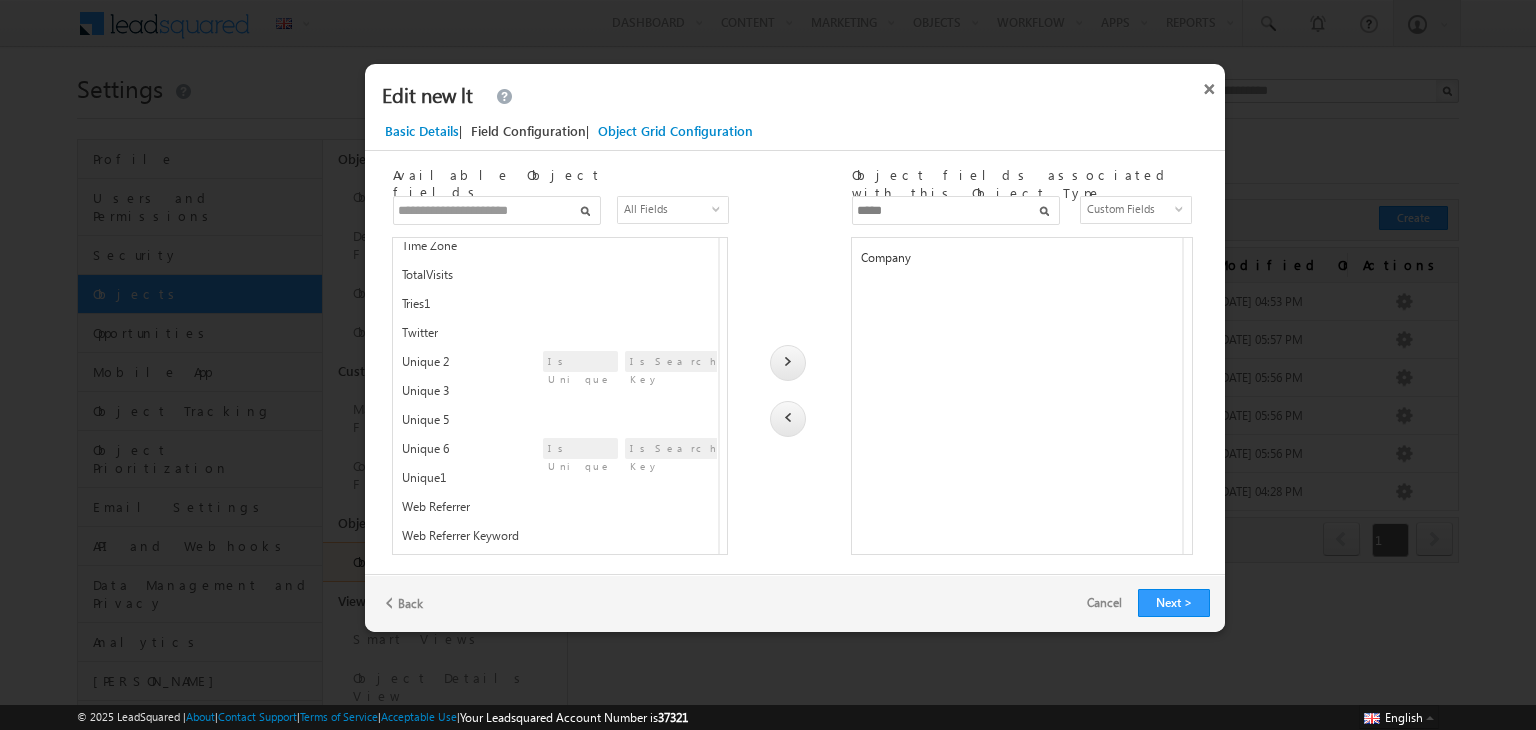 click on "Custom Fields" at bounding box center (1129, 209) 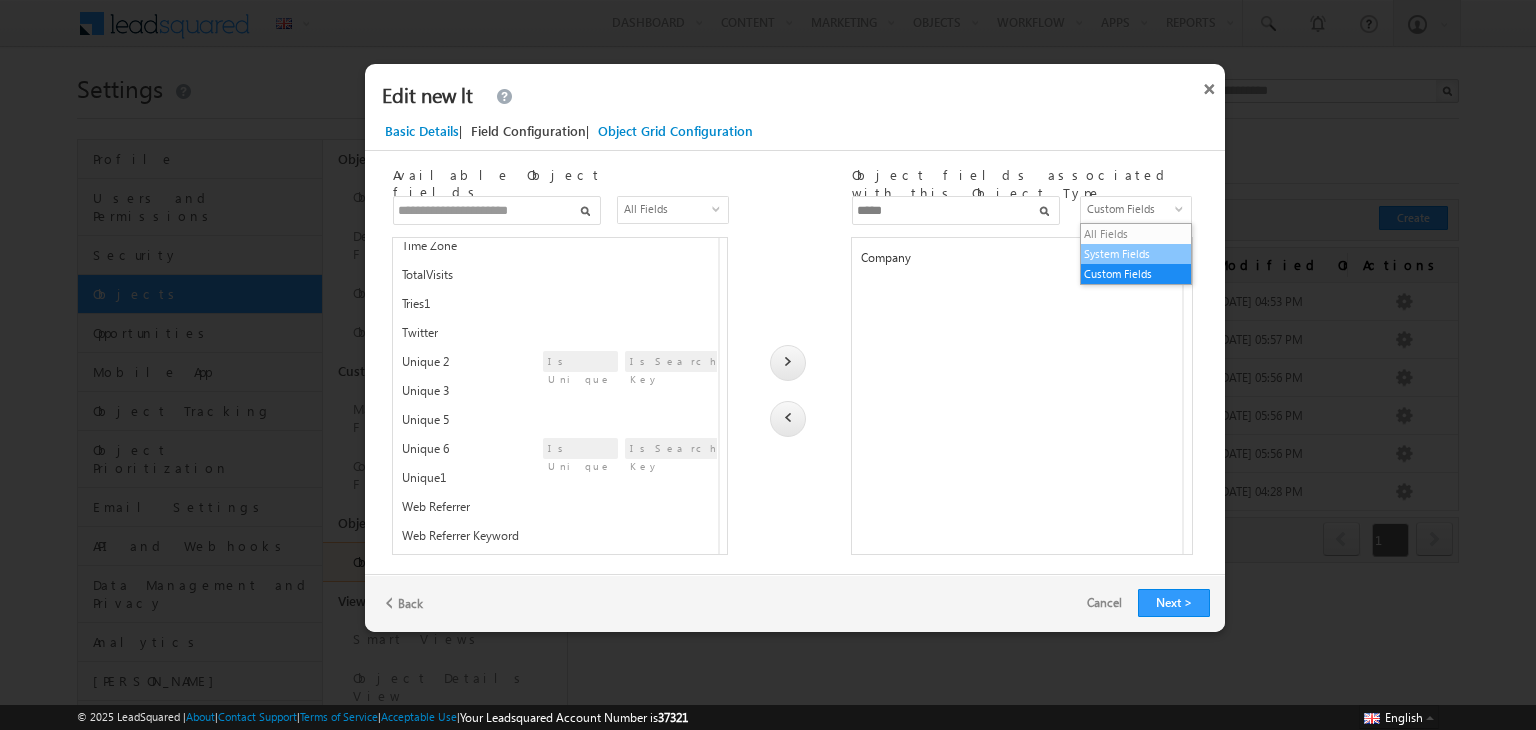click on "System Fields" at bounding box center [1136, 254] 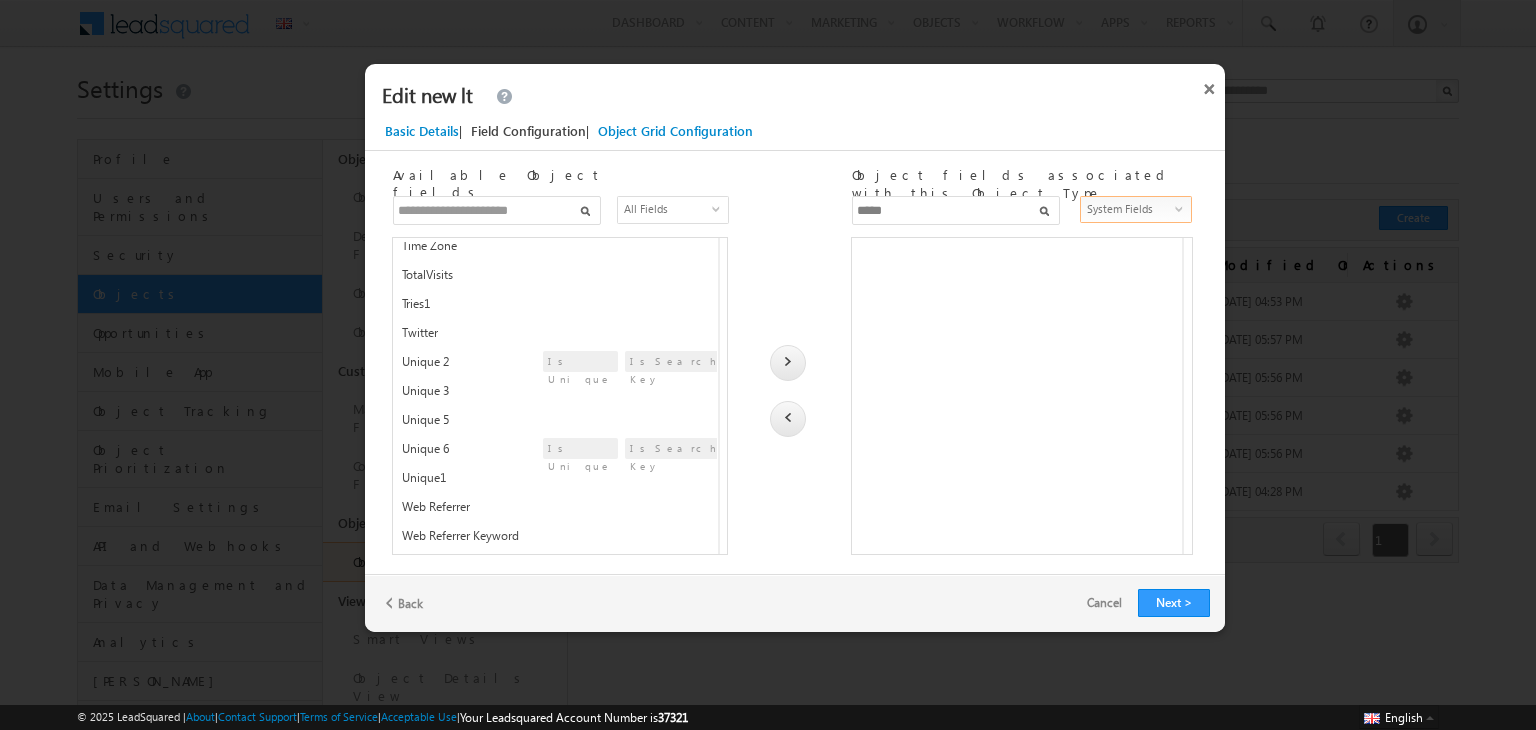 click on "System Fields" at bounding box center (1129, 209) 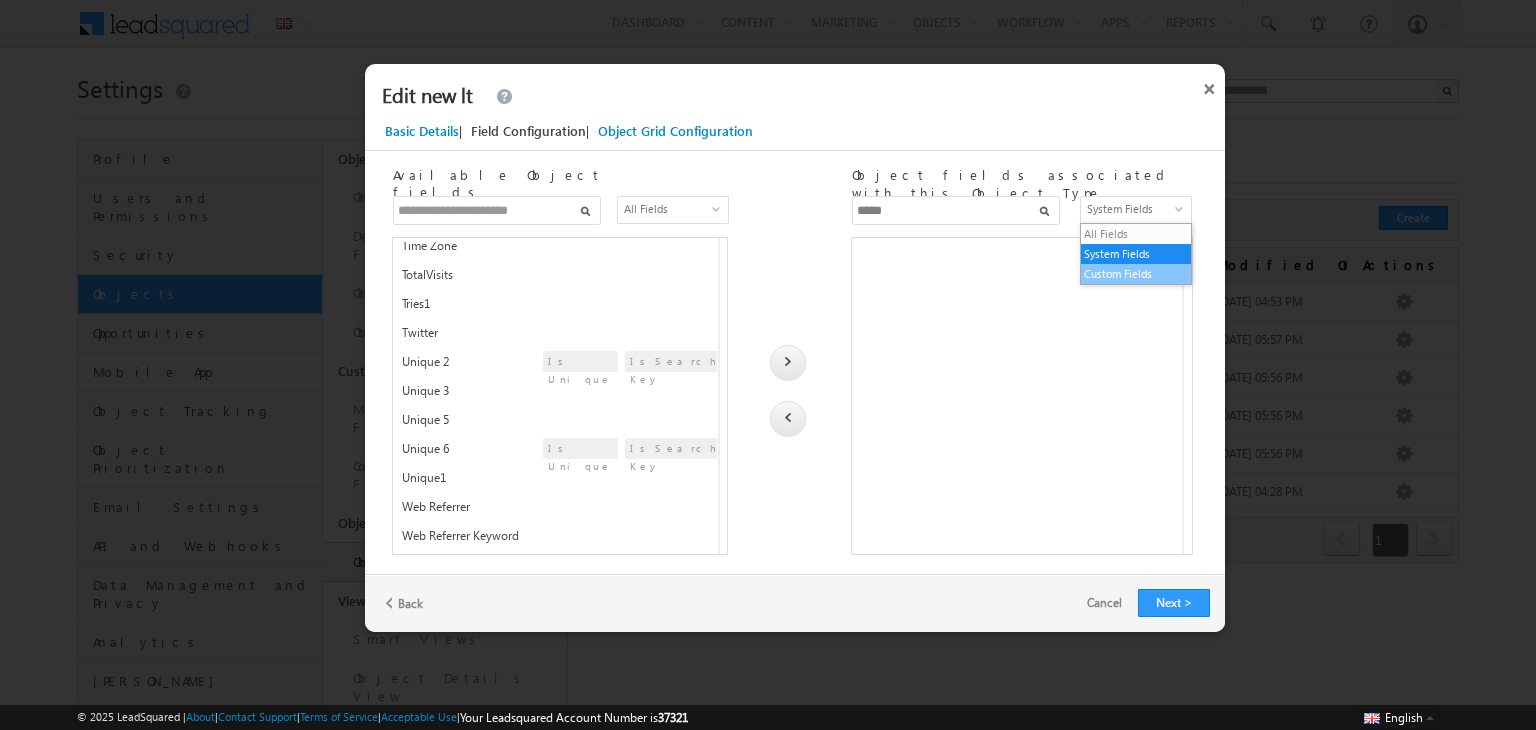 click on "Custom Fields" at bounding box center (1136, 274) 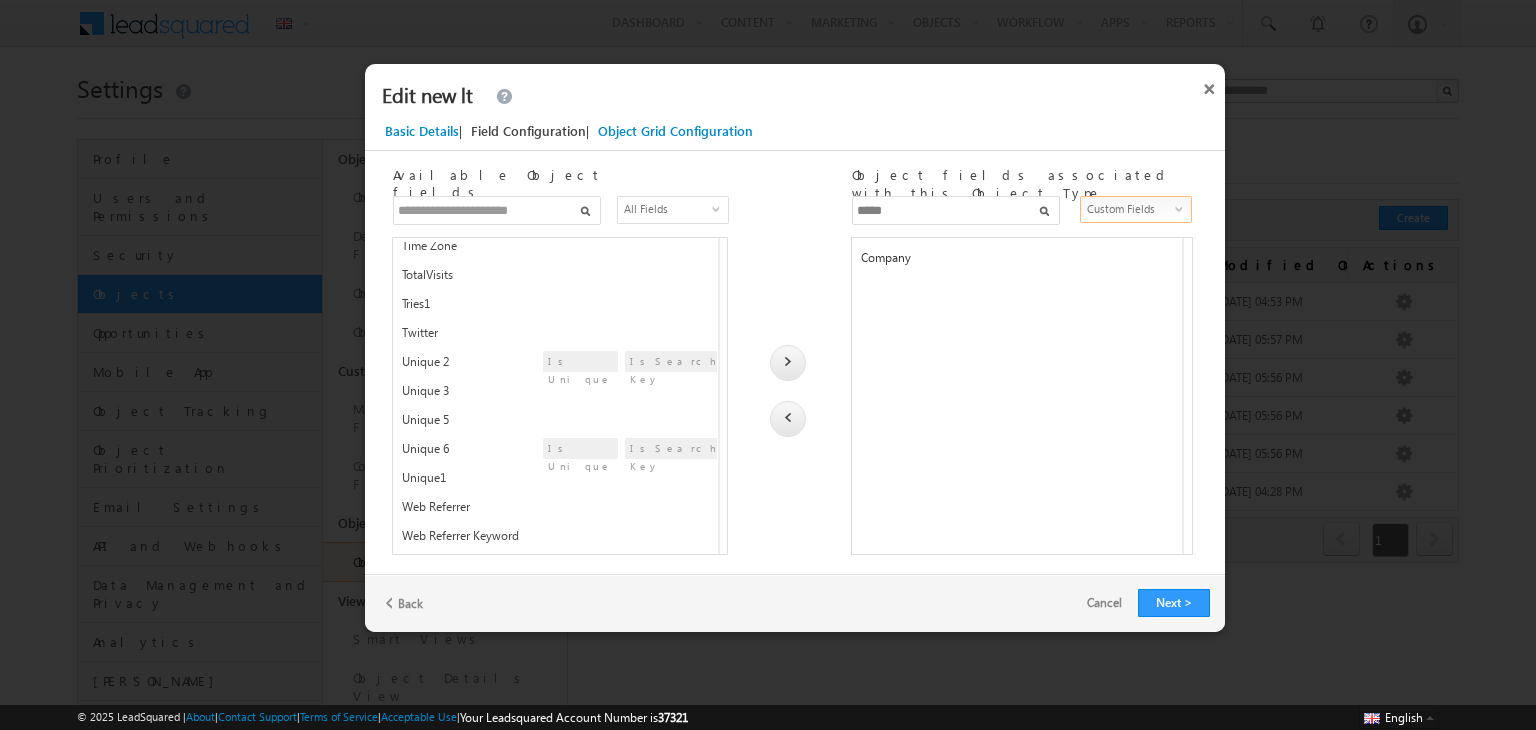 click on "*****" at bounding box center (956, 210) 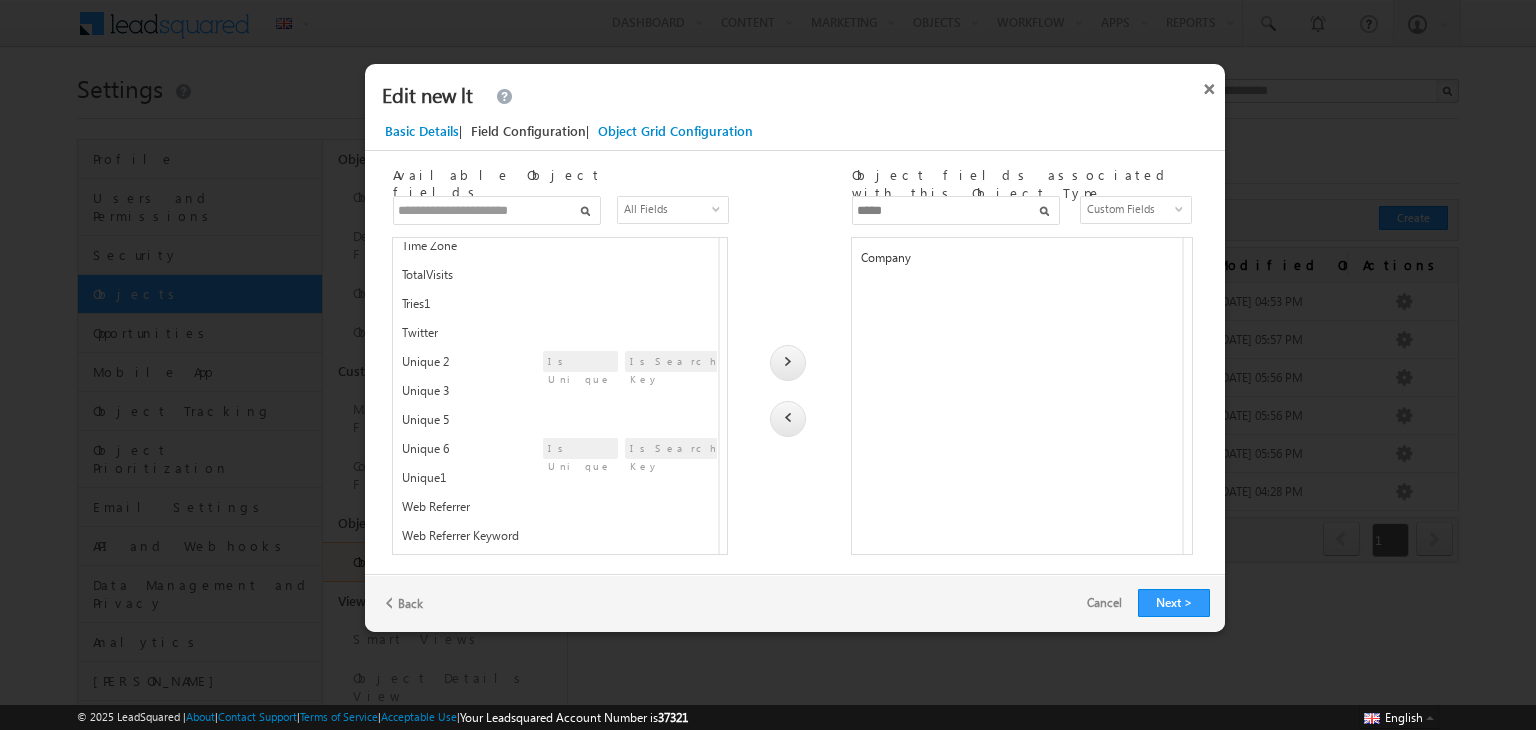 click on "*****" at bounding box center [956, 210] 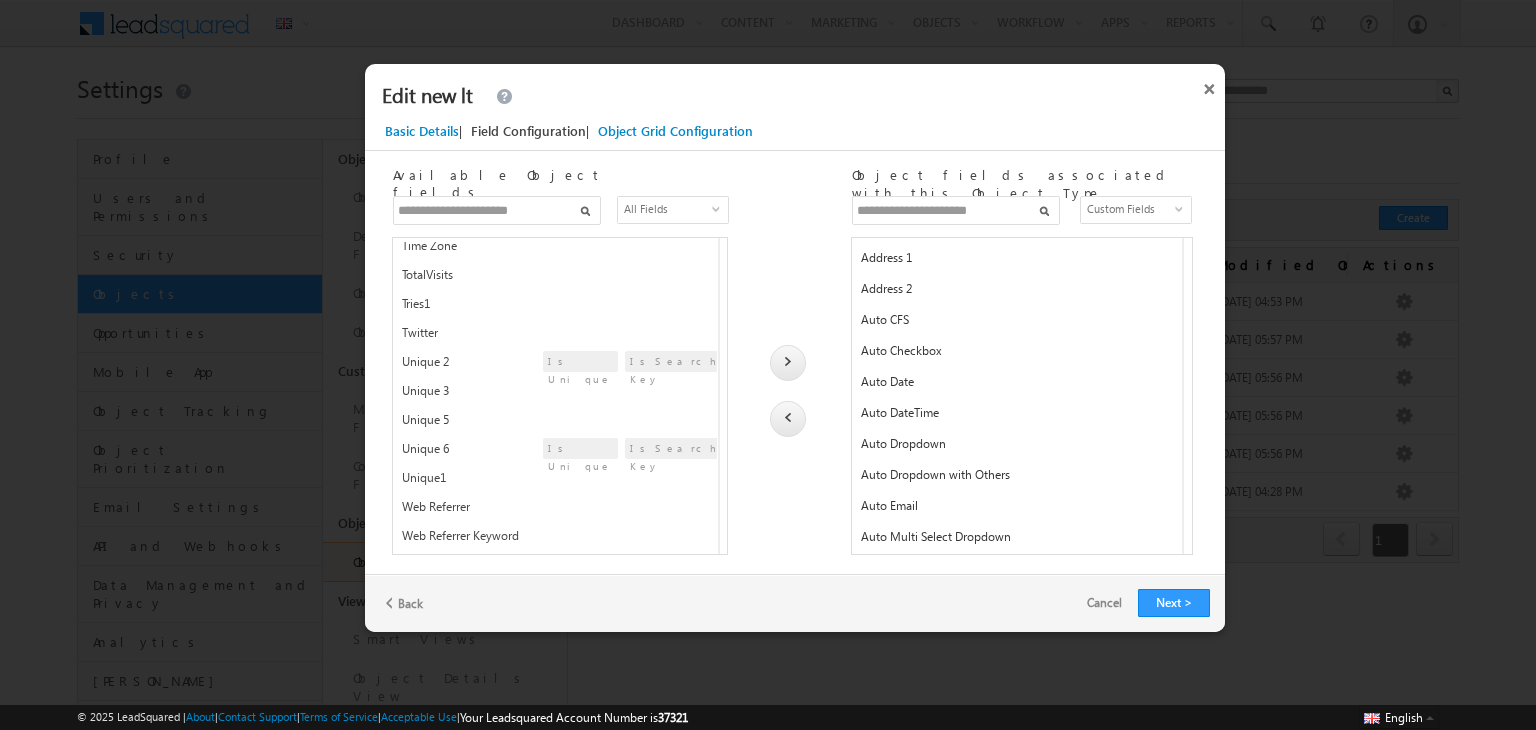 type 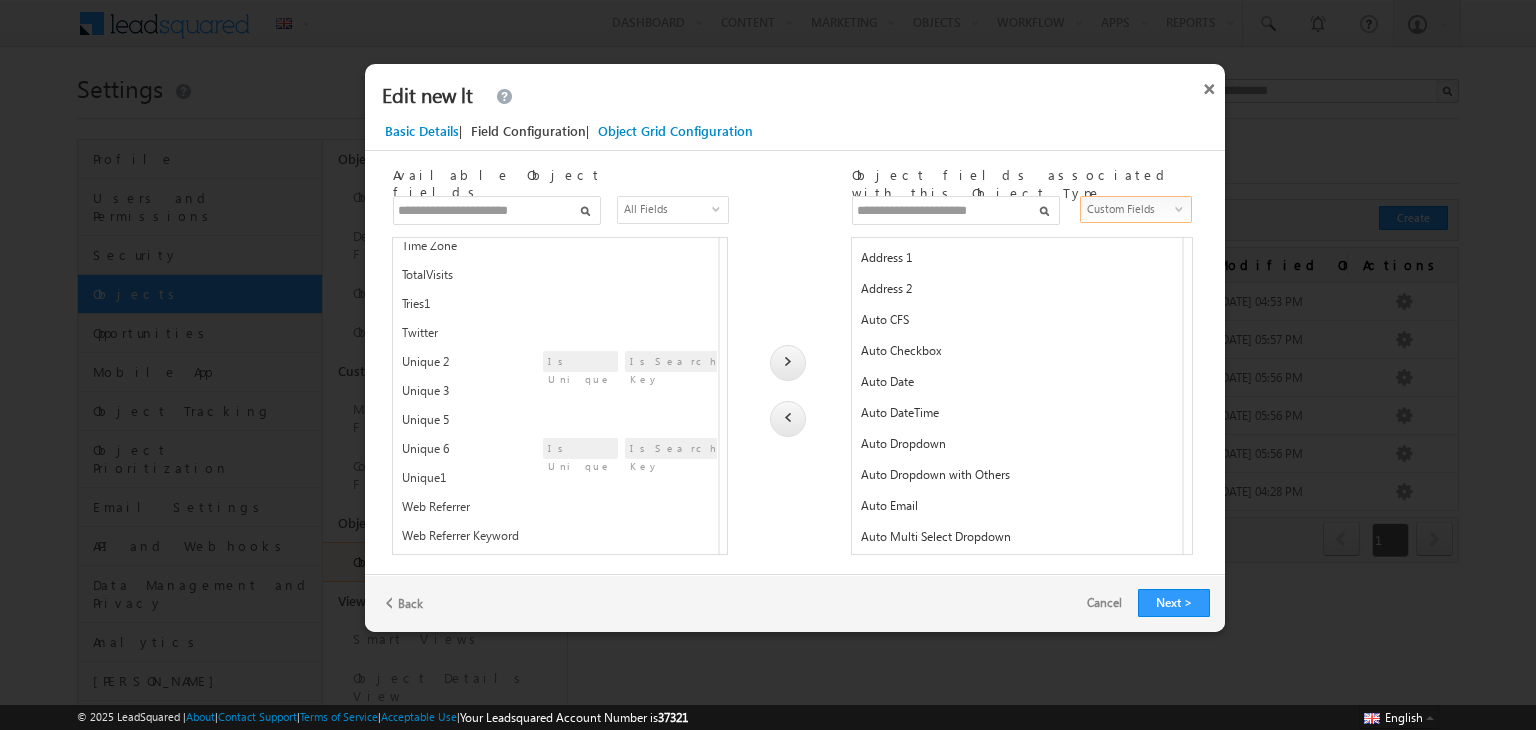 click on "Custom Fields" at bounding box center [1129, 209] 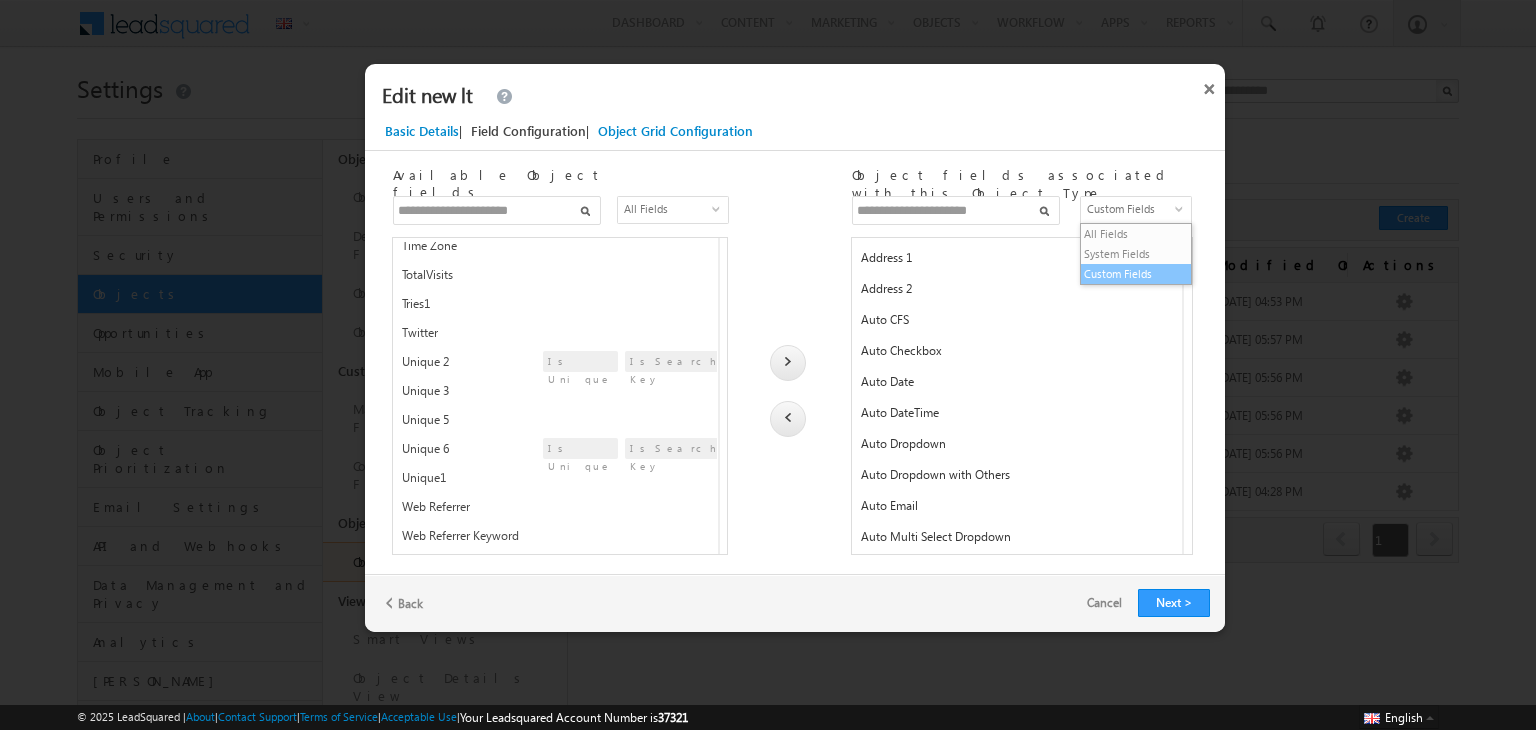click on "Custom Fields" at bounding box center (1136, 274) 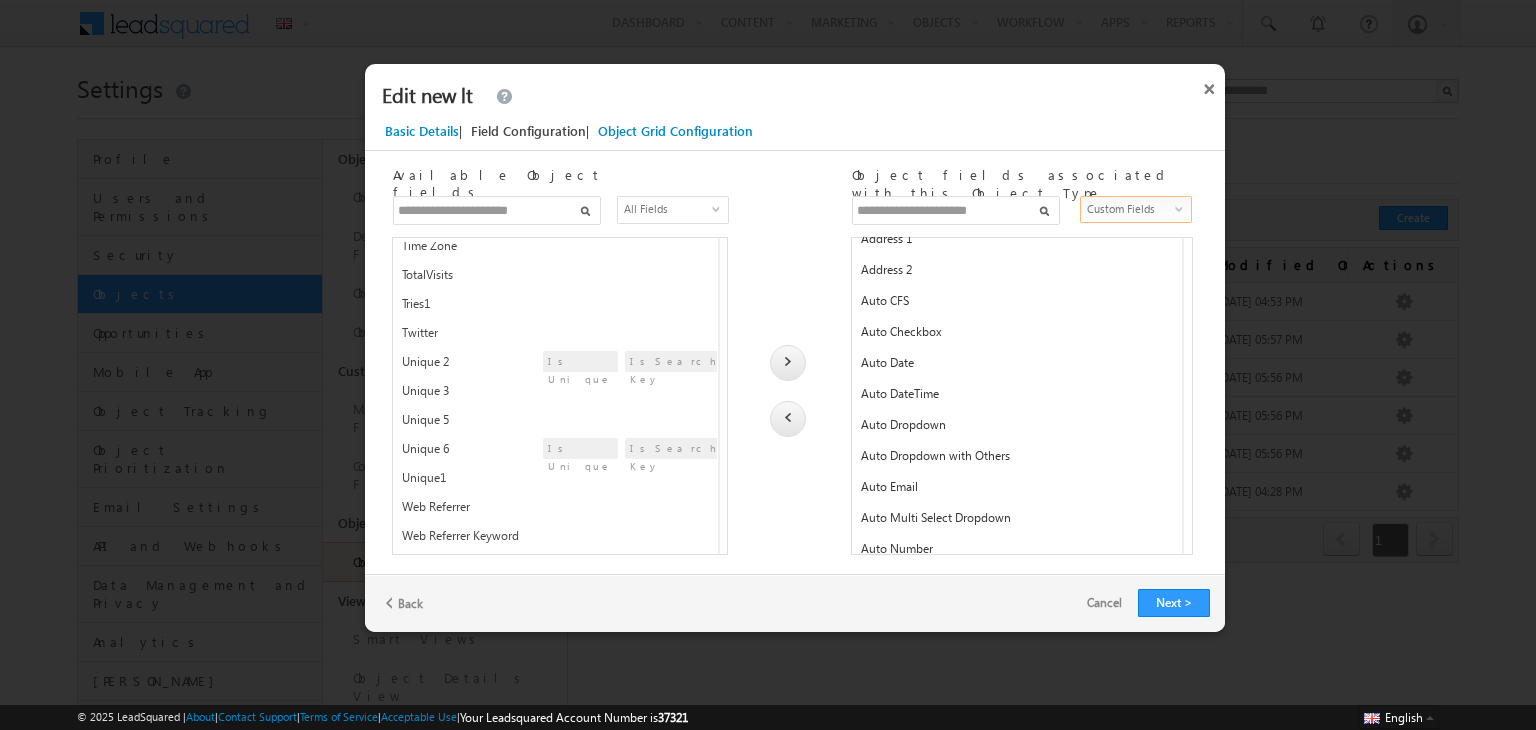 scroll, scrollTop: 682, scrollLeft: 0, axis: vertical 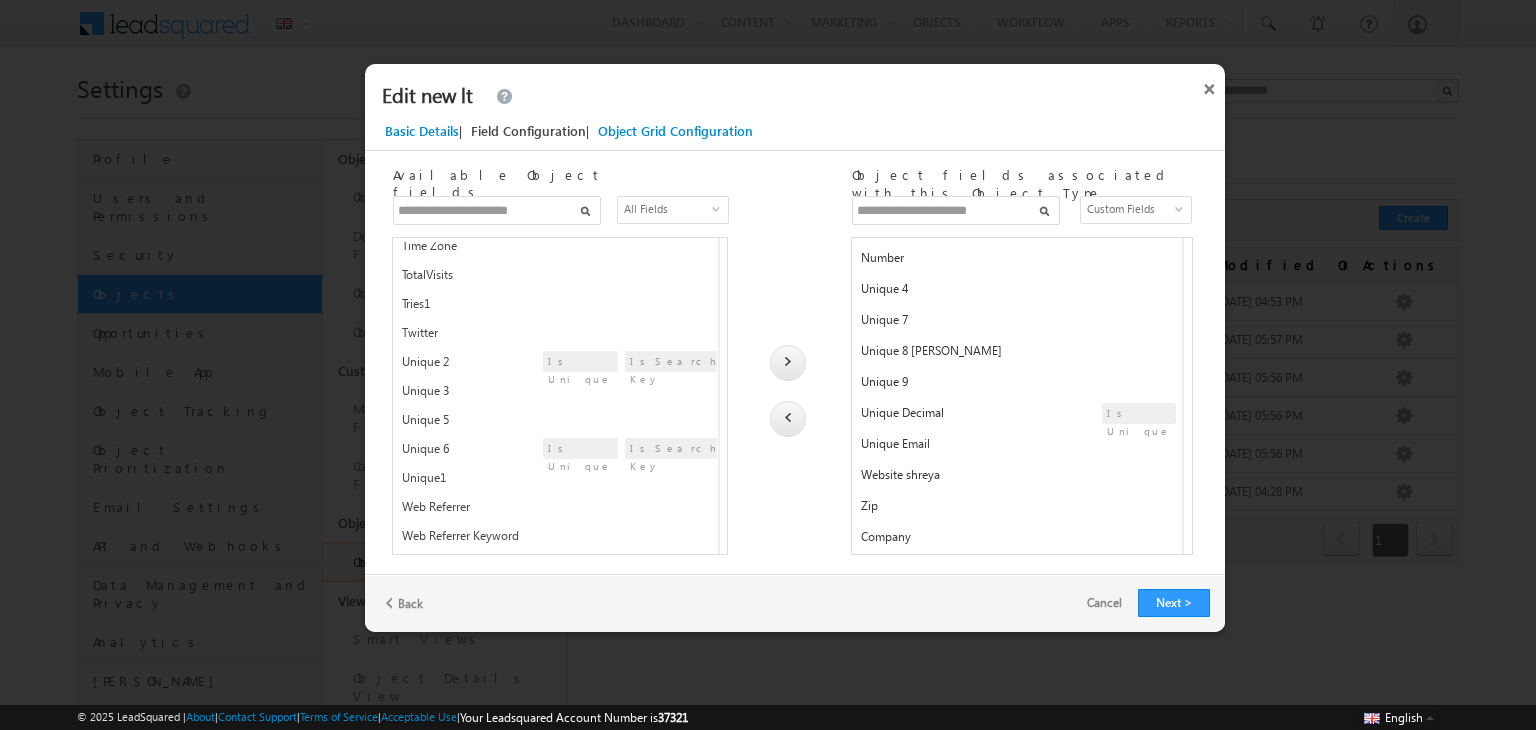click on "Zip" at bounding box center (1015, 510) 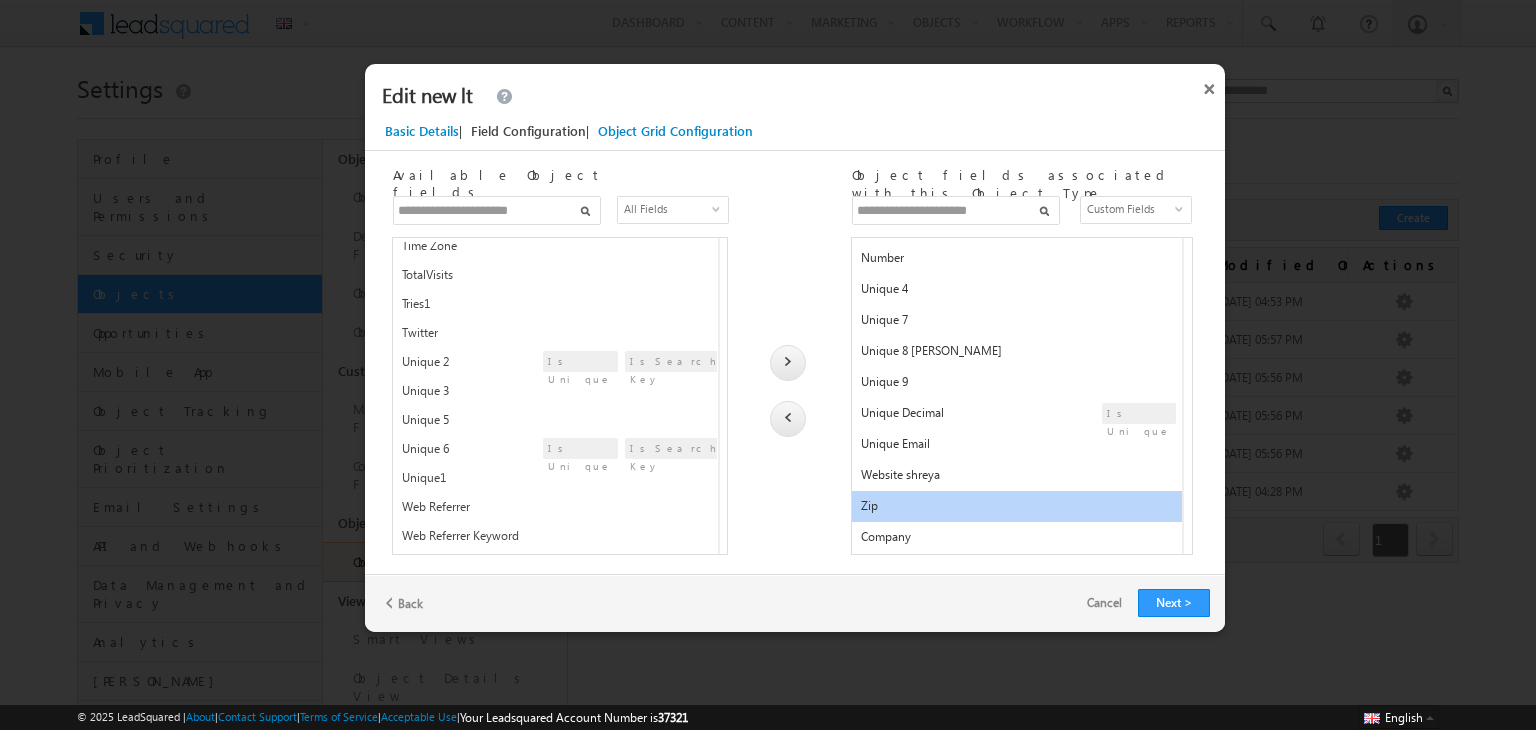 click at bounding box center [788, 419] 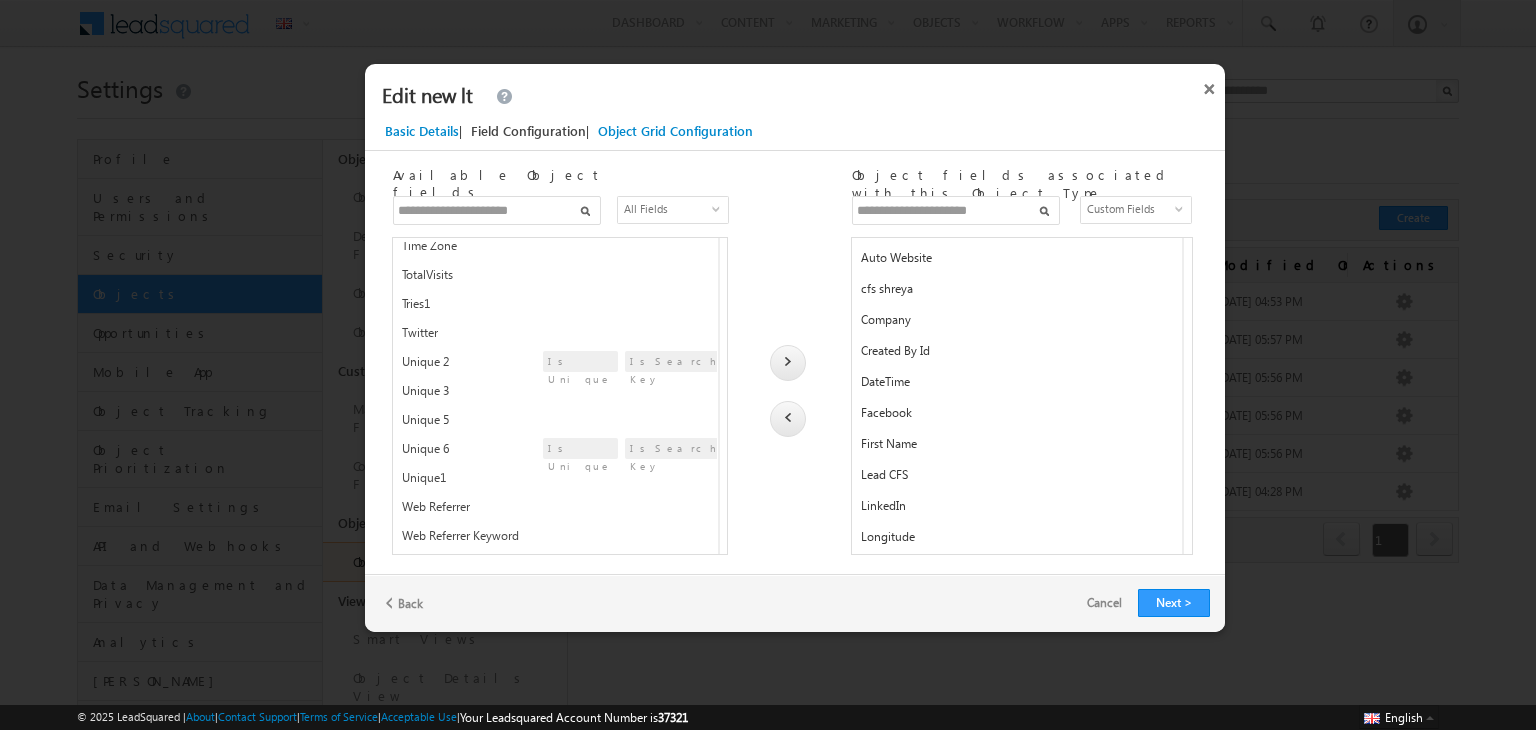 scroll, scrollTop: 652, scrollLeft: 0, axis: vertical 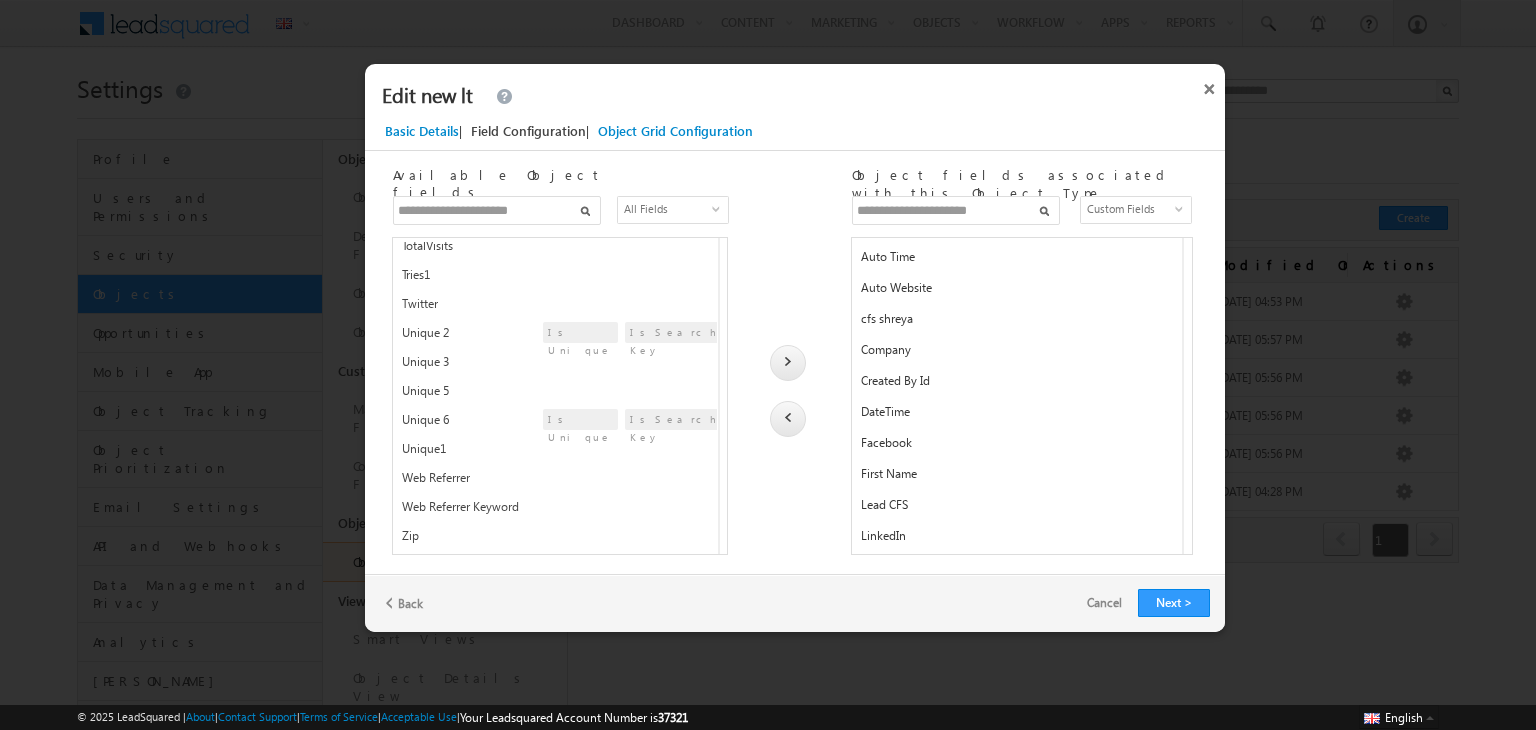 click on "Zip" at bounding box center [482, 540] 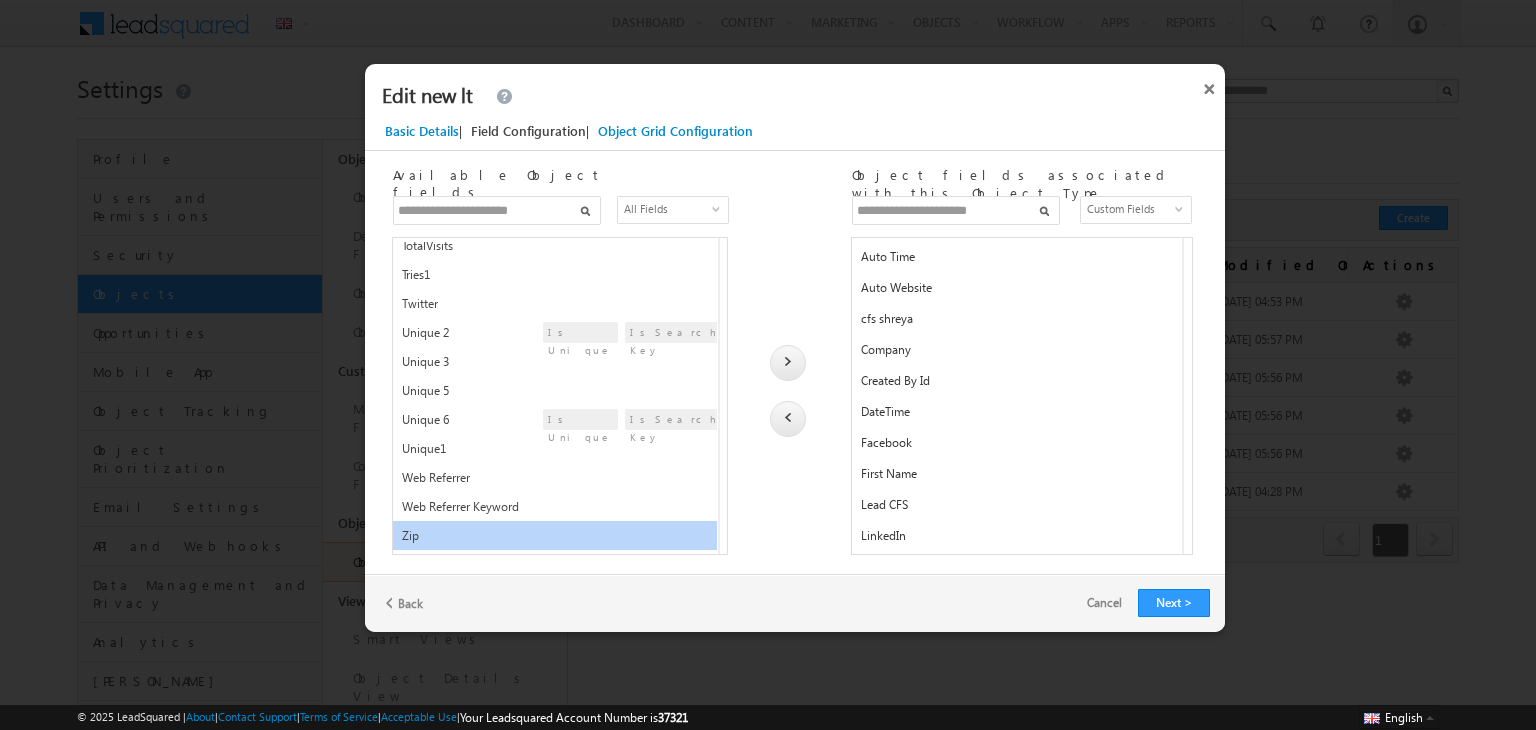click at bounding box center (788, 363) 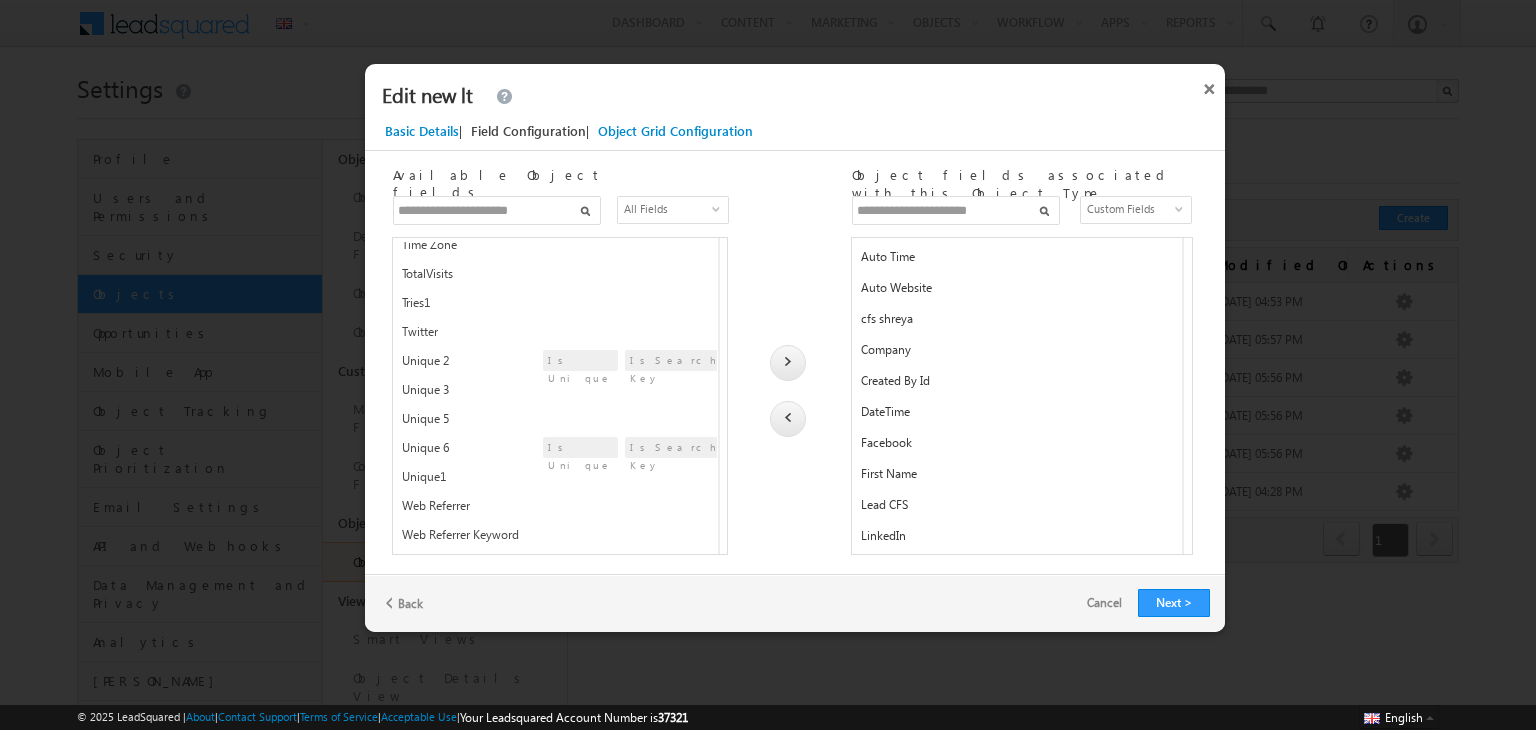 scroll, scrollTop: 1458, scrollLeft: 0, axis: vertical 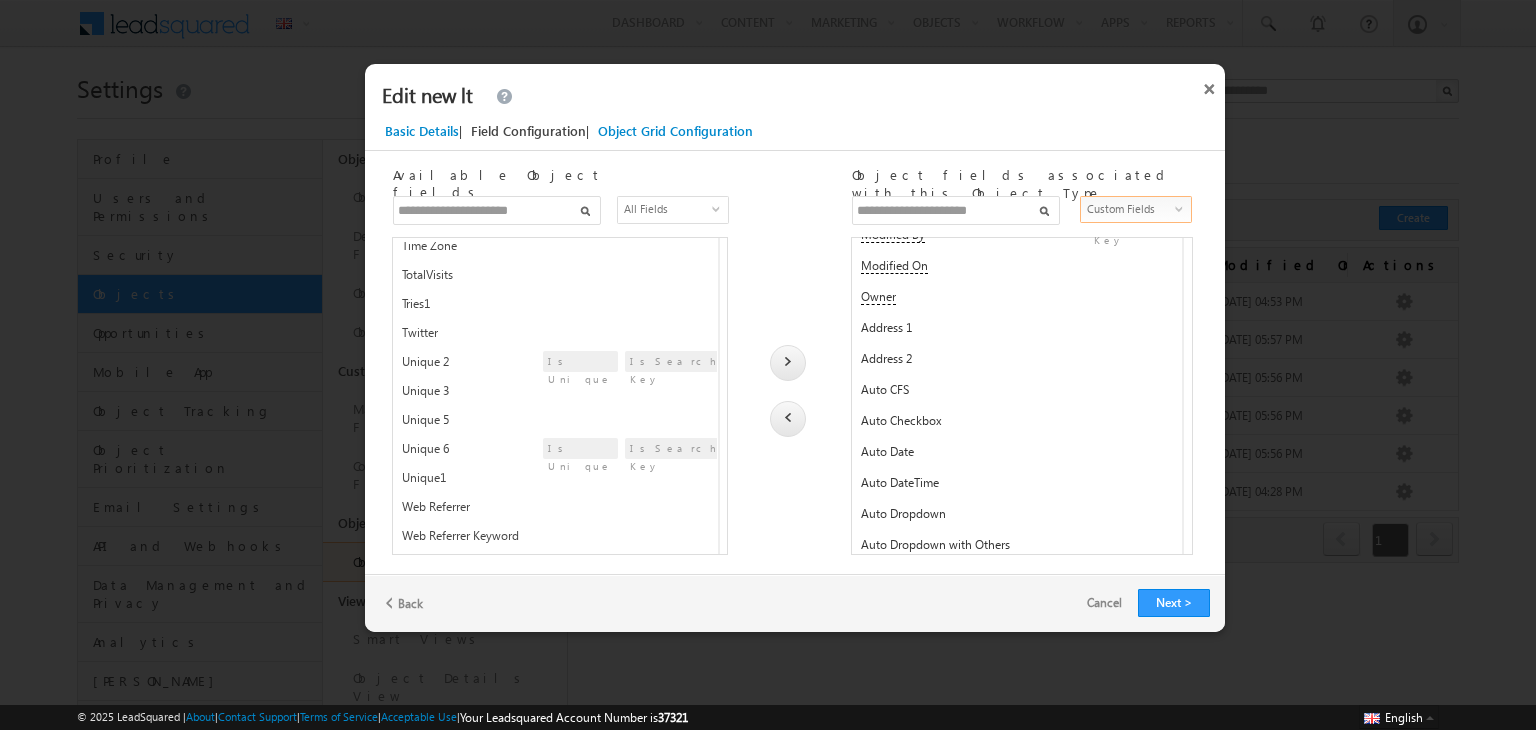 click on "Custom Fields" at bounding box center (1129, 209) 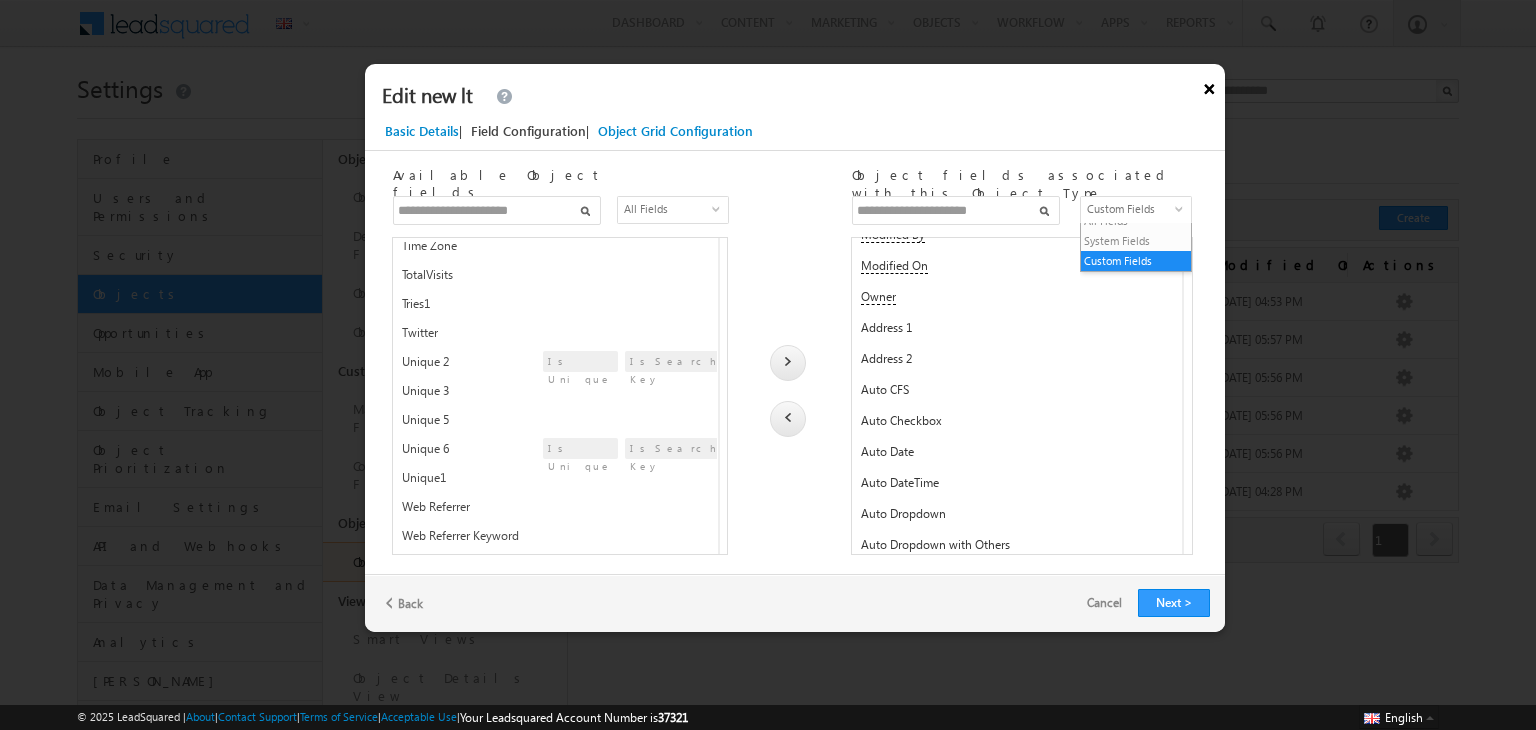 click on "×" at bounding box center (1209, 85) 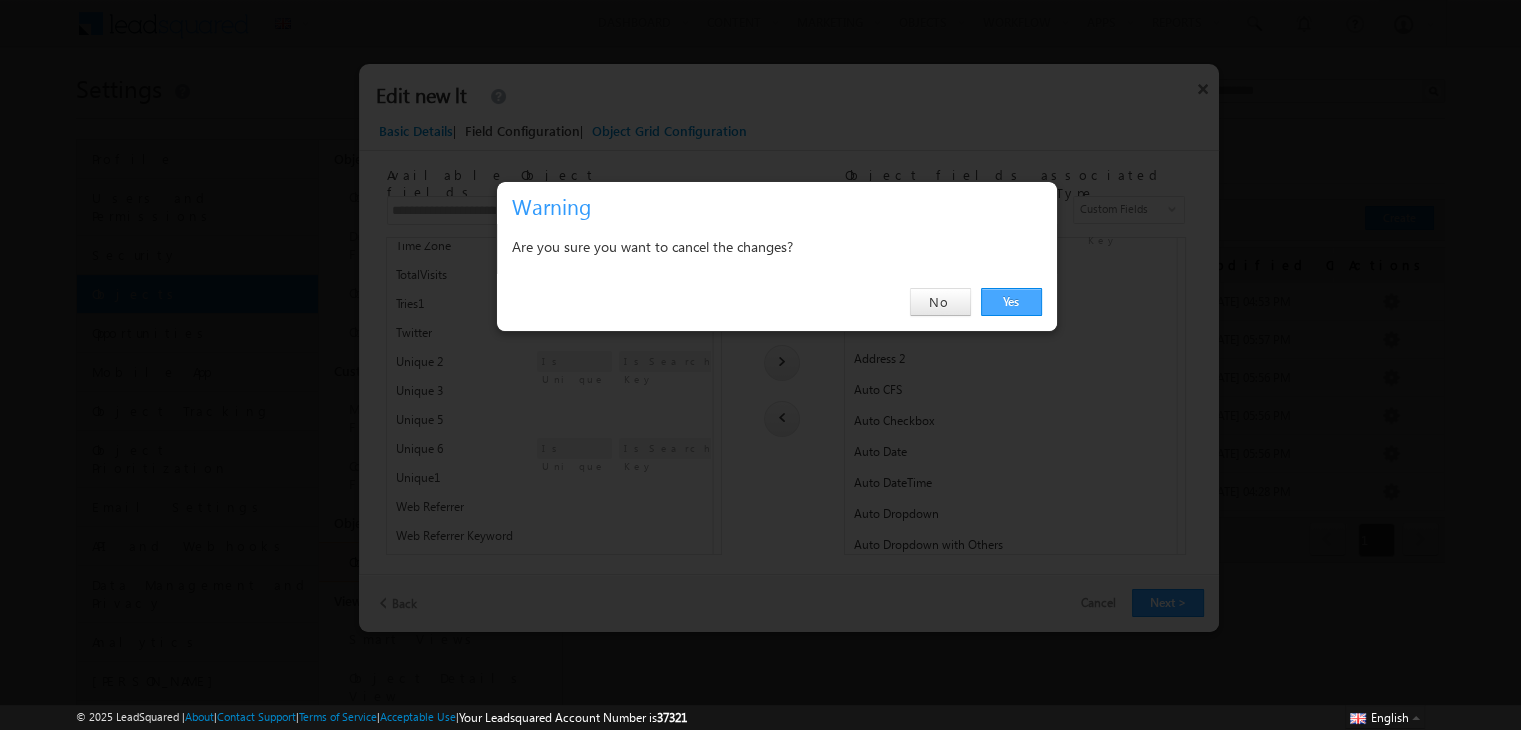 click on "Yes" at bounding box center (1011, 302) 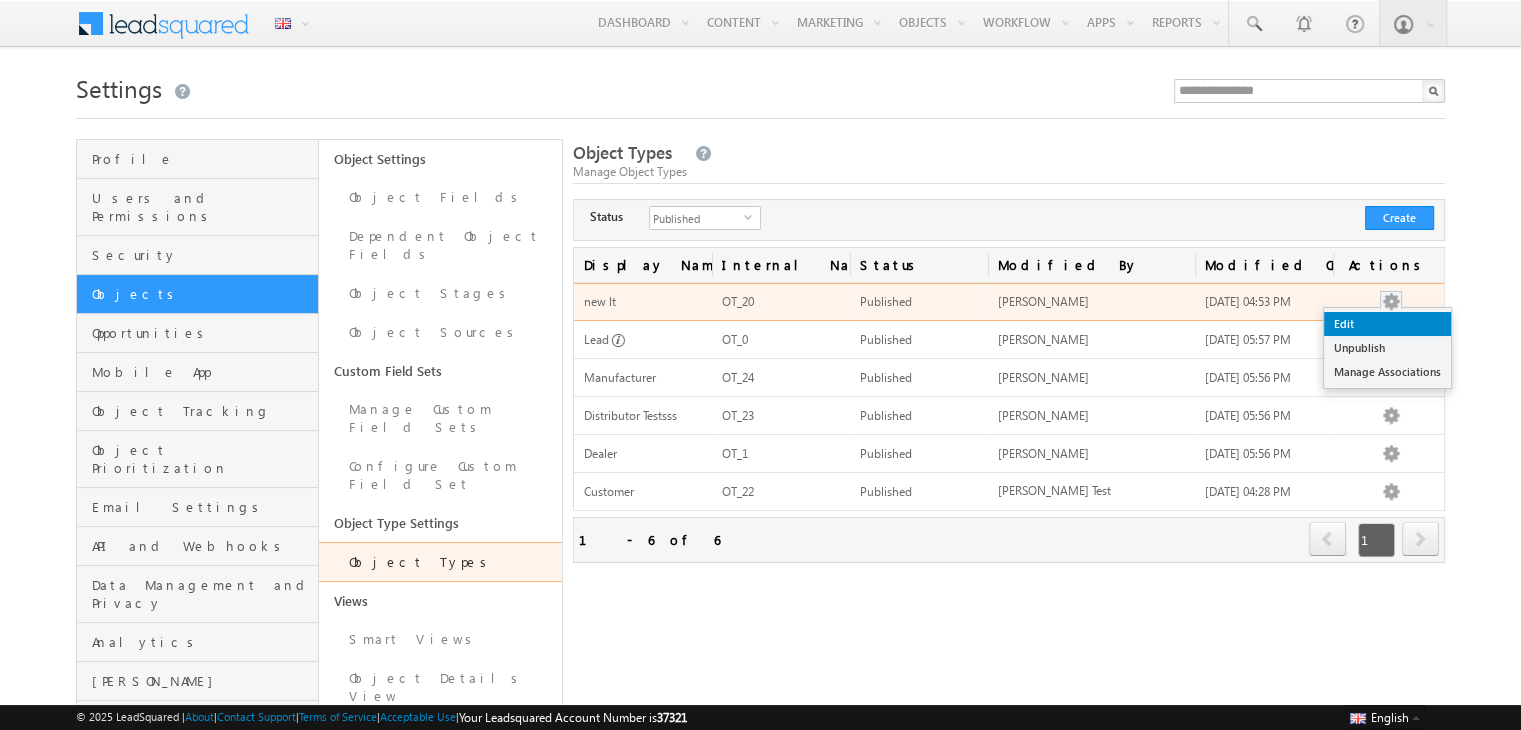click on "Edit" at bounding box center (1387, 324) 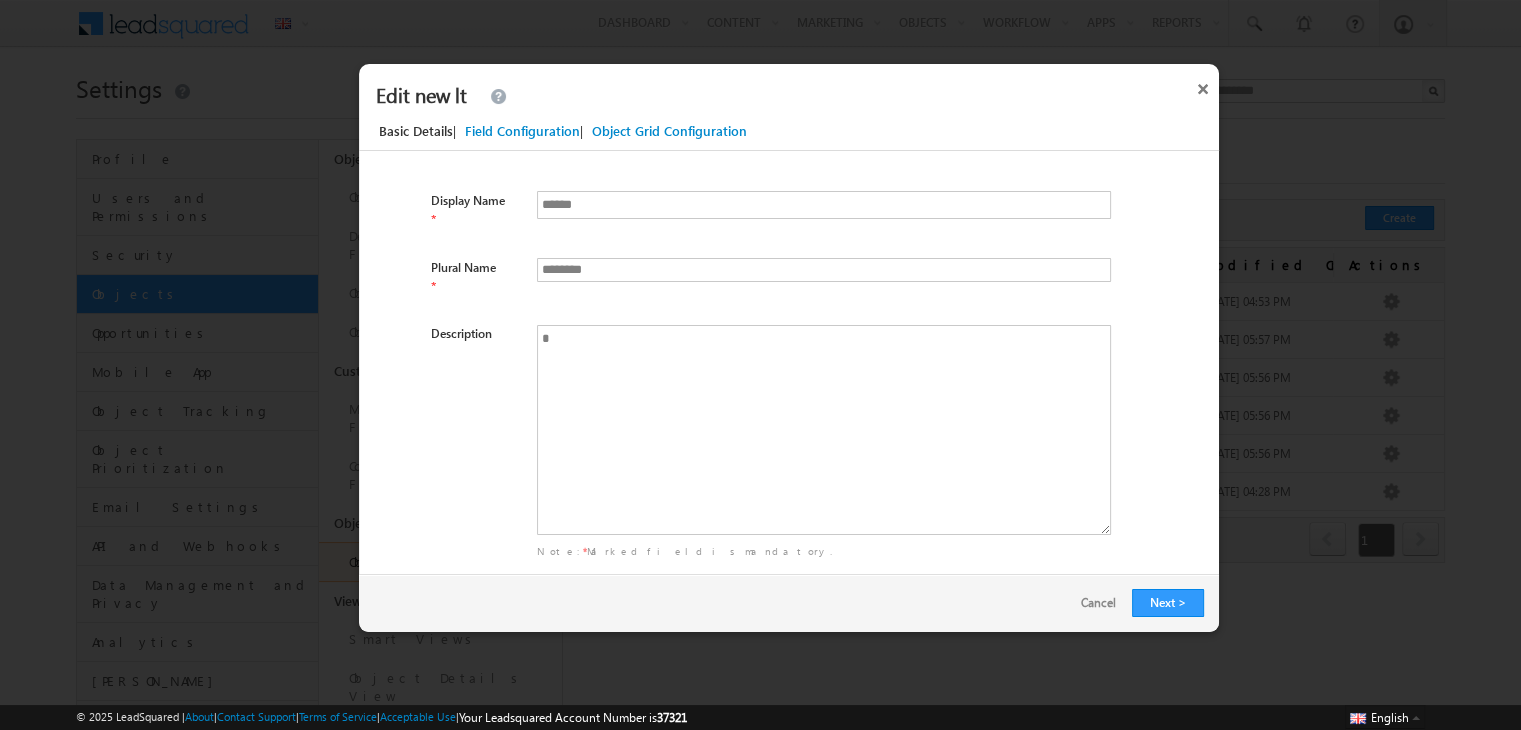 click on "Field Configuration" at bounding box center (522, 131) 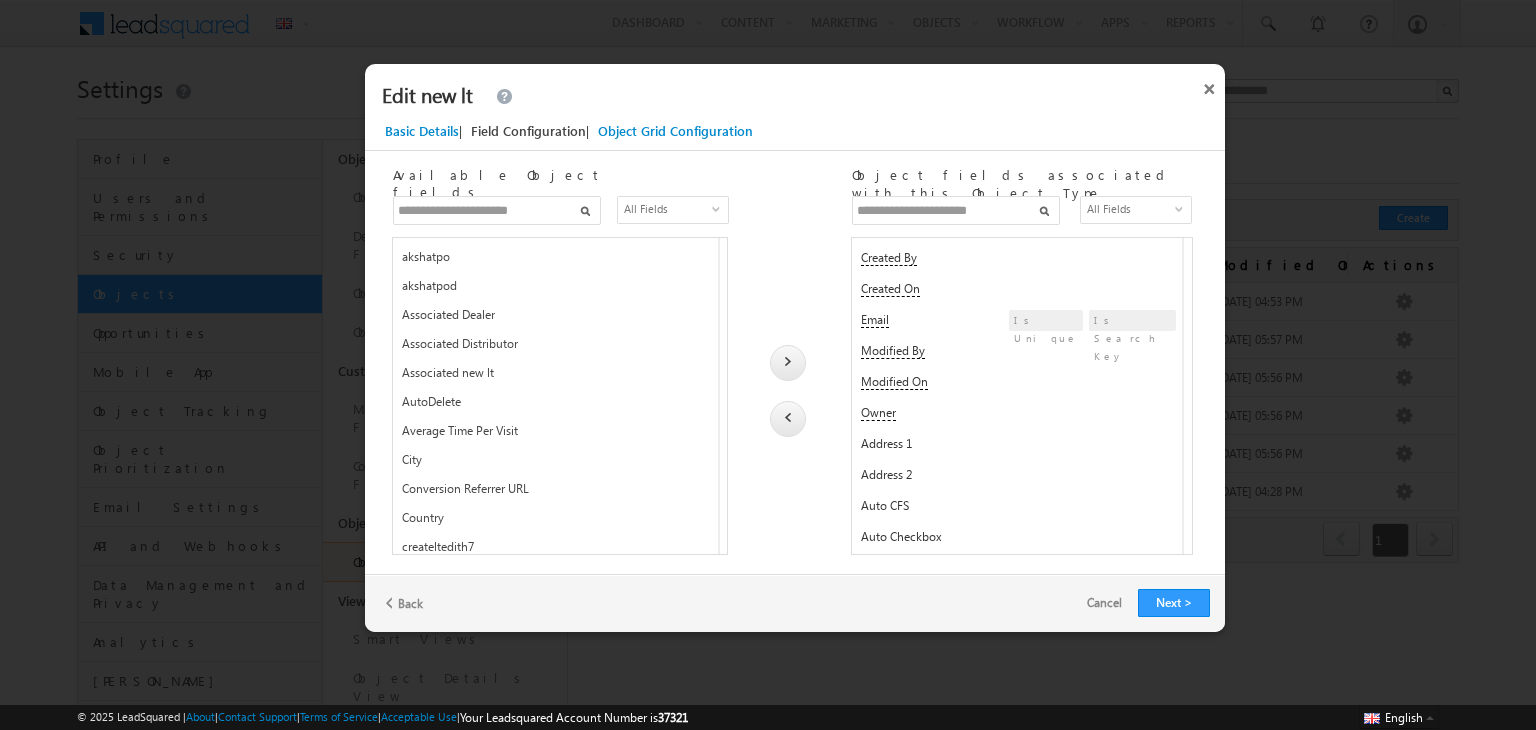 click at bounding box center (956, 210) 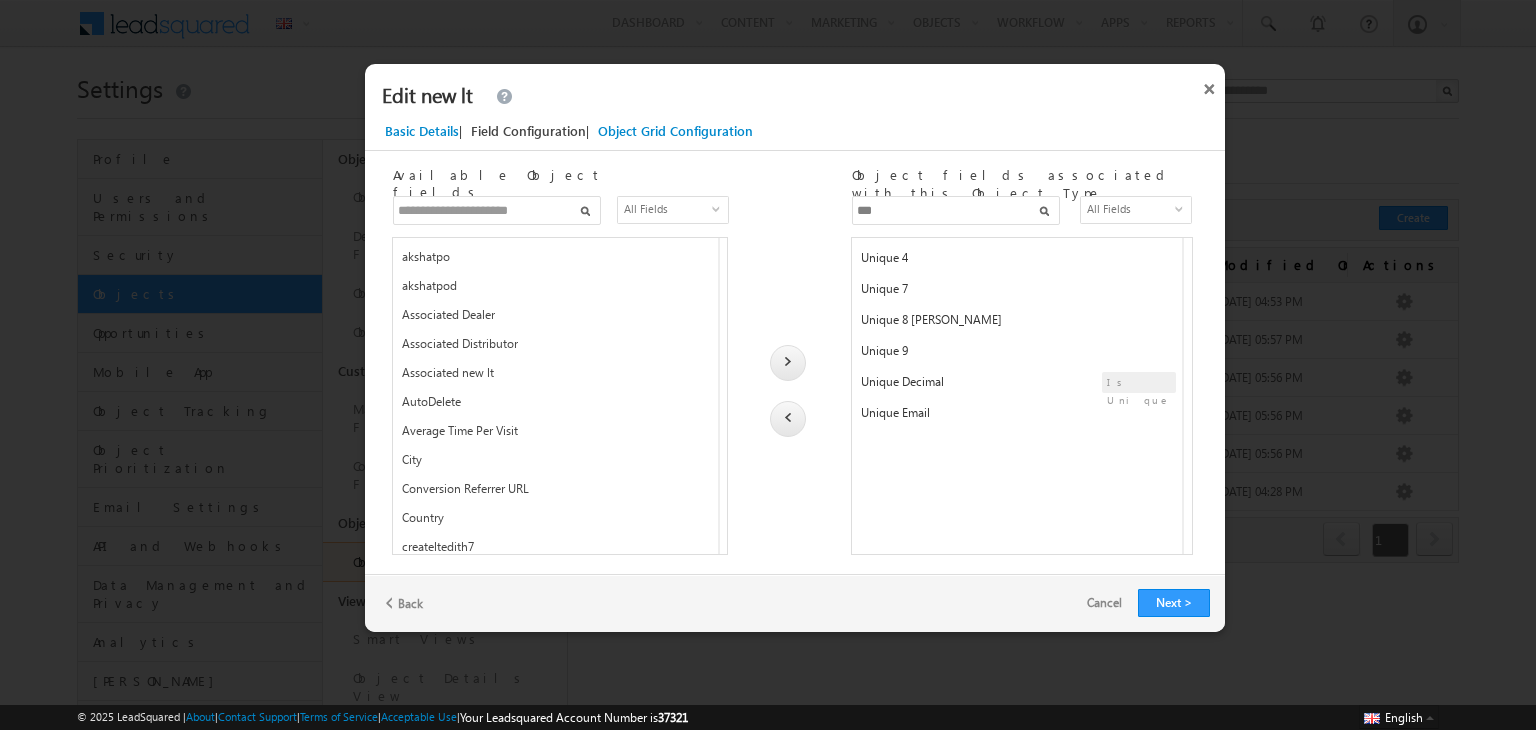 type on "***" 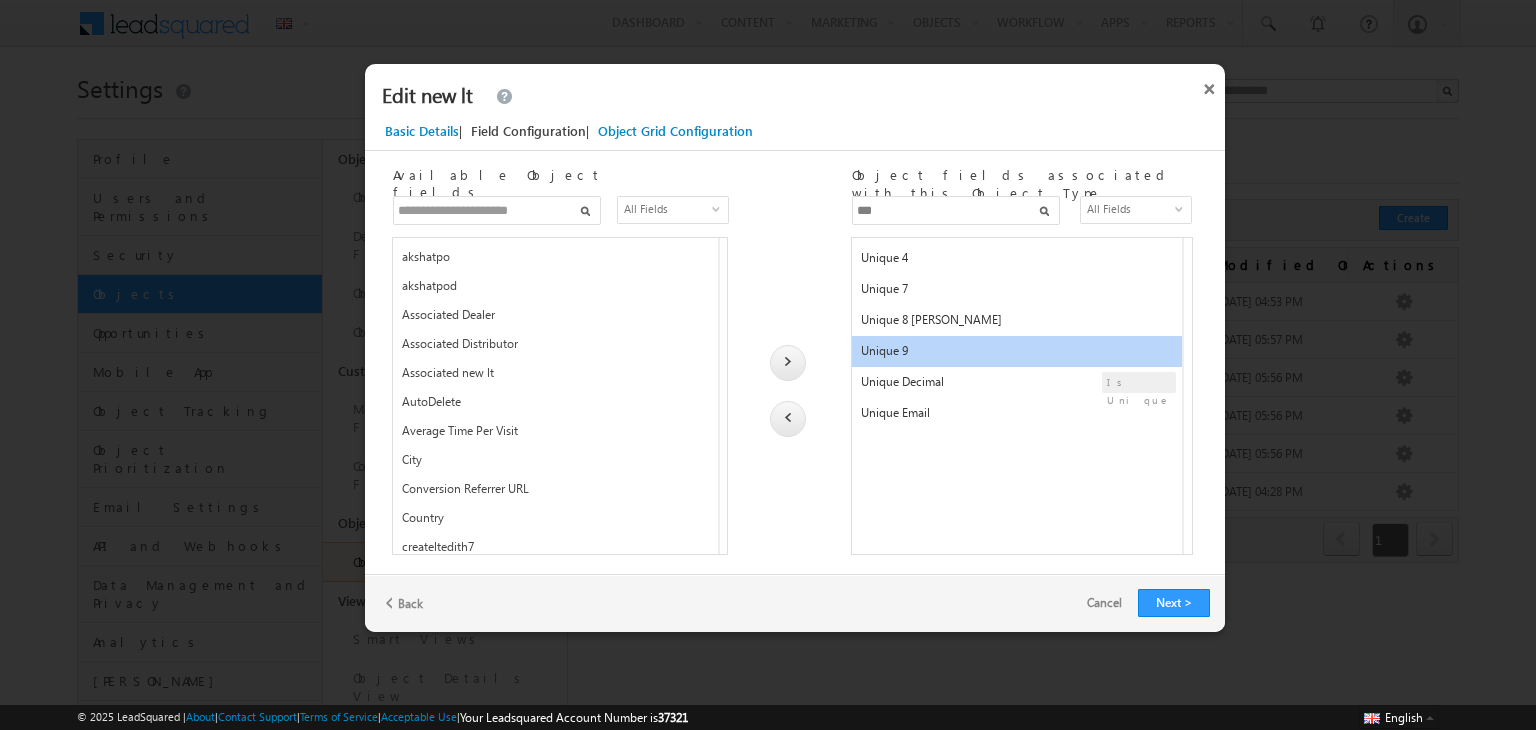 click at bounding box center [788, 419] 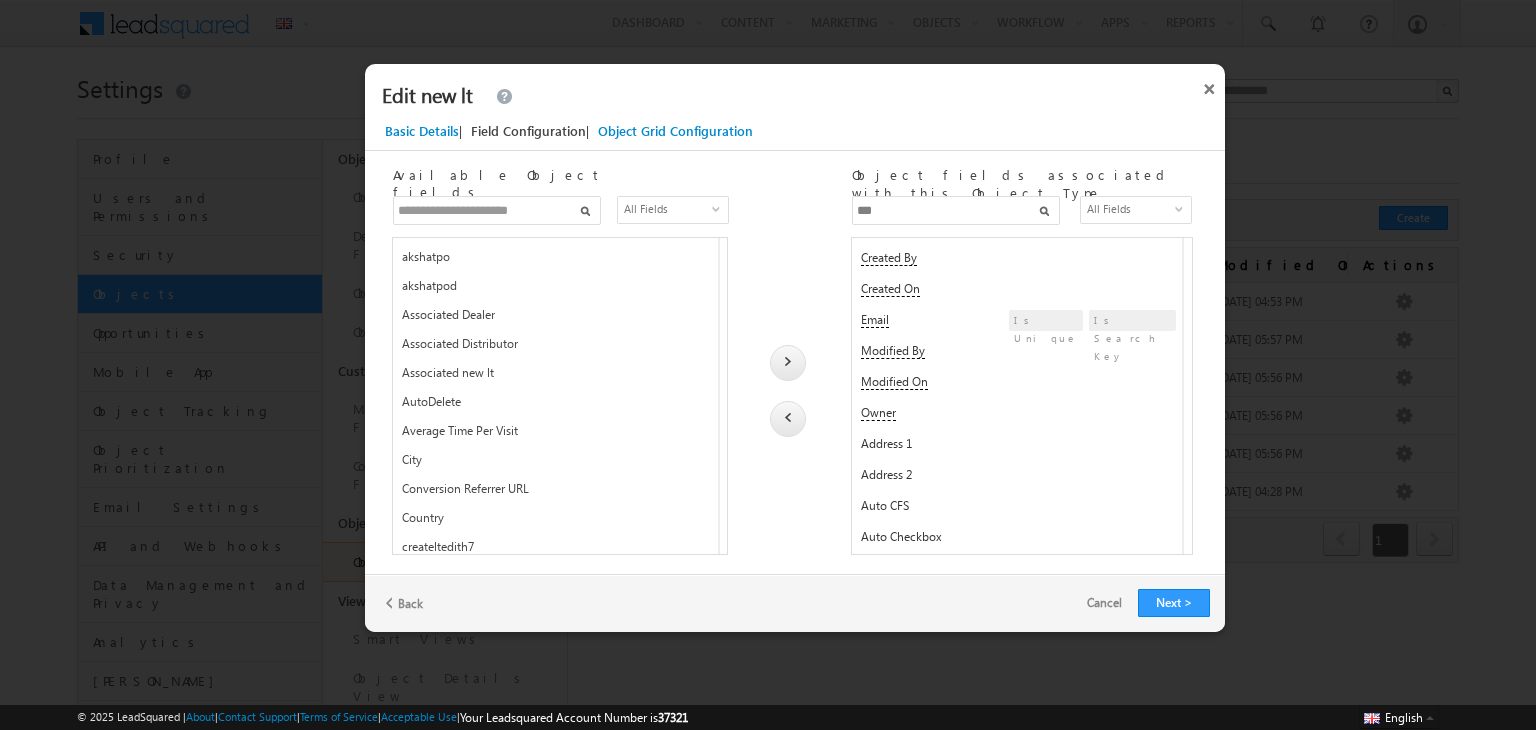 click on "***" at bounding box center (956, 210) 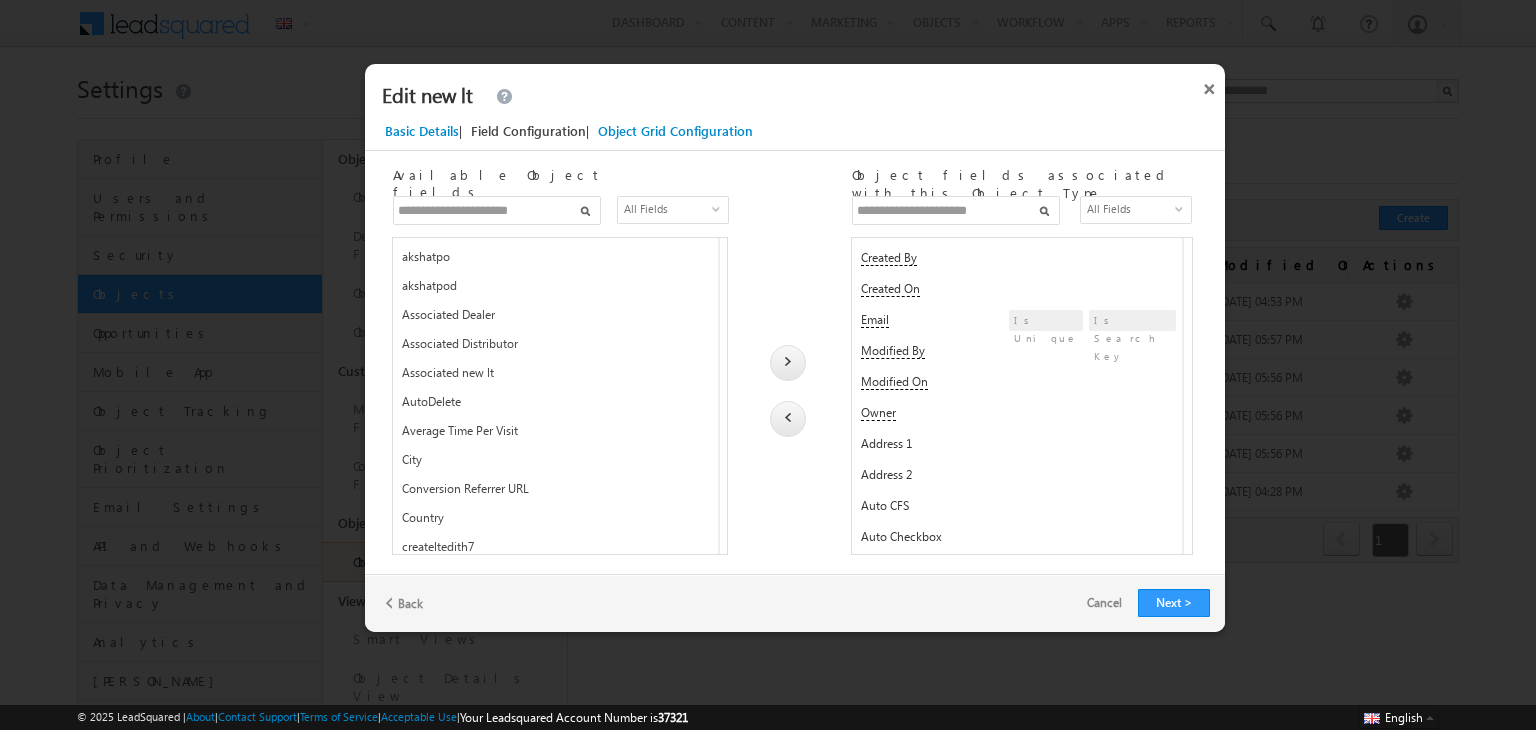 type 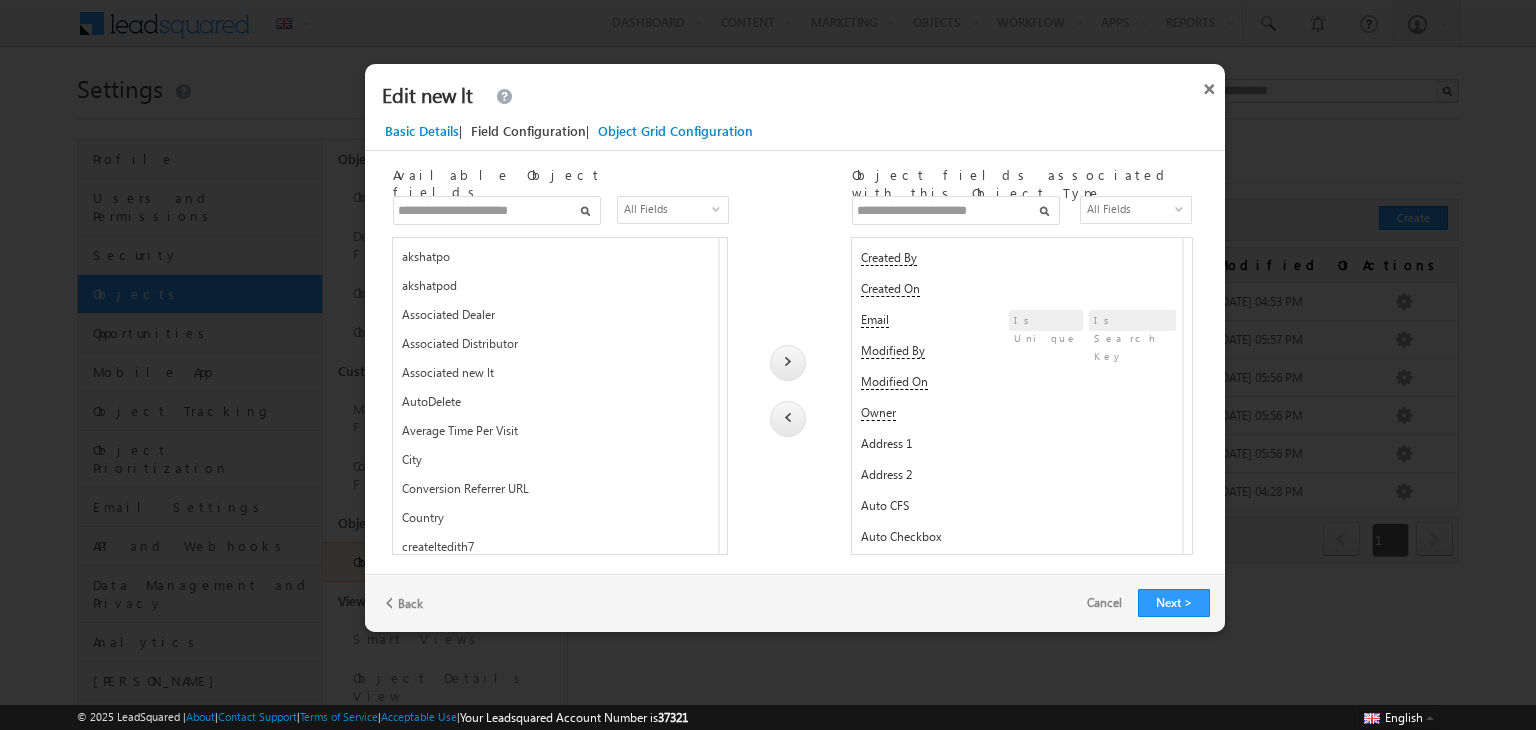 click on "All Fields" at bounding box center [1129, 209] 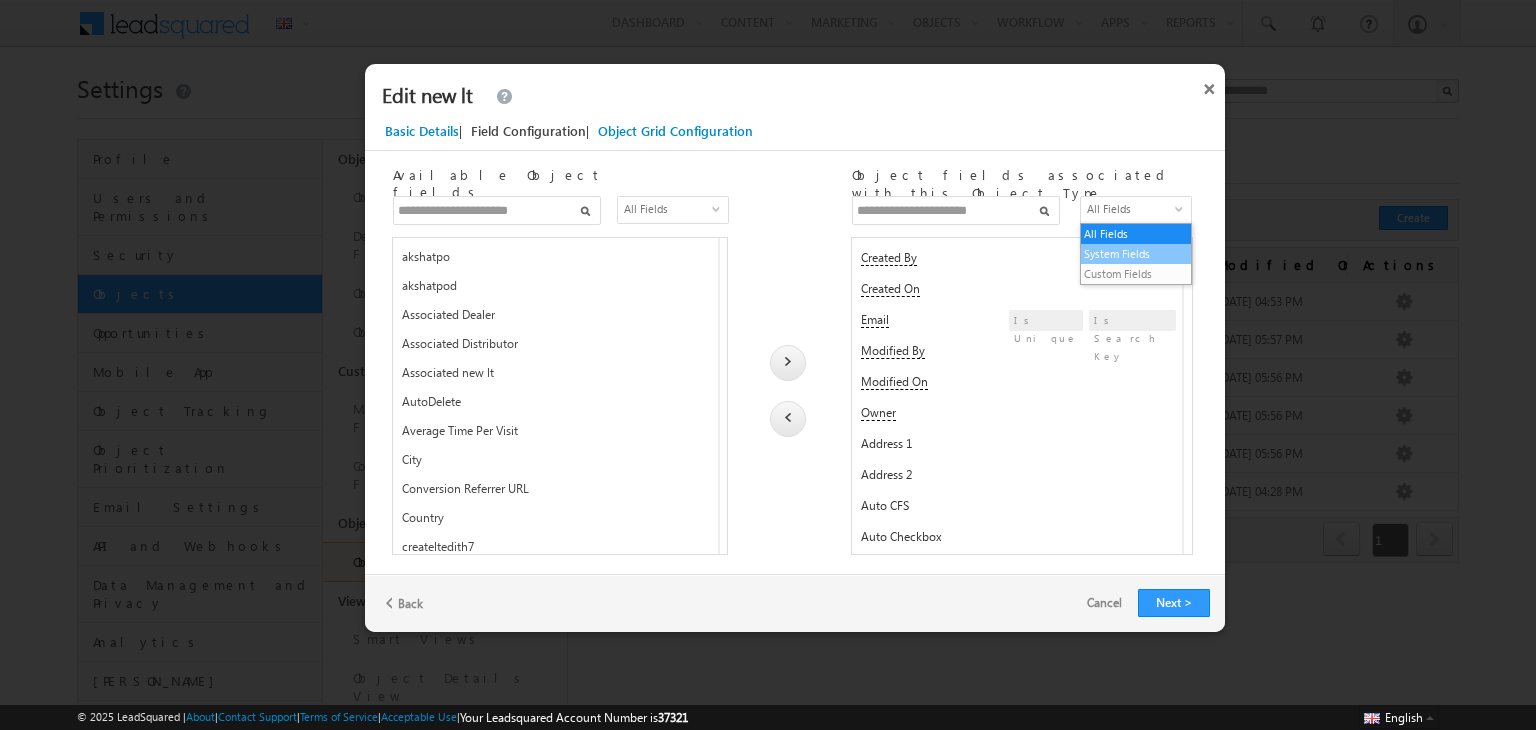 click on "System Fields" at bounding box center (1136, 254) 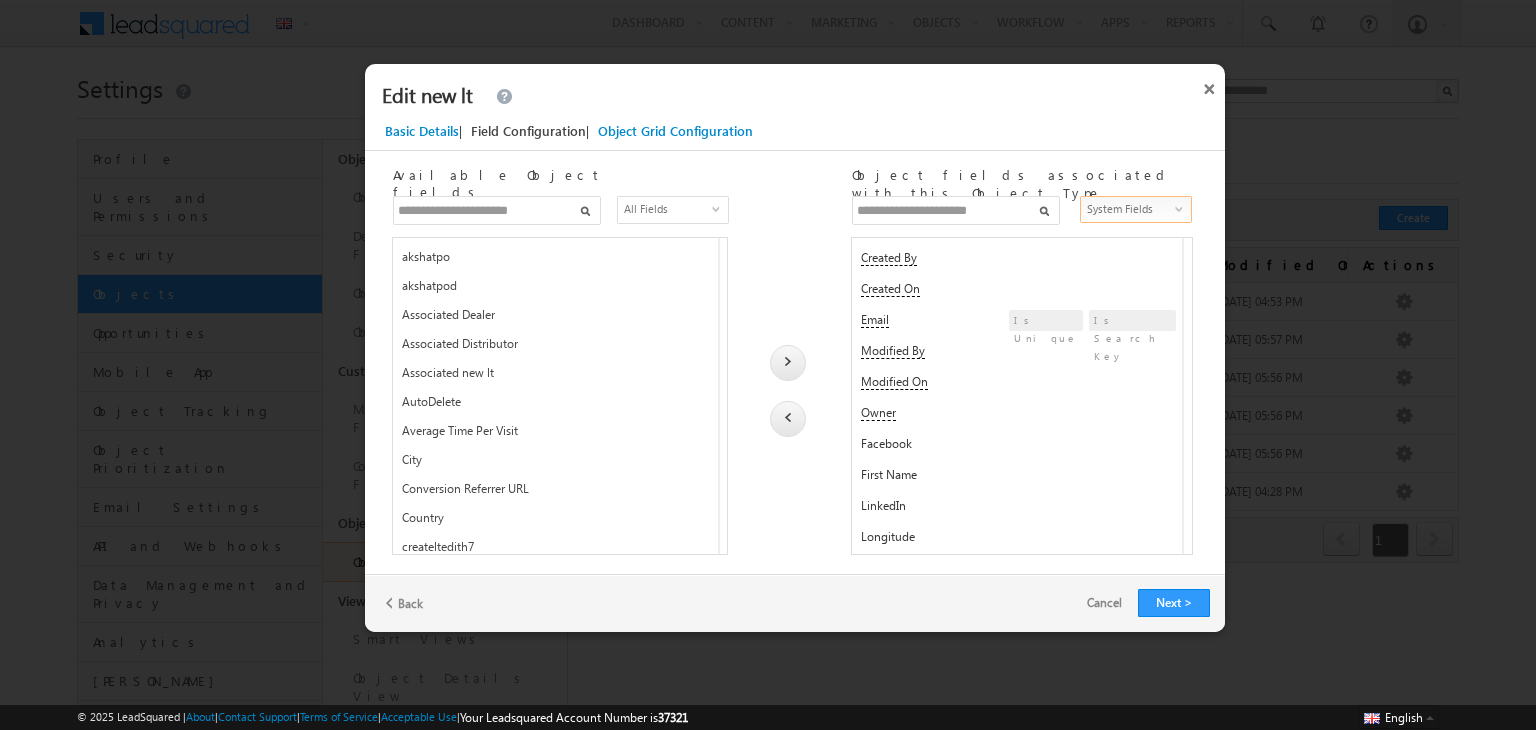click on "System Fields" at bounding box center (1129, 209) 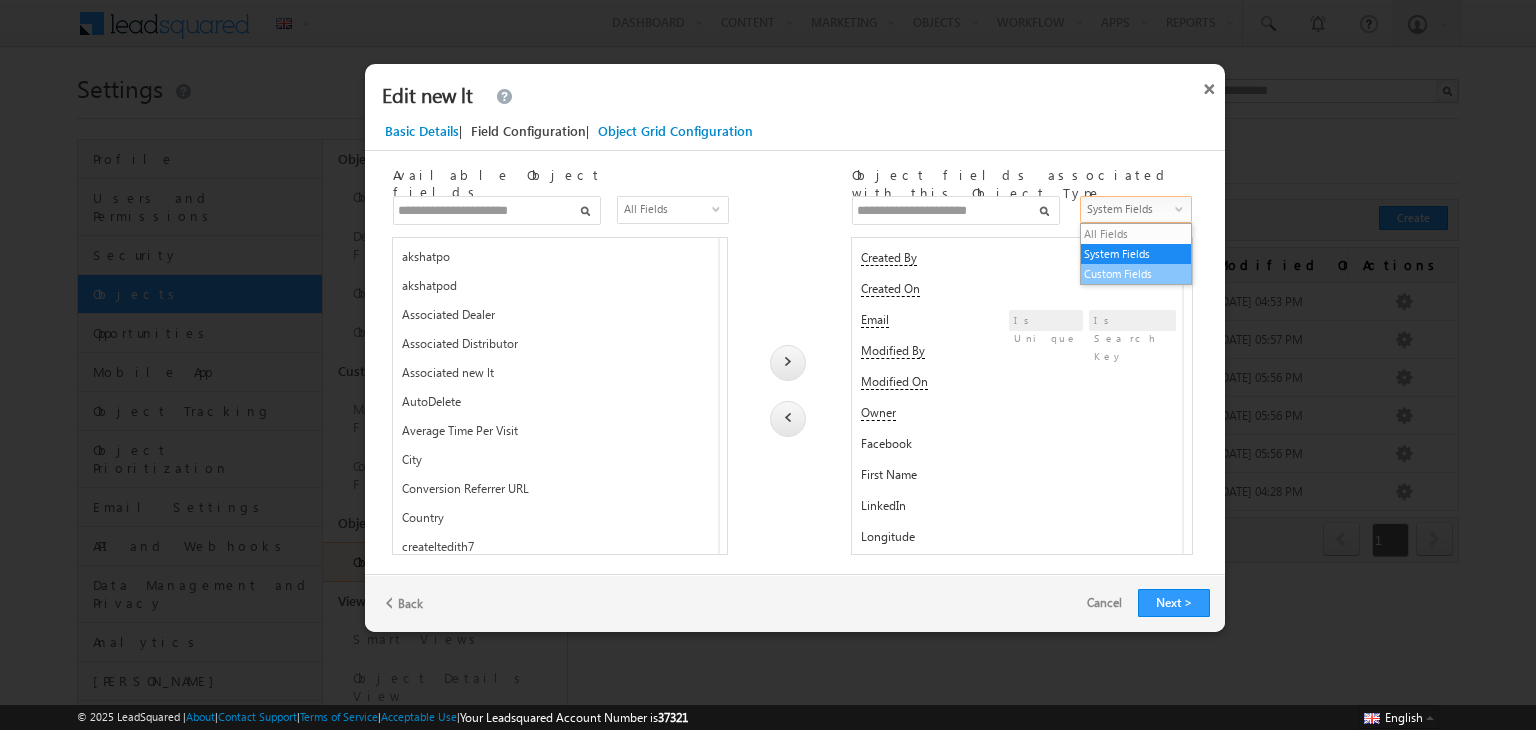 click on "Custom Fields" at bounding box center (1136, 274) 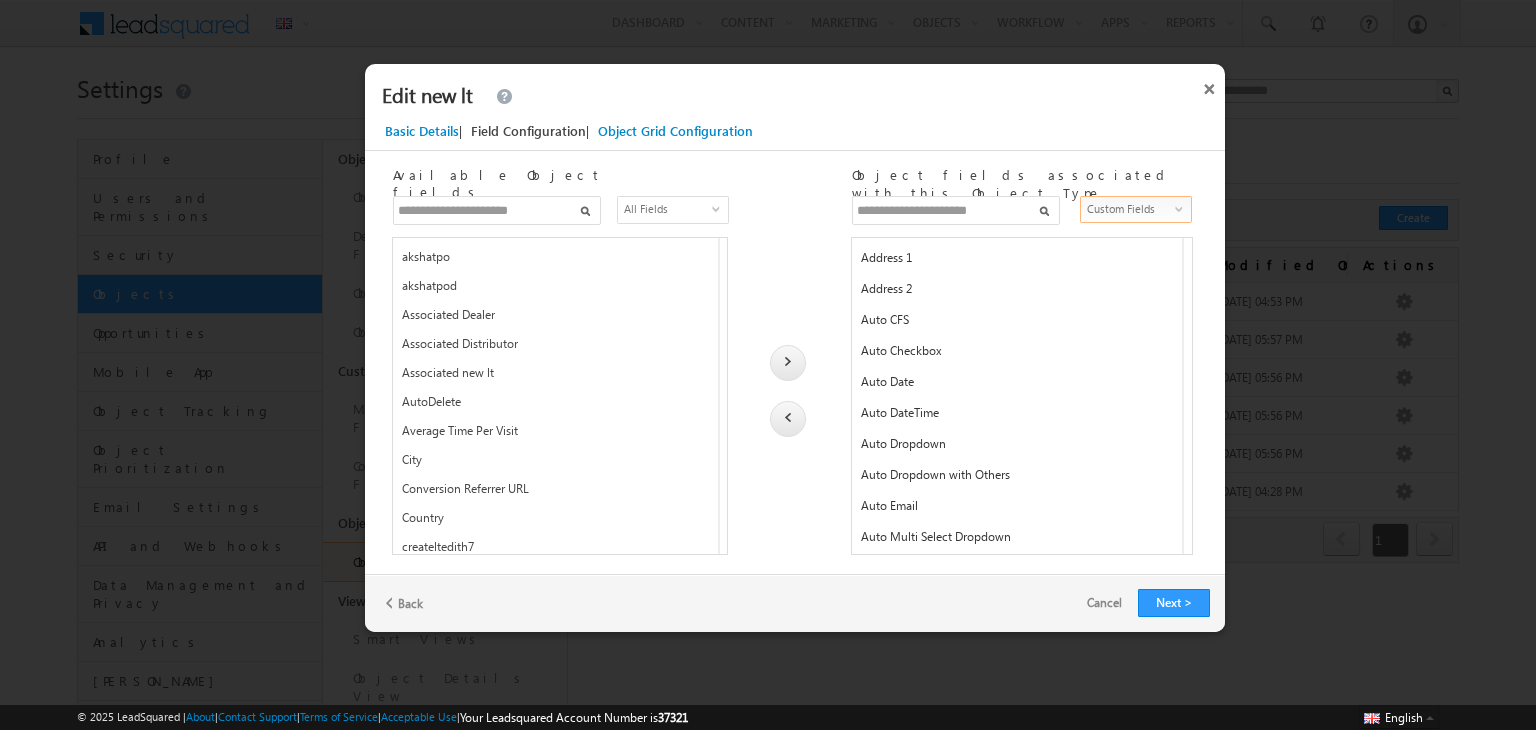 click on "Custom Fields" at bounding box center (1129, 209) 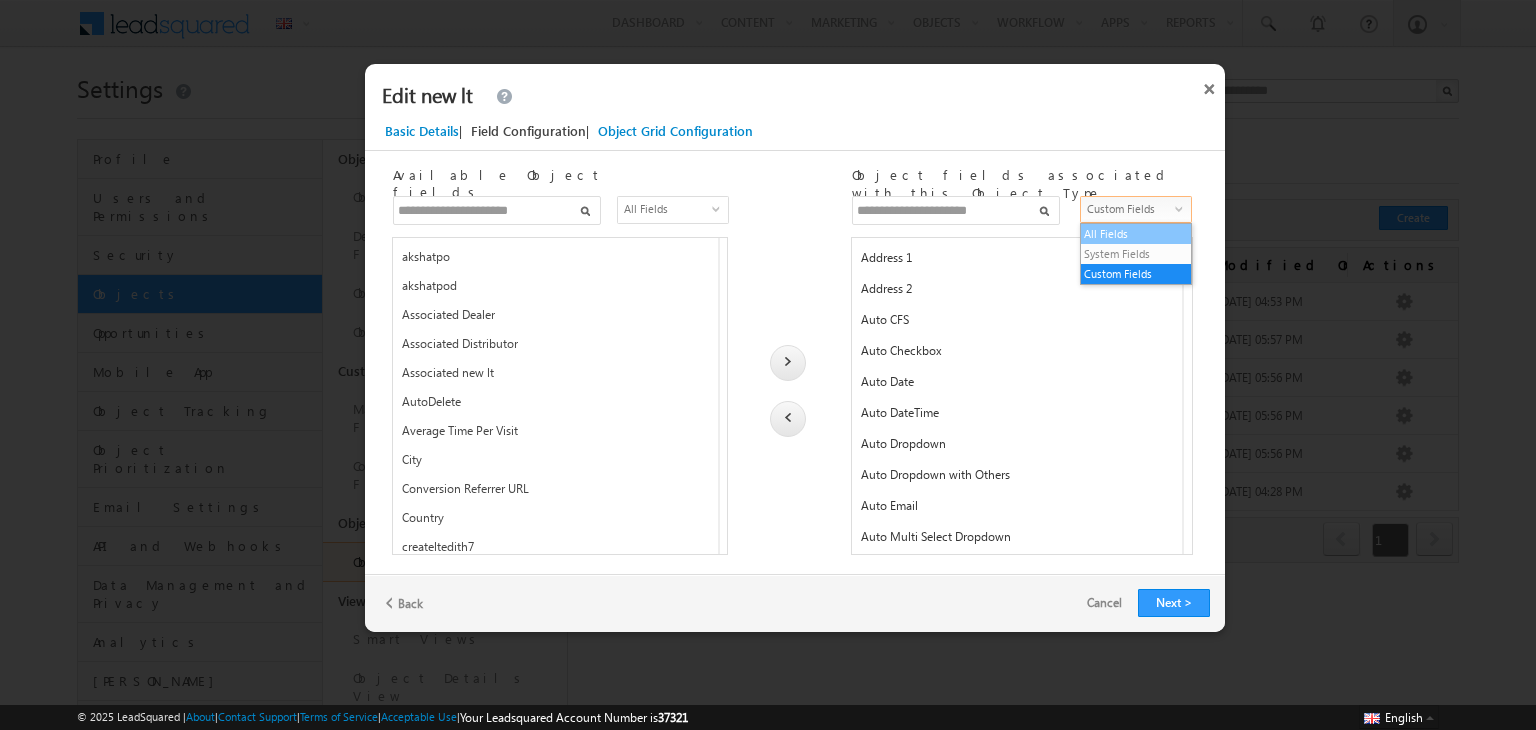 click on "All Fields" at bounding box center [1136, 234] 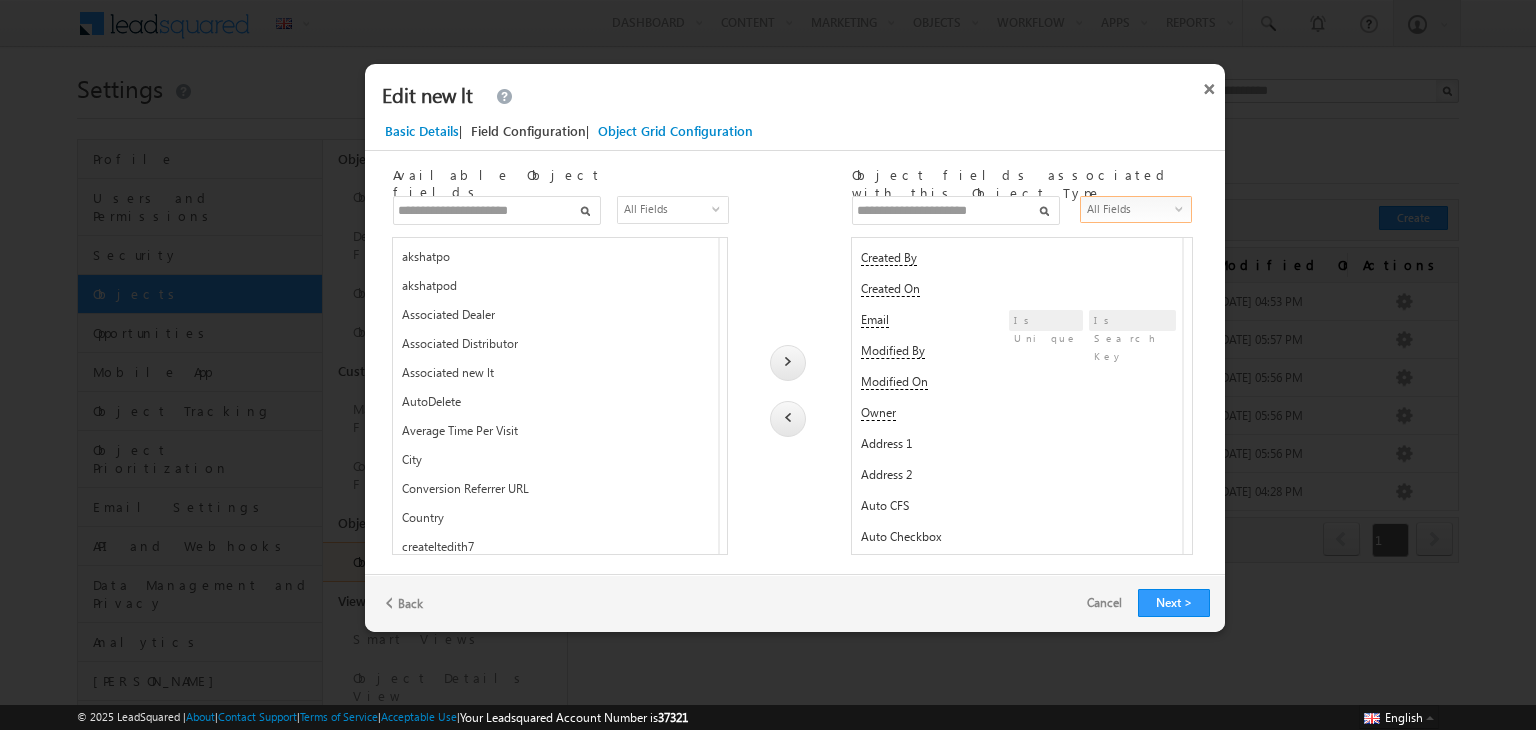 click on "All Fields" at bounding box center (1129, 209) 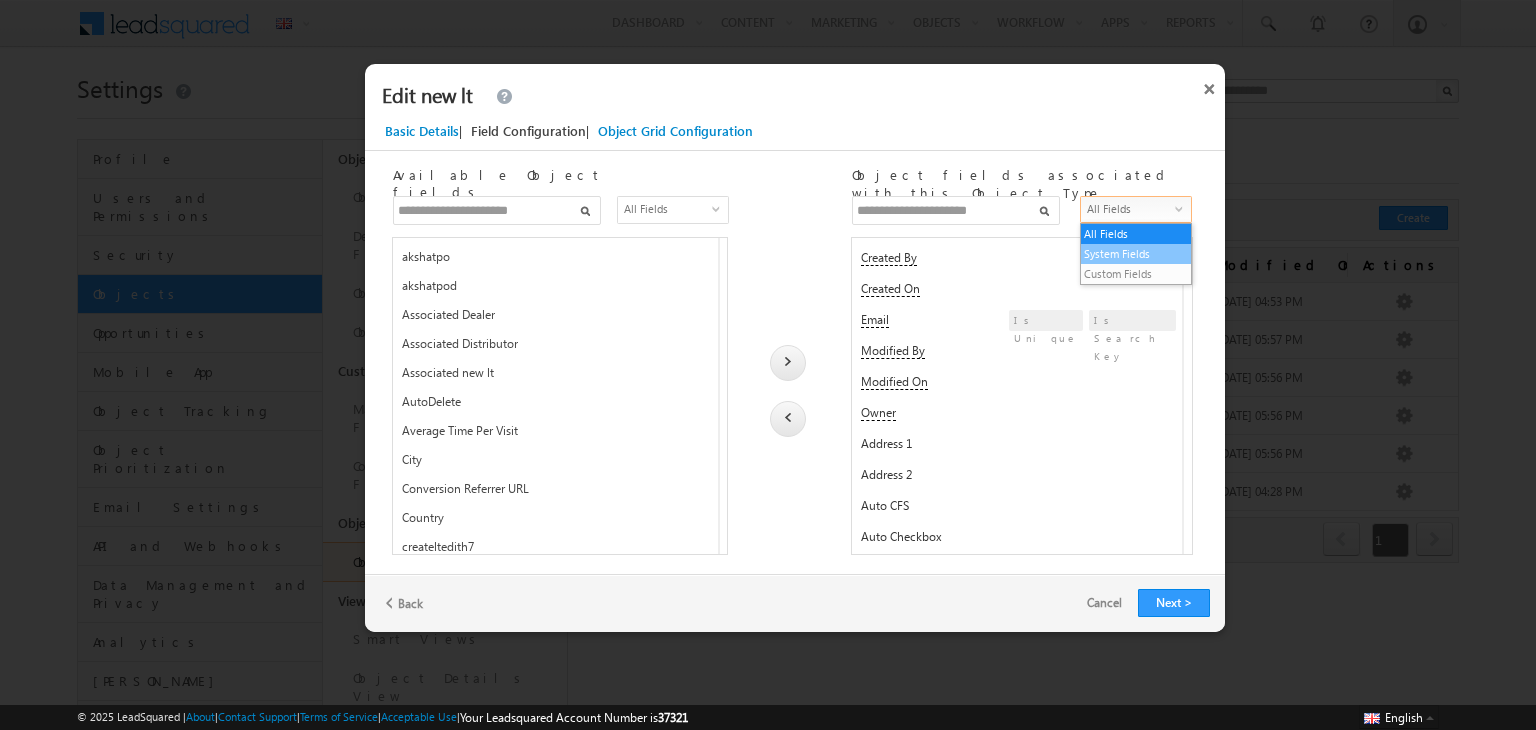 click on "System Fields" at bounding box center (1136, 254) 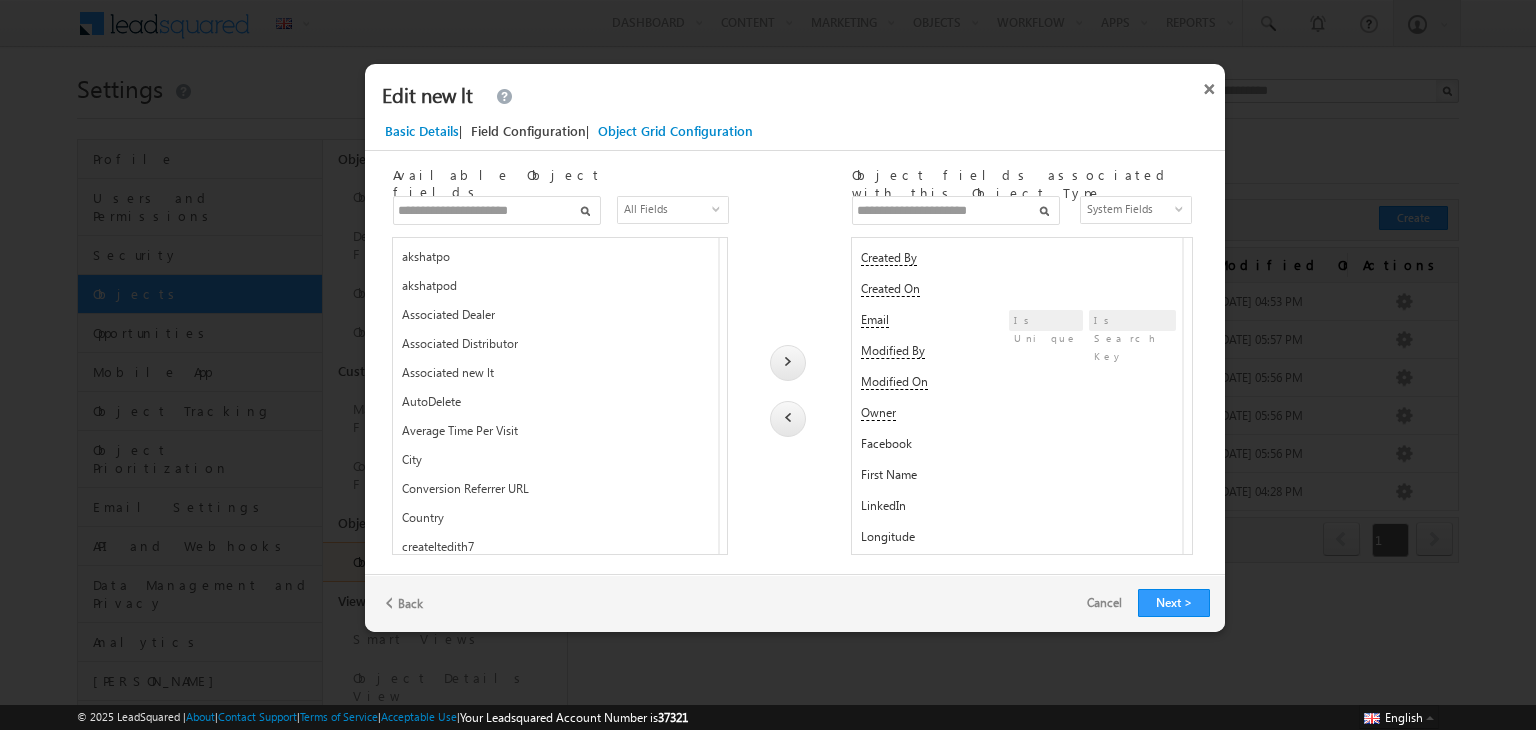 click on "Object fields associated with this Object Type" at bounding box center [1022, 172] 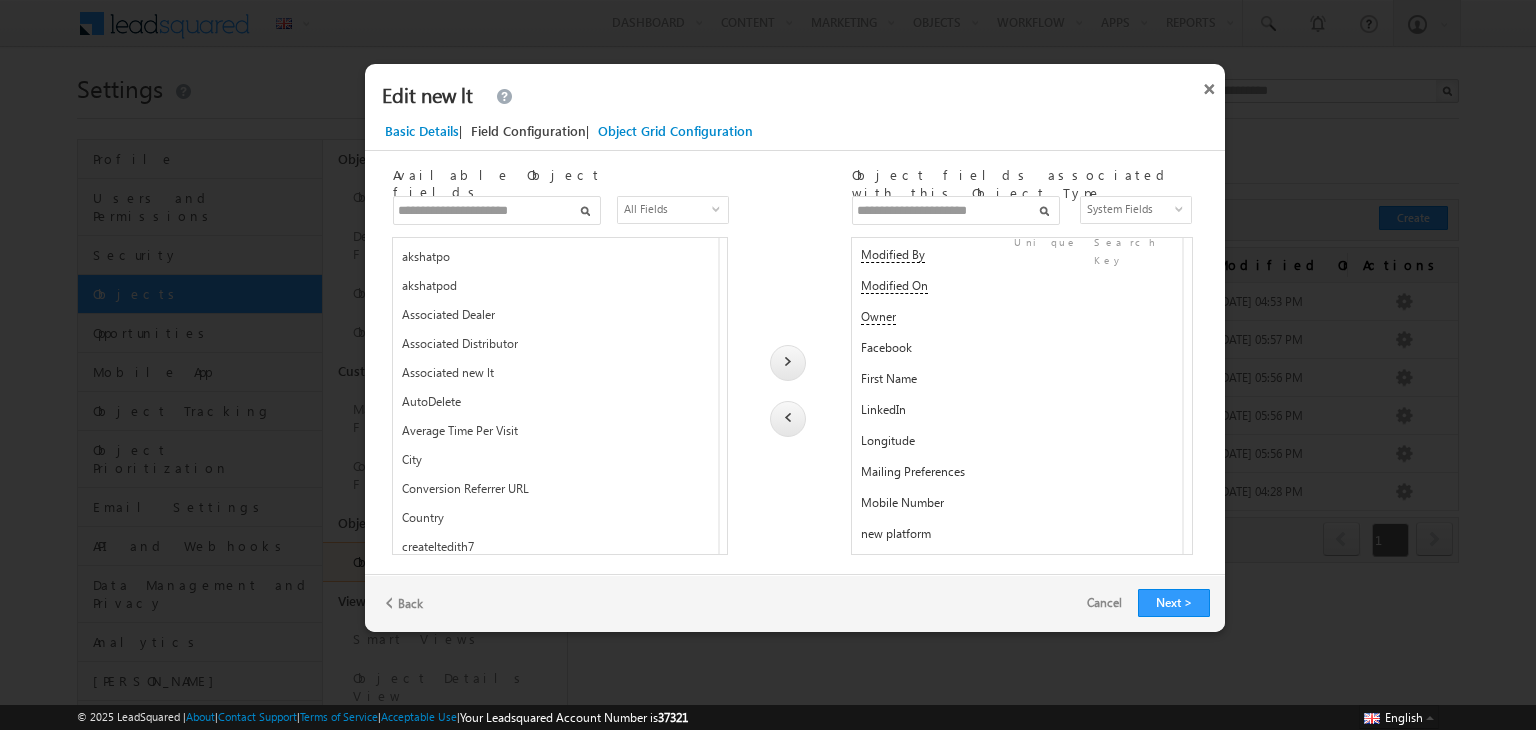 scroll, scrollTop: 0, scrollLeft: 0, axis: both 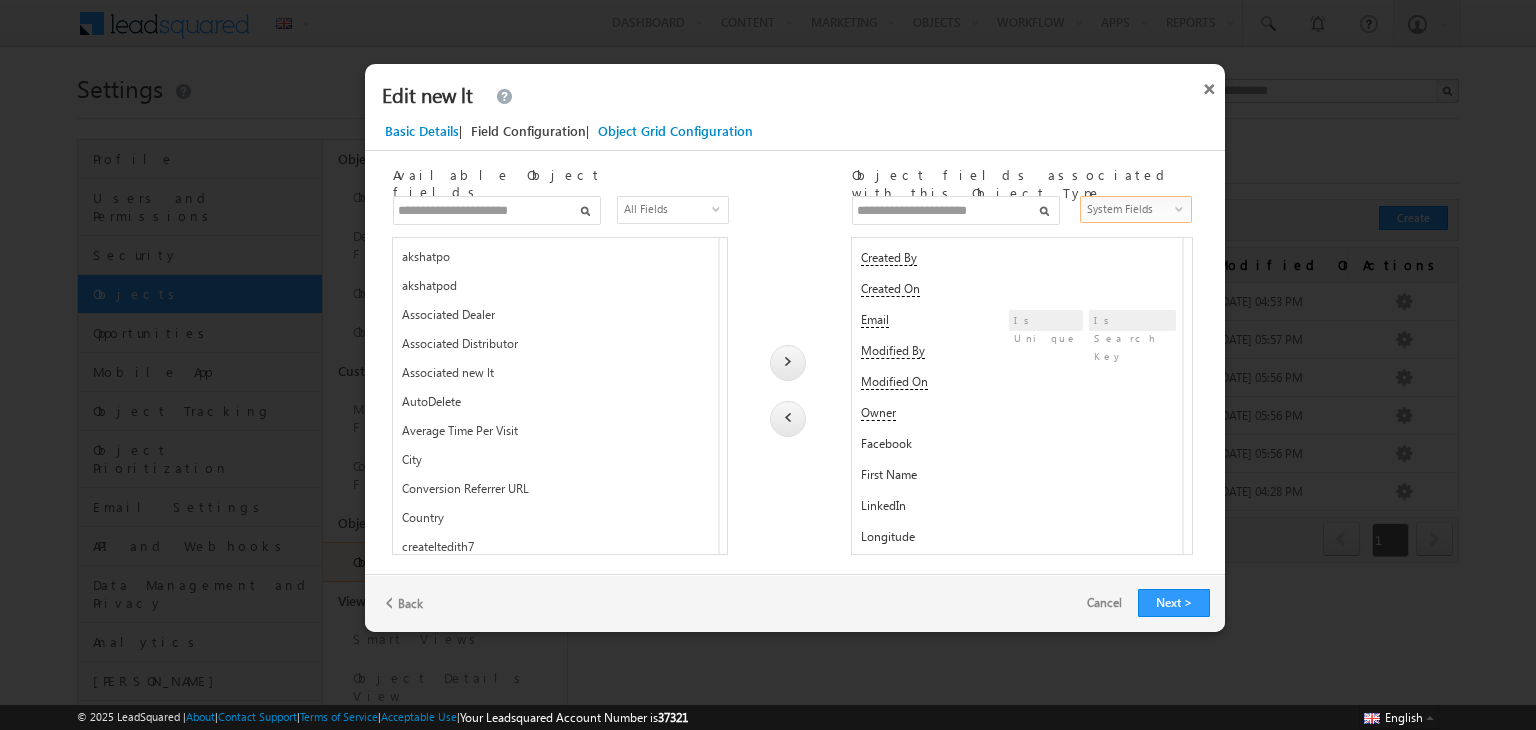 click on "System Fields" at bounding box center [1129, 209] 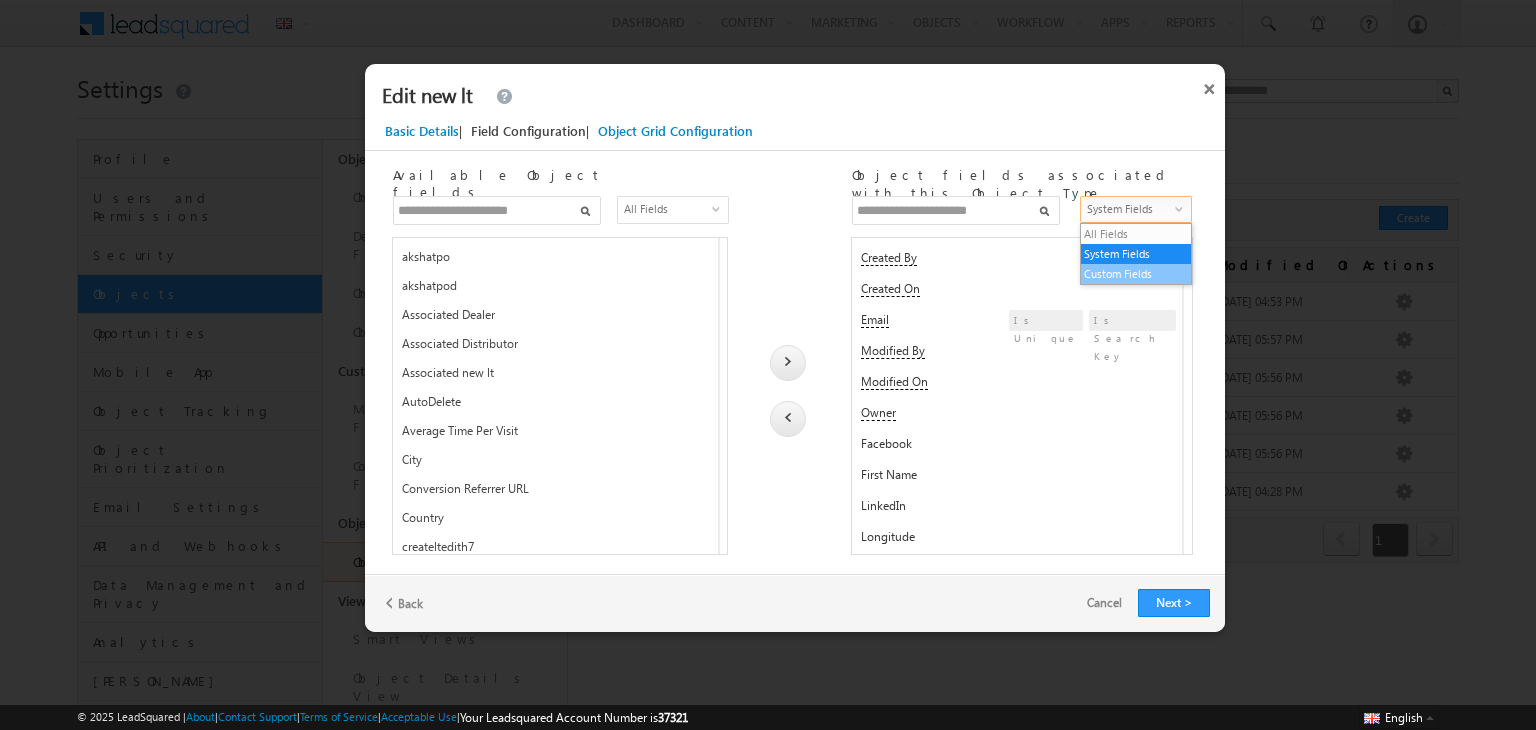 click on "Custom Fields" at bounding box center (1136, 274) 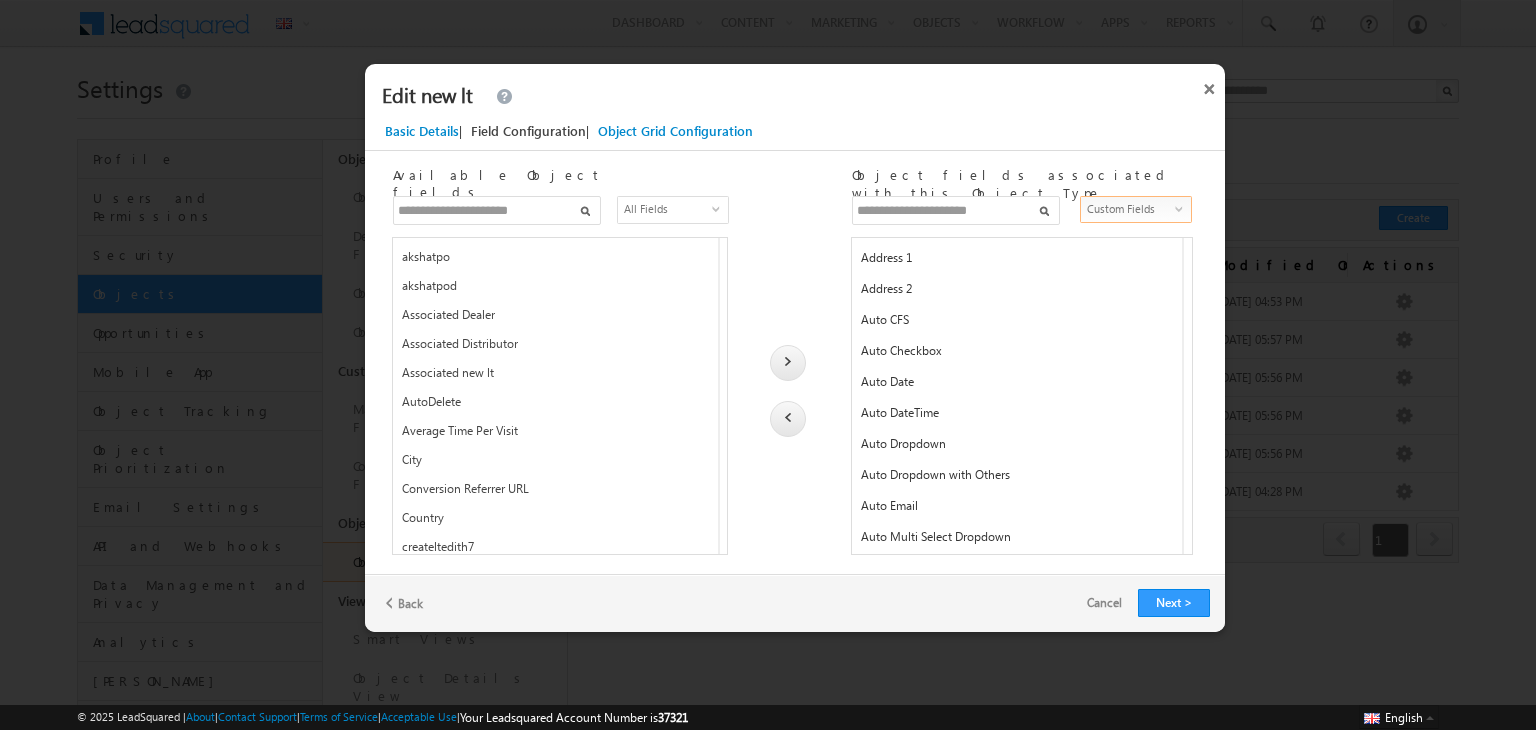 scroll, scrollTop: 652, scrollLeft: 0, axis: vertical 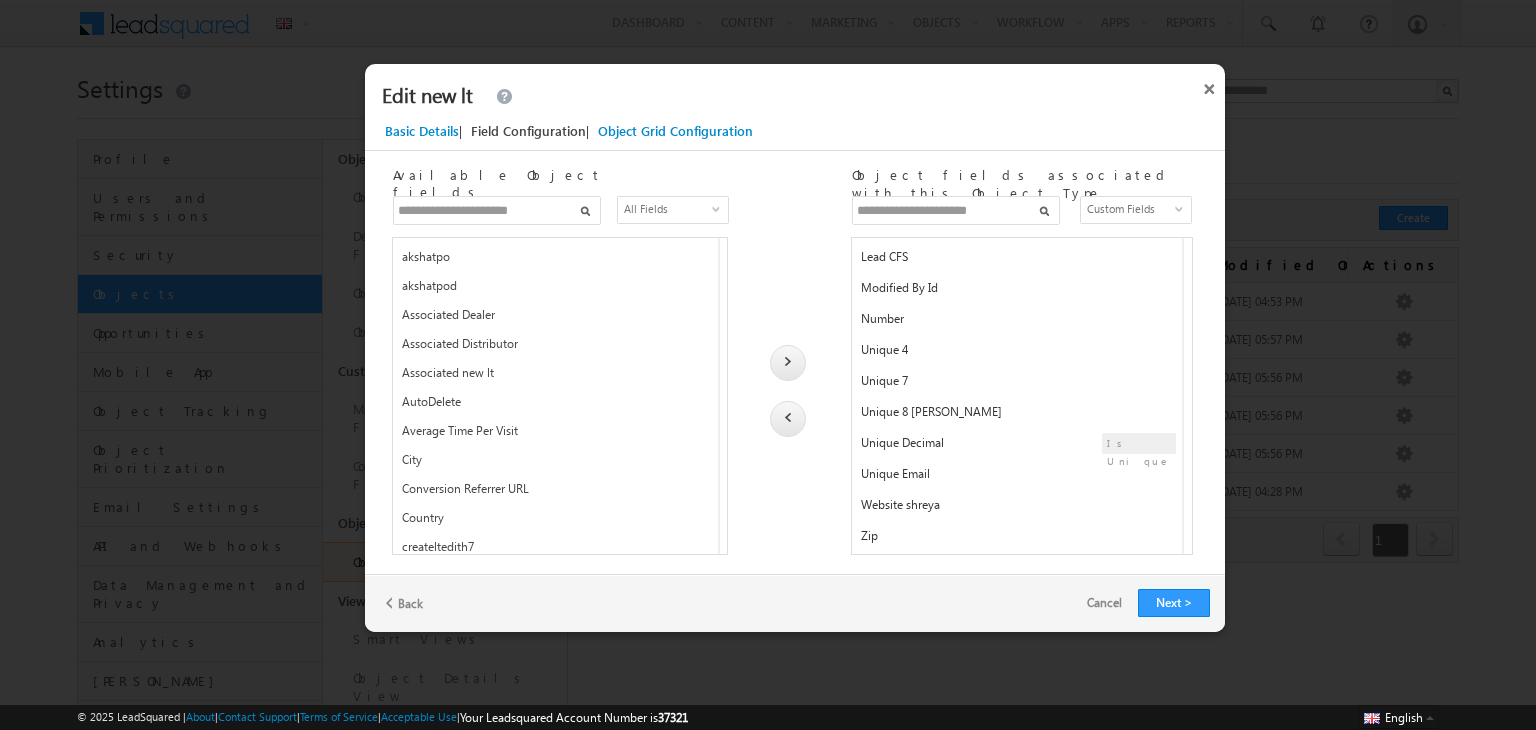 click on "Zip" at bounding box center [1015, 540] 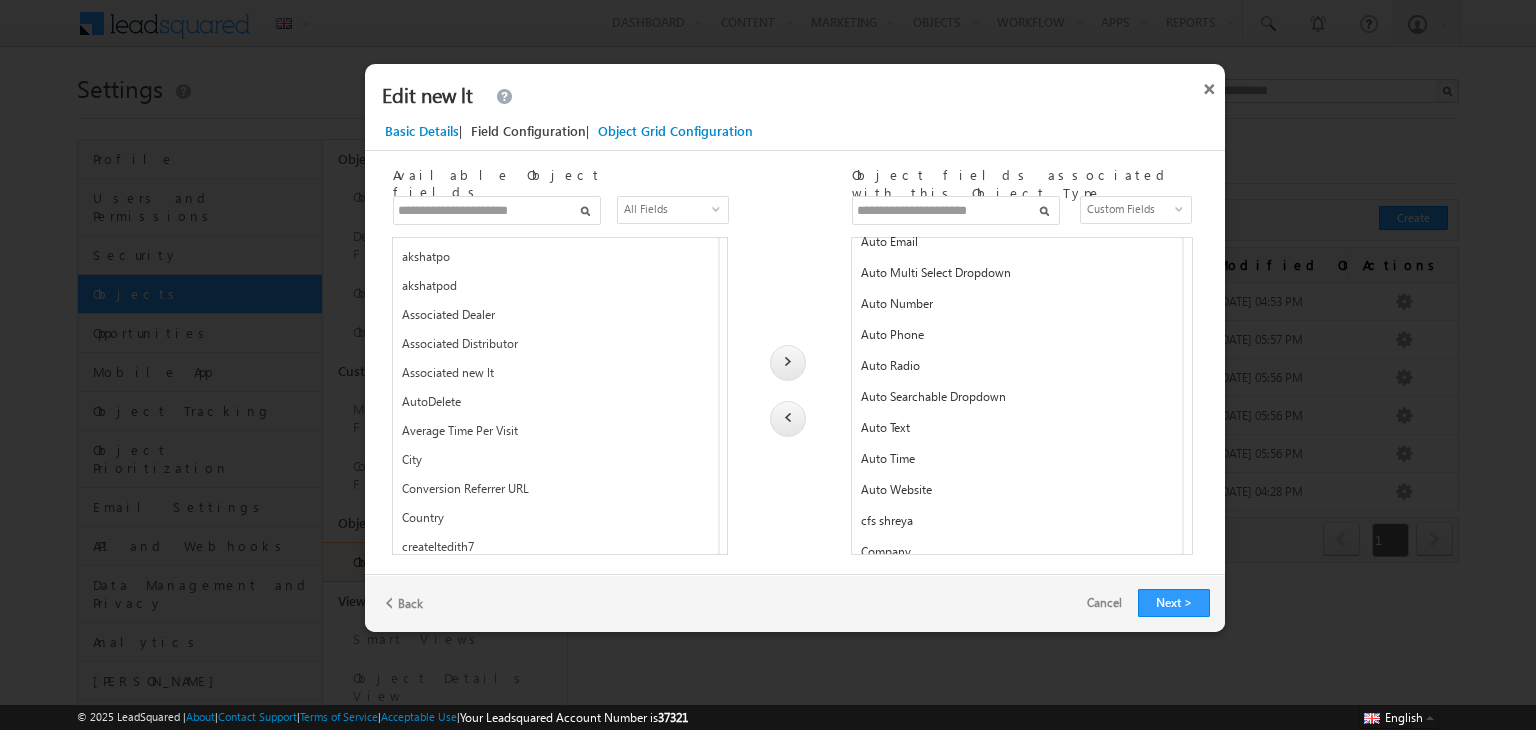 scroll, scrollTop: 324, scrollLeft: 0, axis: vertical 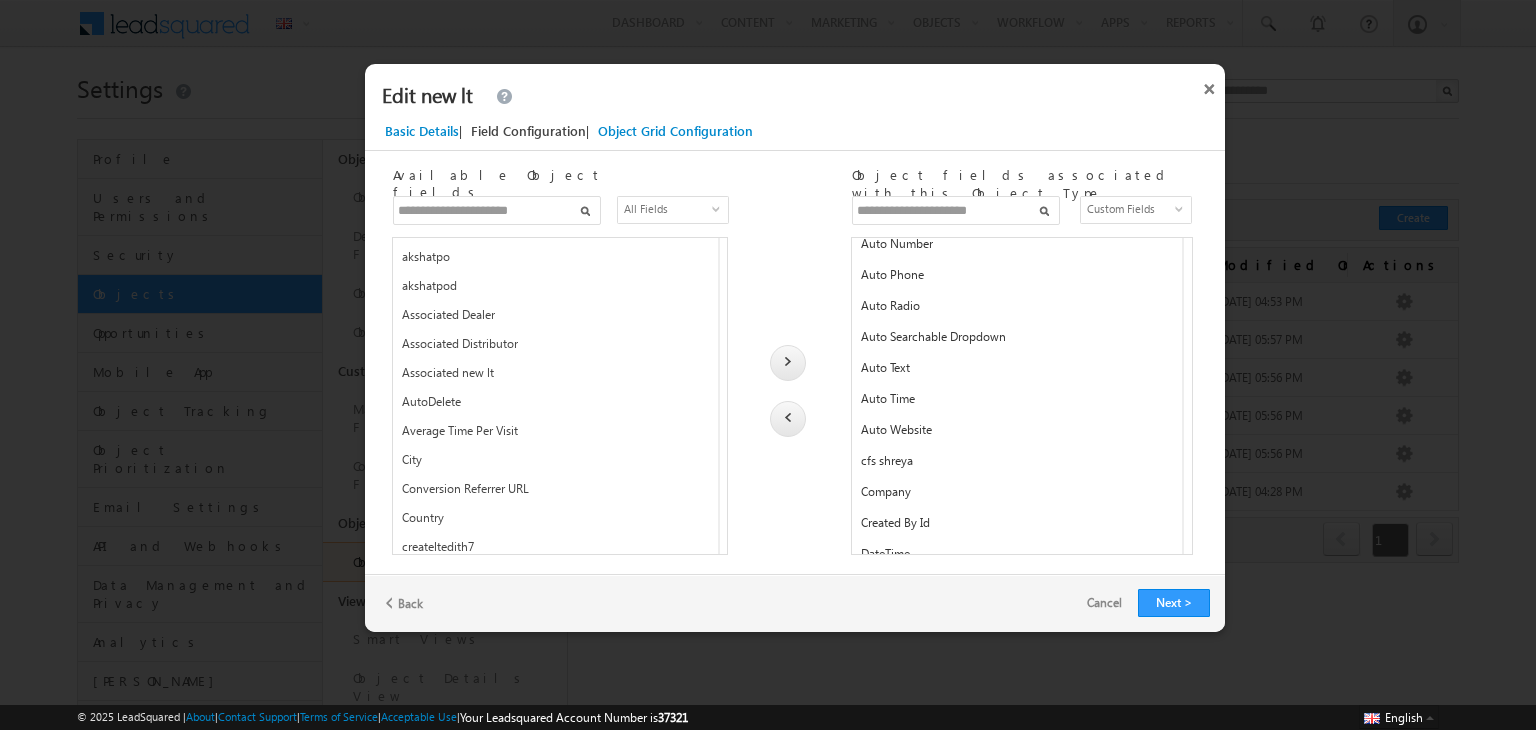 click at bounding box center (788, 419) 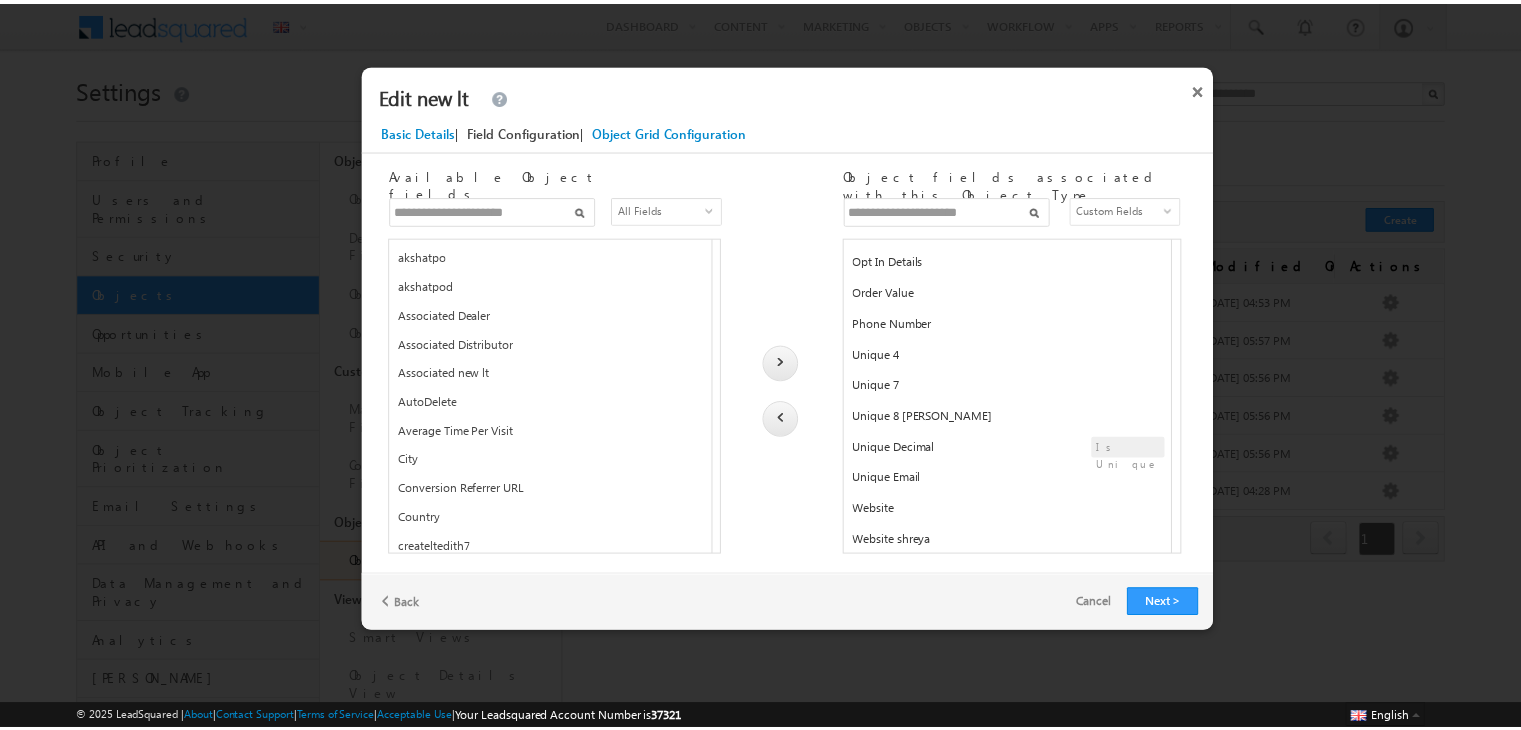 scroll, scrollTop: 1396, scrollLeft: 0, axis: vertical 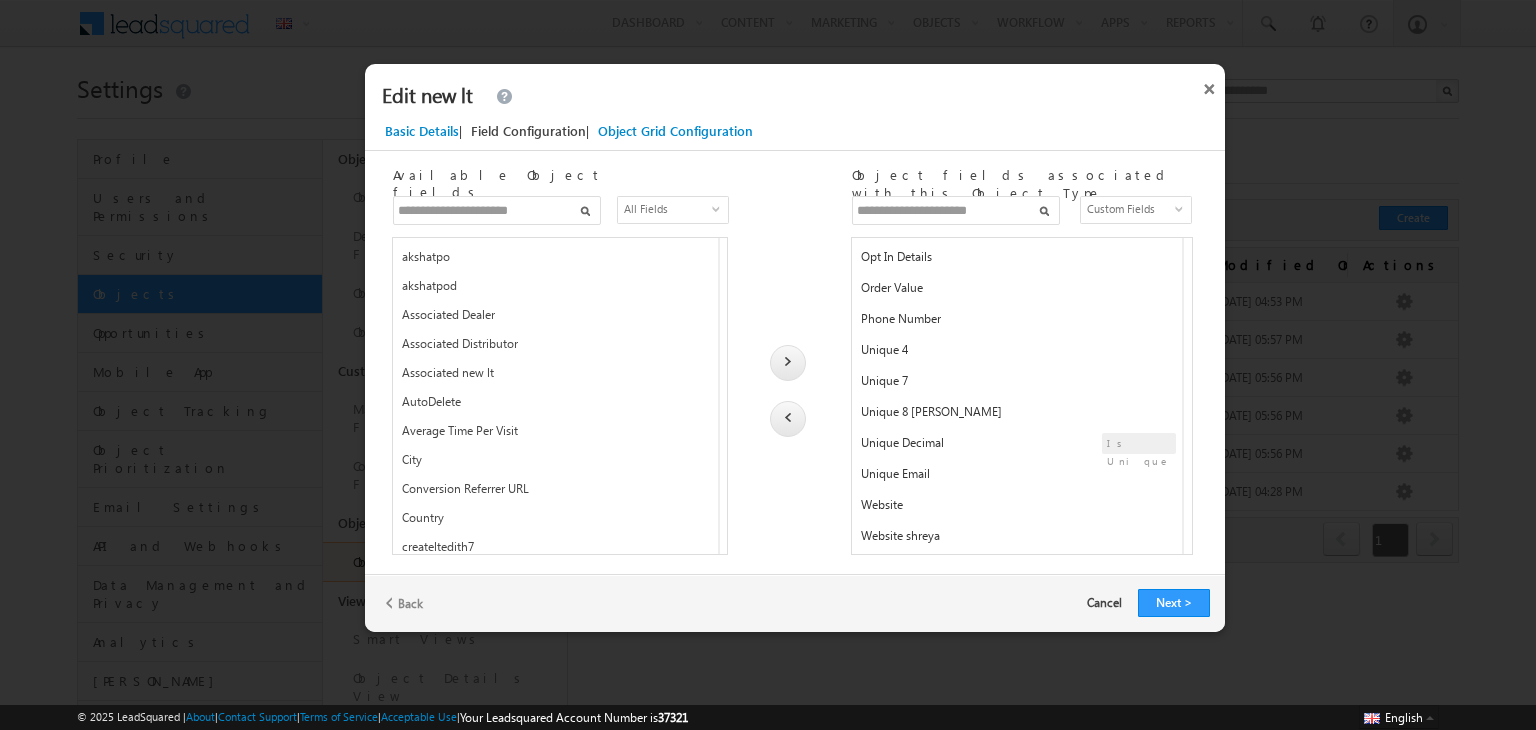 click on "Cancel" at bounding box center (1112, 600) 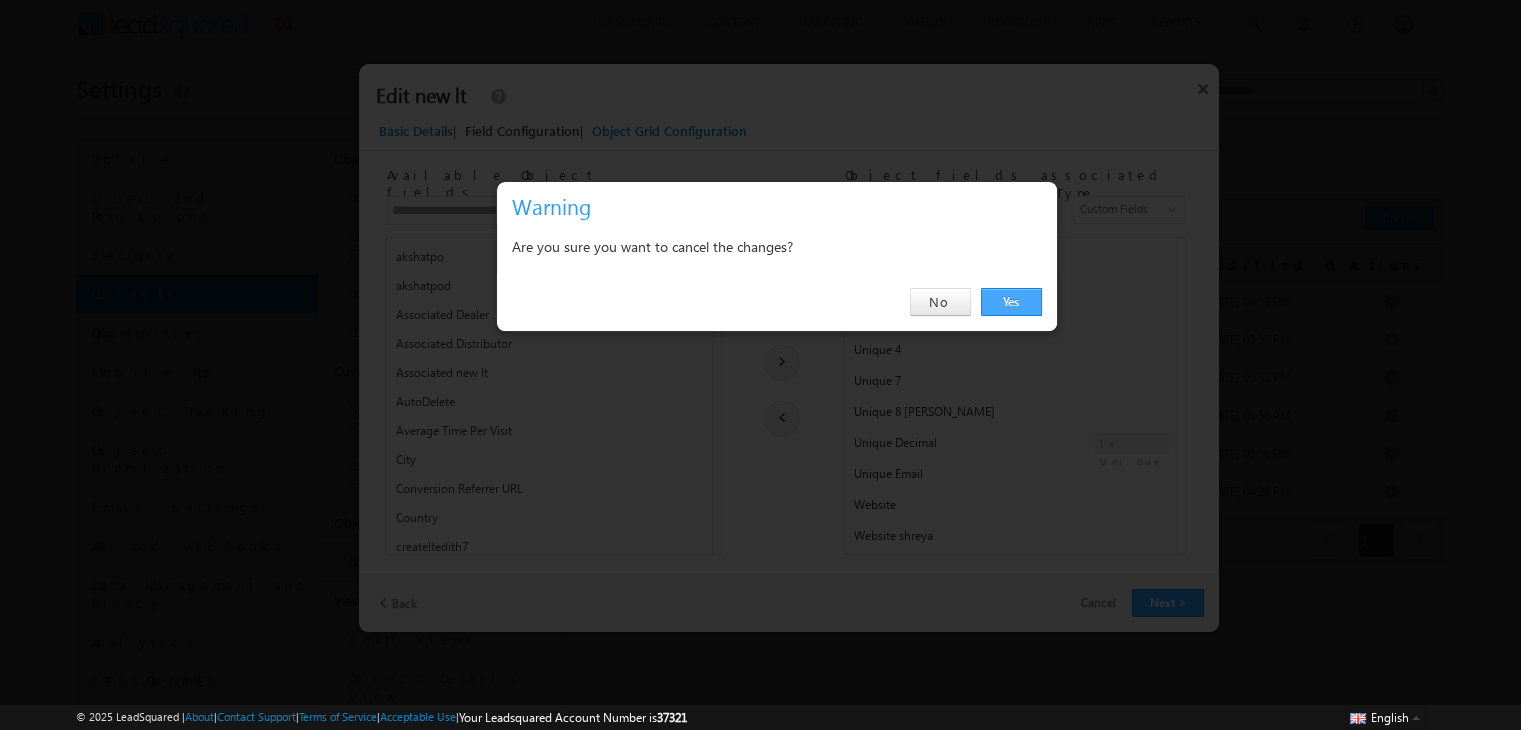click on "Yes" at bounding box center (1011, 302) 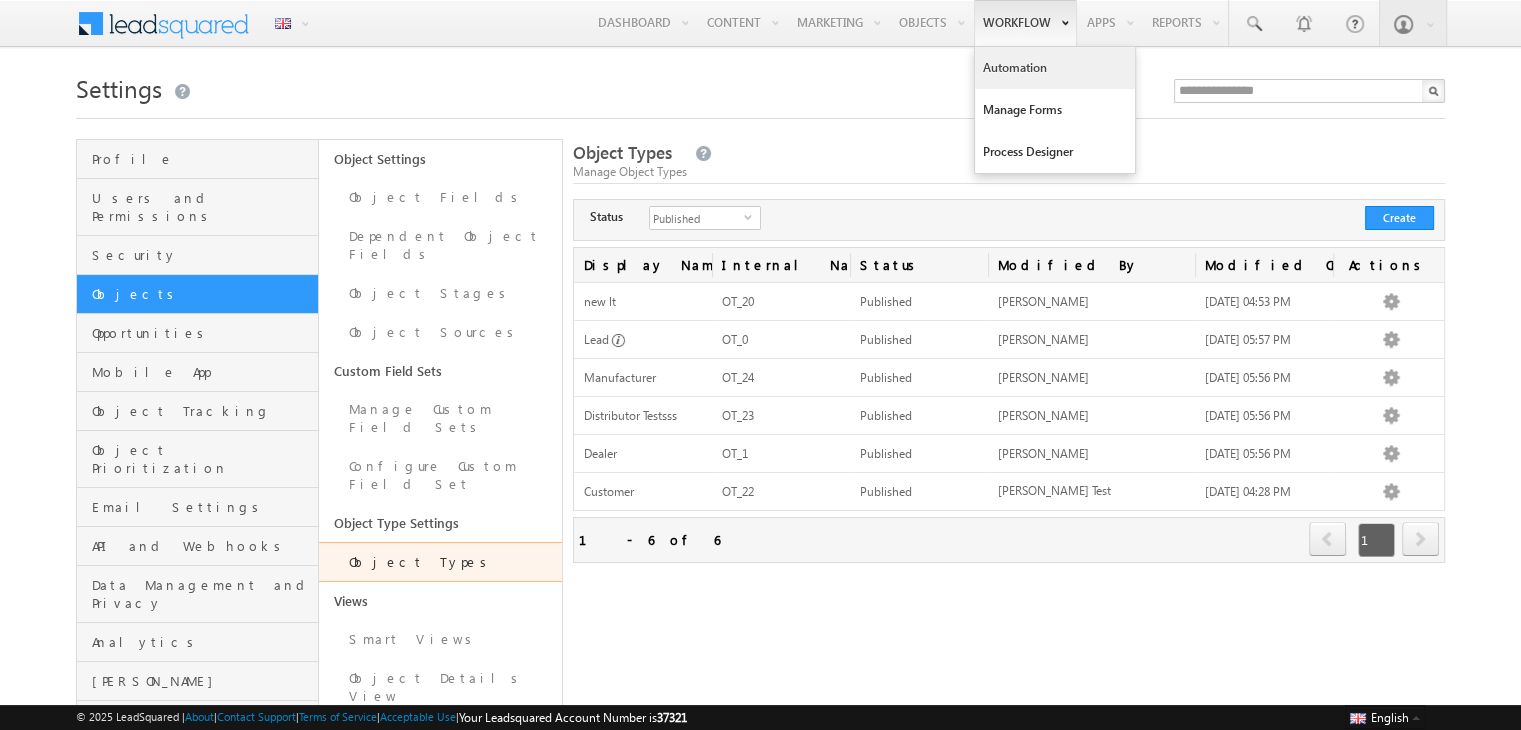 click on "Automation" at bounding box center [1055, 68] 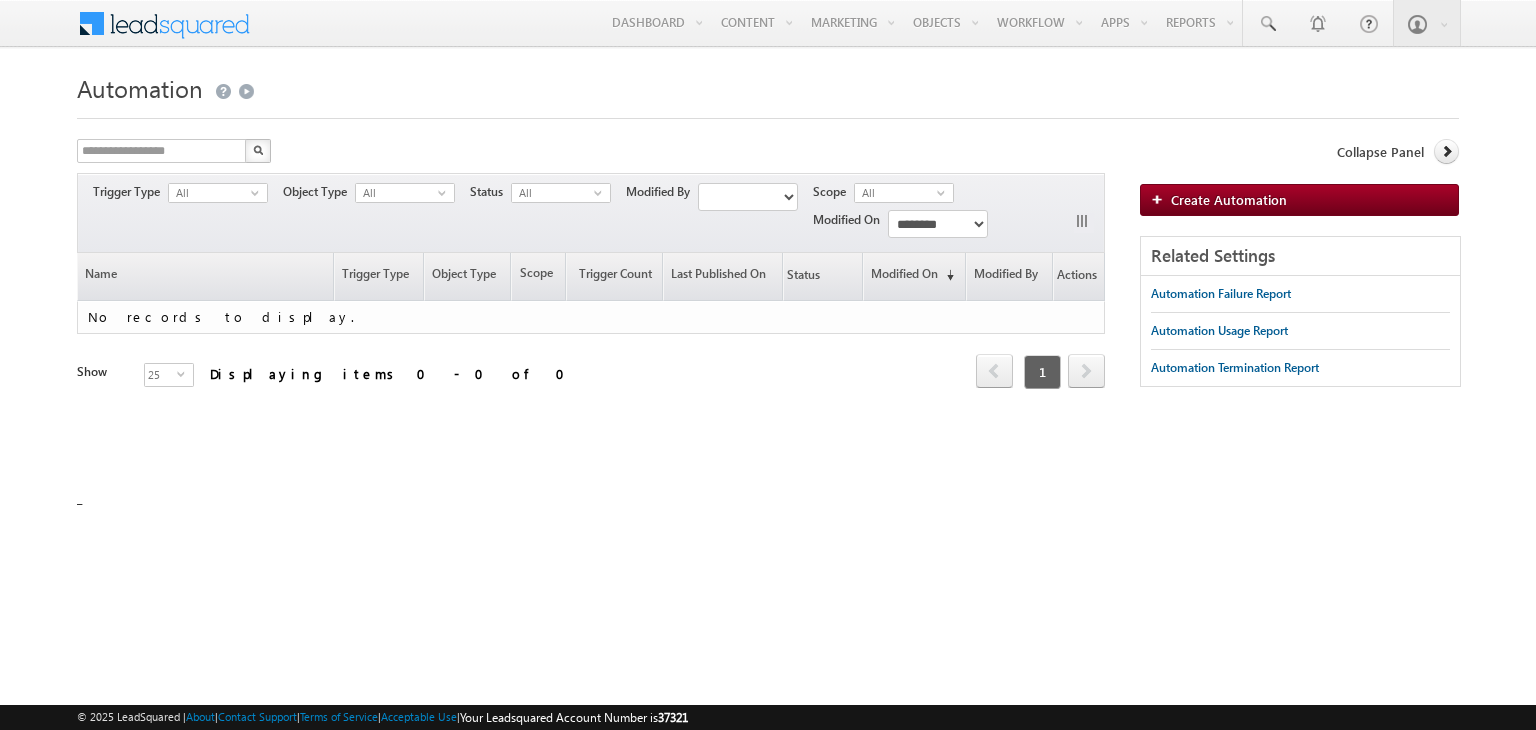 scroll, scrollTop: 0, scrollLeft: 0, axis: both 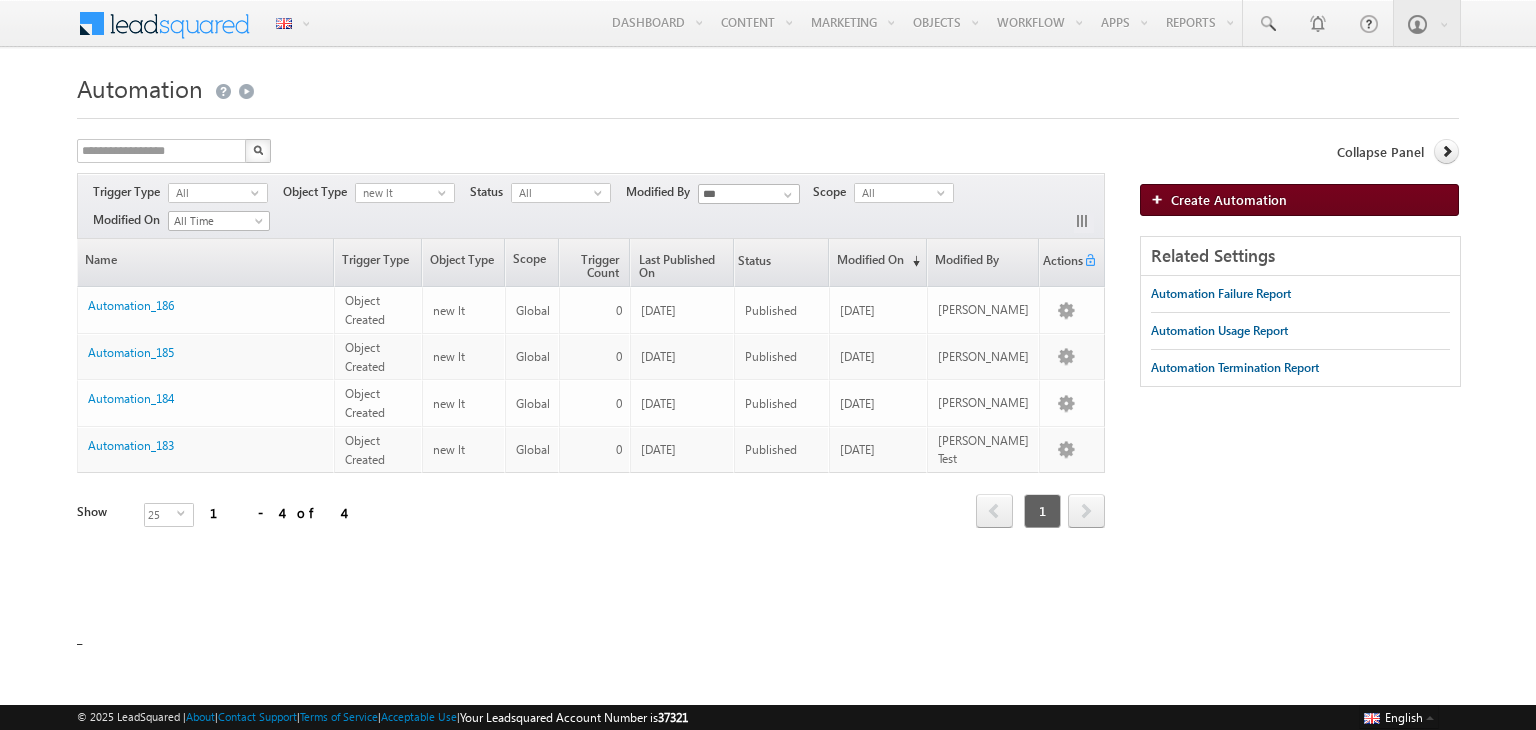 click on "Create Automation" at bounding box center [1229, 199] 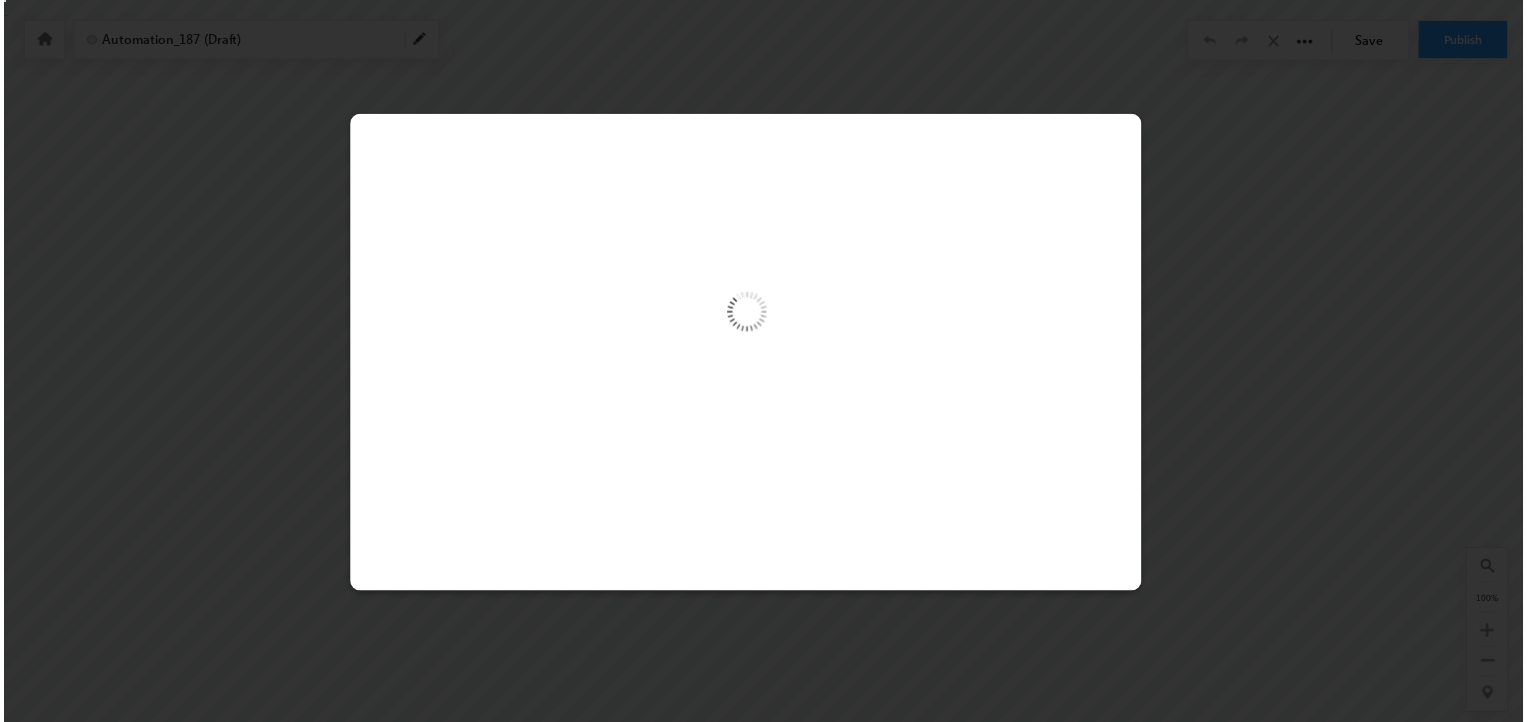 scroll, scrollTop: 0, scrollLeft: 0, axis: both 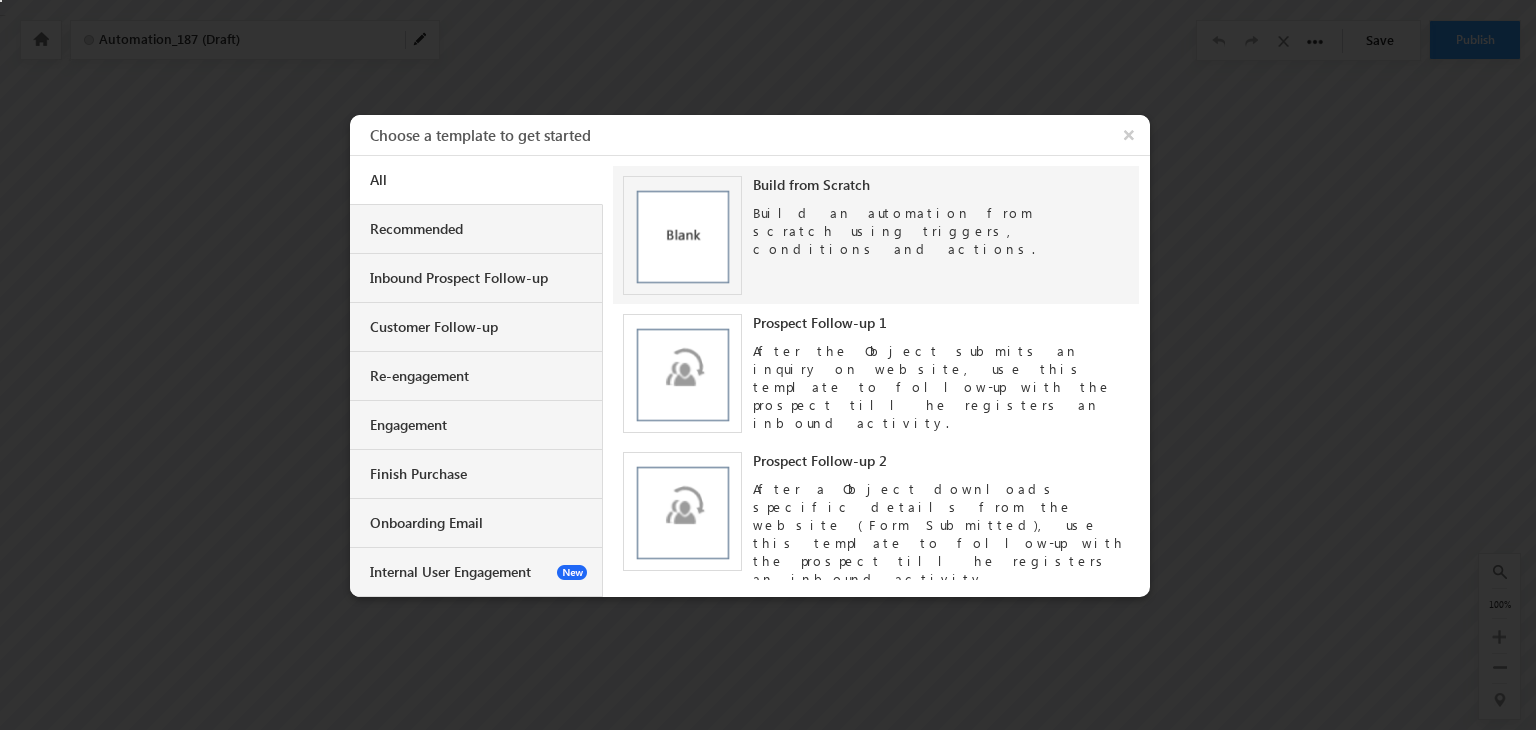 click on "Build an automation from scratch using triggers, conditions and actions." at bounding box center [941, 226] 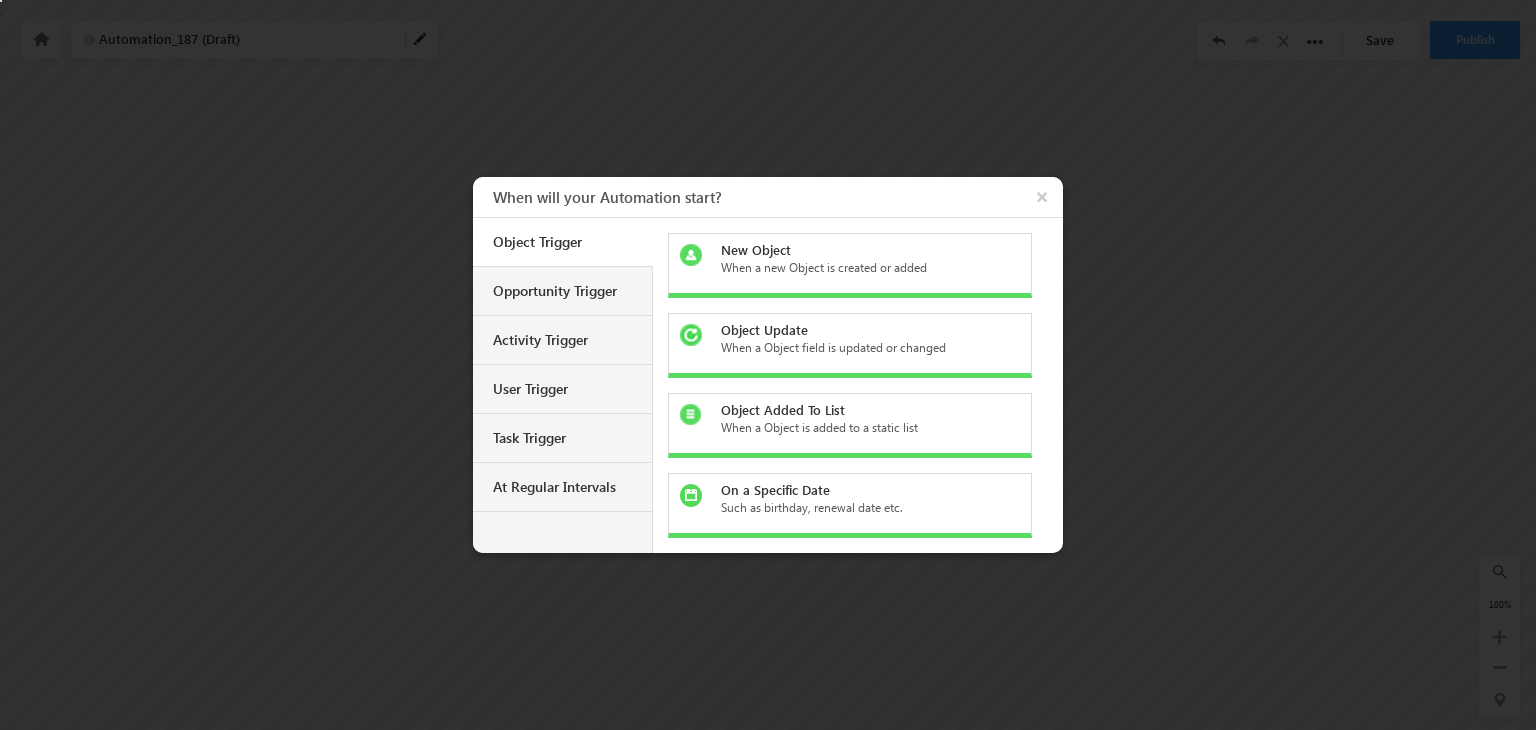 click on "New Object" at bounding box center [862, 250] 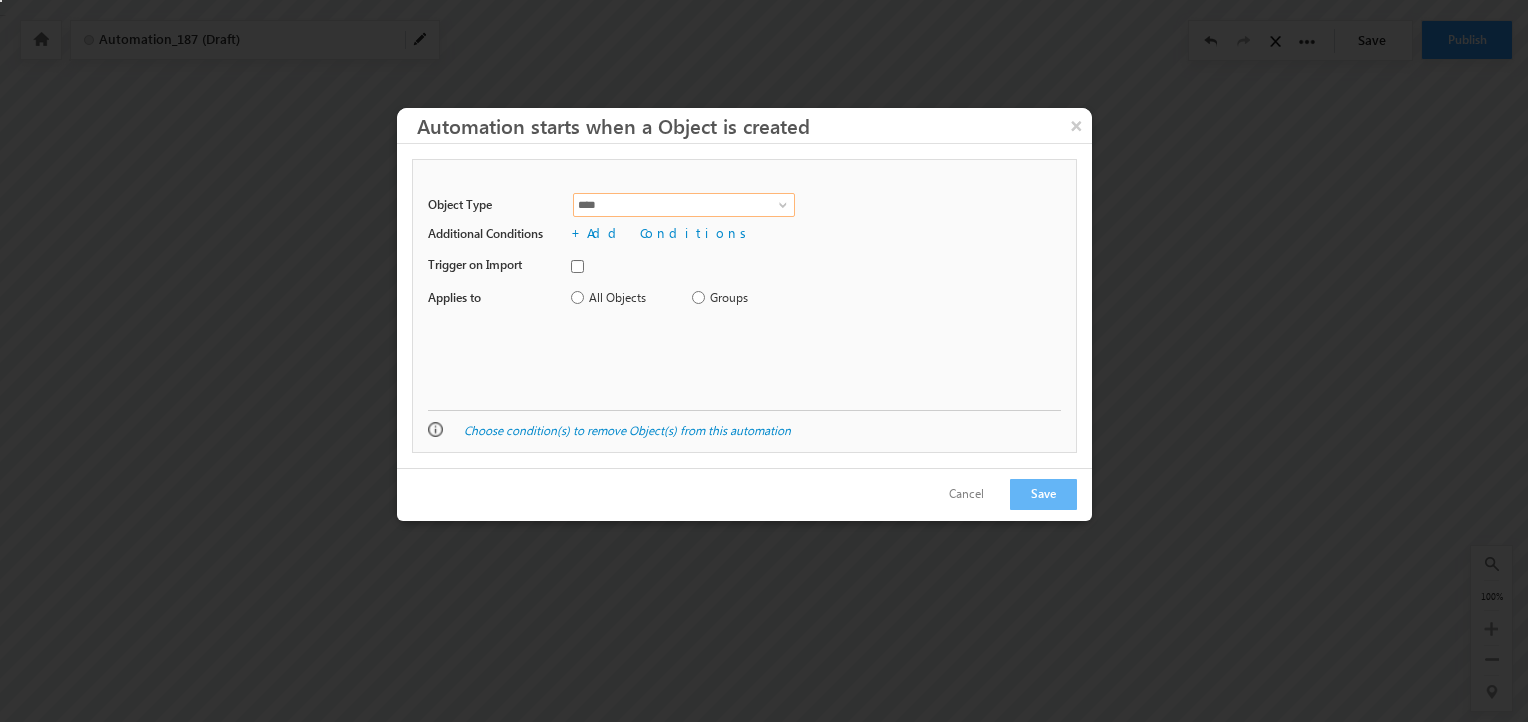 click on "****" at bounding box center [684, 205] 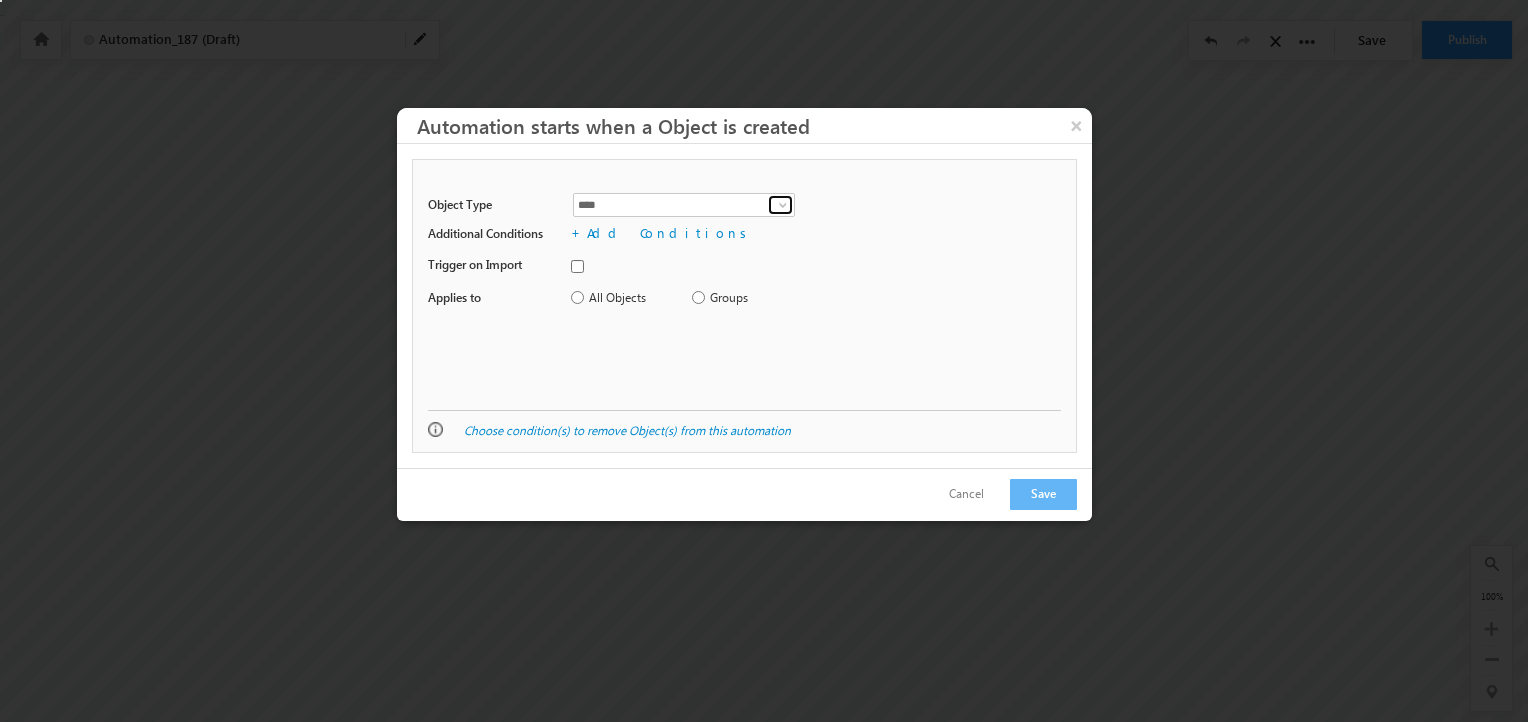click at bounding box center [783, 205] 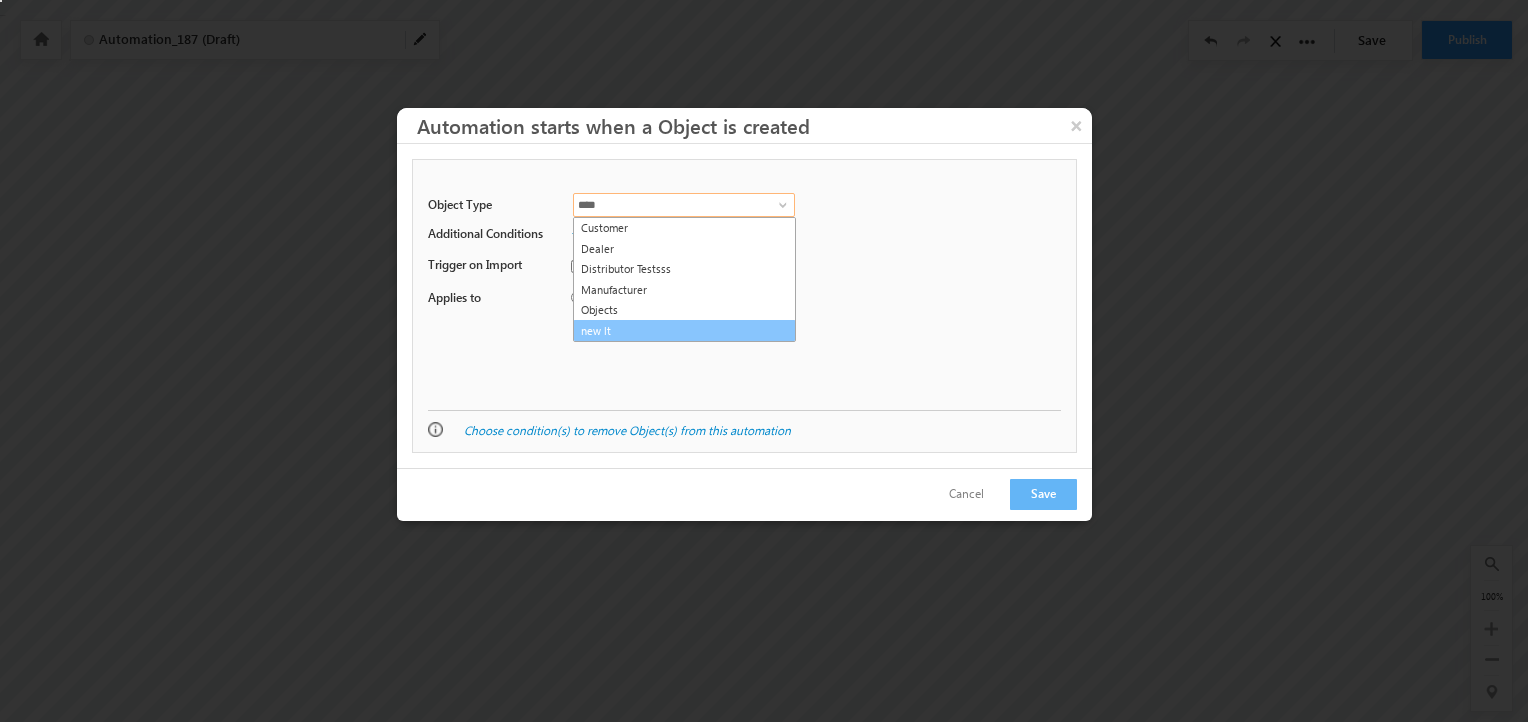 click on "new lt" at bounding box center (684, 331) 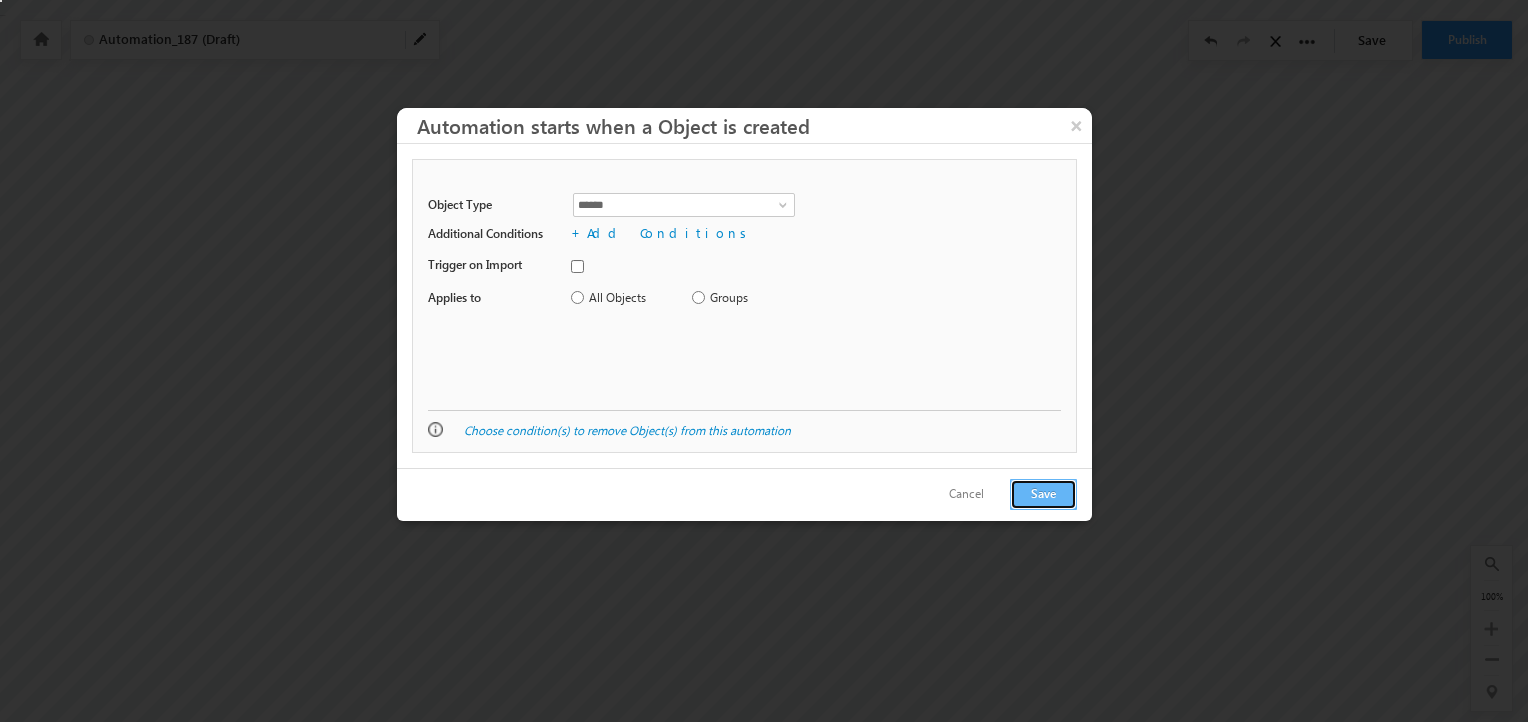 click on "Save" at bounding box center (1043, 494) 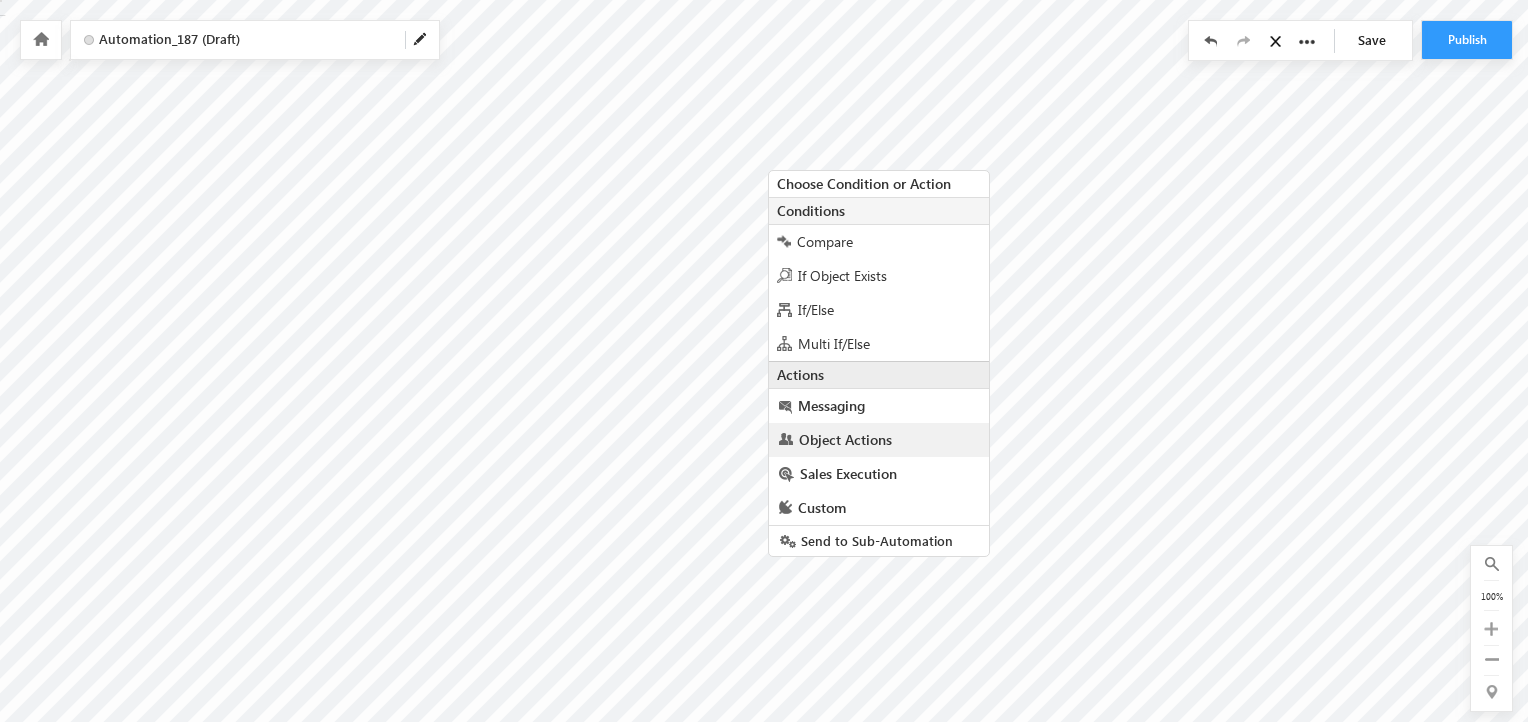 click on "Object Actions" at bounding box center [845, 439] 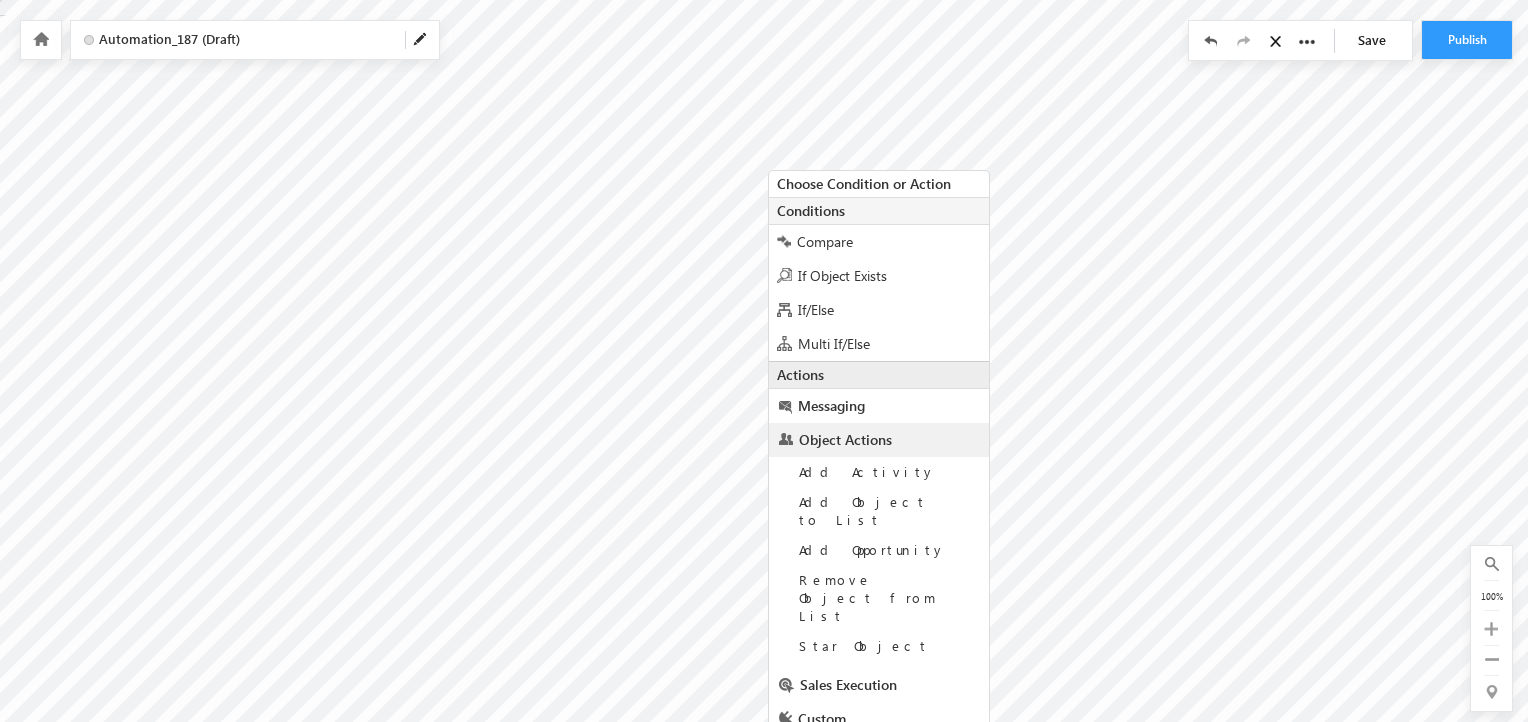 scroll, scrollTop: 46, scrollLeft: 0, axis: vertical 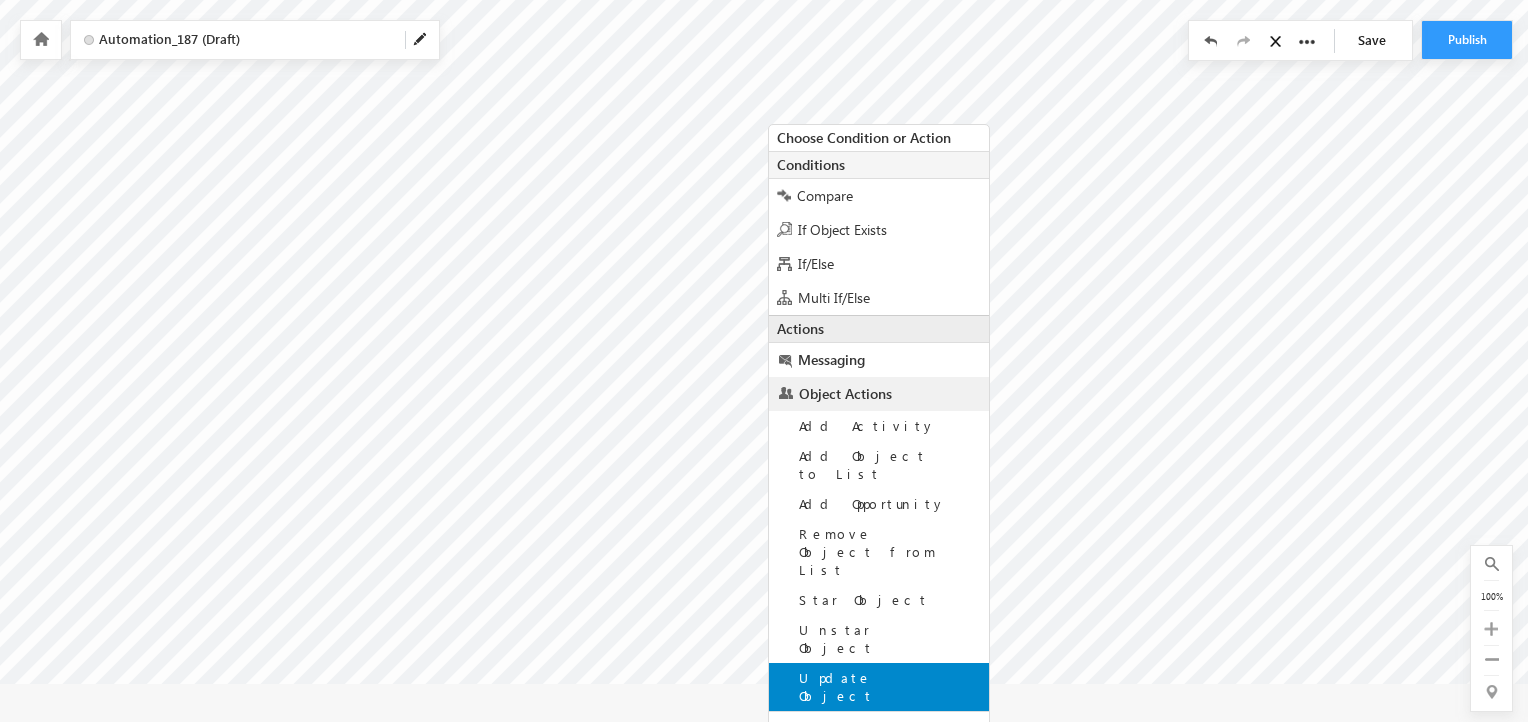 click on "Update Object" at bounding box center (879, 687) 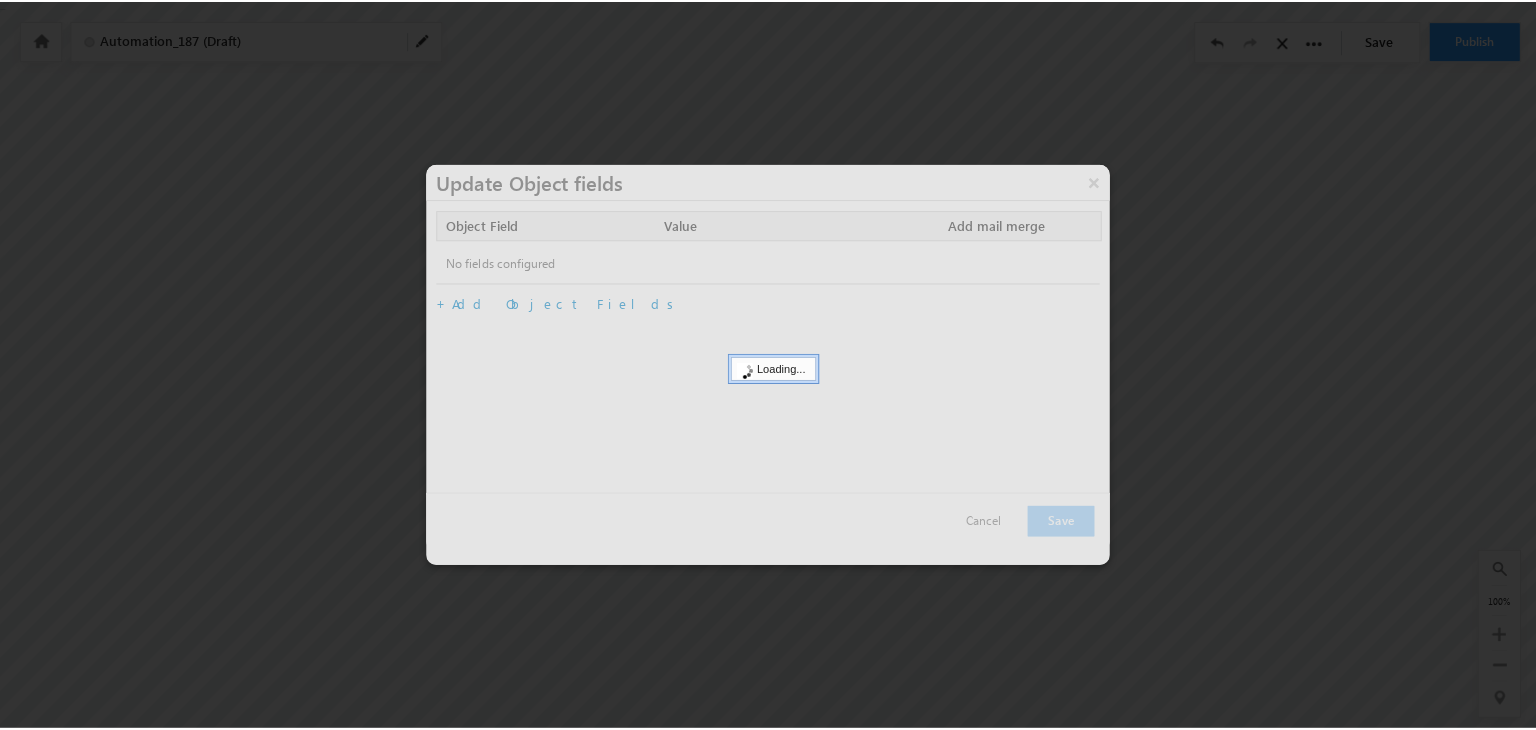 scroll, scrollTop: 0, scrollLeft: 0, axis: both 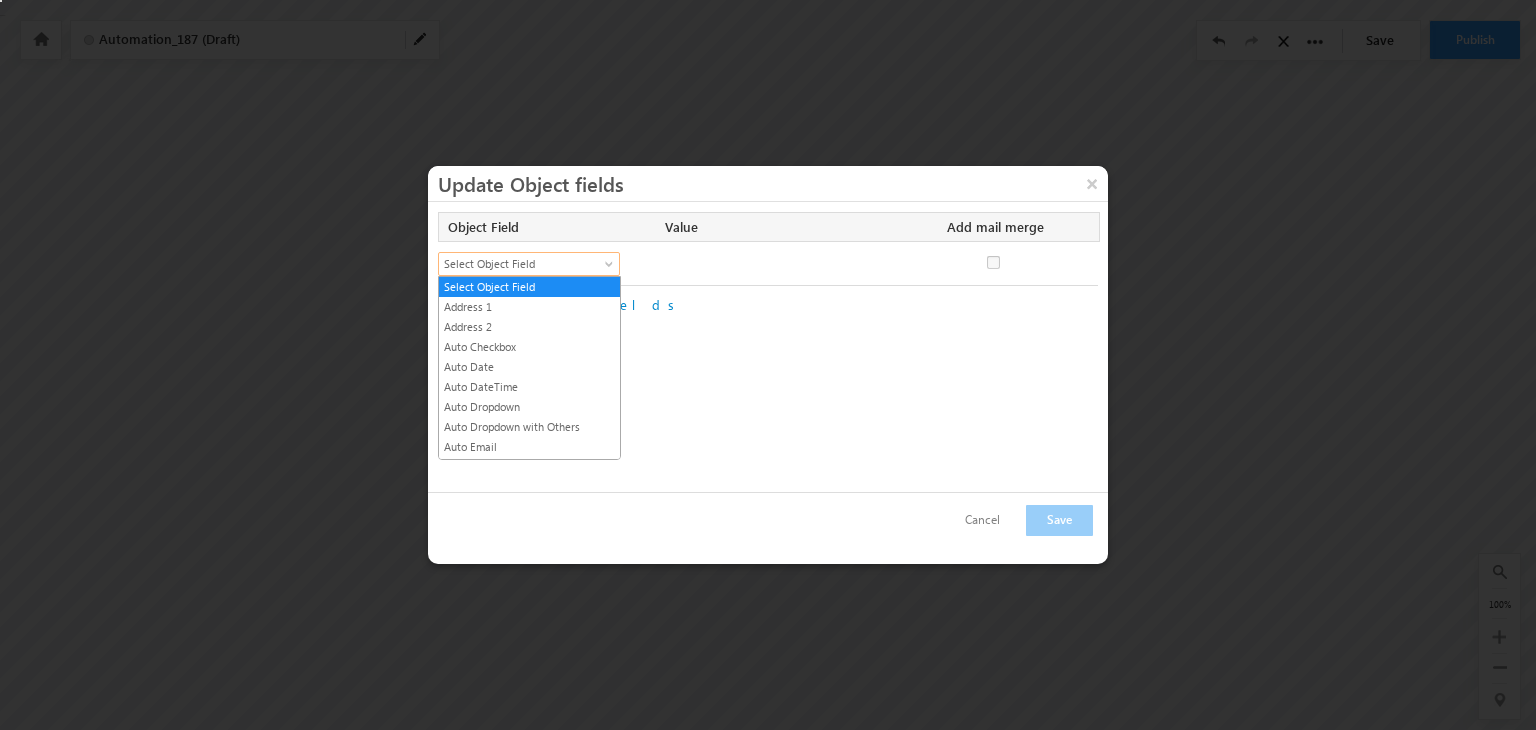 click on "Select Object Field" at bounding box center (520, 264) 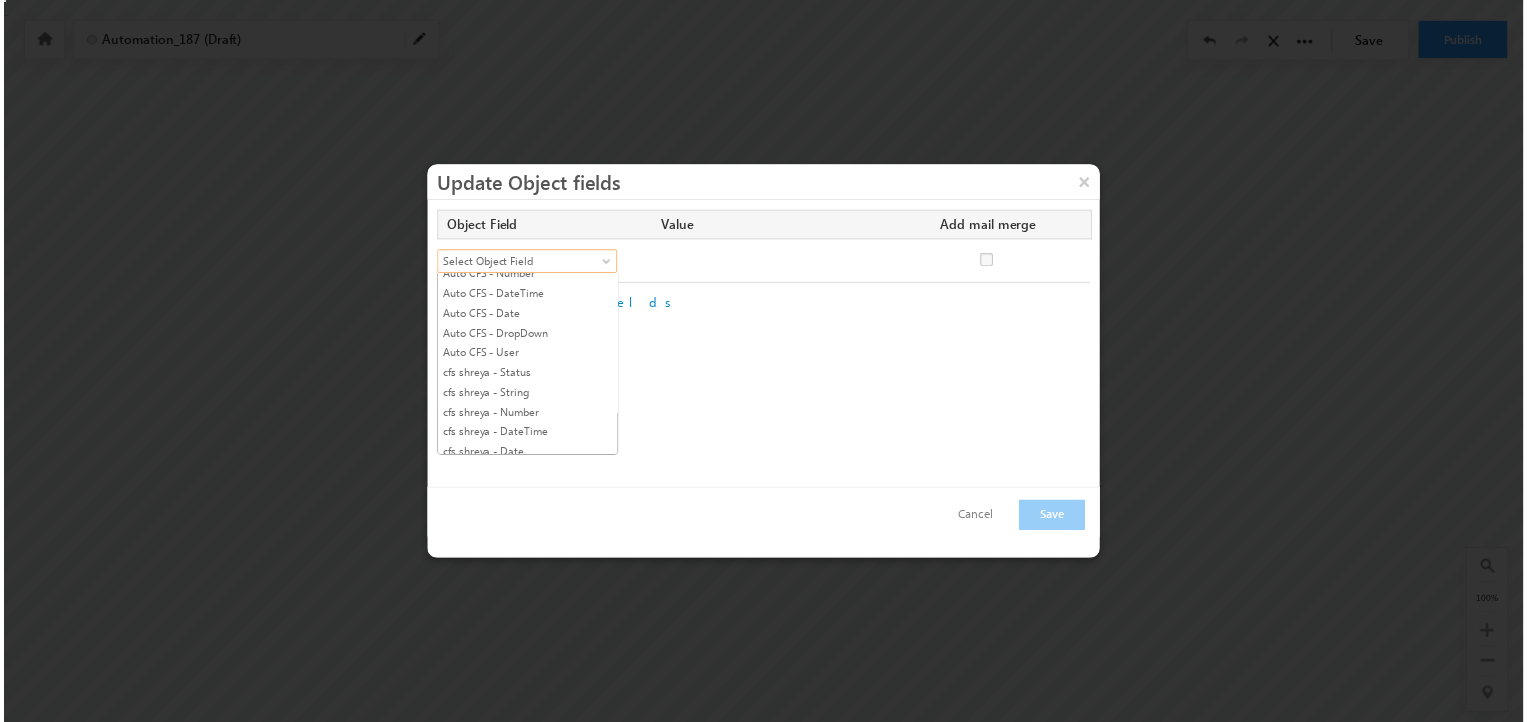 scroll, scrollTop: 676, scrollLeft: 0, axis: vertical 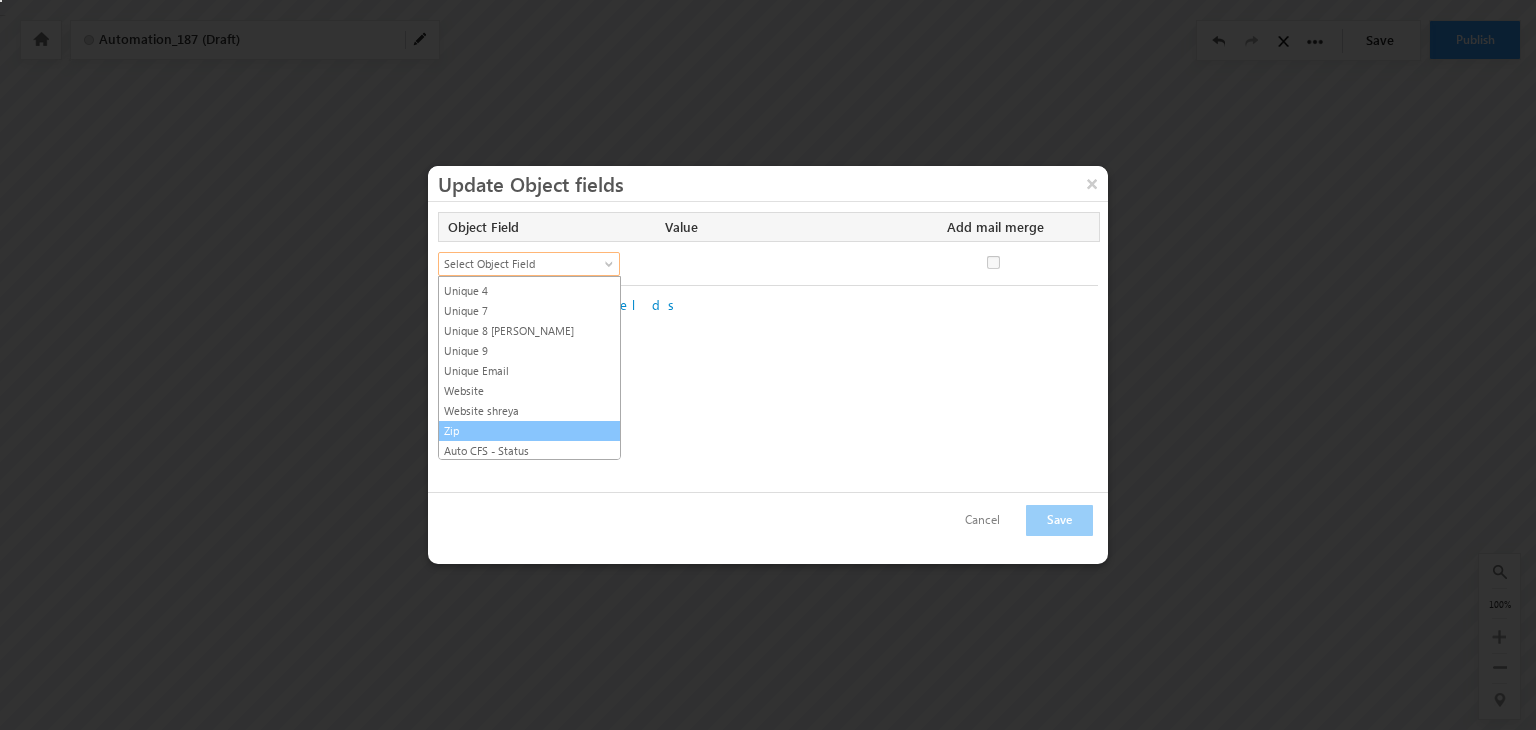 click on "Zip" at bounding box center (529, 431) 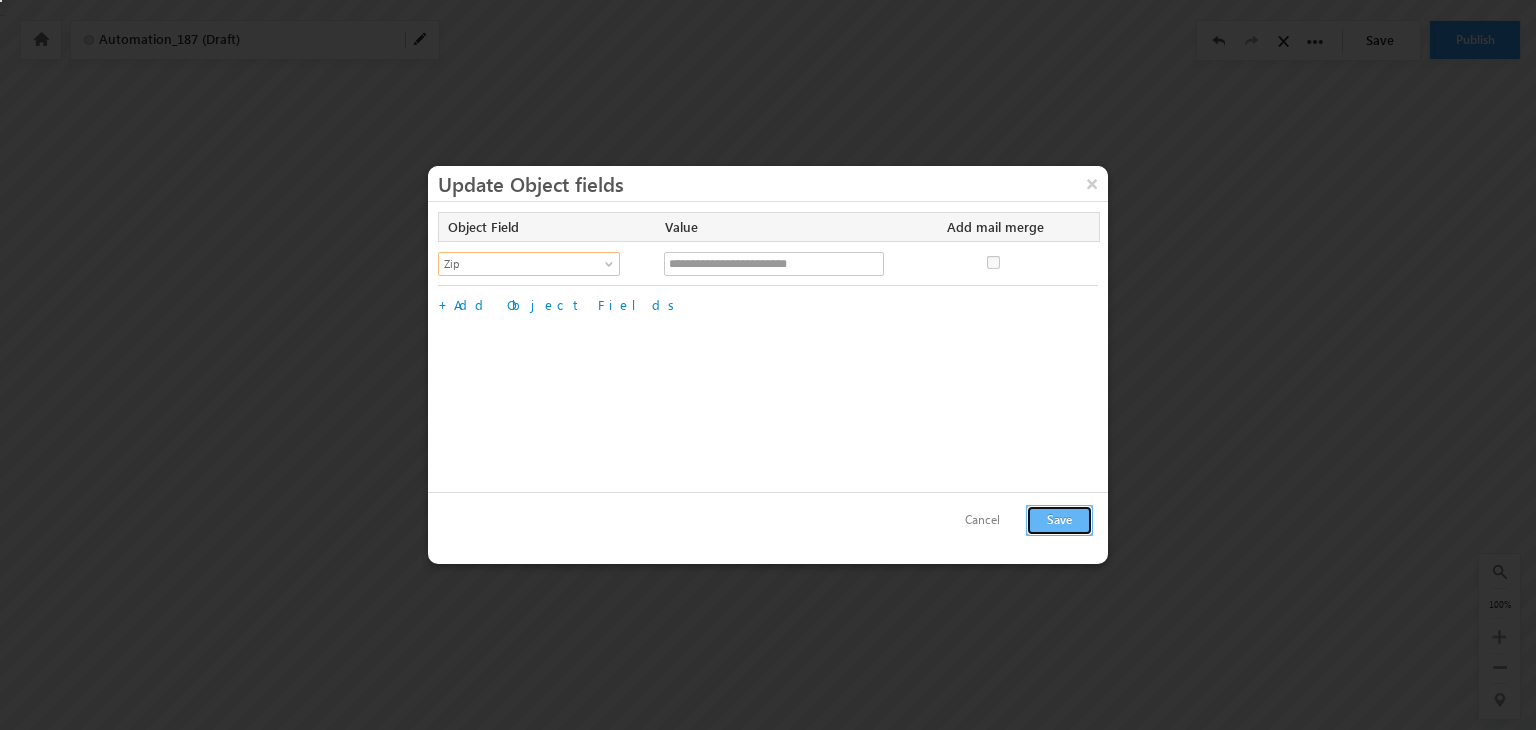click on "Save" at bounding box center (1059, 520) 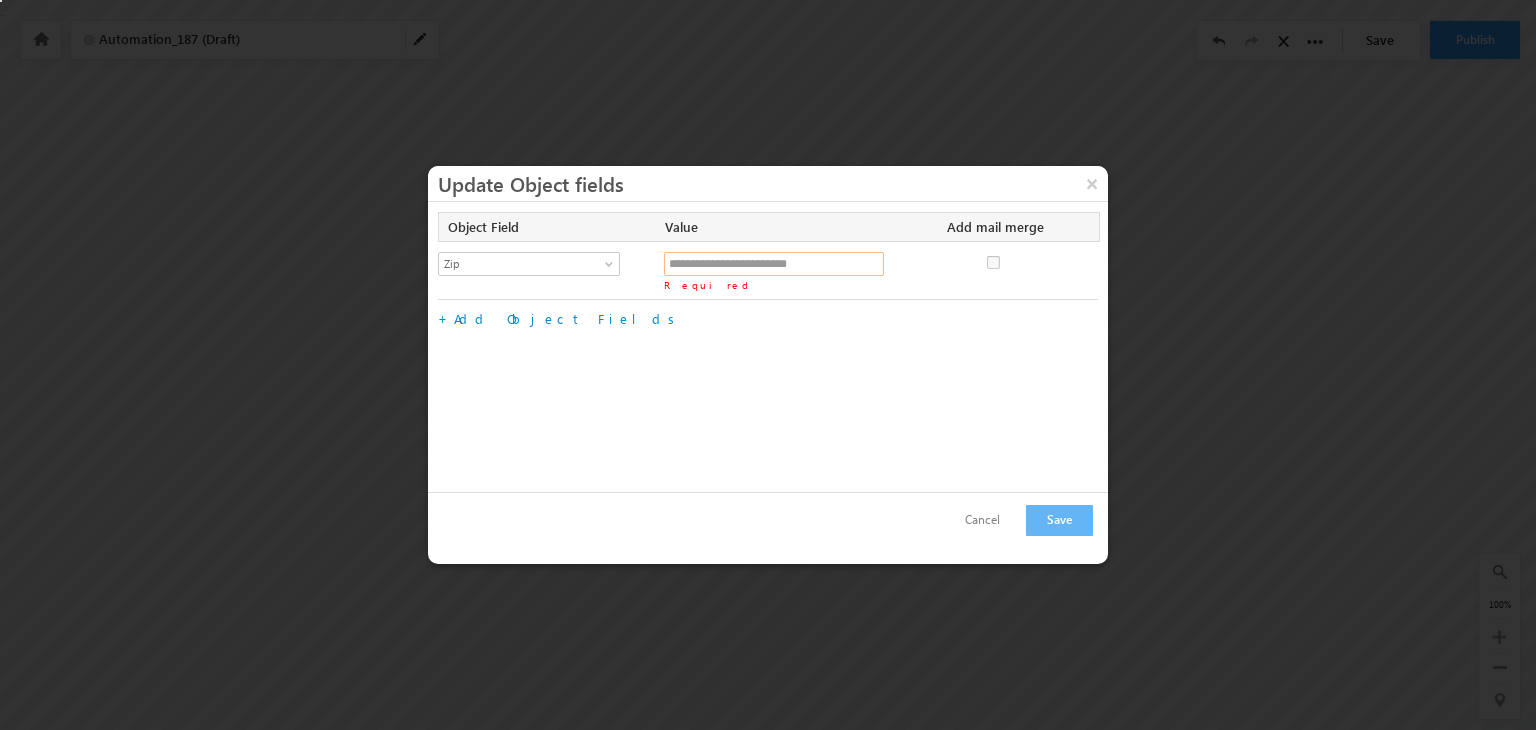 click on "Zip" at bounding box center [774, 264] 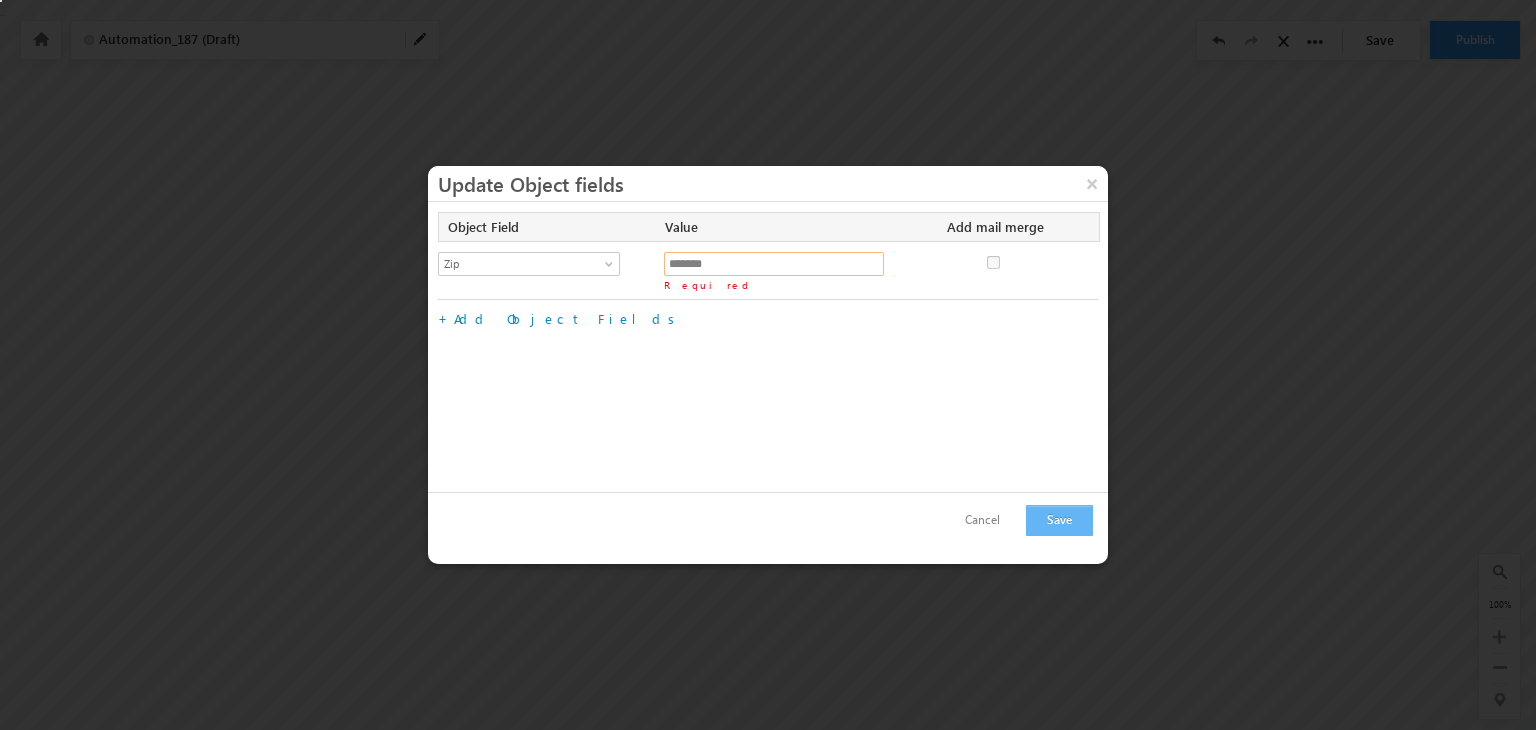 type on "*******" 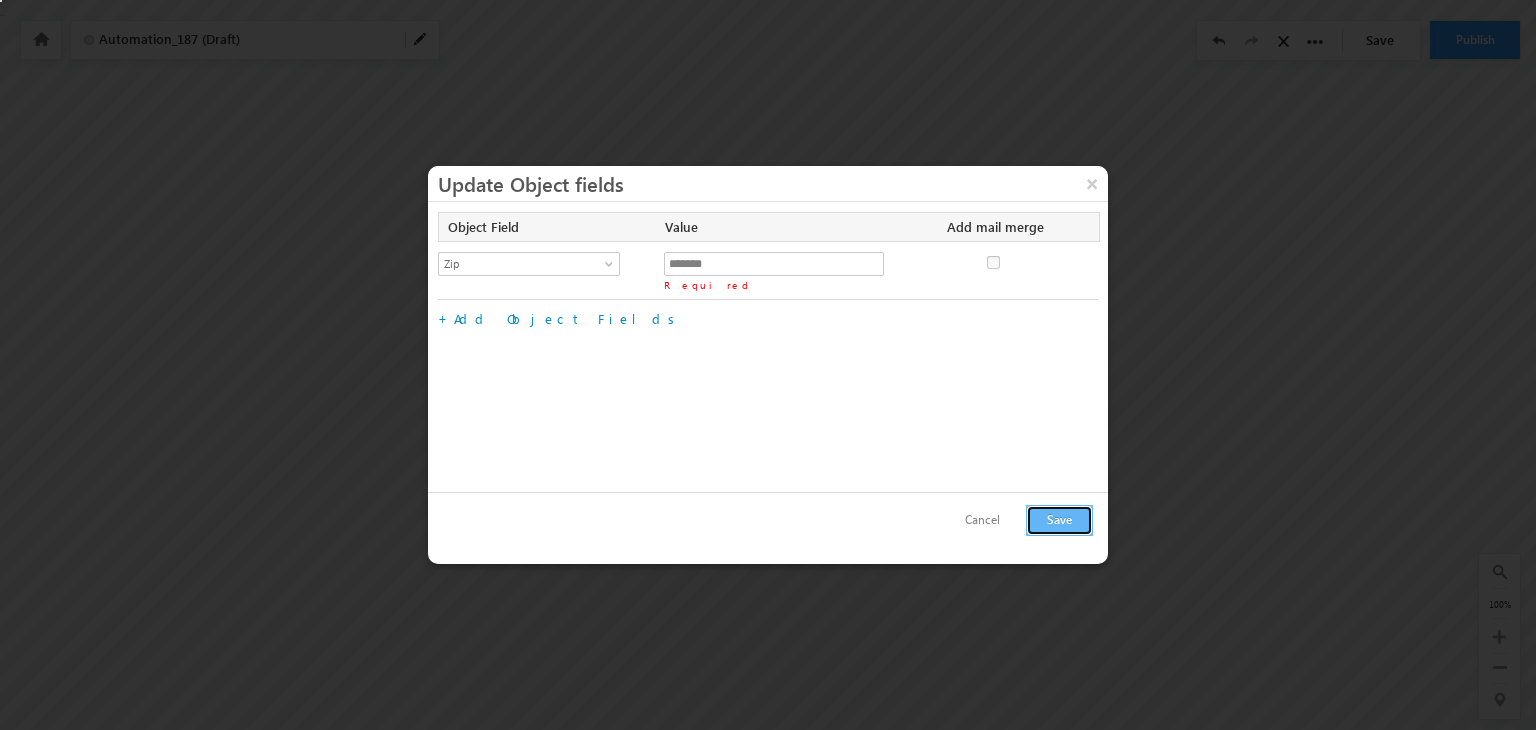 click on "Save" at bounding box center (1059, 520) 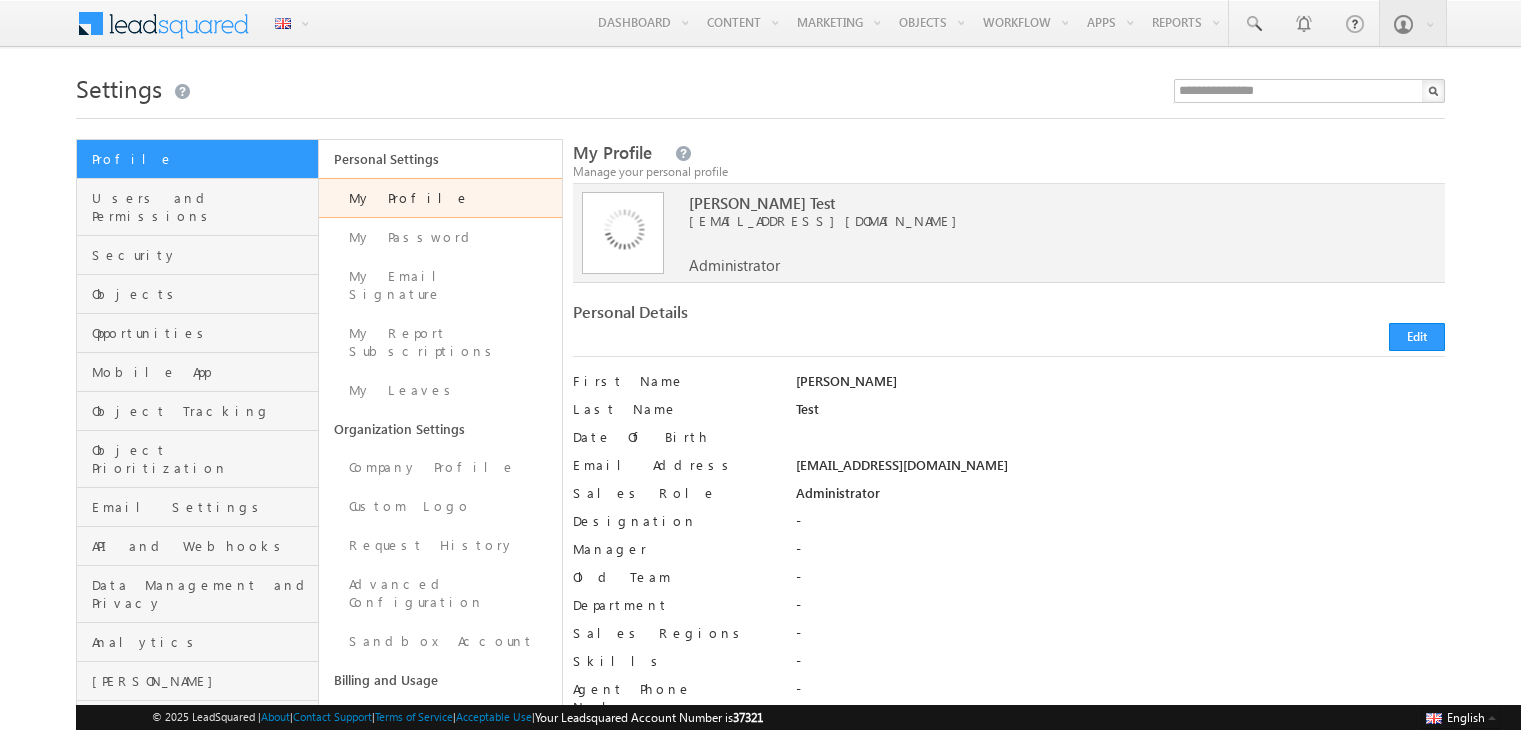 scroll, scrollTop: 0, scrollLeft: 0, axis: both 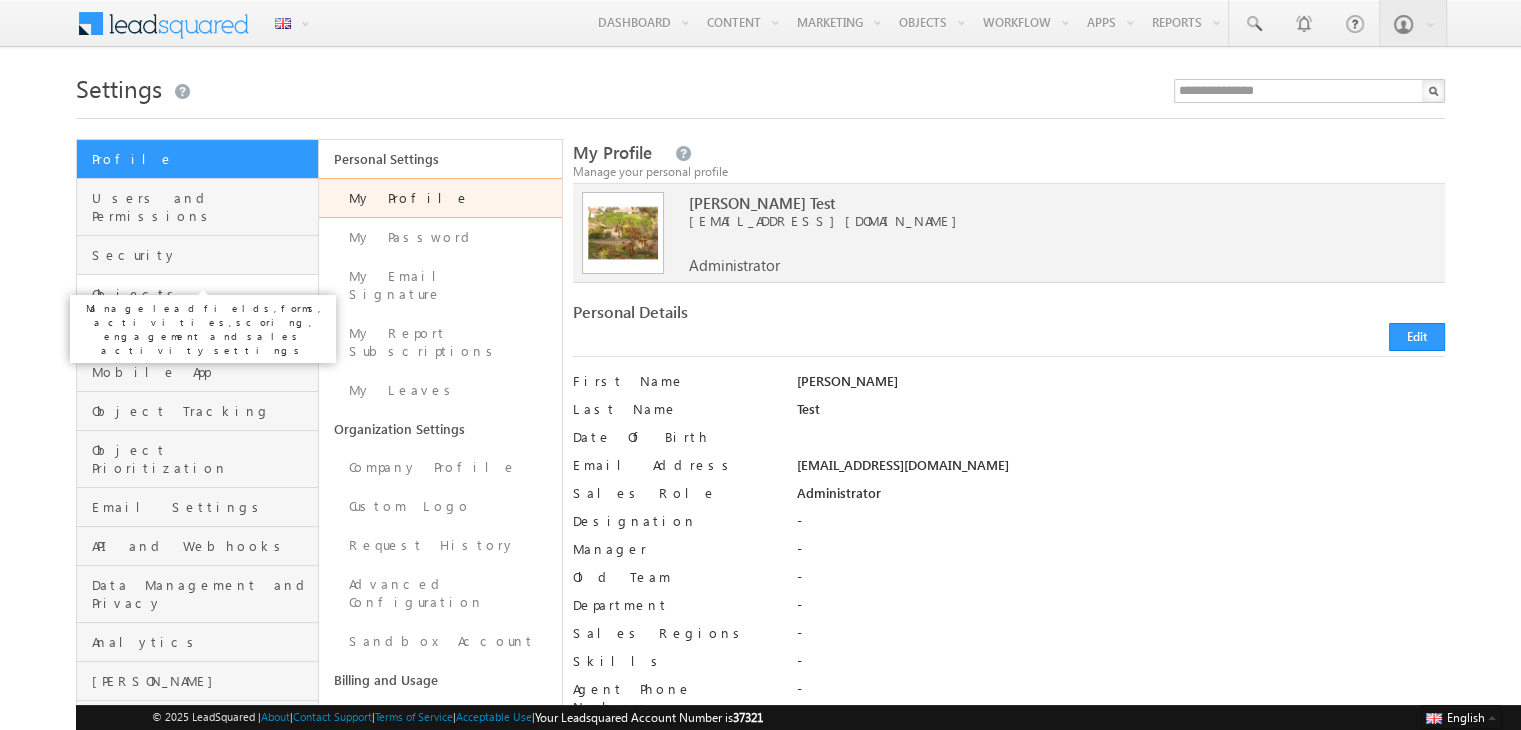 click on "Objects" at bounding box center (202, 294) 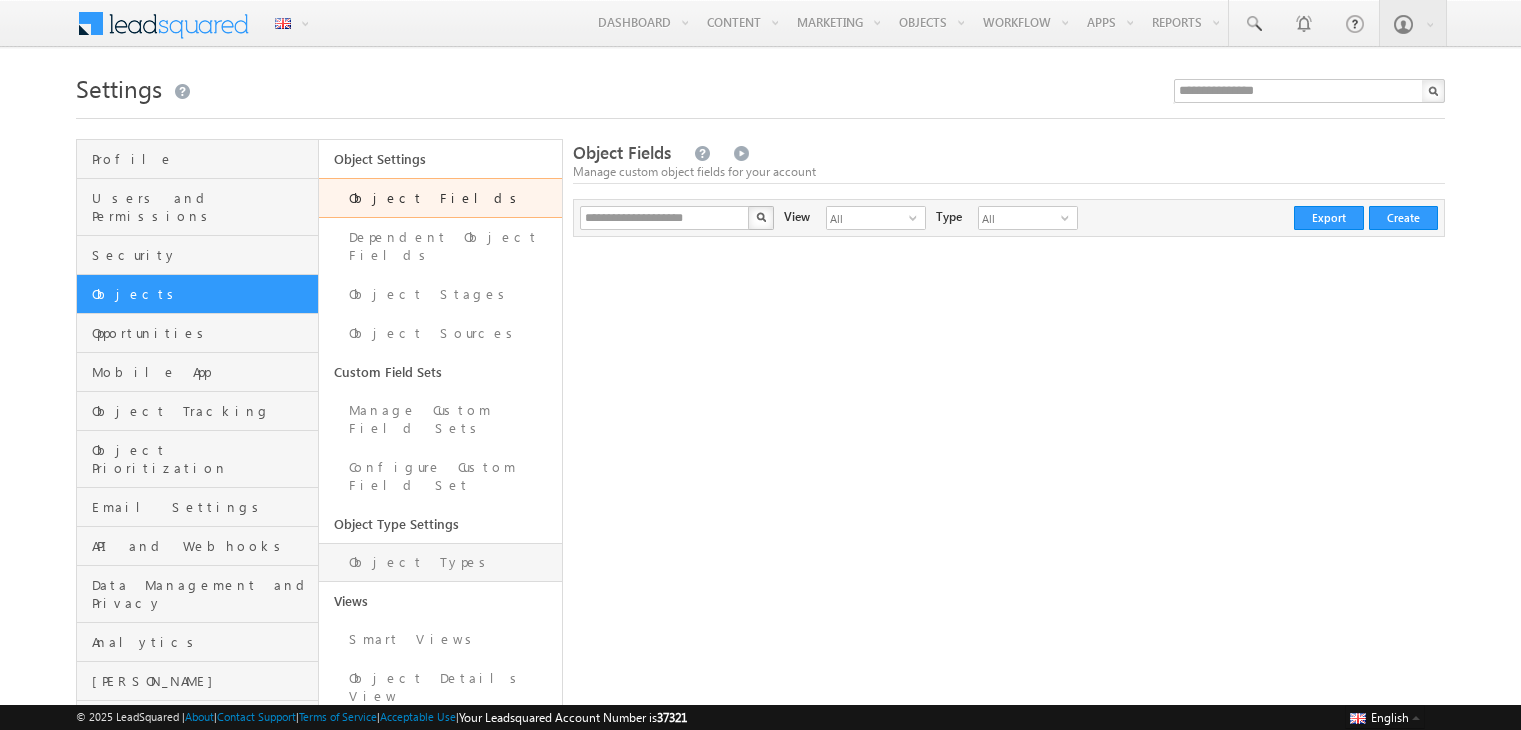 scroll, scrollTop: 0, scrollLeft: 0, axis: both 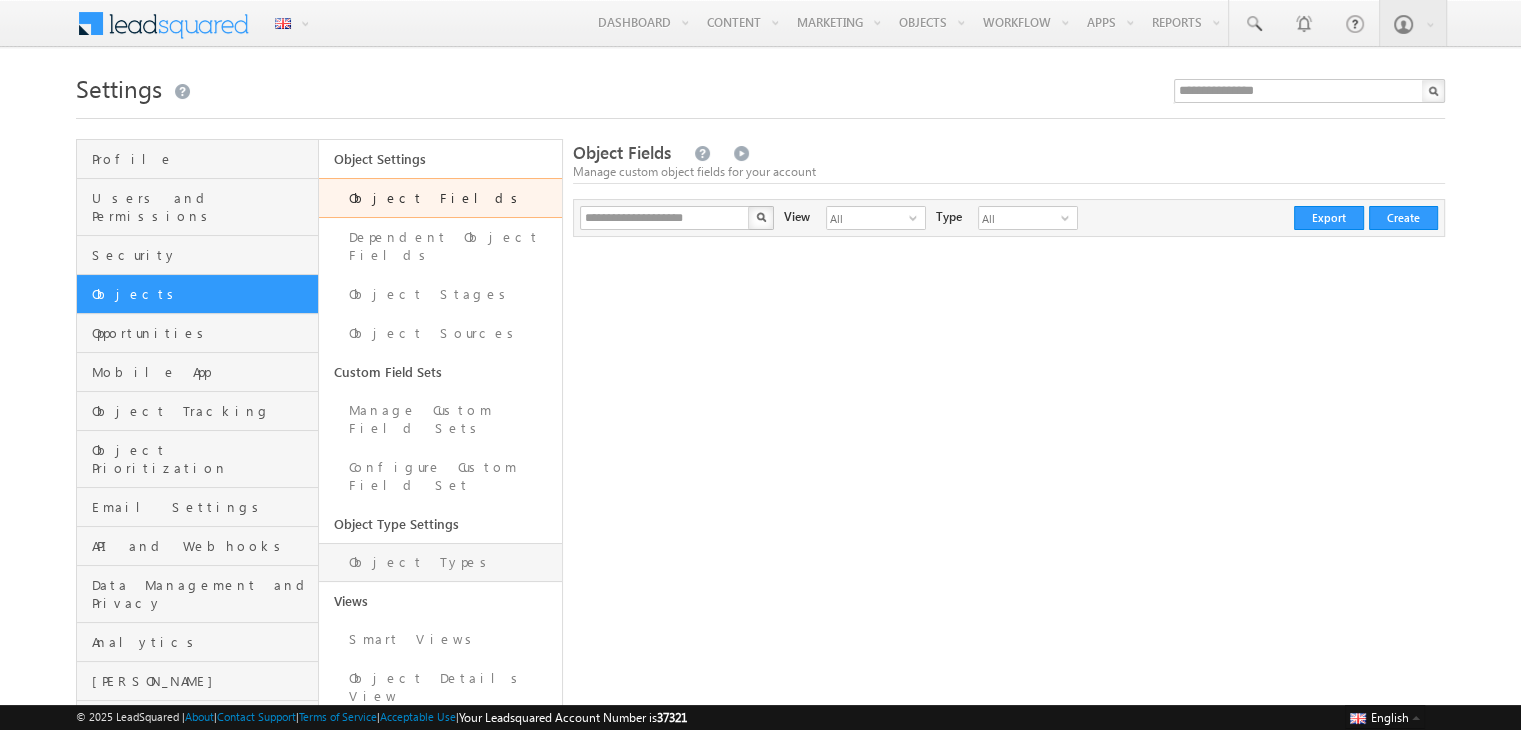 click on "Object Types" at bounding box center (440, 562) 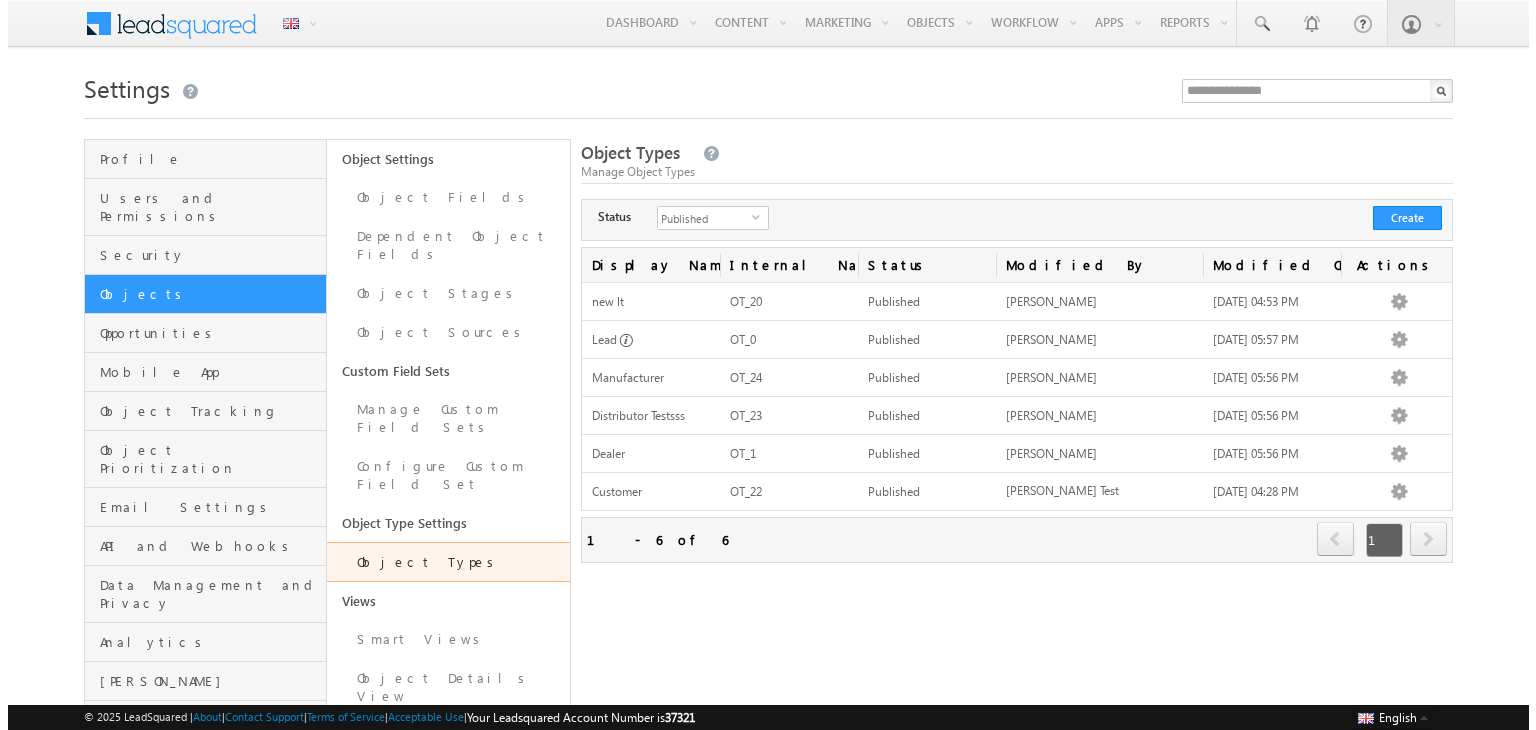 scroll, scrollTop: 0, scrollLeft: 0, axis: both 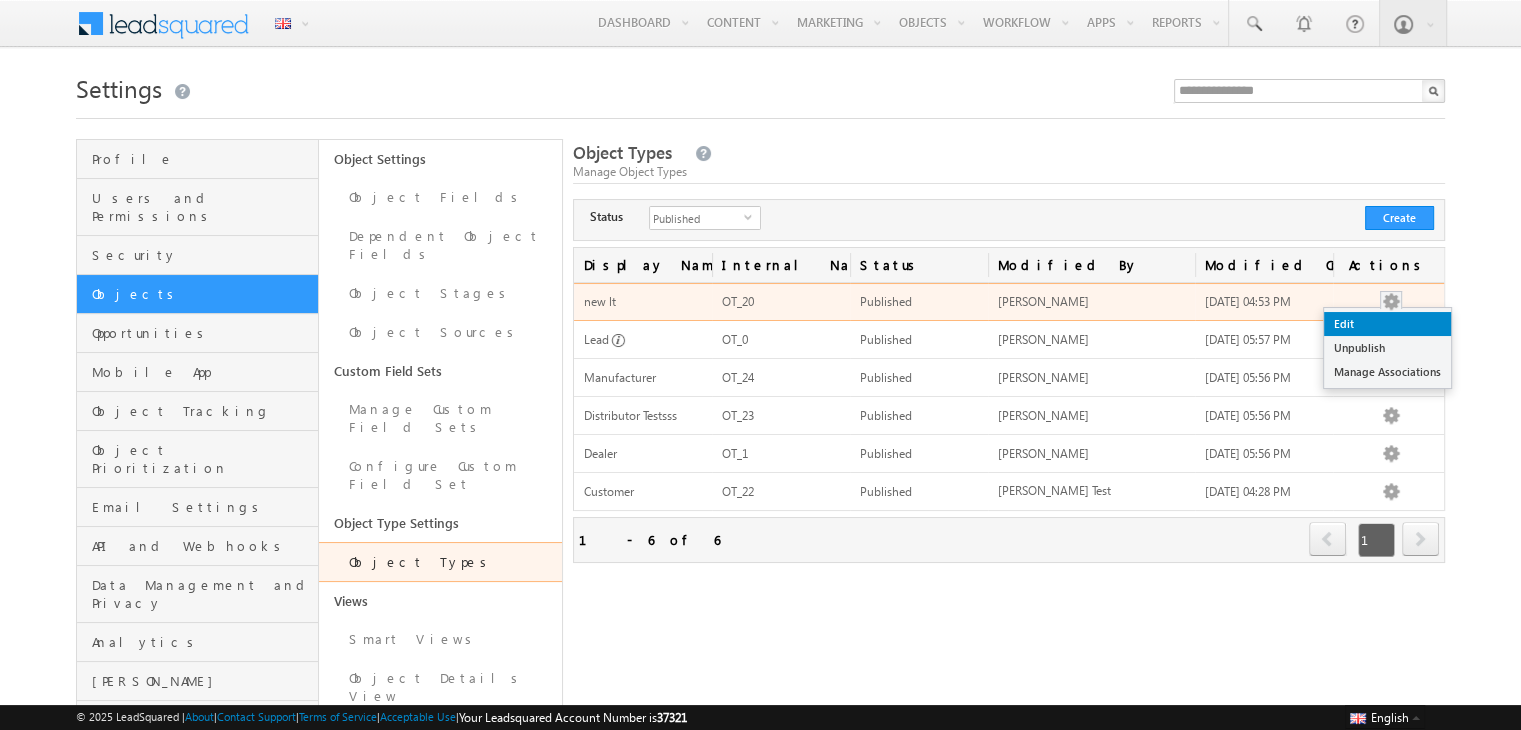 click on "Edit" at bounding box center [1387, 324] 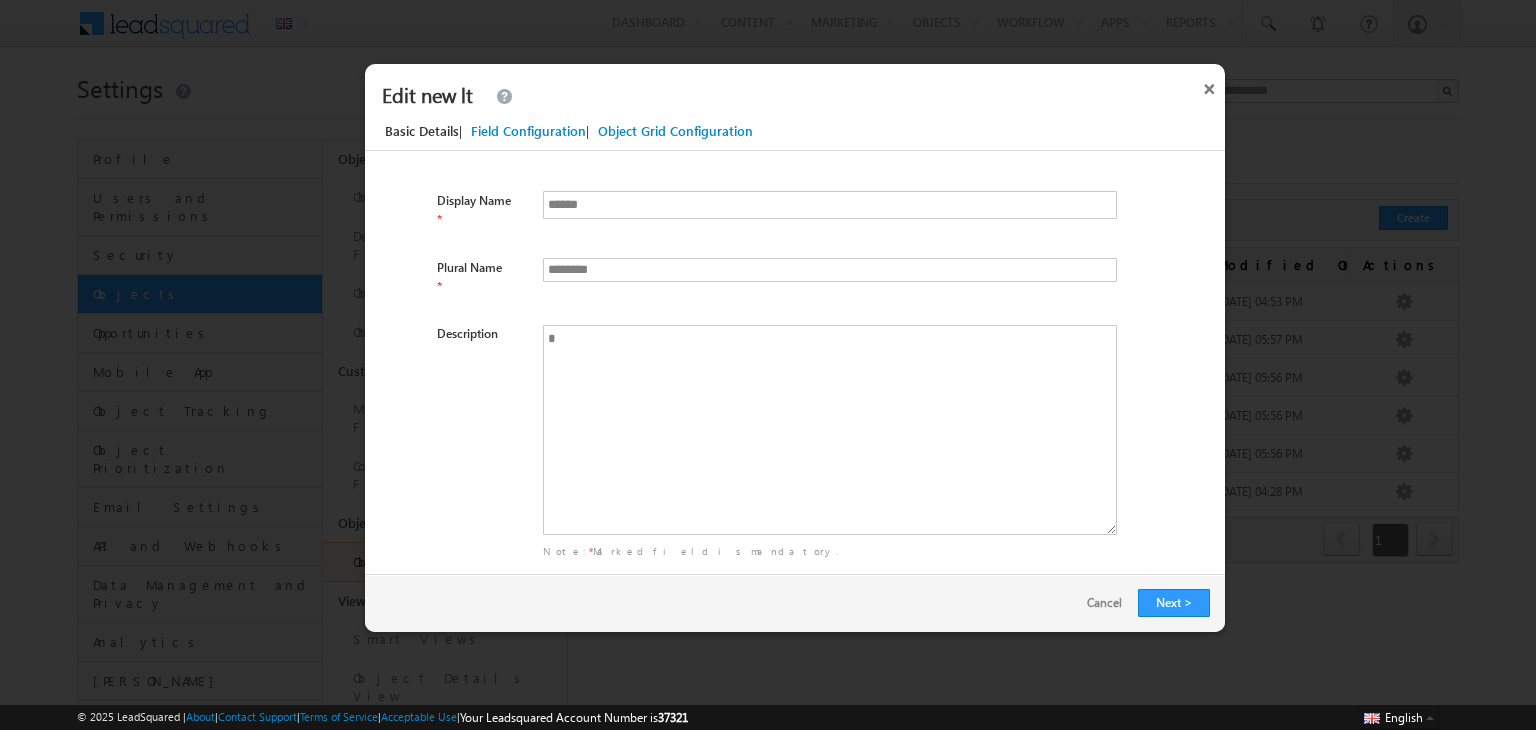 click on "Field Configuration" at bounding box center (528, 131) 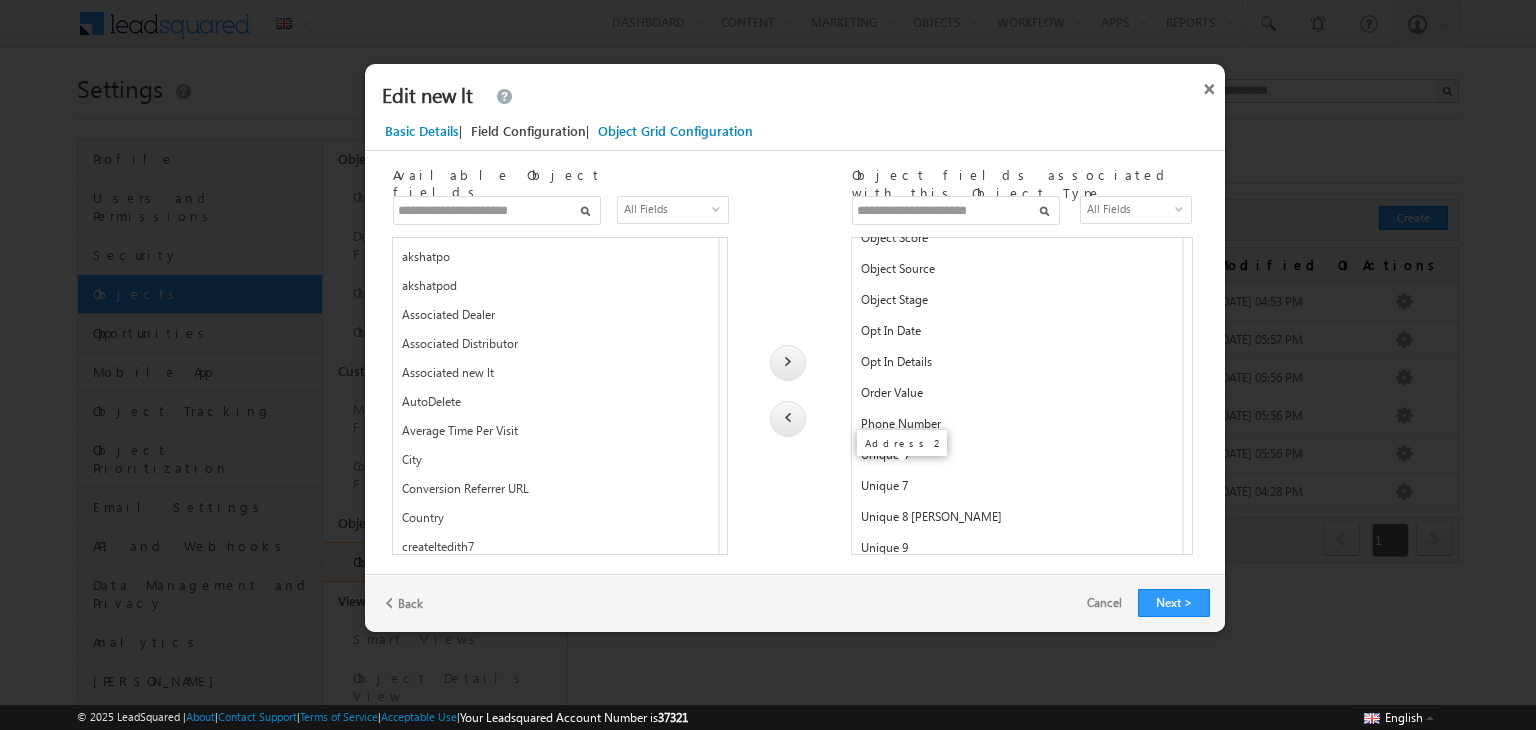 scroll, scrollTop: 1457, scrollLeft: 0, axis: vertical 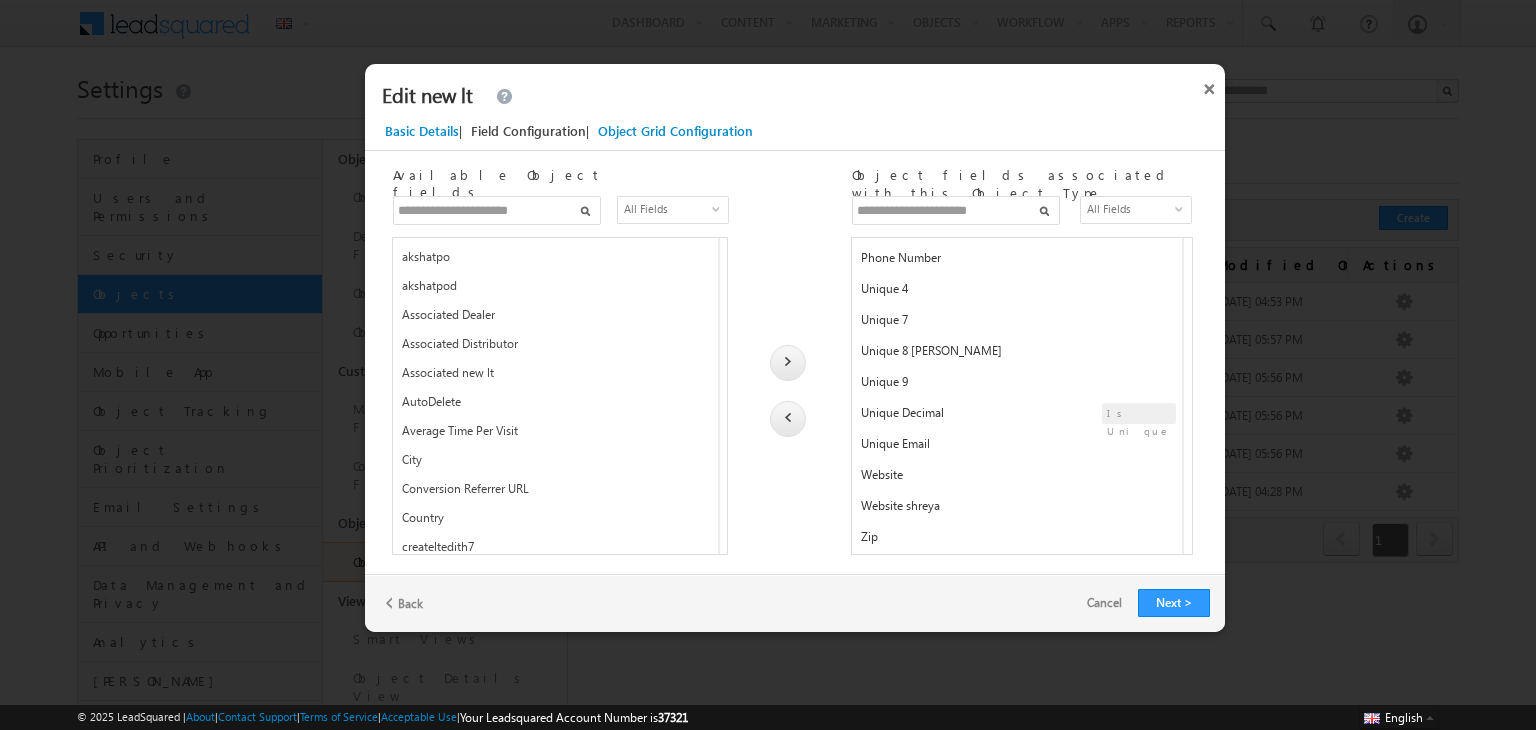click on "Zip" at bounding box center [1015, 541] 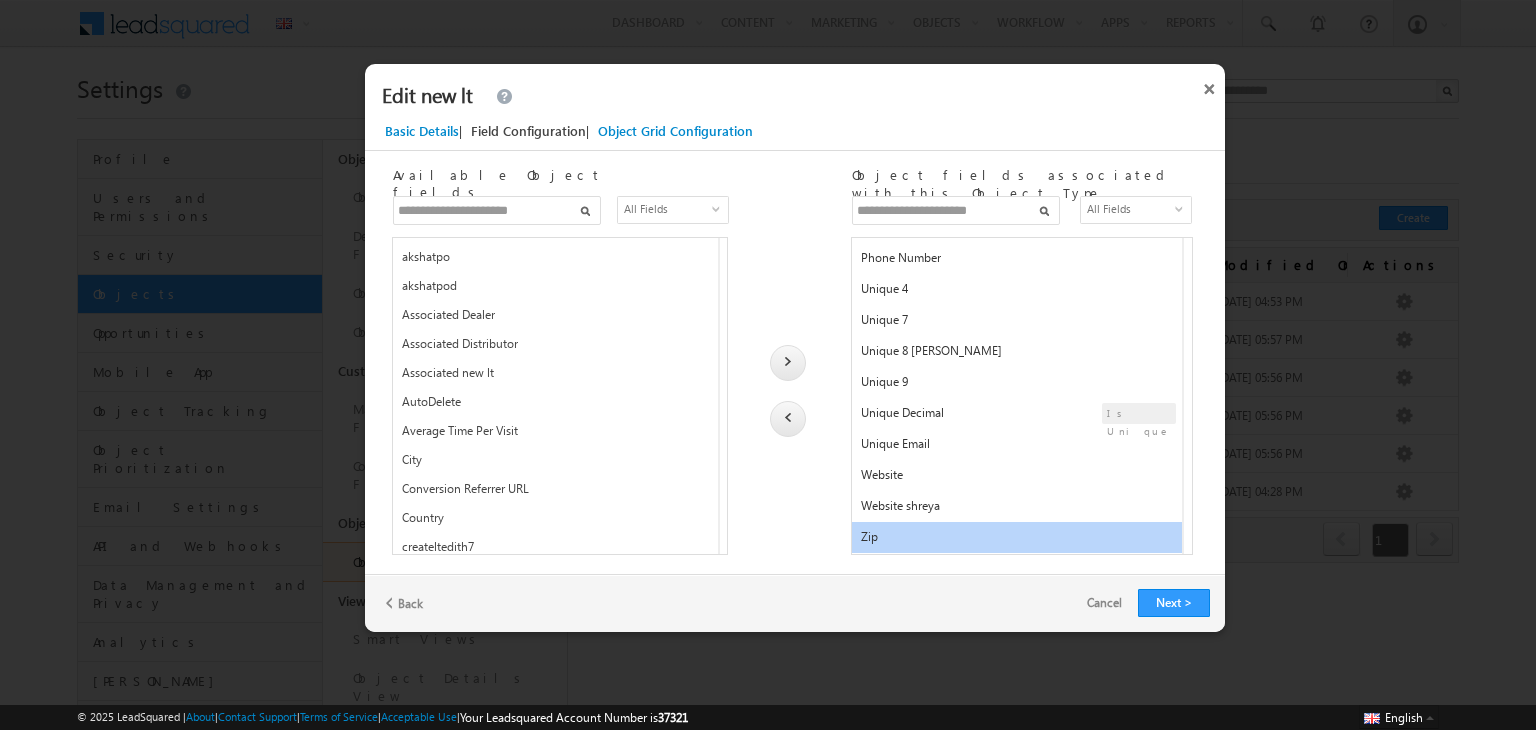 click at bounding box center (788, 419) 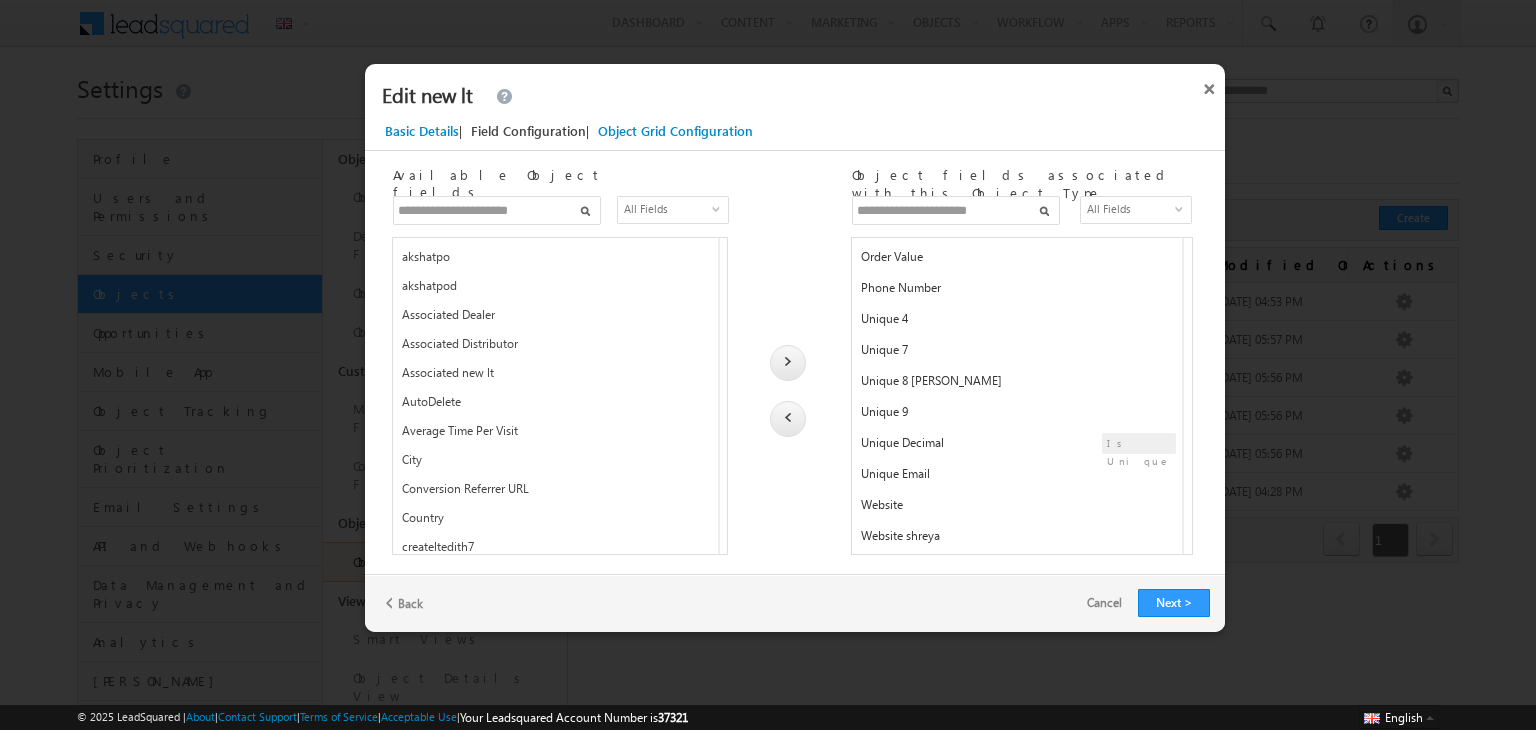 scroll, scrollTop: 1427, scrollLeft: 0, axis: vertical 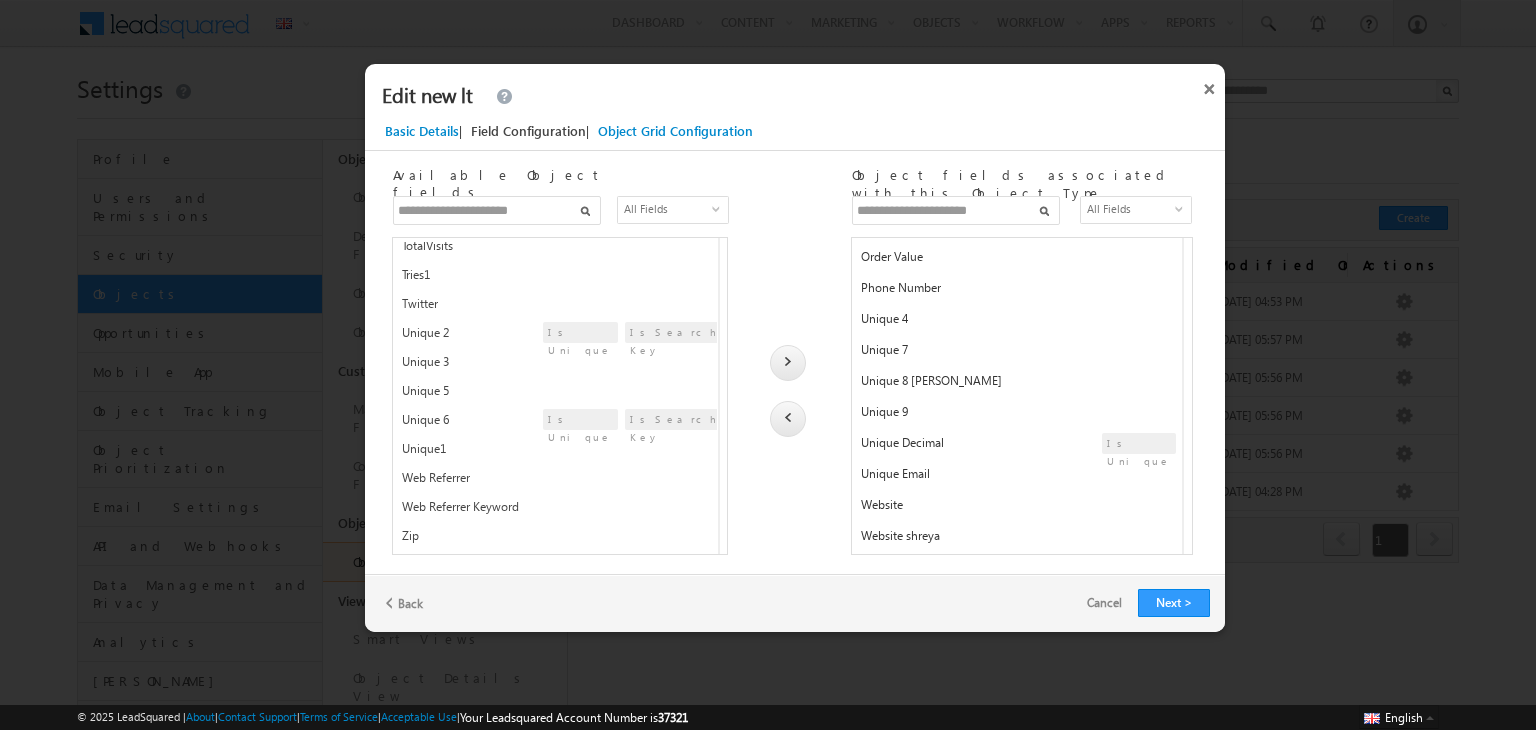 click on "Zip" at bounding box center [482, 540] 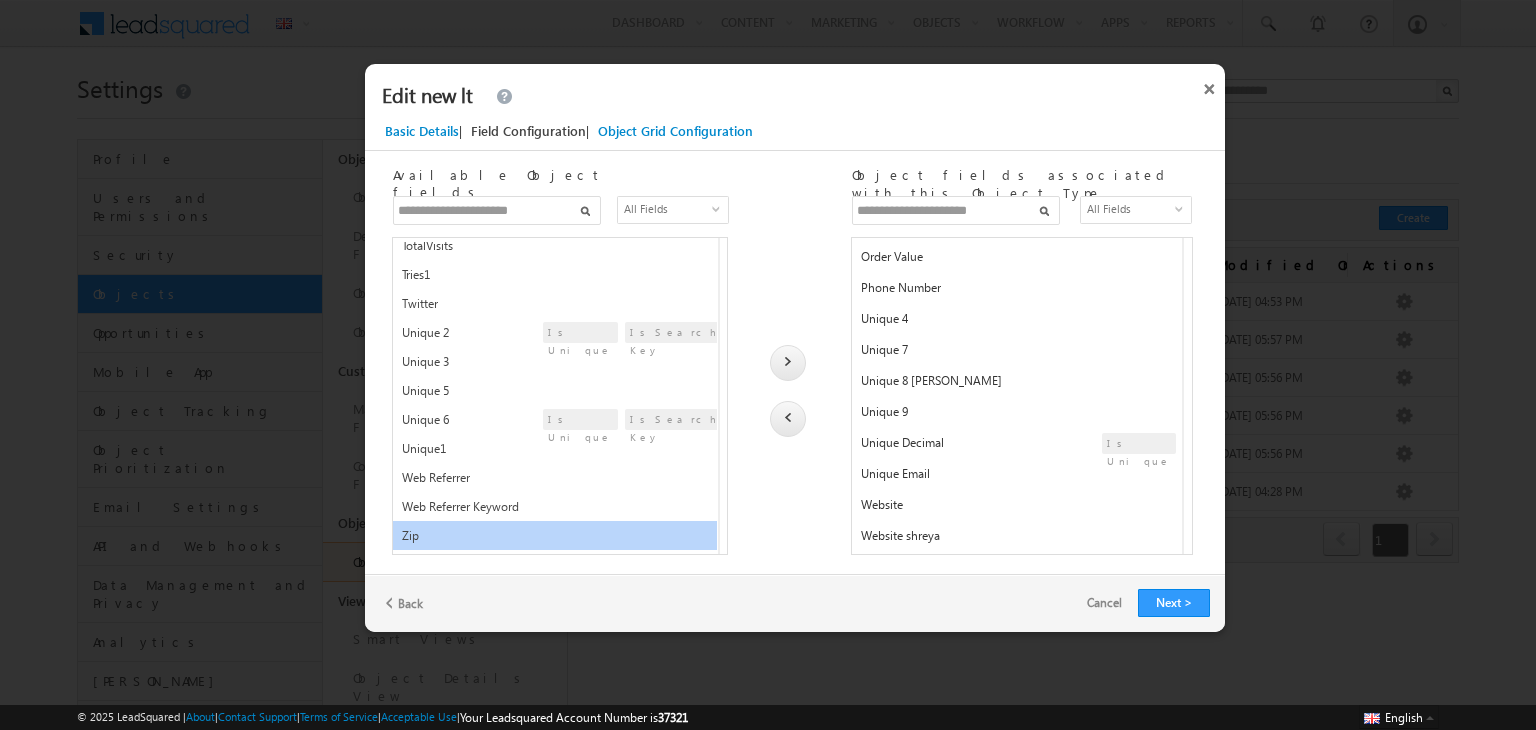 click at bounding box center [788, 363] 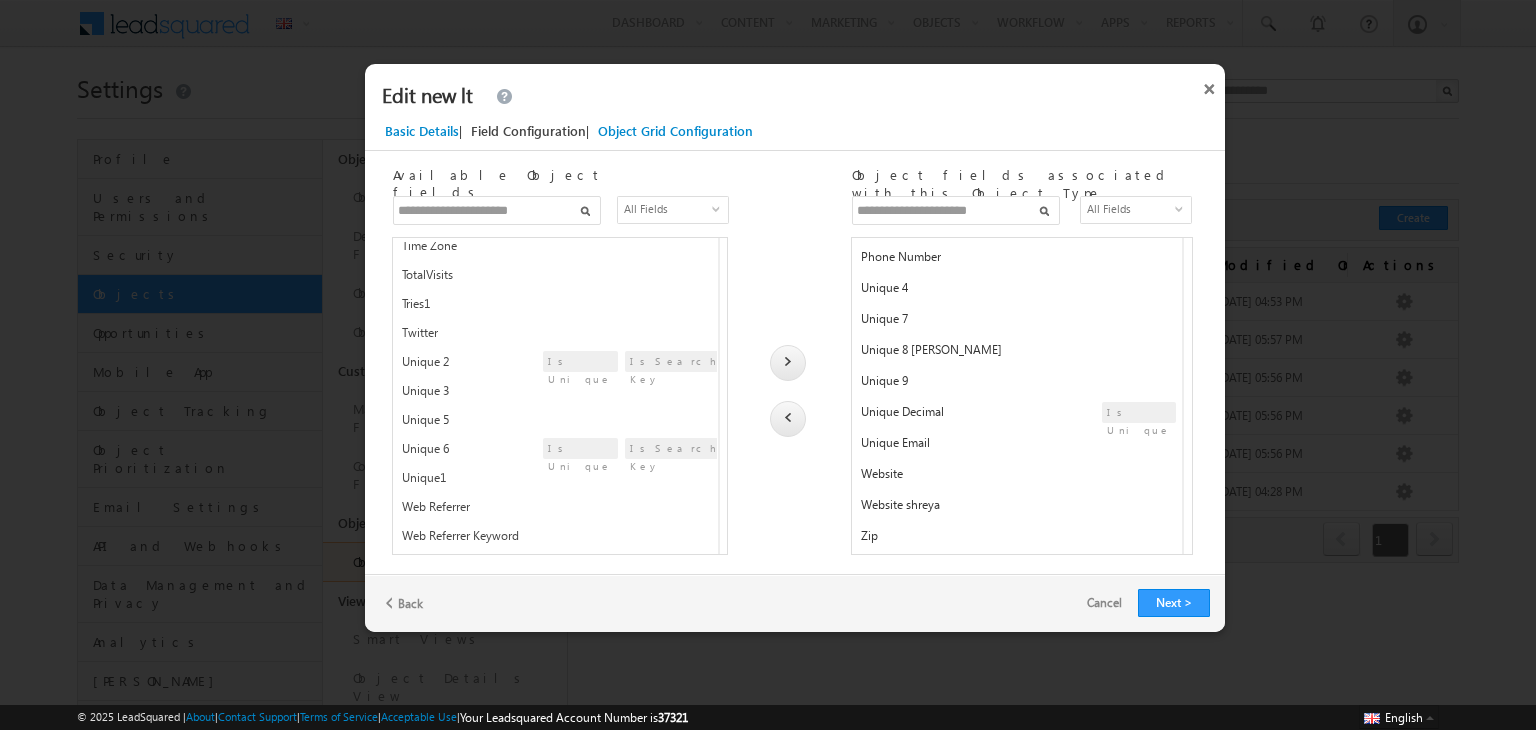 click at bounding box center (784, 322) 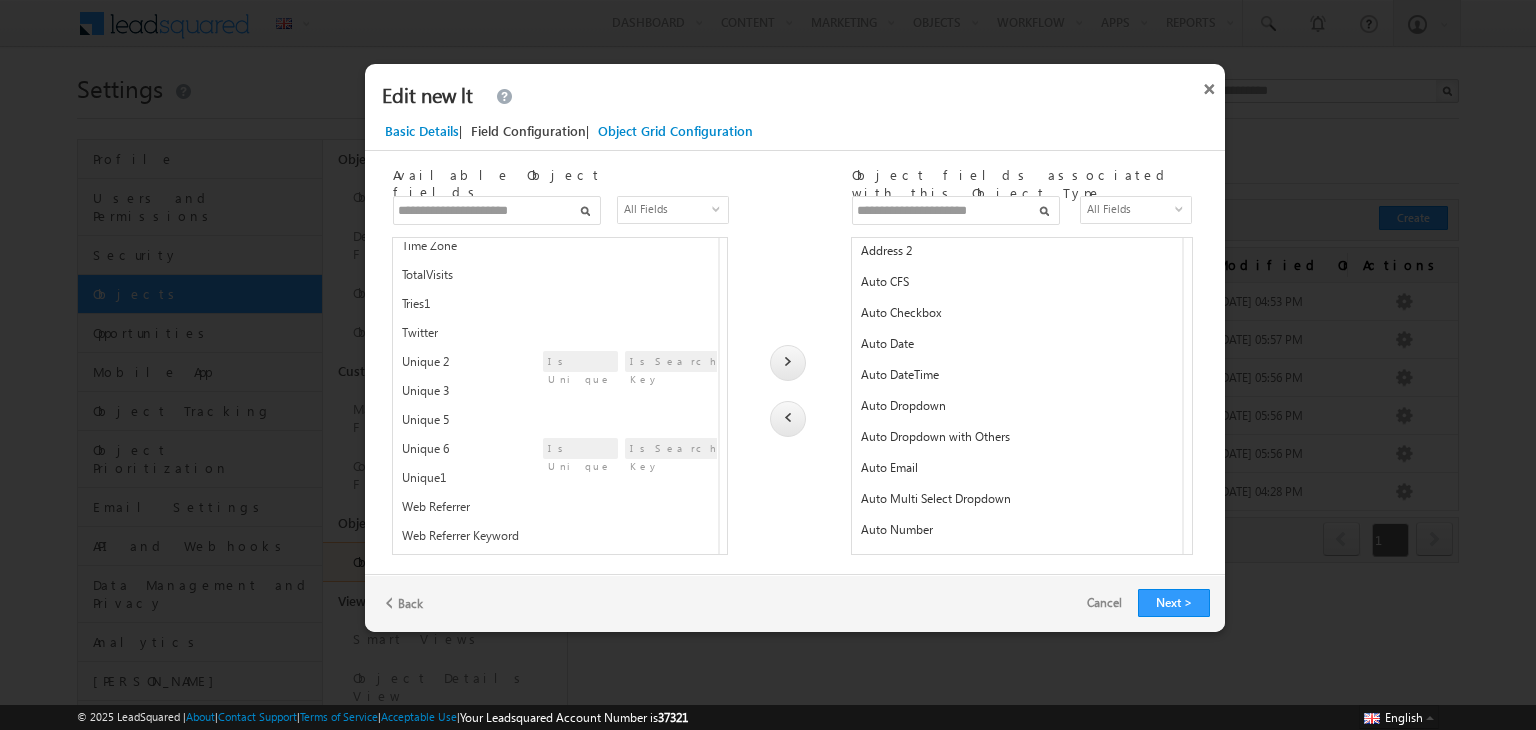 scroll, scrollTop: 0, scrollLeft: 0, axis: both 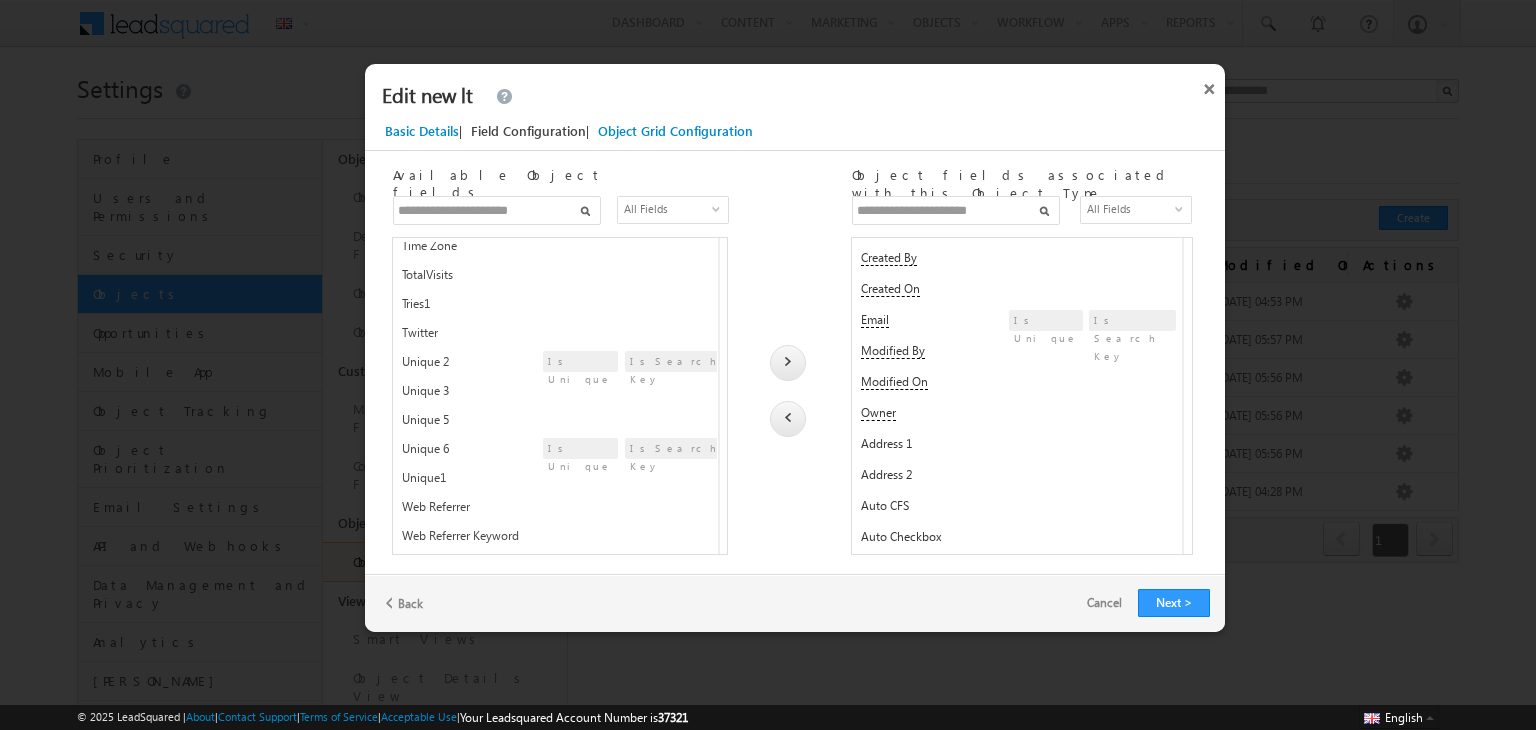 click on "All Fields" at bounding box center (1129, 209) 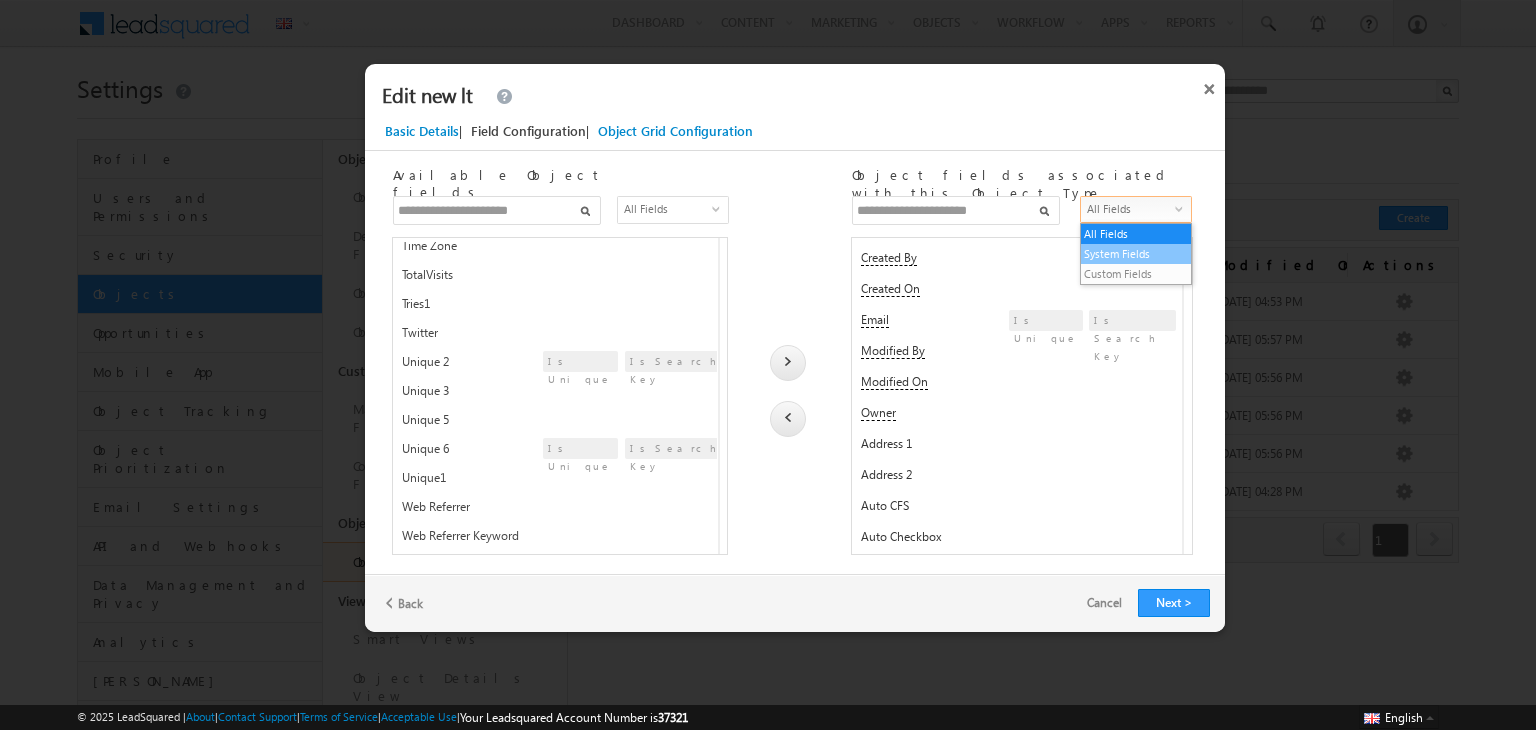 click on "System Fields" at bounding box center (1136, 254) 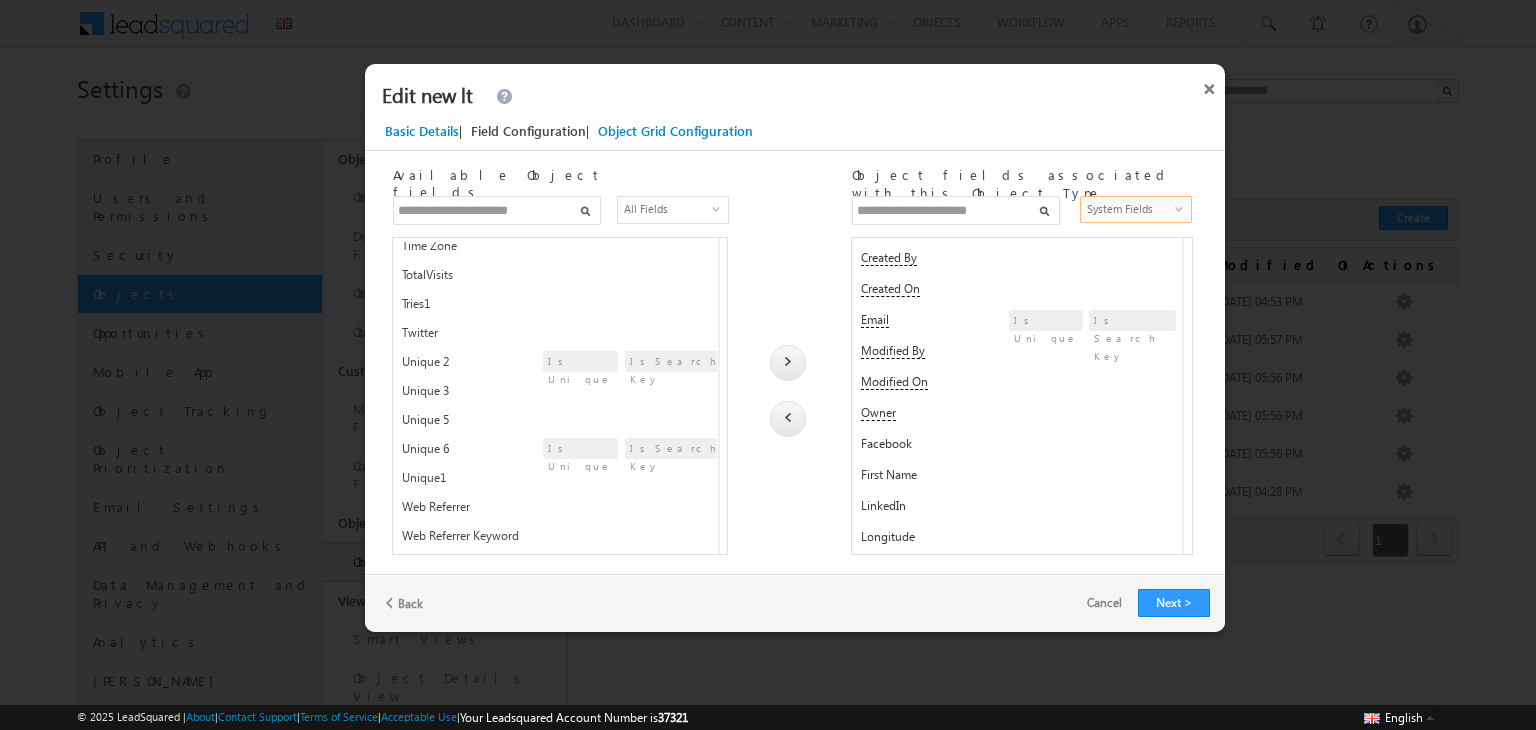 click on "System Fields" at bounding box center (1129, 209) 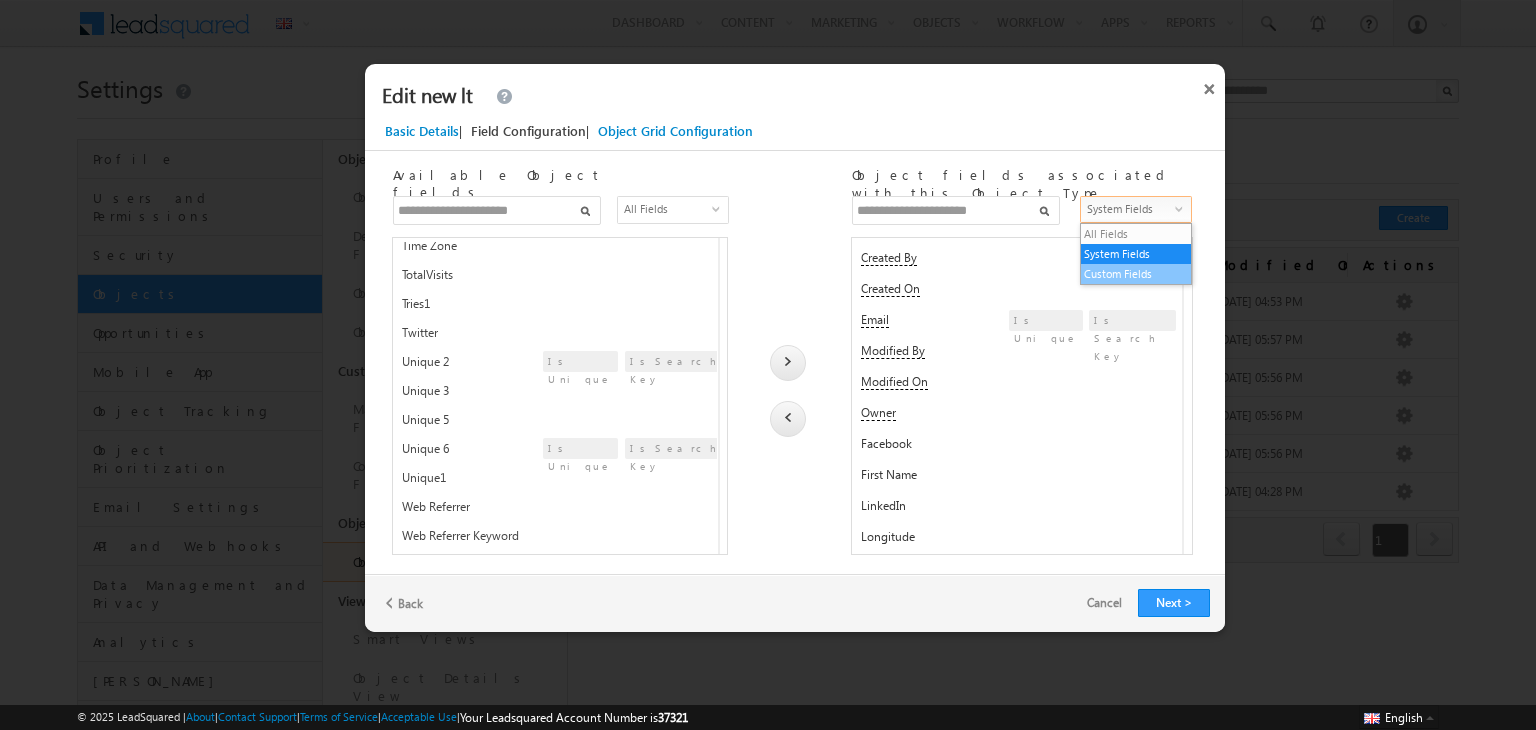 click on "Custom Fields" at bounding box center (1136, 274) 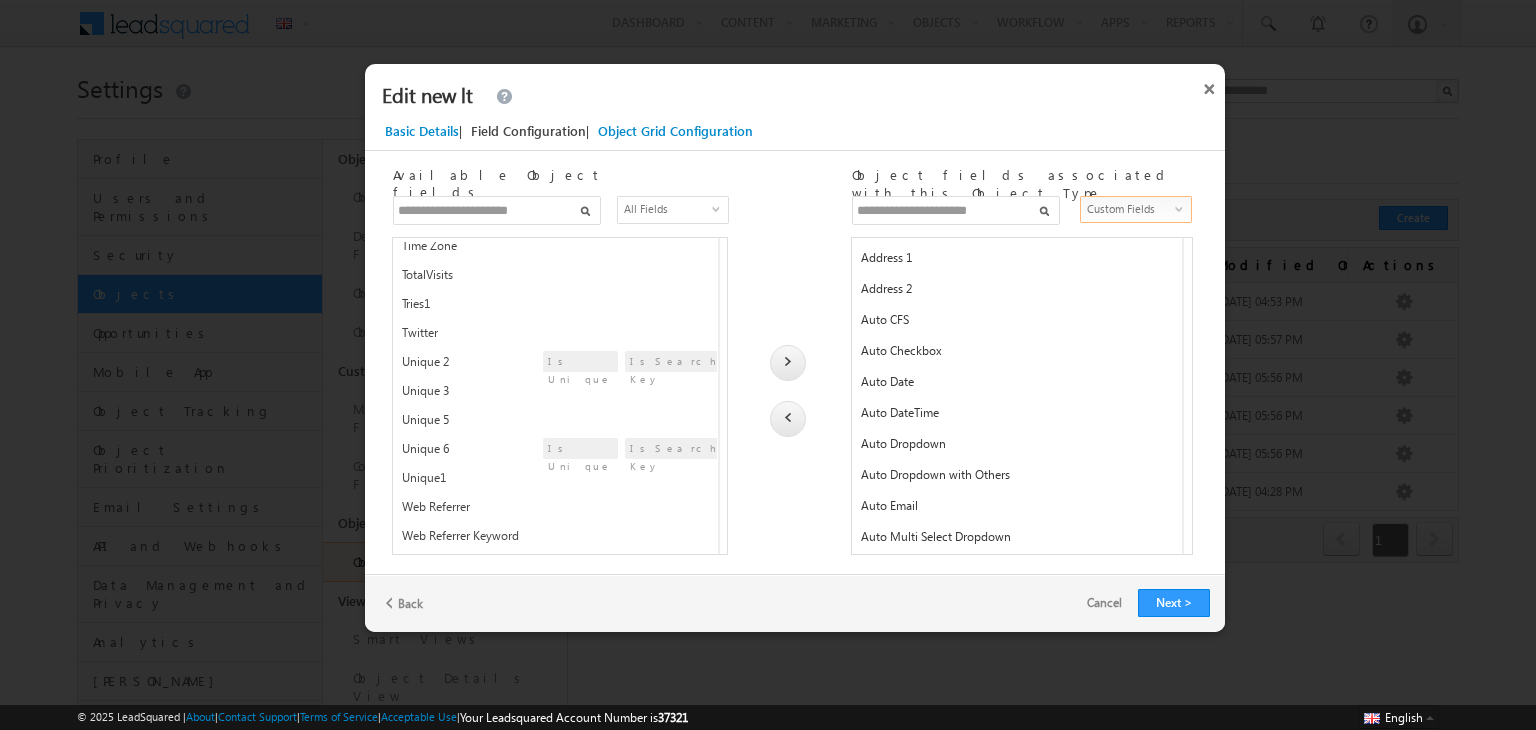click on "Custom Fields" at bounding box center [1129, 209] 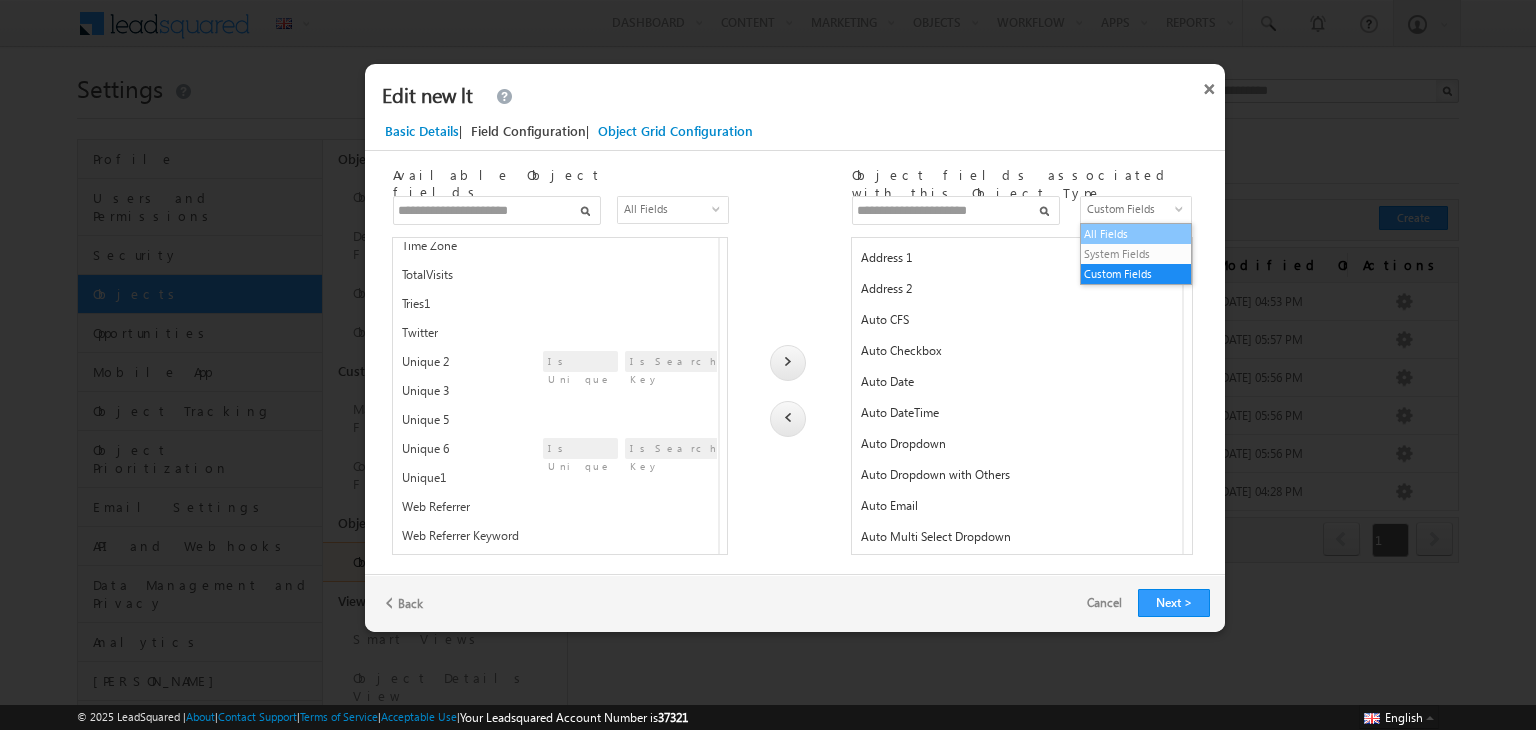 click on "All Fields" at bounding box center [1136, 234] 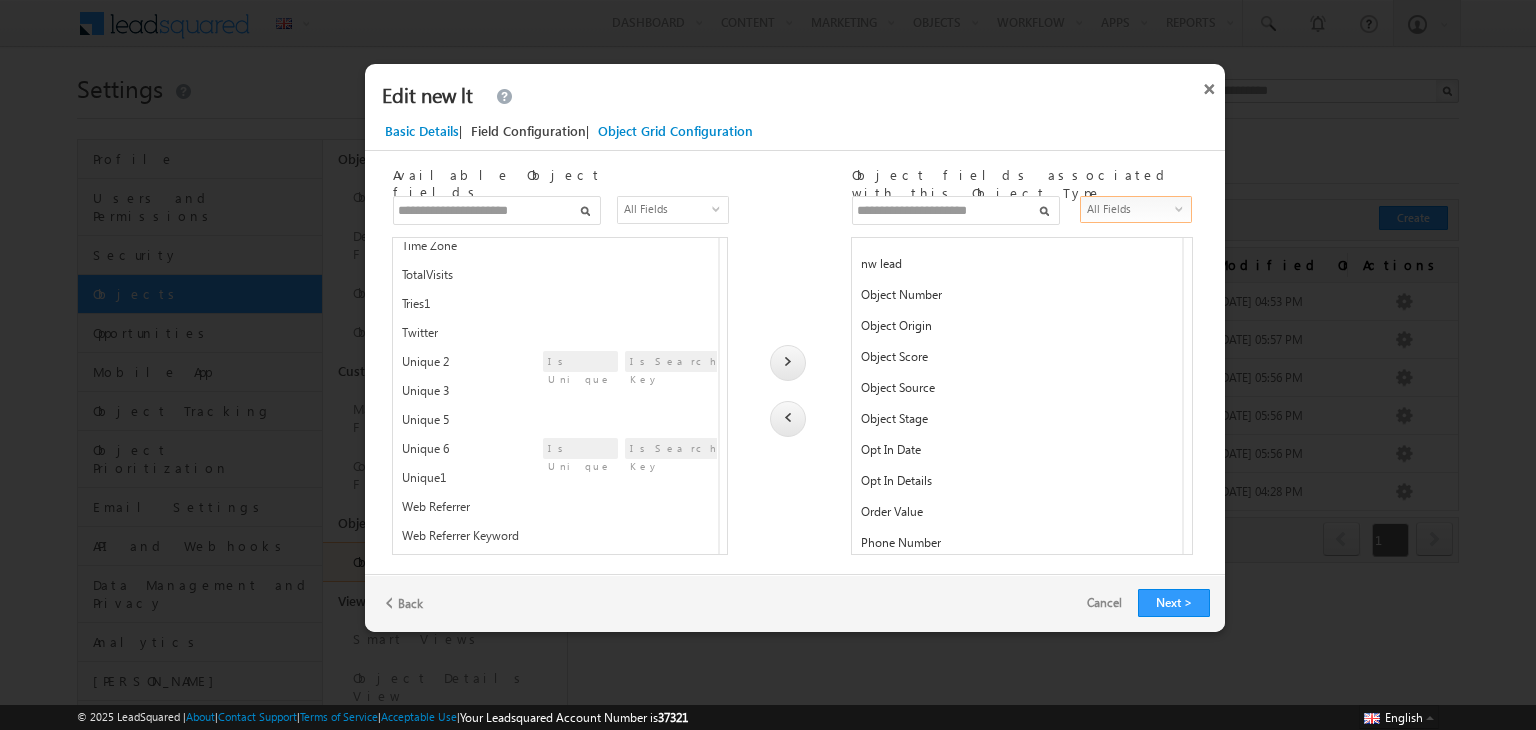 scroll, scrollTop: 1457, scrollLeft: 0, axis: vertical 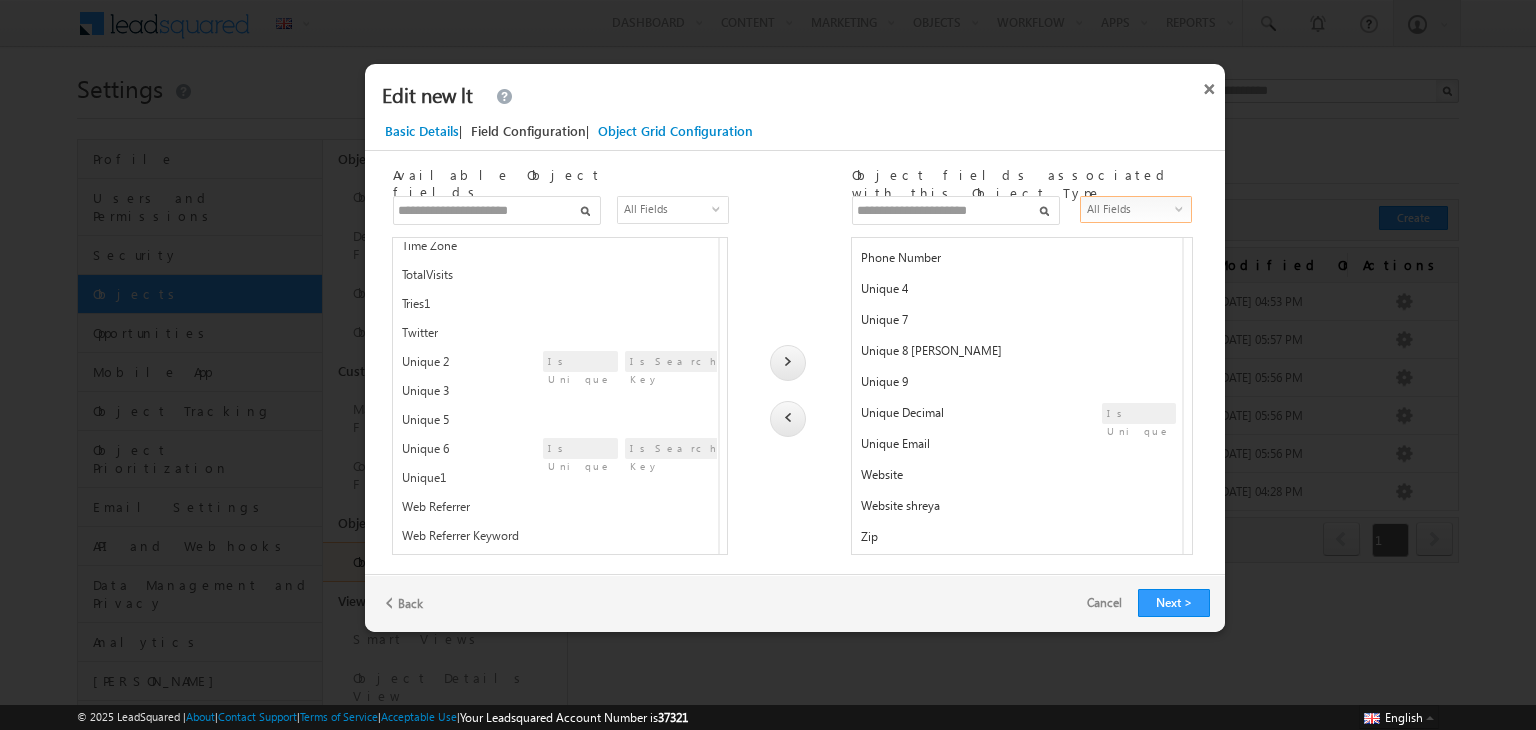 click on "**********" at bounding box center (795, 351) 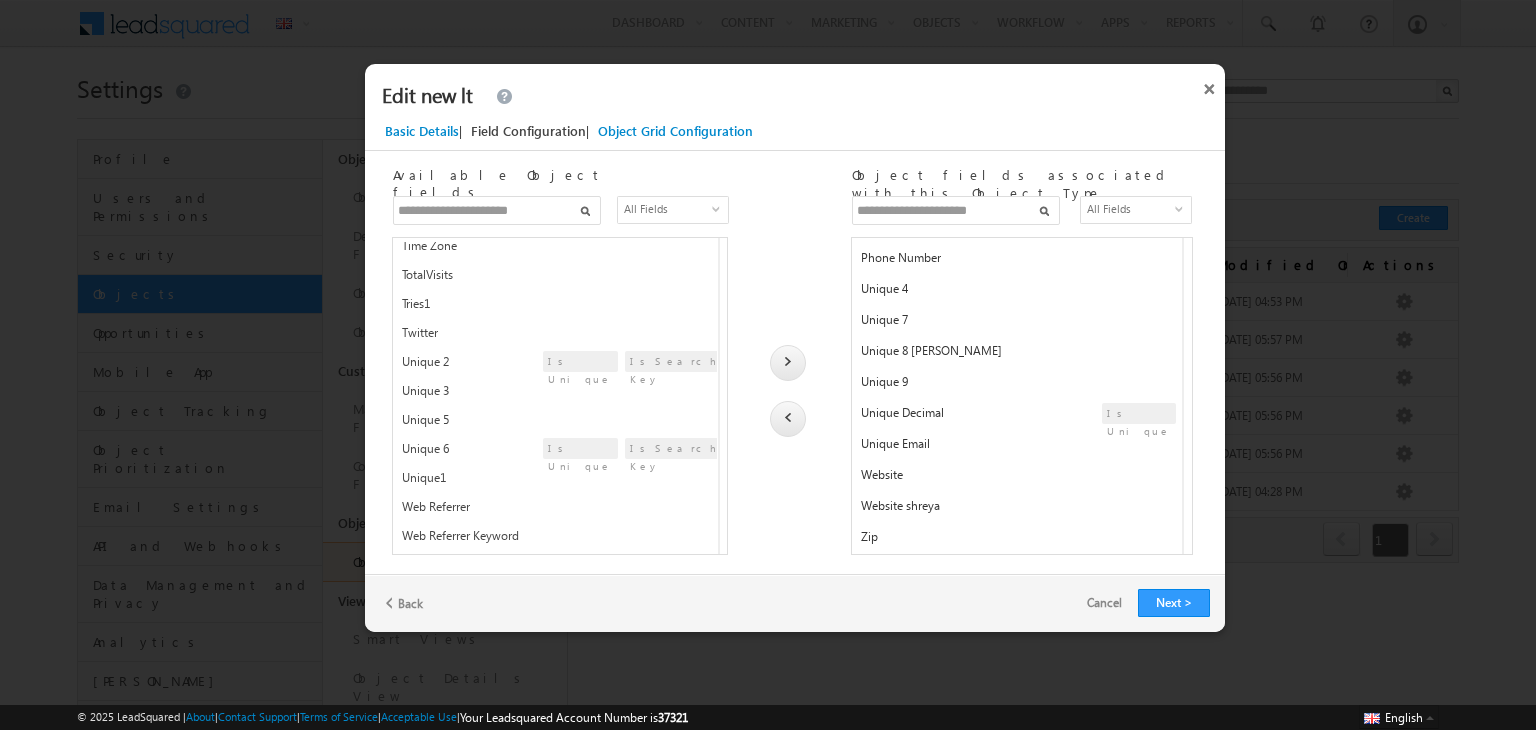 click on "All Fields" at bounding box center [1129, 209] 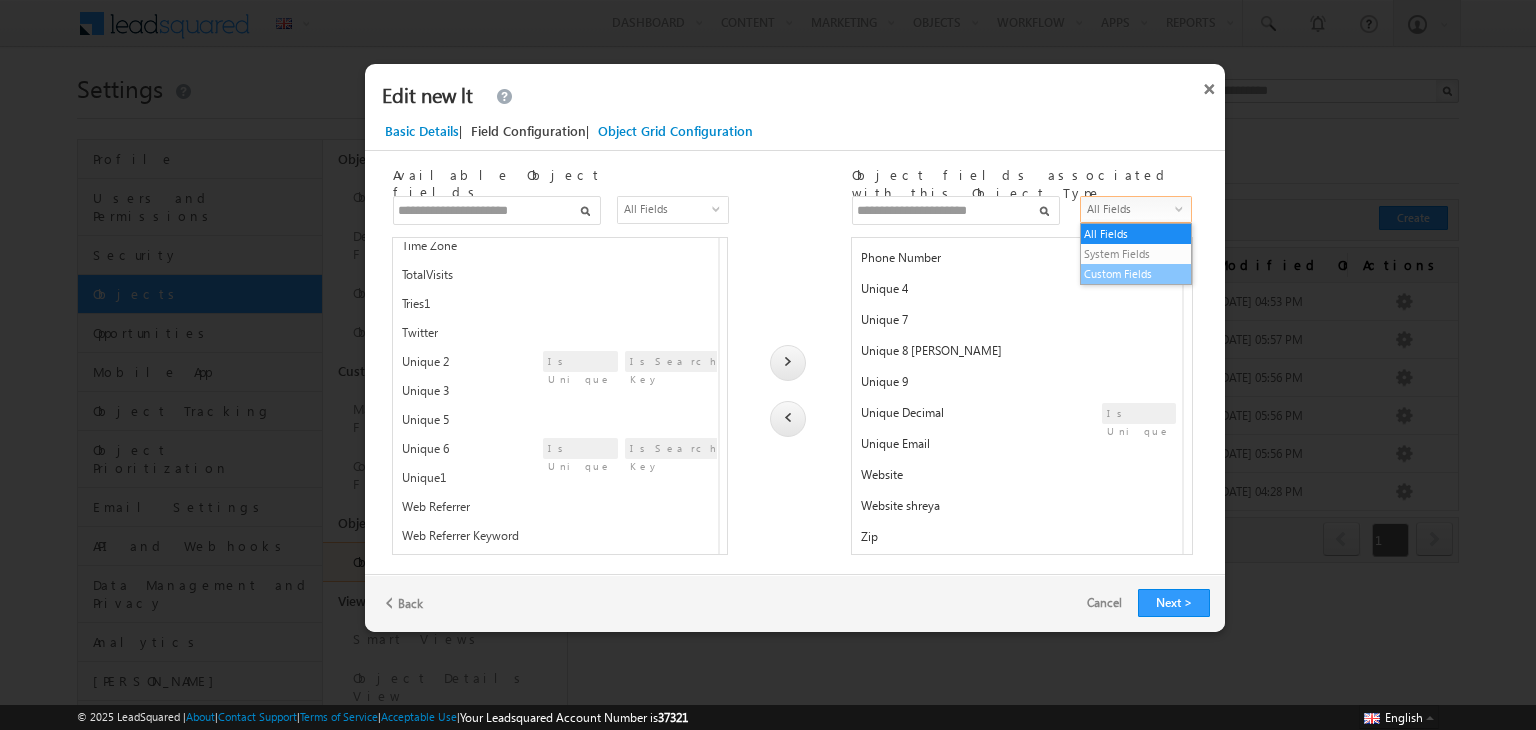 click on "Custom Fields" at bounding box center [1136, 274] 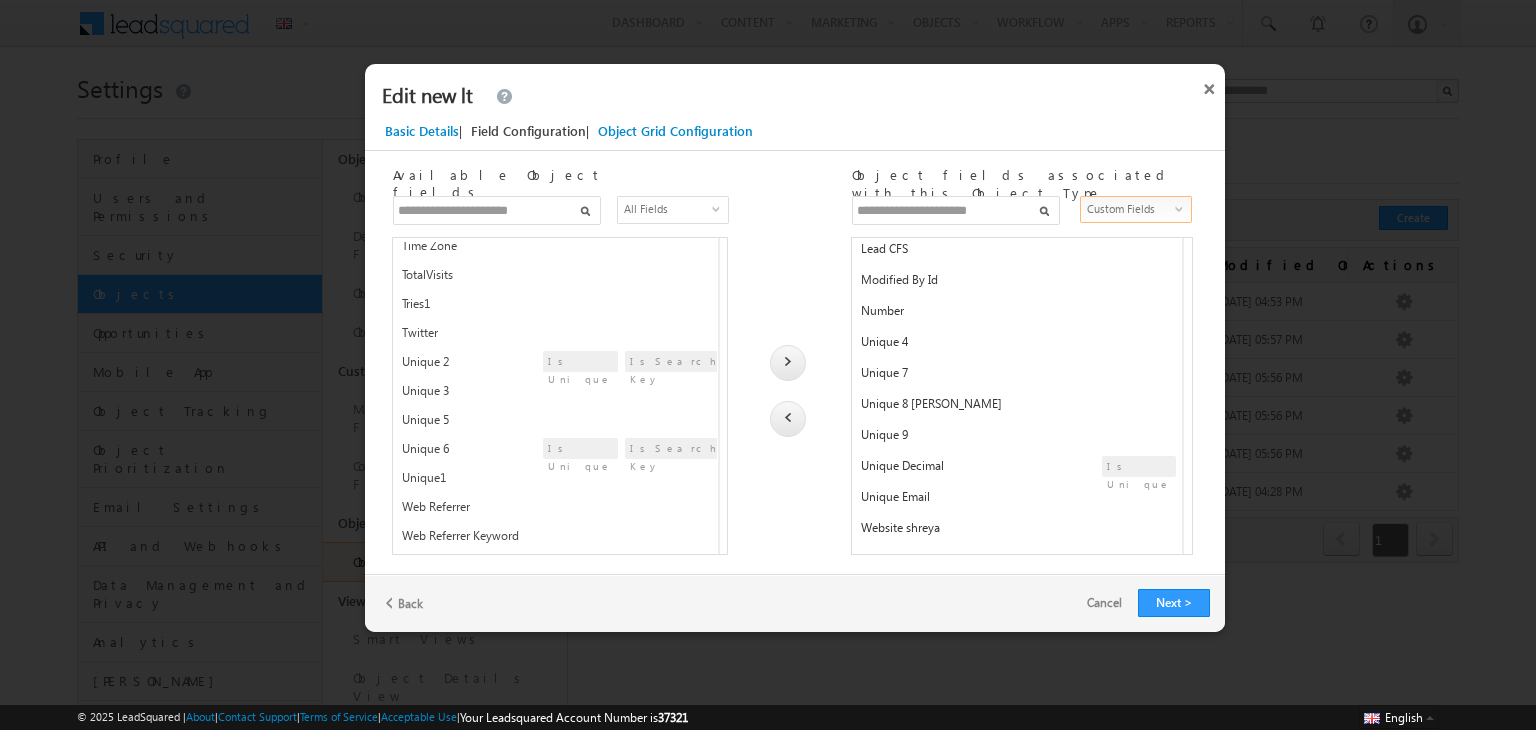 scroll, scrollTop: 682, scrollLeft: 0, axis: vertical 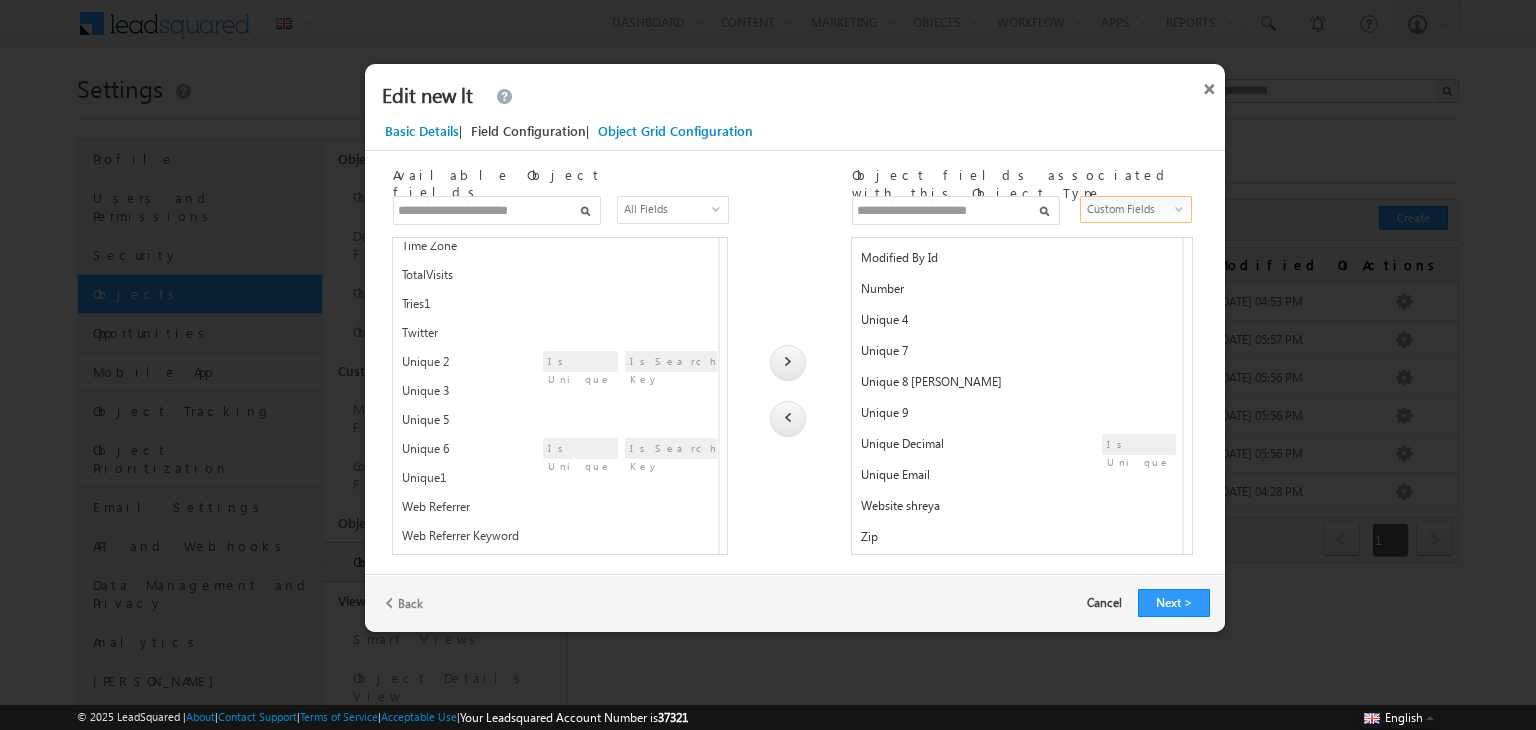 click on "Cancel" at bounding box center [1112, 600] 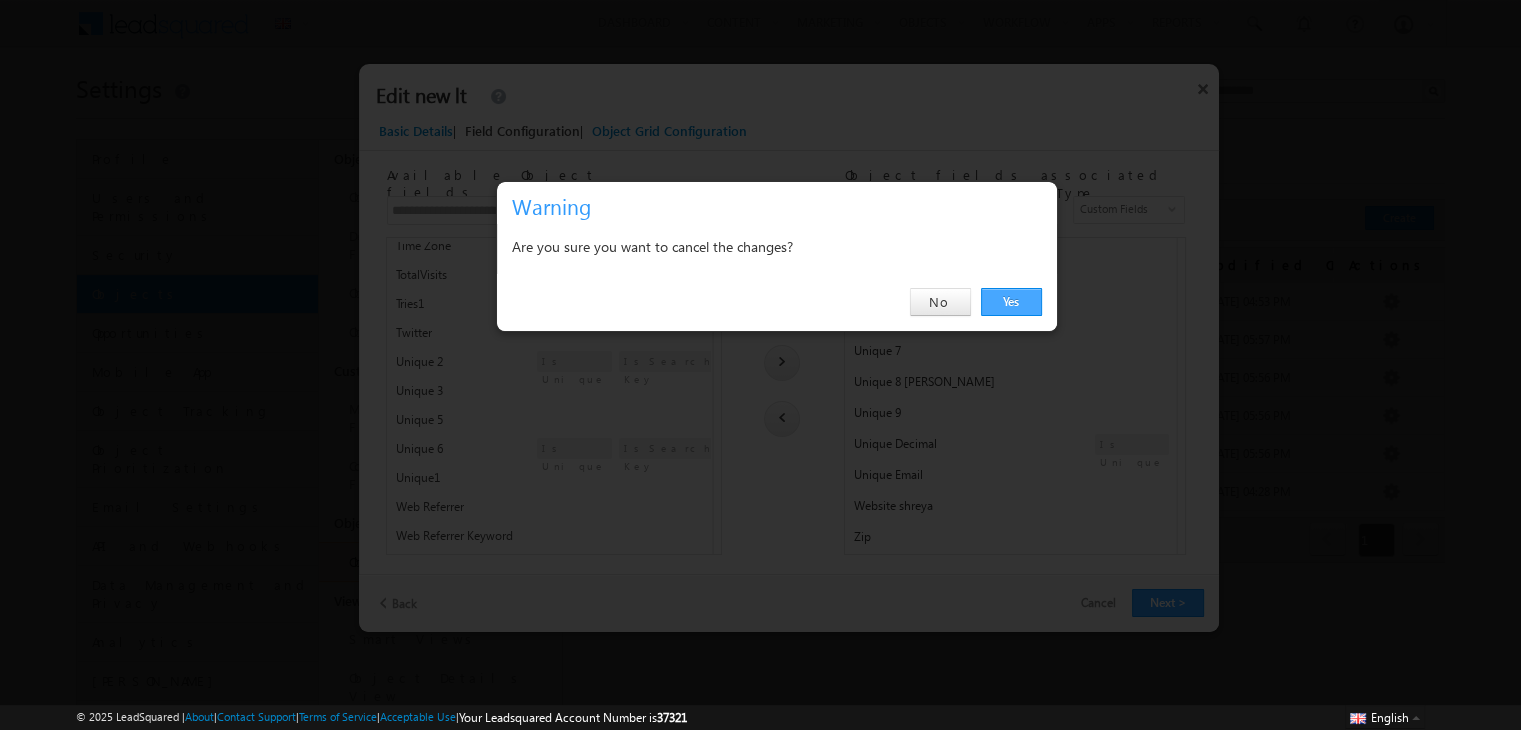 click on "Yes" at bounding box center [1011, 302] 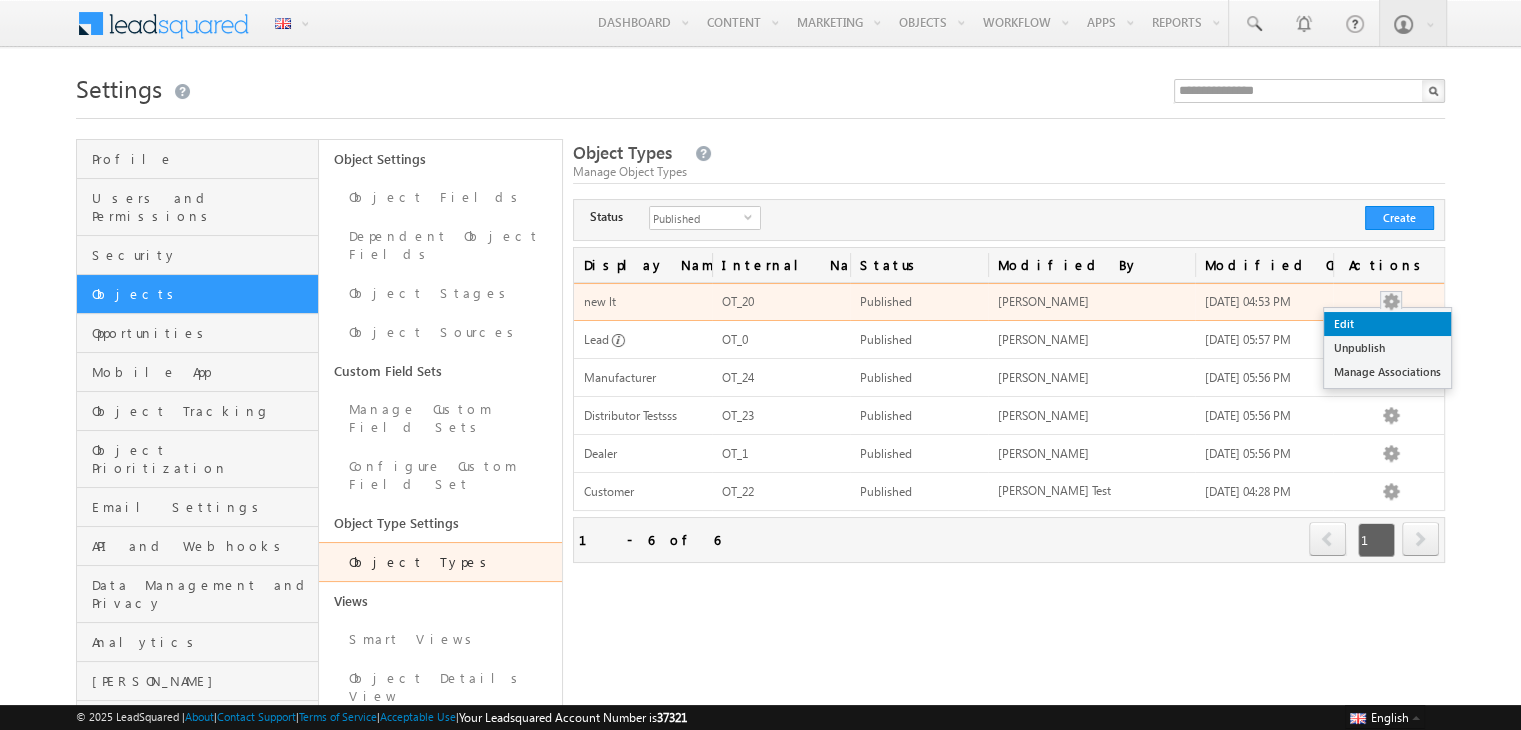 click on "Edit" at bounding box center (1387, 324) 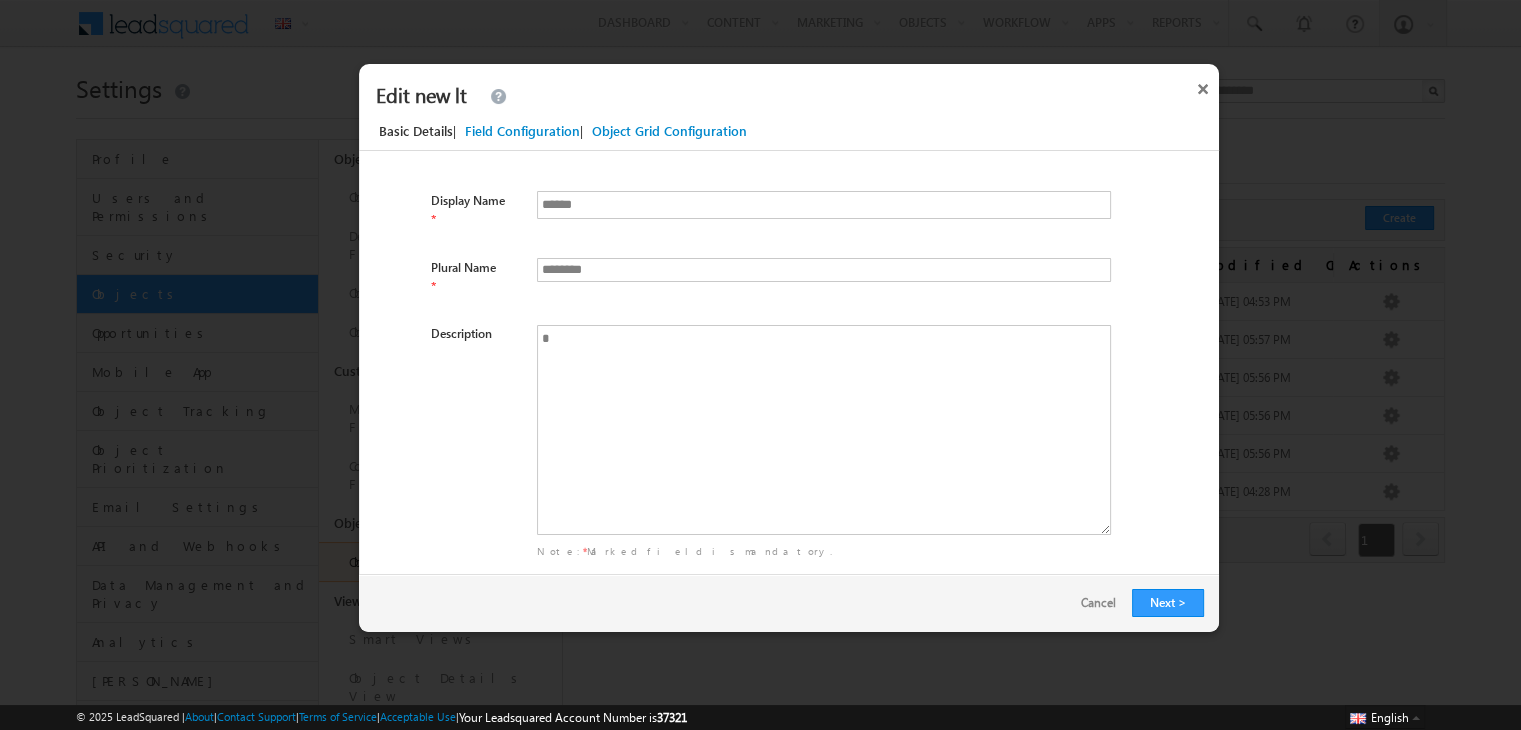 click on "Field Configuration" at bounding box center (522, 131) 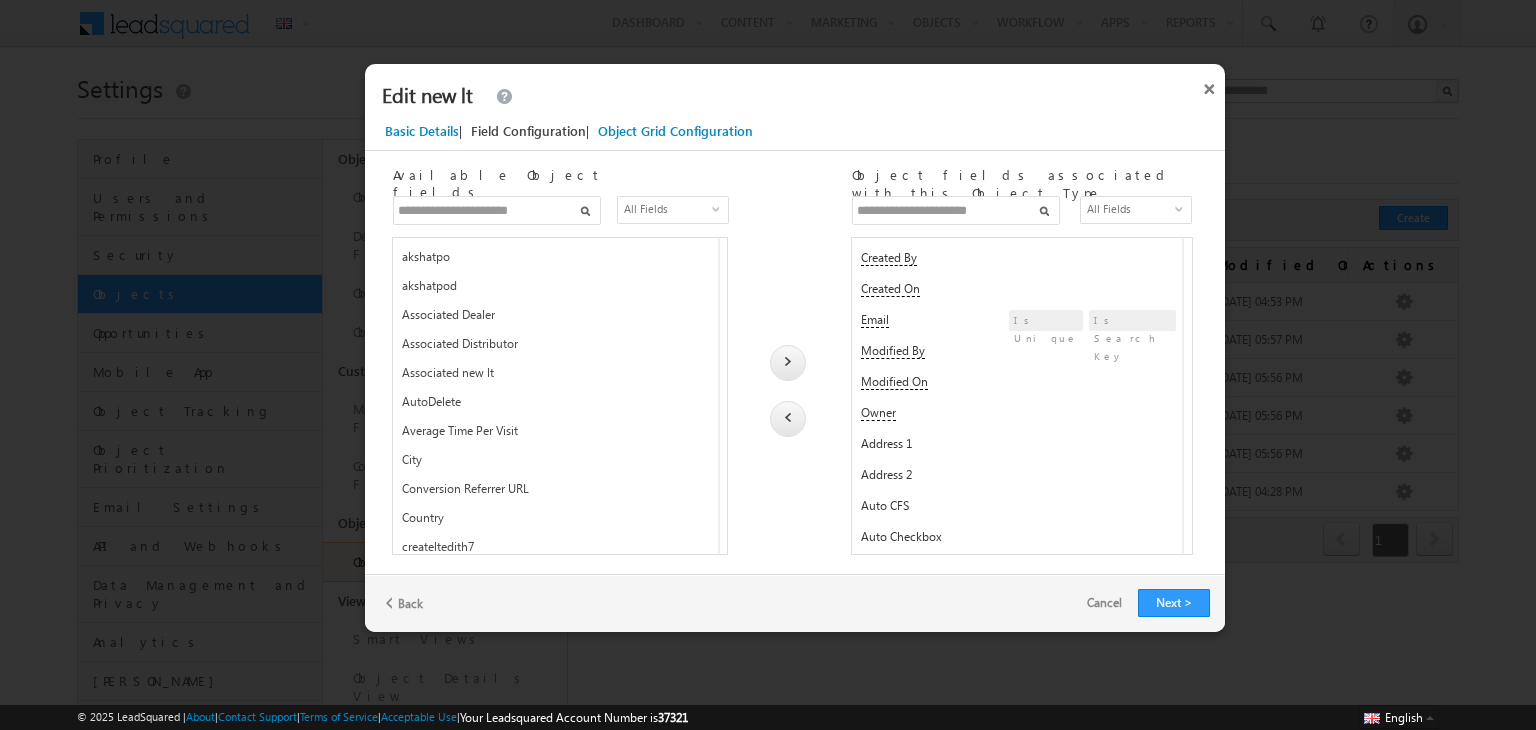 click at bounding box center (956, 210) 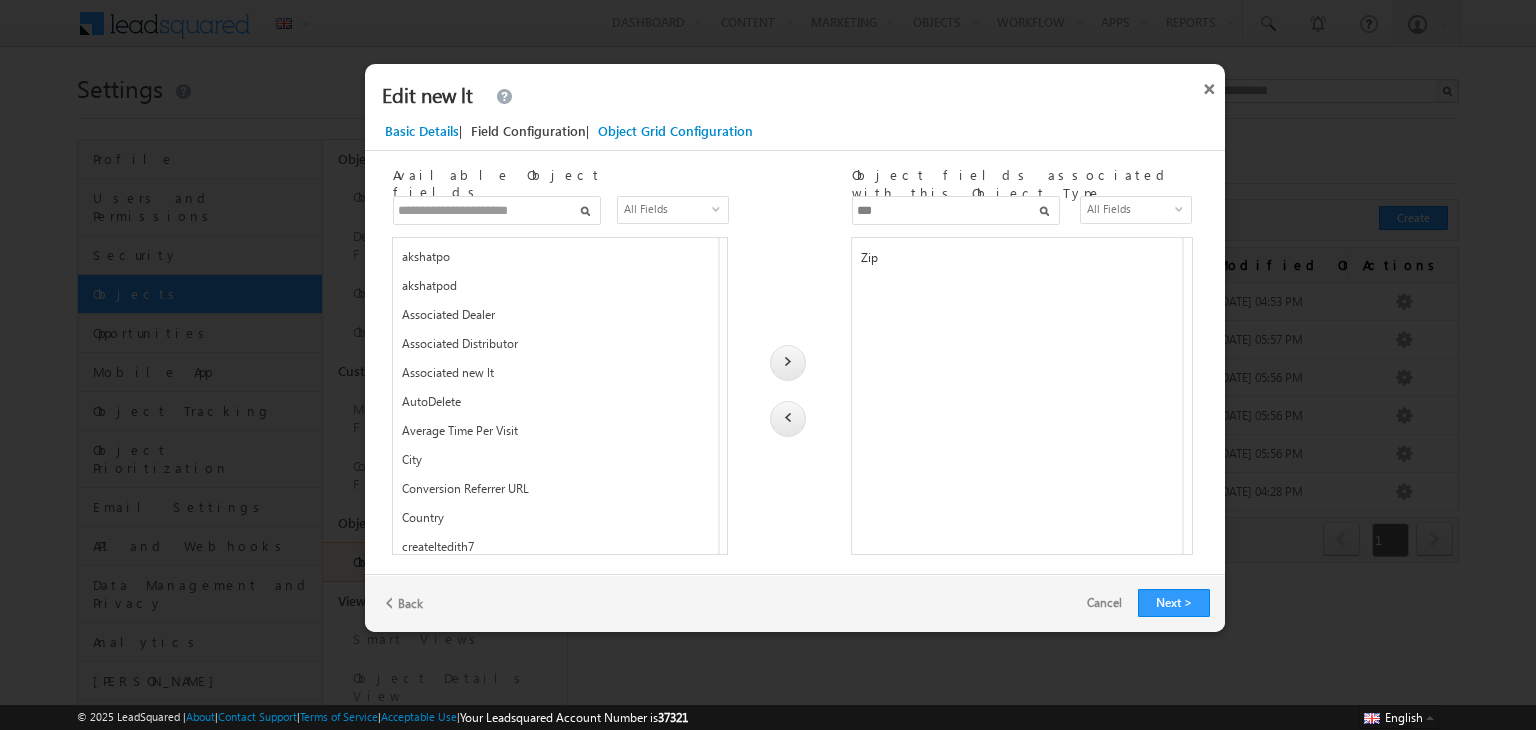 type on "***" 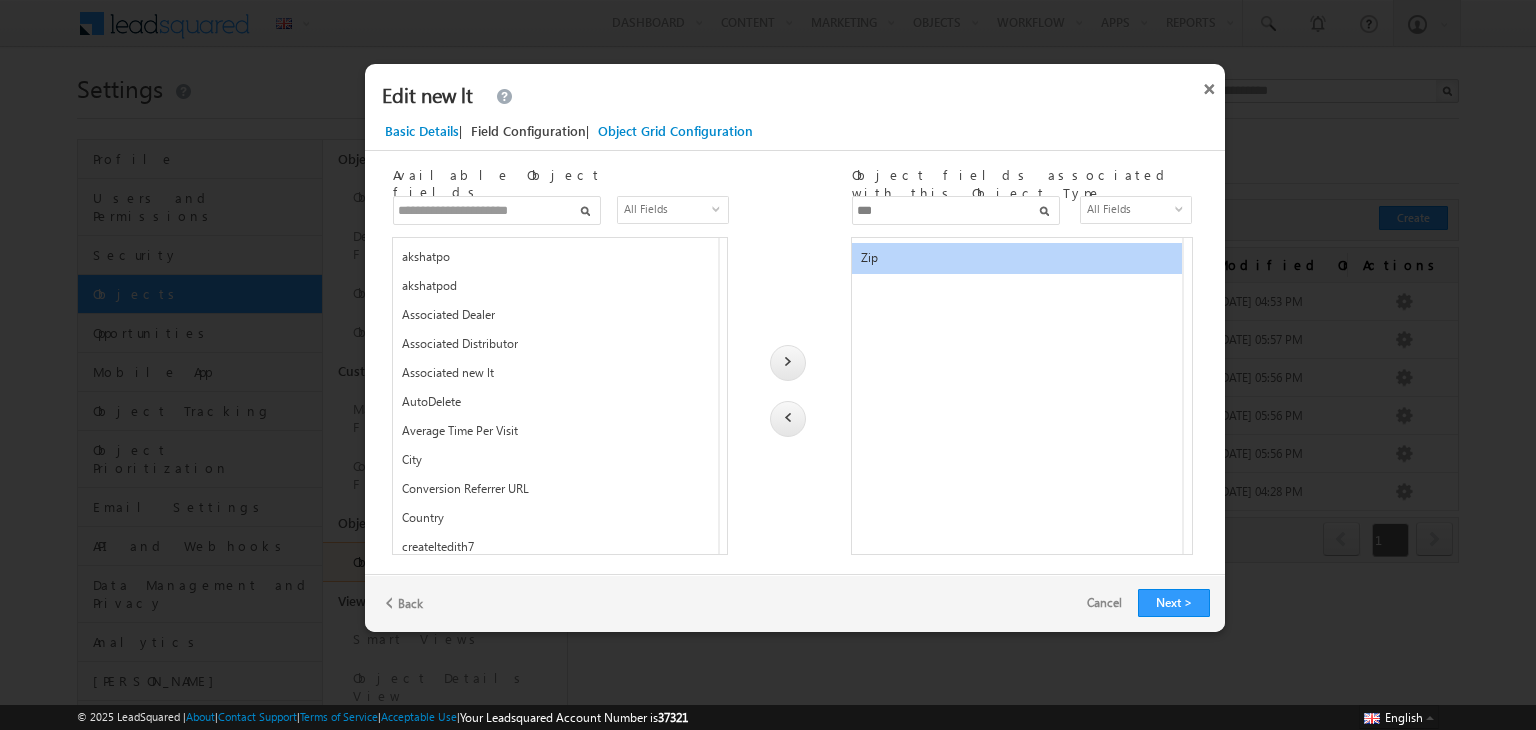 click at bounding box center [788, 419] 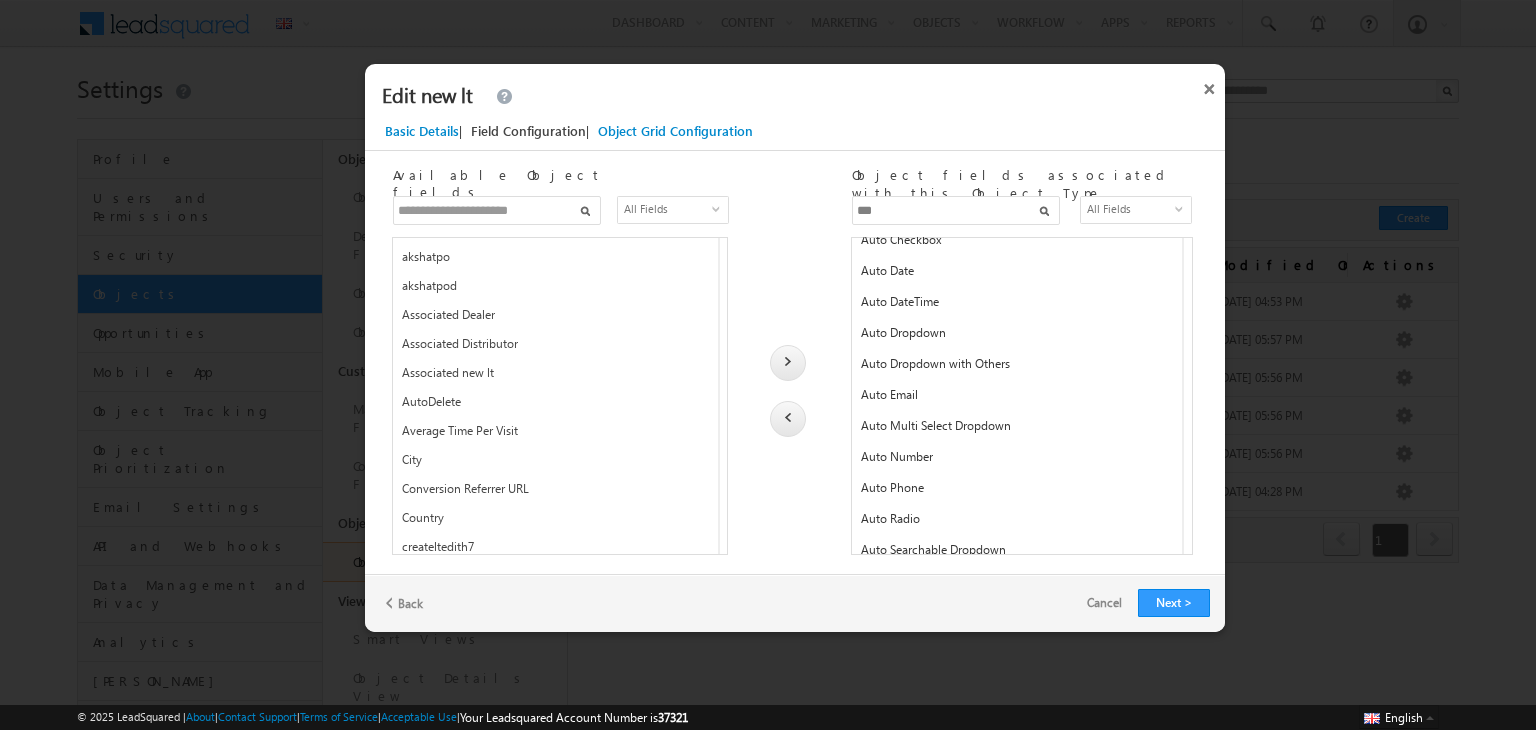 scroll, scrollTop: 0, scrollLeft: 0, axis: both 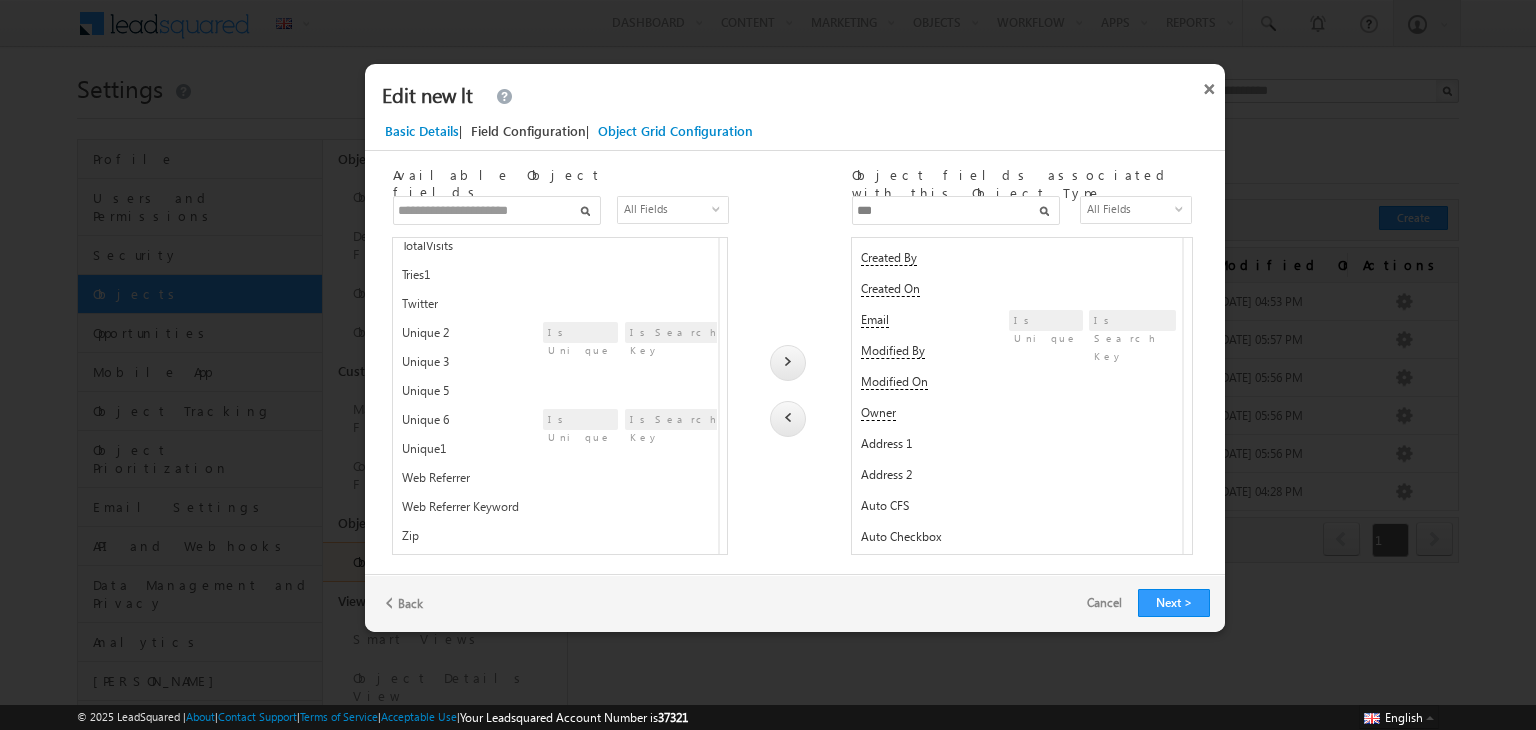 click on "Zip" at bounding box center (482, 540) 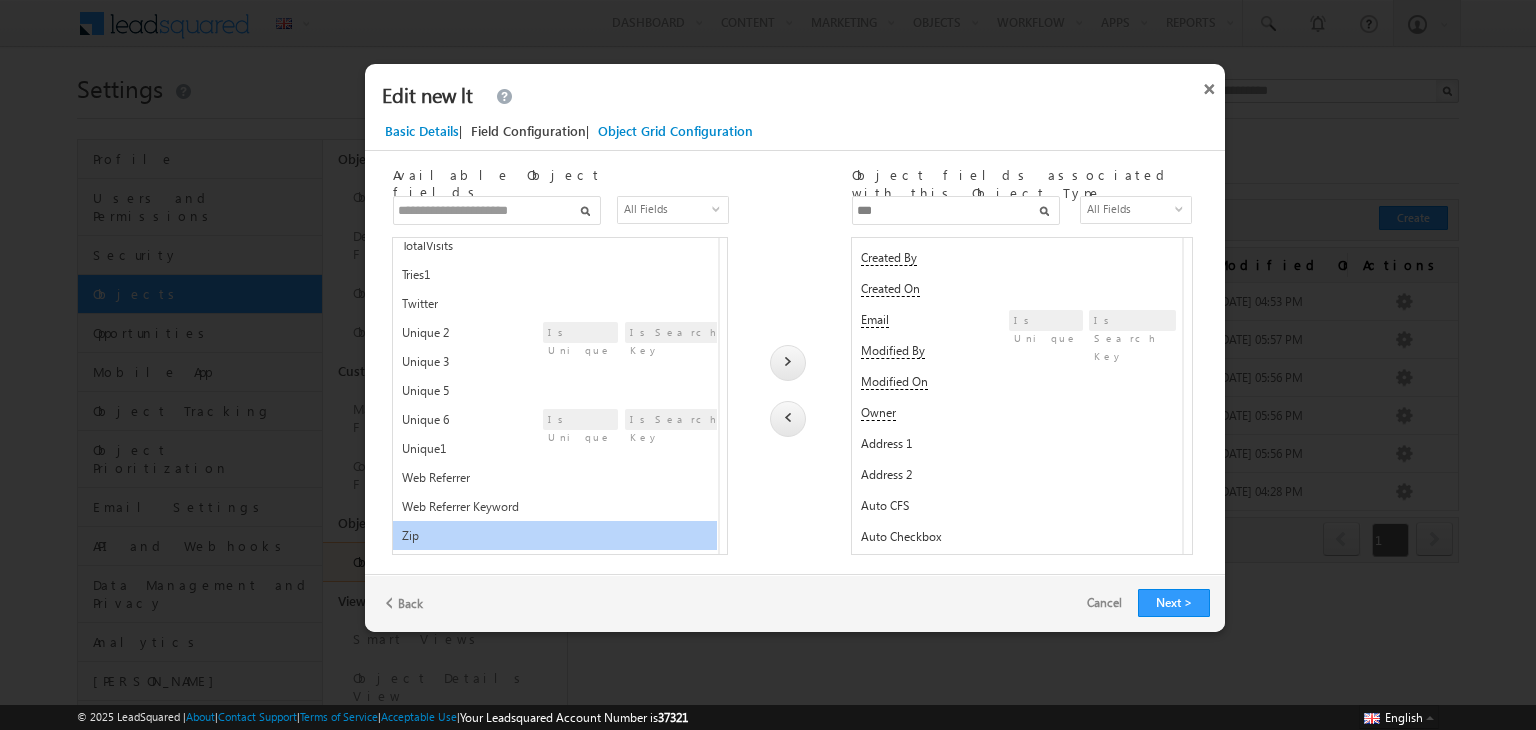 click at bounding box center (788, 363) 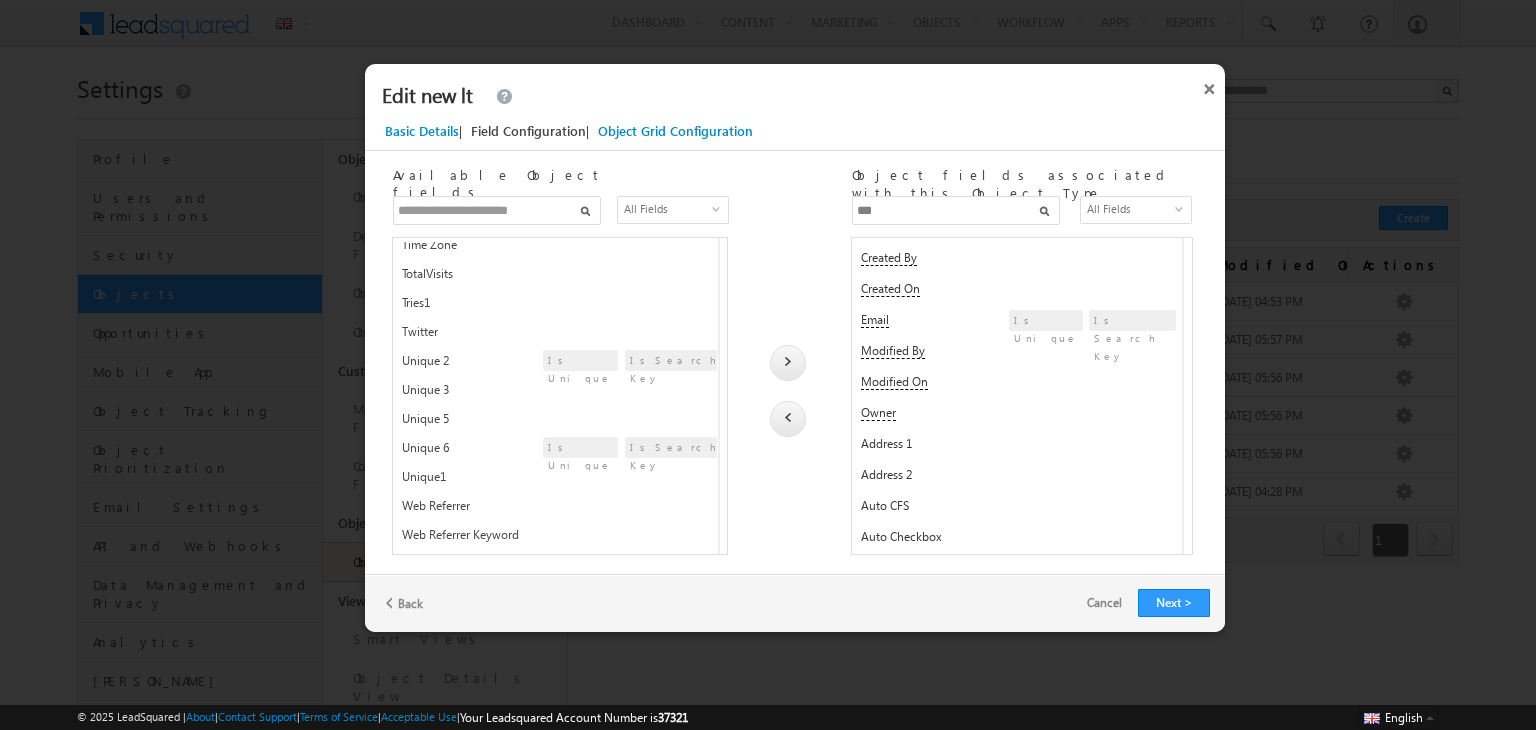scroll, scrollTop: 1458, scrollLeft: 0, axis: vertical 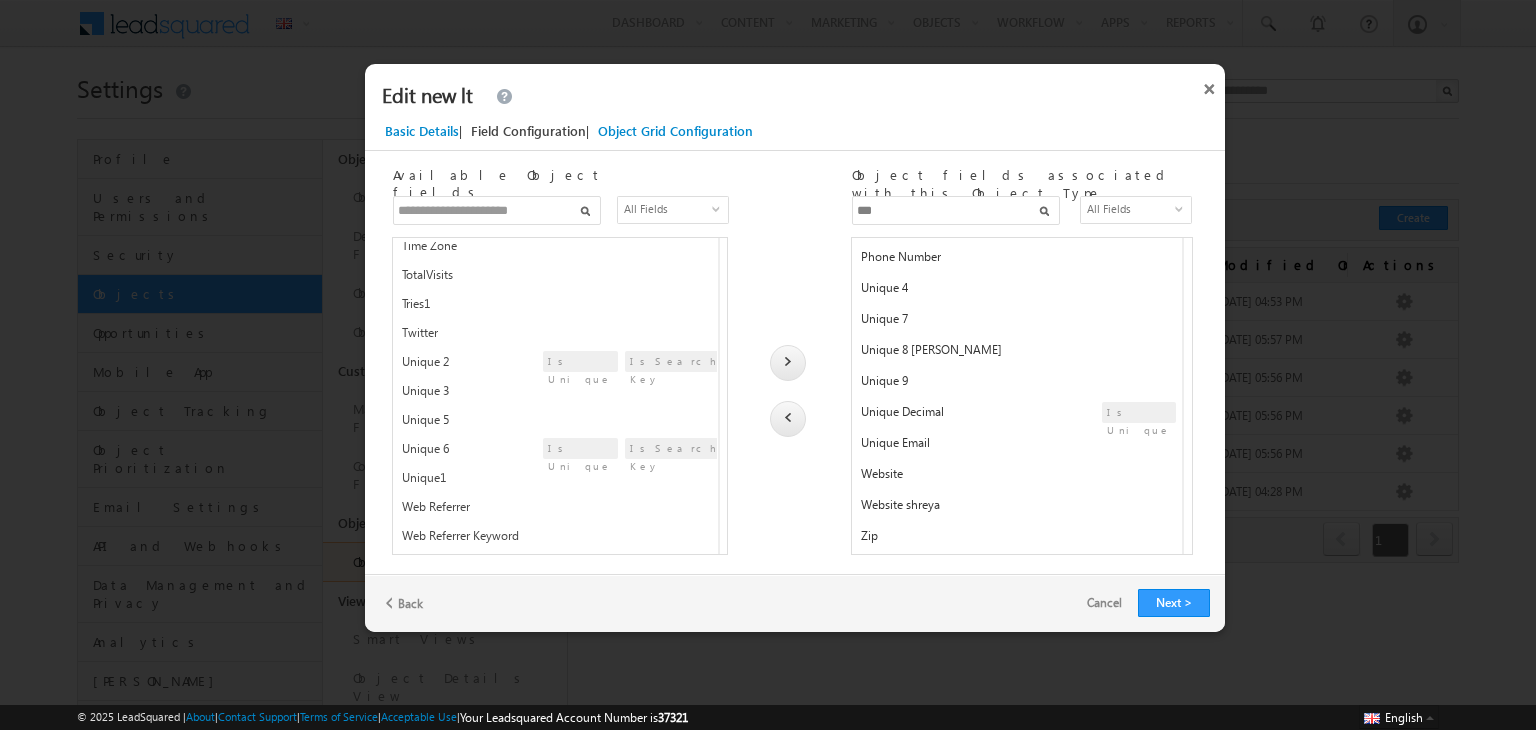 click on "Zip" at bounding box center [1015, 540] 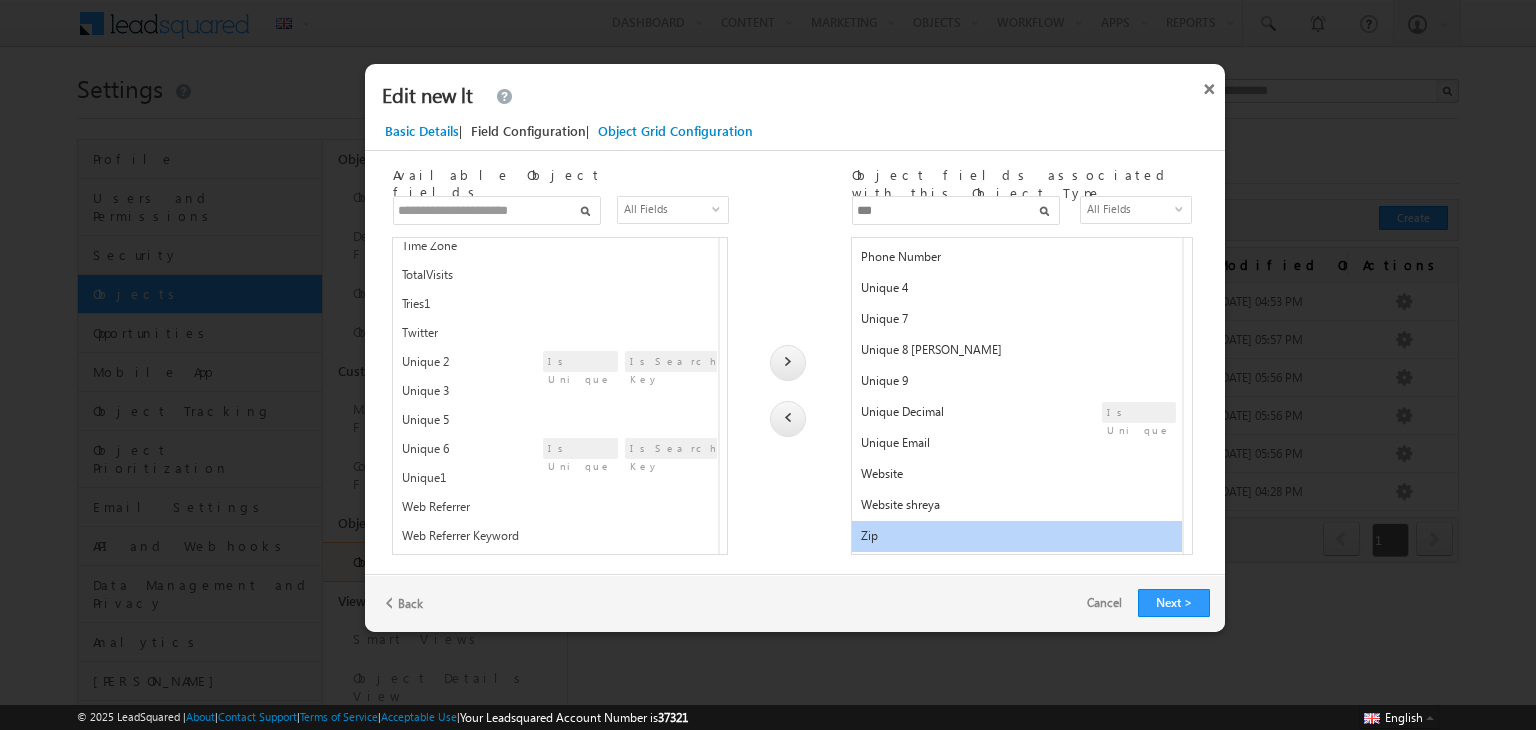 click at bounding box center (788, 417) 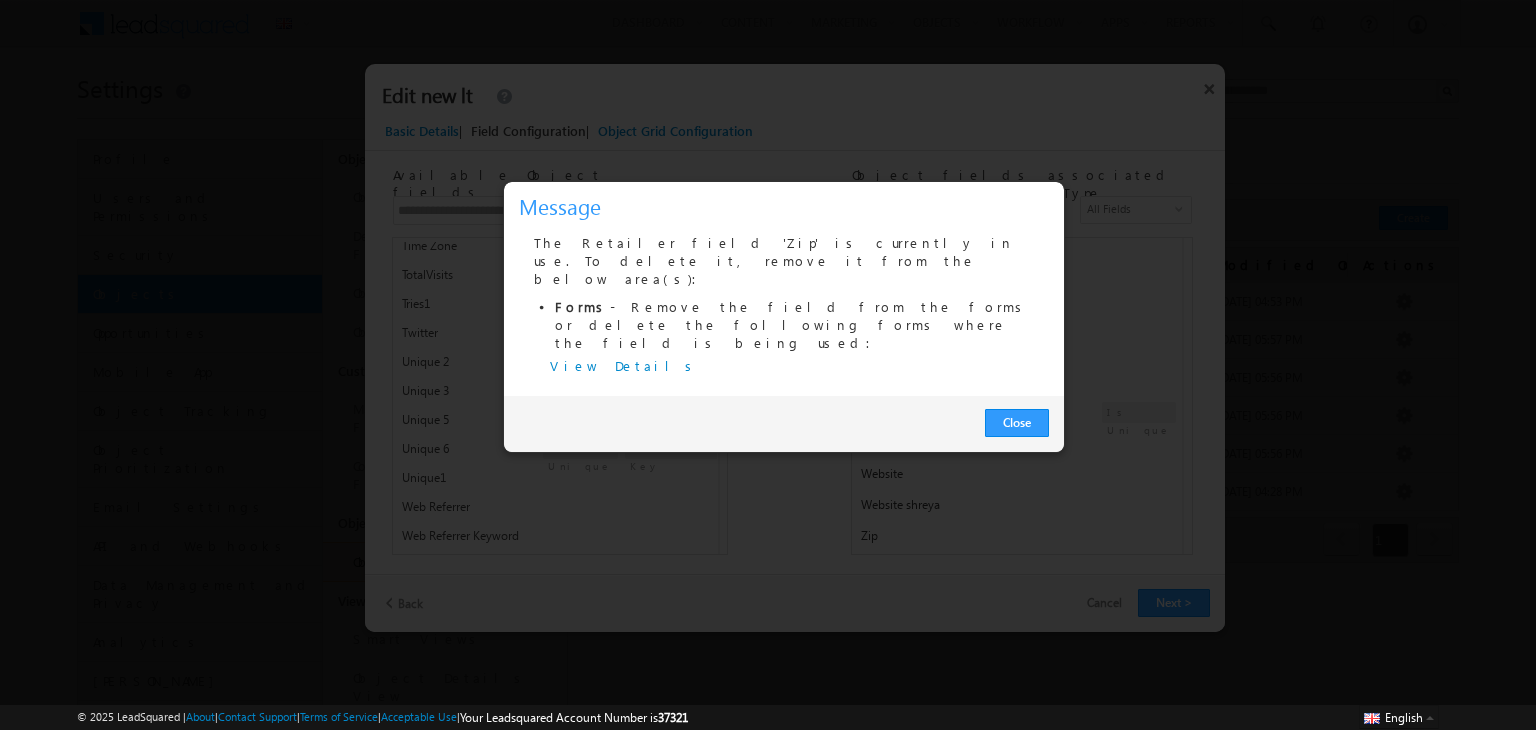 scroll, scrollTop: 1458, scrollLeft: 0, axis: vertical 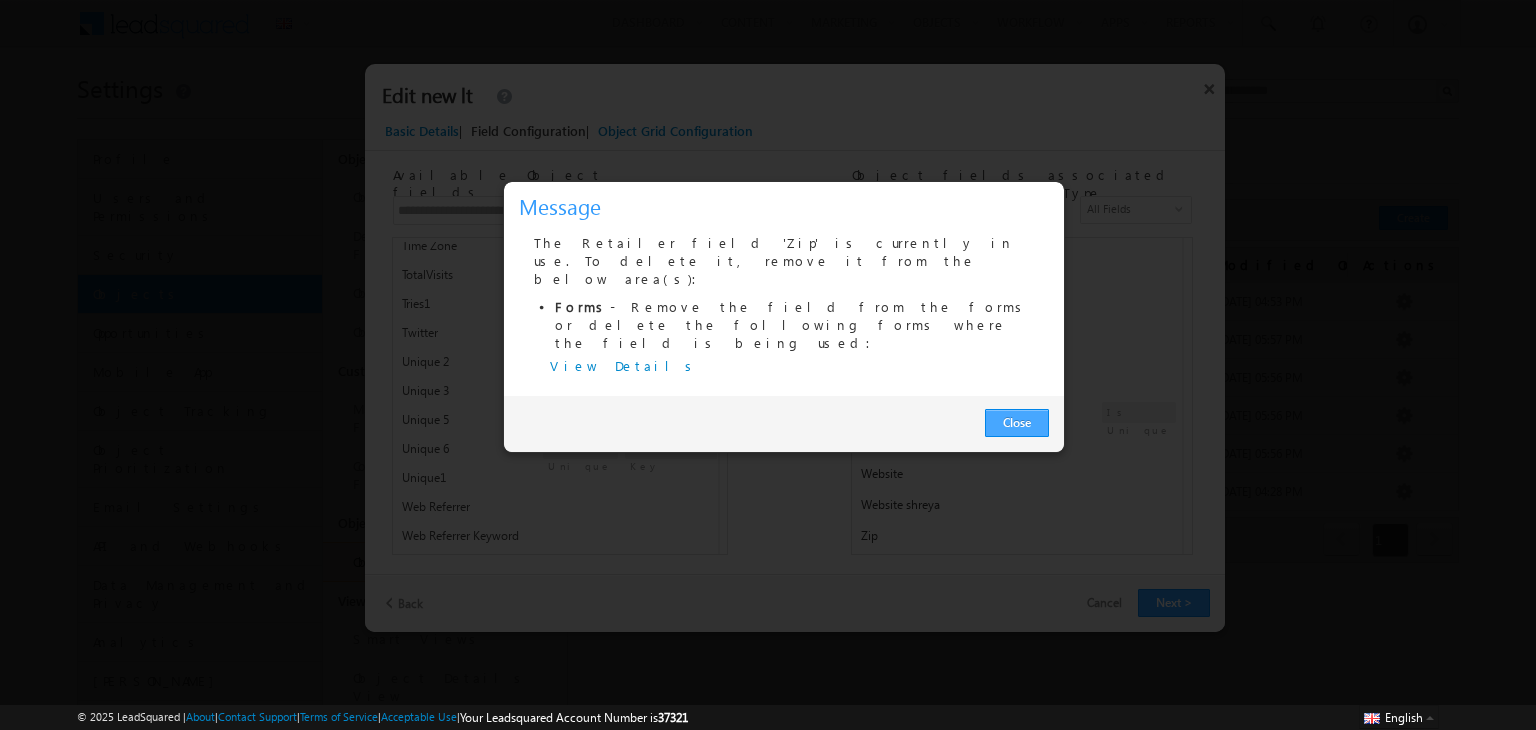 click on "Close" at bounding box center [1017, 423] 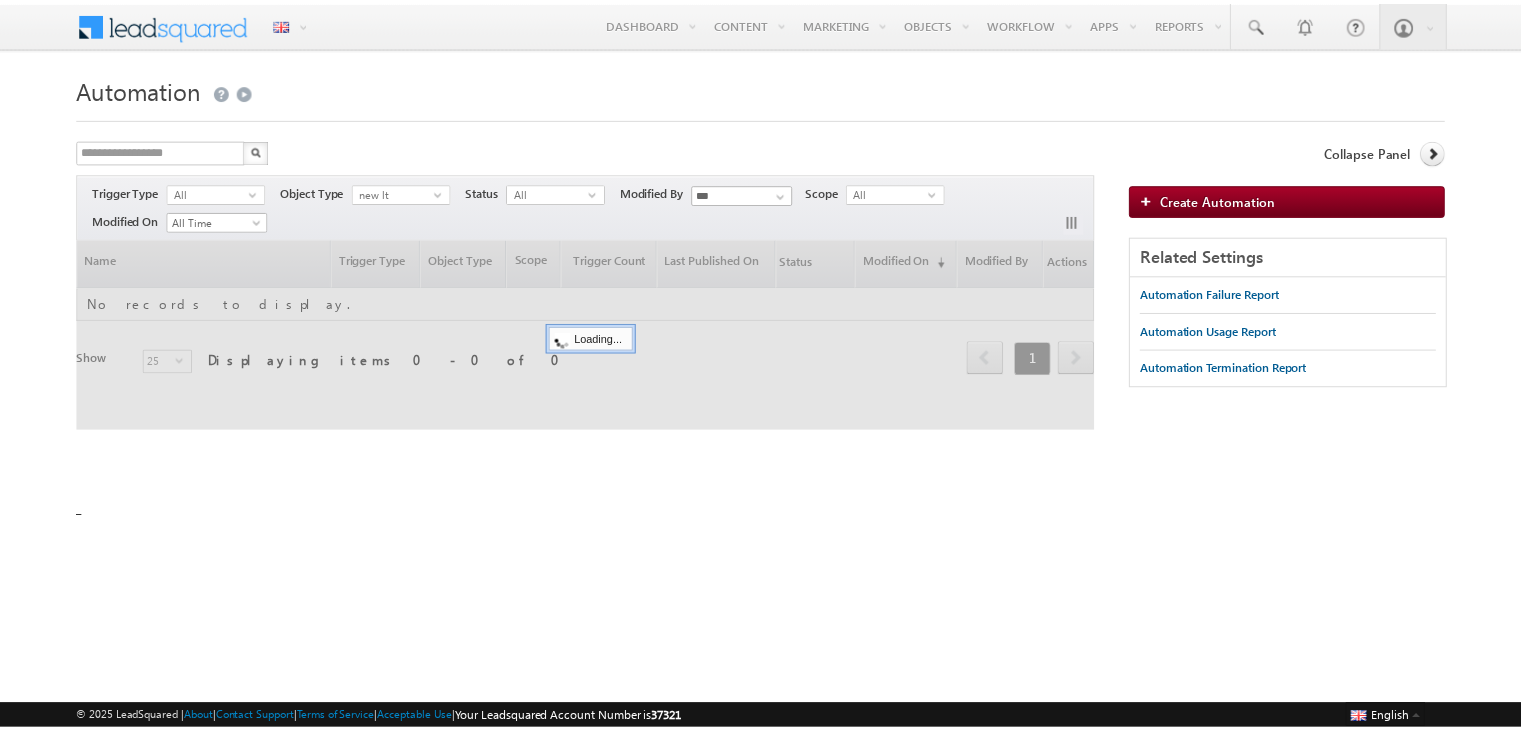 scroll, scrollTop: 0, scrollLeft: 0, axis: both 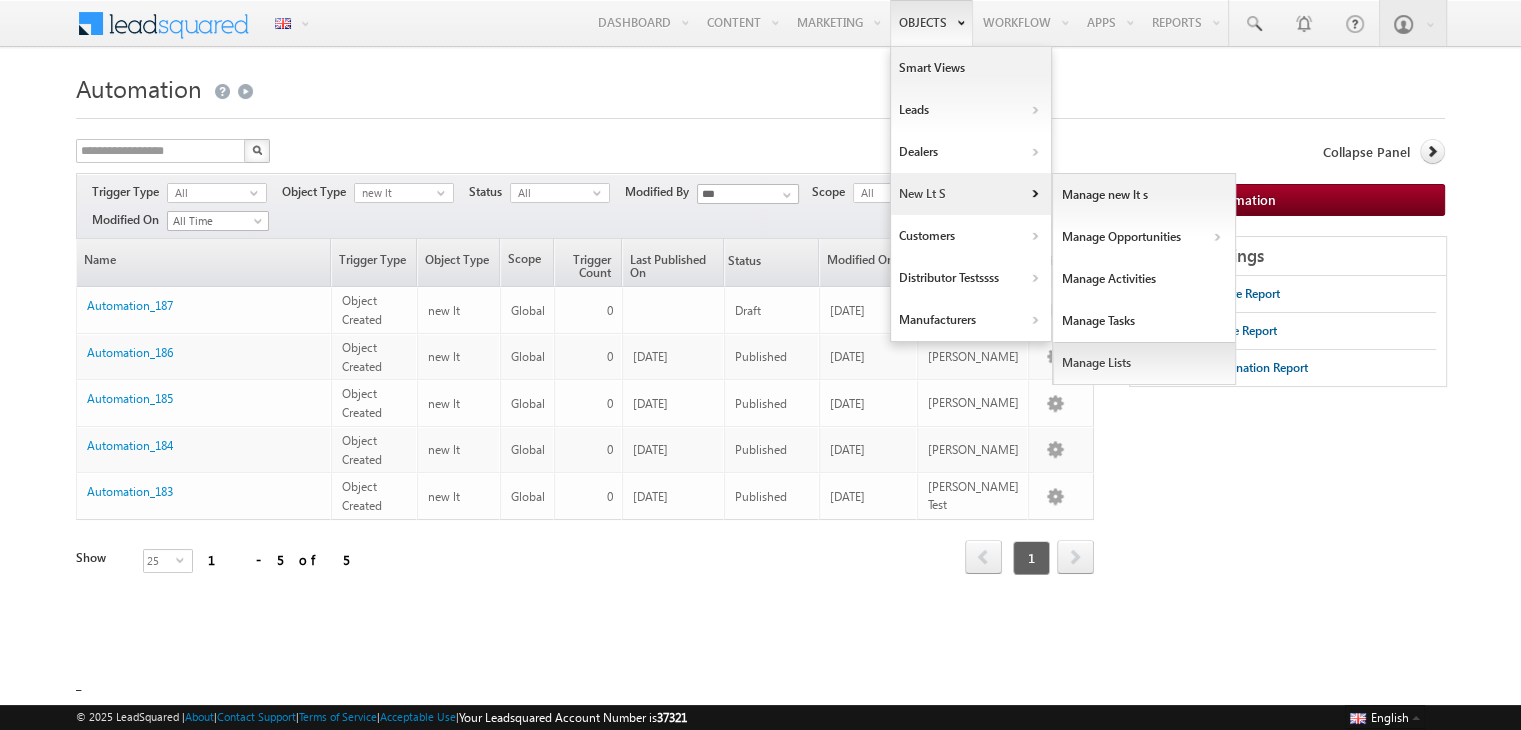 click on "Manage Lists" at bounding box center (1144, 363) 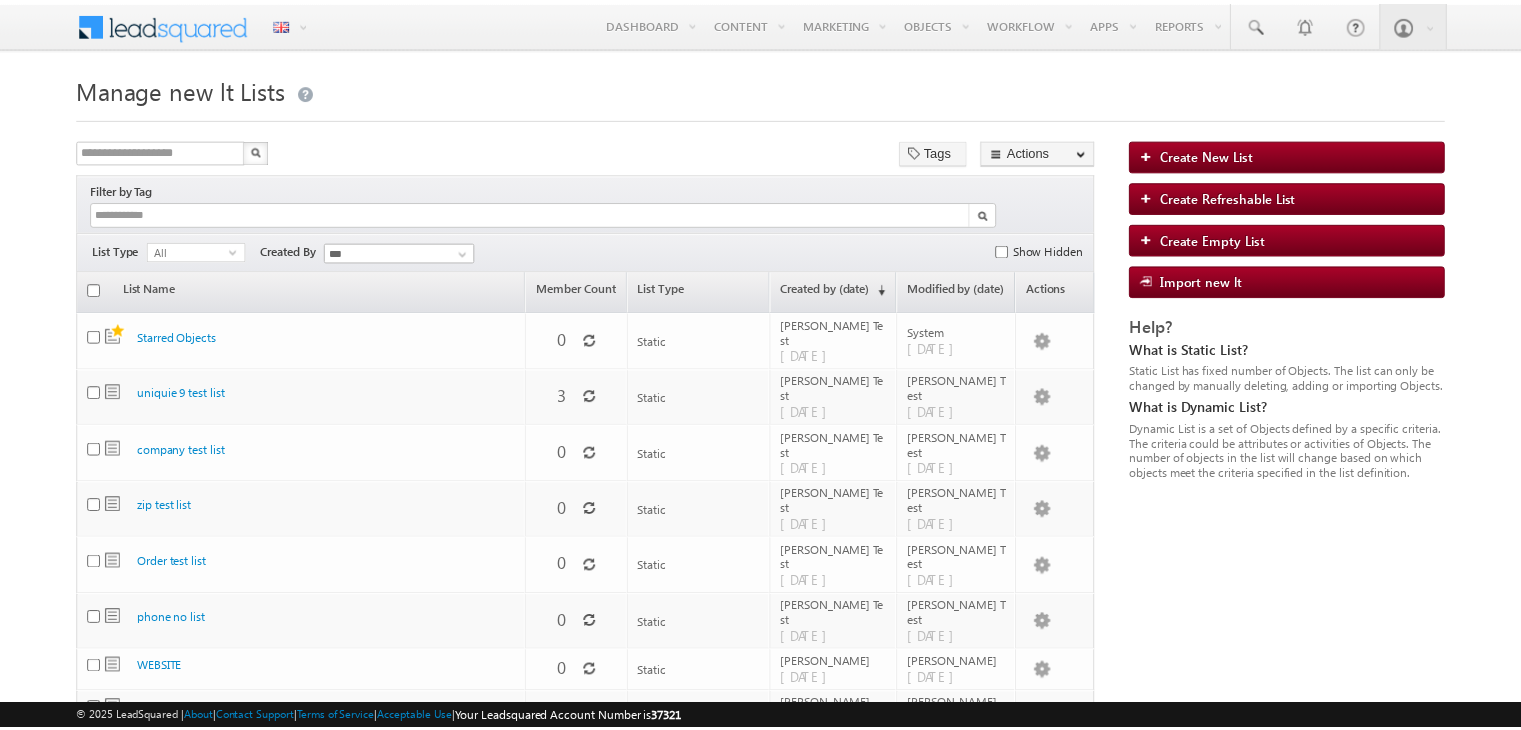 scroll, scrollTop: 0, scrollLeft: 0, axis: both 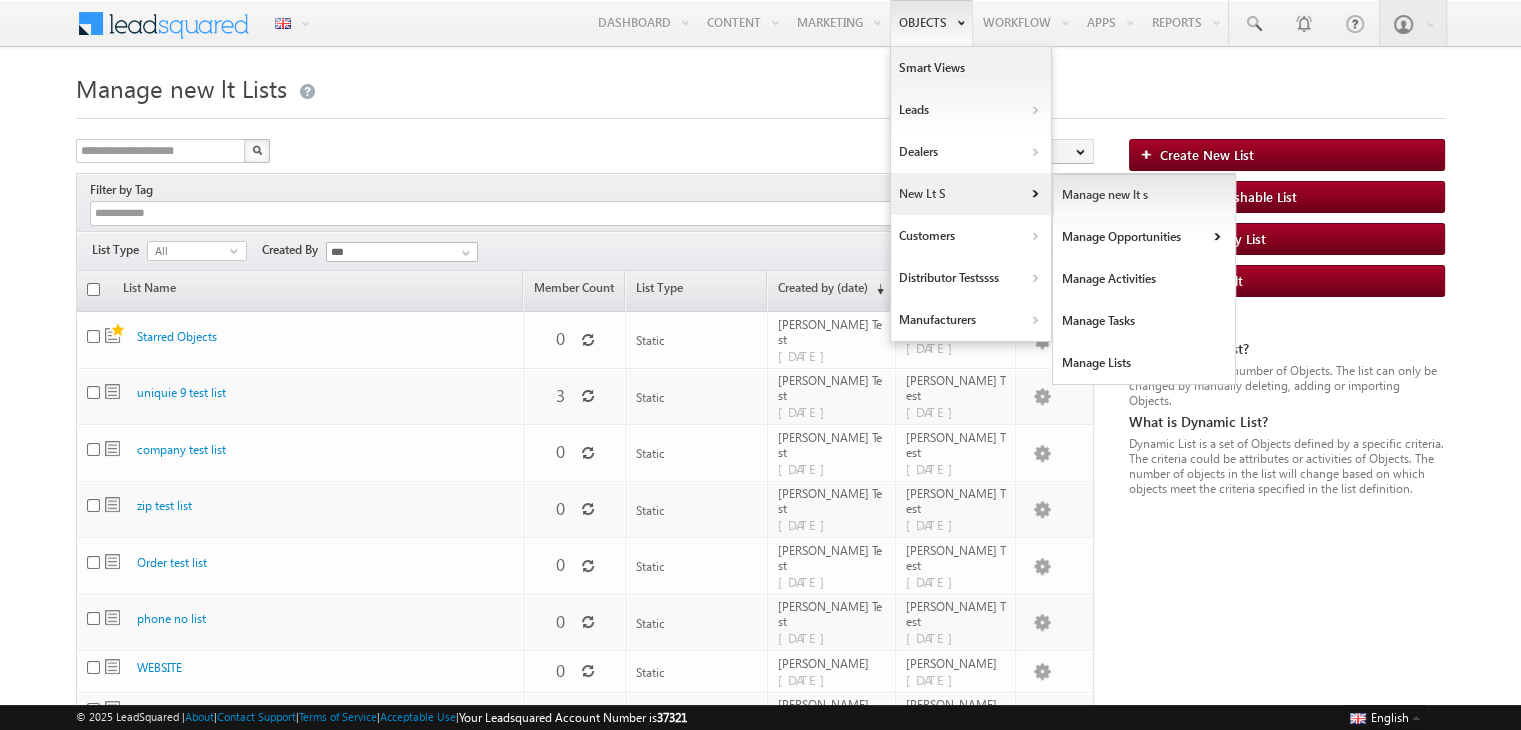 click on "Manage new lt s" at bounding box center (1144, 195) 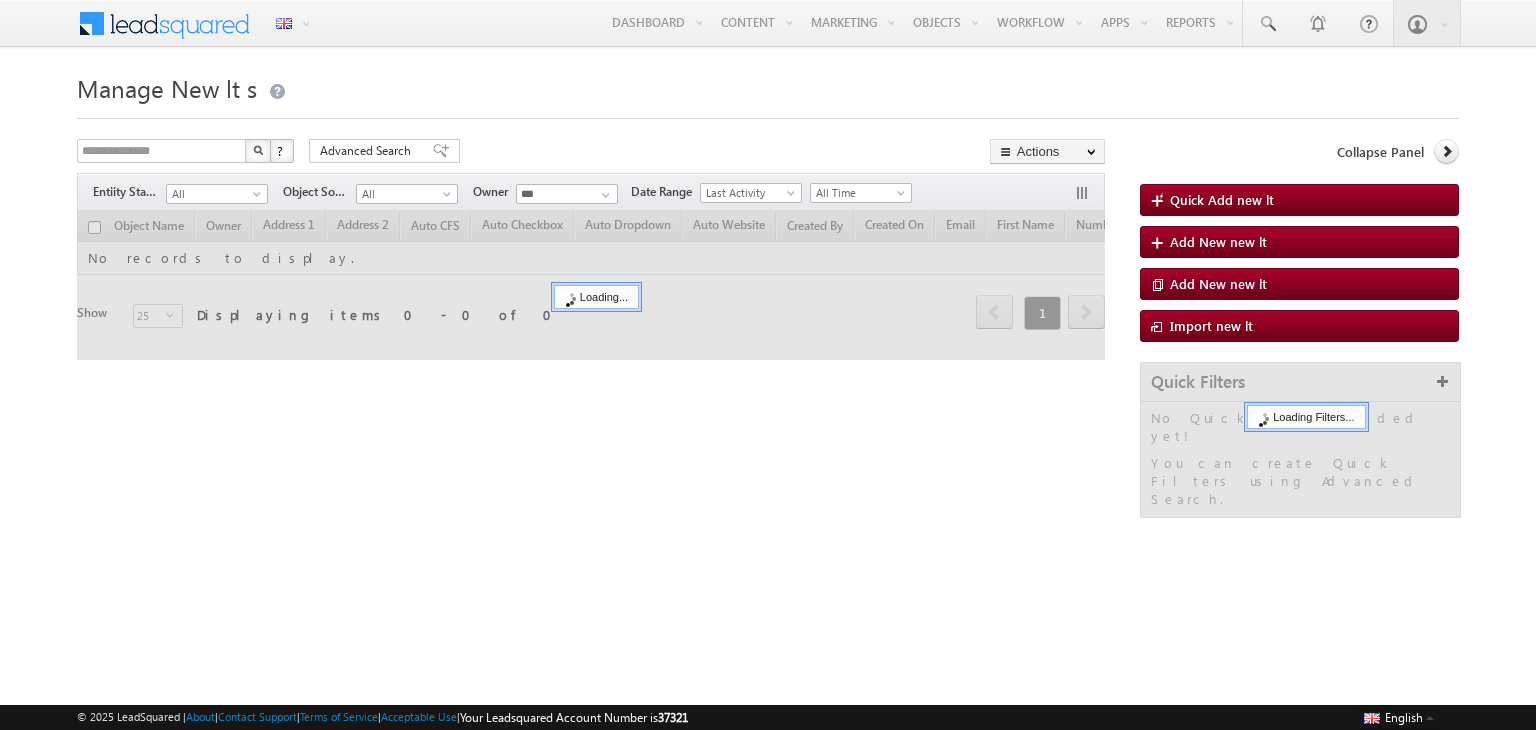 scroll, scrollTop: 0, scrollLeft: 0, axis: both 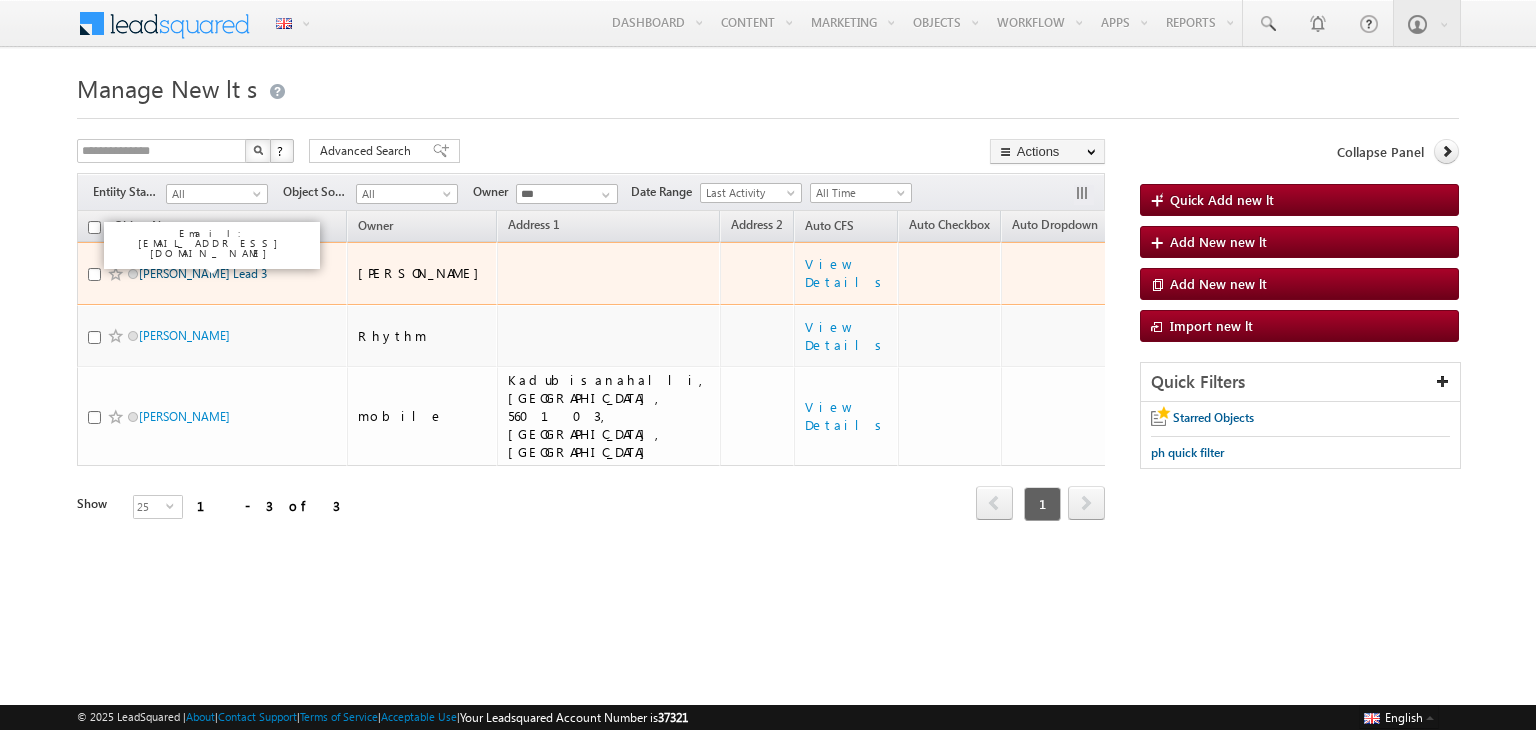click on "[PERSON_NAME] Lead 3" at bounding box center (203, 273) 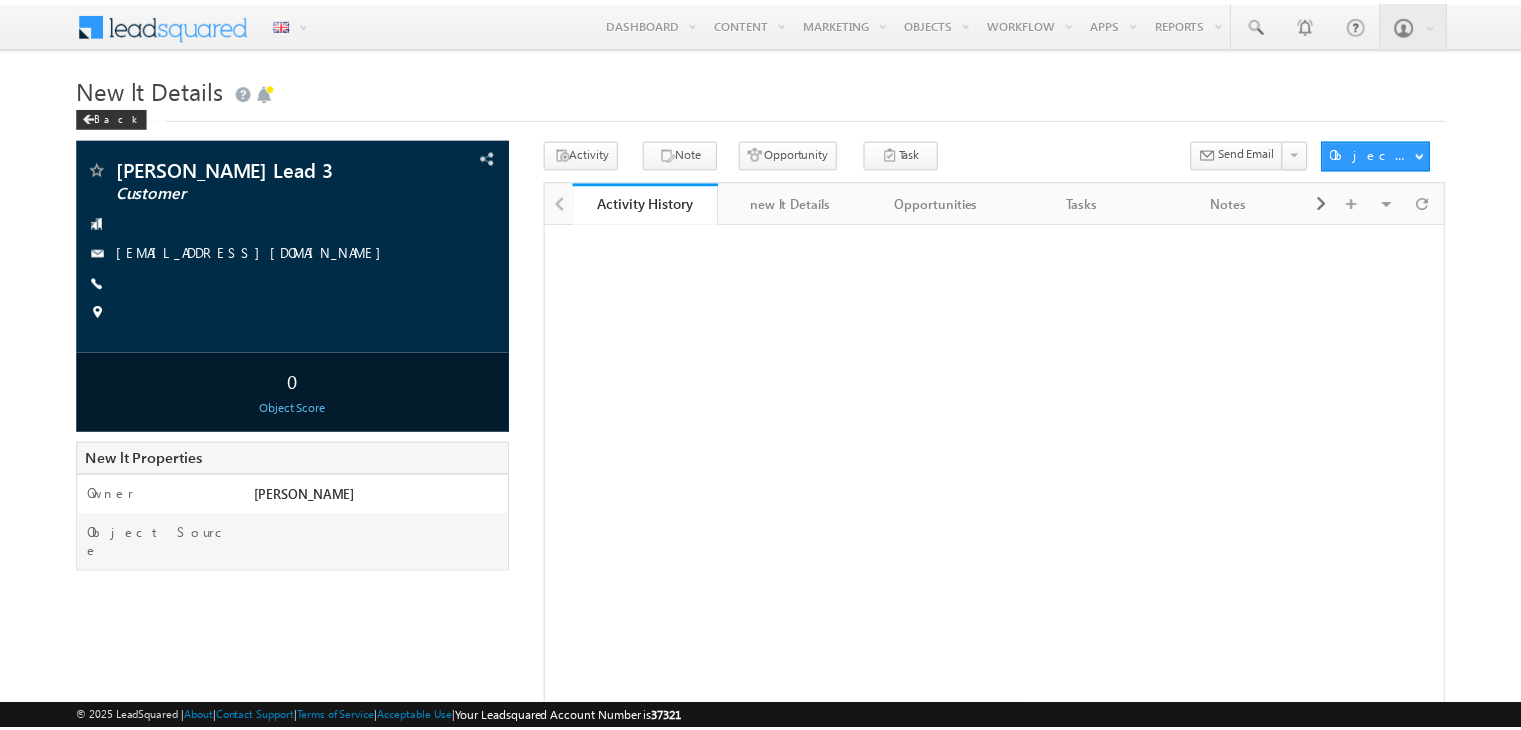 scroll, scrollTop: 0, scrollLeft: 0, axis: both 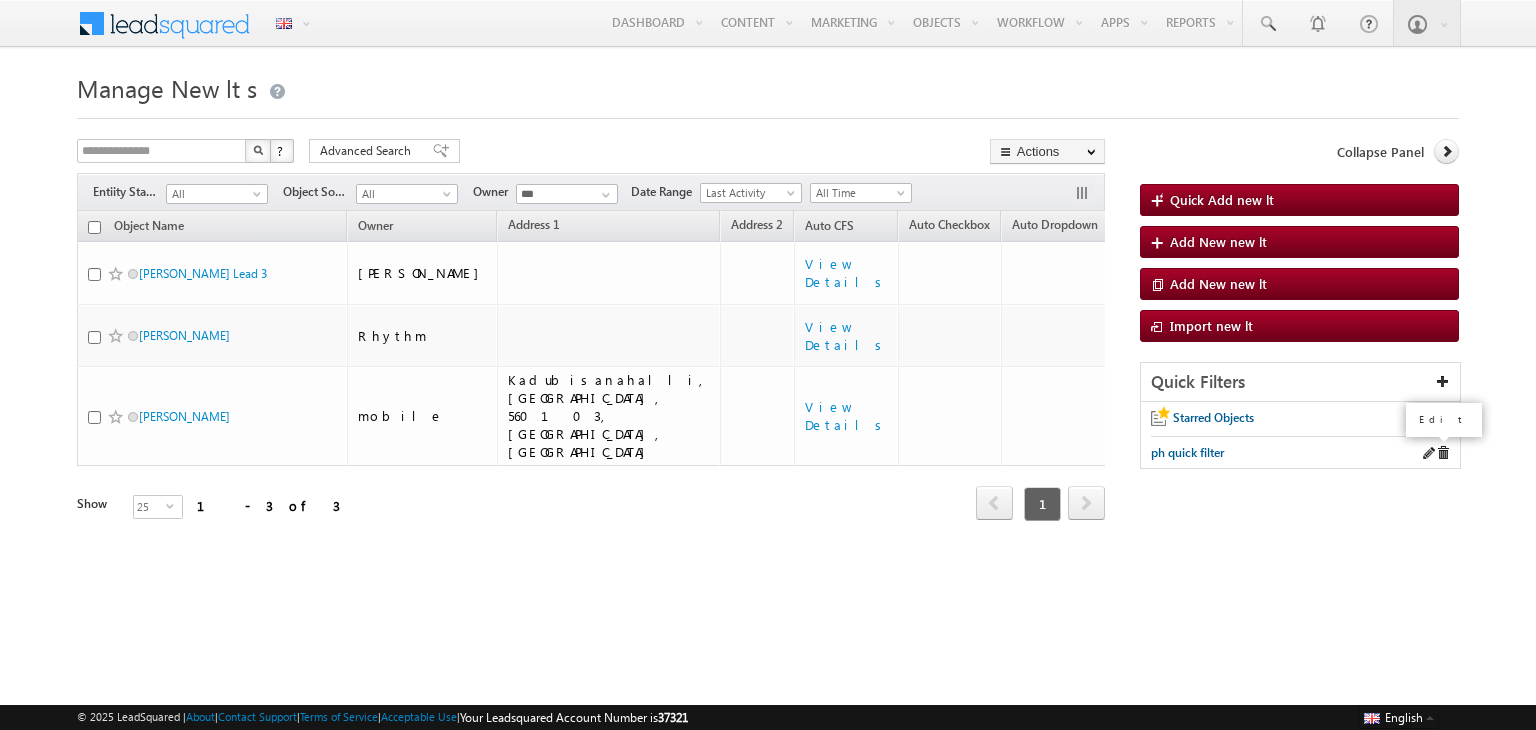 click at bounding box center (1428, 453) 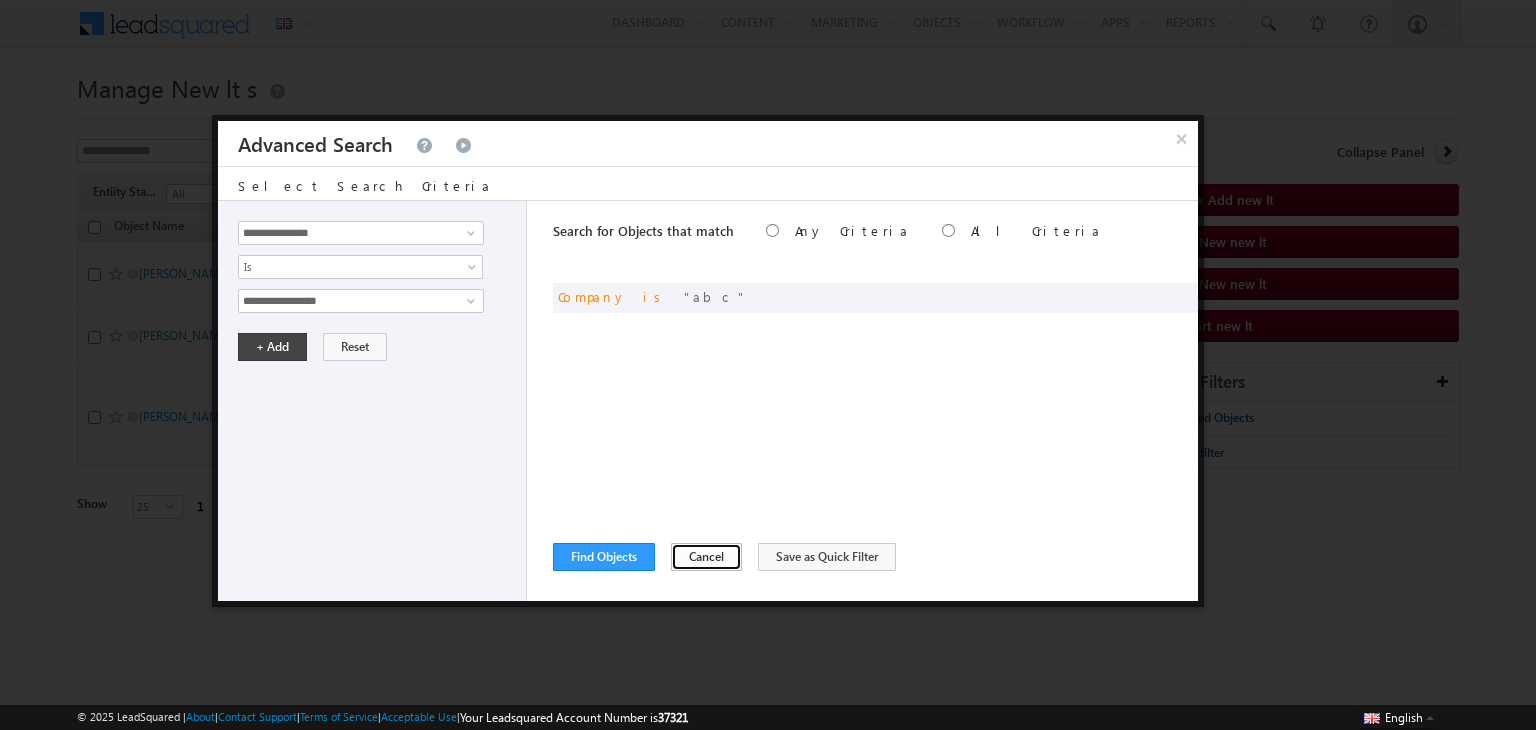 click on "Cancel" at bounding box center (706, 557) 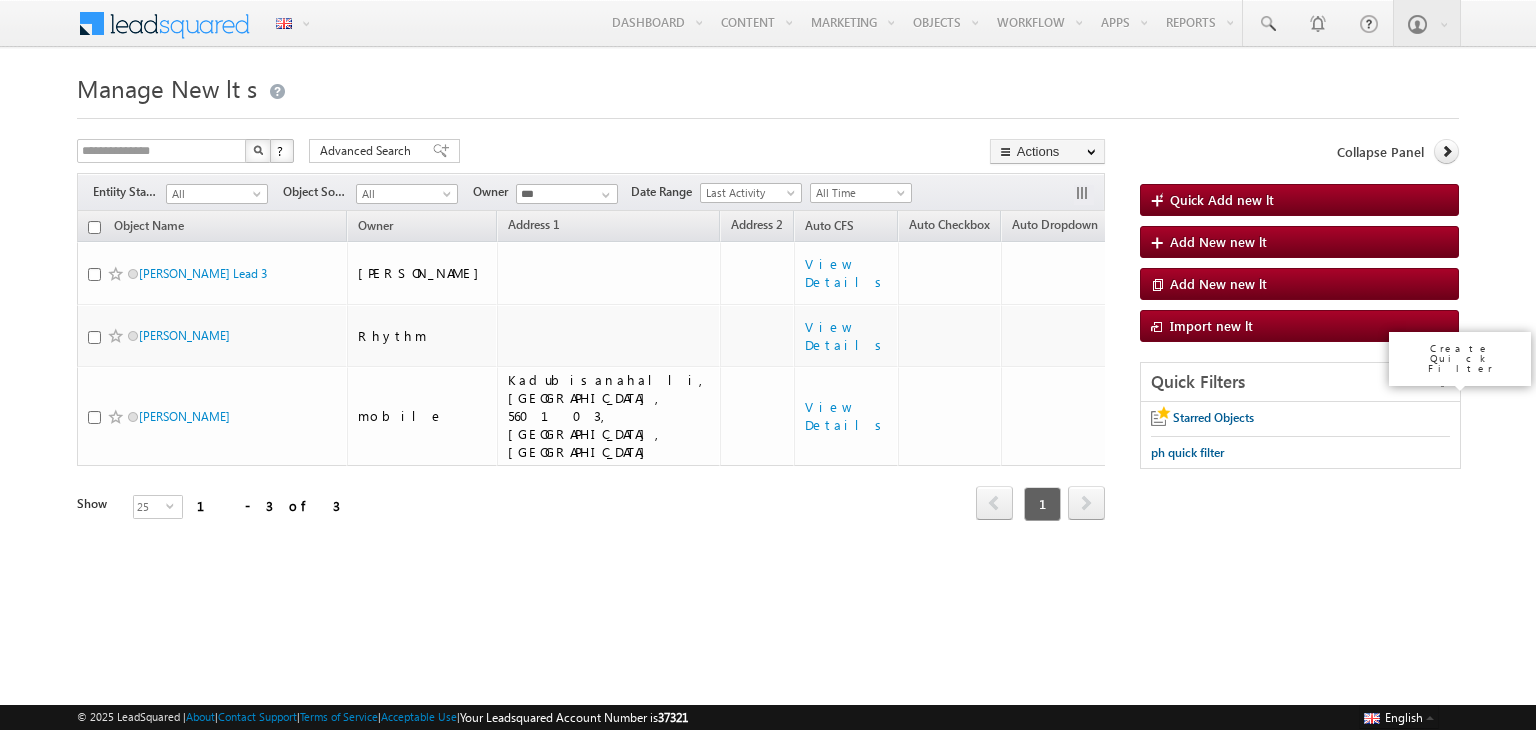 click at bounding box center (1443, 381) 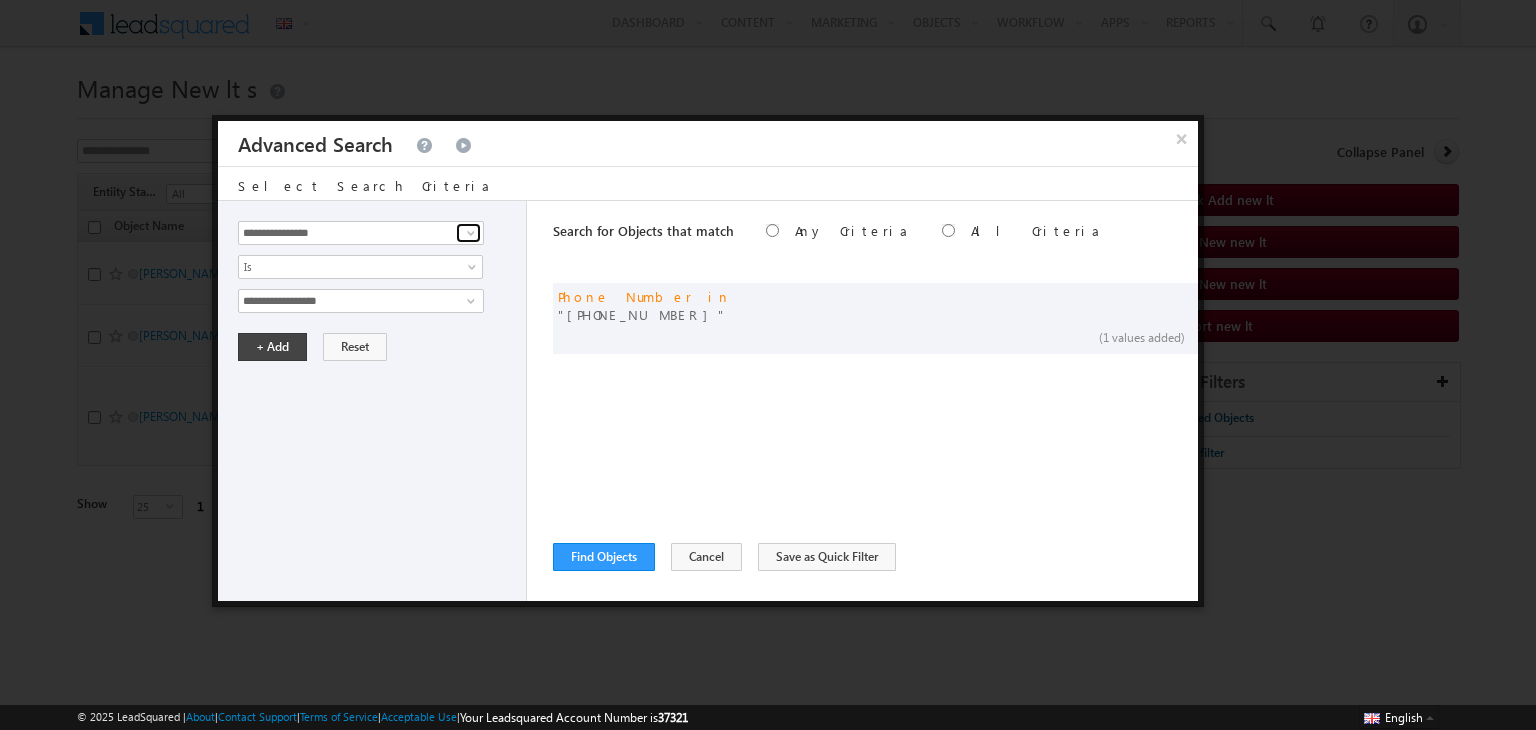 click at bounding box center (471, 233) 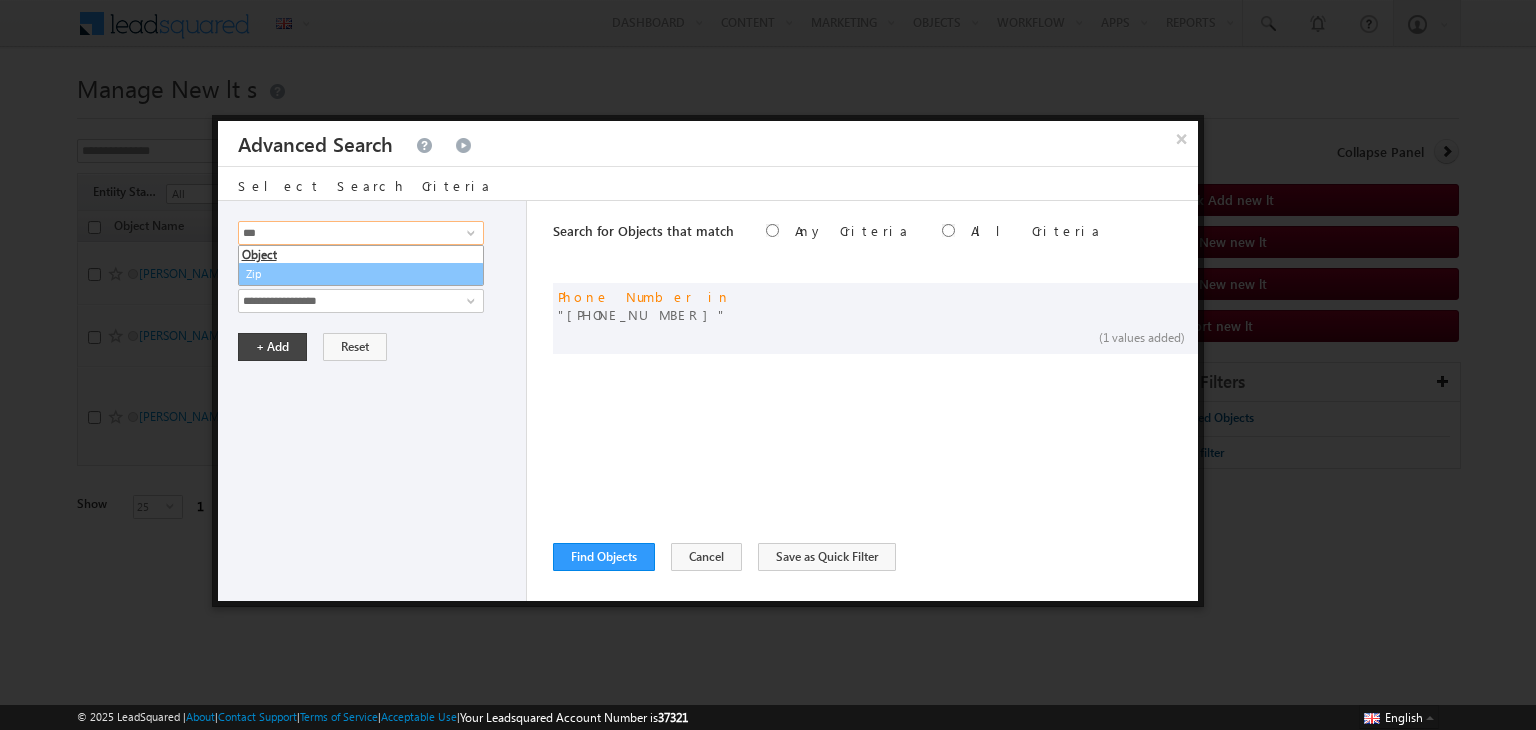 click on "Zip" at bounding box center (361, 274) 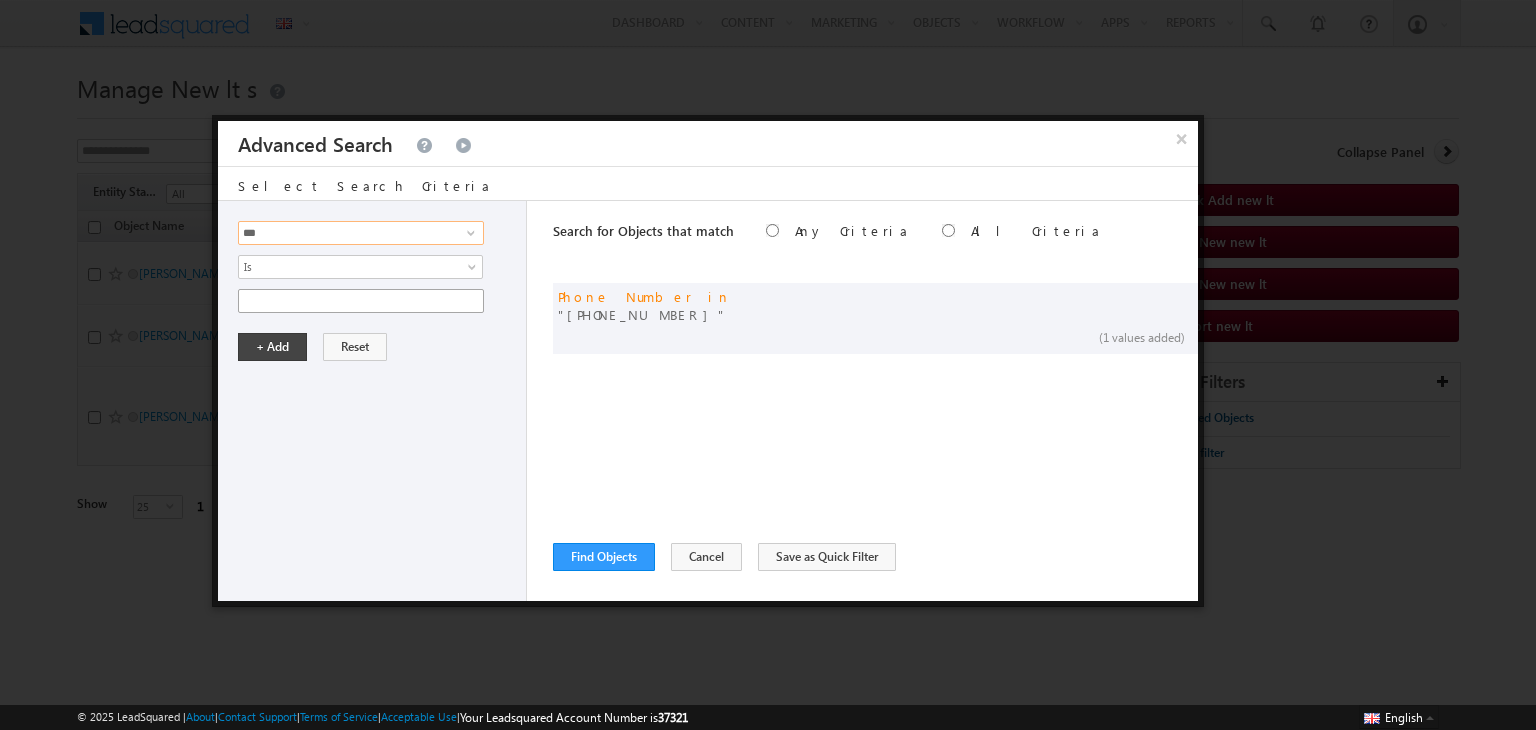 type on "***" 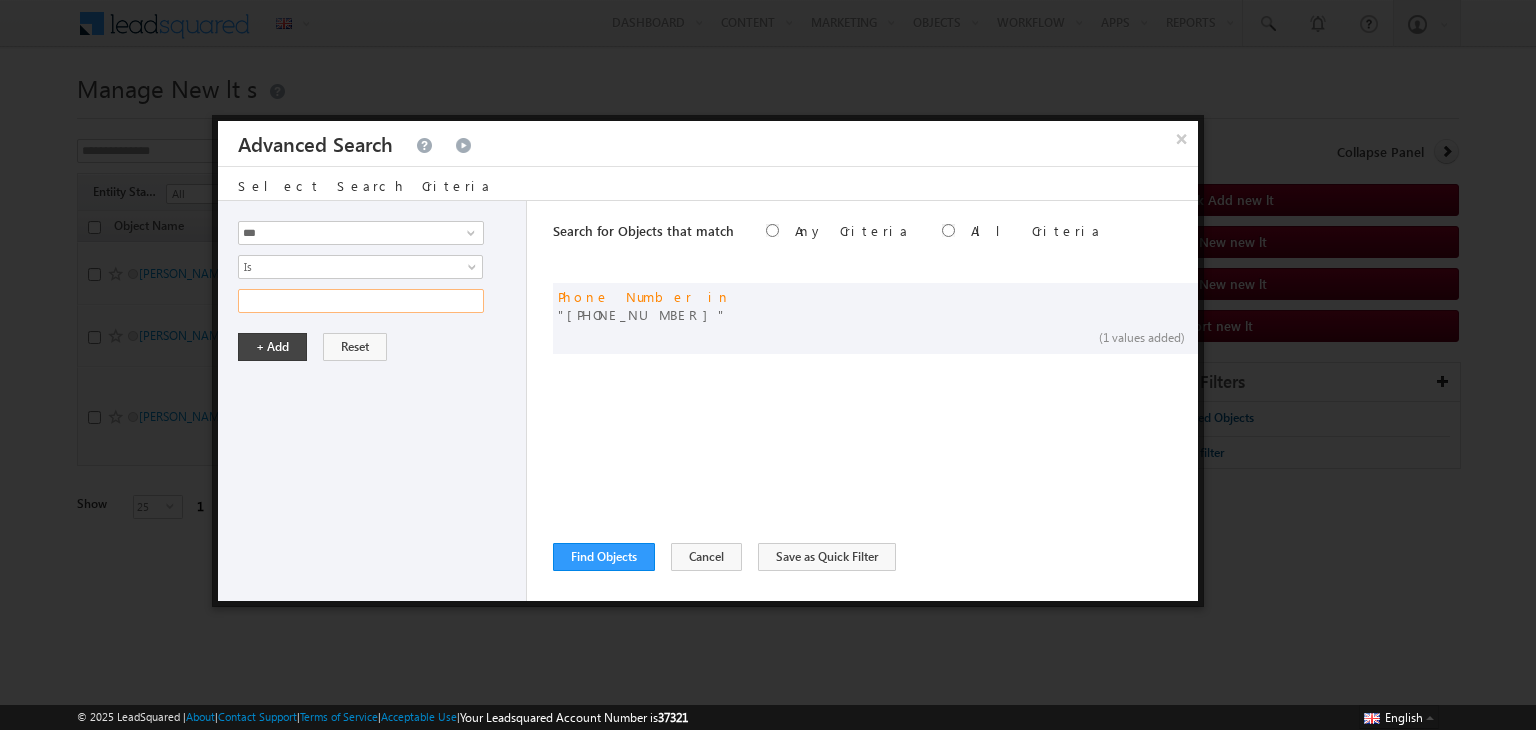 click at bounding box center [361, 301] 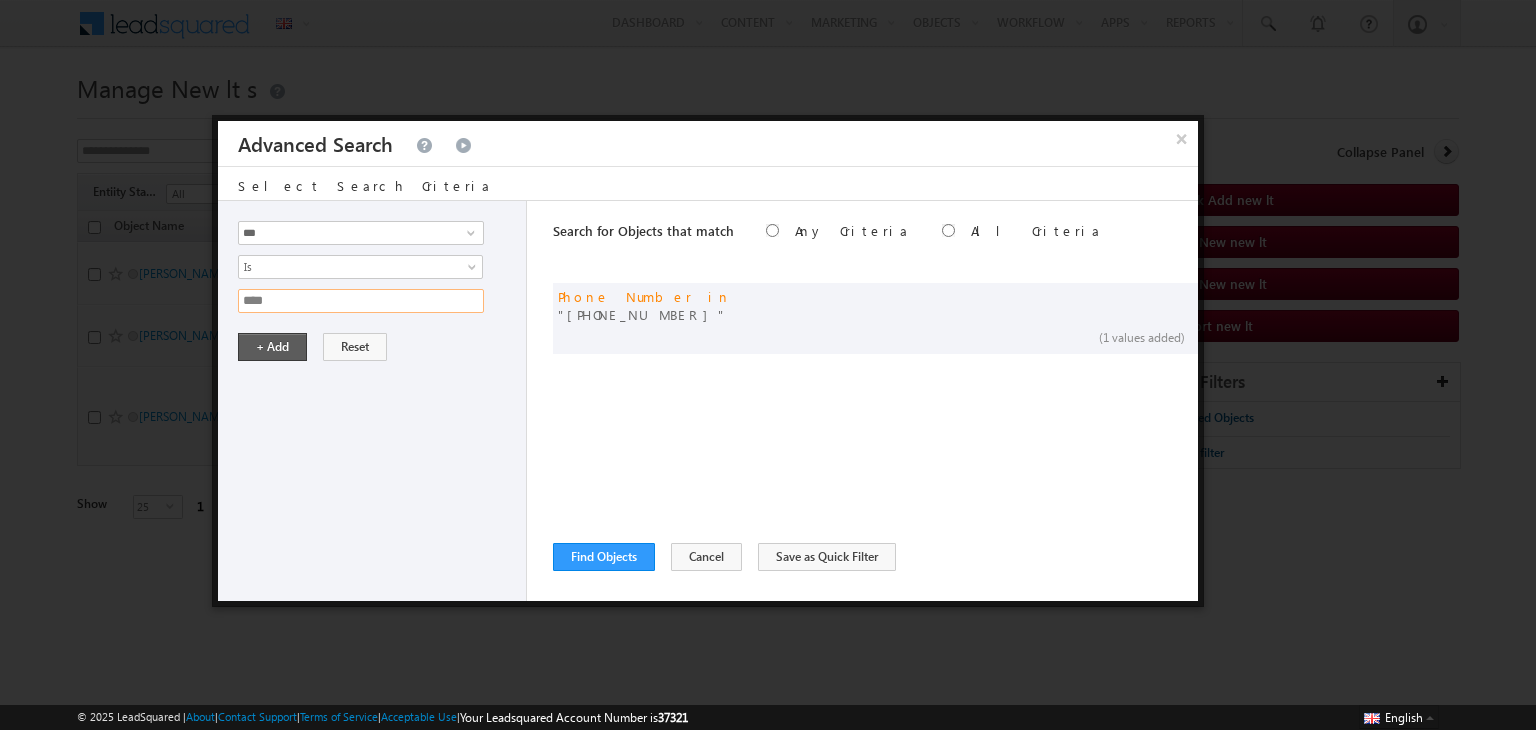 type on "****" 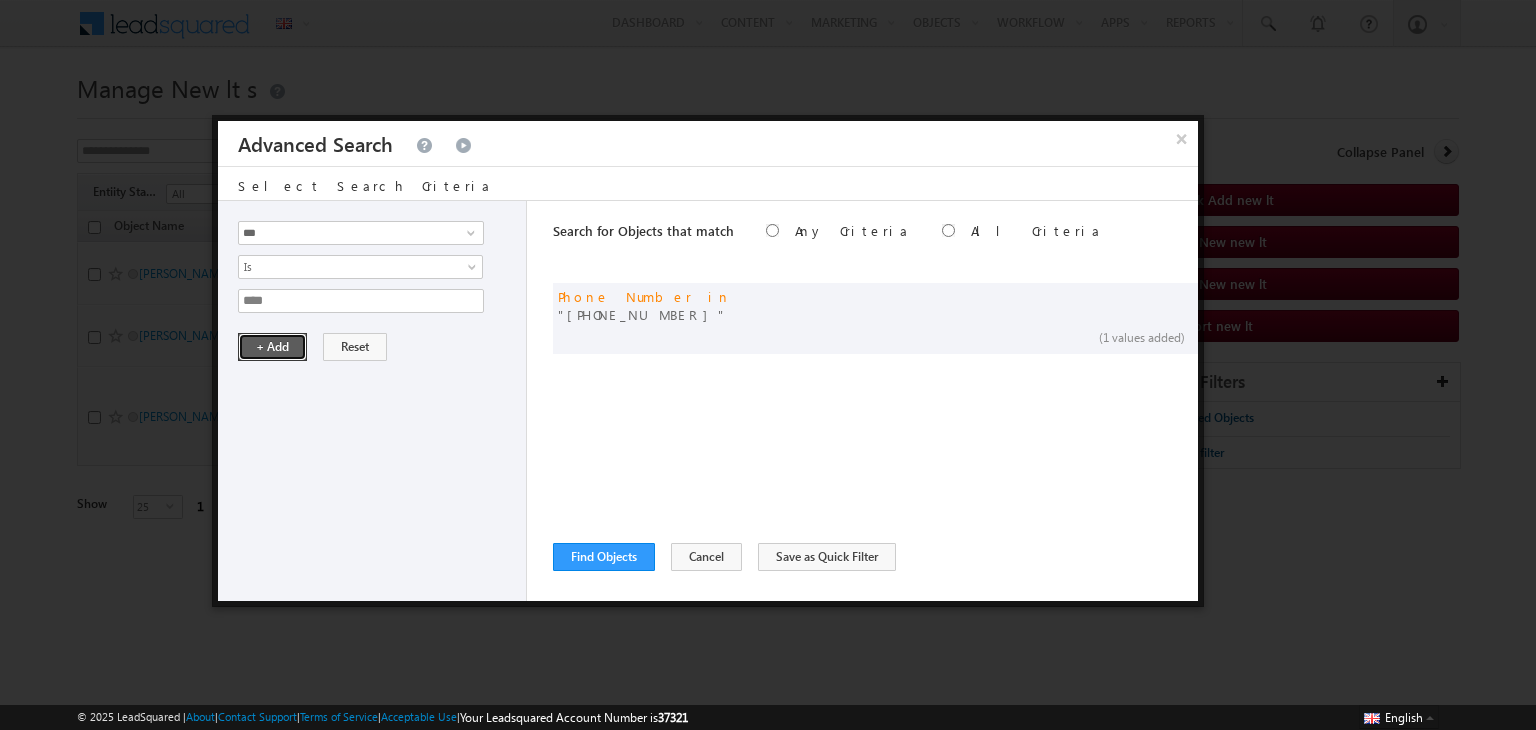 click on "+ Add" at bounding box center [272, 347] 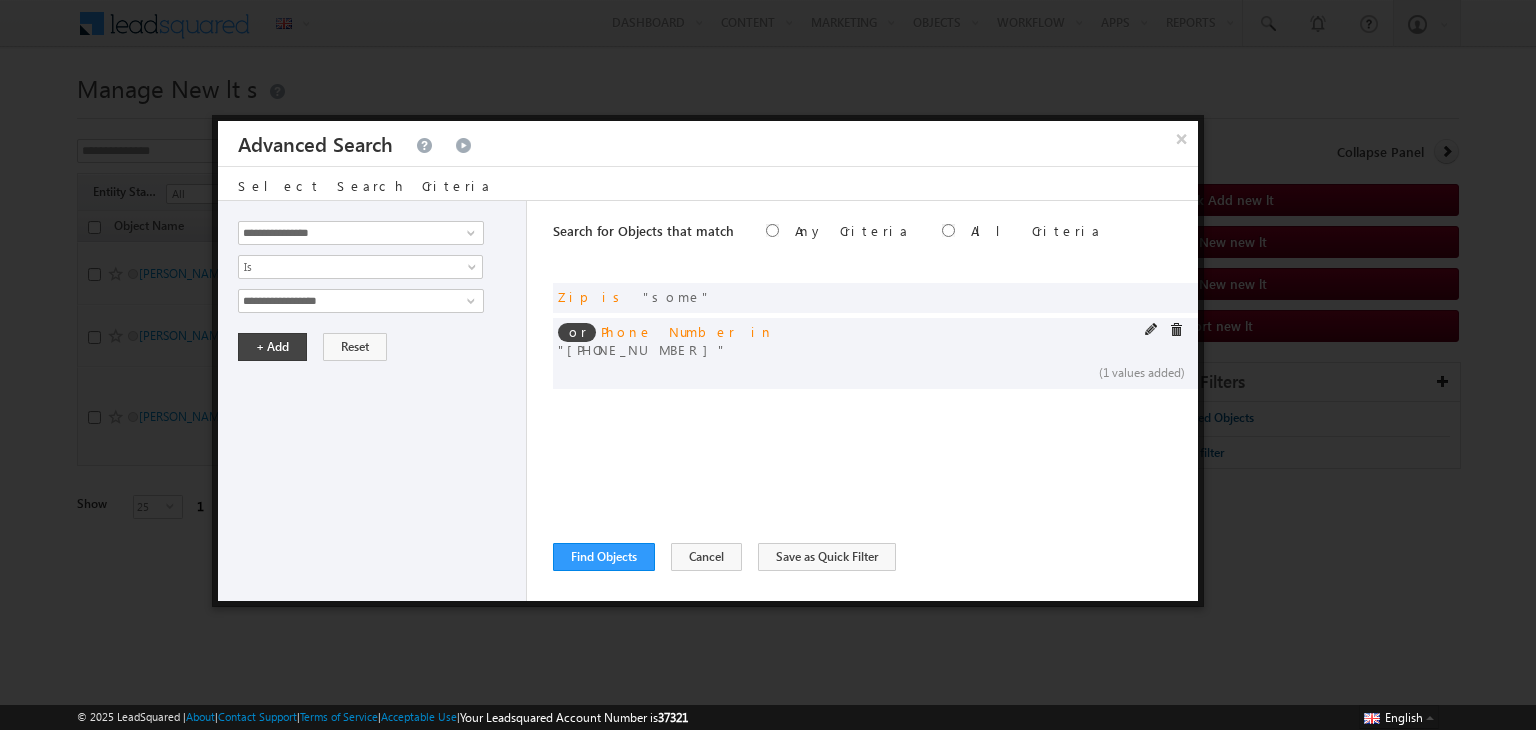 click on "or  Phone Number   in   +91-1122334455     (1 values added)" at bounding box center [875, 353] 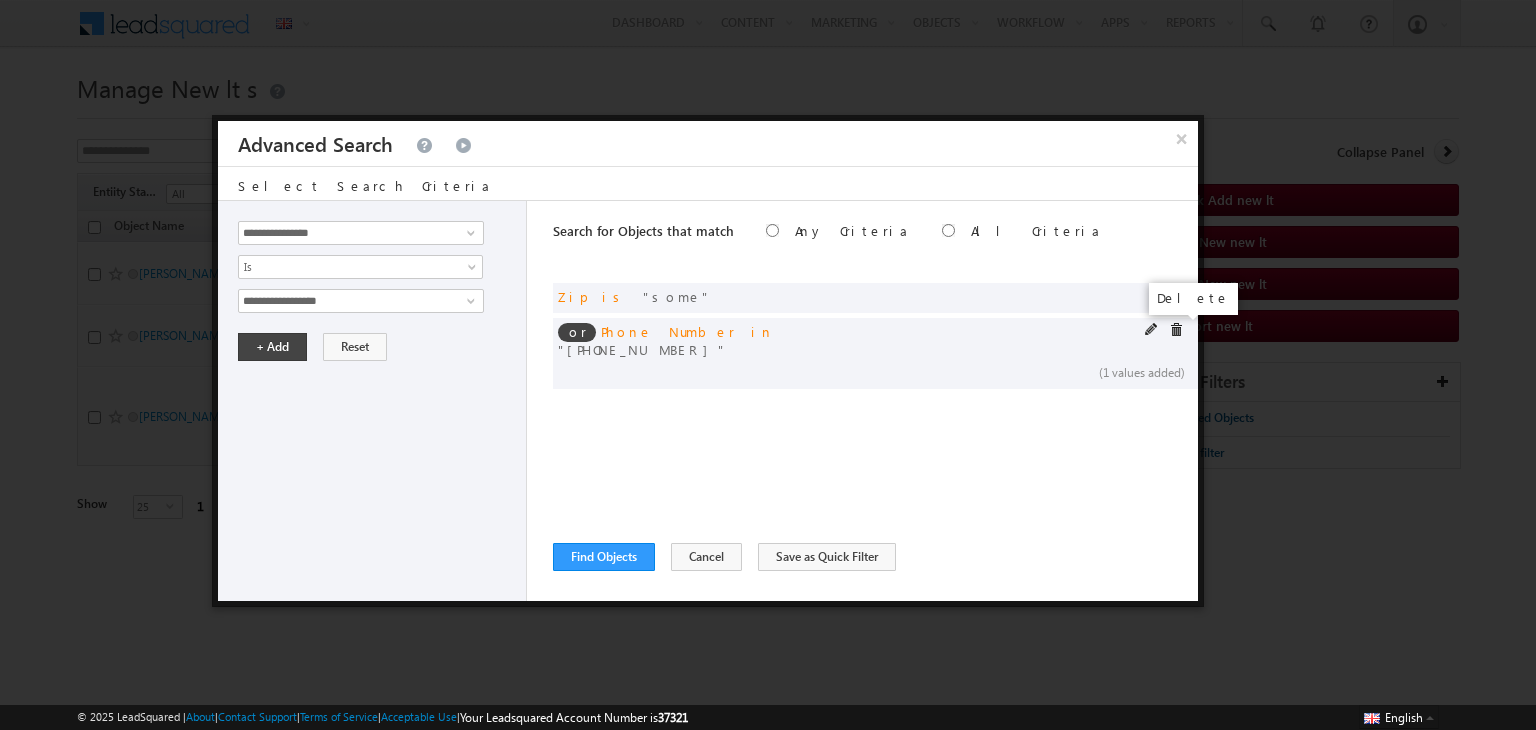 click at bounding box center [1176, 330] 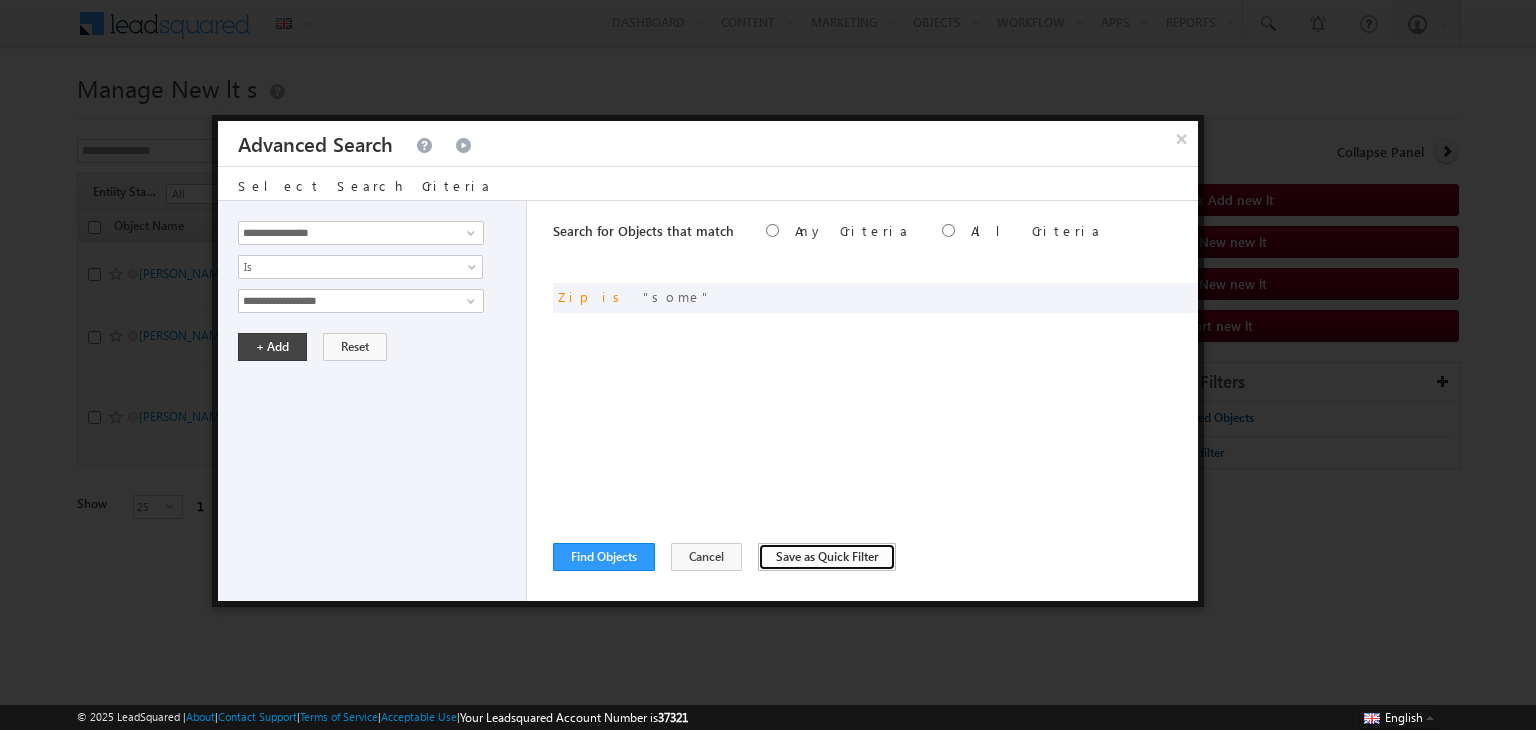 click on "Save as Quick Filter" at bounding box center [827, 557] 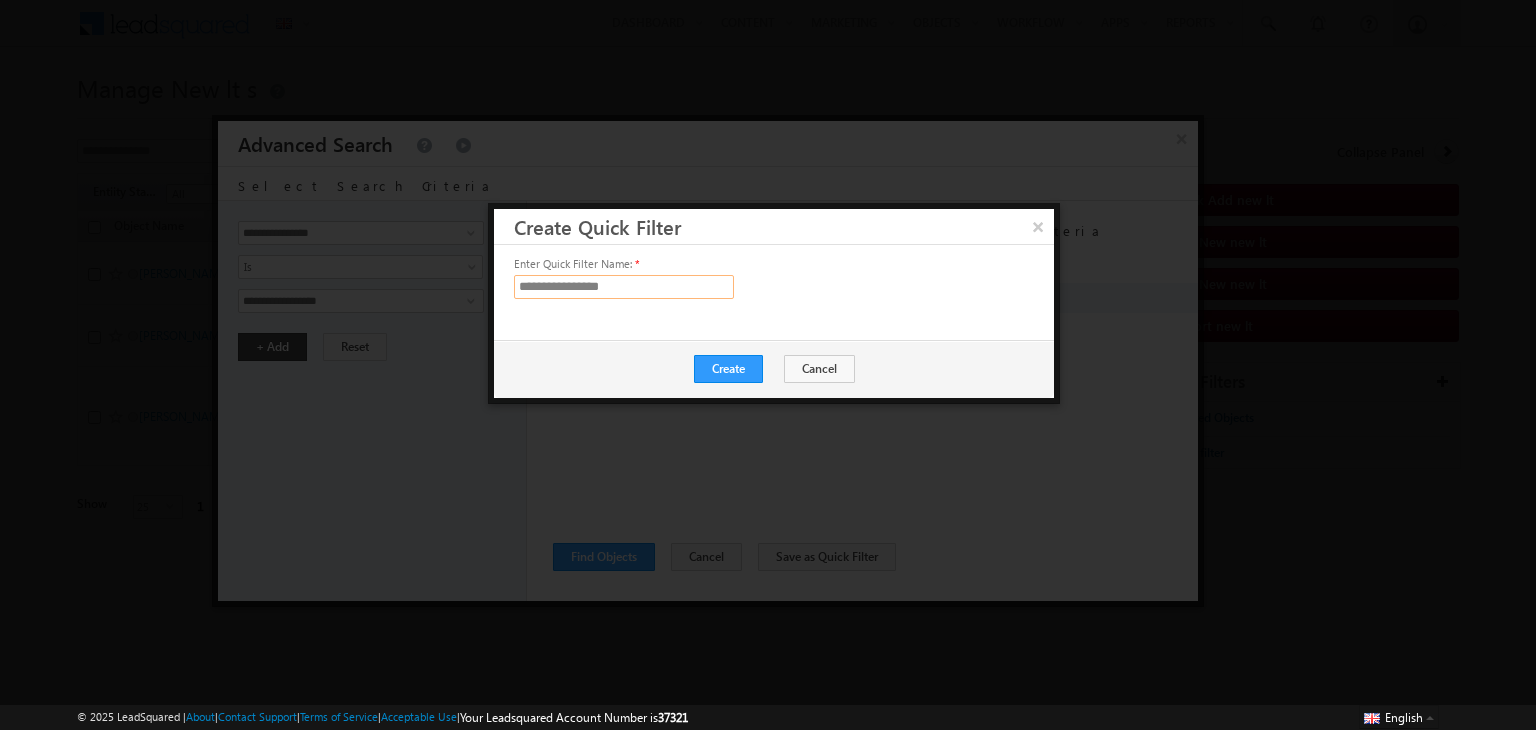 type on "**********" 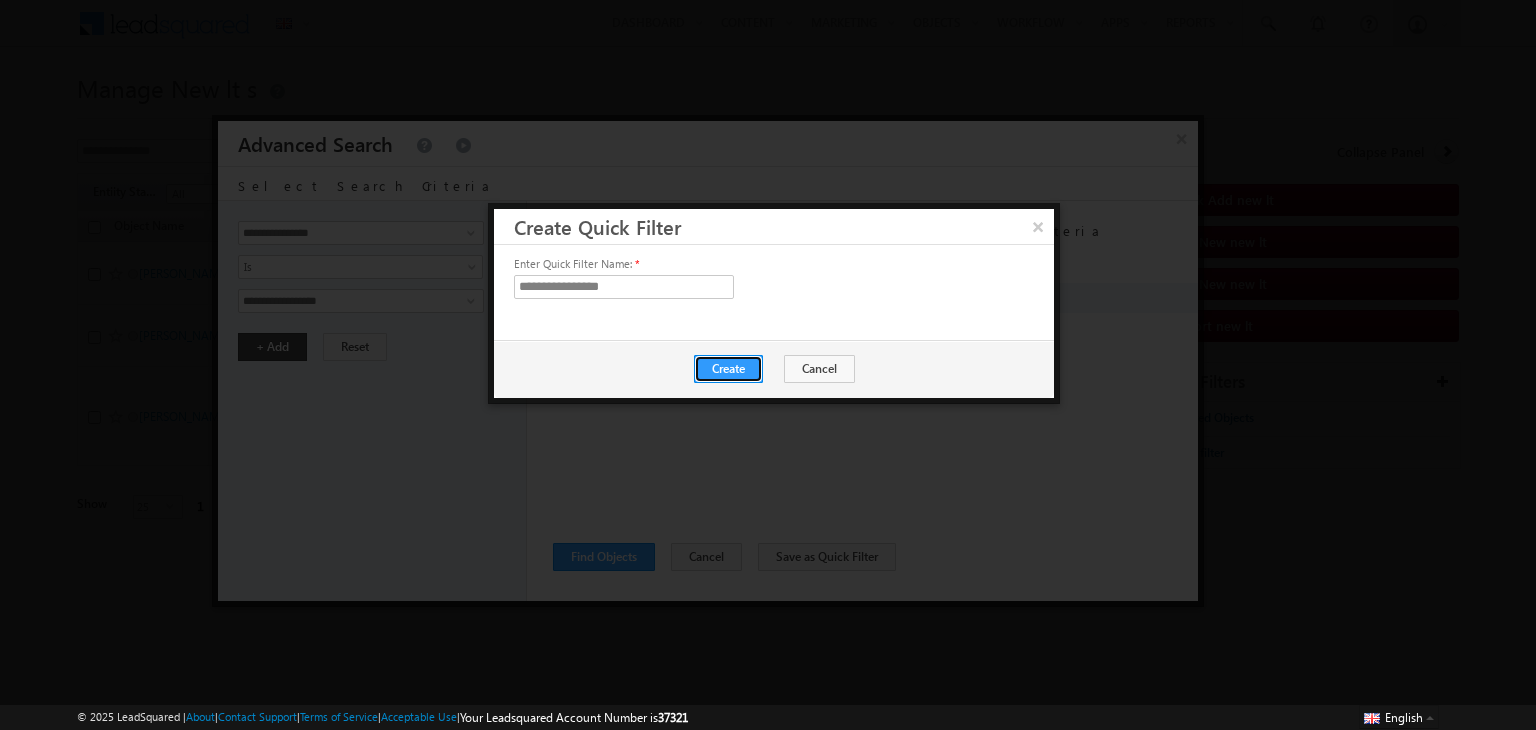 type 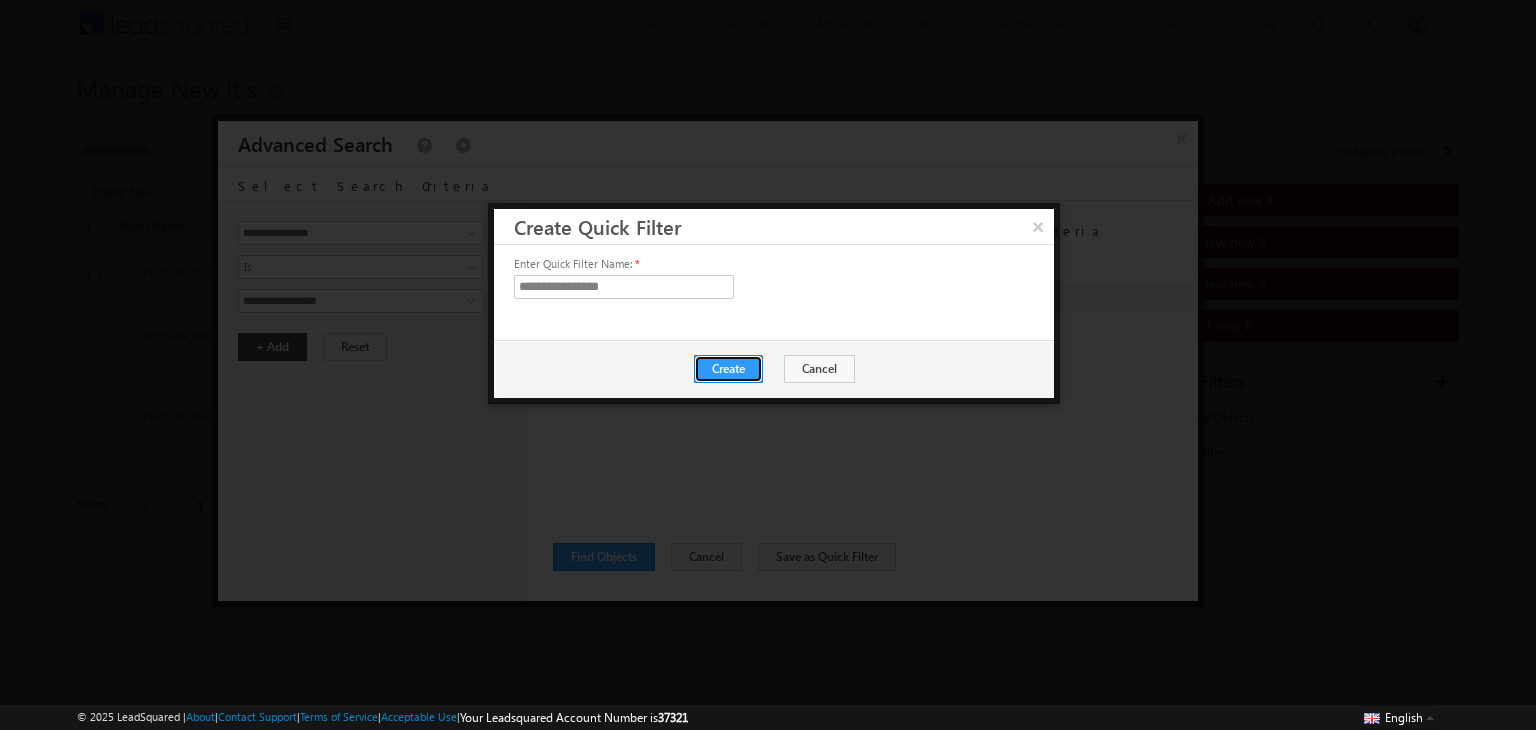 click on "Create" at bounding box center [728, 369] 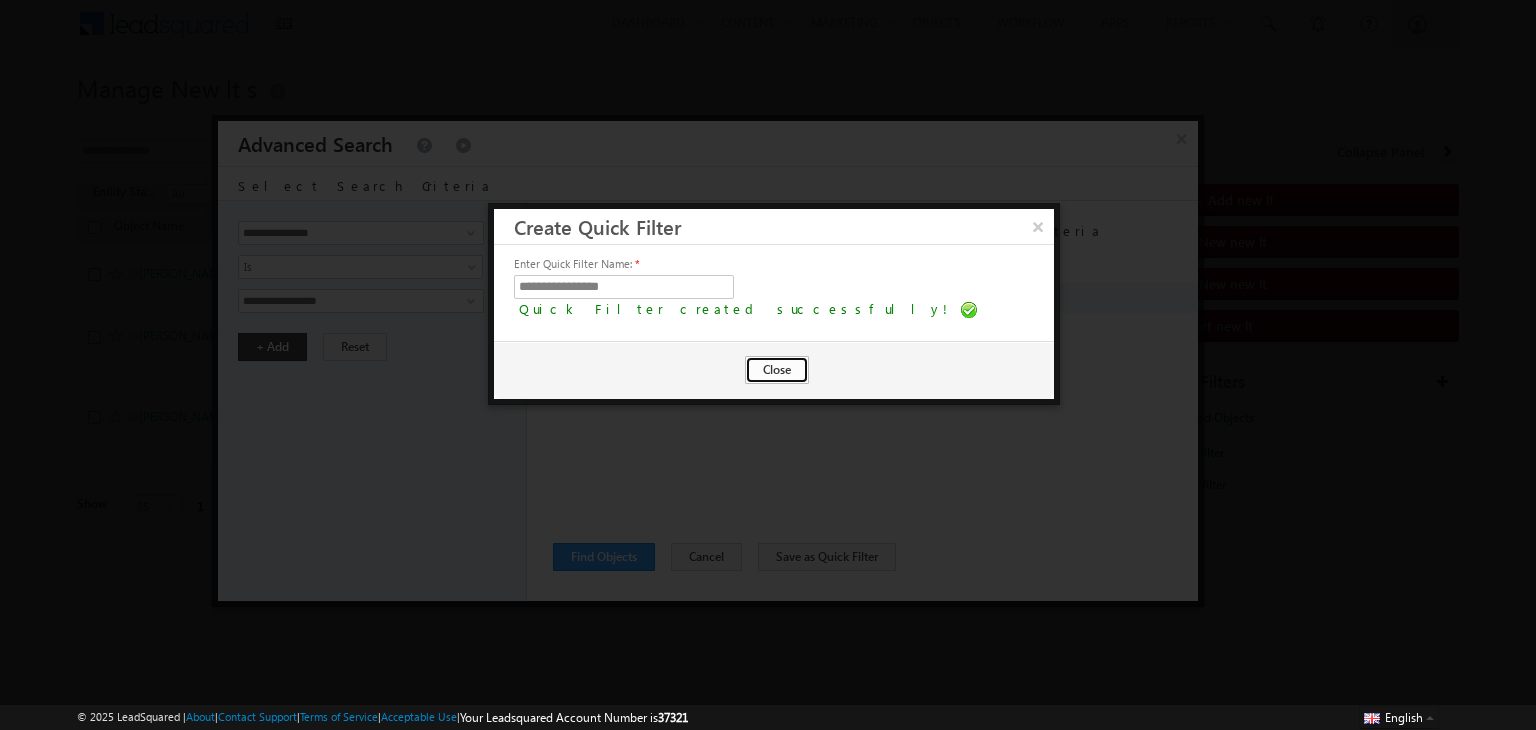 click on "Close" at bounding box center [777, 370] 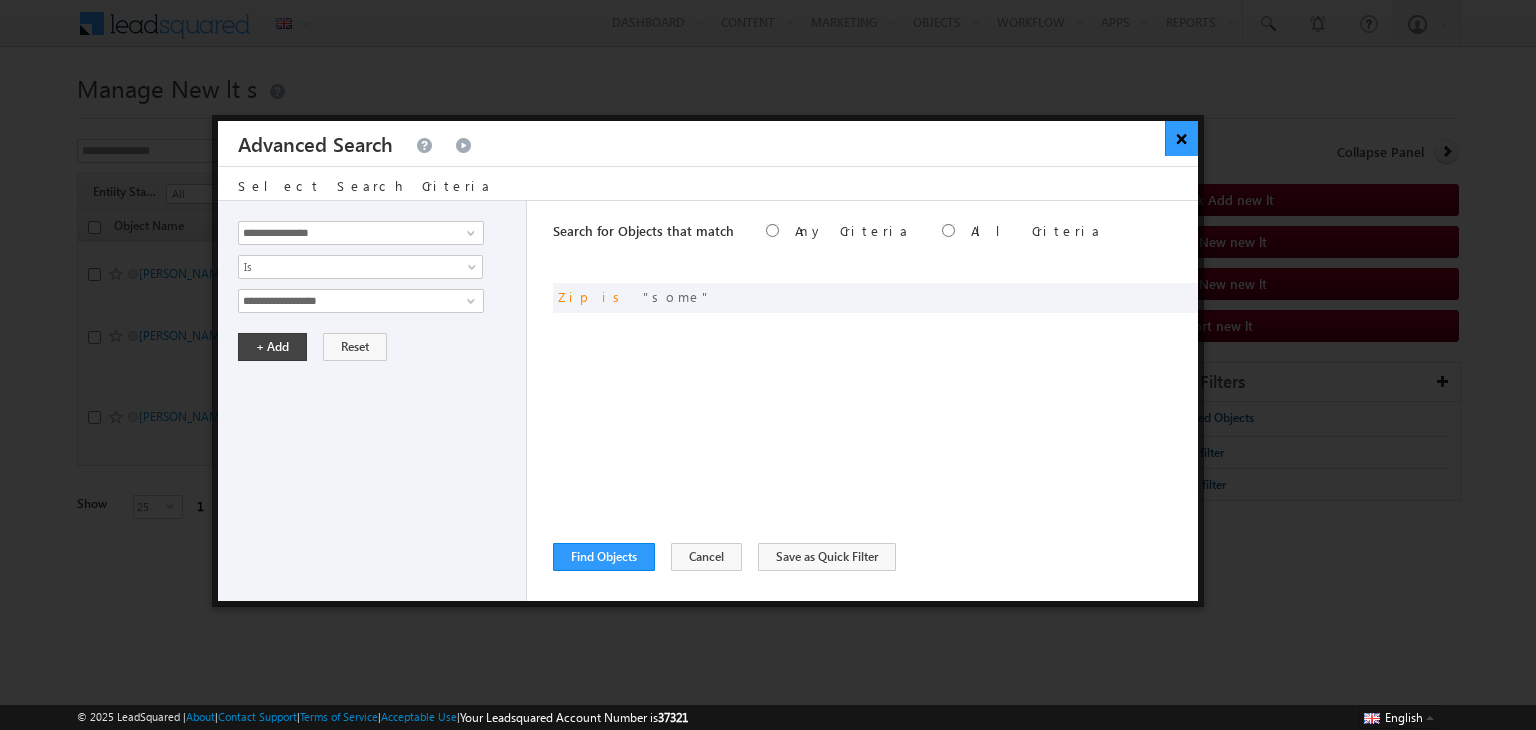 click on "×" at bounding box center [1181, 138] 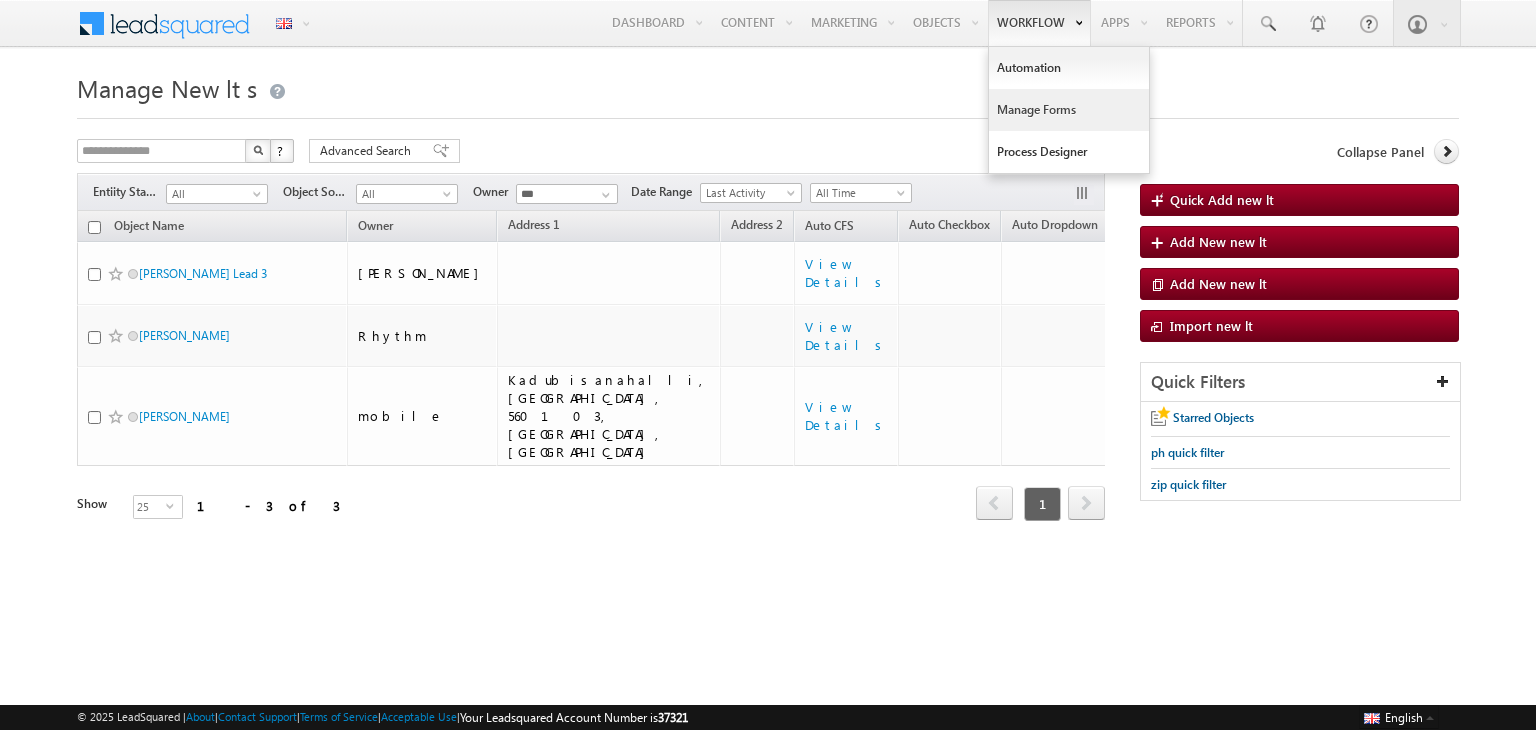 click on "Manage Forms" at bounding box center (1069, 110) 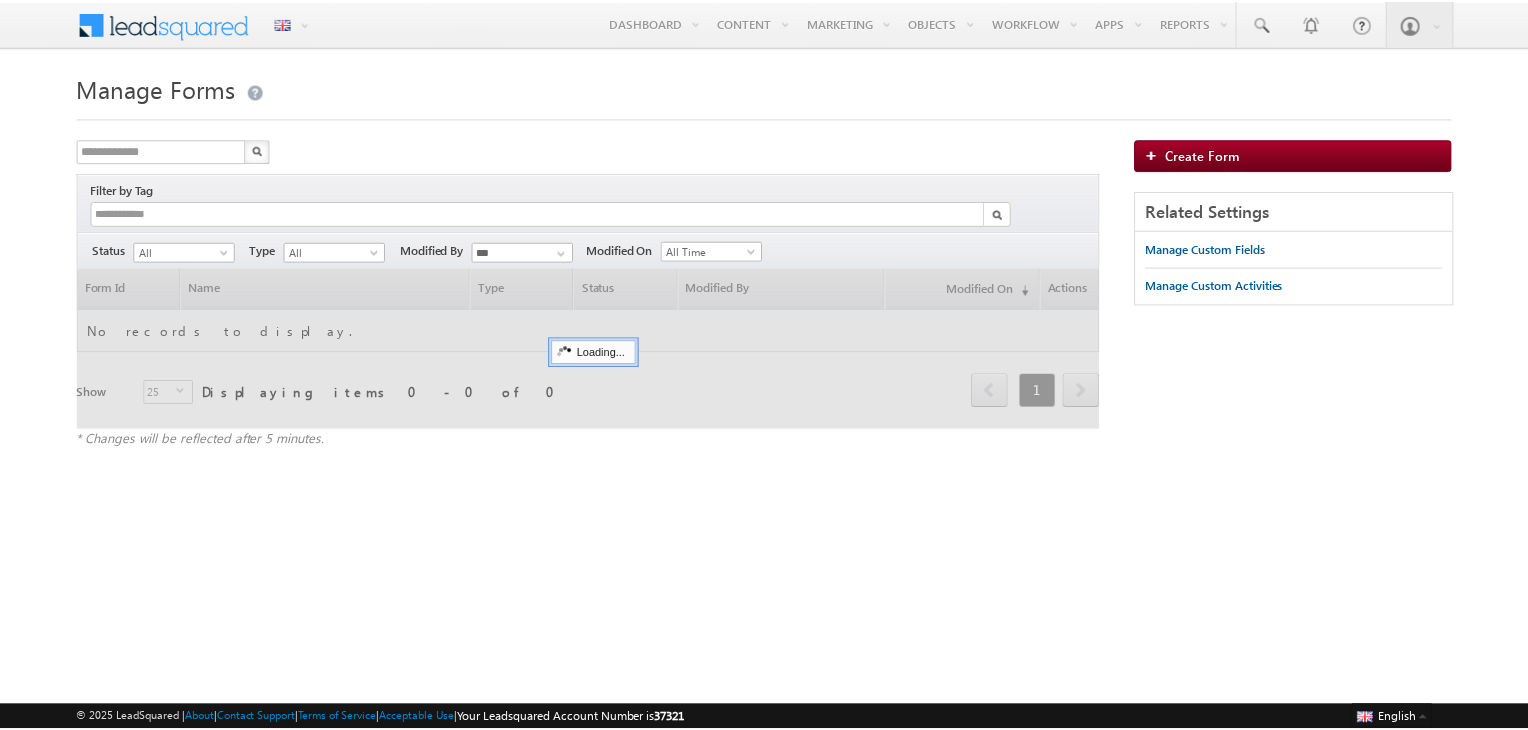 scroll, scrollTop: 0, scrollLeft: 0, axis: both 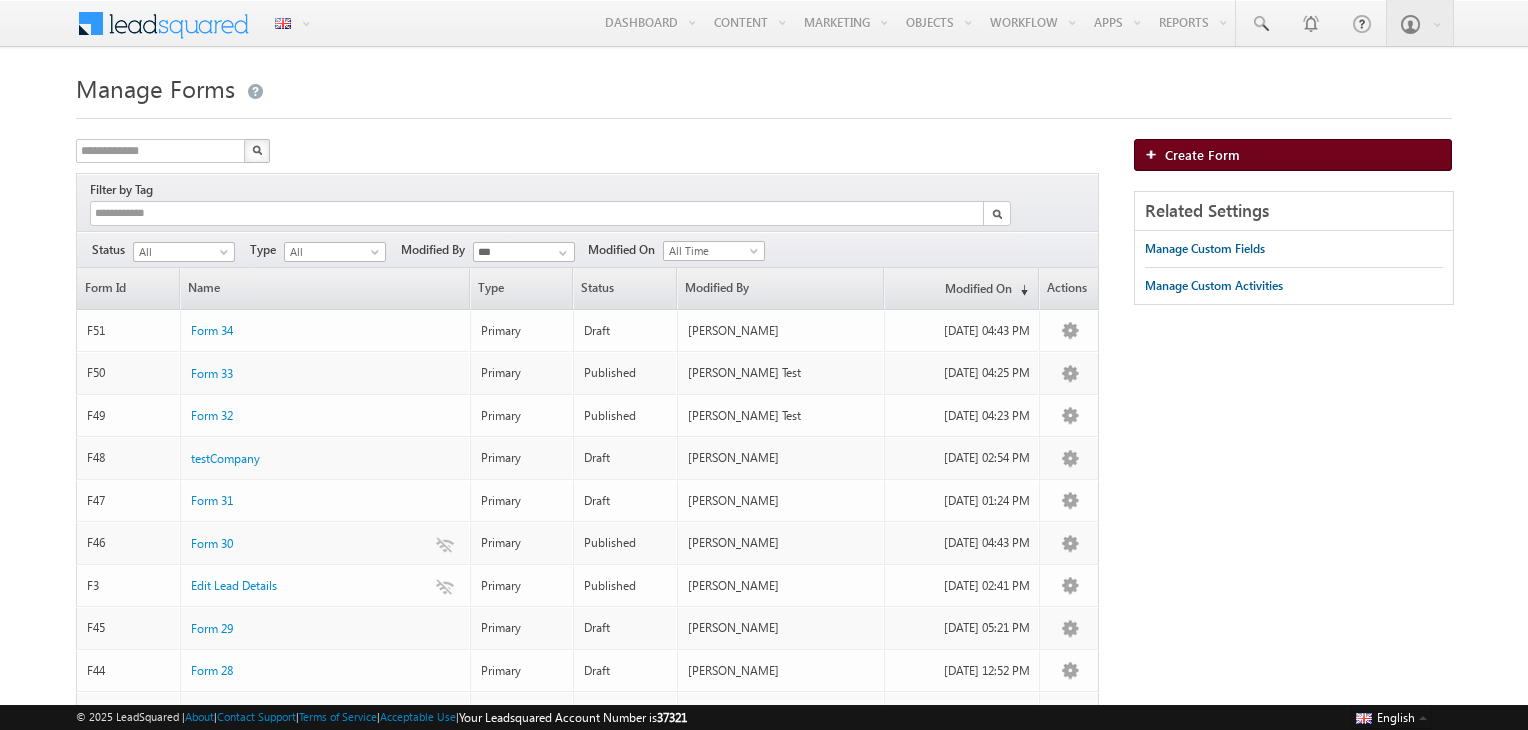 click on "Create Form" at bounding box center (1202, 154) 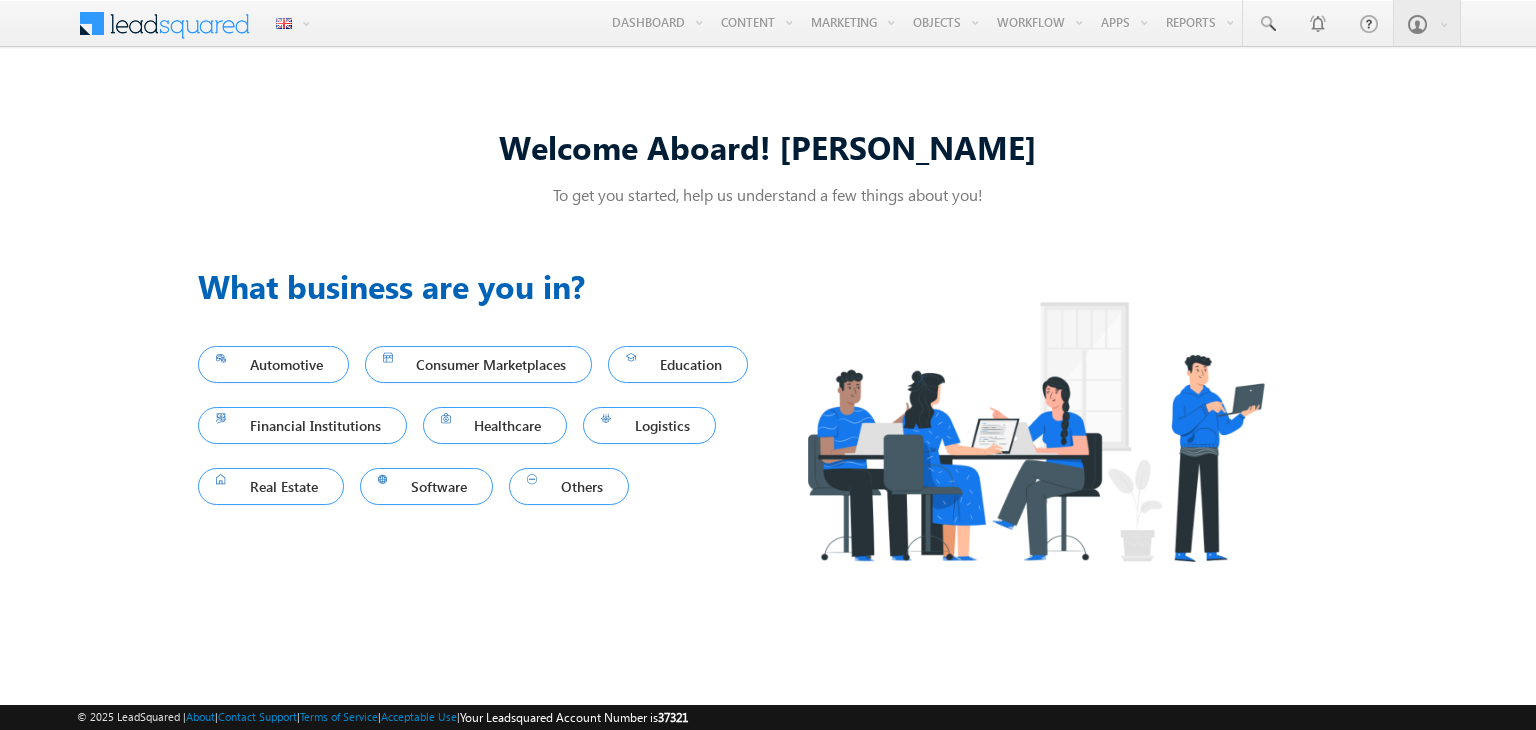 scroll, scrollTop: 0, scrollLeft: 0, axis: both 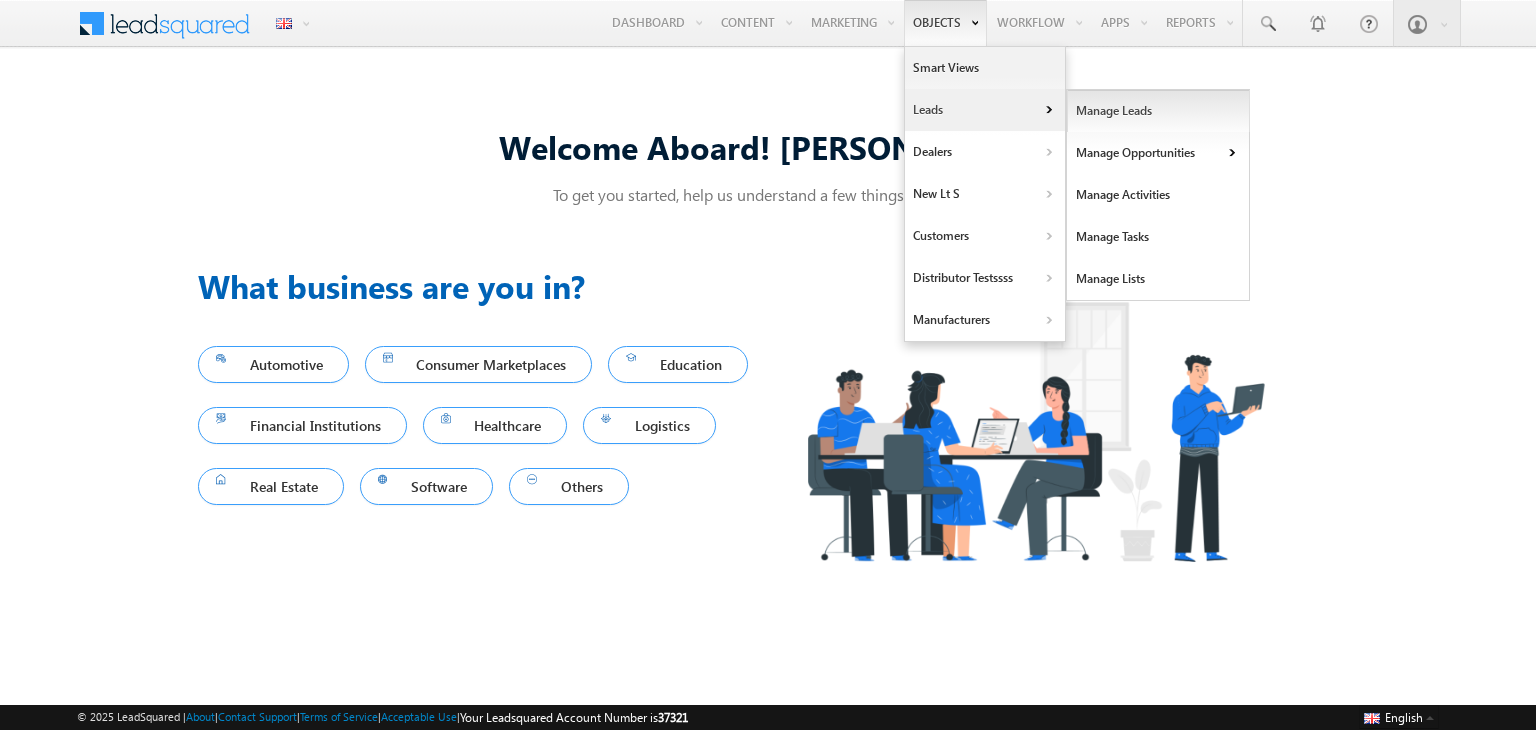 click on "Manage Leads" at bounding box center [1158, 111] 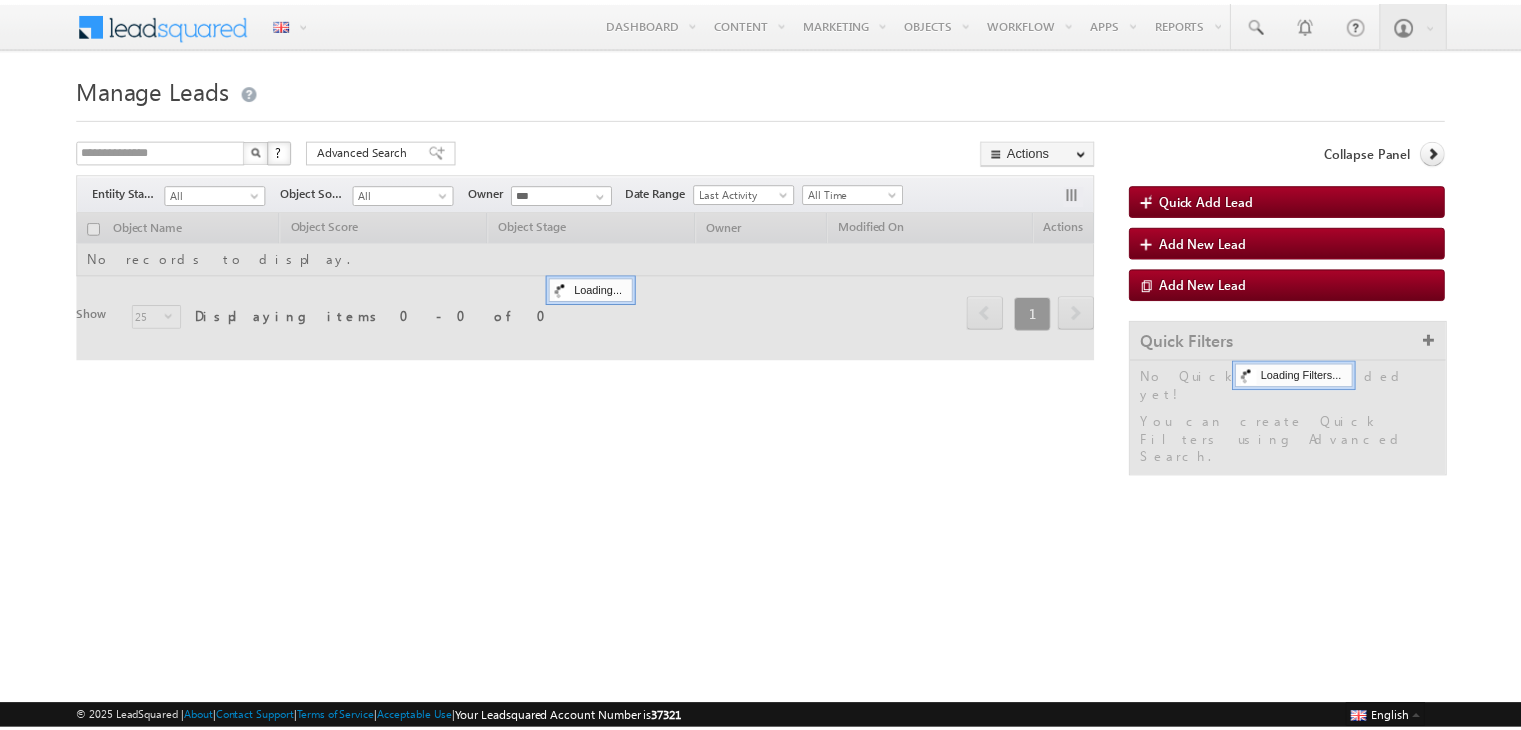 scroll, scrollTop: 0, scrollLeft: 0, axis: both 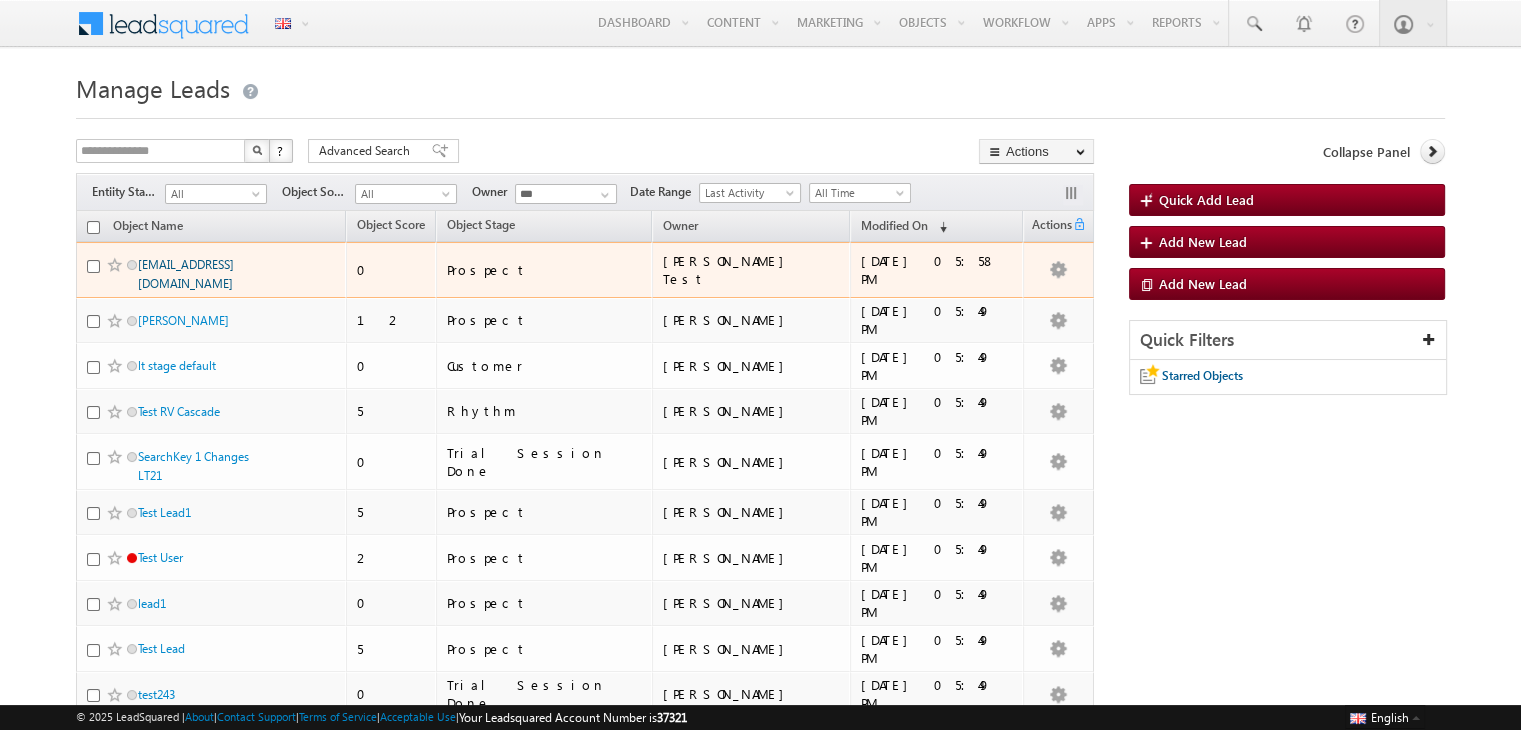 click on "[EMAIL_ADDRESS][DOMAIN_NAME]" at bounding box center [186, 274] 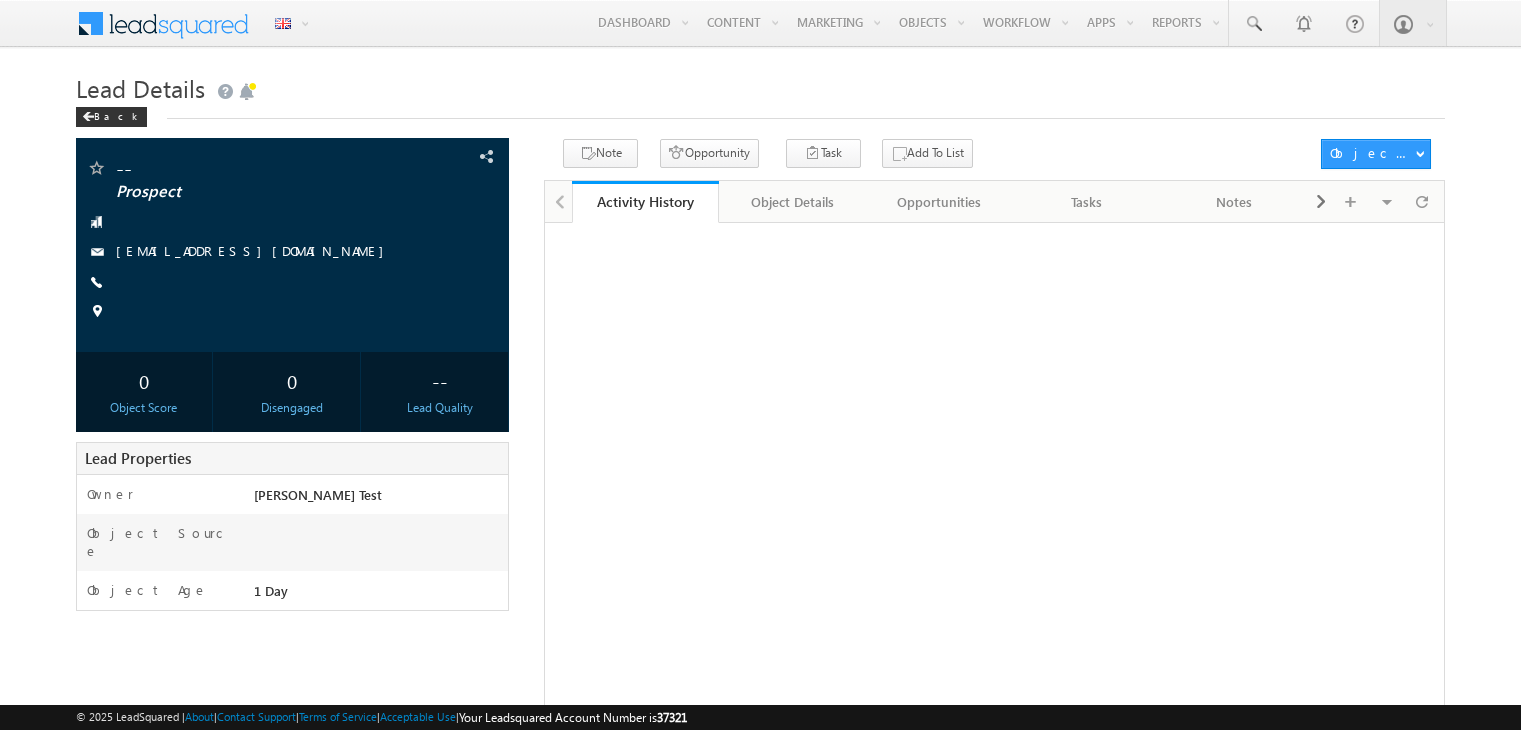 scroll, scrollTop: 0, scrollLeft: 0, axis: both 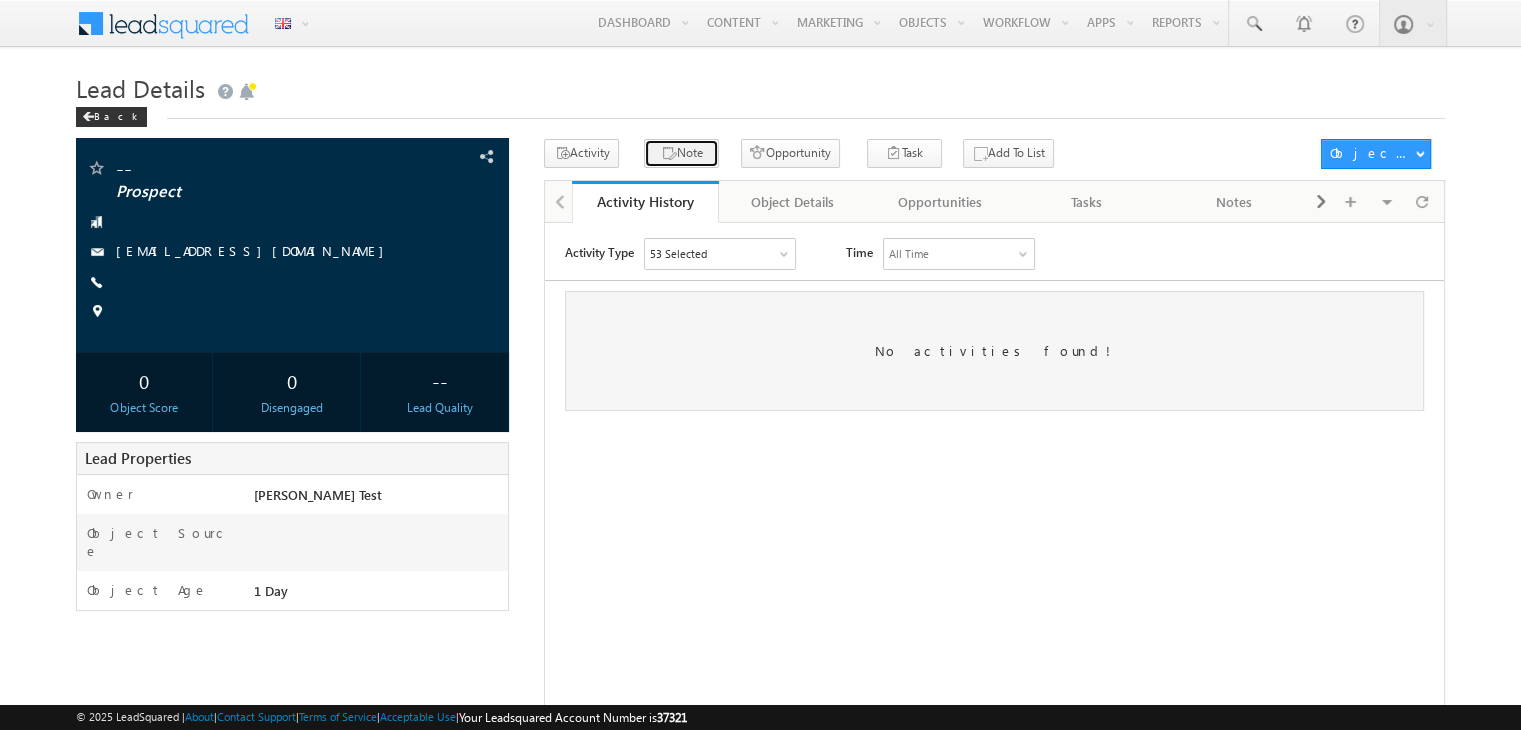 click on "Note" at bounding box center (681, 153) 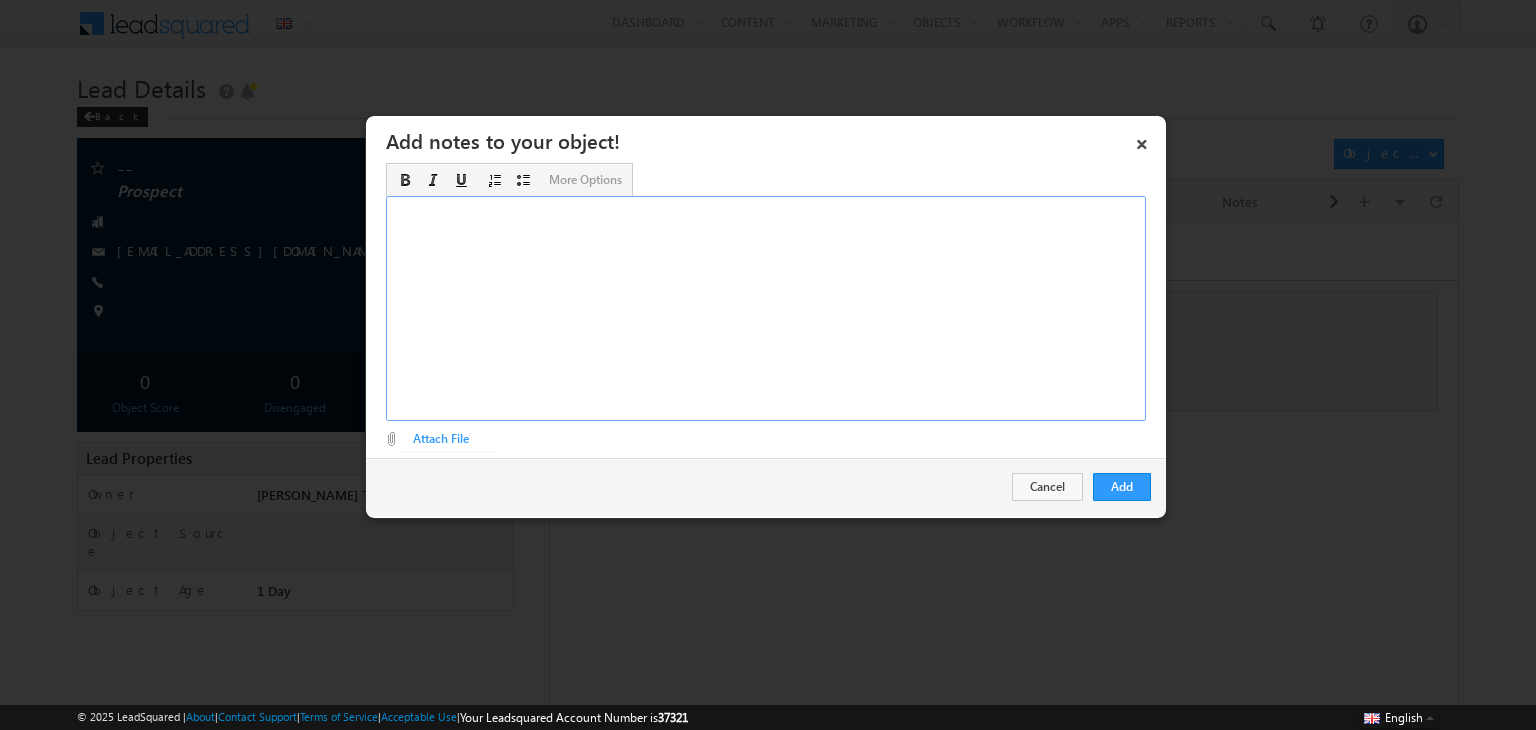 click at bounding box center (766, 308) 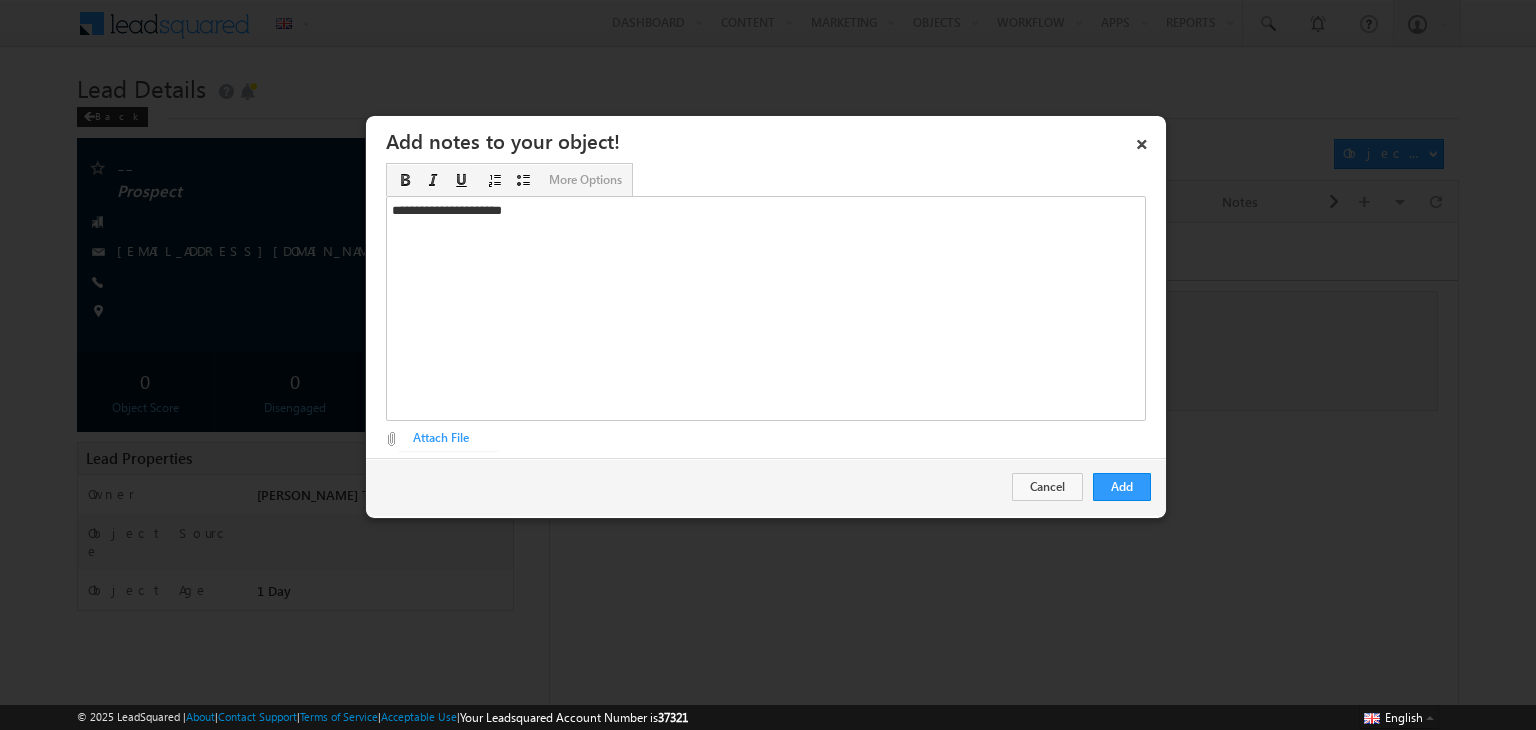 click at bounding box center [454, 449] 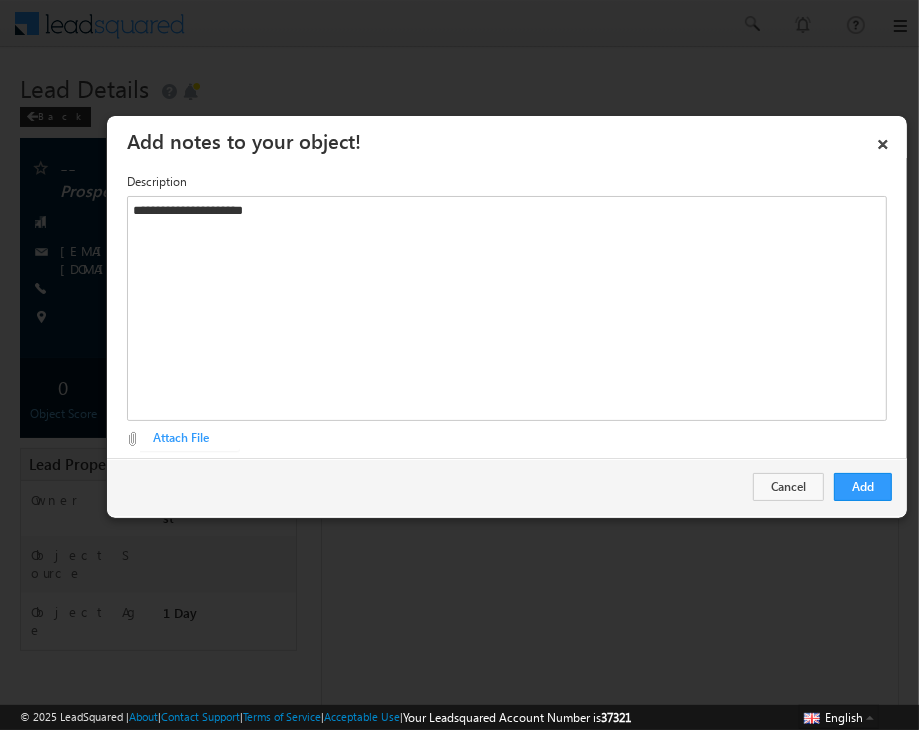 click at bounding box center [195, 449] 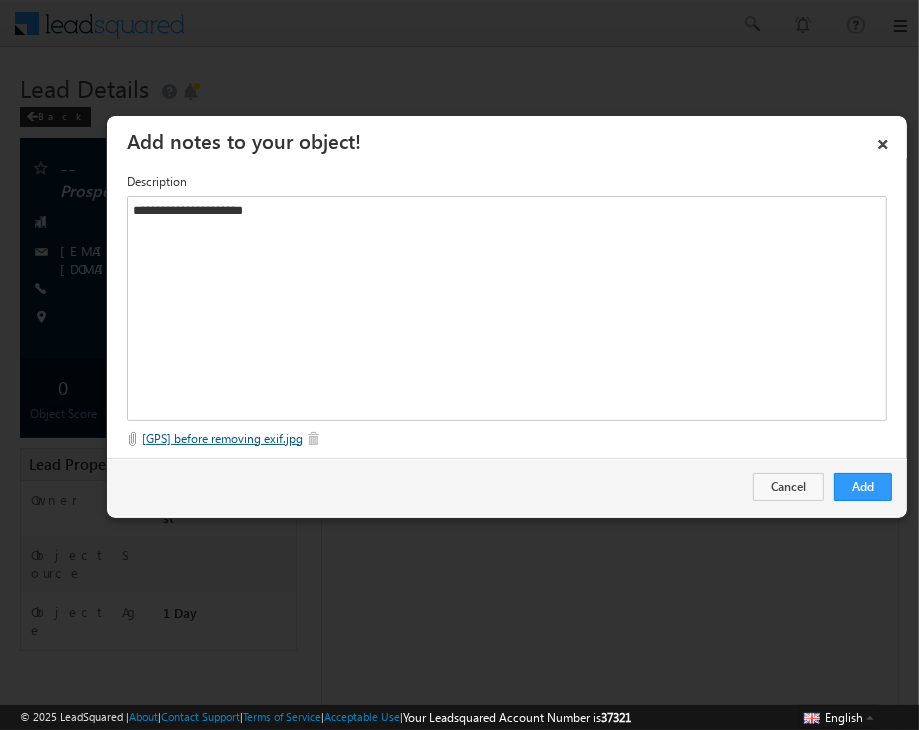 click on "[GPS] before removing exif.jpg" at bounding box center (222, 438) 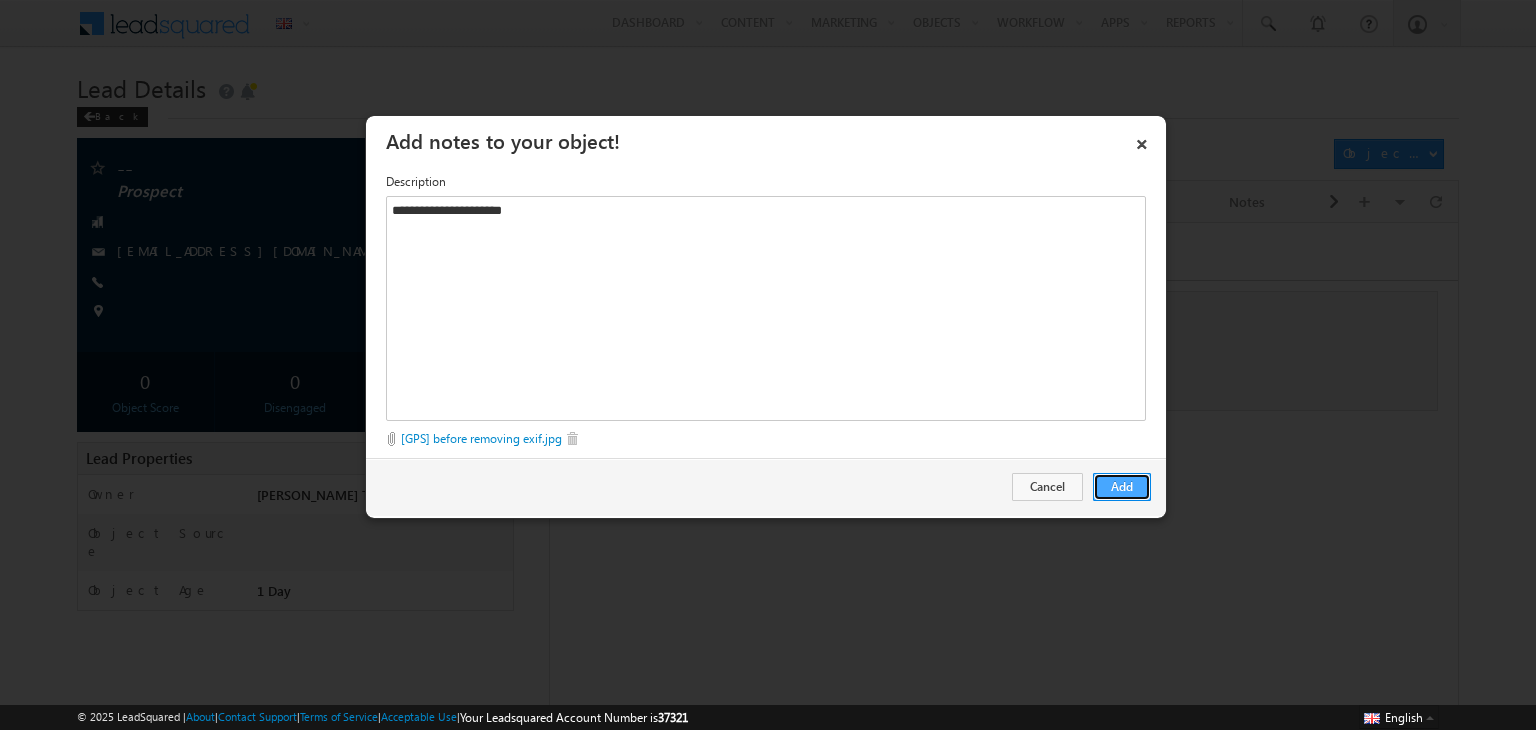 click on "Add" at bounding box center (1122, 487) 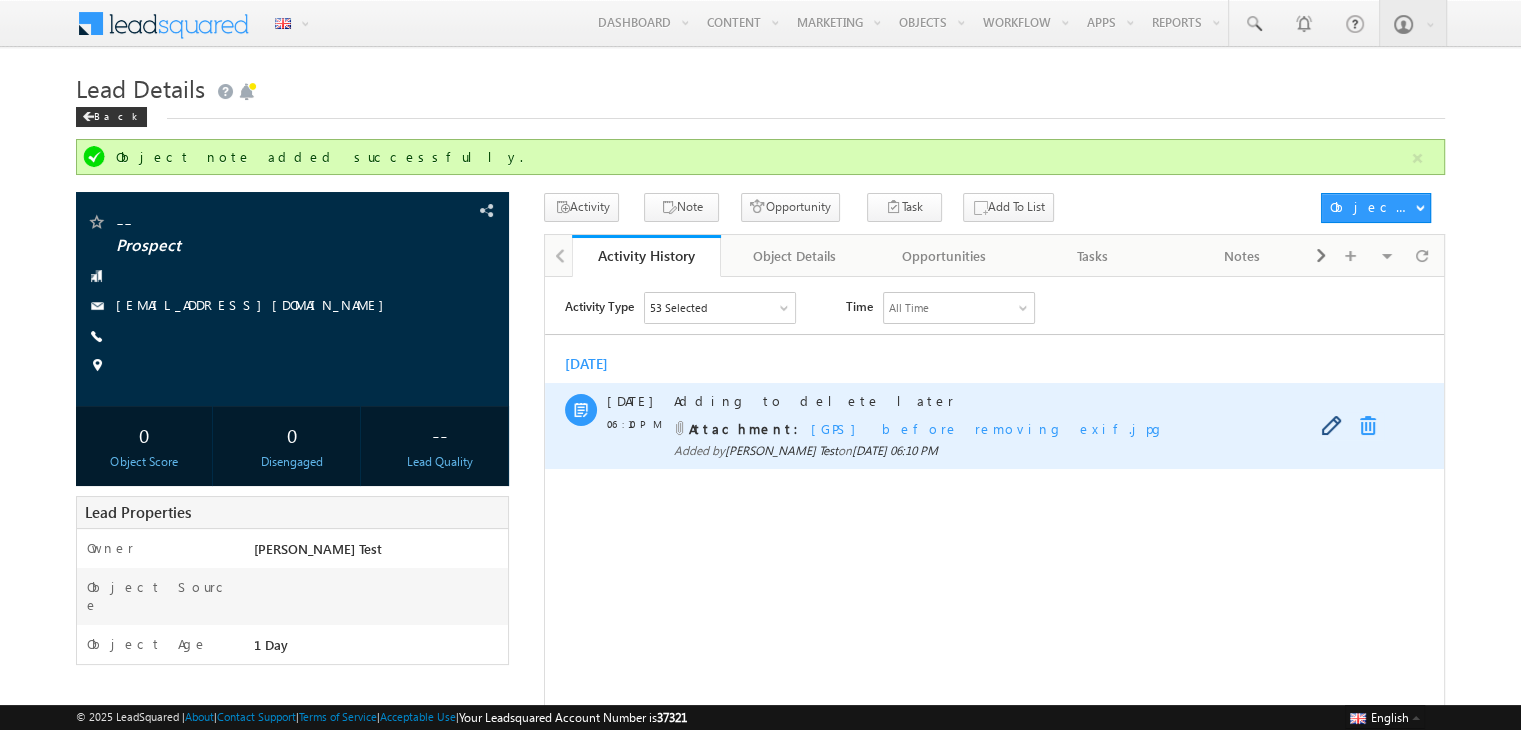click at bounding box center (1372, 425) 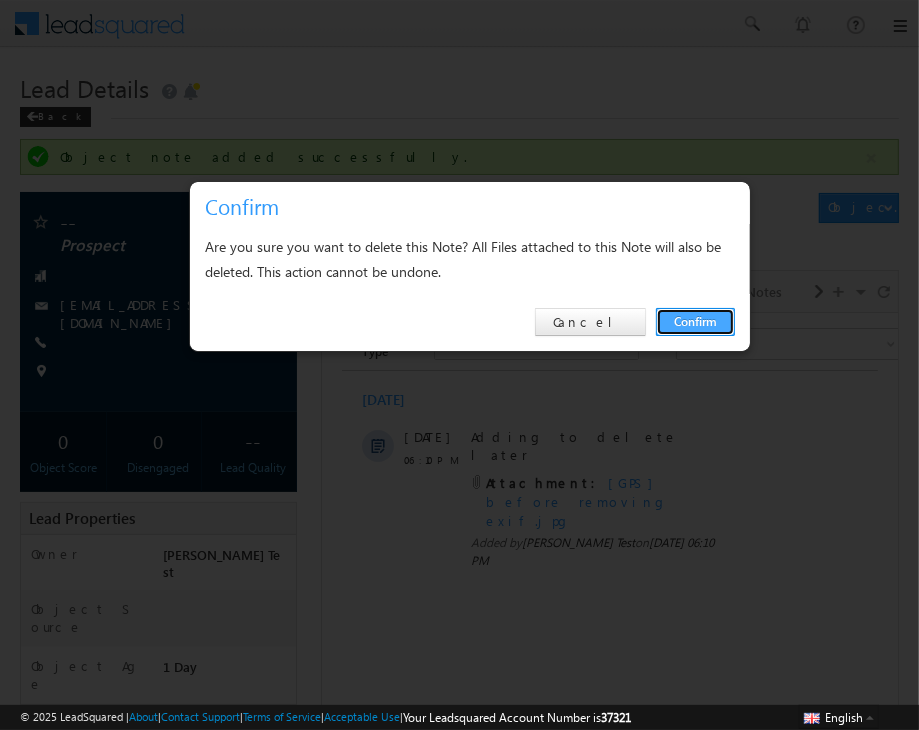 click on "Confirm" at bounding box center (695, 322) 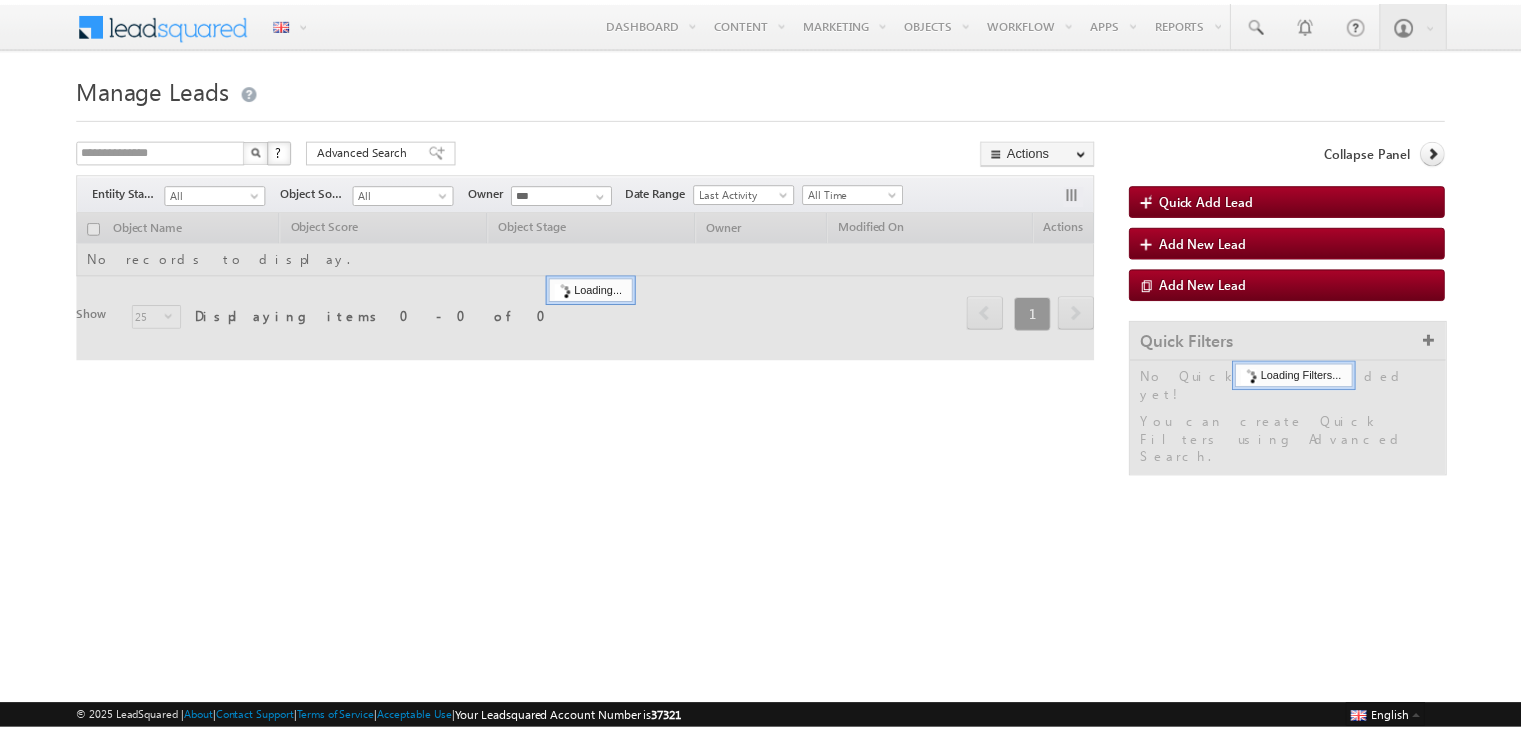 scroll, scrollTop: 0, scrollLeft: 0, axis: both 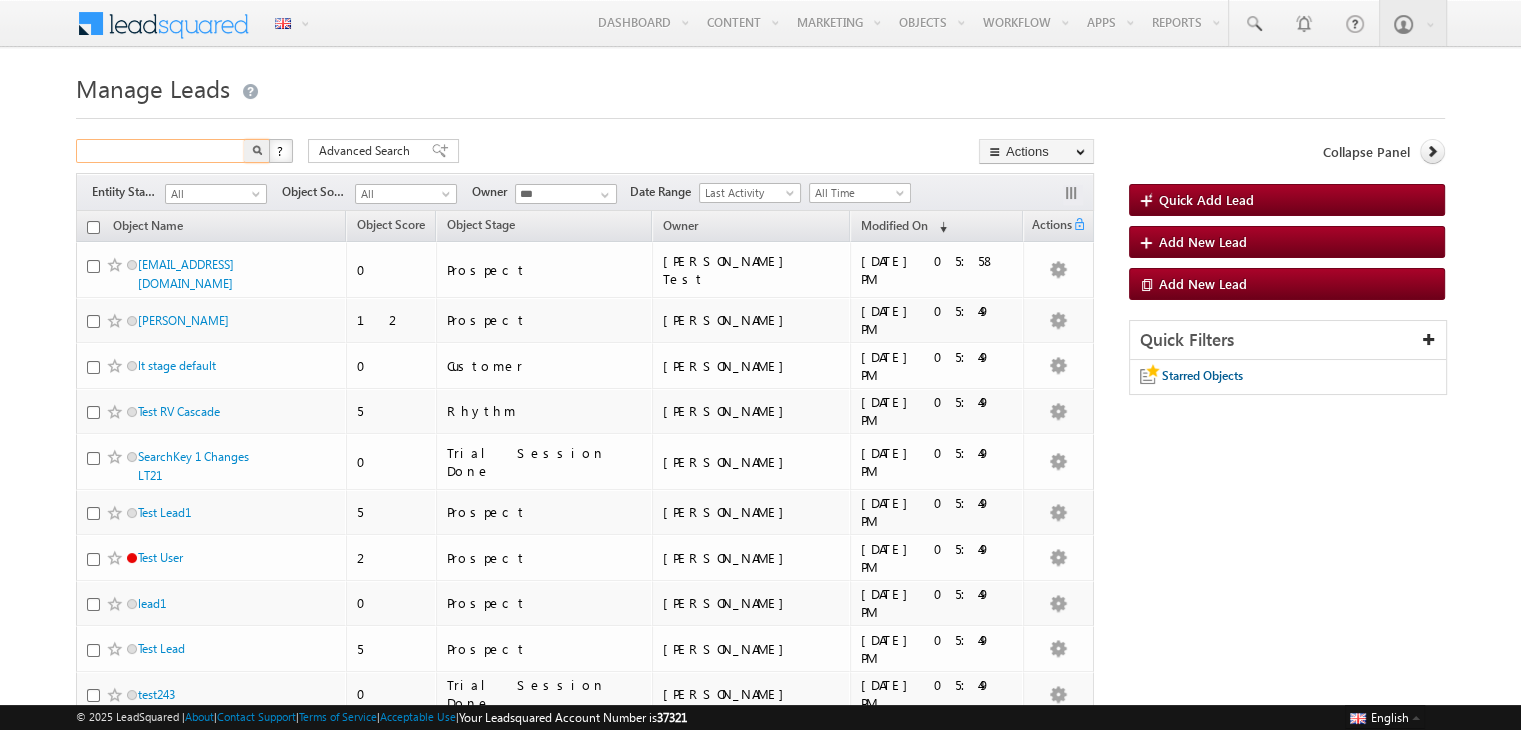 click at bounding box center (161, 151) 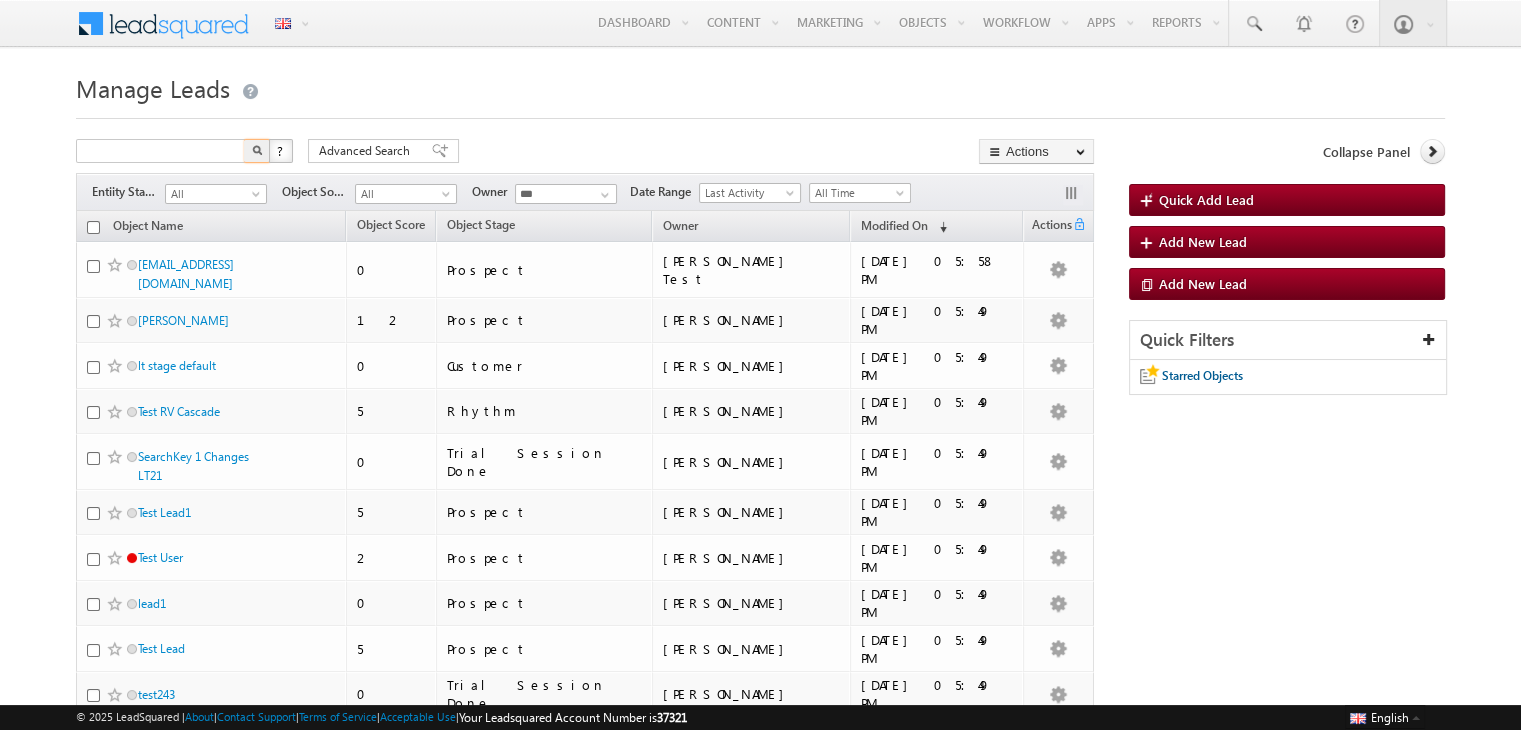 type on "**********" 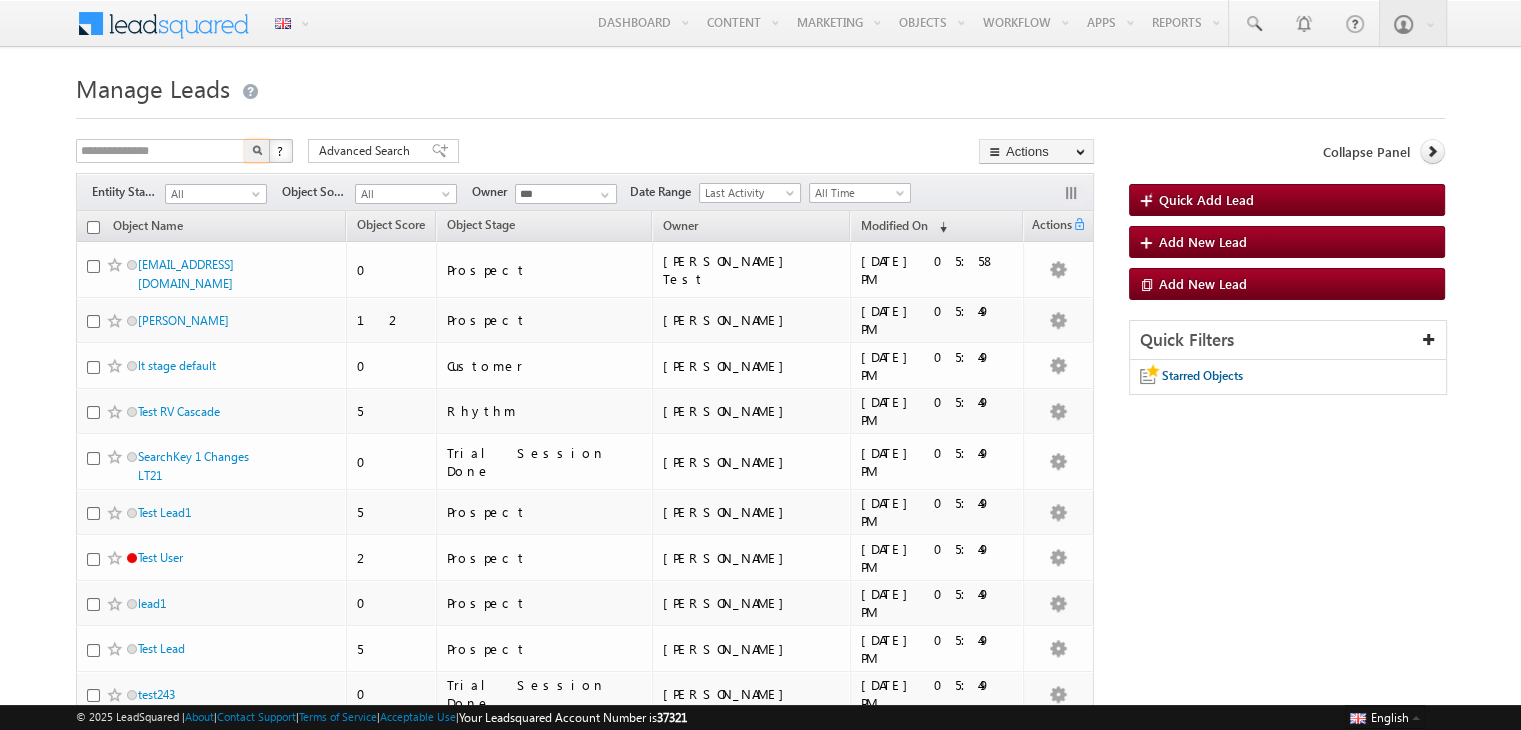 click on "**********" at bounding box center [760, 788] 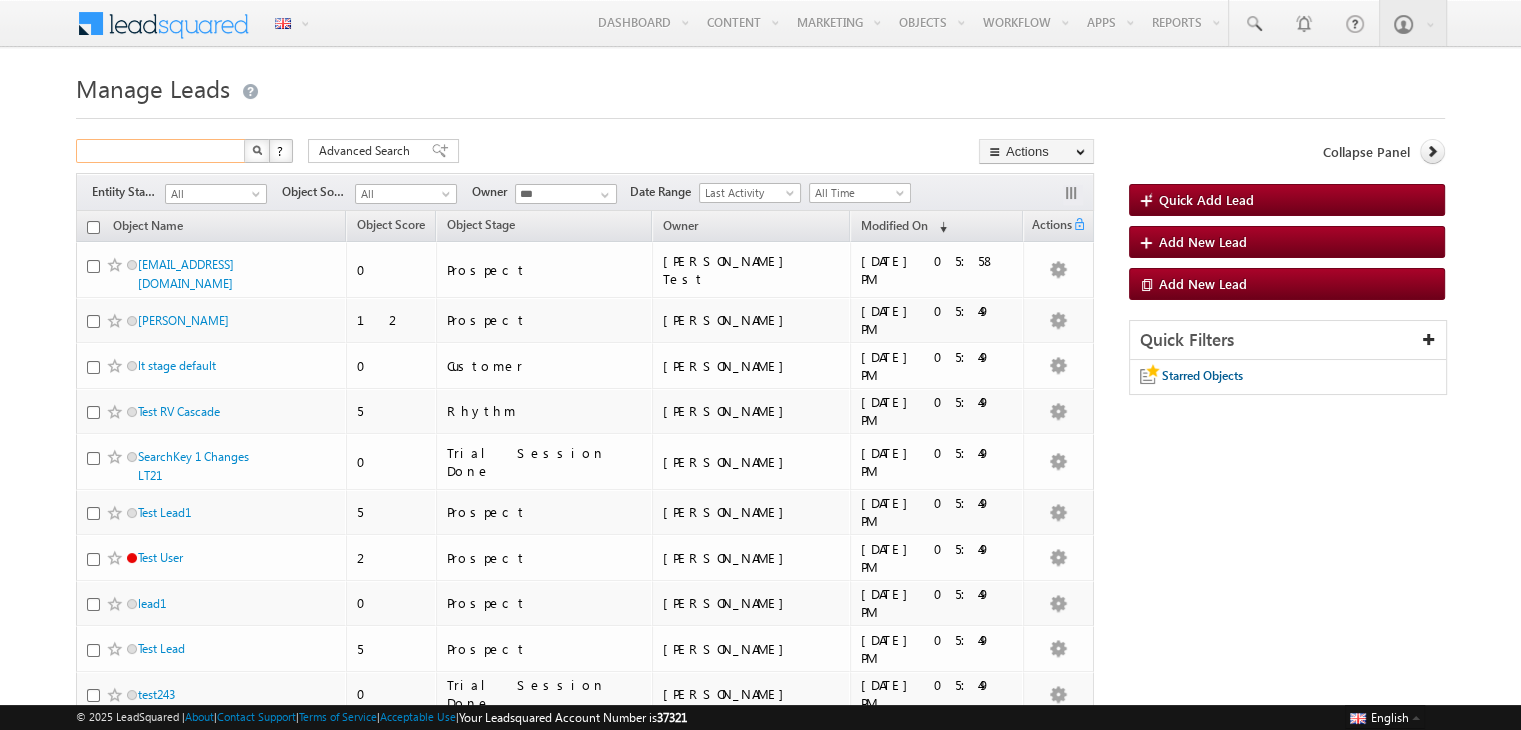 click at bounding box center [161, 151] 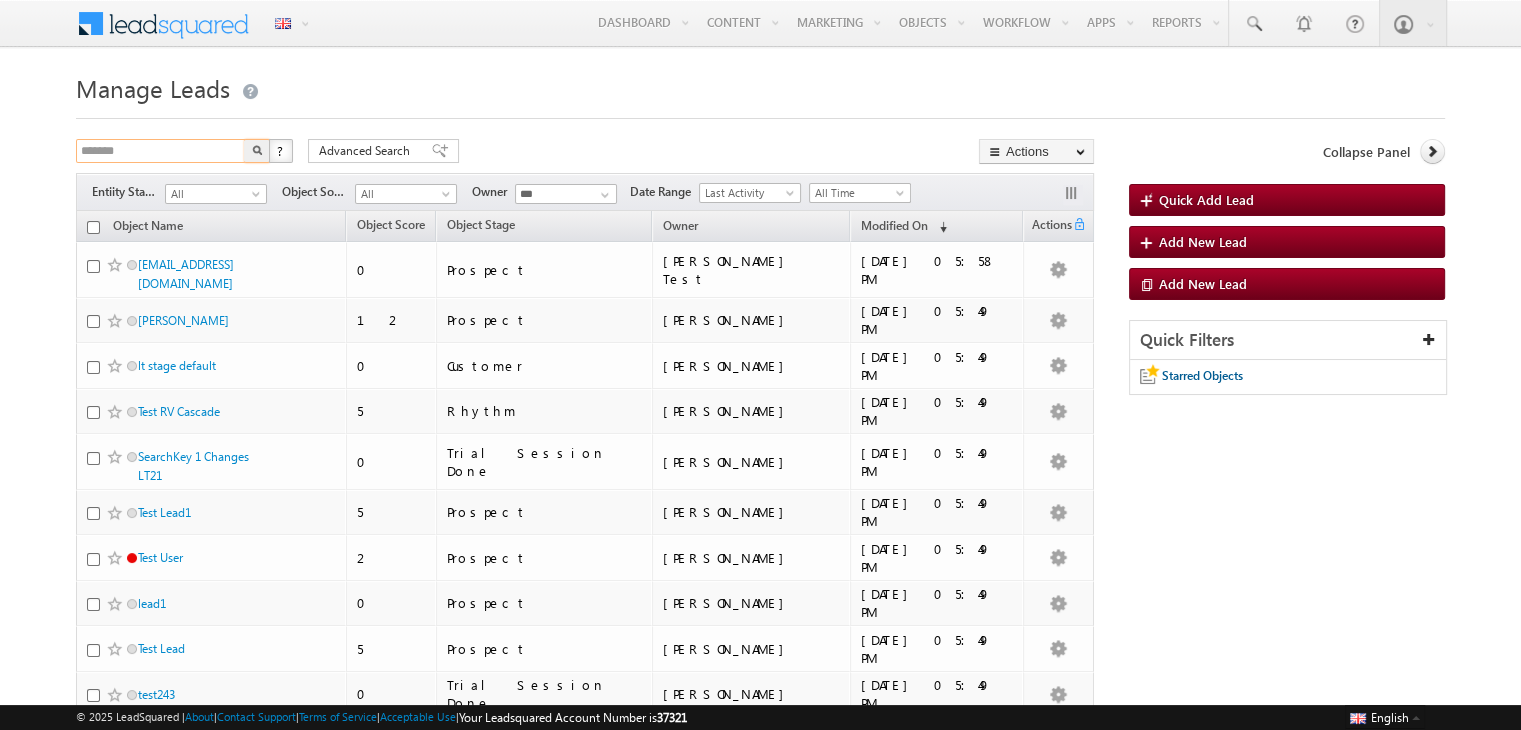 type on "*******" 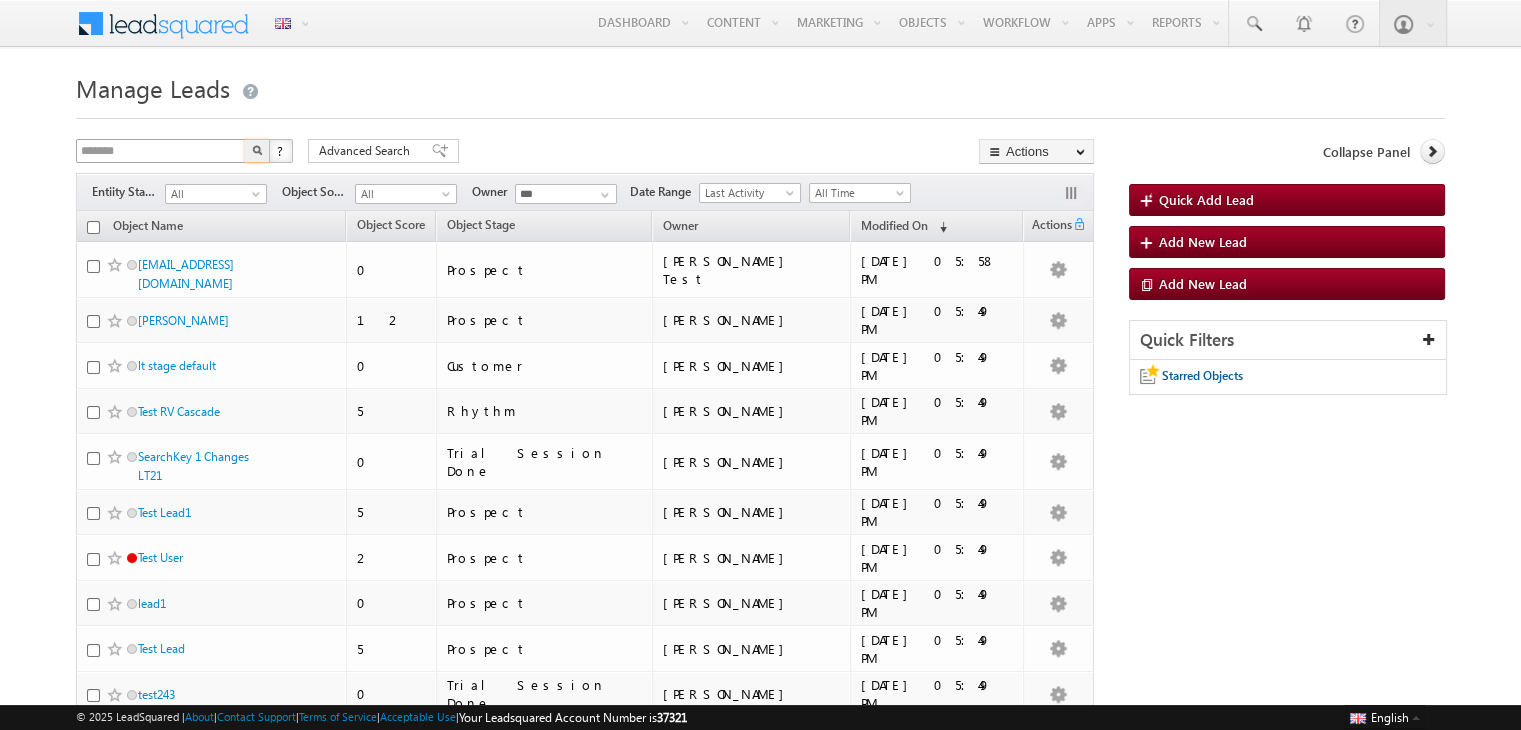 click at bounding box center (257, 151) 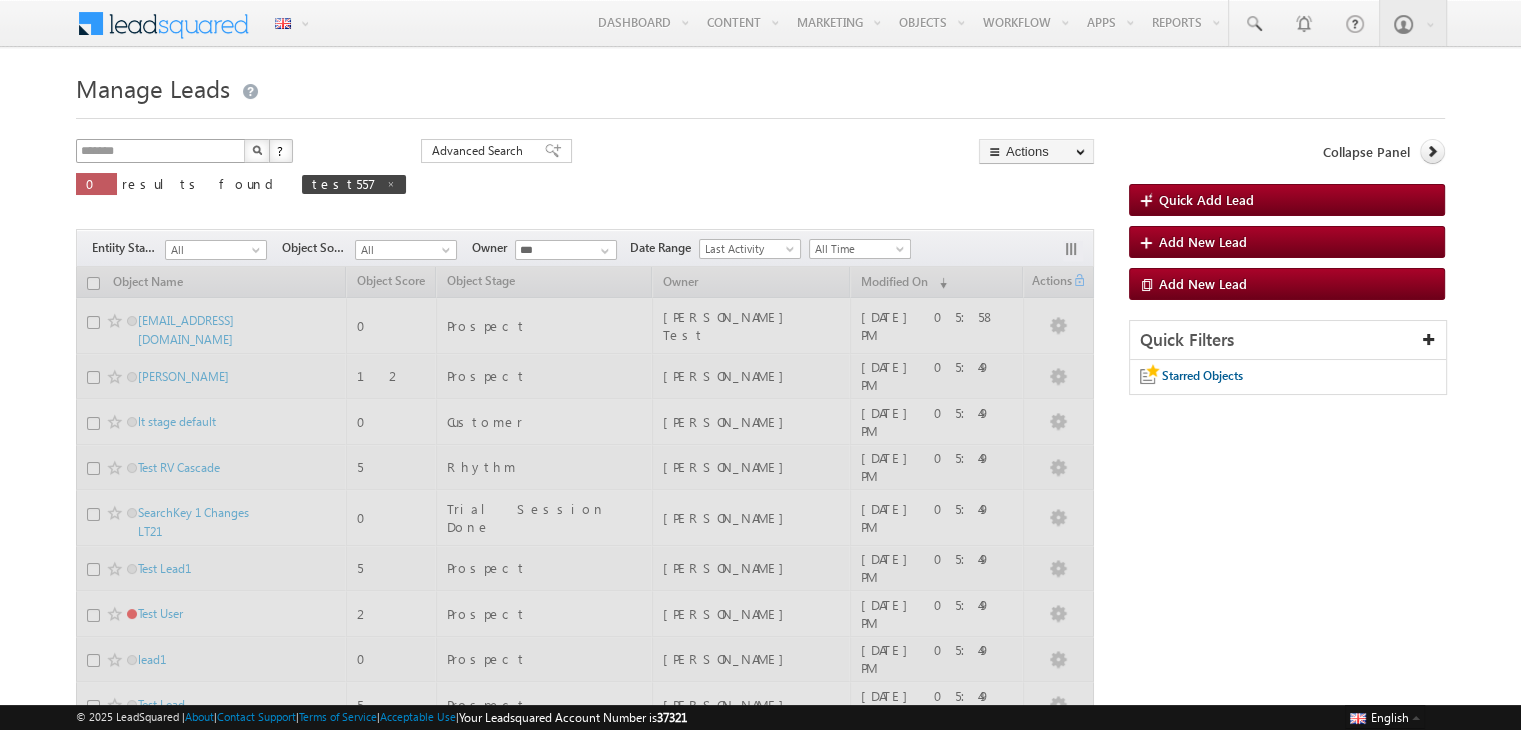 type 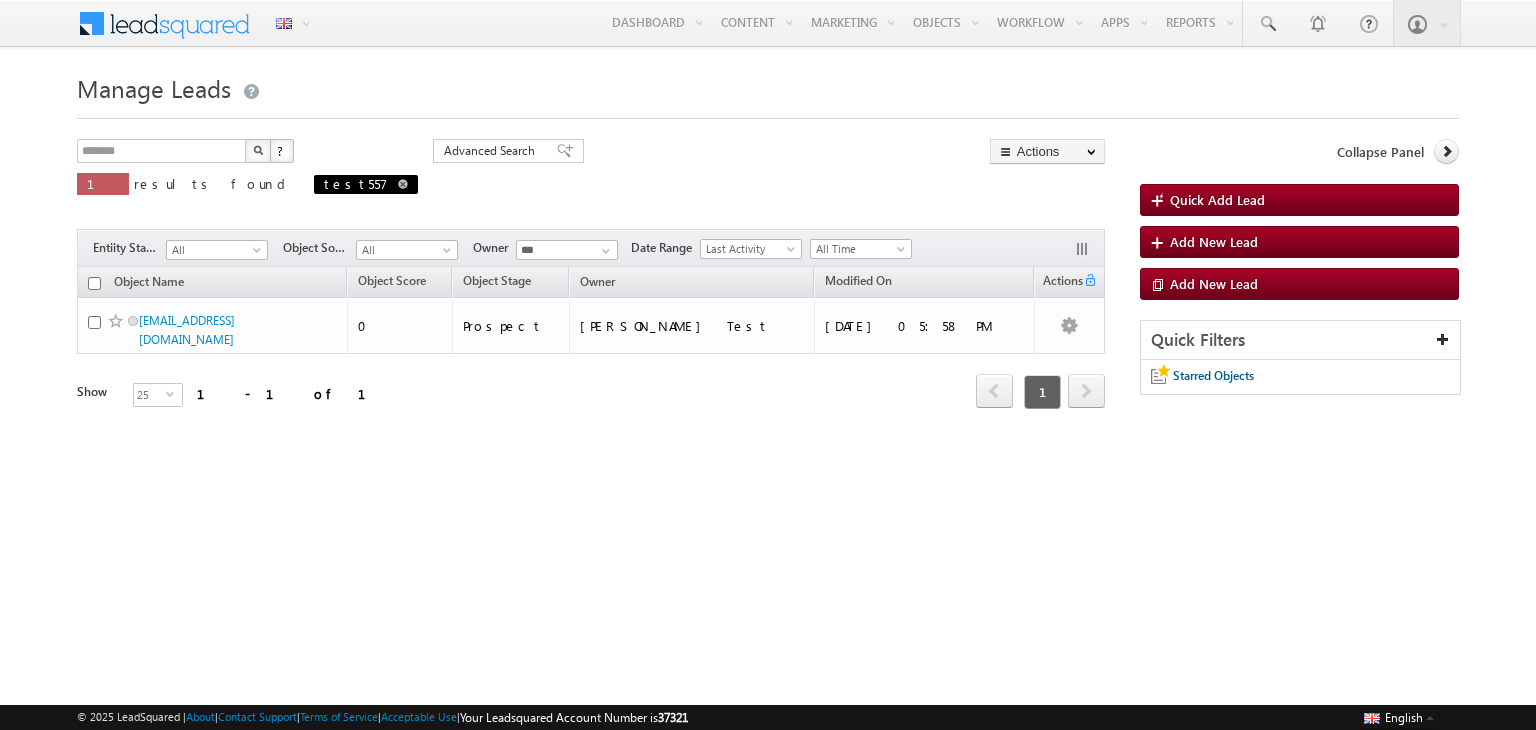 click at bounding box center [403, 184] 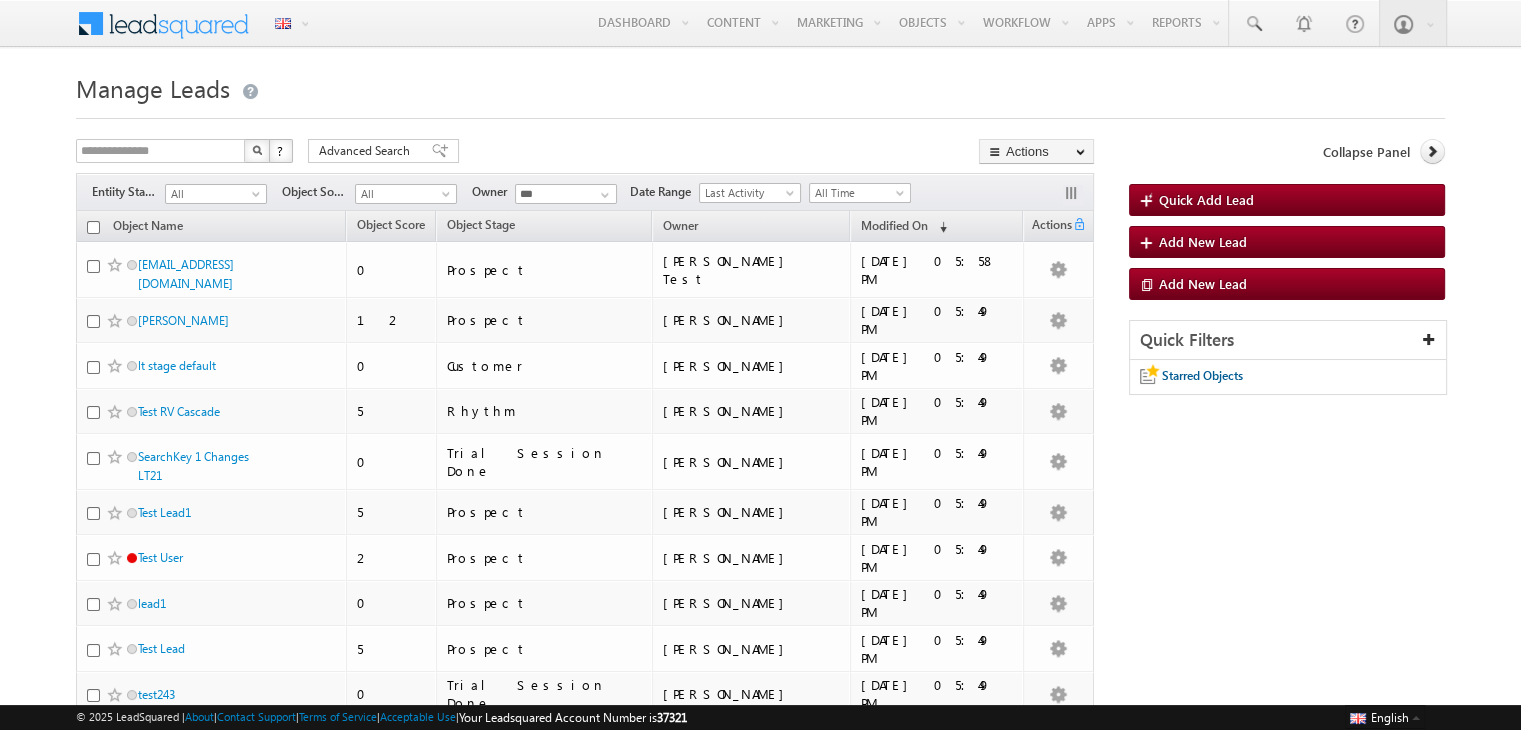 click on "**********" at bounding box center (585, 153) 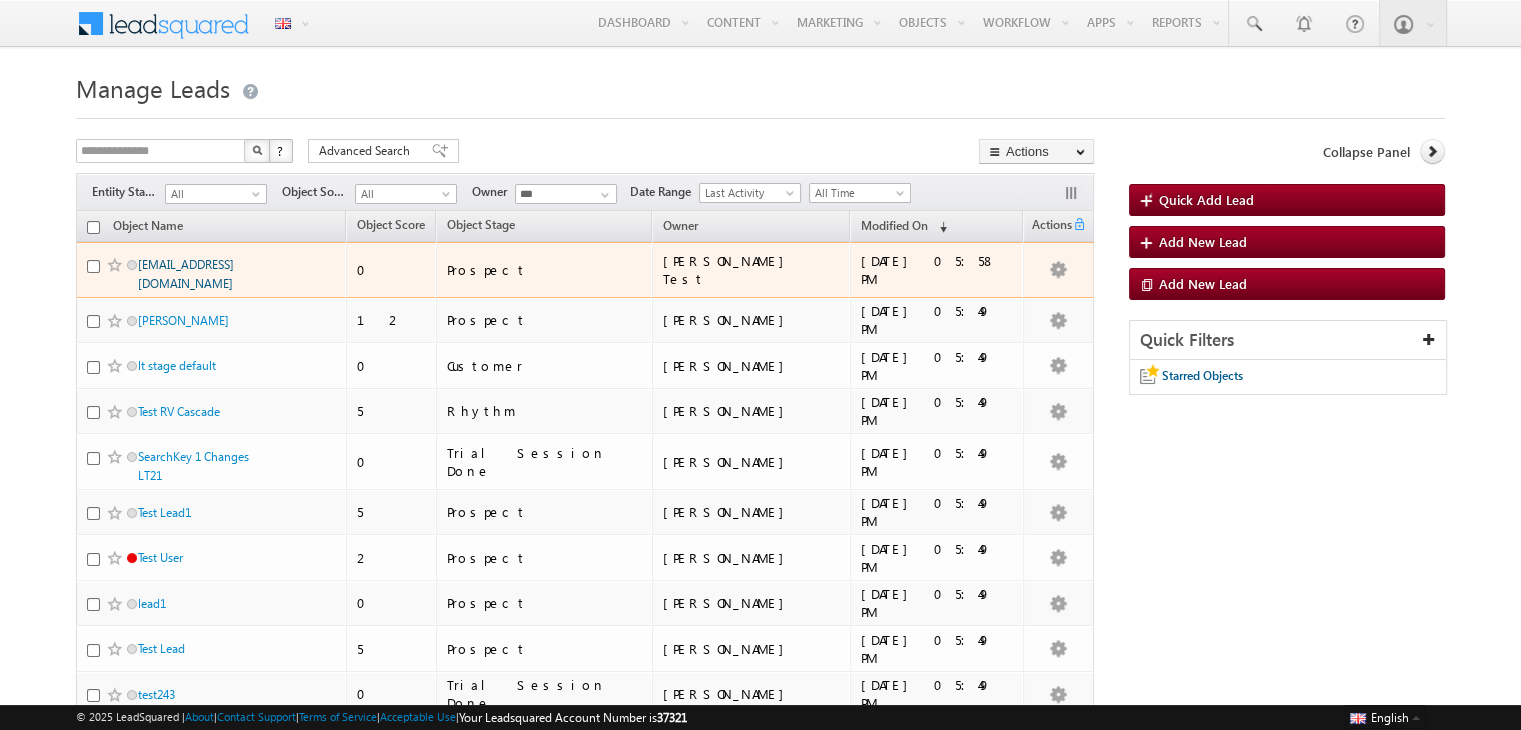 click on "[EMAIL_ADDRESS][DOMAIN_NAME]" at bounding box center [186, 274] 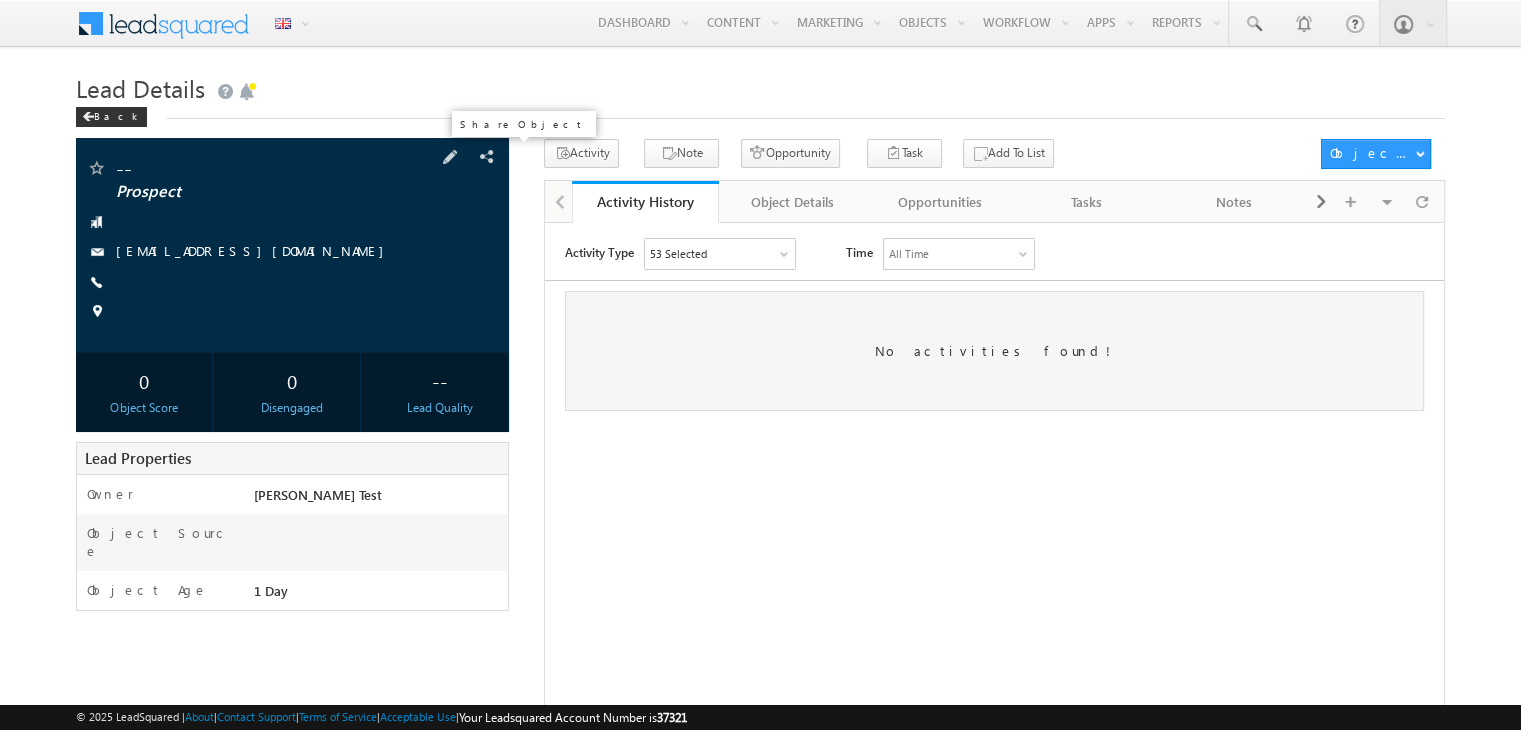 scroll, scrollTop: 0, scrollLeft: 0, axis: both 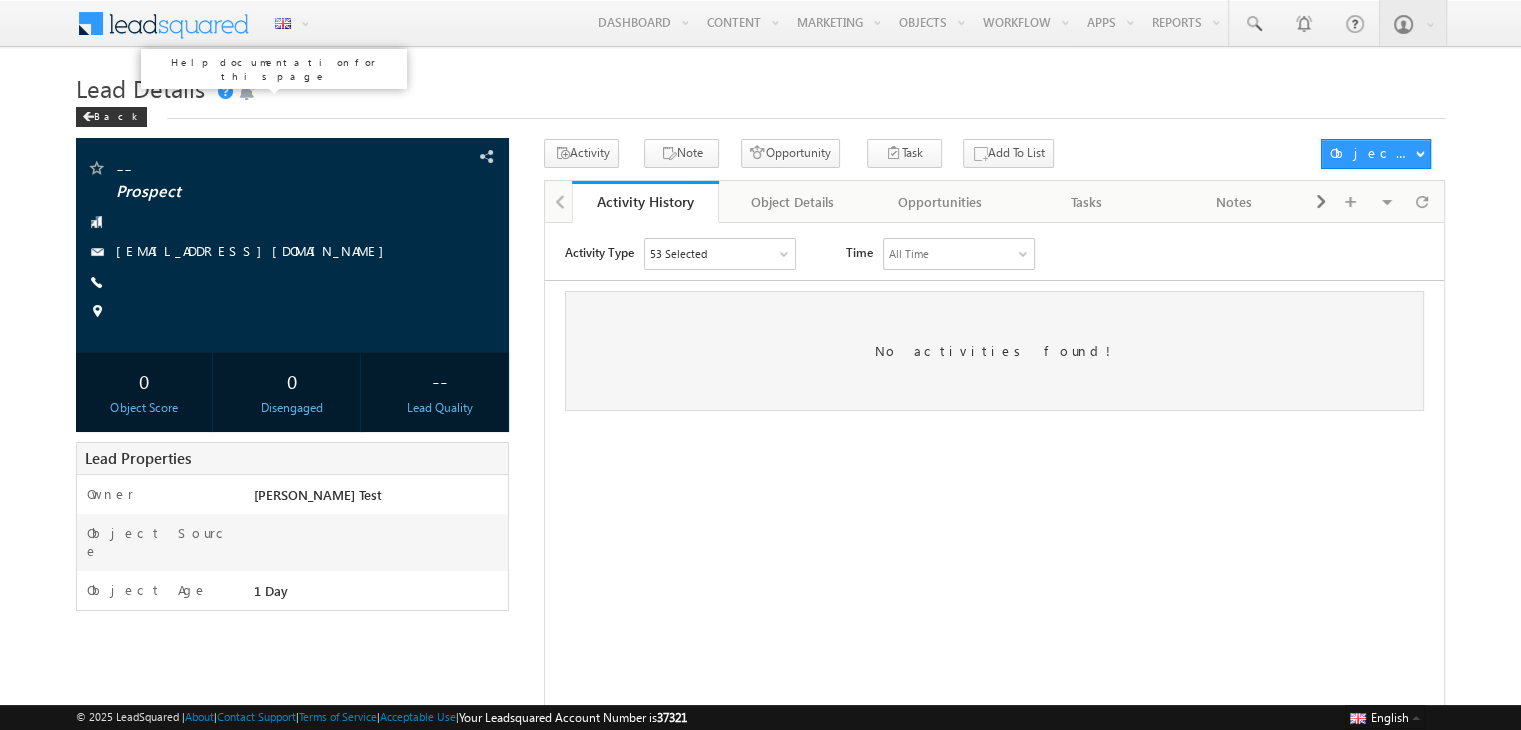 click at bounding box center (224, 92) 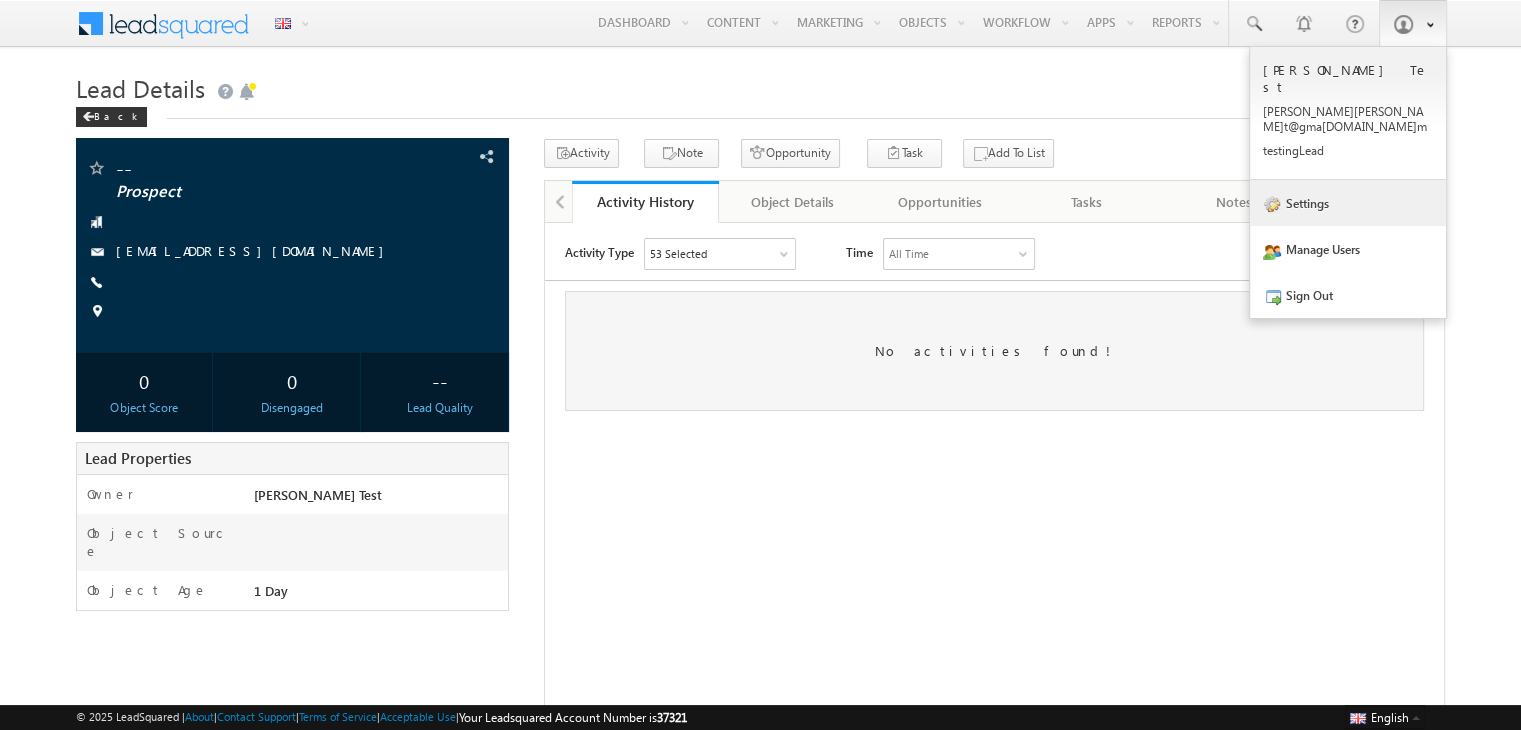 click on "Settings" at bounding box center (1348, 203) 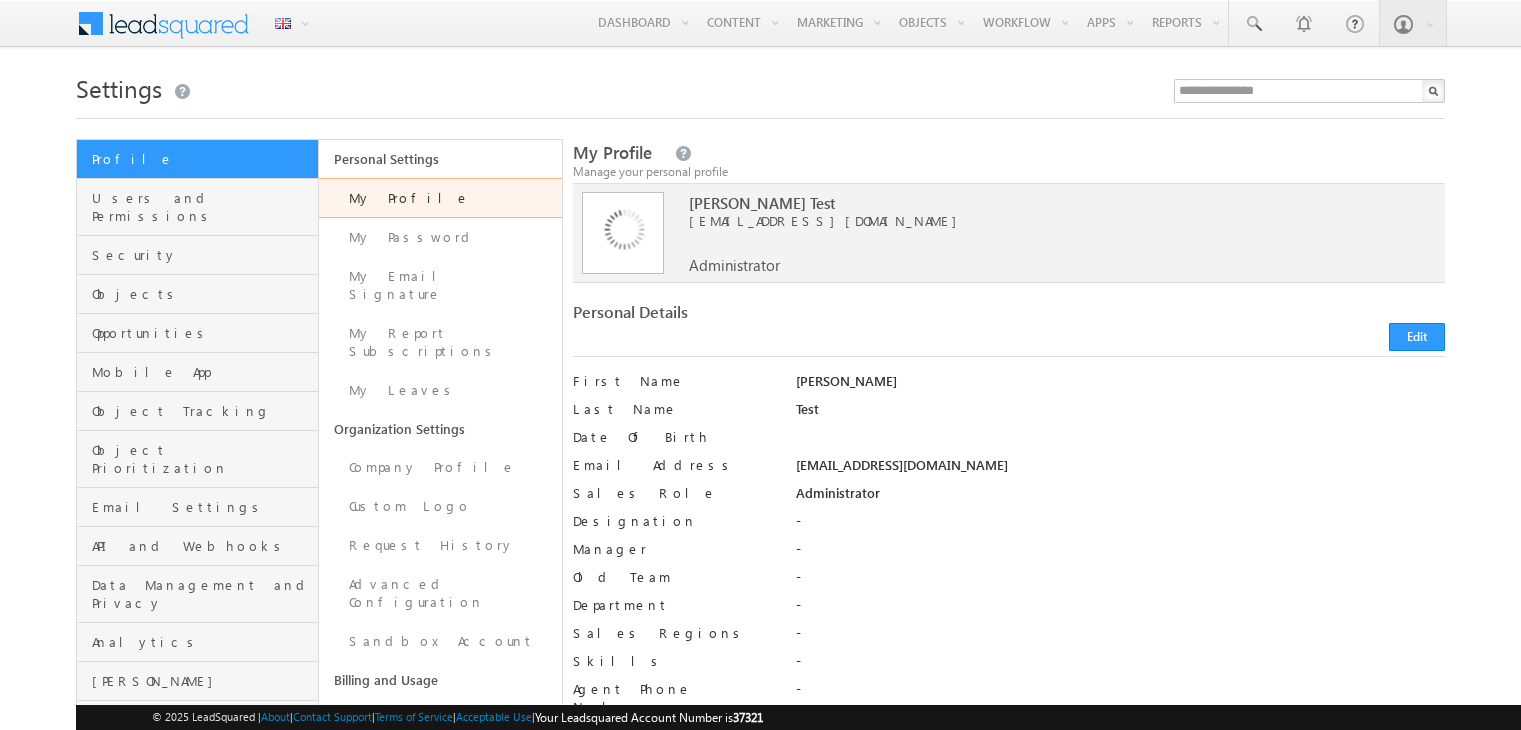 scroll, scrollTop: 0, scrollLeft: 0, axis: both 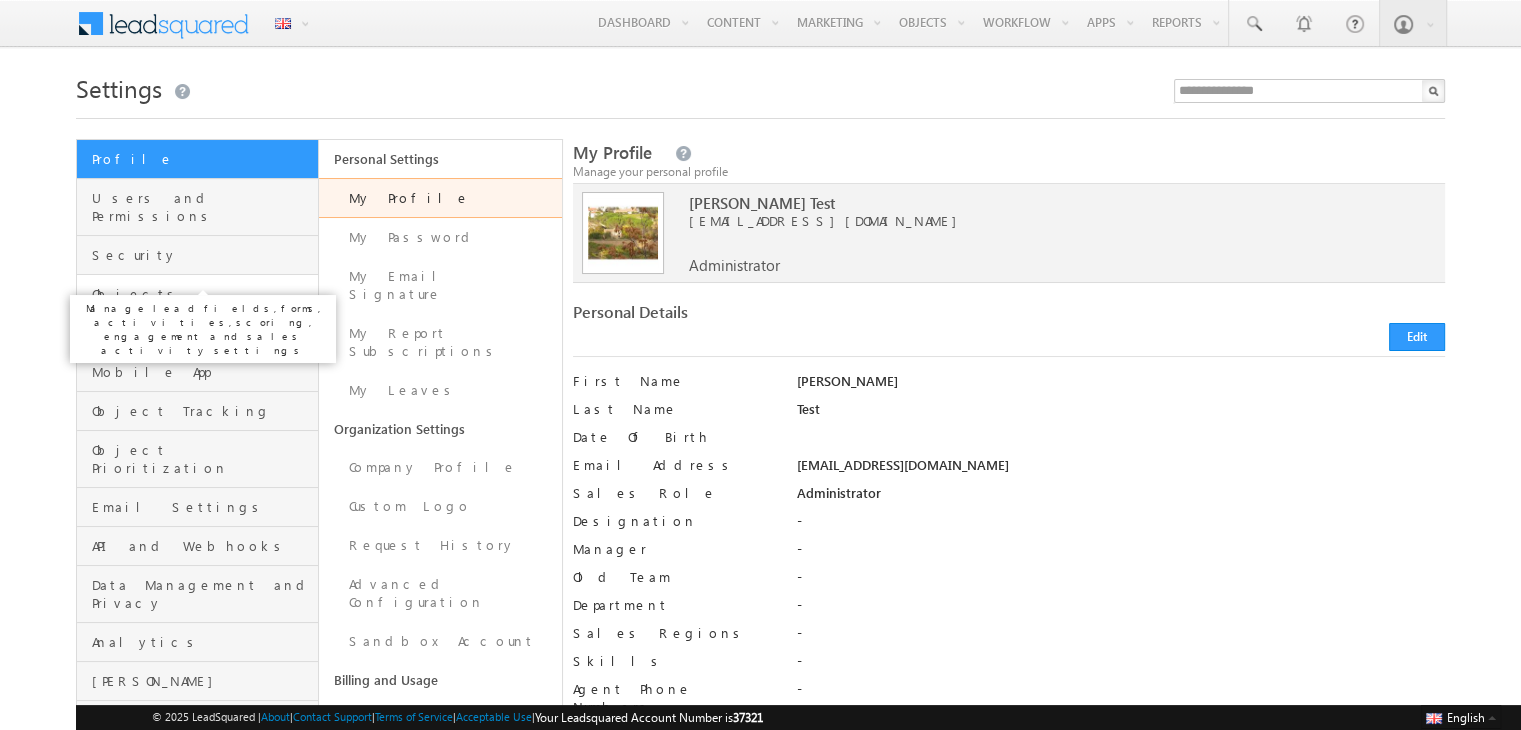 click on "Objects" at bounding box center [202, 294] 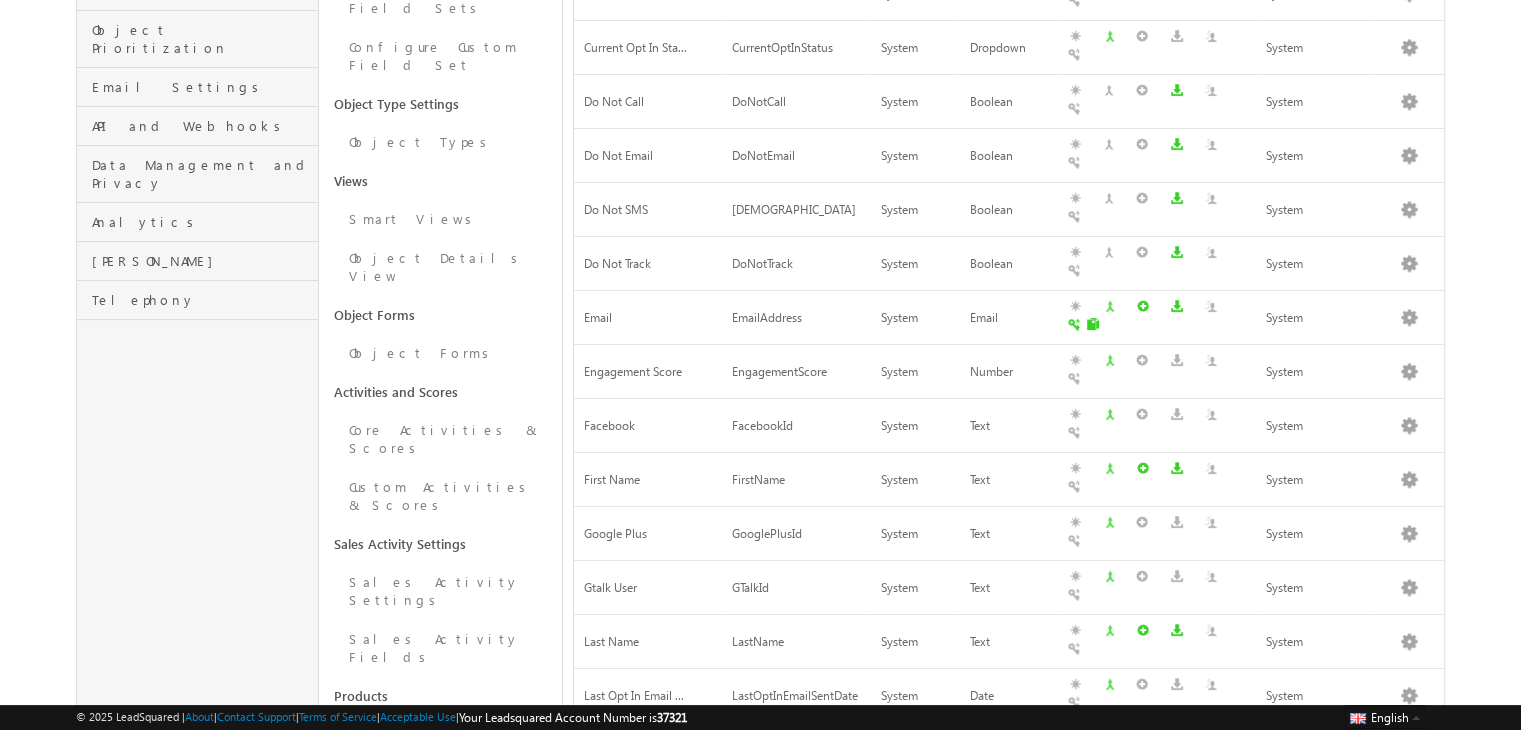scroll, scrollTop: 683, scrollLeft: 0, axis: vertical 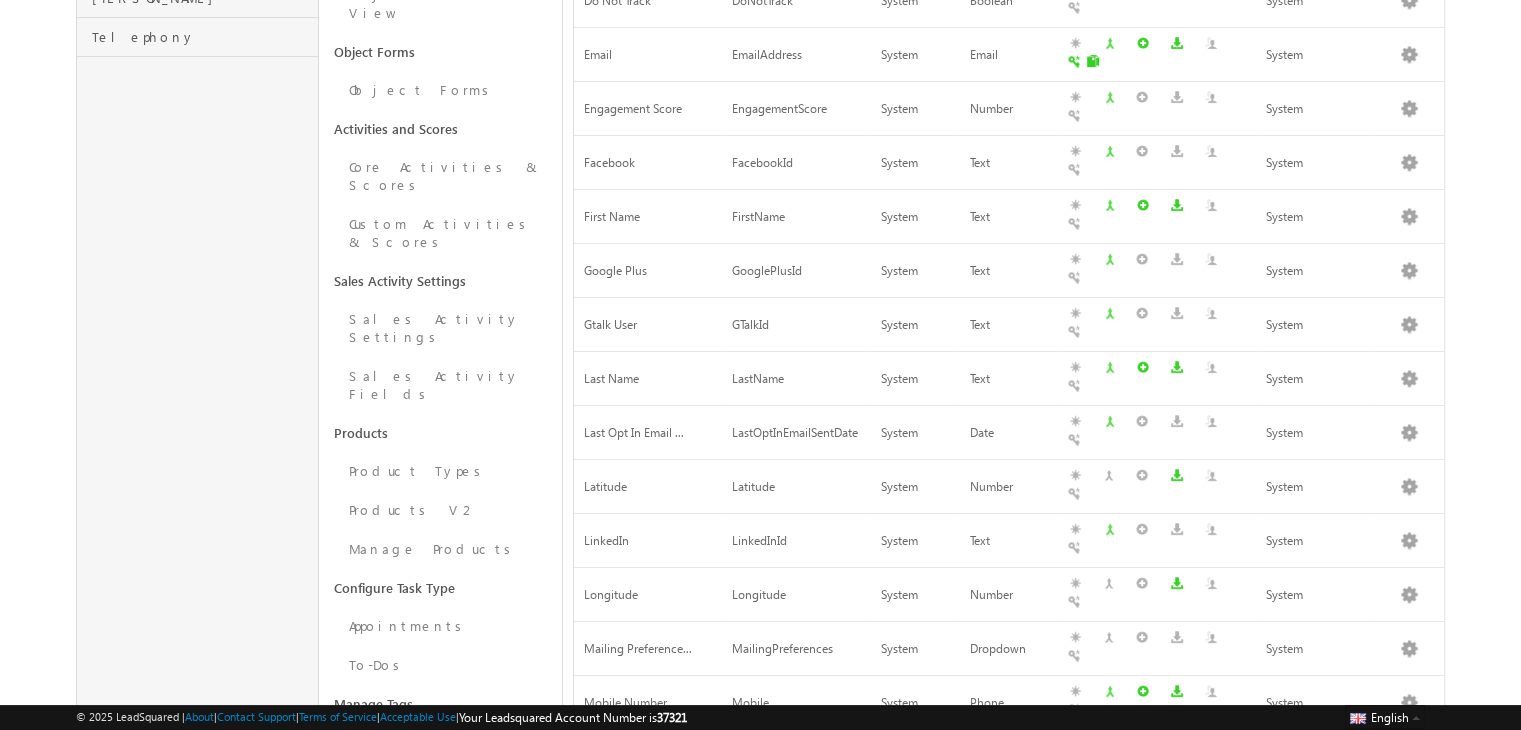click on "Product Tag Manager" at bounding box center (440, 751) 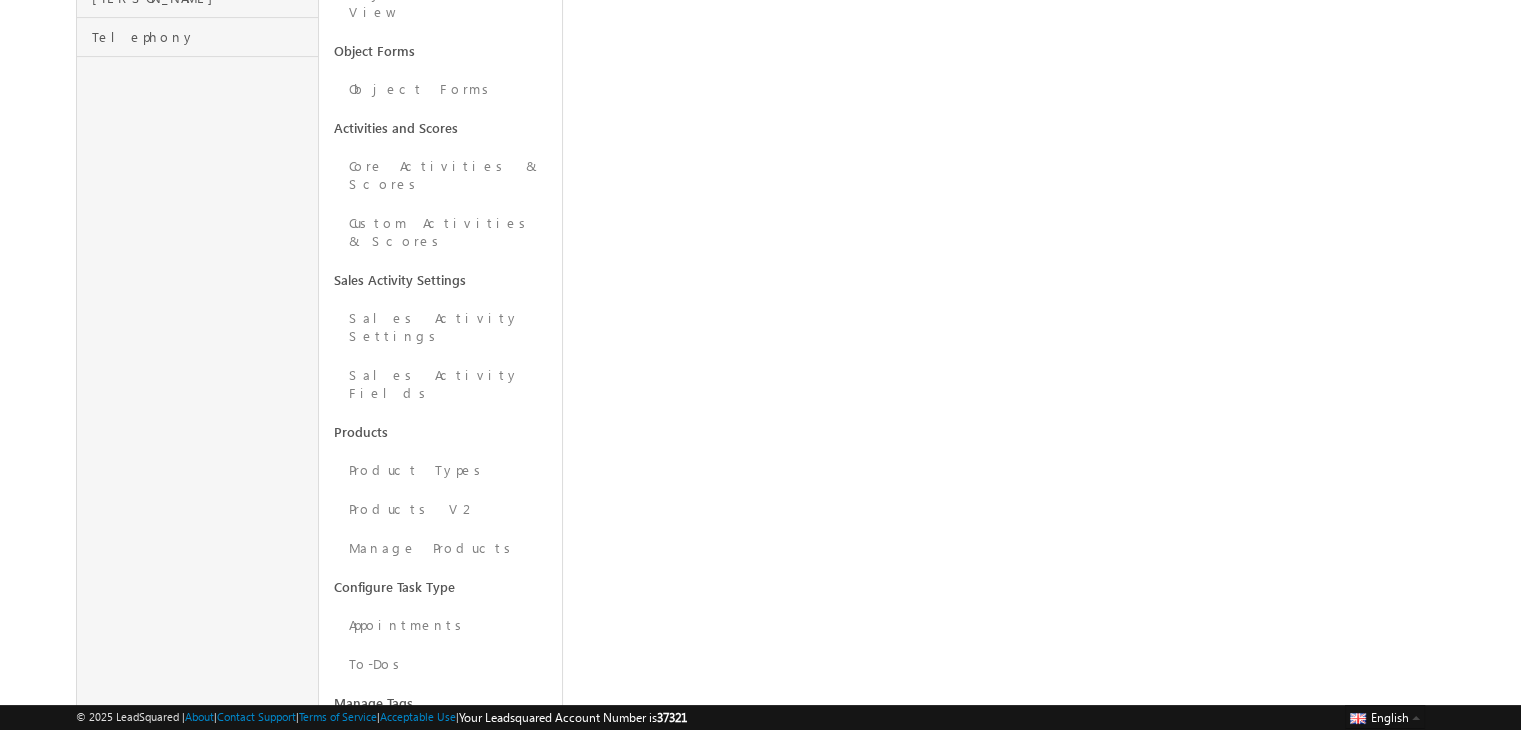 scroll, scrollTop: 0, scrollLeft: 0, axis: both 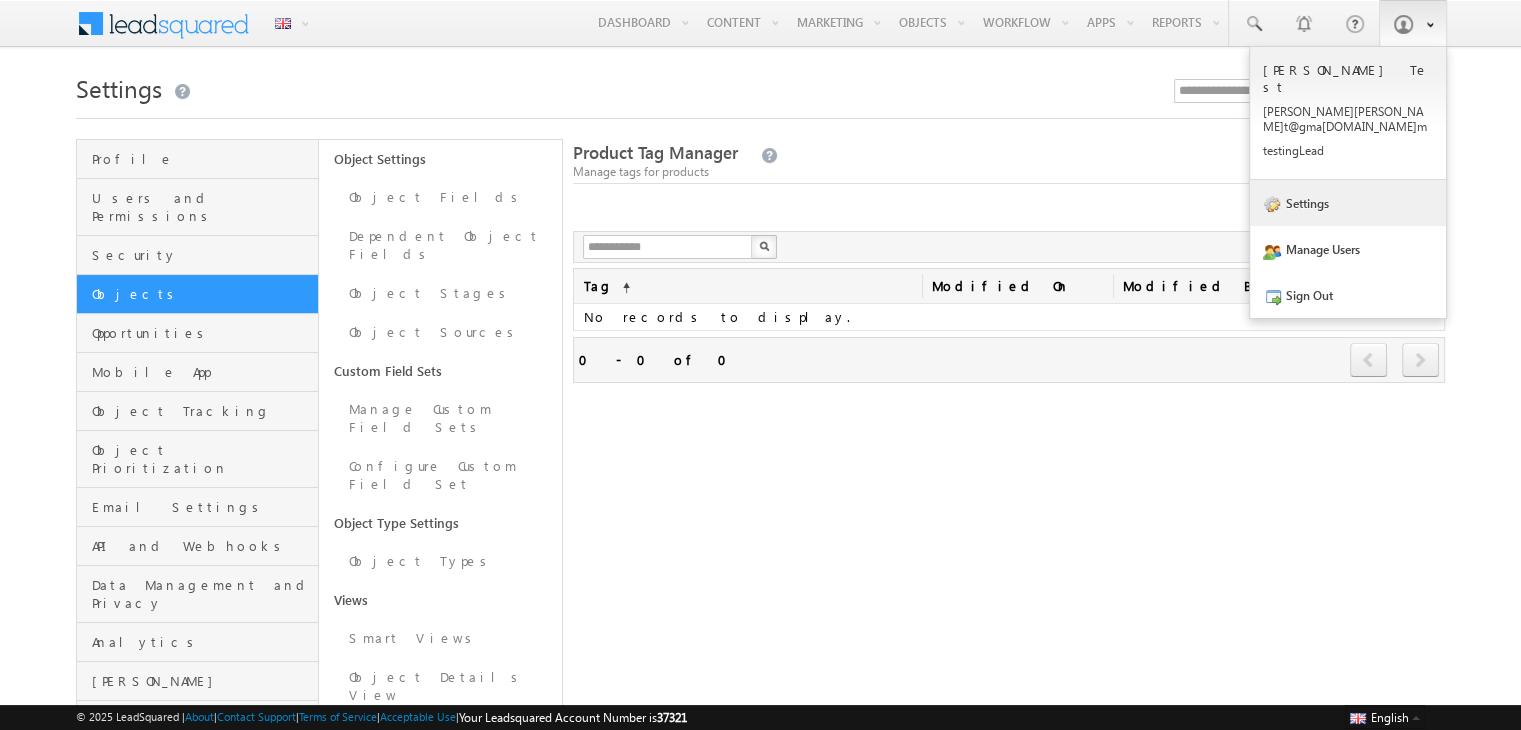 click on "Settings" at bounding box center (1348, 203) 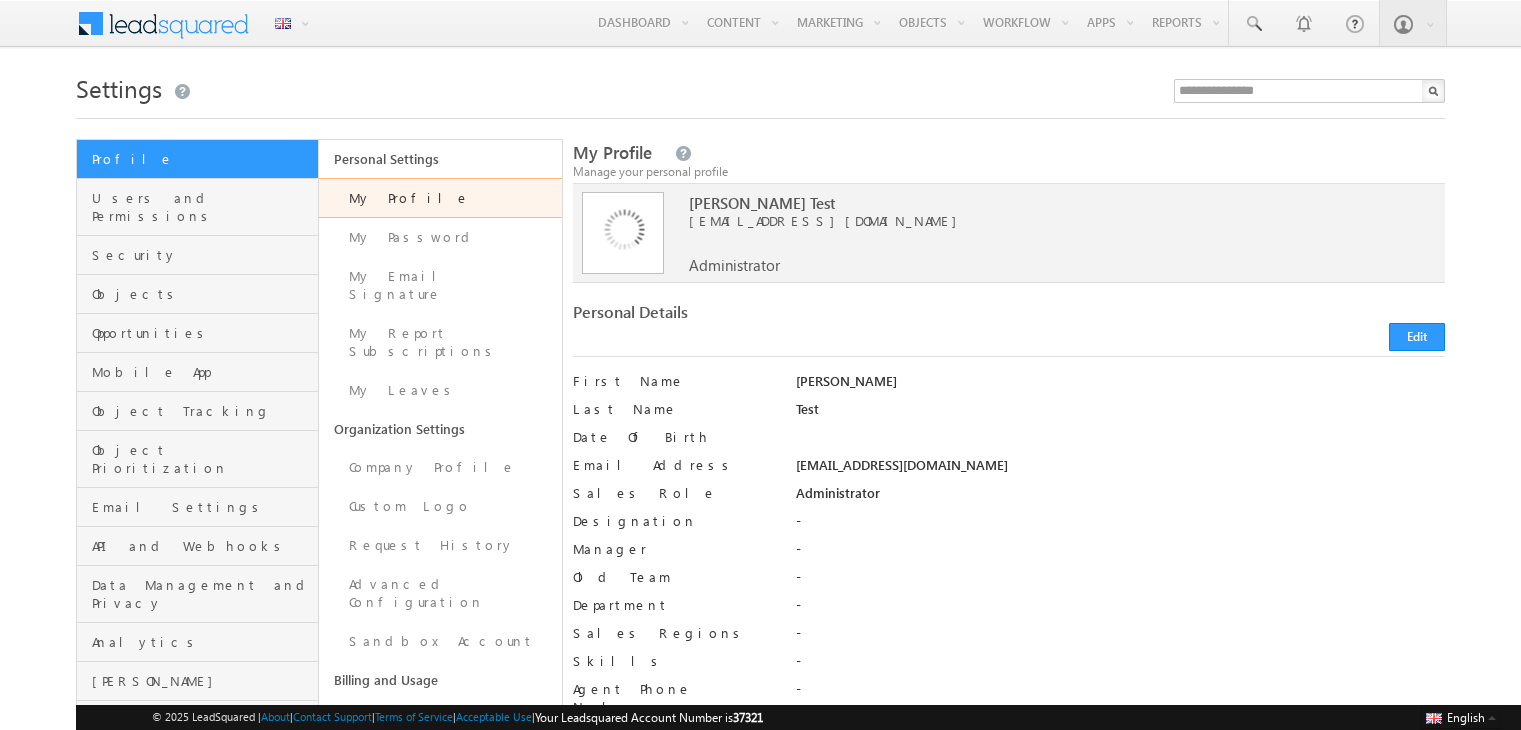 scroll, scrollTop: 0, scrollLeft: 0, axis: both 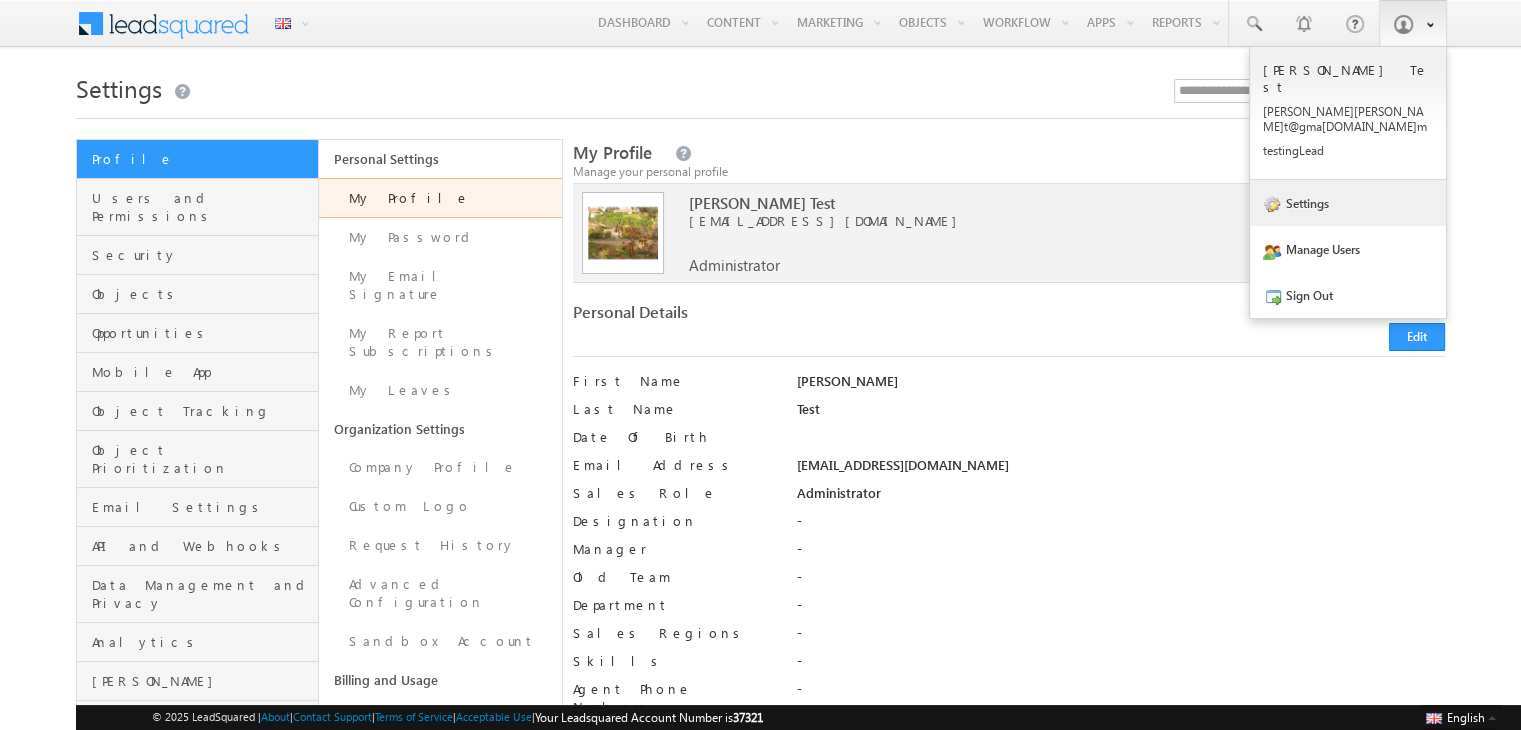 click on "Settings" at bounding box center (1348, 203) 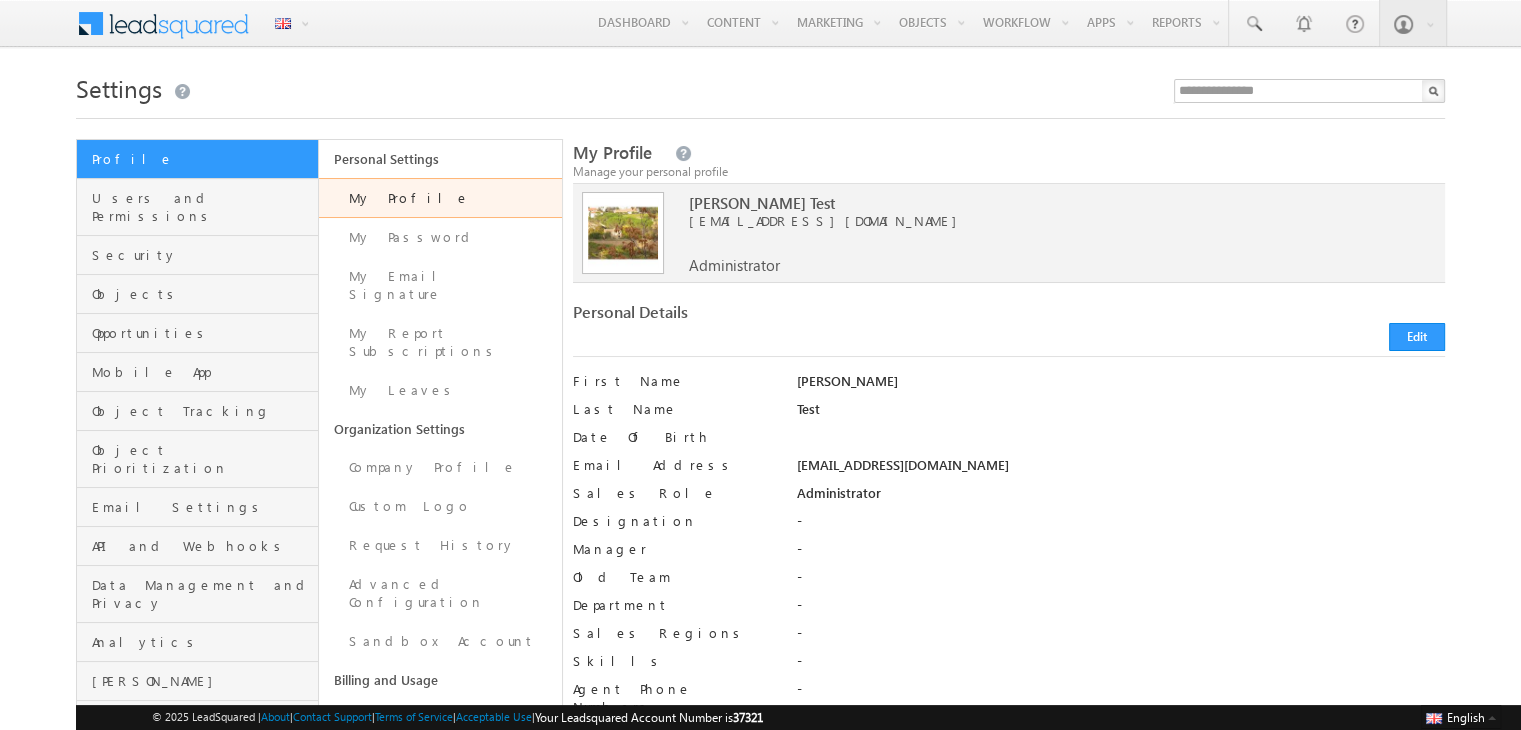 scroll, scrollTop: 0, scrollLeft: 0, axis: both 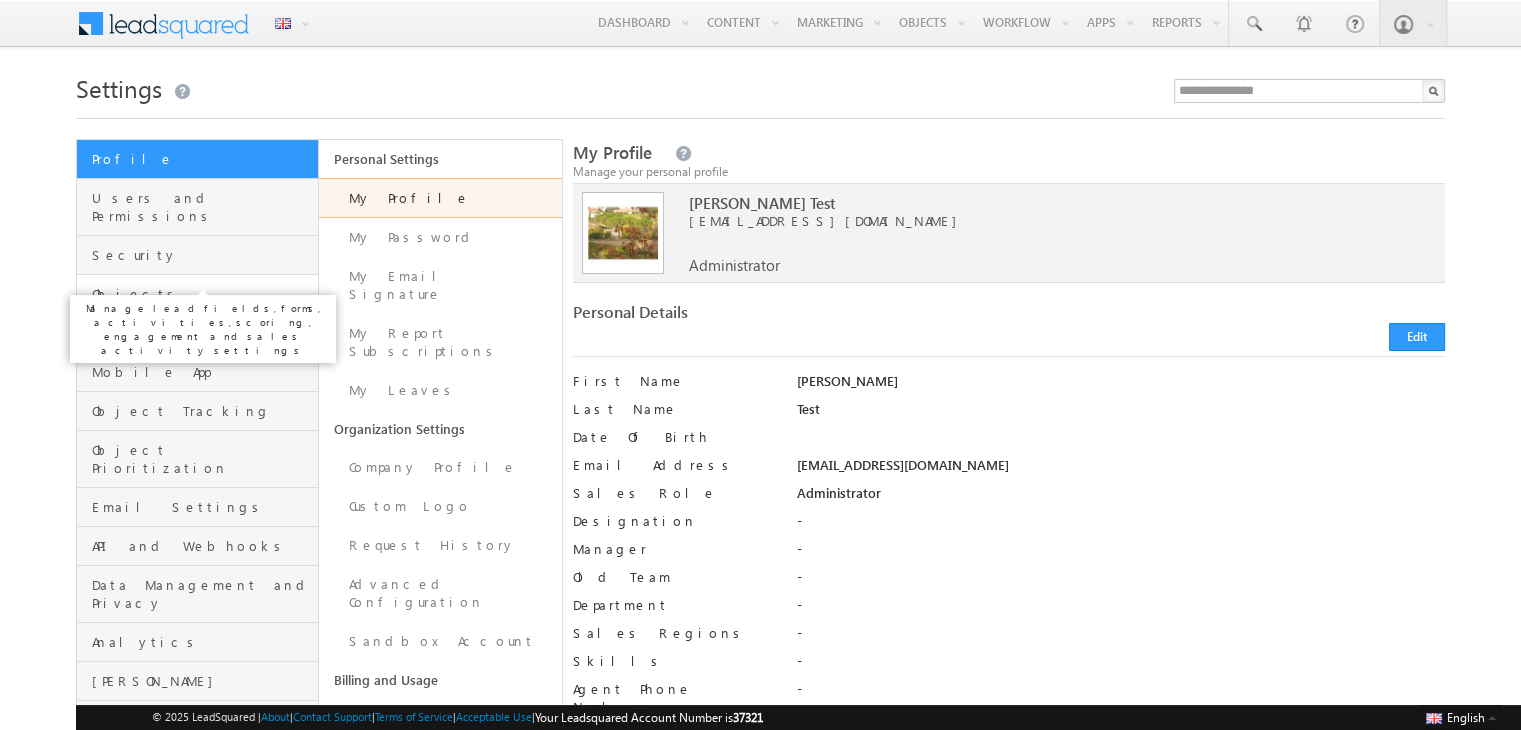 click on "Objects" at bounding box center [202, 294] 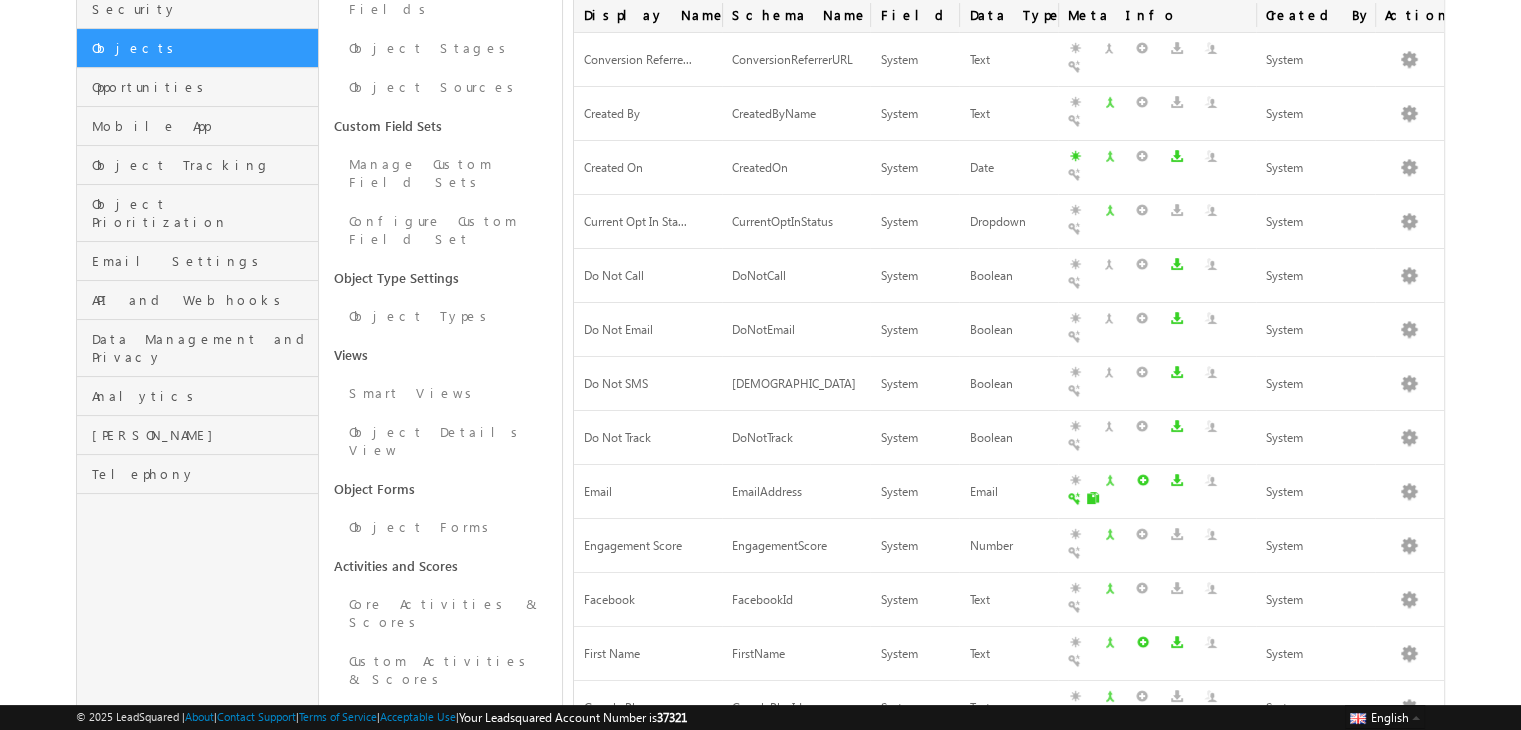 scroll, scrollTop: 0, scrollLeft: 0, axis: both 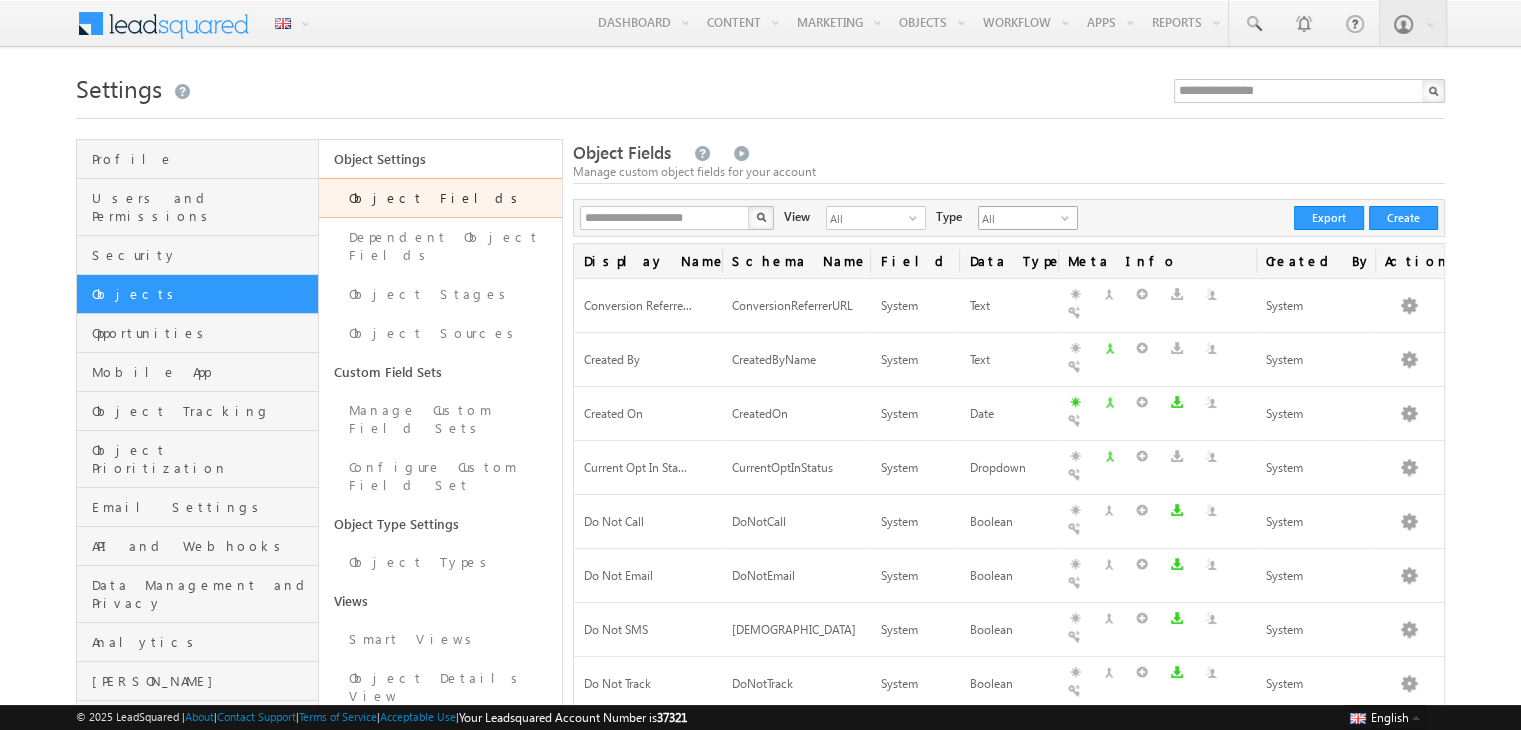 click on "All" at bounding box center [1020, 218] 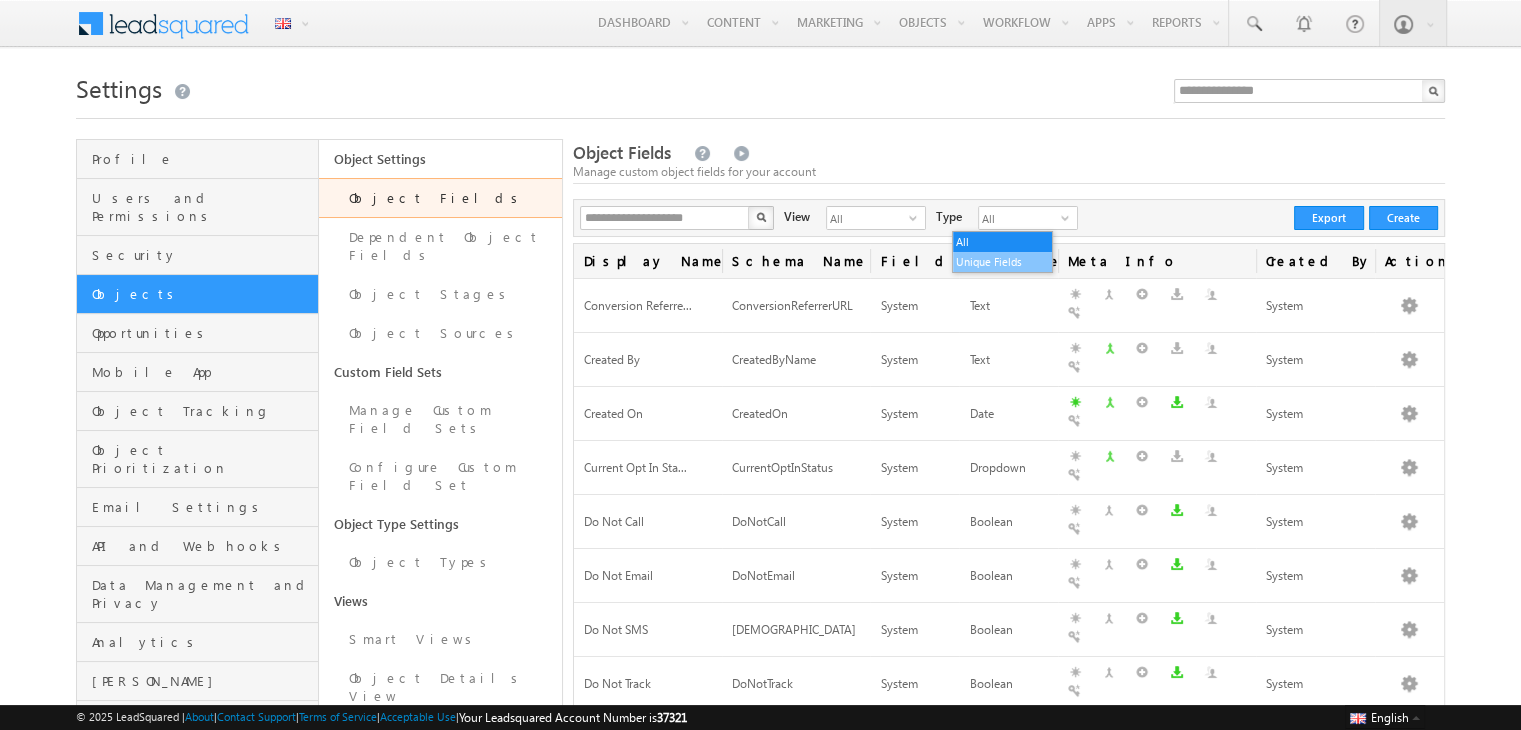 click on "Unique Fields" at bounding box center [1002, 262] 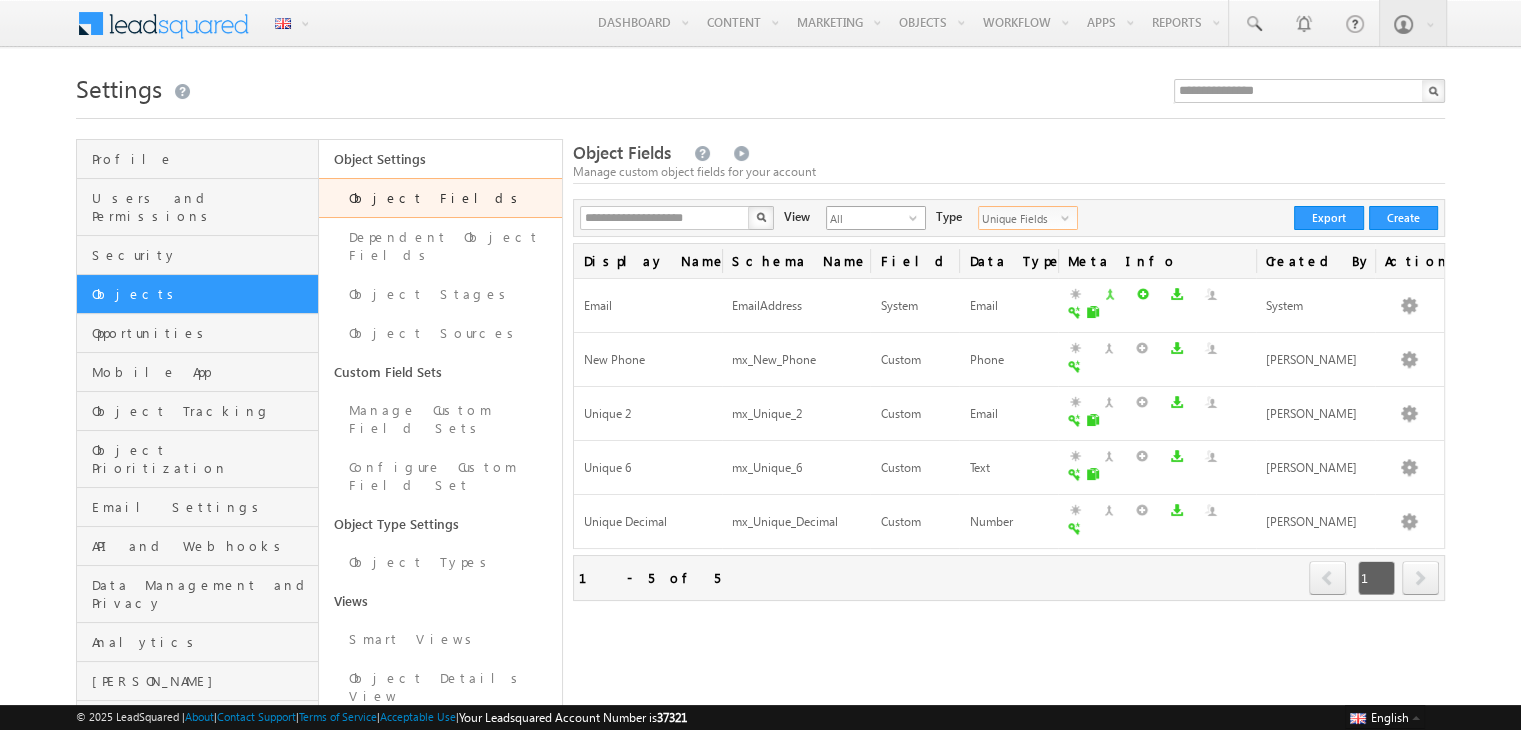 click on "All" at bounding box center (868, 218) 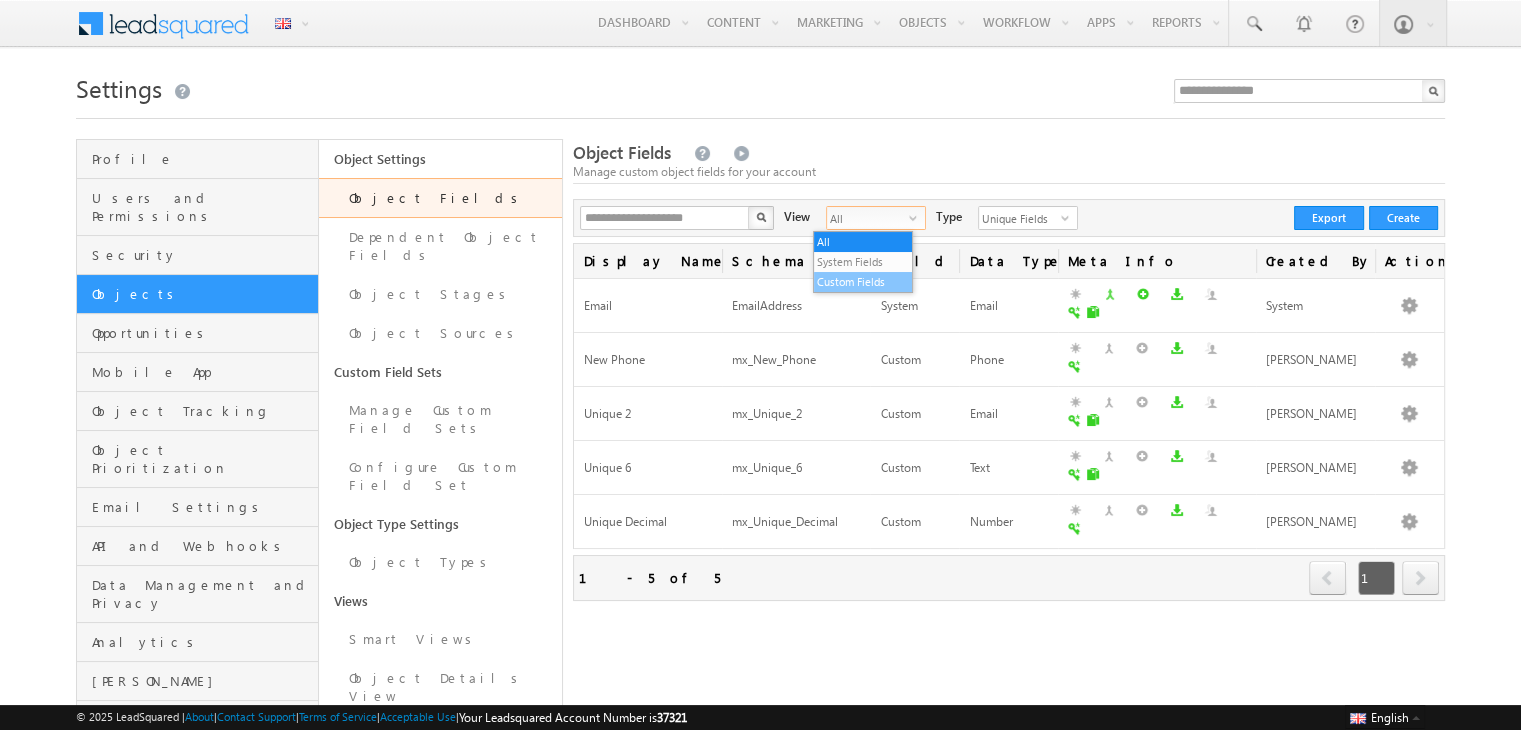click on "Custom Fields" at bounding box center (863, 282) 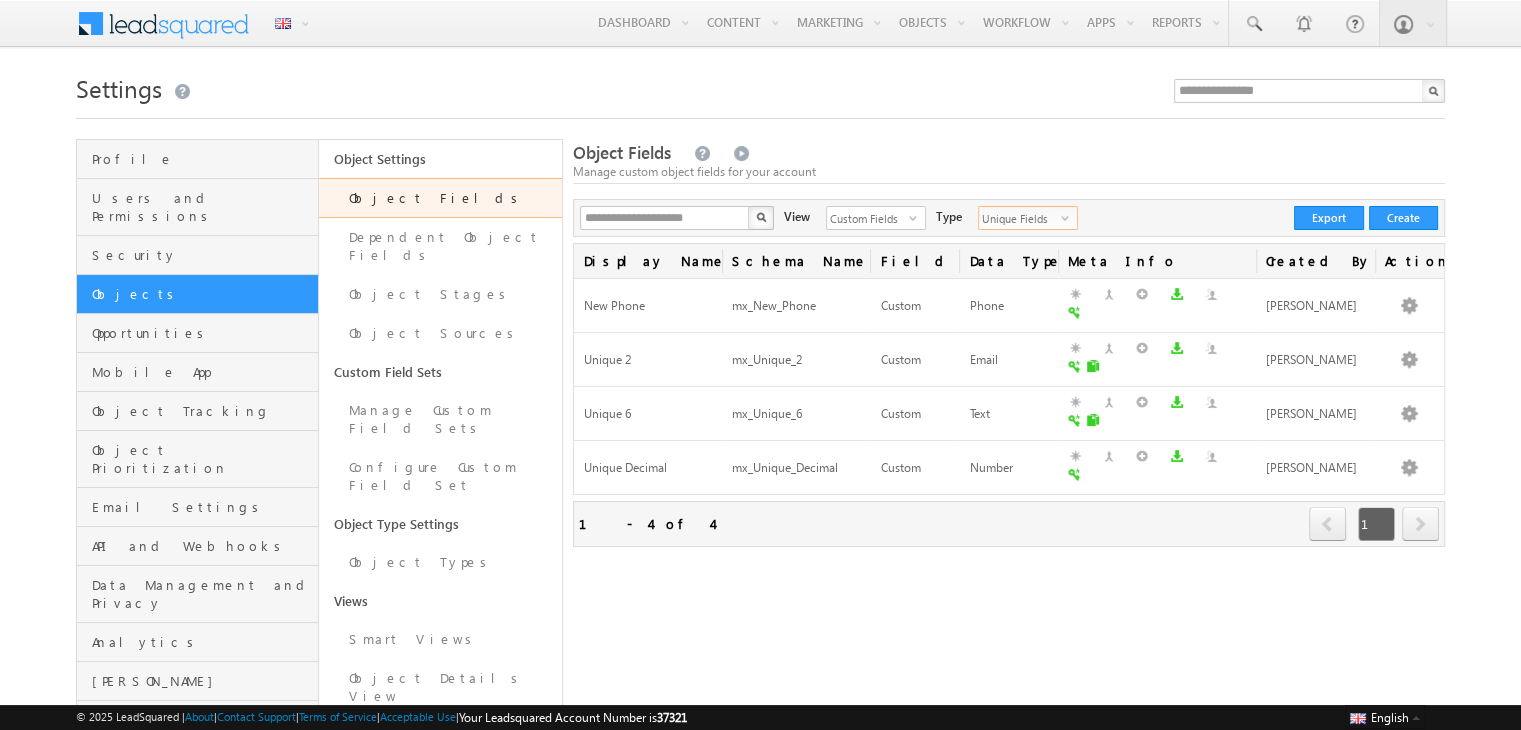 click on "Unique Fields" at bounding box center (1020, 218) 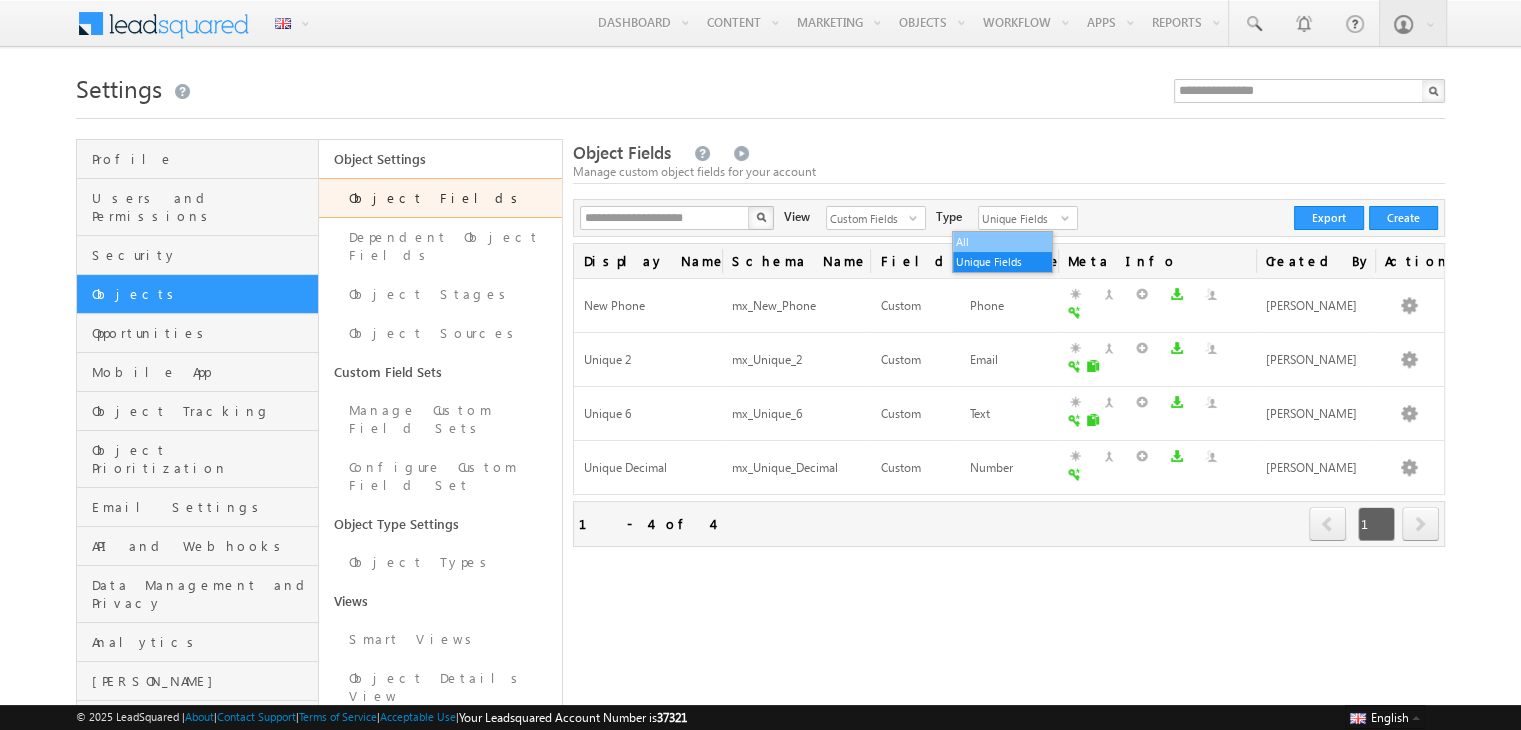 click on "All" at bounding box center (1002, 242) 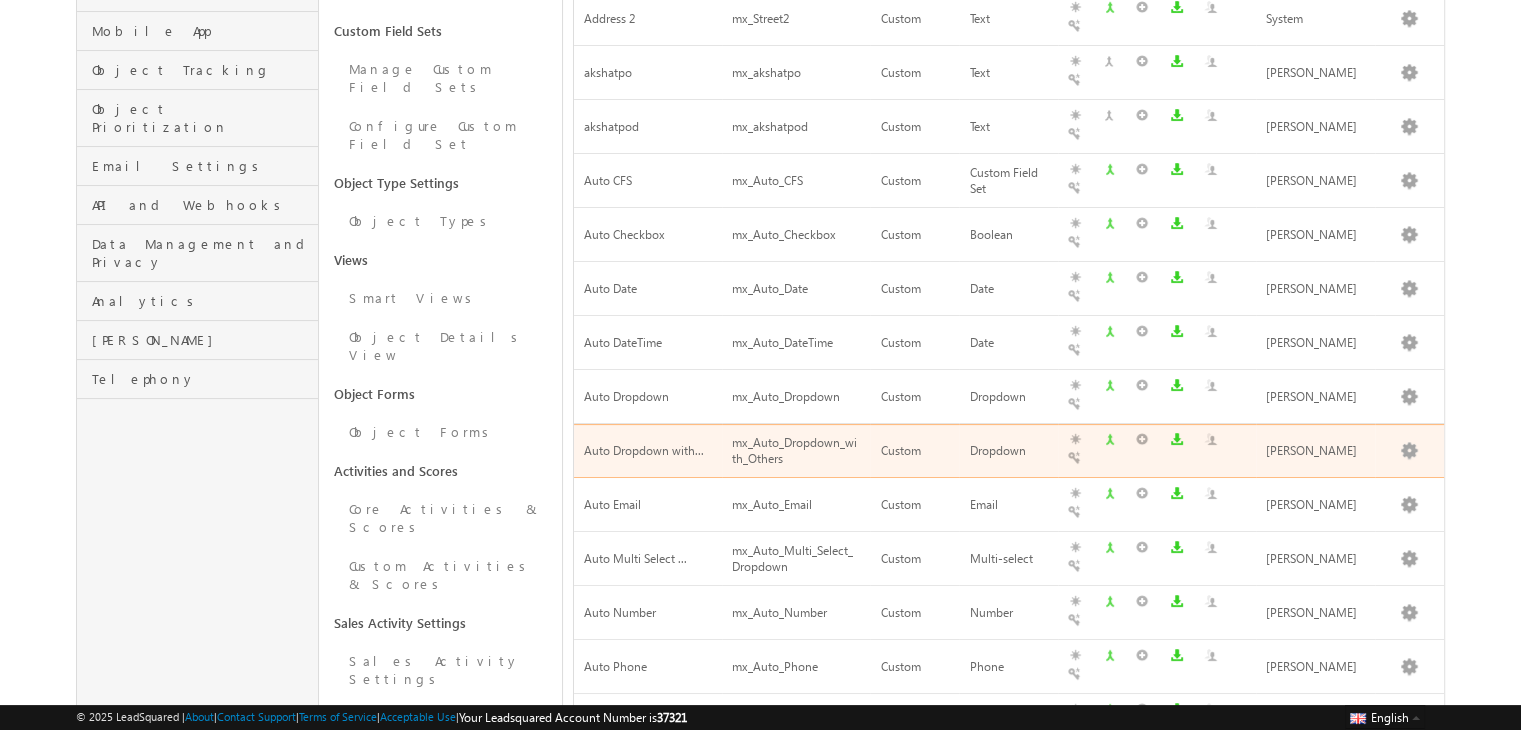 scroll, scrollTop: 0, scrollLeft: 0, axis: both 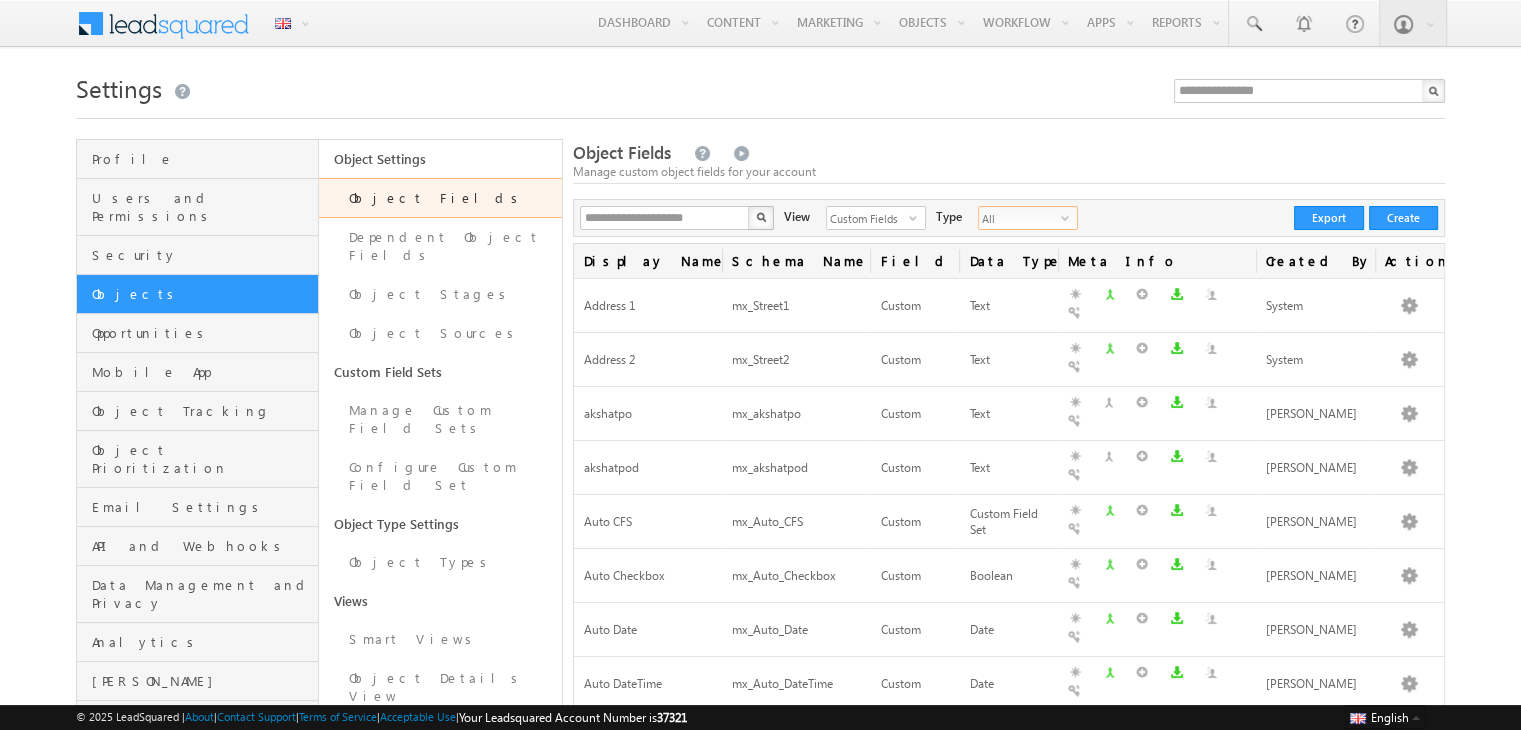 click on "**********" at bounding box center (1009, 945) 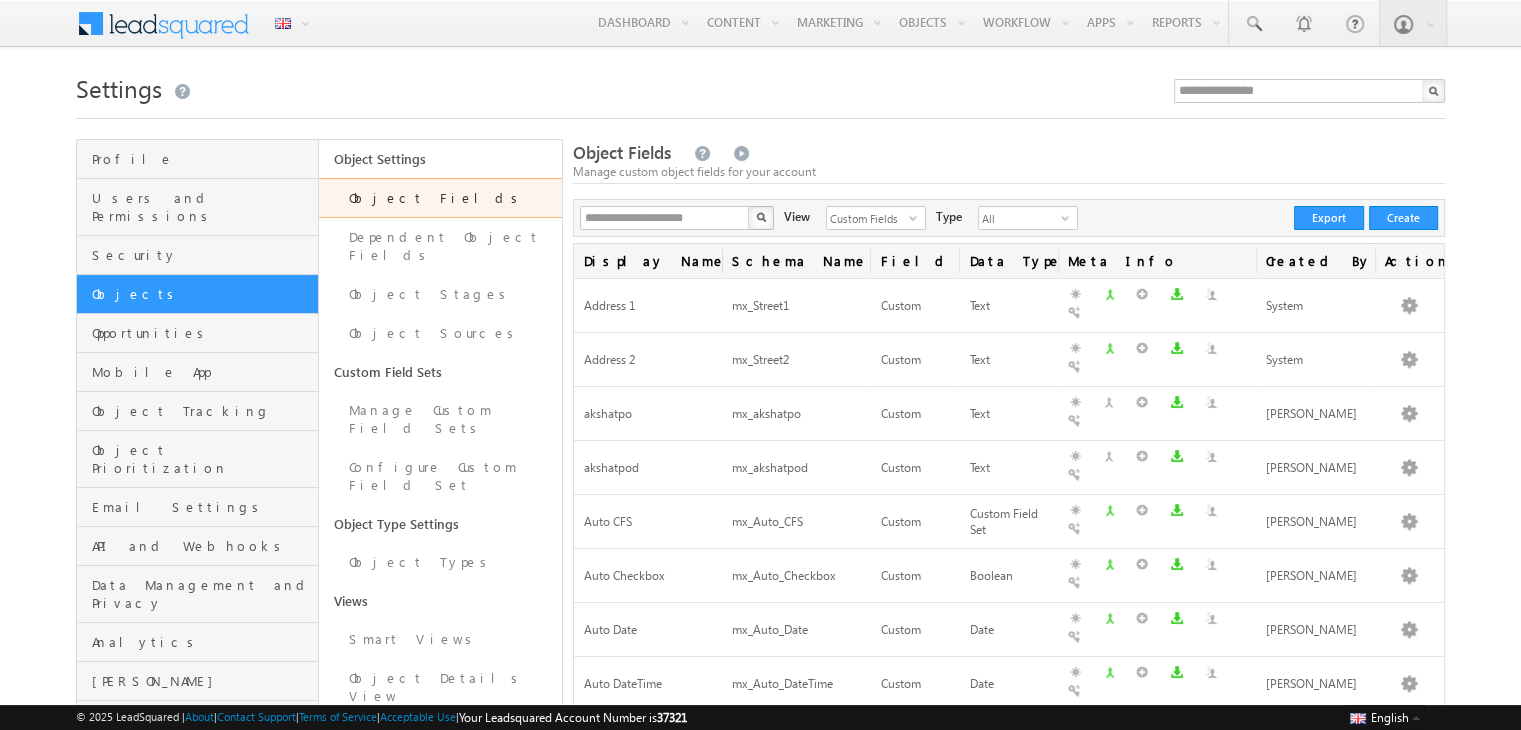 click on "**********" at bounding box center [1009, 218] 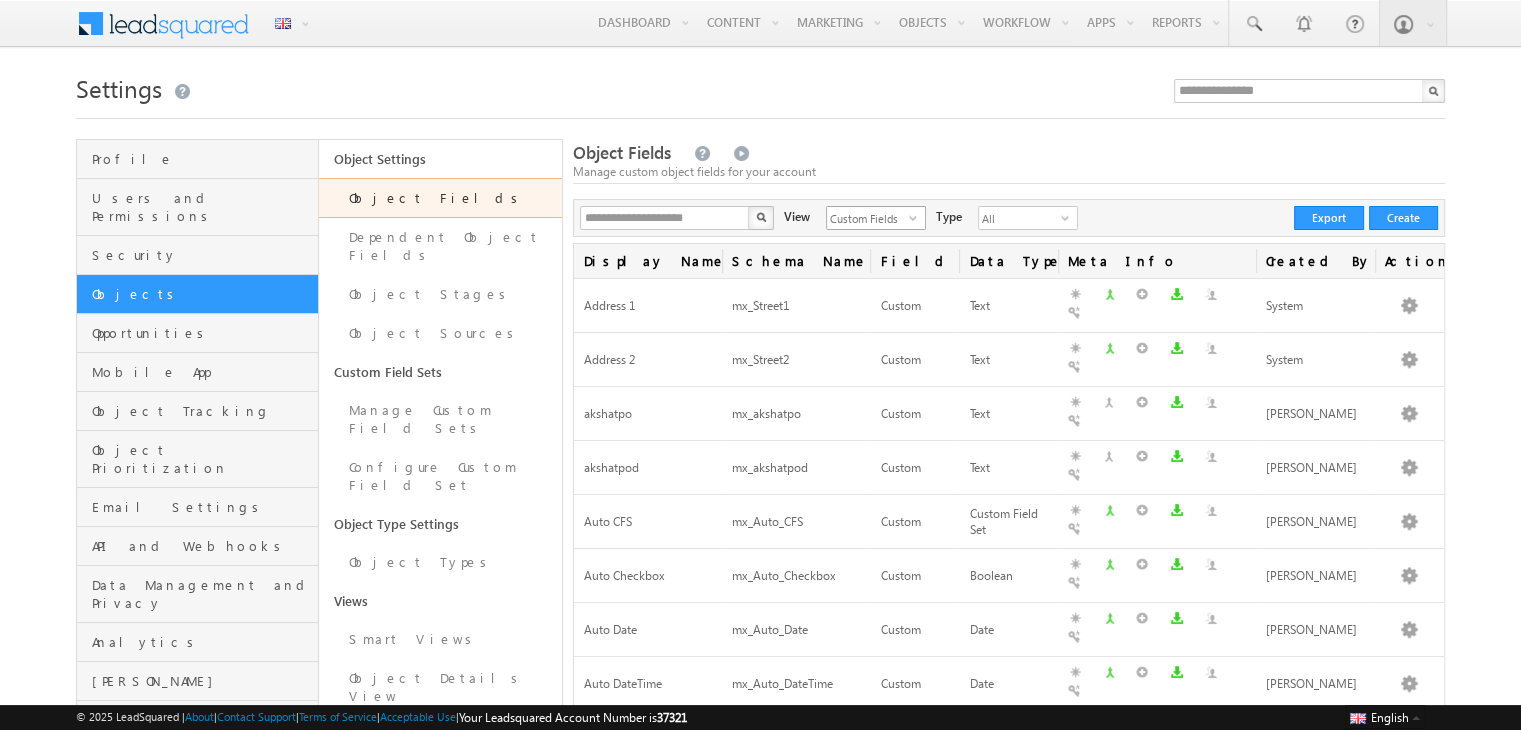 click on "Custom Fields" at bounding box center [868, 218] 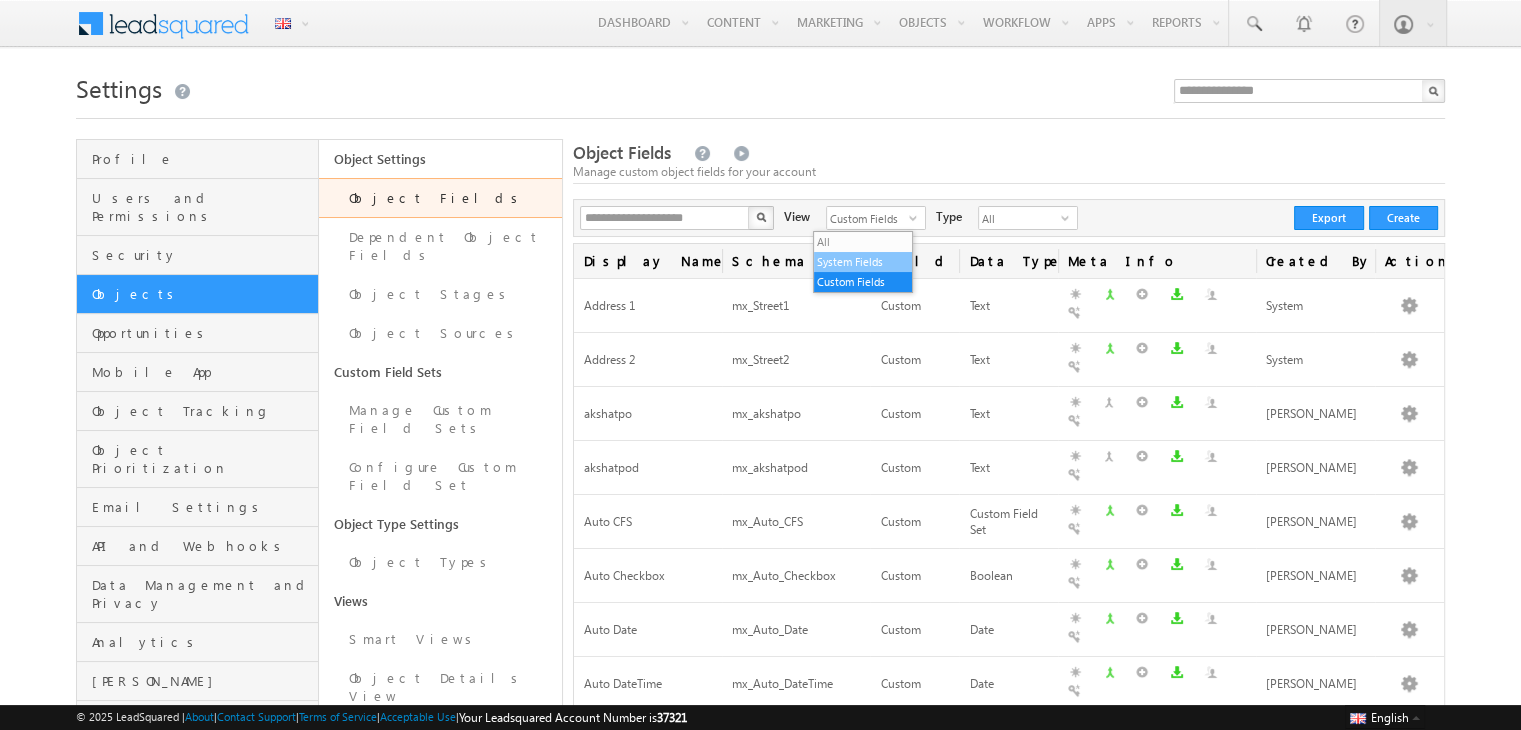 click on "System Fields" at bounding box center [863, 262] 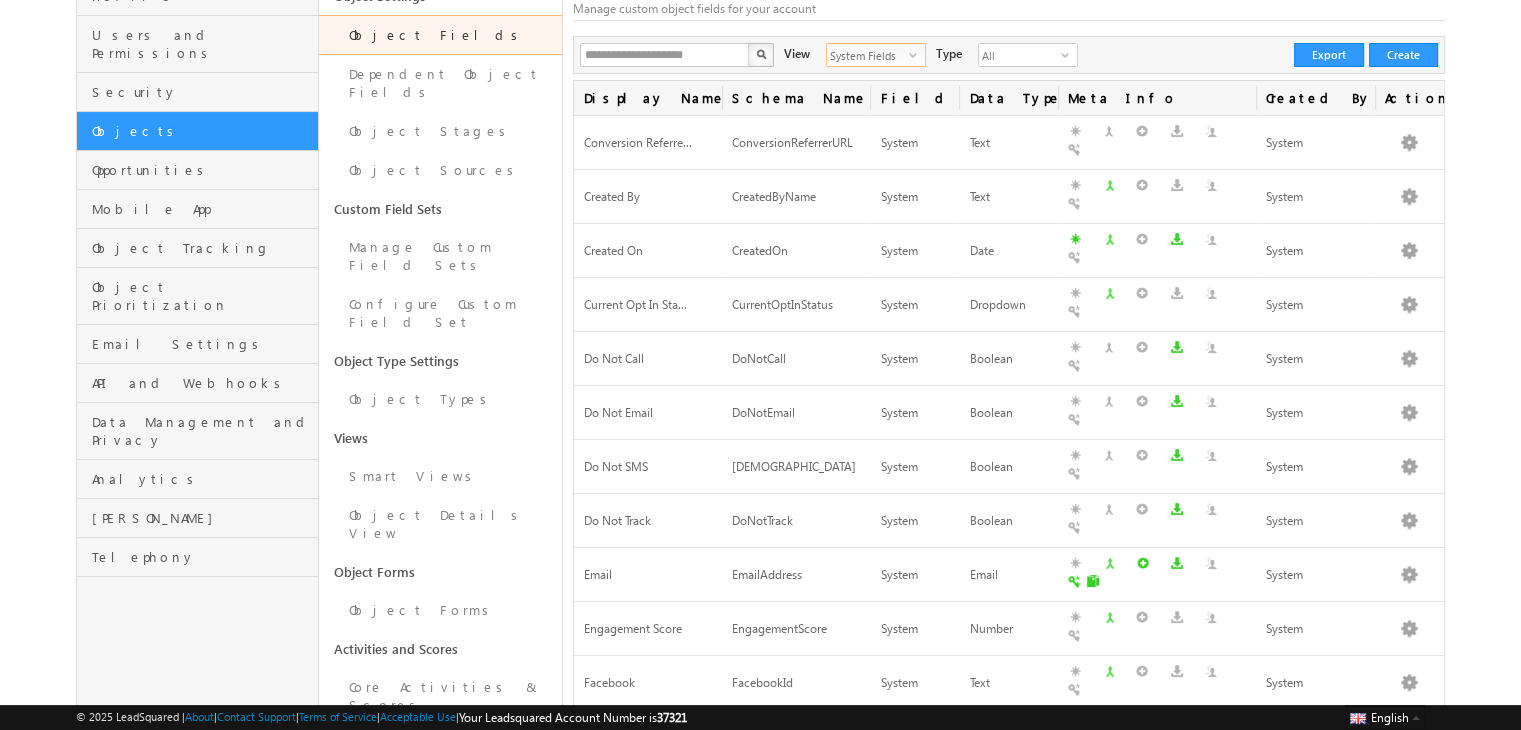 scroll, scrollTop: 0, scrollLeft: 0, axis: both 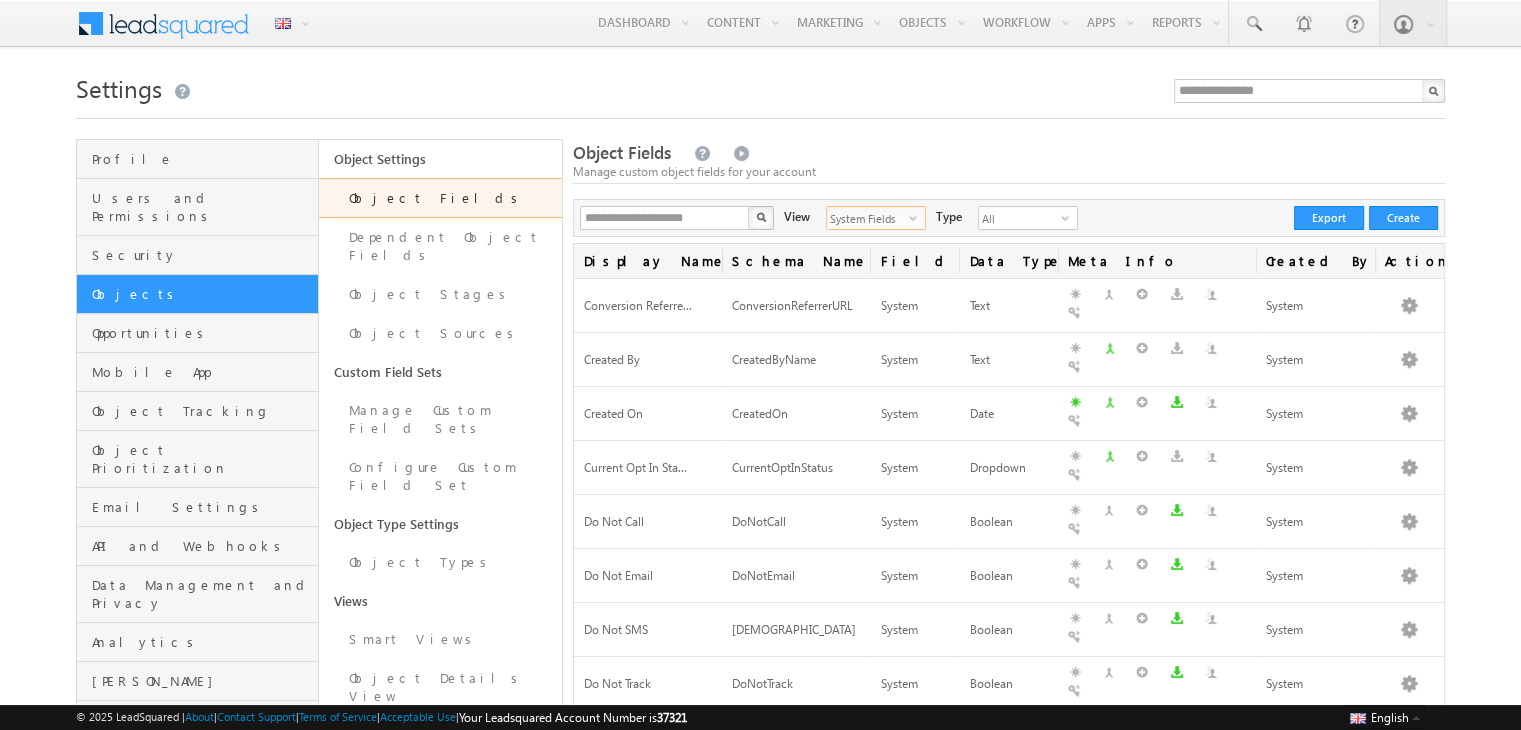 click on "System Fields" at bounding box center (868, 218) 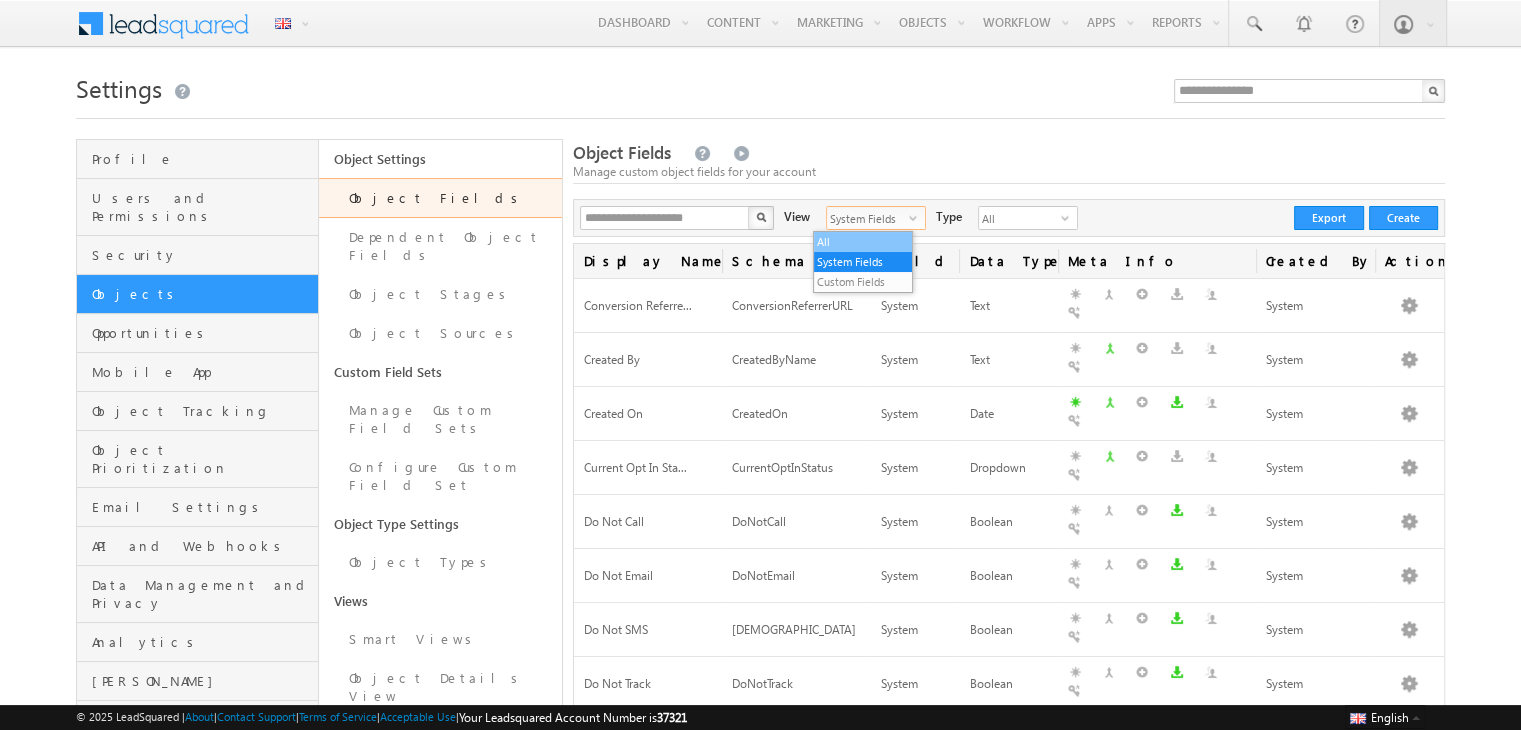 click on "All" at bounding box center [863, 242] 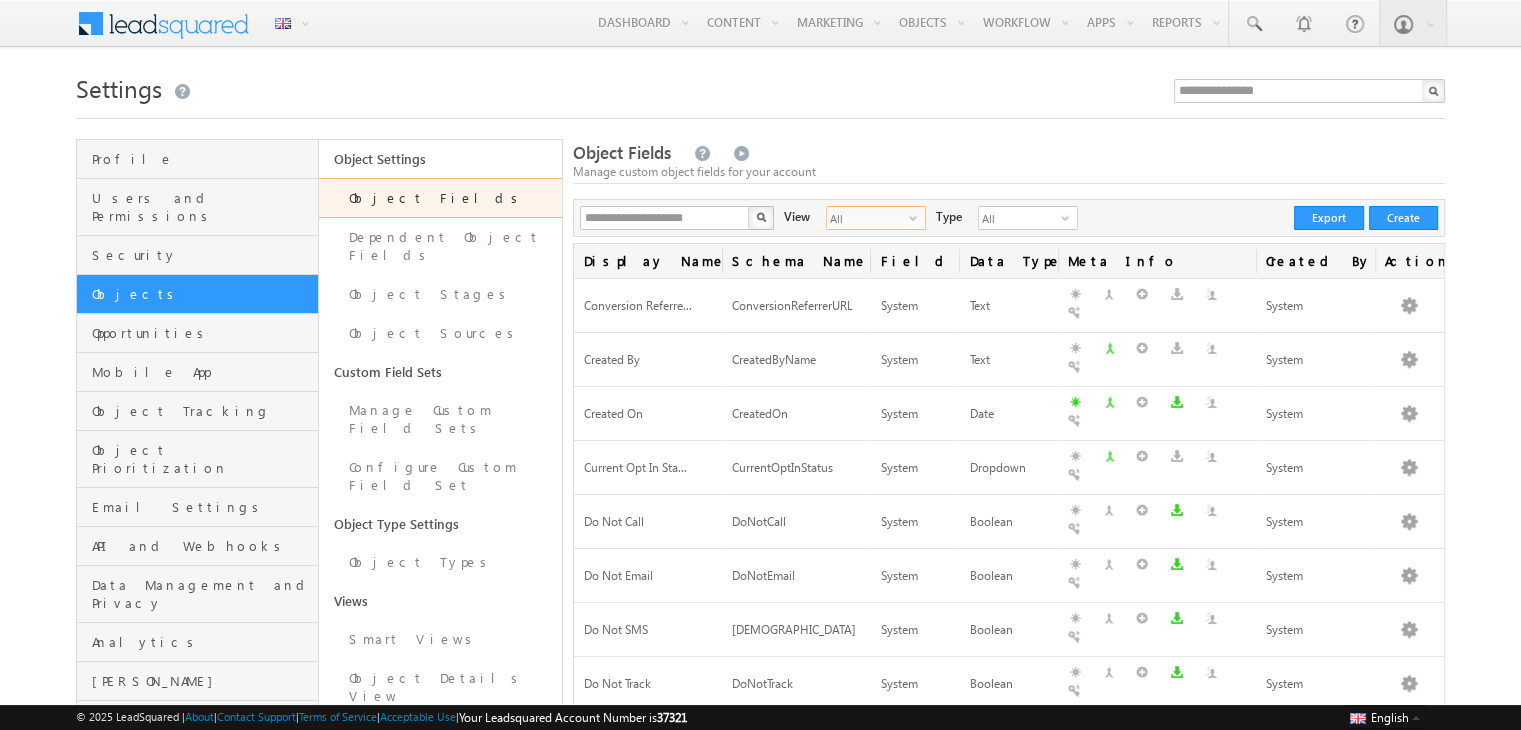 click on "select" at bounding box center [917, 218] 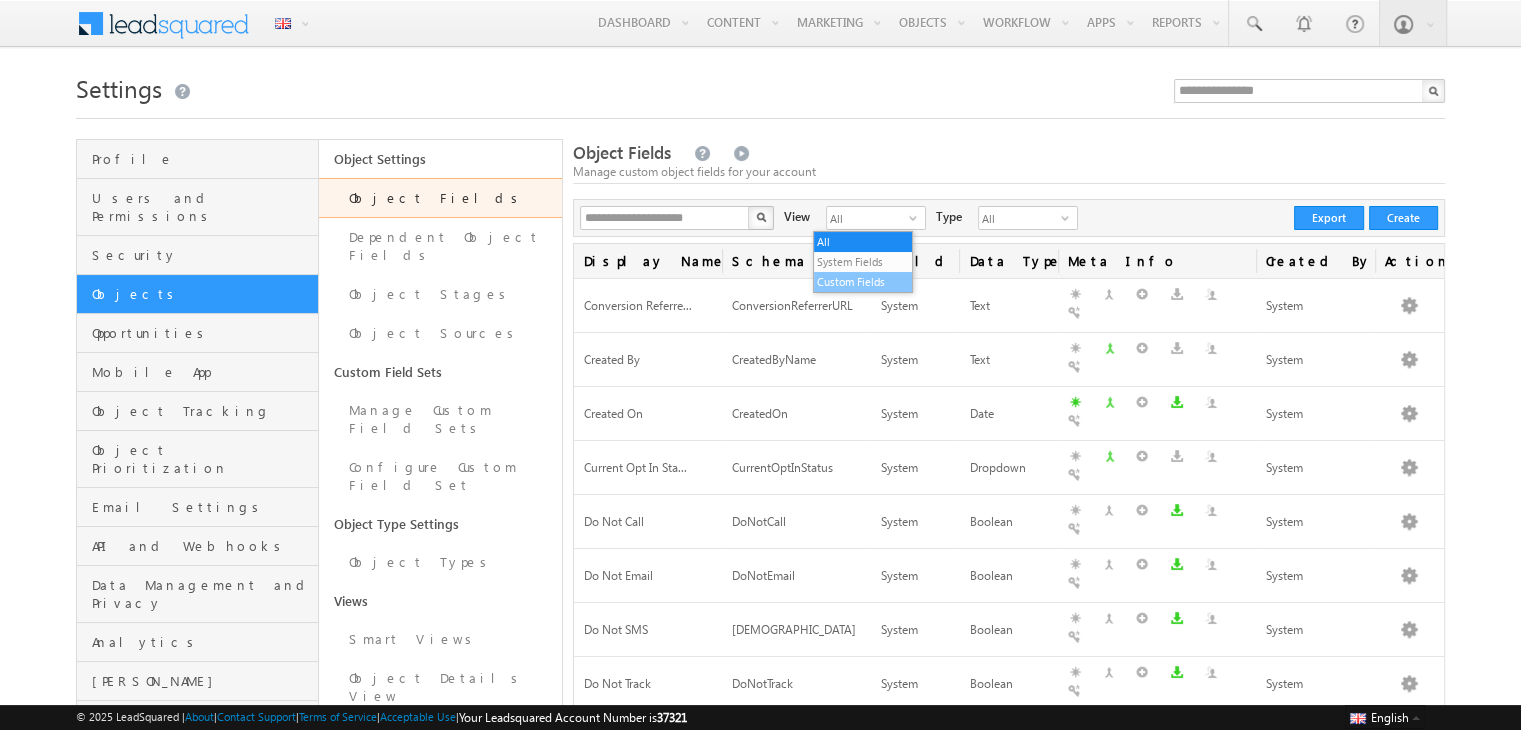 click on "Custom Fields" at bounding box center [863, 282] 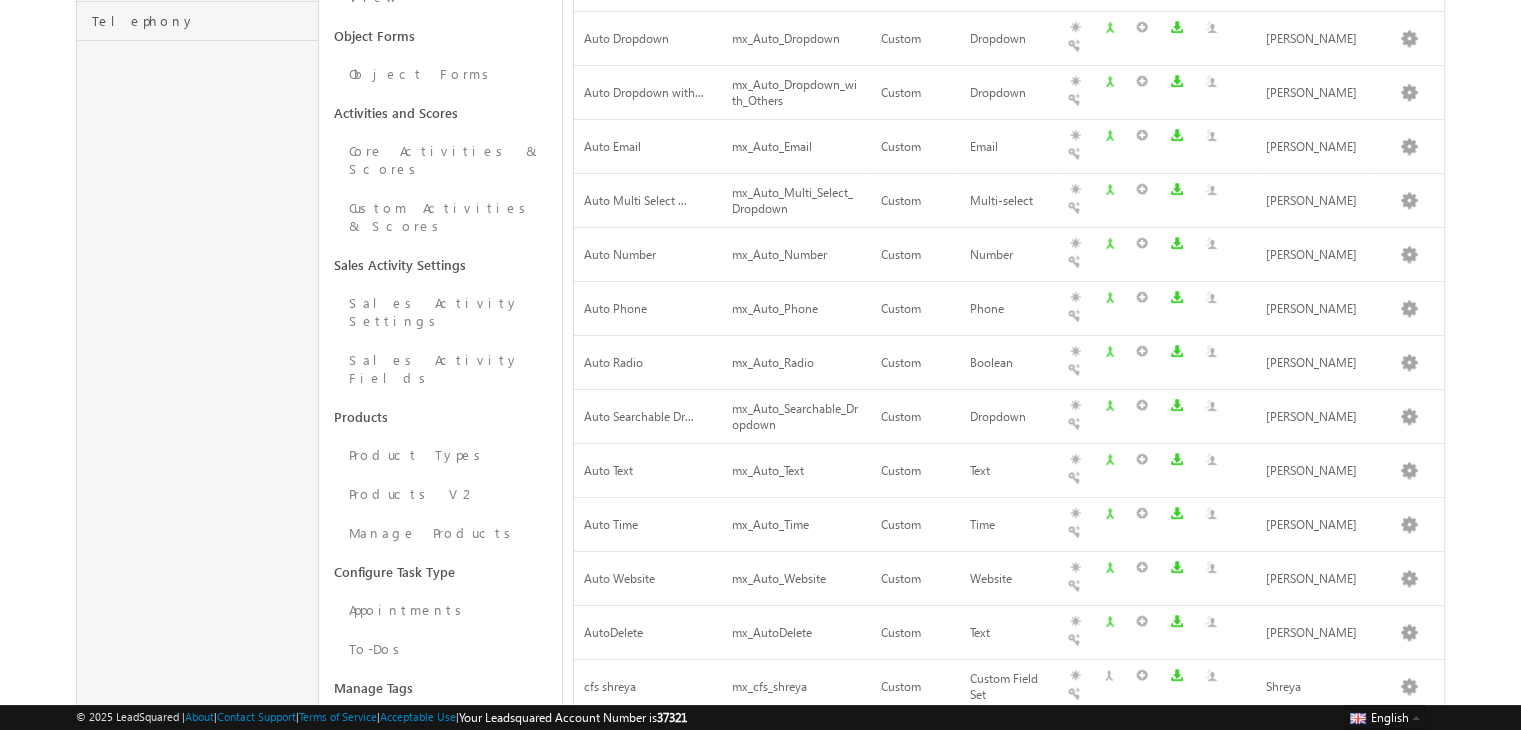 scroll, scrollTop: 0, scrollLeft: 0, axis: both 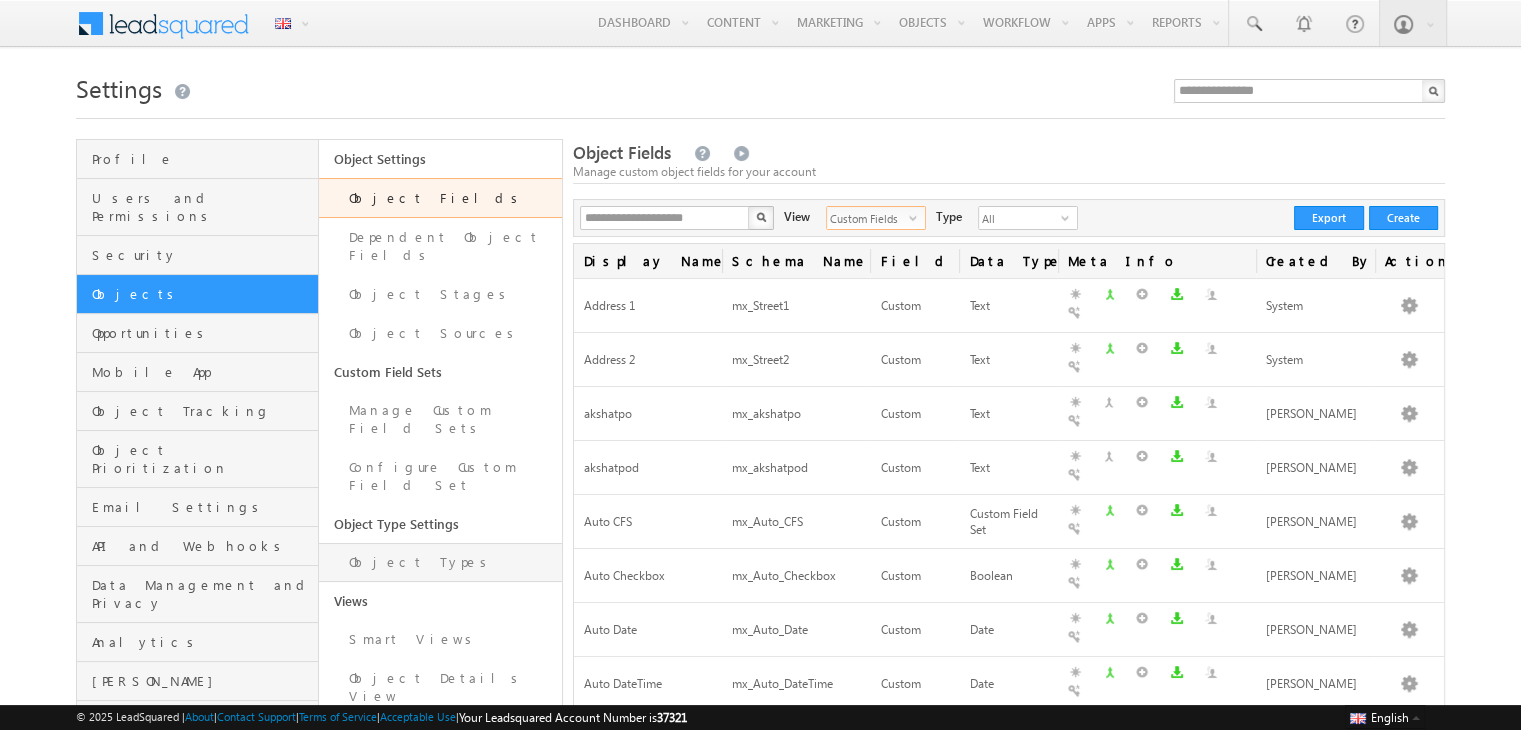 click on "Object Types" at bounding box center (440, 562) 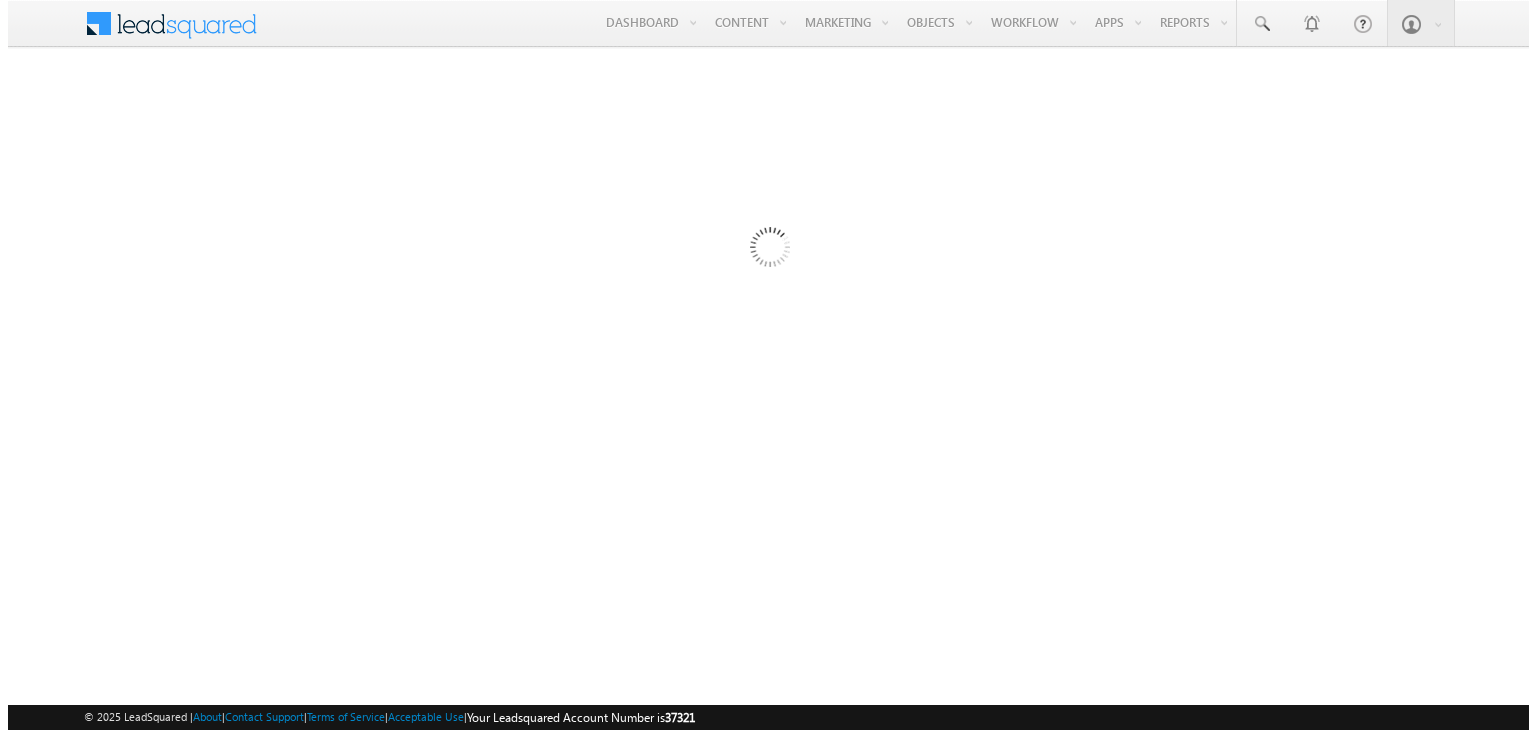 scroll, scrollTop: 0, scrollLeft: 0, axis: both 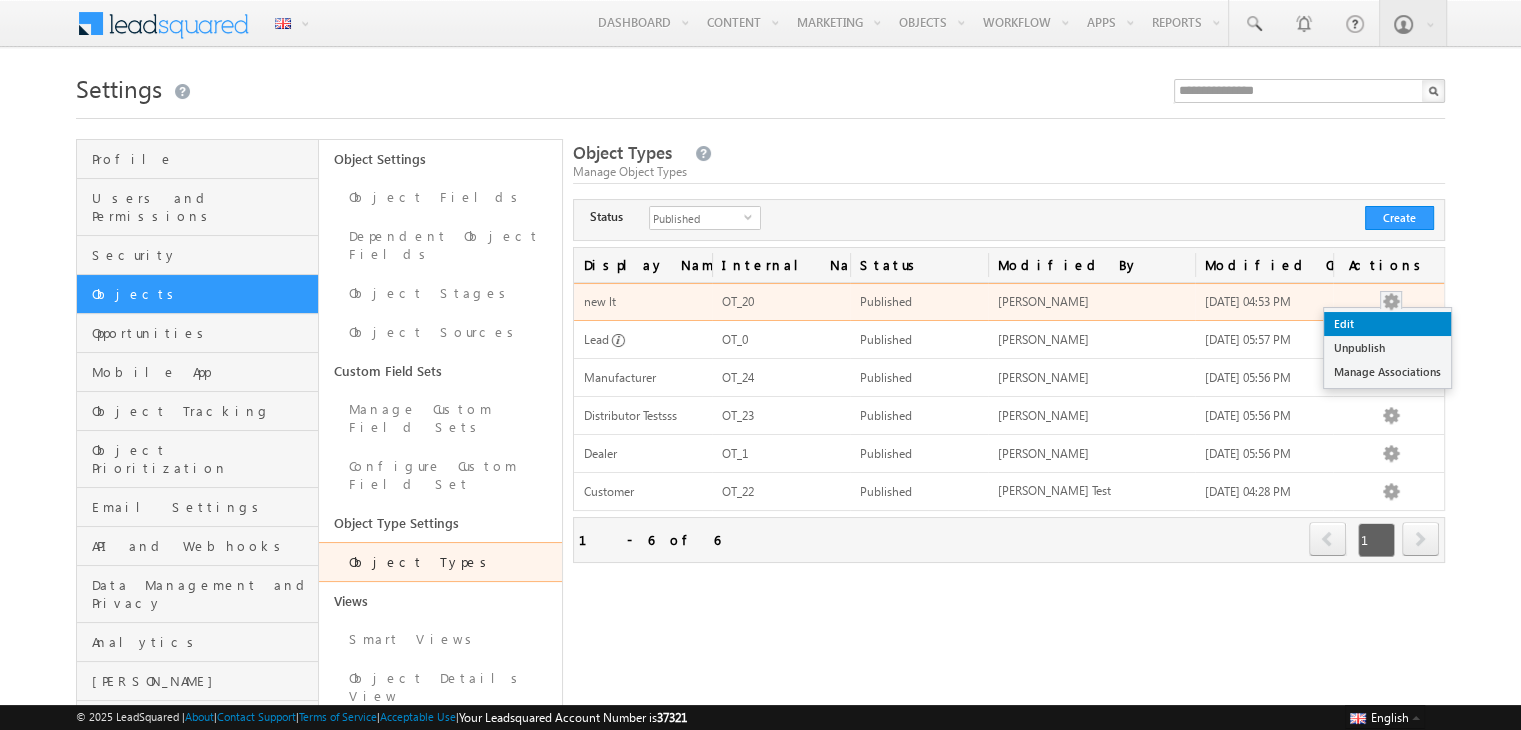 click on "Edit" at bounding box center [1387, 324] 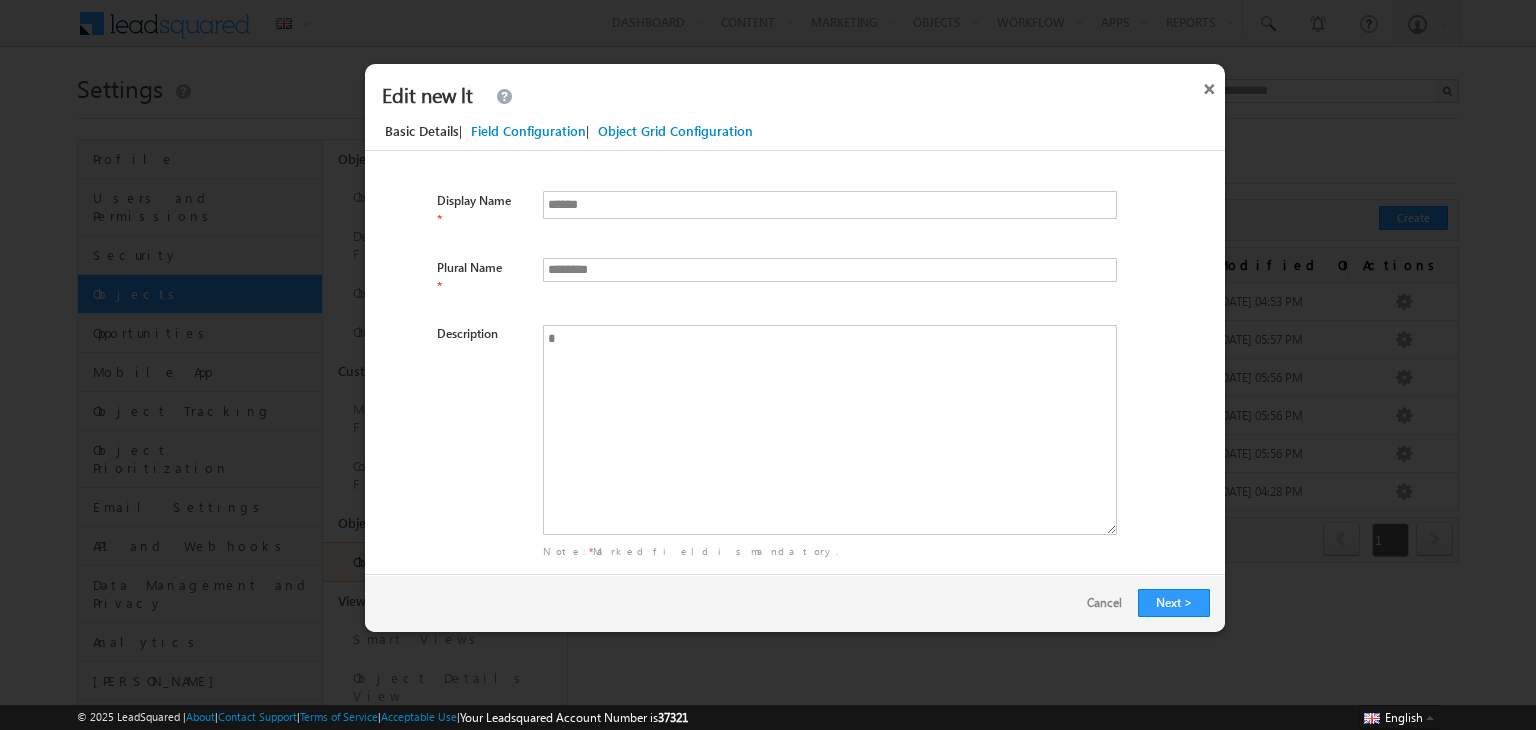click on "Field Configuration" at bounding box center [528, 131] 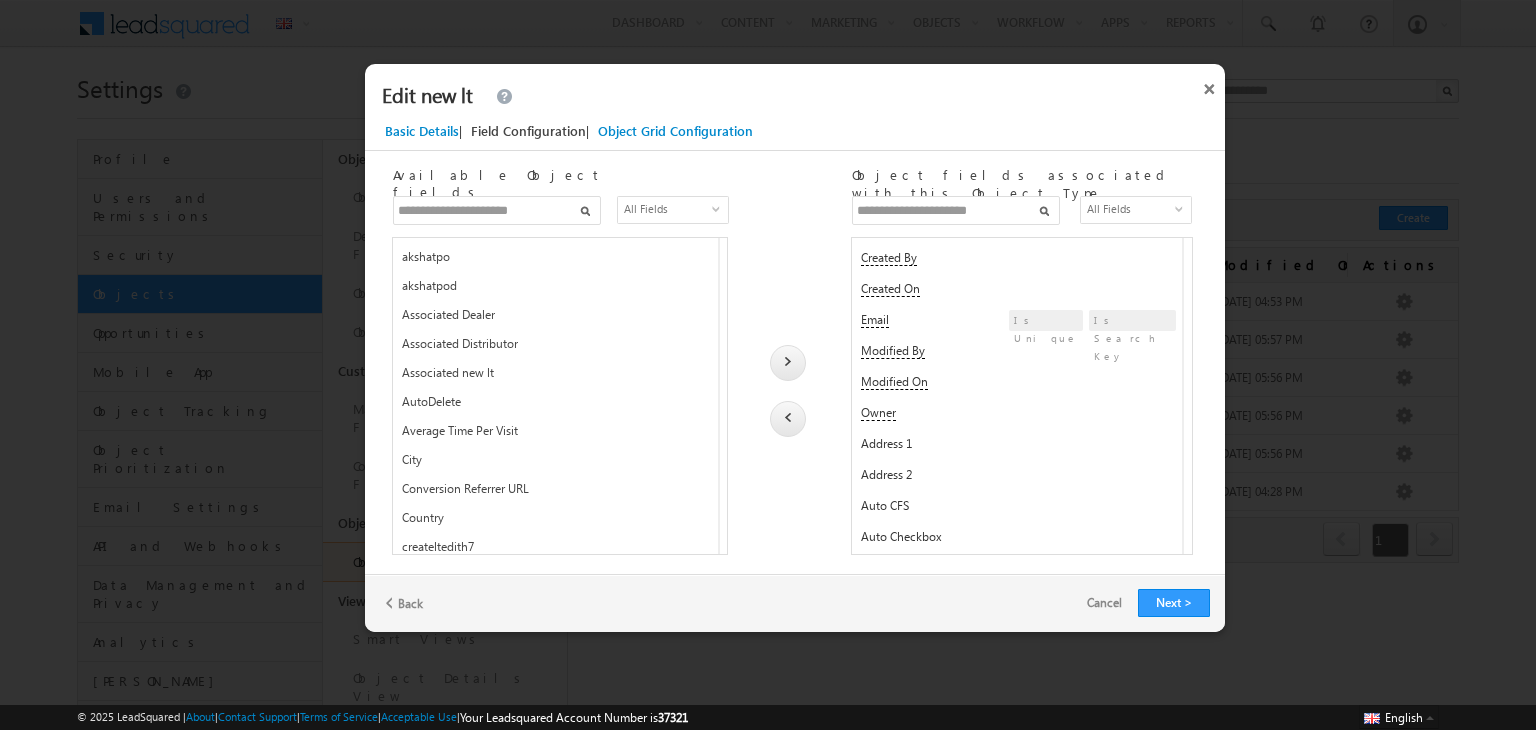click at bounding box center [956, 210] 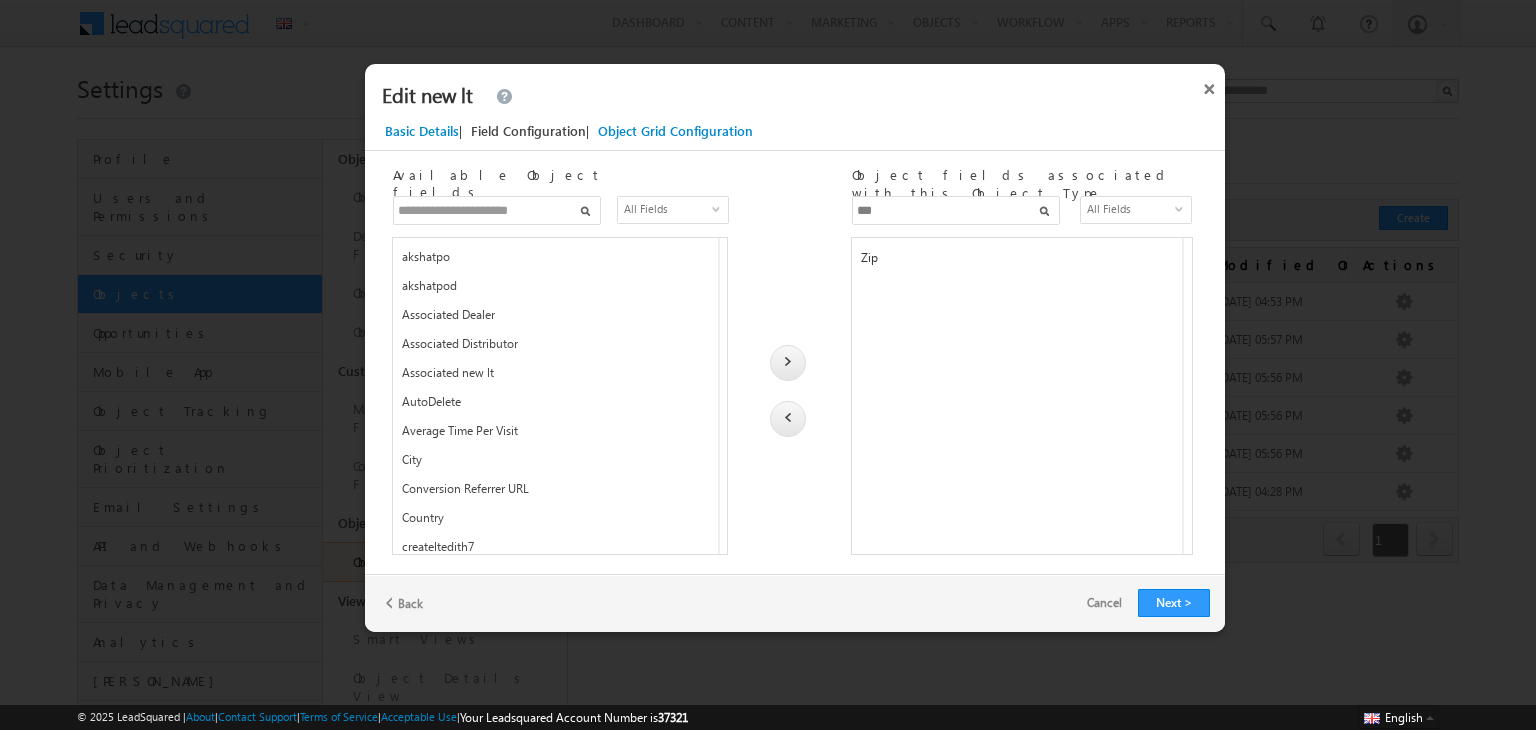type on "***" 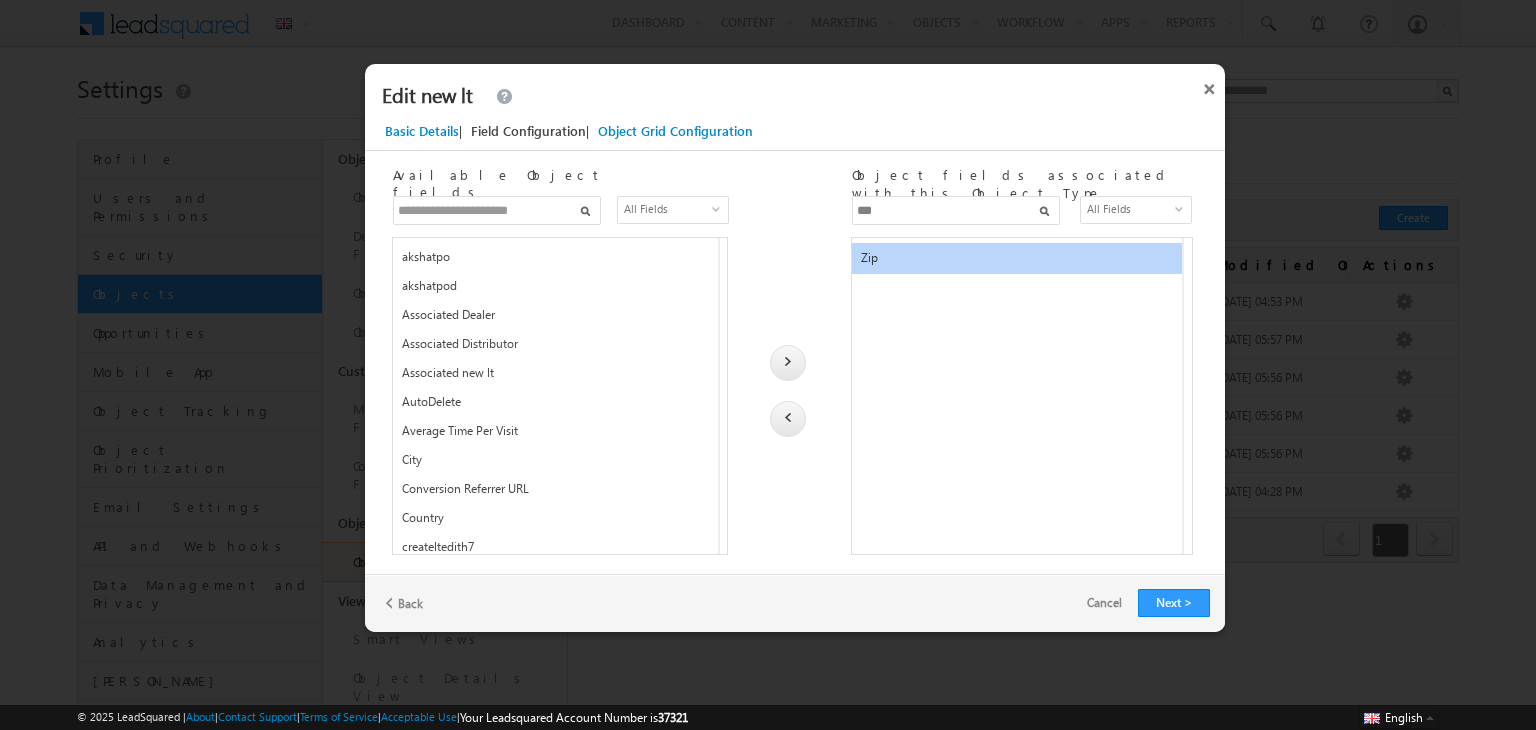 click at bounding box center (788, 419) 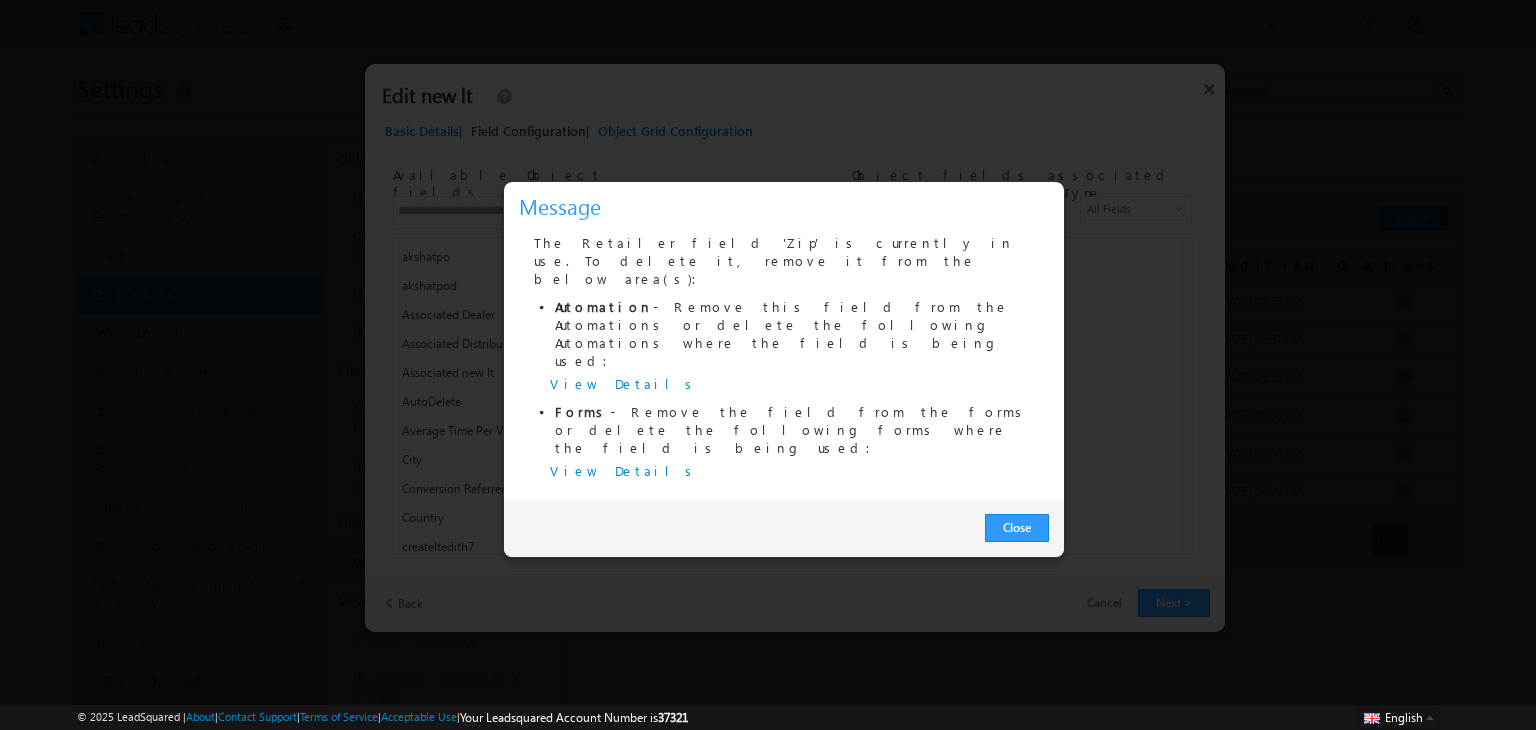 click on "View Details" at bounding box center [624, 383] 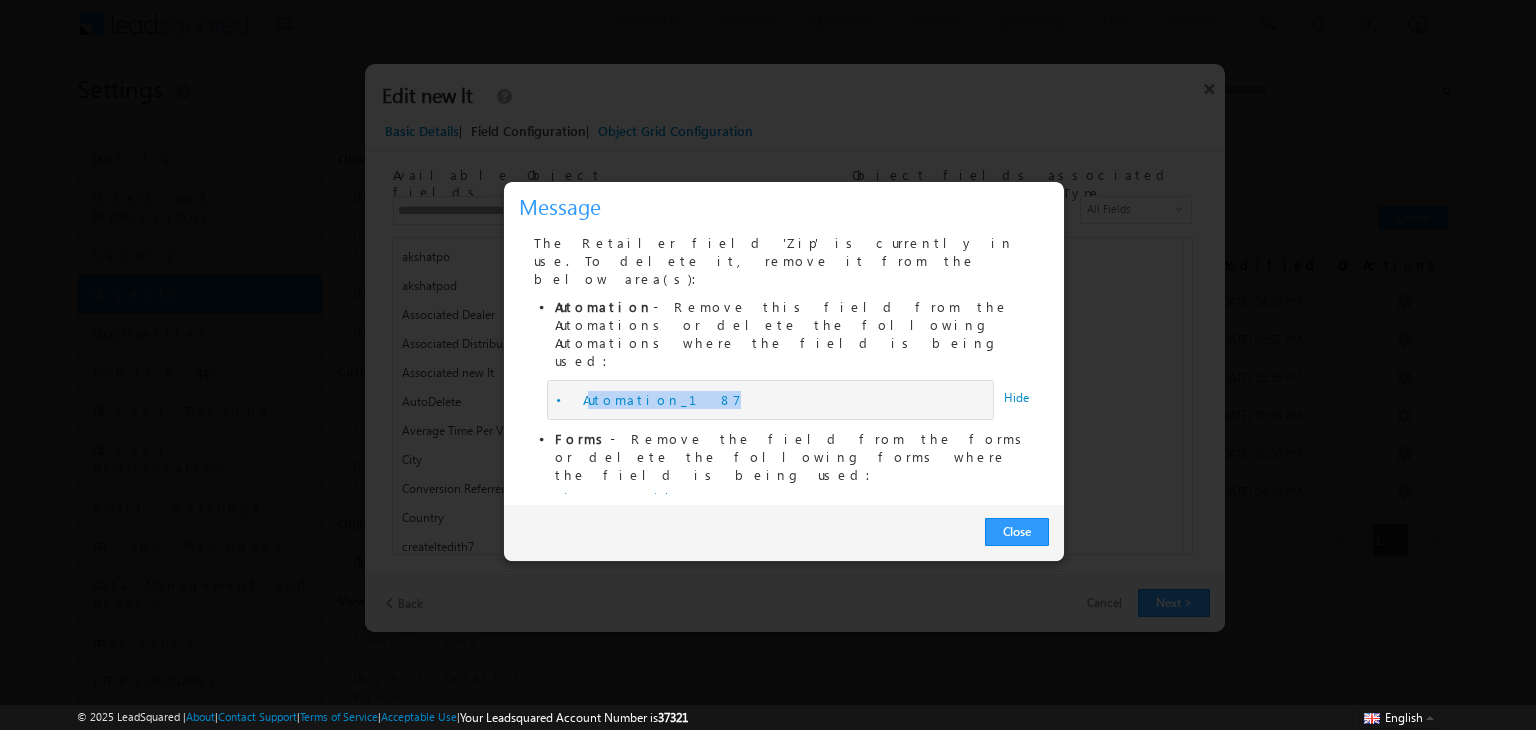 drag, startPoint x: 688, startPoint y: 329, endPoint x: 572, endPoint y: 318, distance: 116.520386 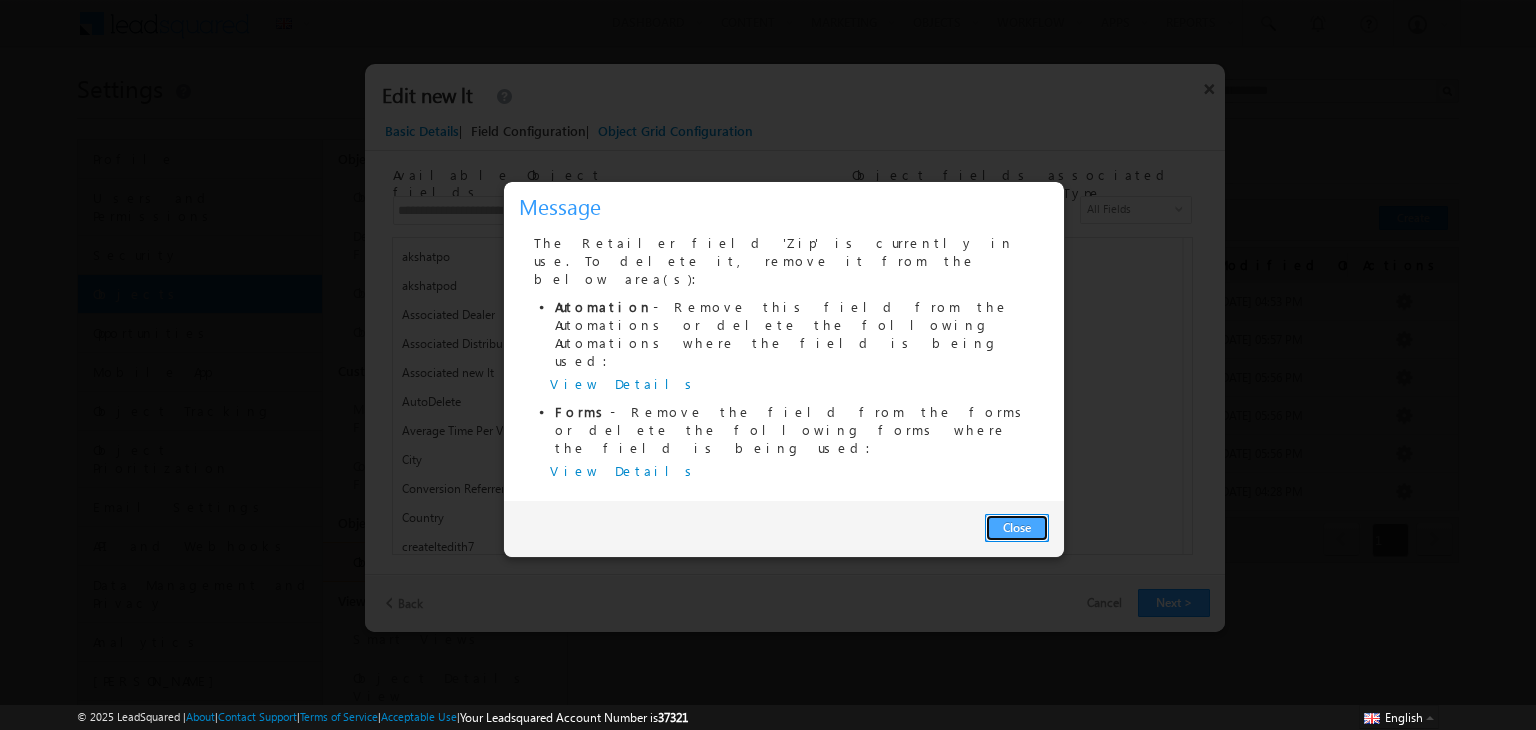 click on "Close" at bounding box center (1017, 528) 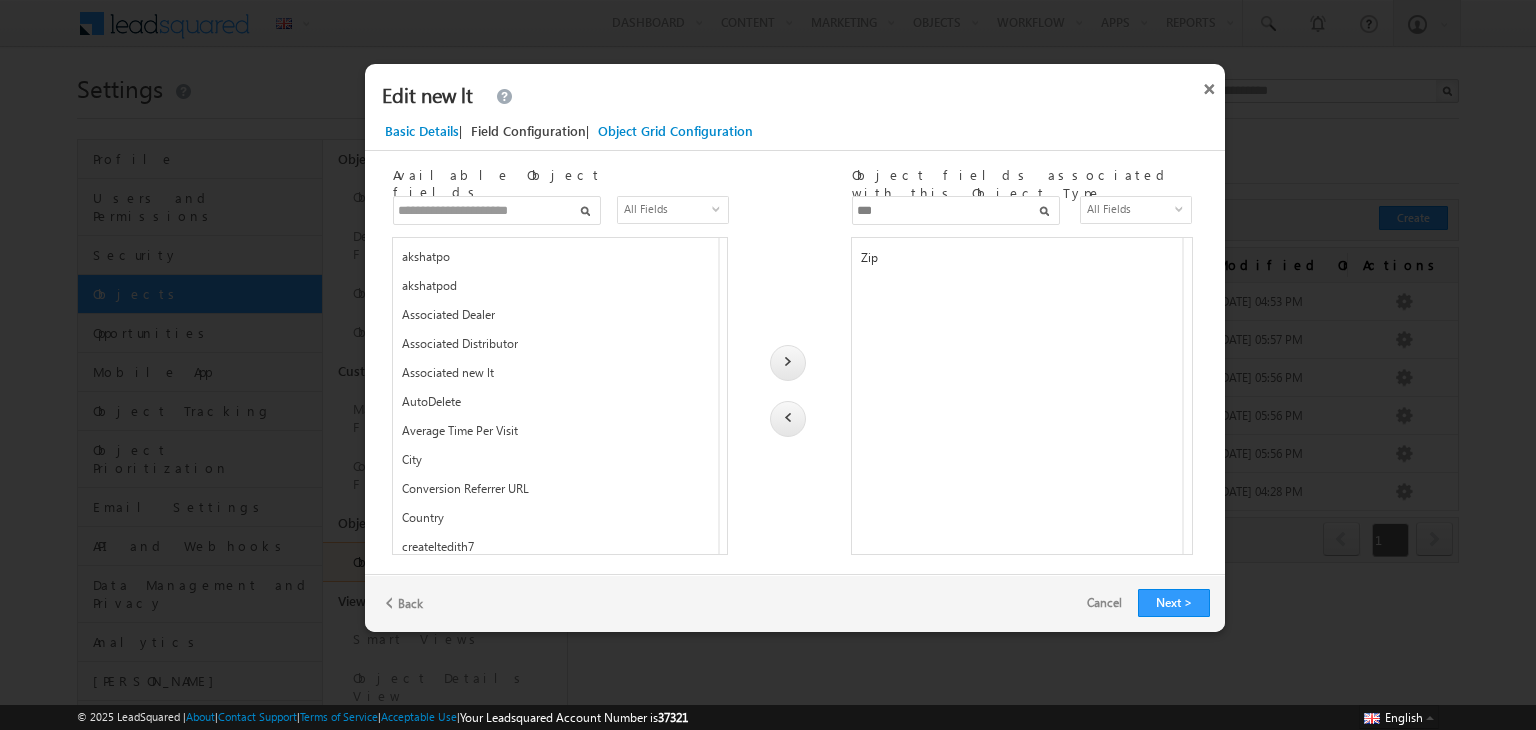 click on "***" at bounding box center (956, 210) 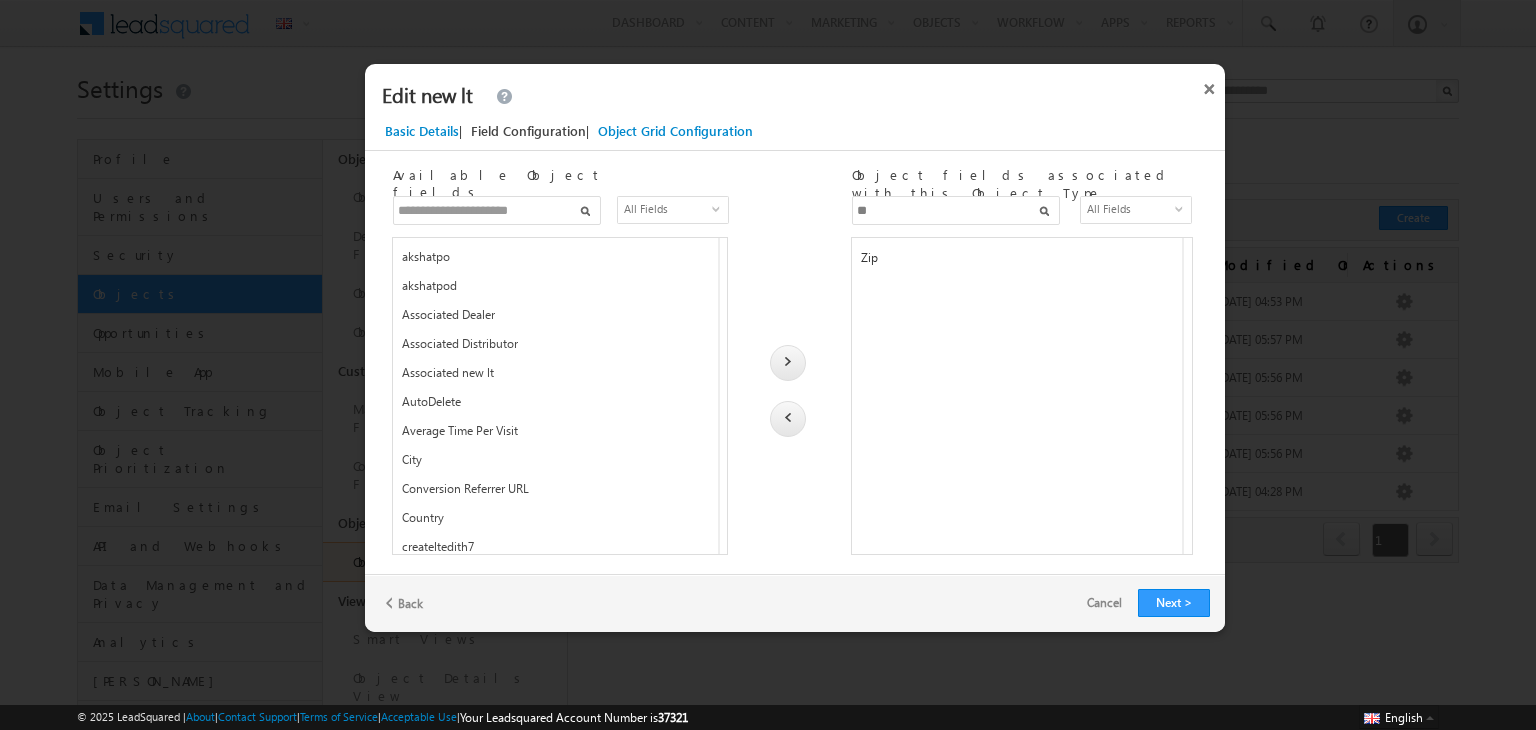type on "***" 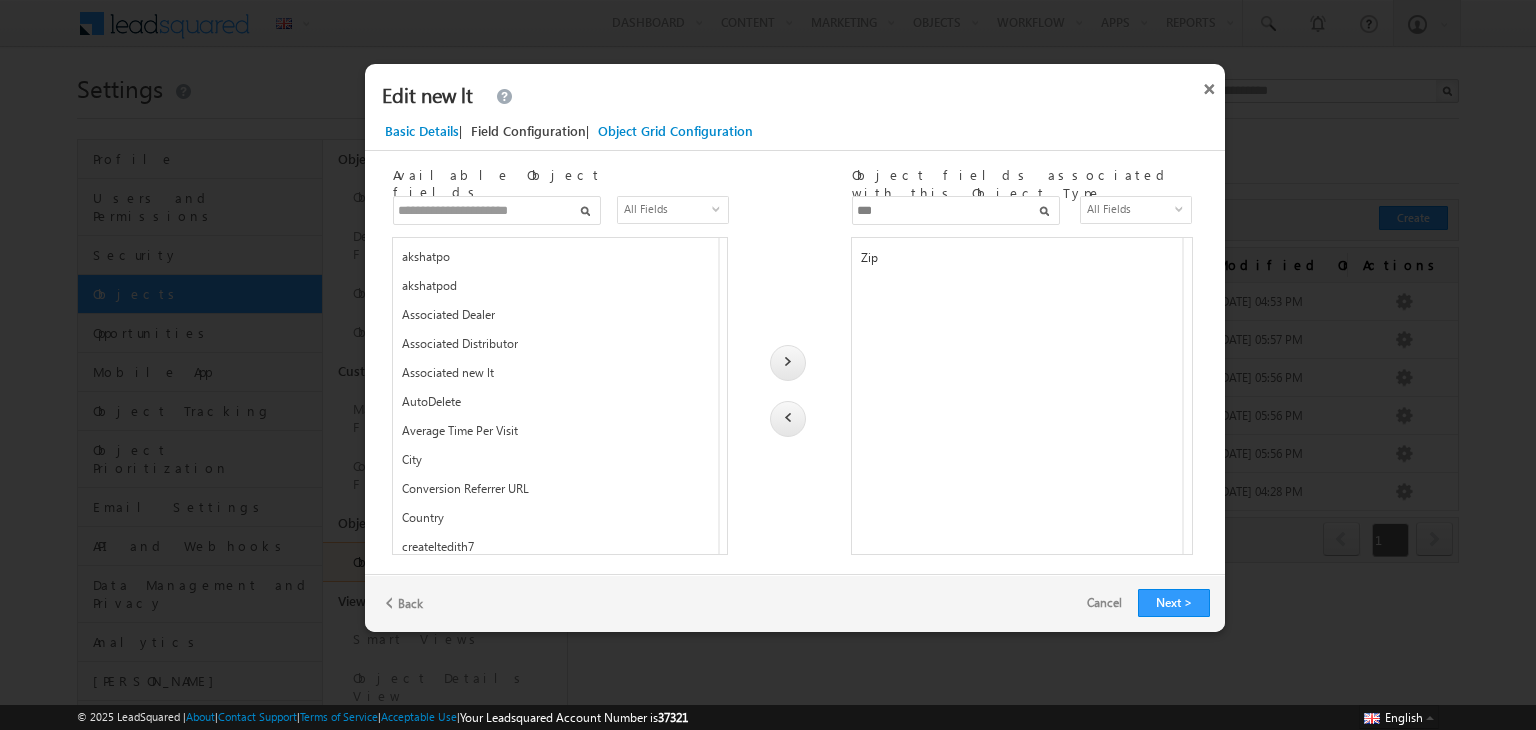 click on "Zip" at bounding box center [1015, 262] 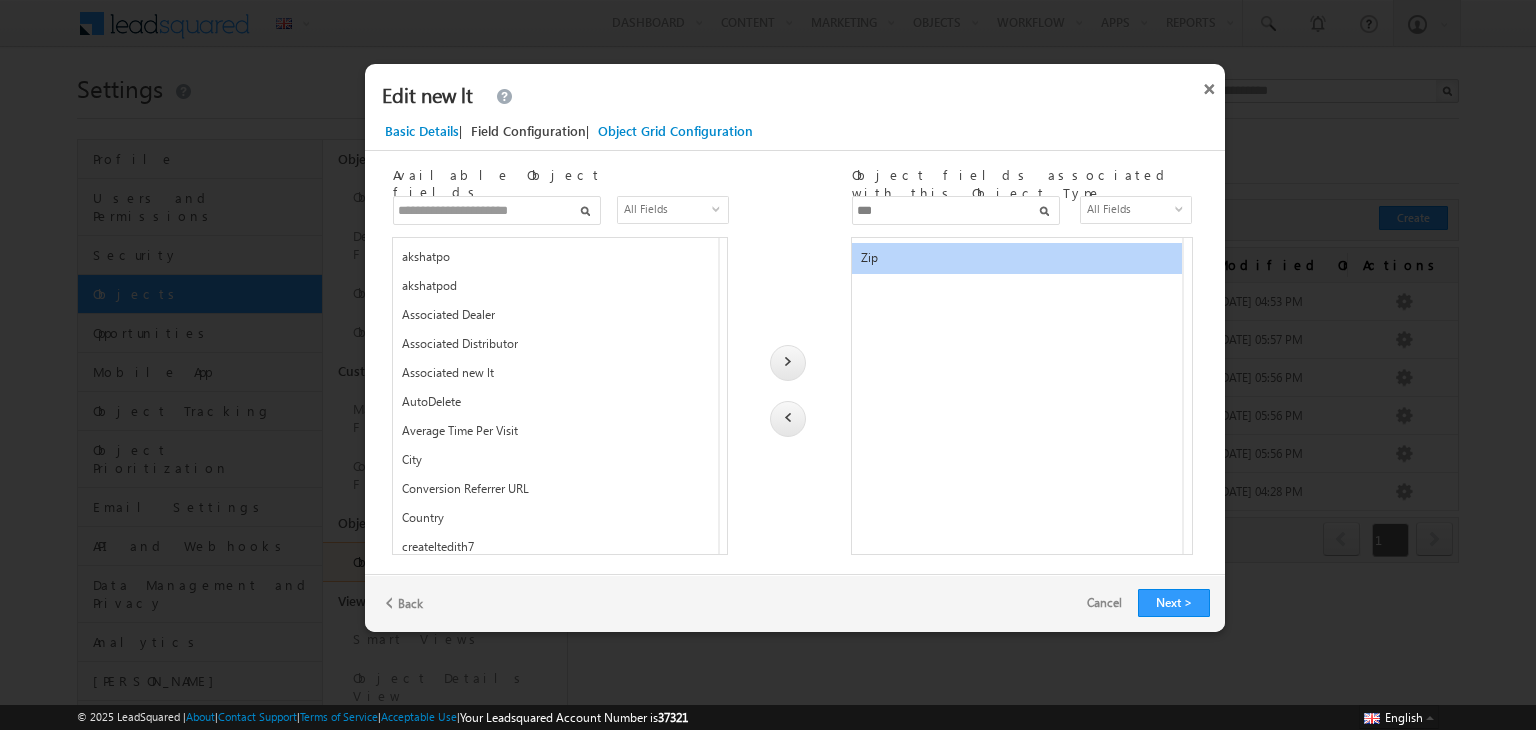 click at bounding box center (788, 419) 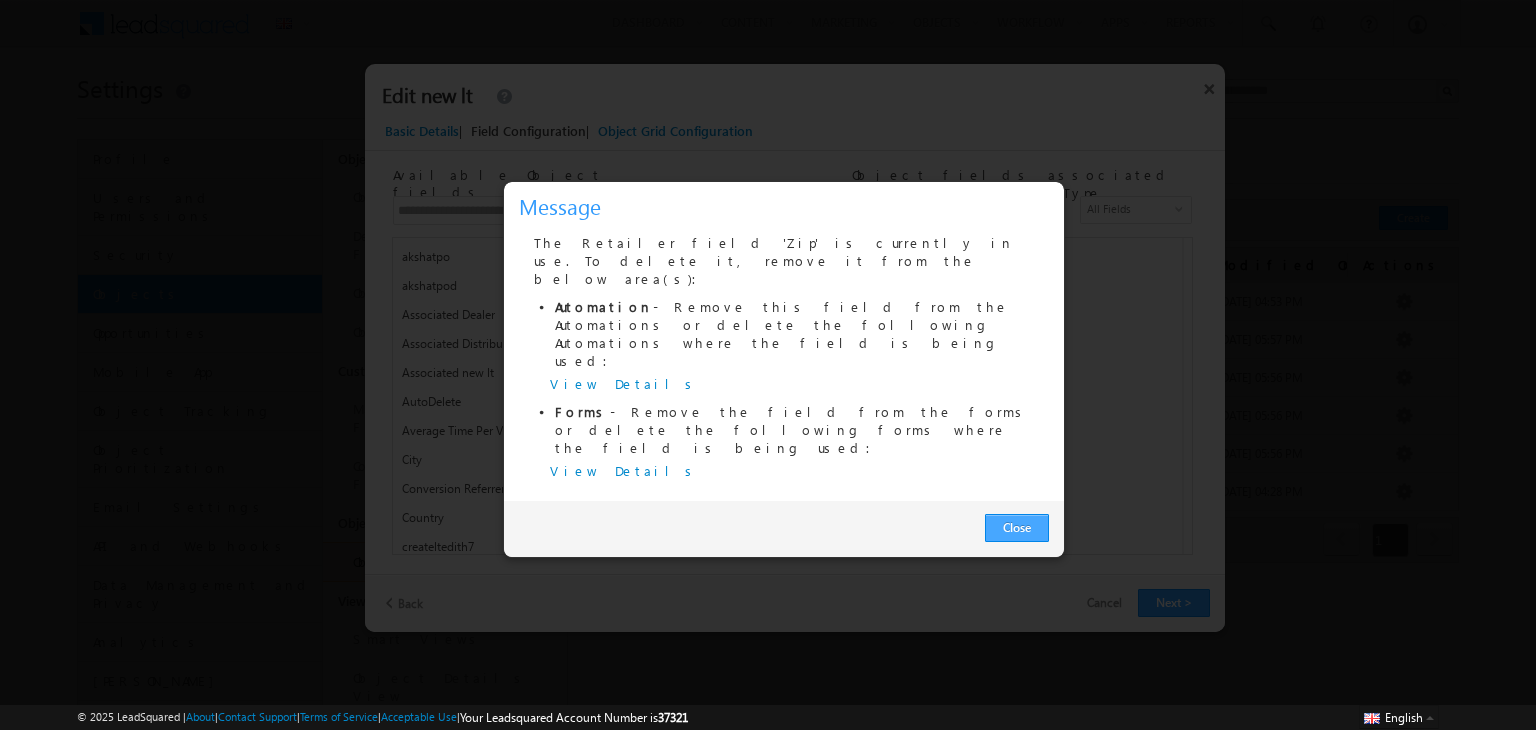 click on "Close" at bounding box center (1017, 528) 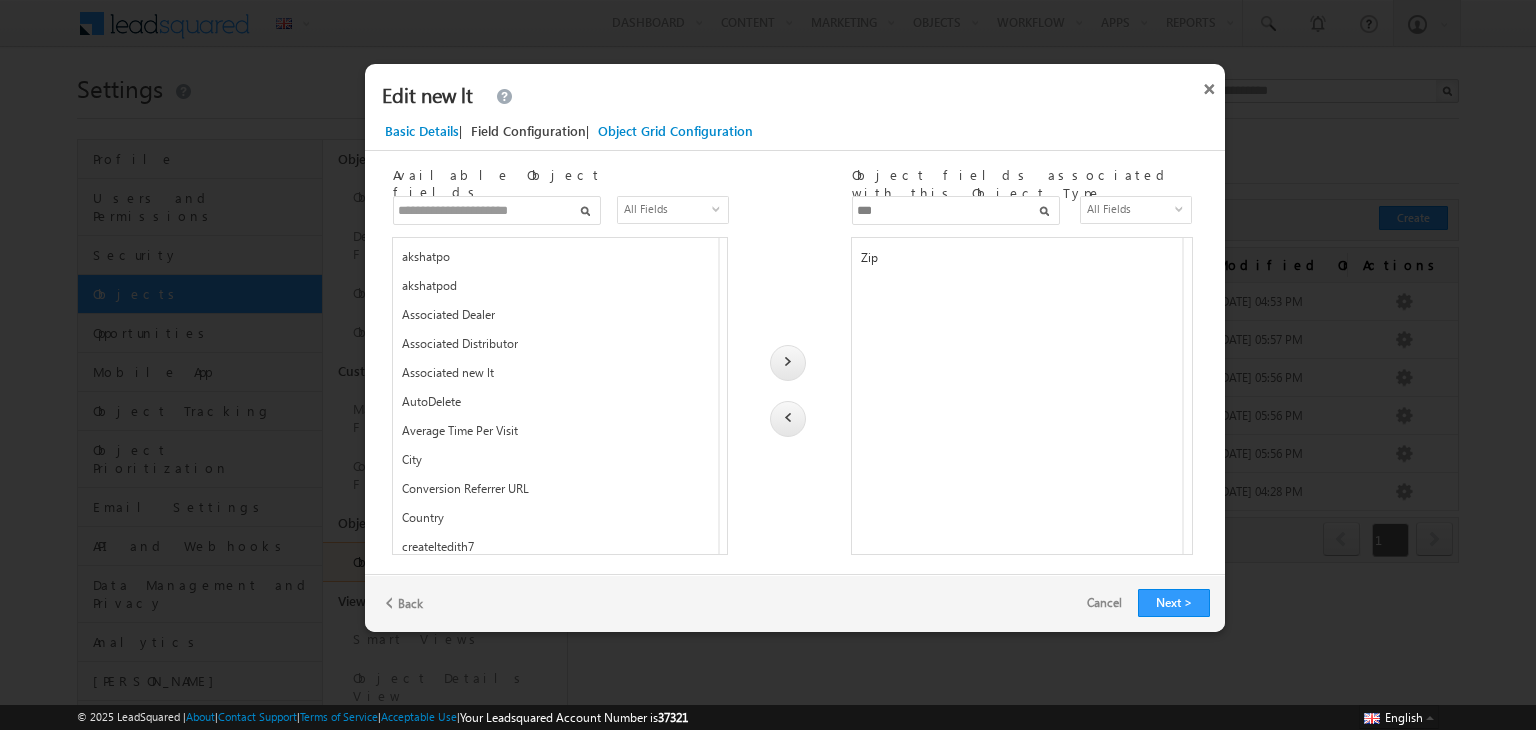 click on "***" at bounding box center (956, 210) 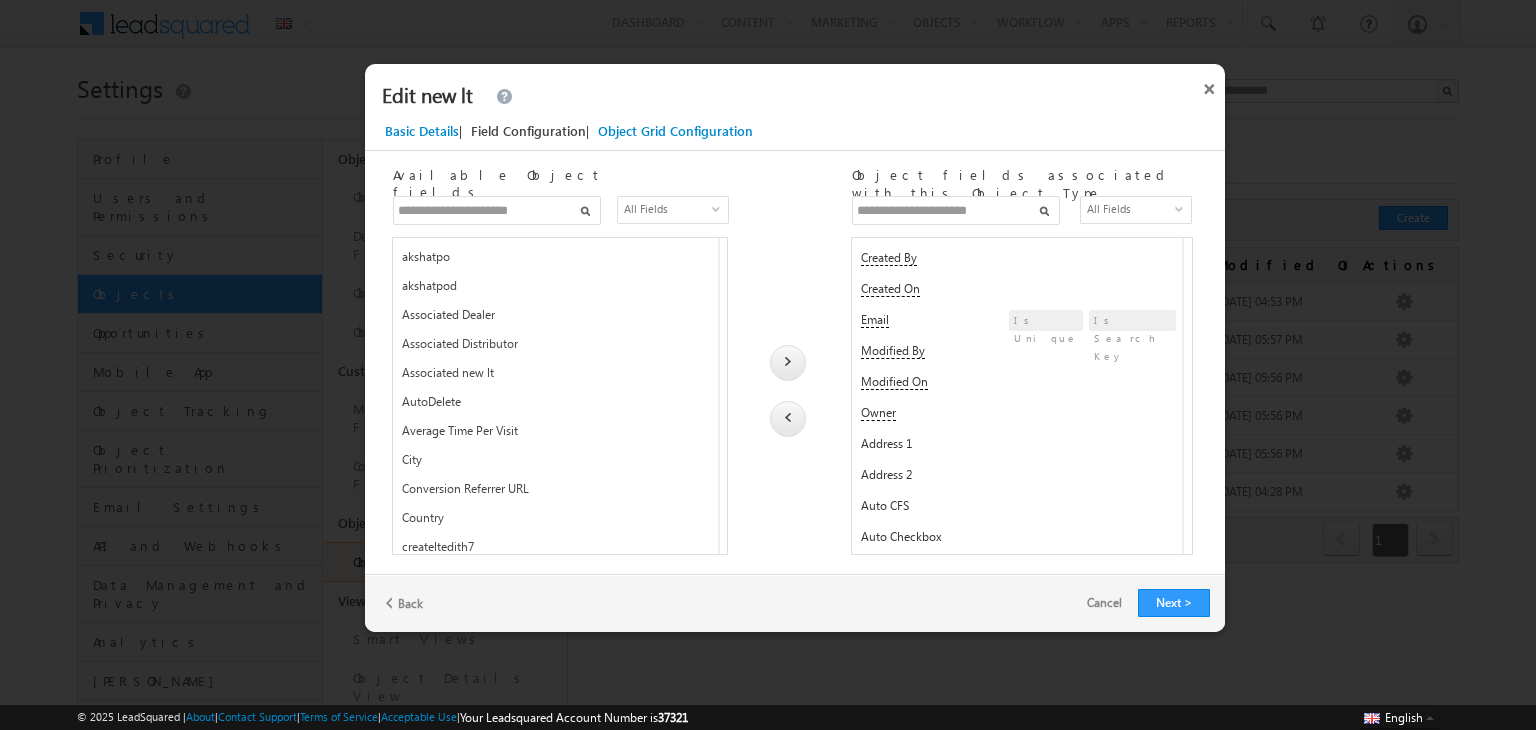 type 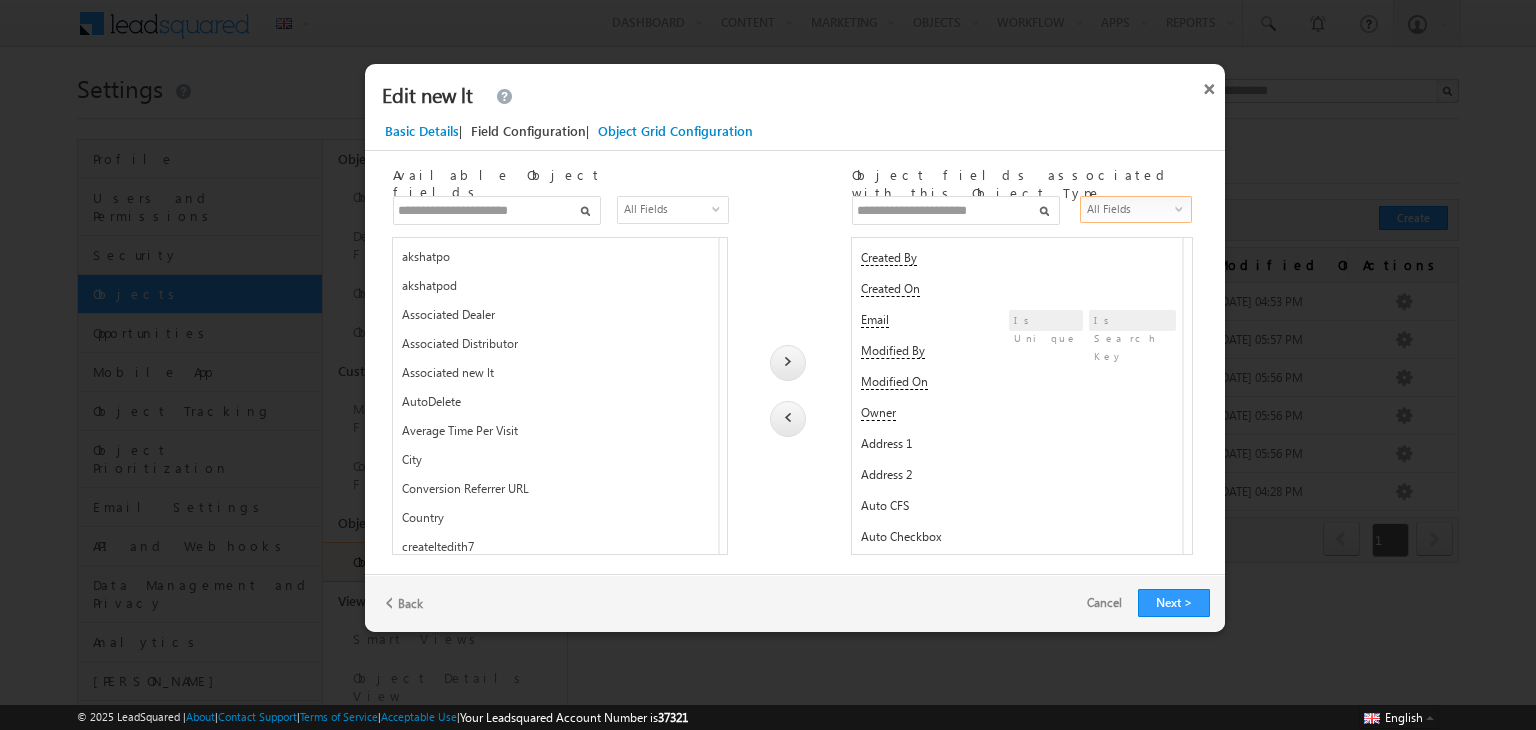 click on "All Fields" at bounding box center (1129, 209) 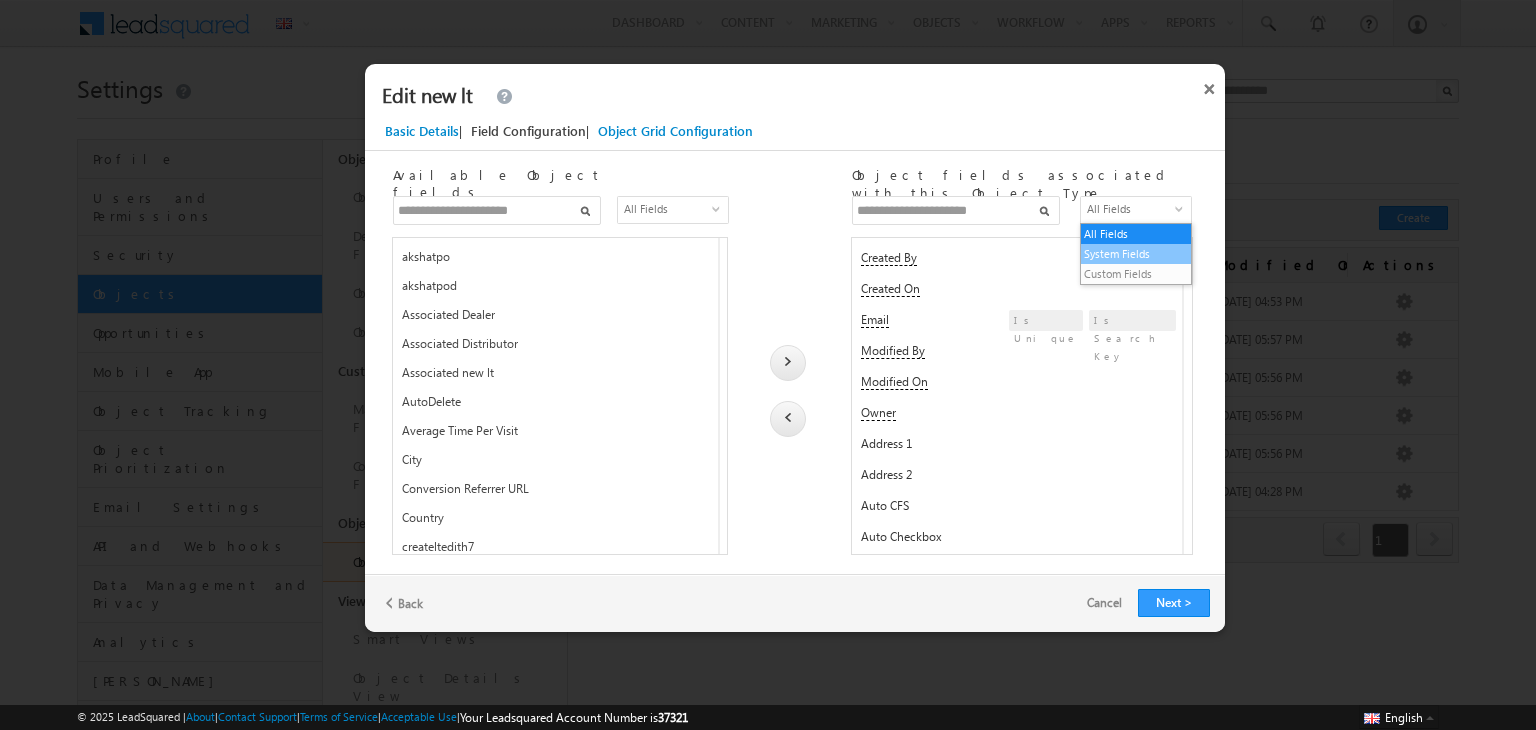 click on "System Fields" at bounding box center [1136, 254] 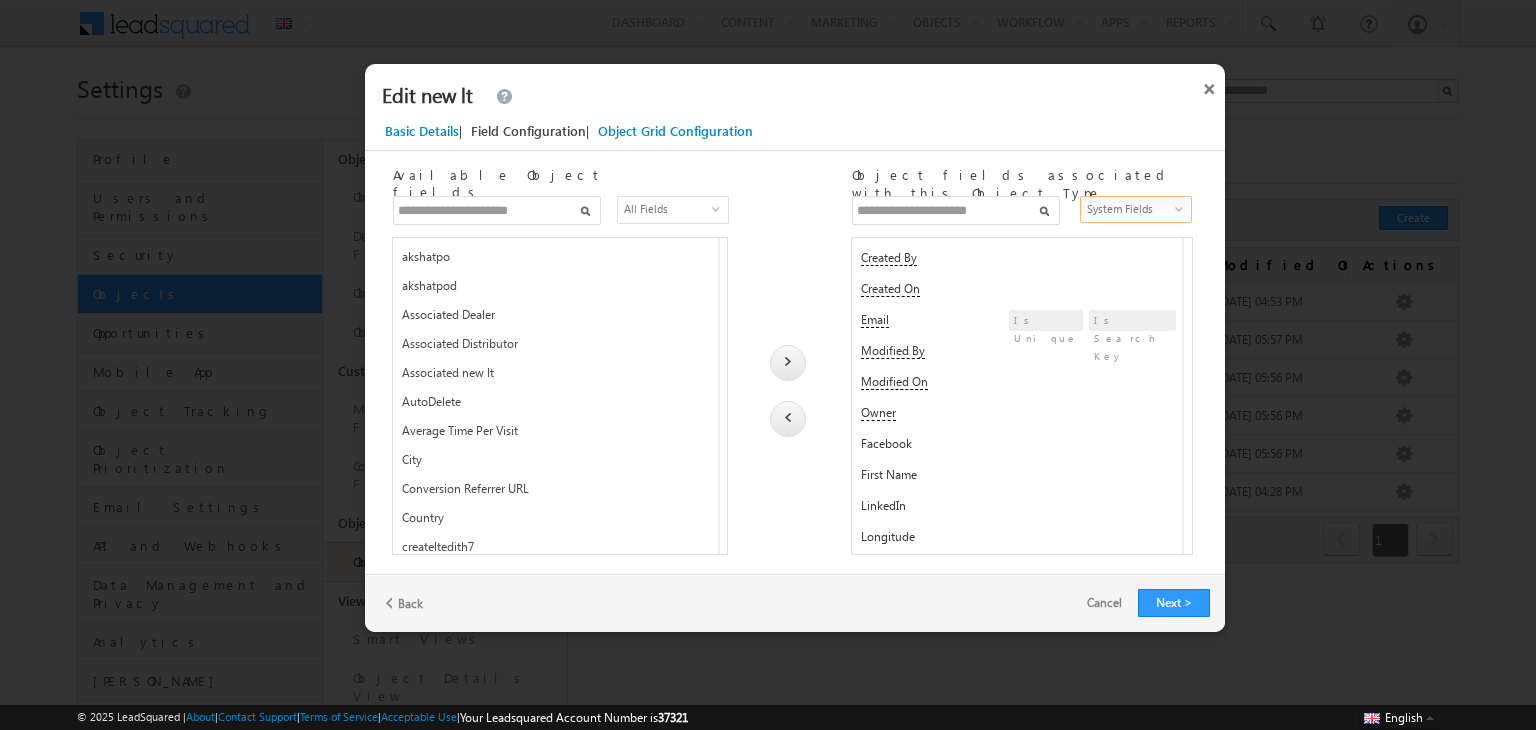 scroll, scrollTop: 465, scrollLeft: 0, axis: vertical 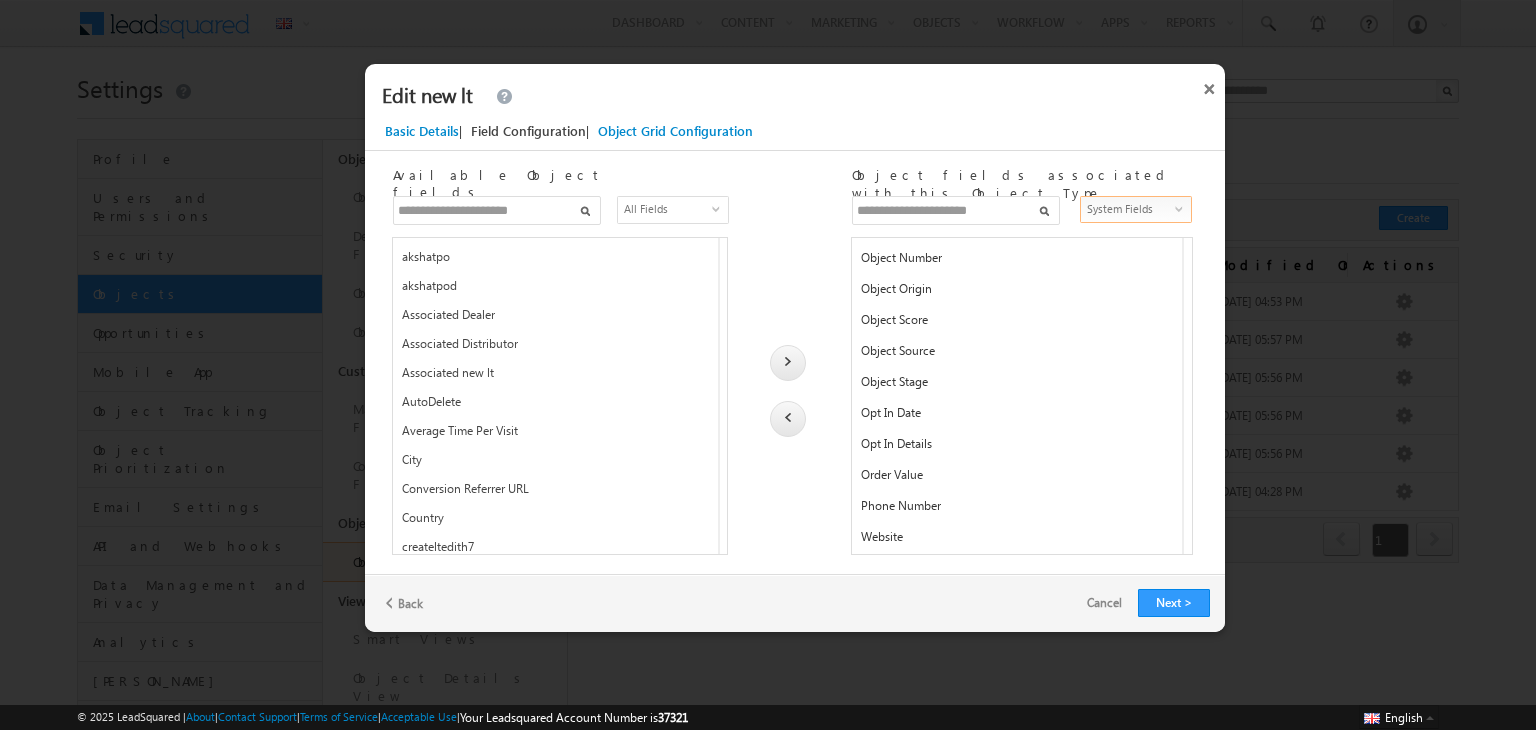click on "System Fields" at bounding box center (1129, 209) 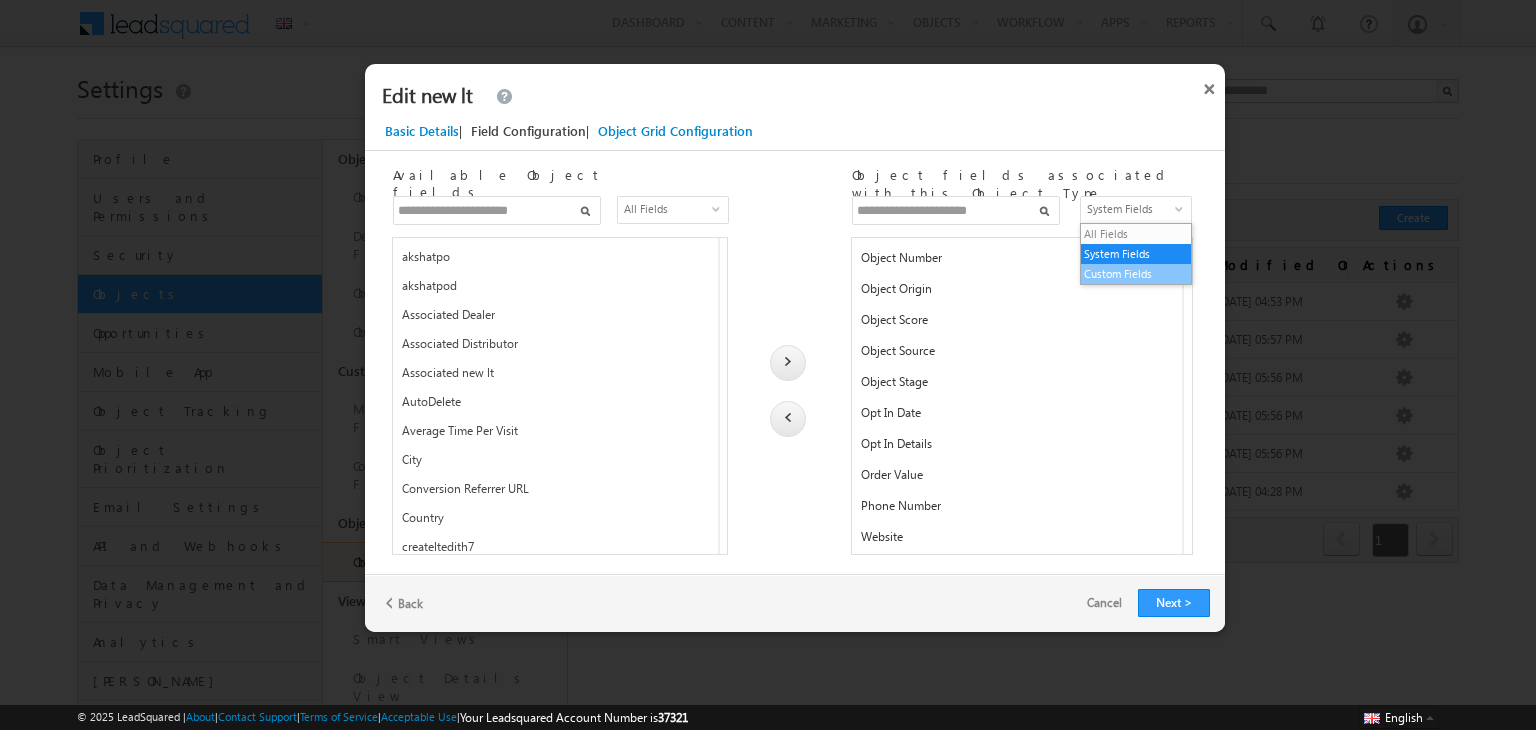 click on "Custom Fields" at bounding box center [1136, 274] 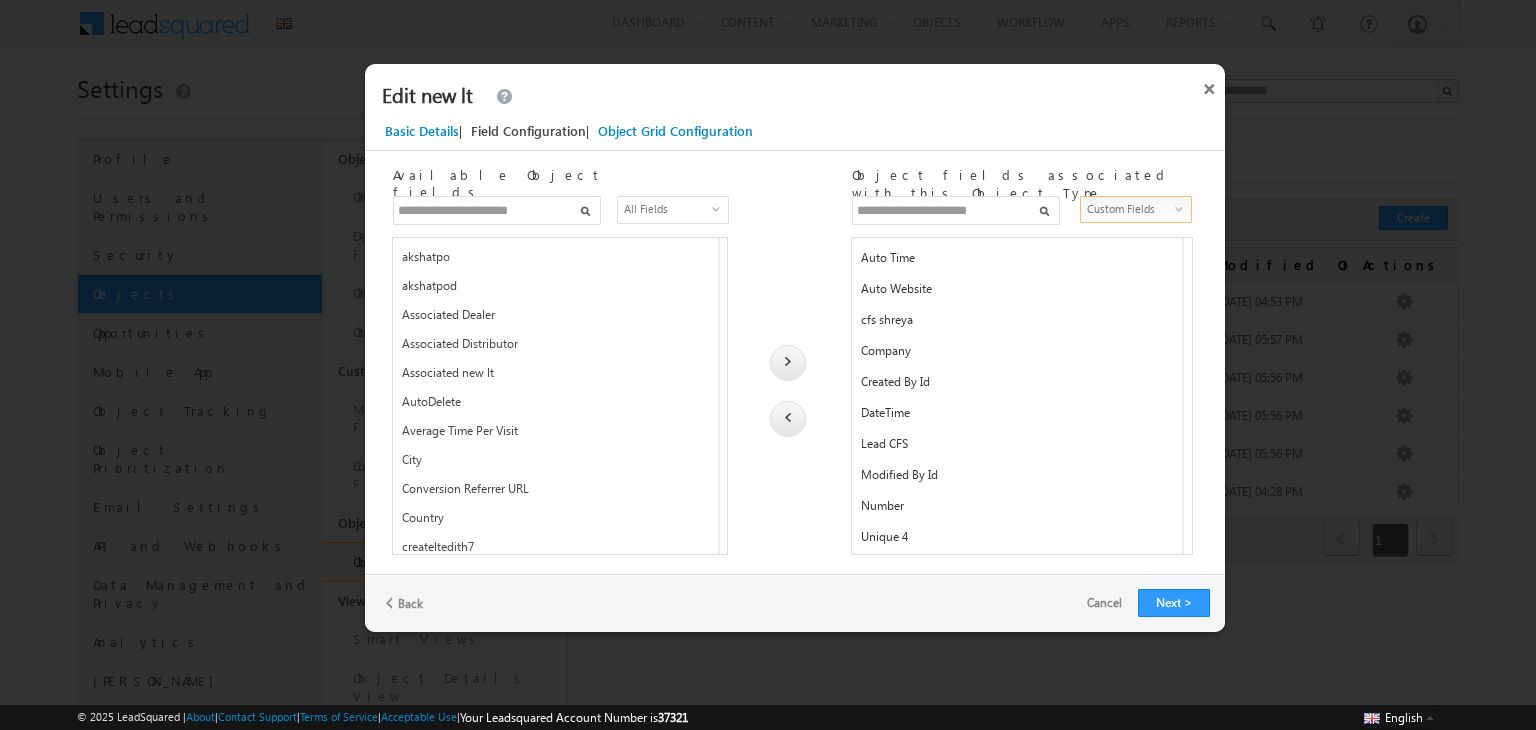 scroll, scrollTop: 682, scrollLeft: 0, axis: vertical 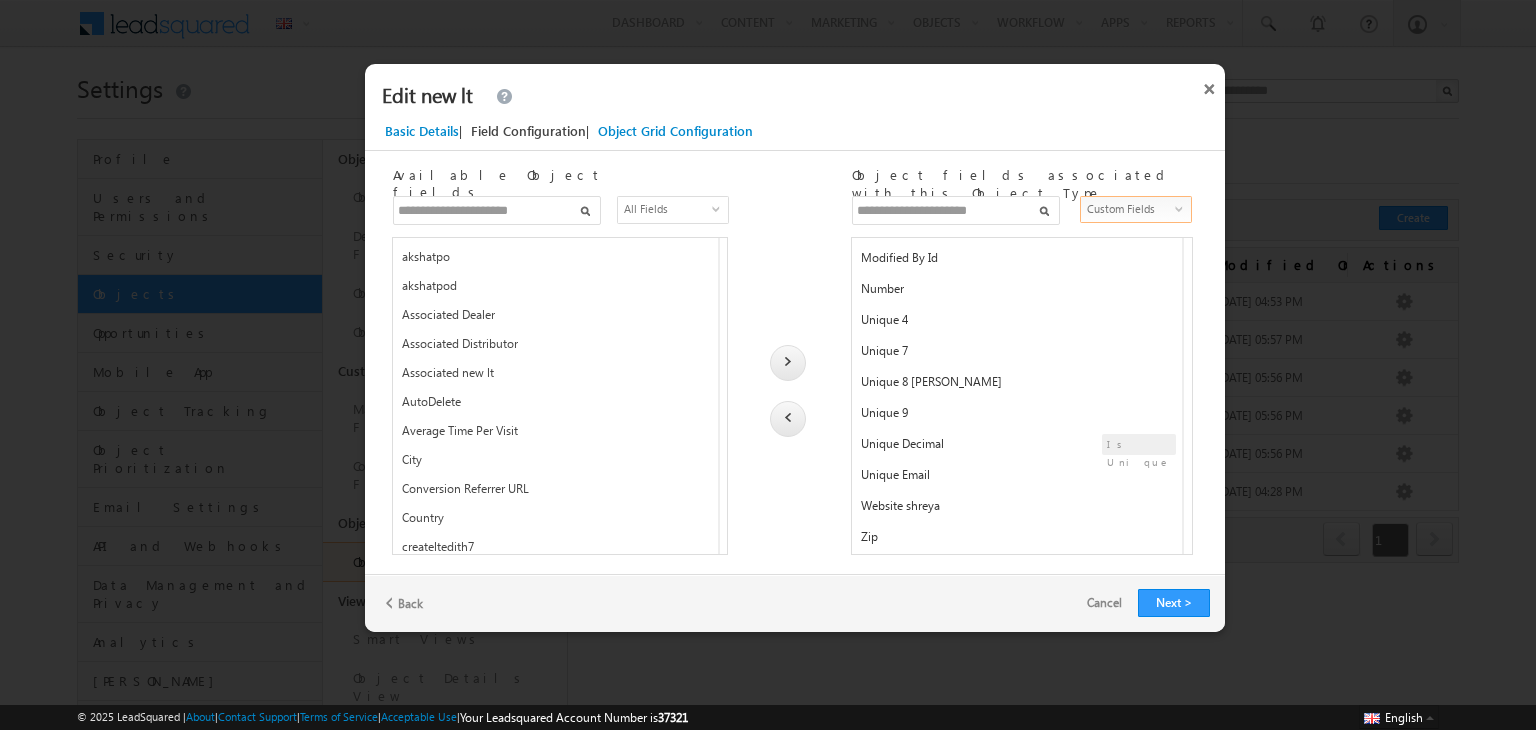 click on "Custom Fields" at bounding box center [1129, 209] 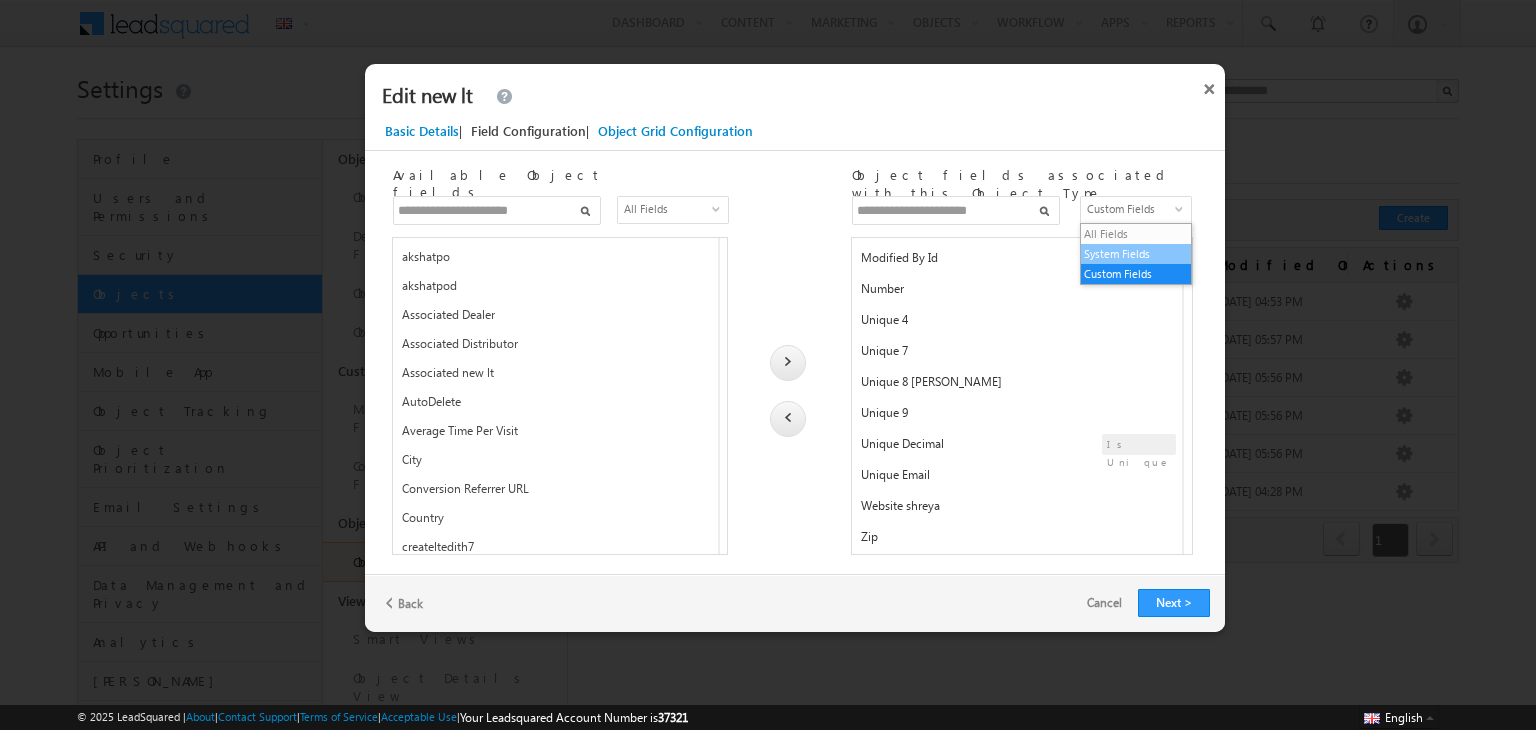 click on "System Fields" at bounding box center (1136, 254) 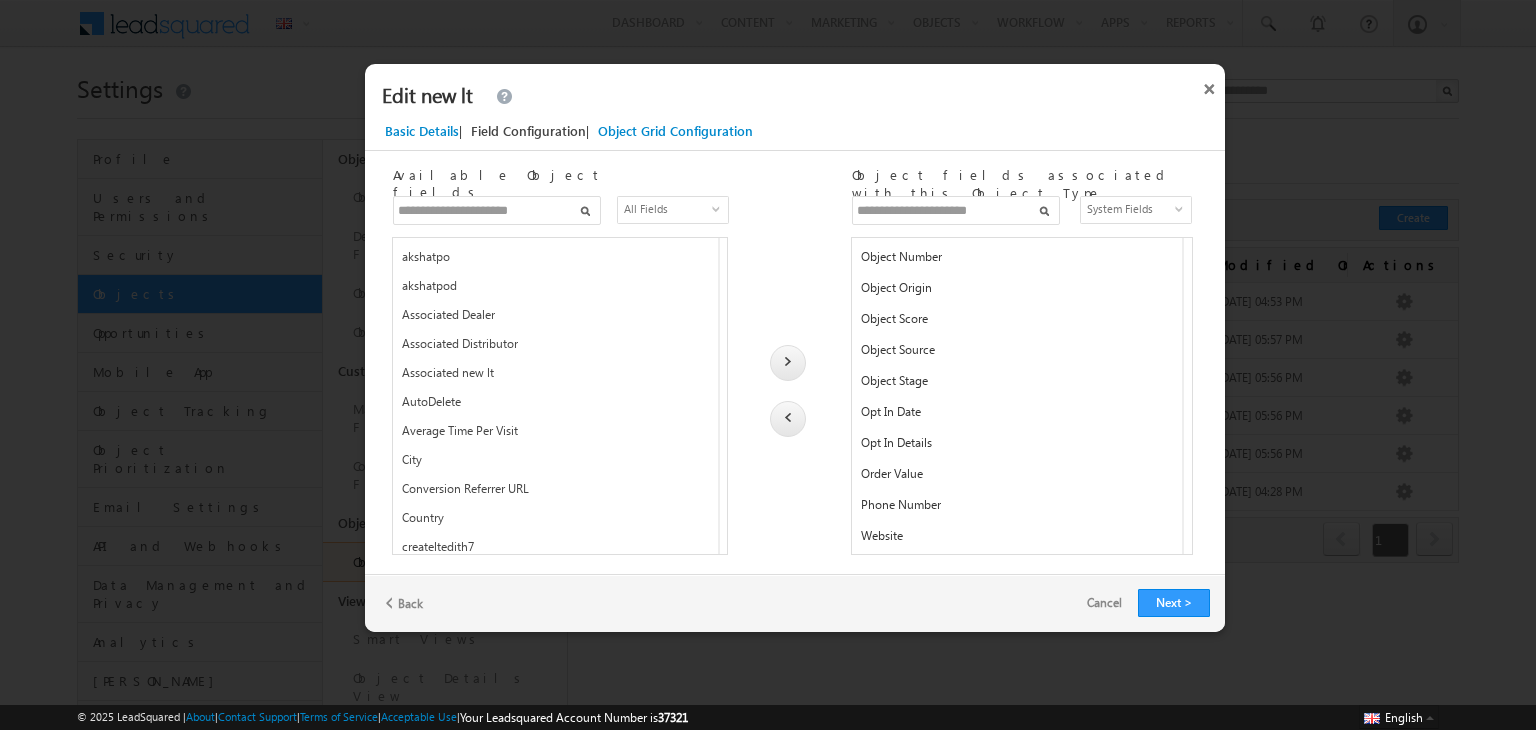 click on "Website" at bounding box center (913, 516) 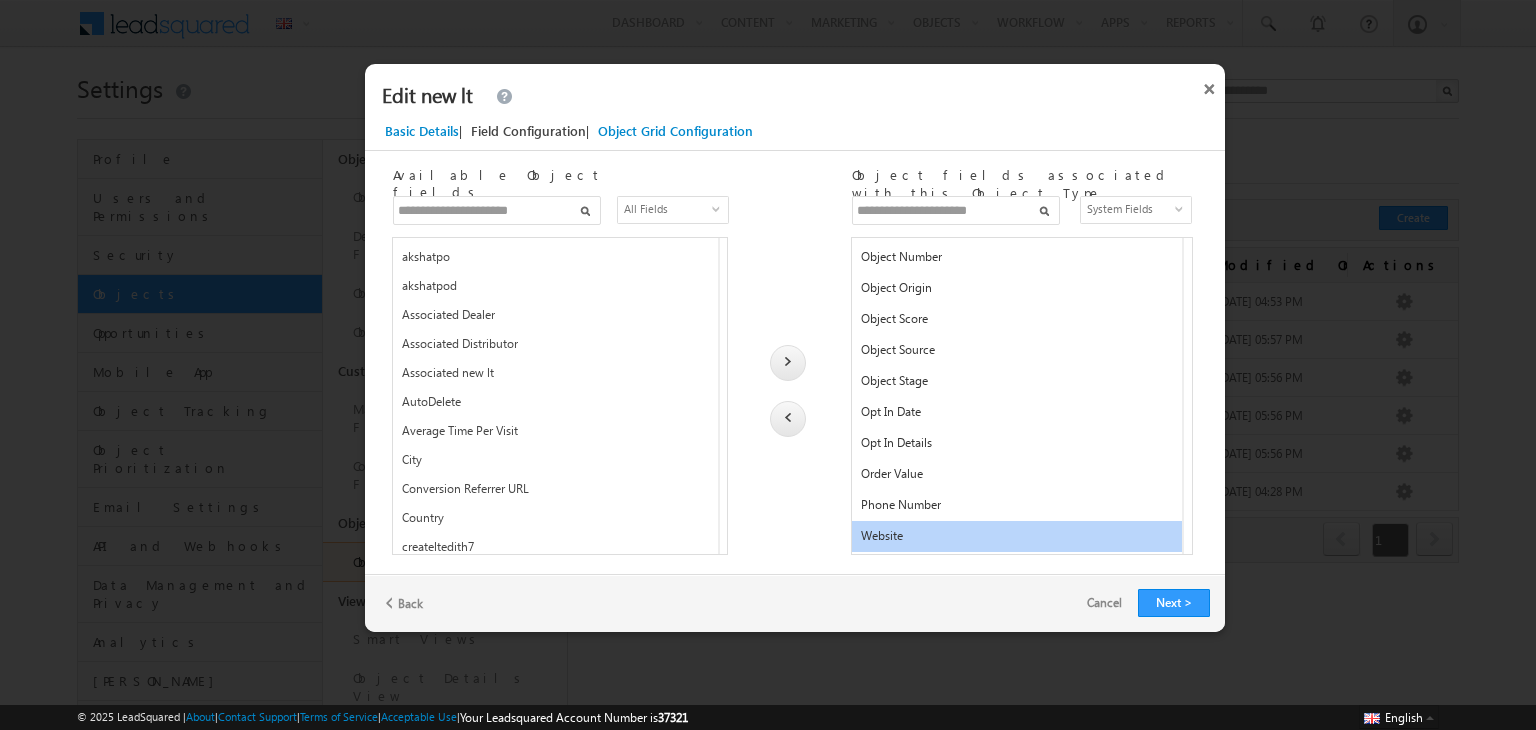 click on "Phone Number" at bounding box center (1015, 509) 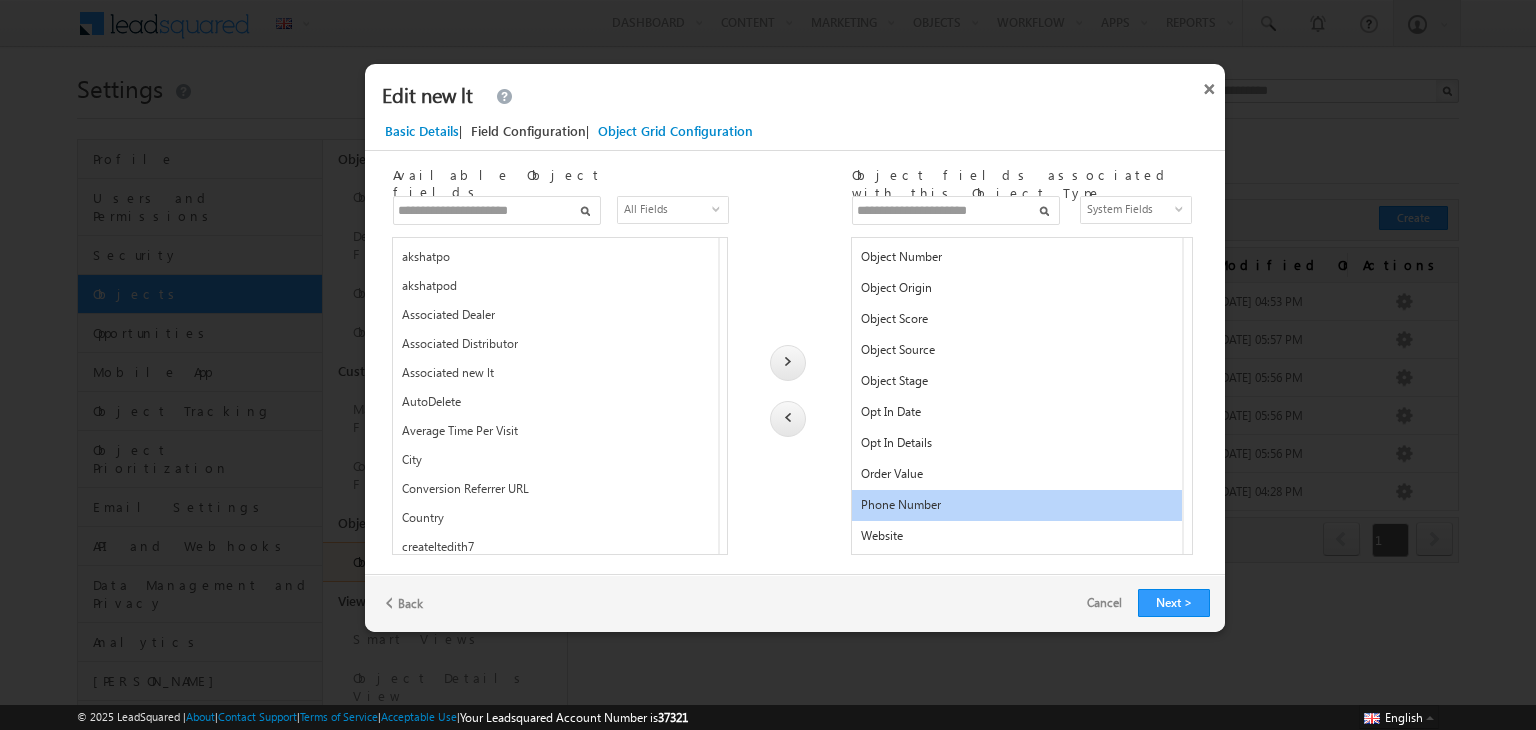 click at bounding box center (788, 417) 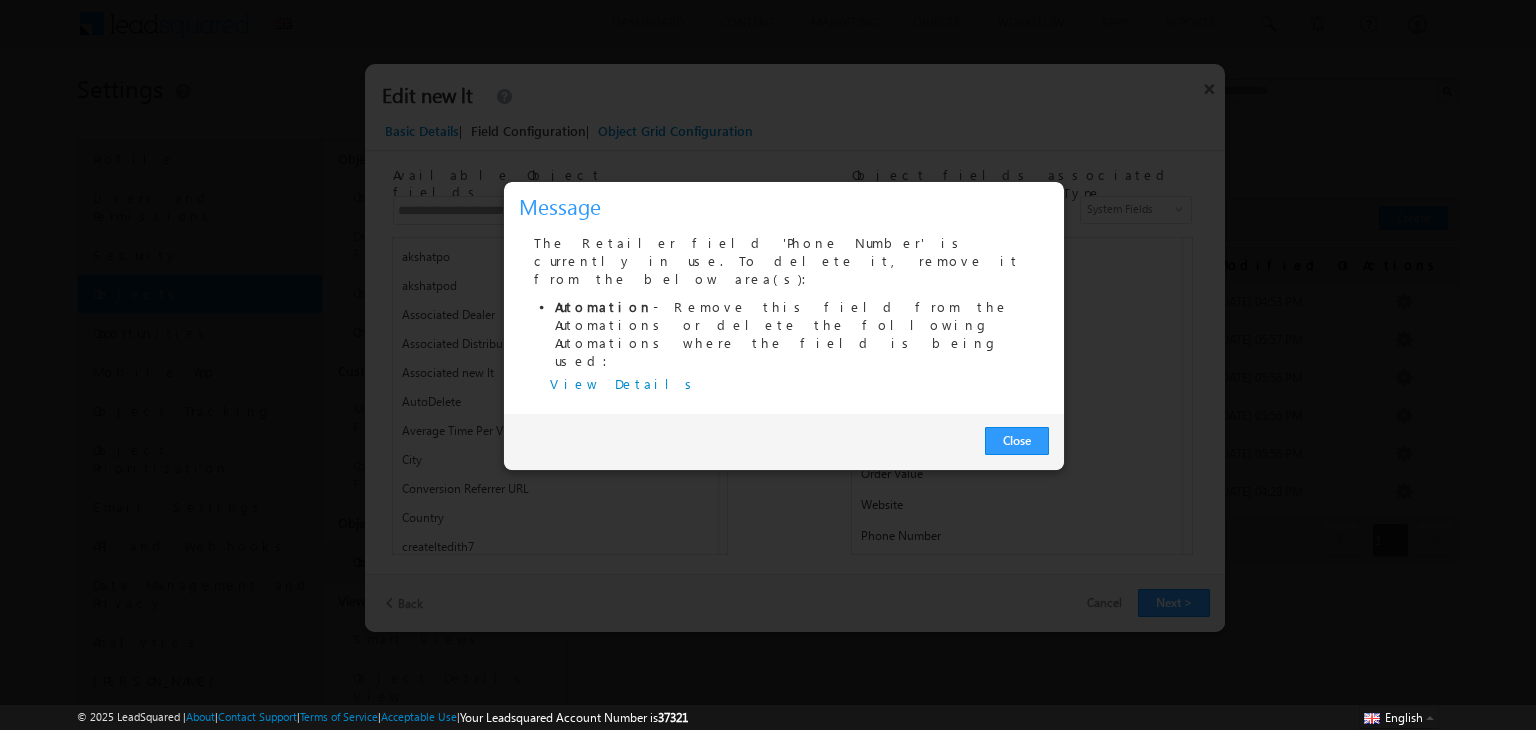 scroll, scrollTop: 466, scrollLeft: 0, axis: vertical 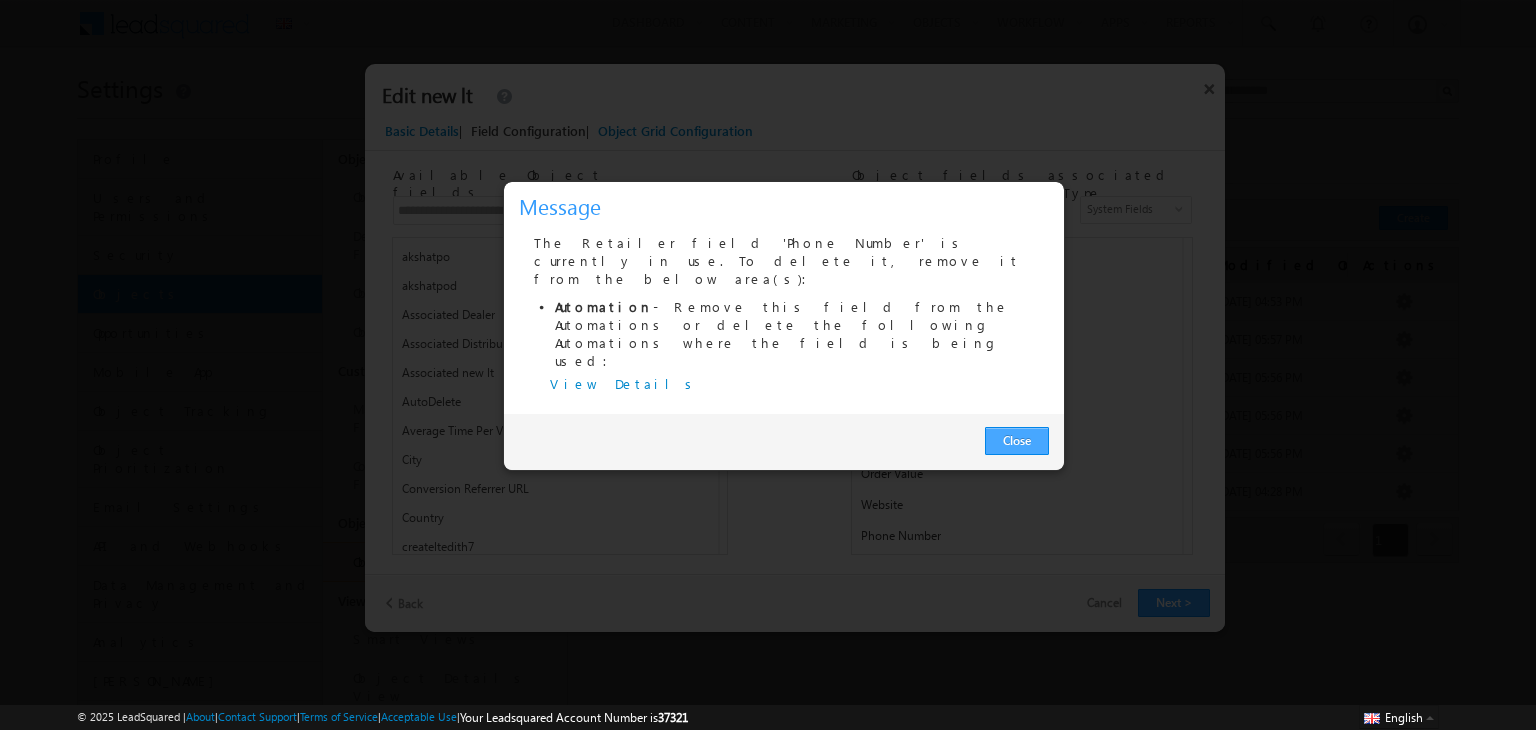 click on "Close" at bounding box center [1017, 441] 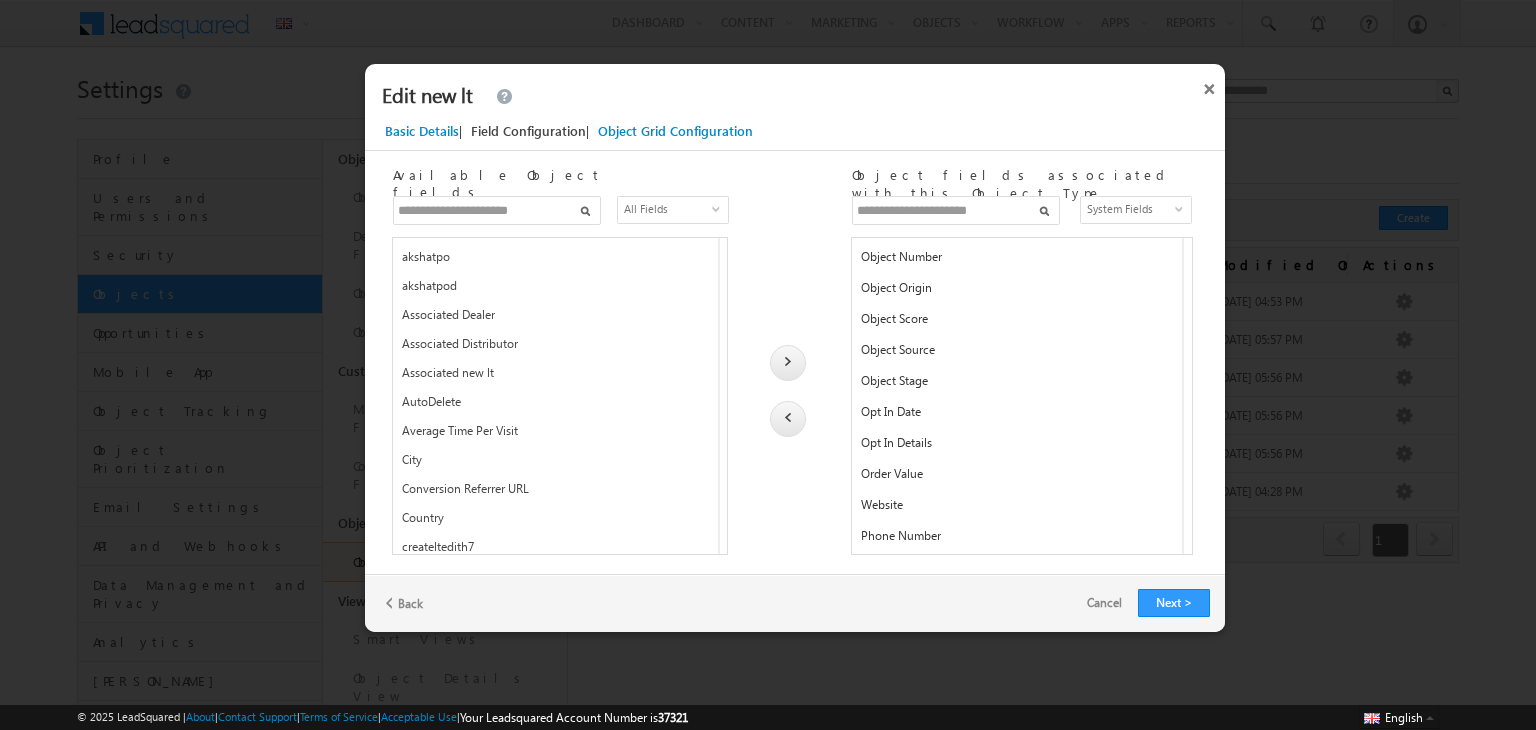 click on "Phone Number" at bounding box center (1015, 540) 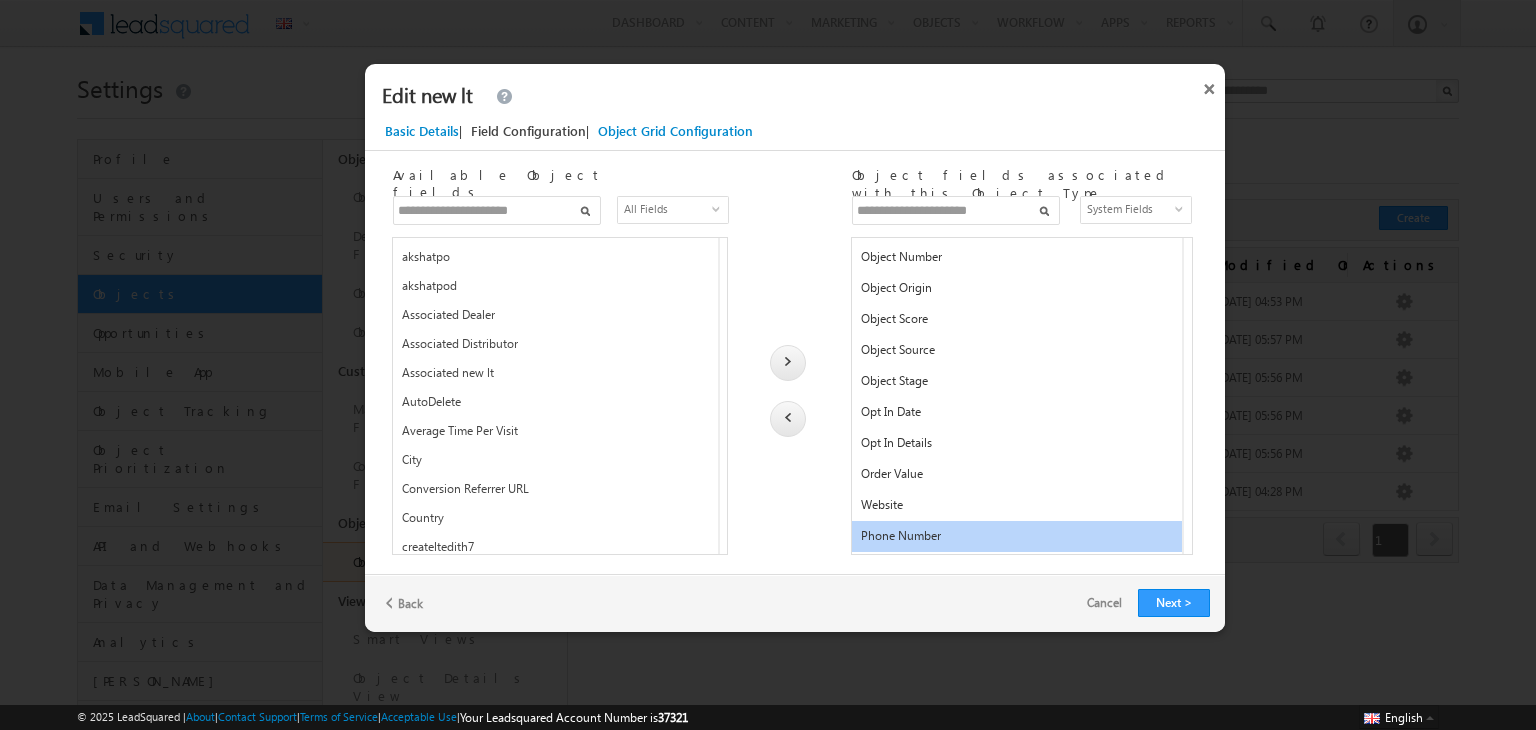 scroll, scrollTop: 465, scrollLeft: 0, axis: vertical 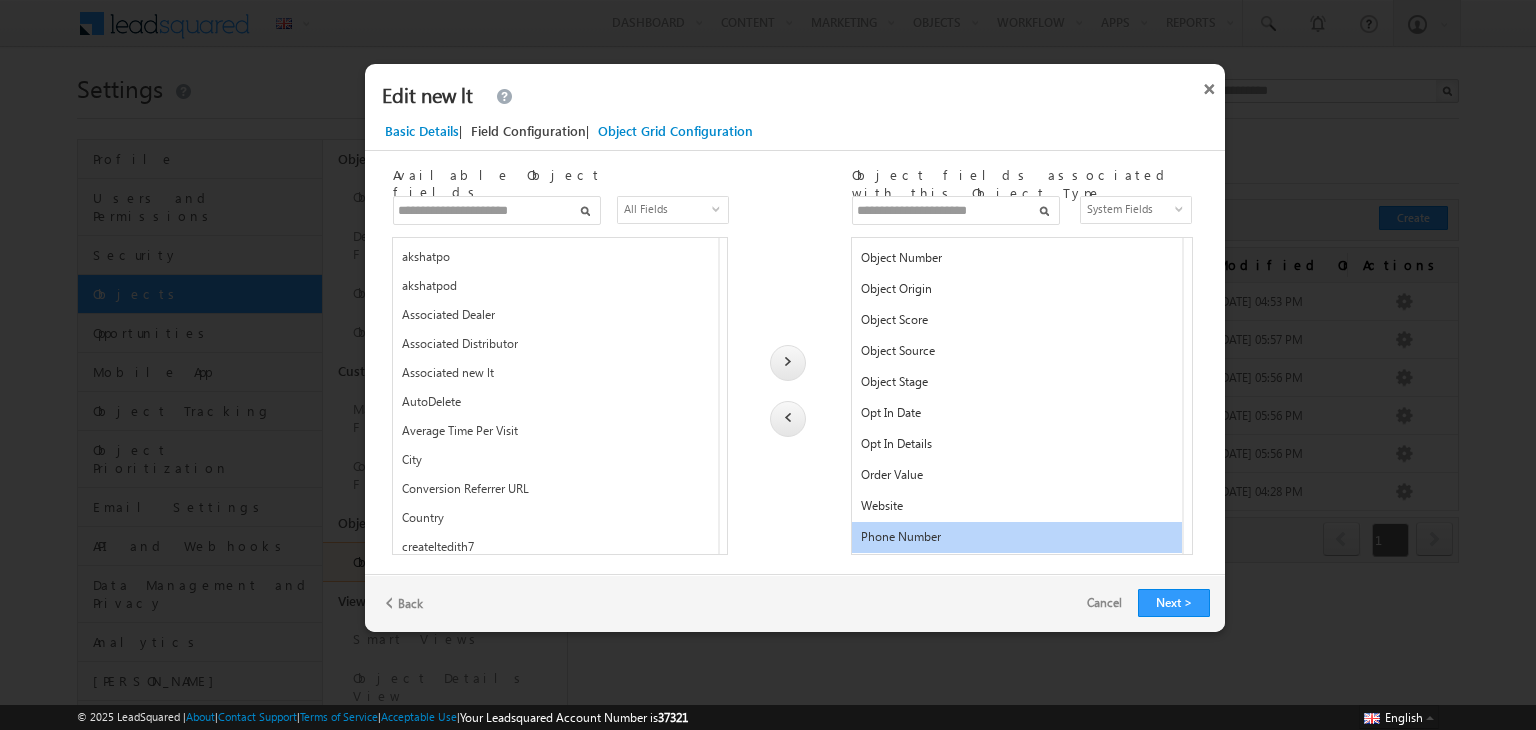 click at bounding box center [788, 419] 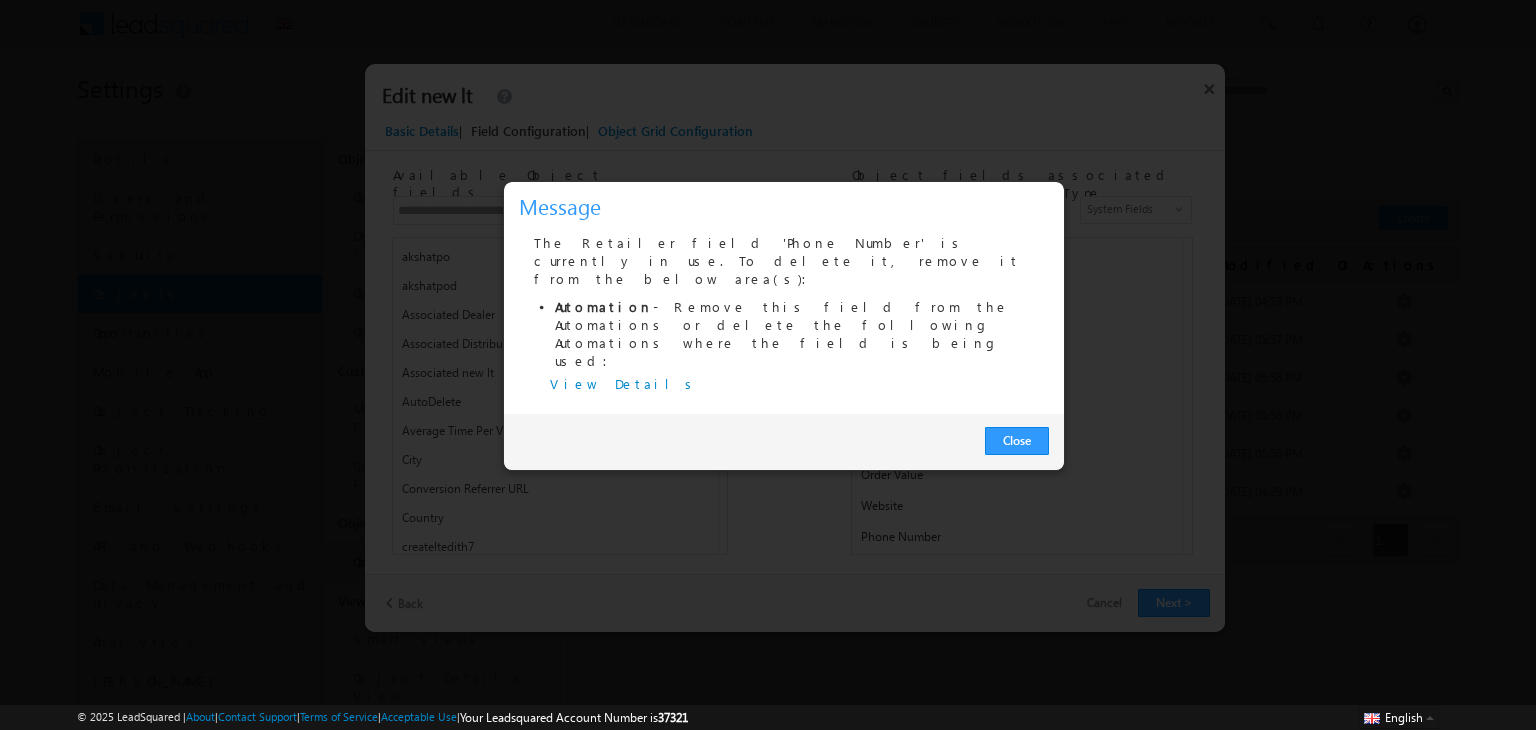 scroll, scrollTop: 465, scrollLeft: 0, axis: vertical 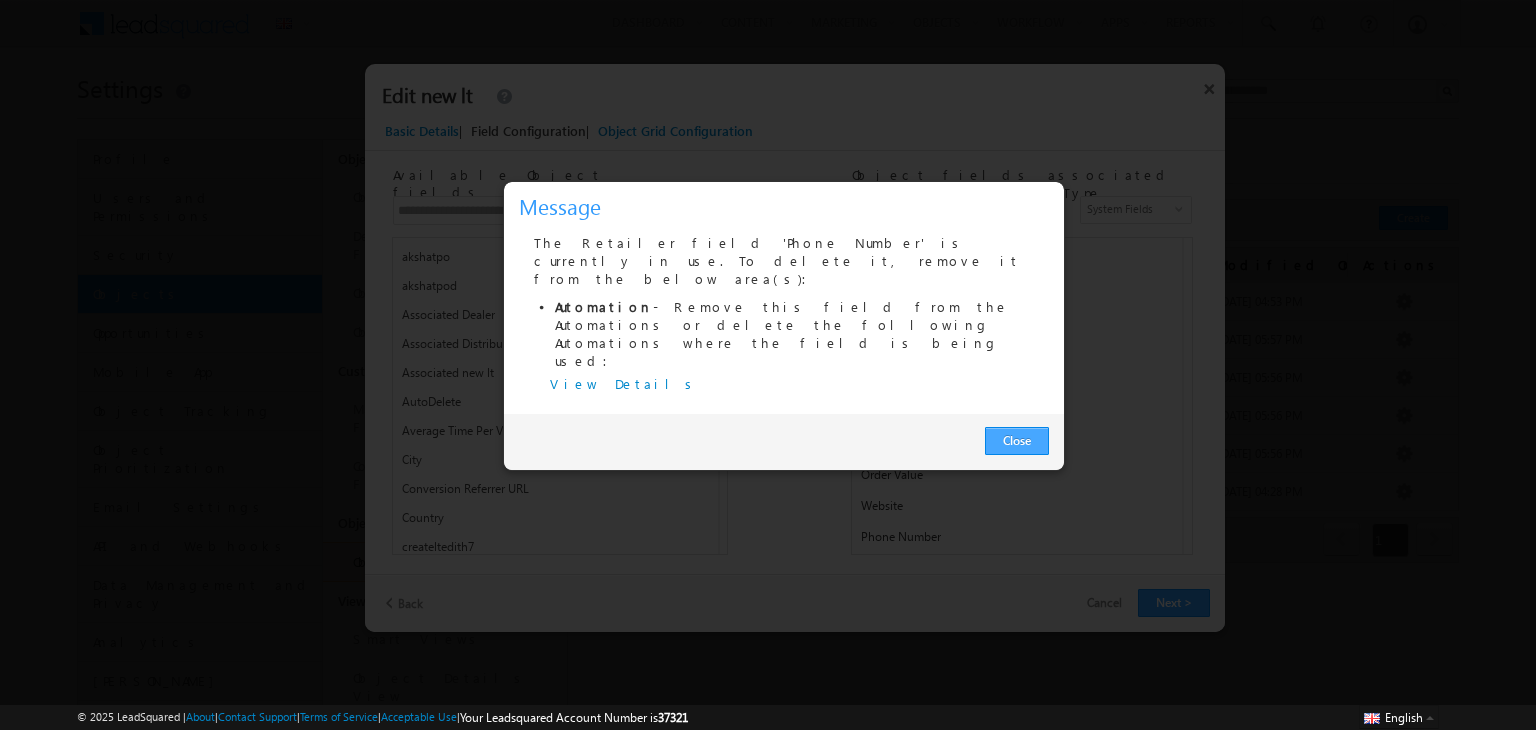 click on "Close" at bounding box center [1017, 441] 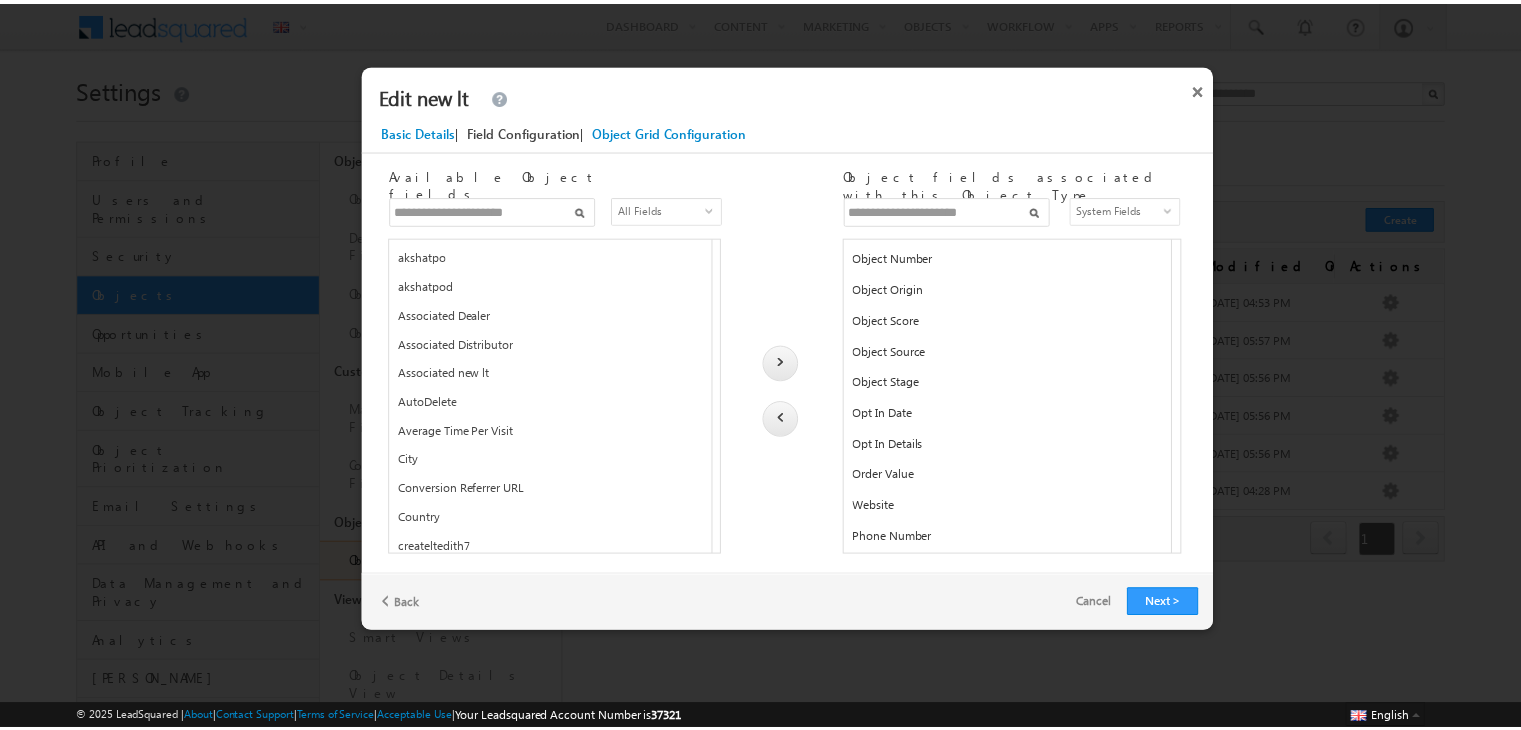 scroll, scrollTop: 0, scrollLeft: 0, axis: both 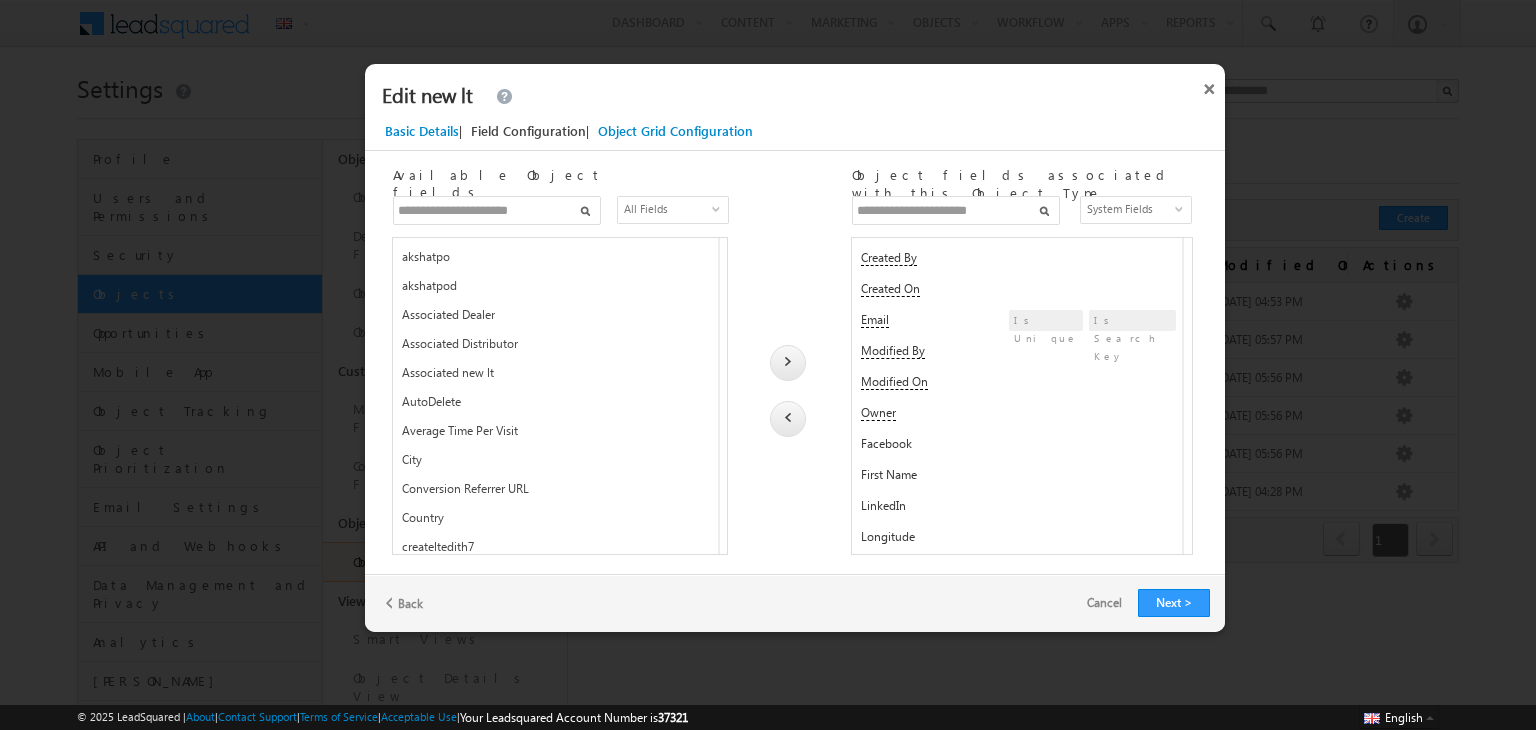 click at bounding box center [497, 210] 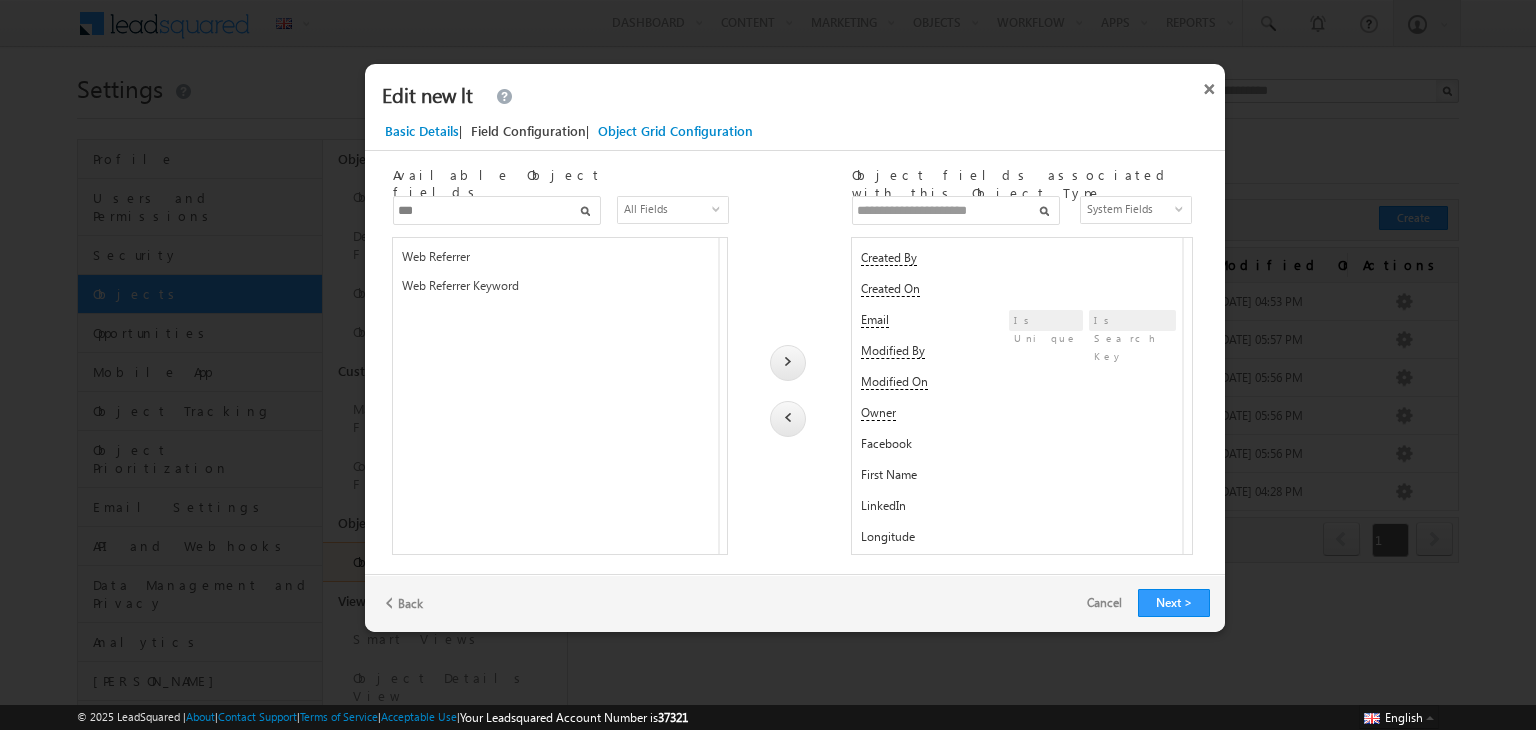 type on "*****" 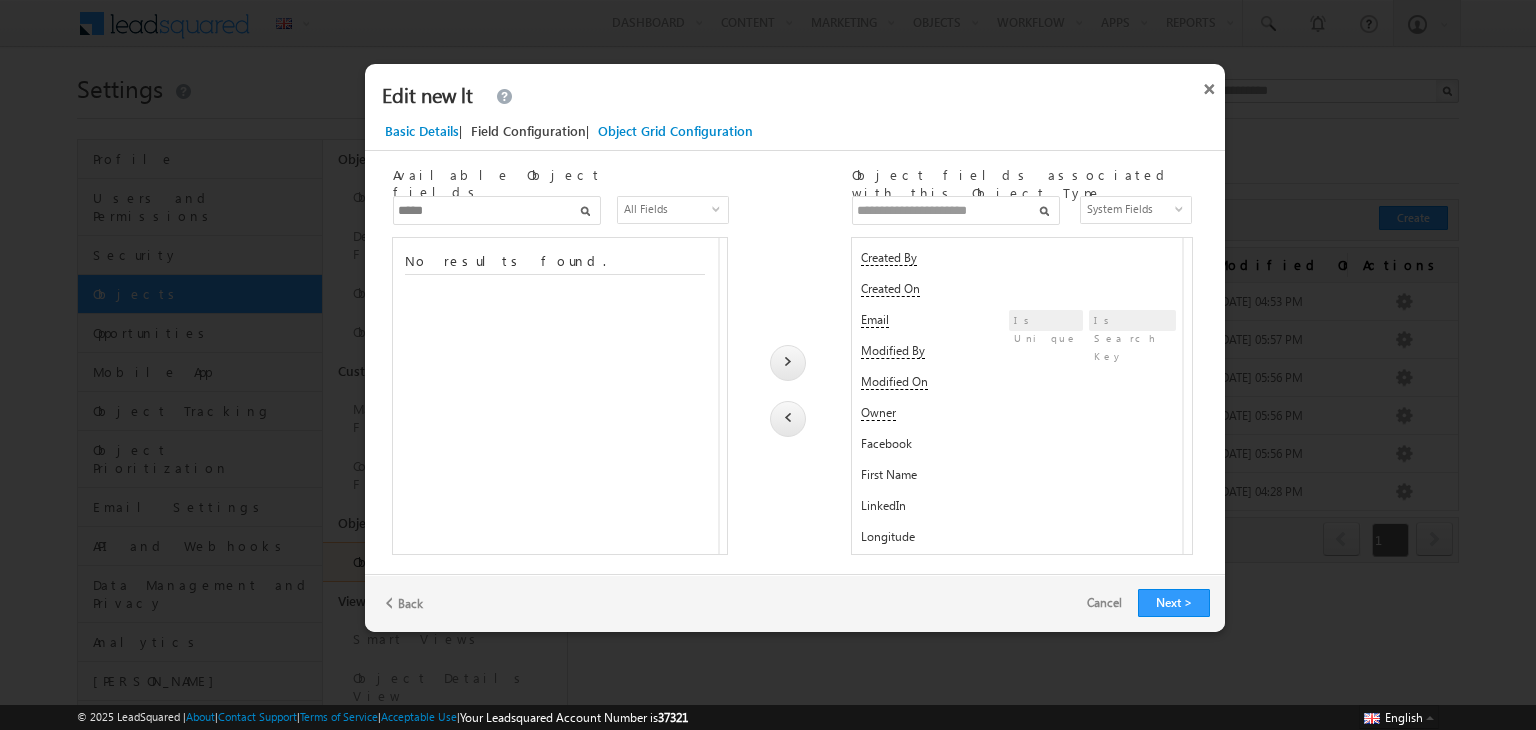 click on "*****" at bounding box center [497, 210] 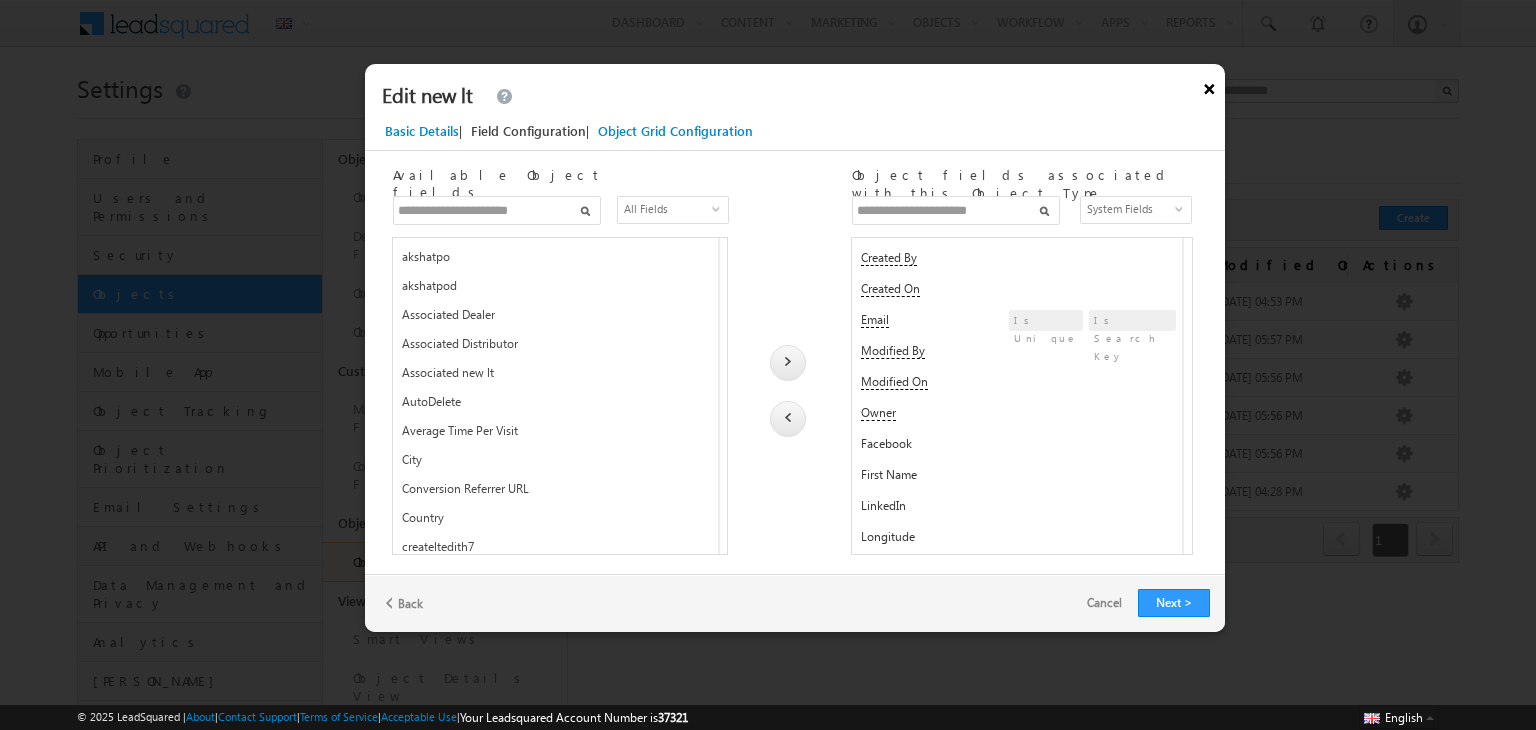 type 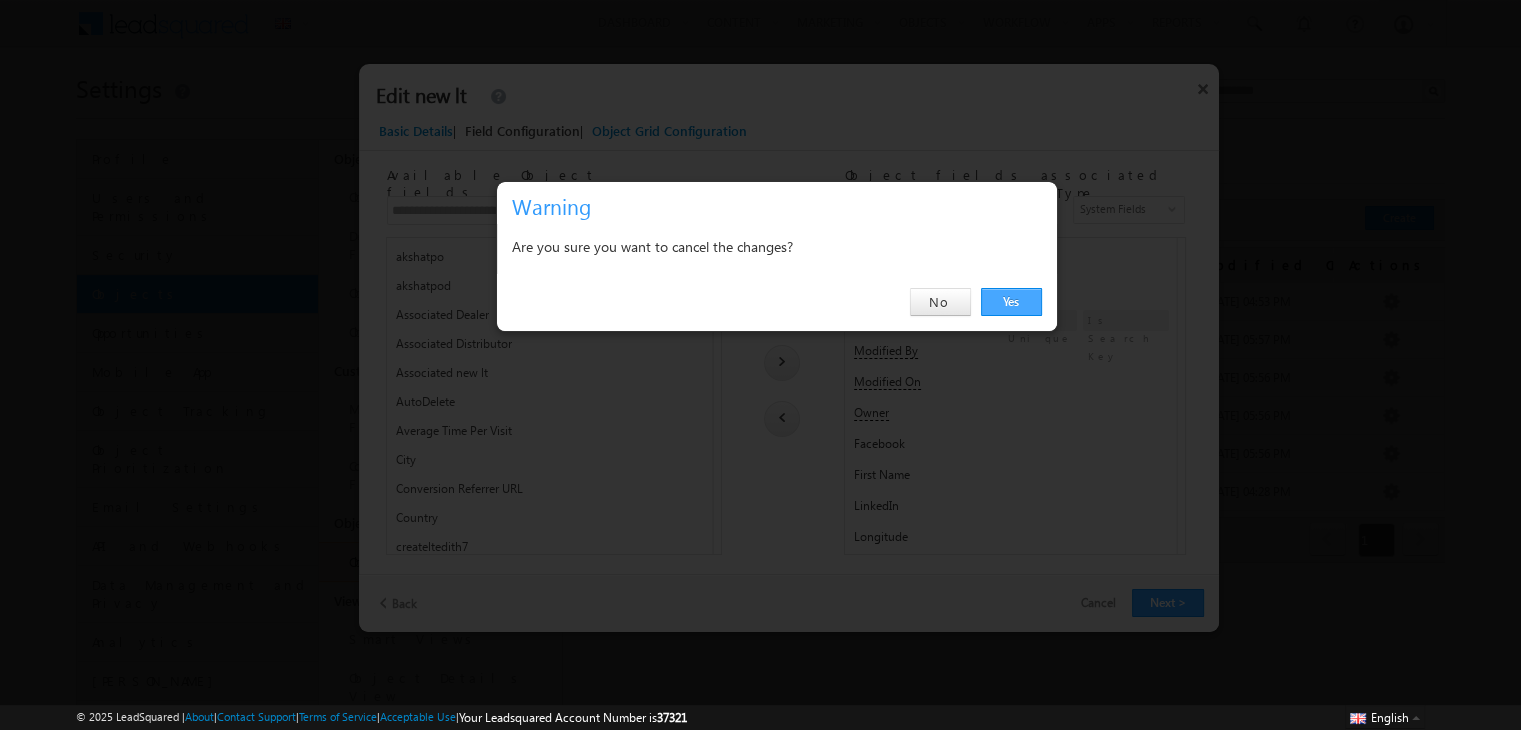 click on "Yes" at bounding box center (1011, 302) 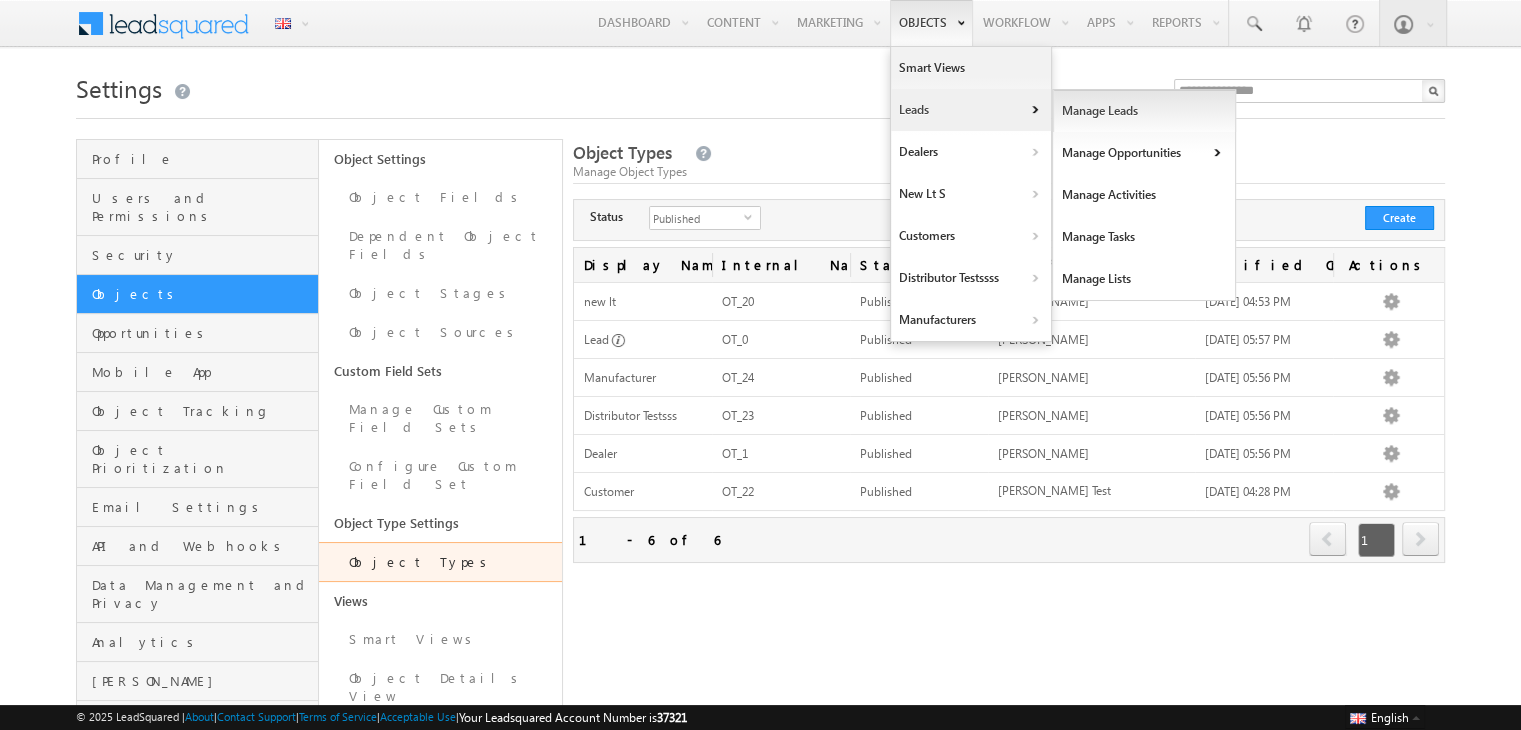 click on "Manage Leads" at bounding box center (1144, 111) 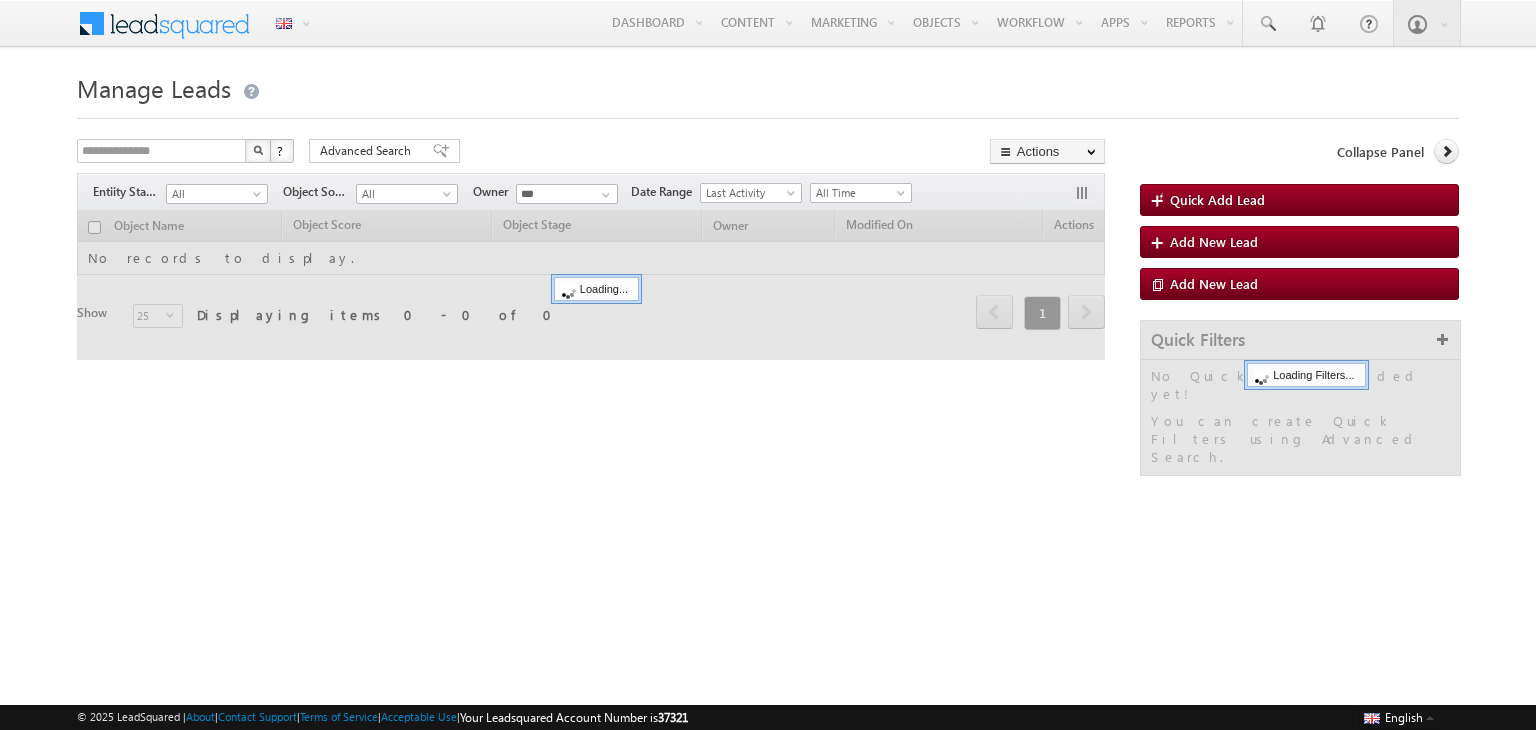 scroll, scrollTop: 0, scrollLeft: 0, axis: both 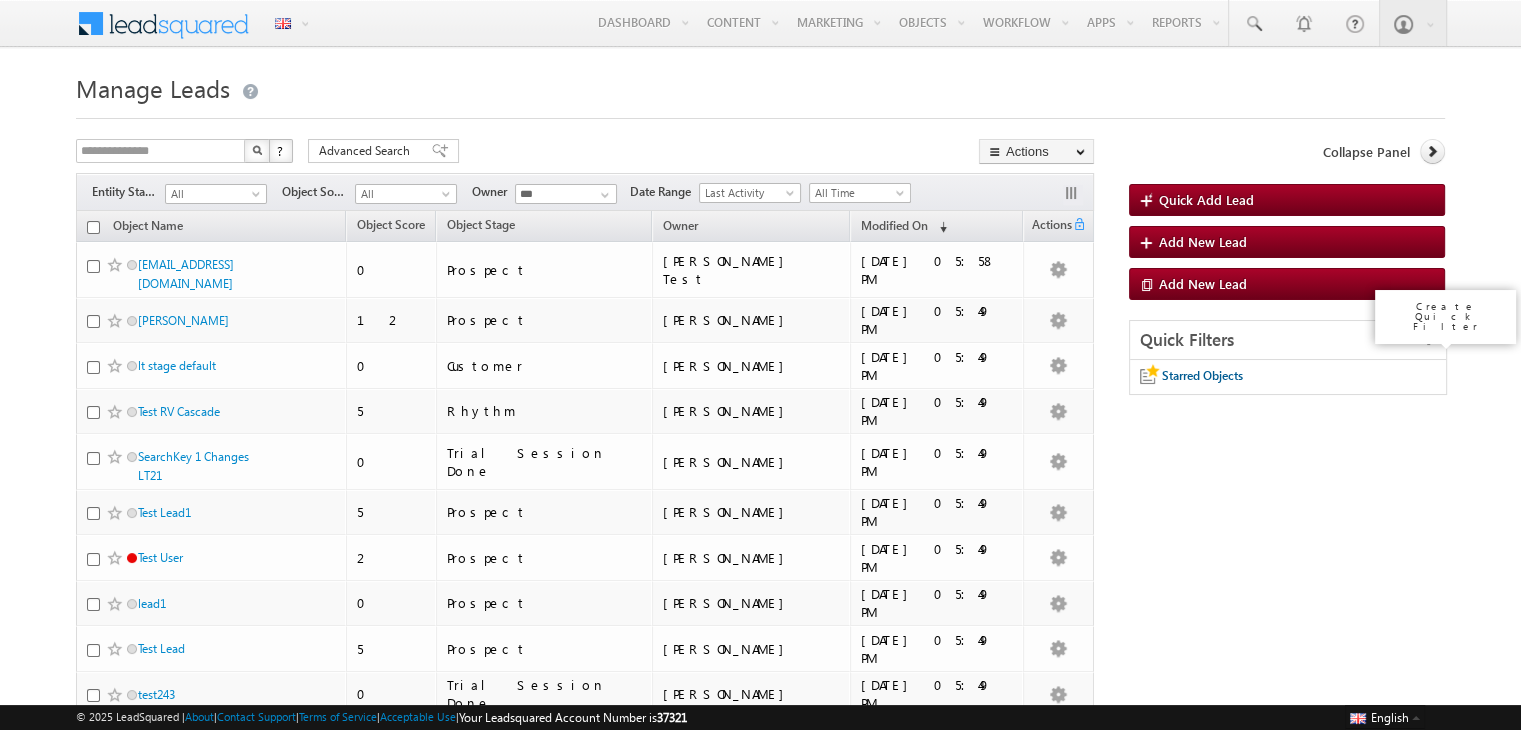 click at bounding box center (1429, 339) 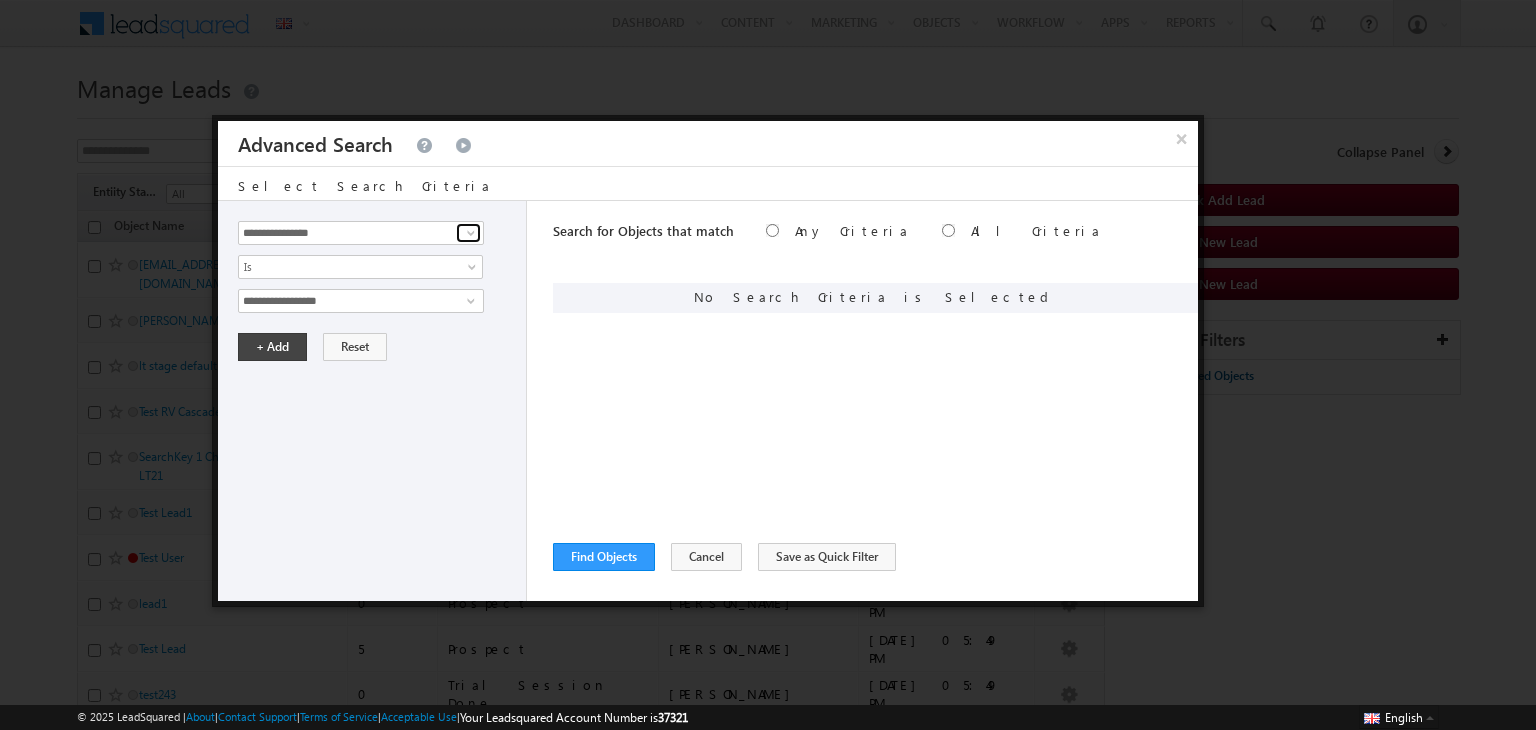 click at bounding box center [471, 233] 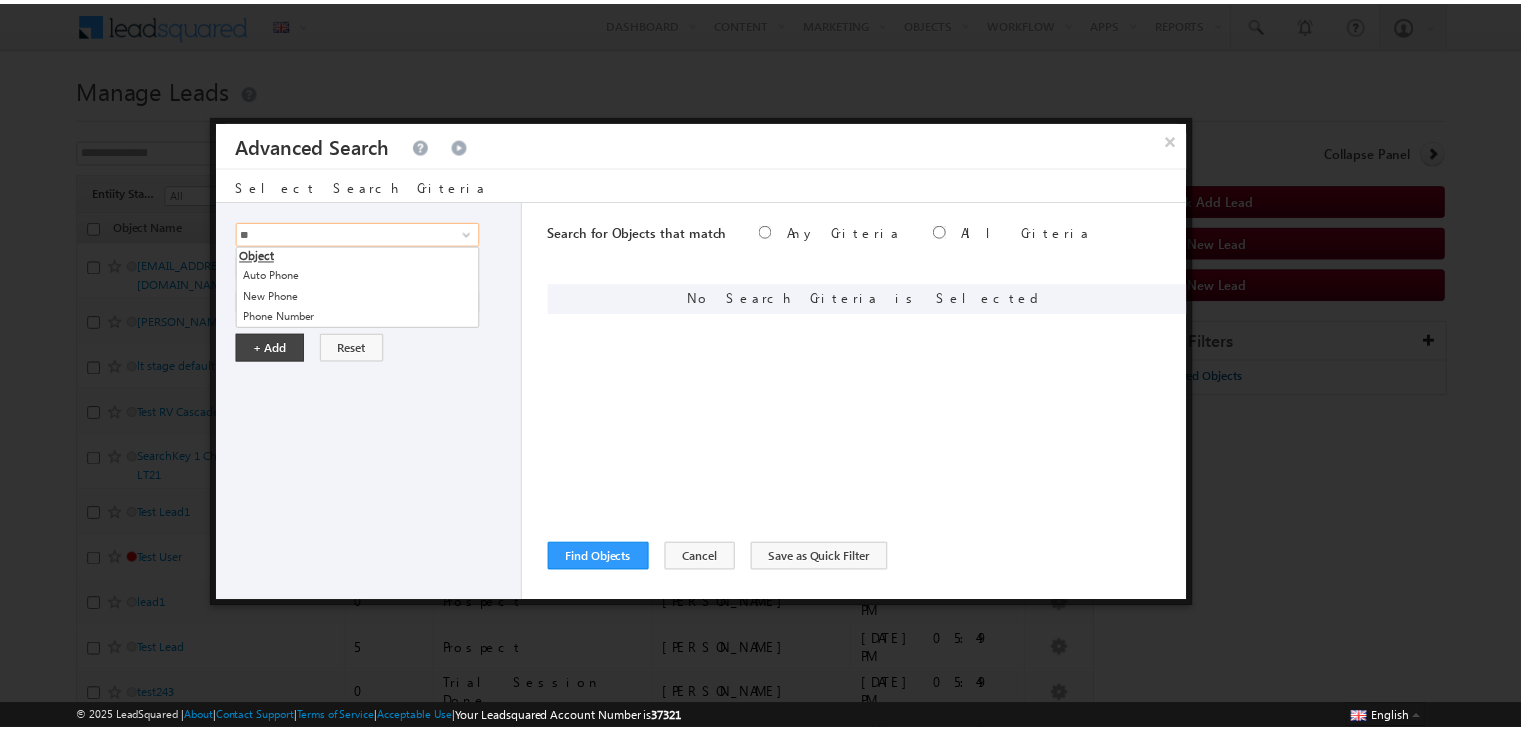 scroll, scrollTop: 0, scrollLeft: 0, axis: both 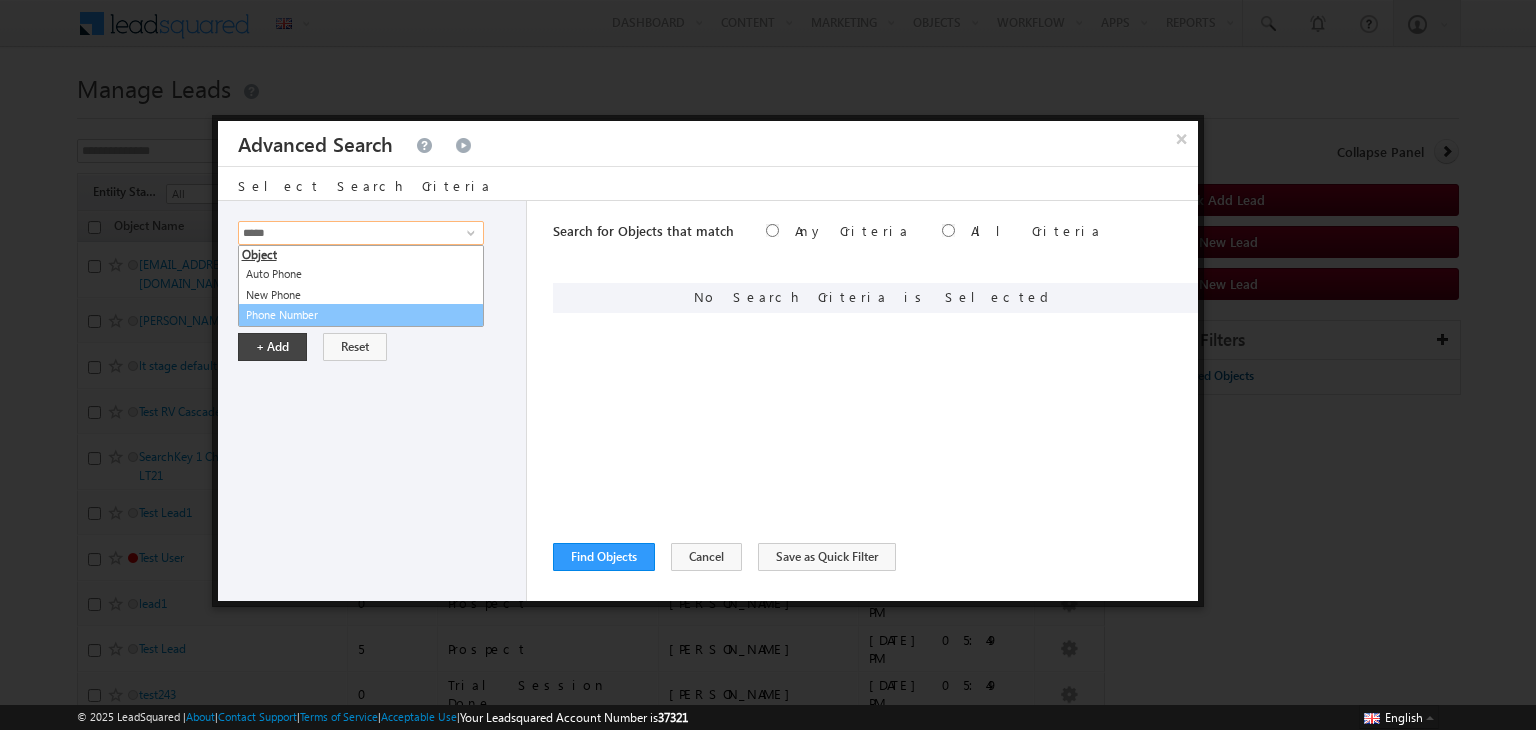 click on "Phone Number" at bounding box center [361, 315] 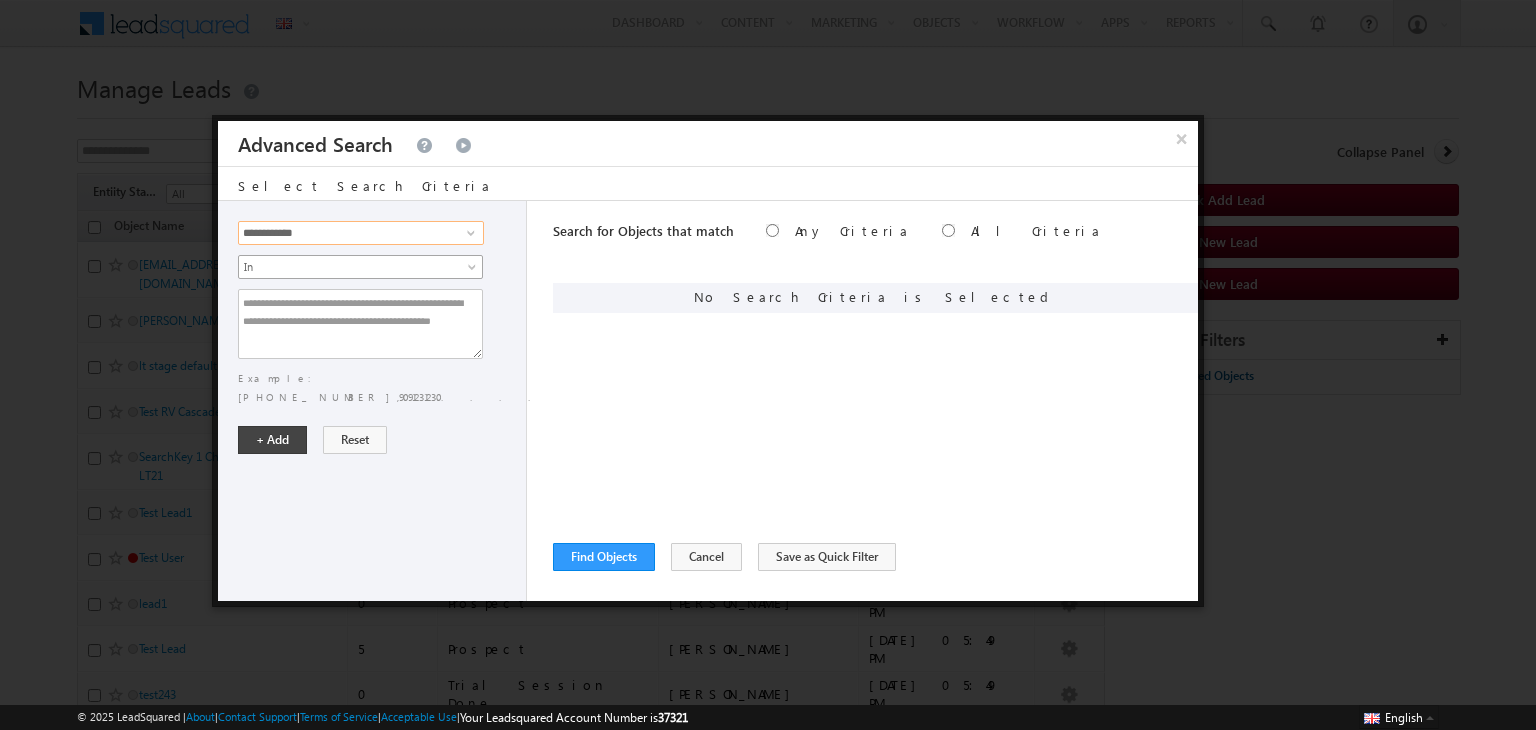 type on "**********" 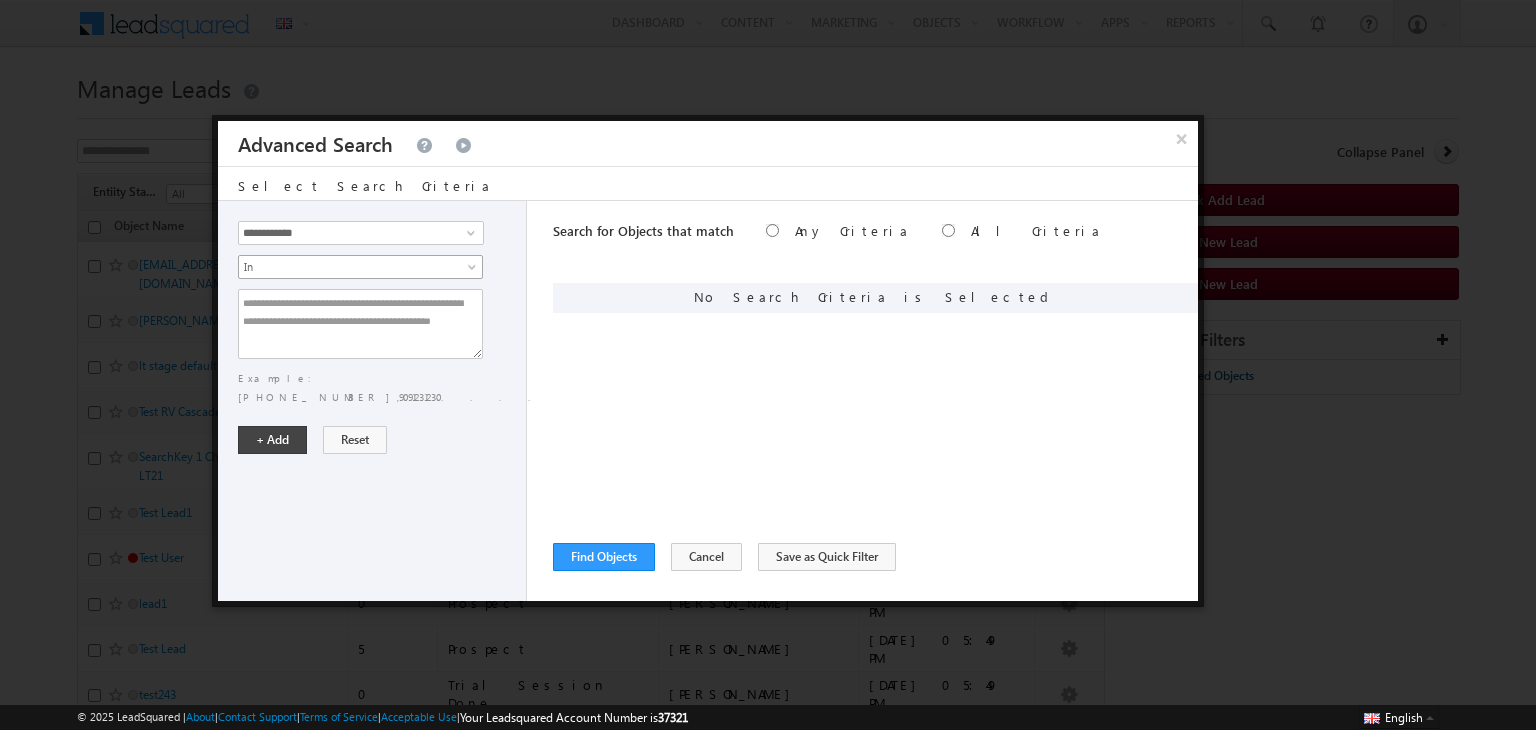 click on "In" at bounding box center (360, 267) 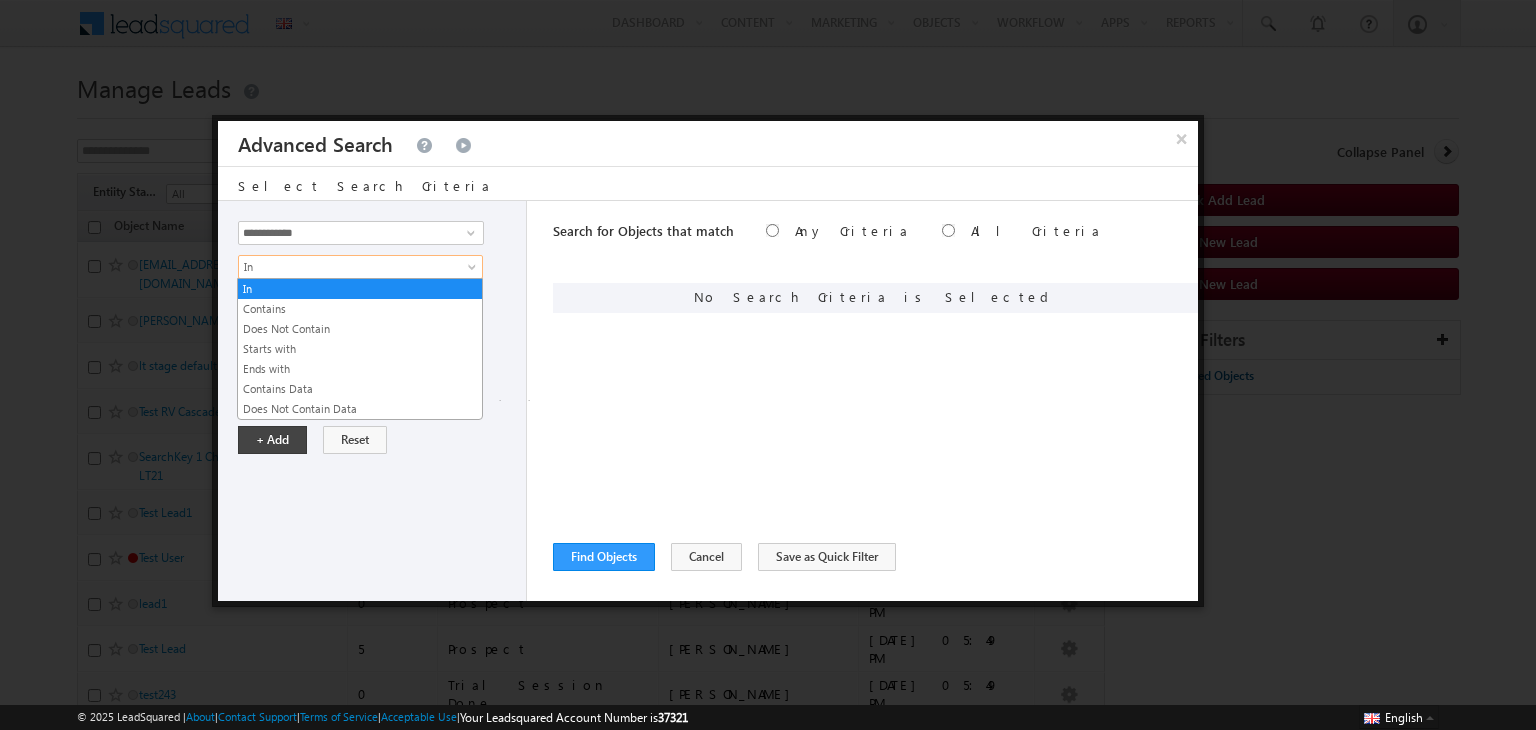 click on "In" at bounding box center (360, 267) 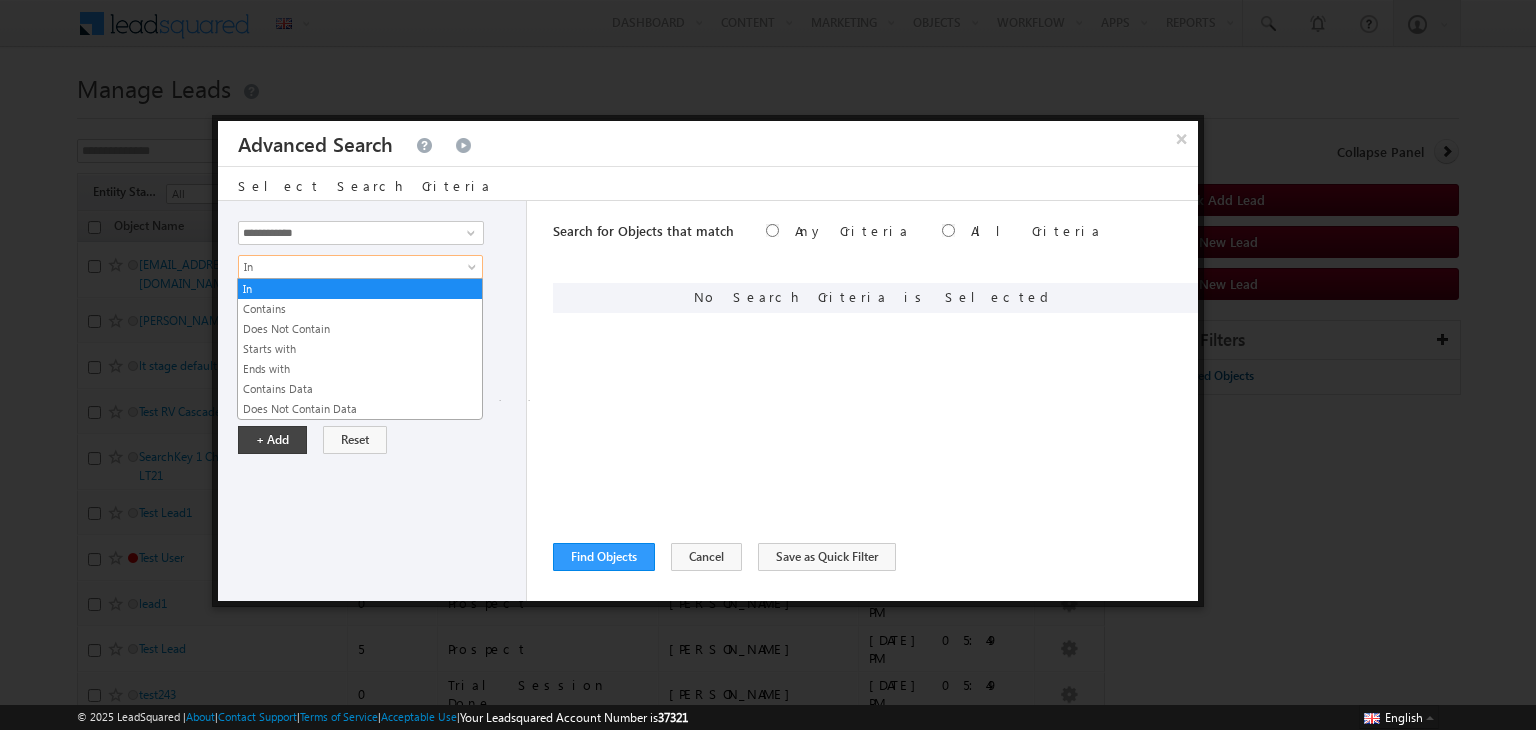 click on "In" at bounding box center [360, 267] 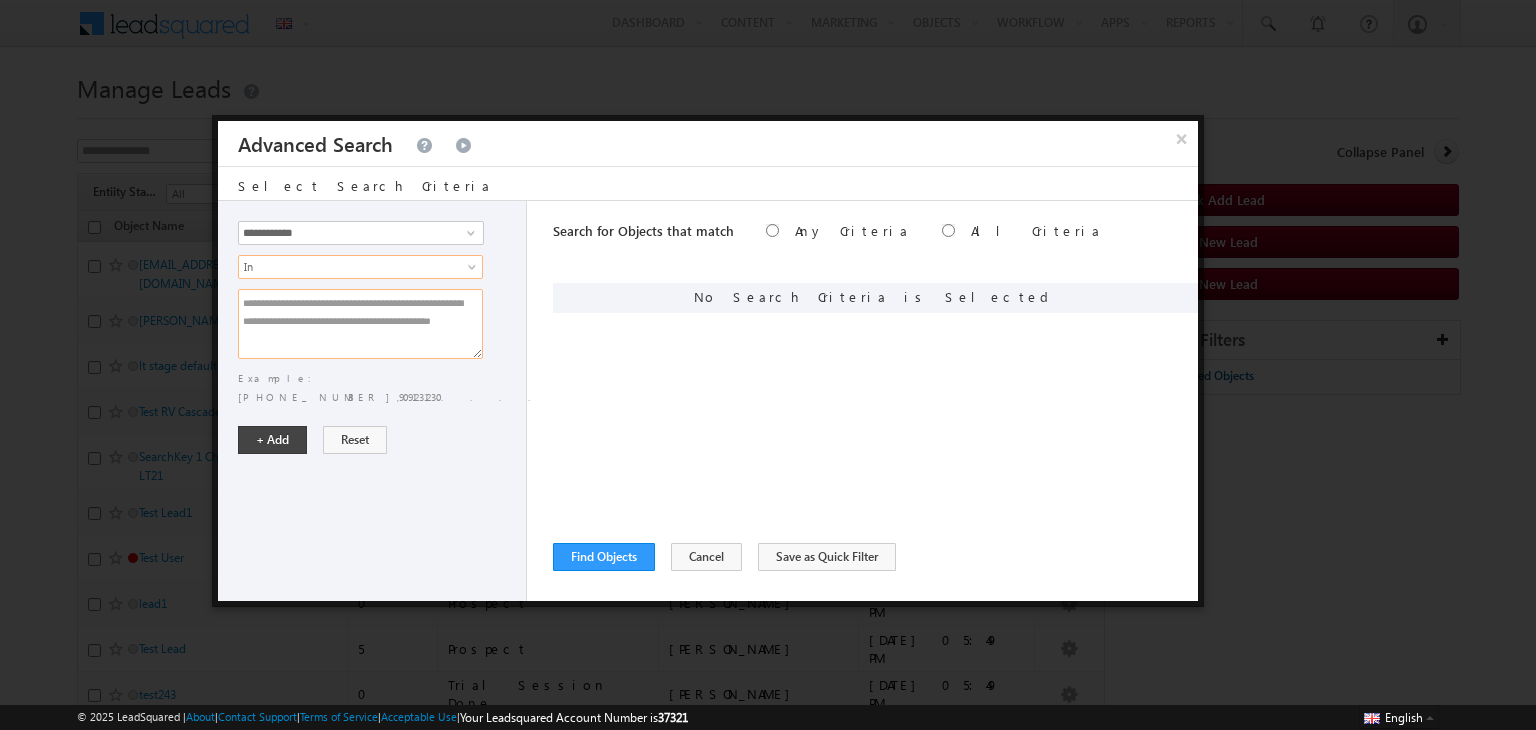 click at bounding box center [360, 324] 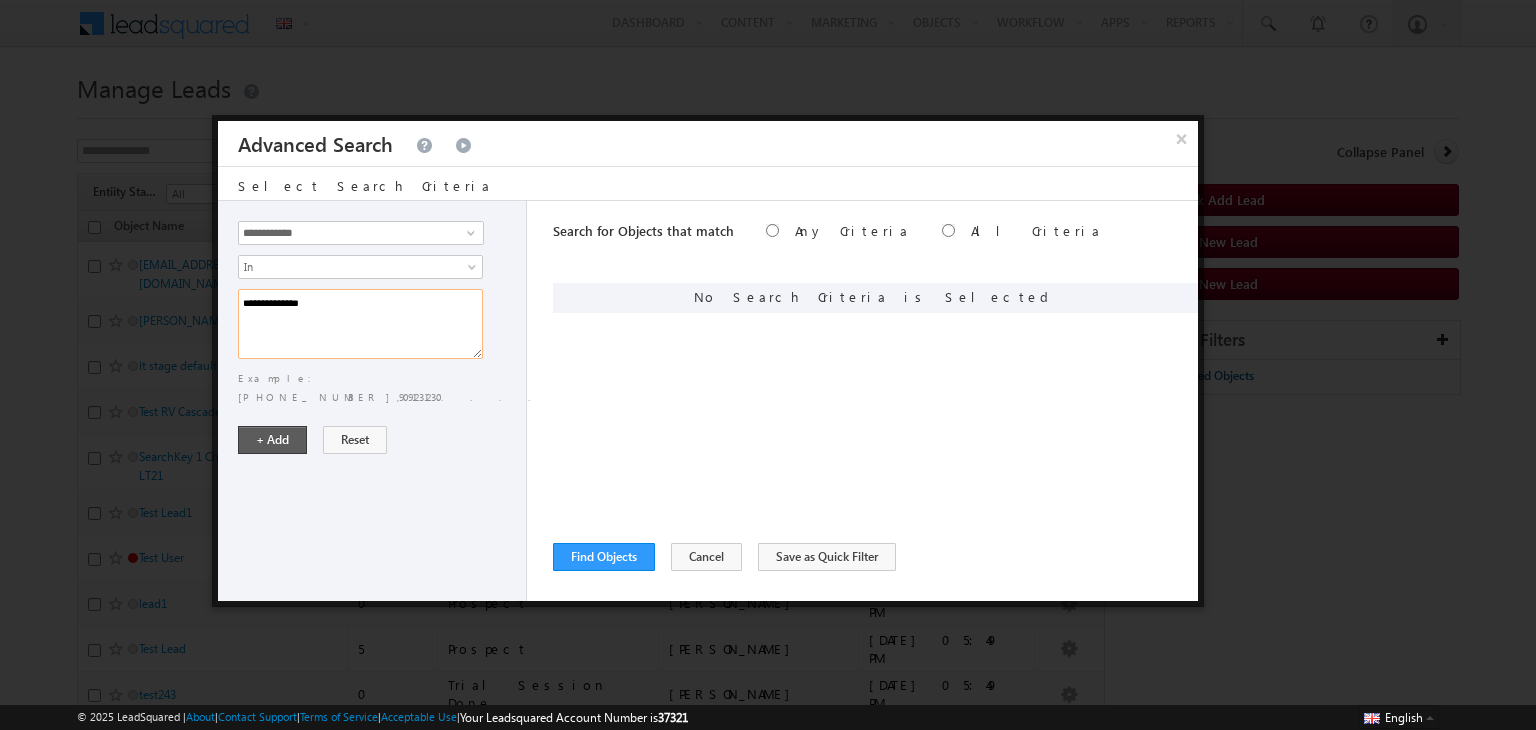 type on "**********" 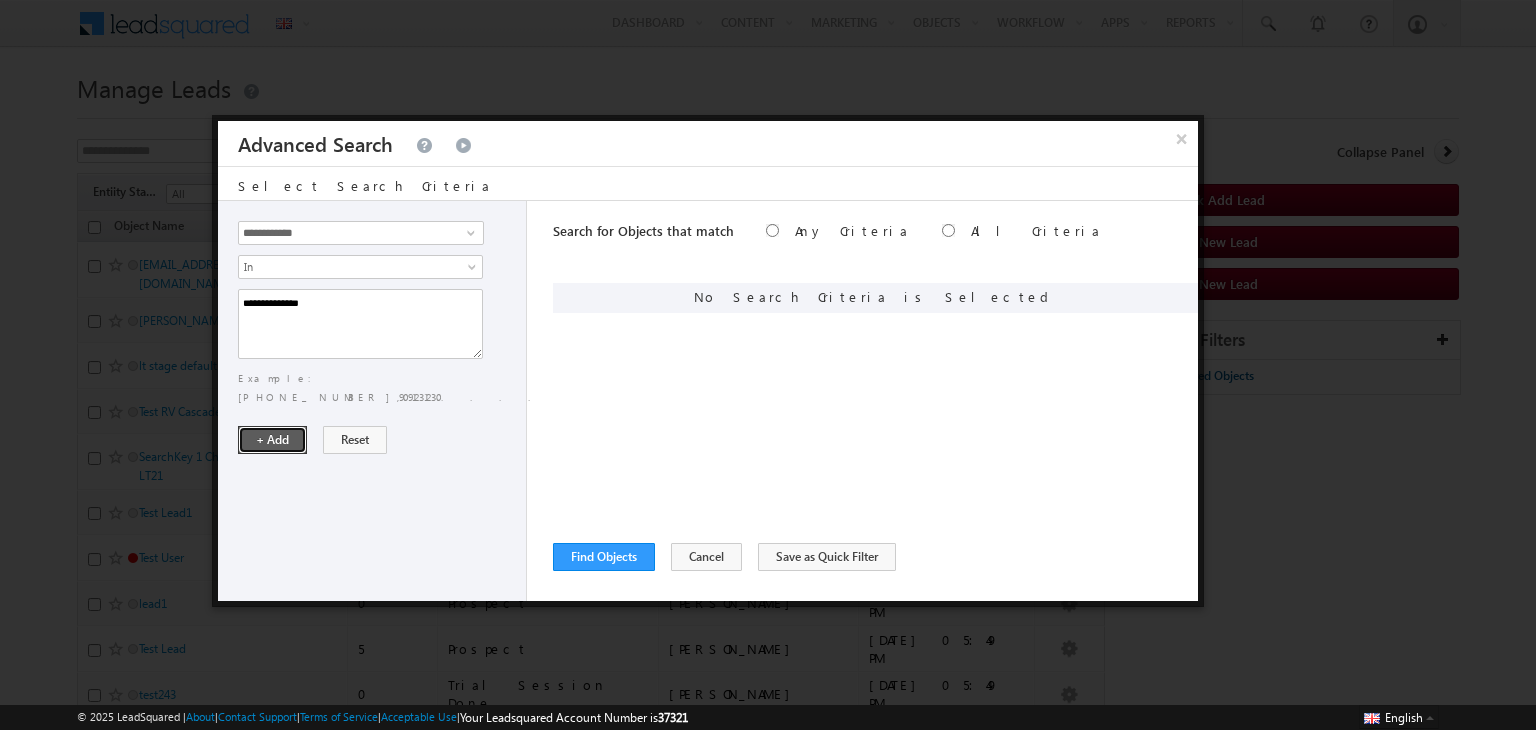 click on "+ Add" at bounding box center [272, 440] 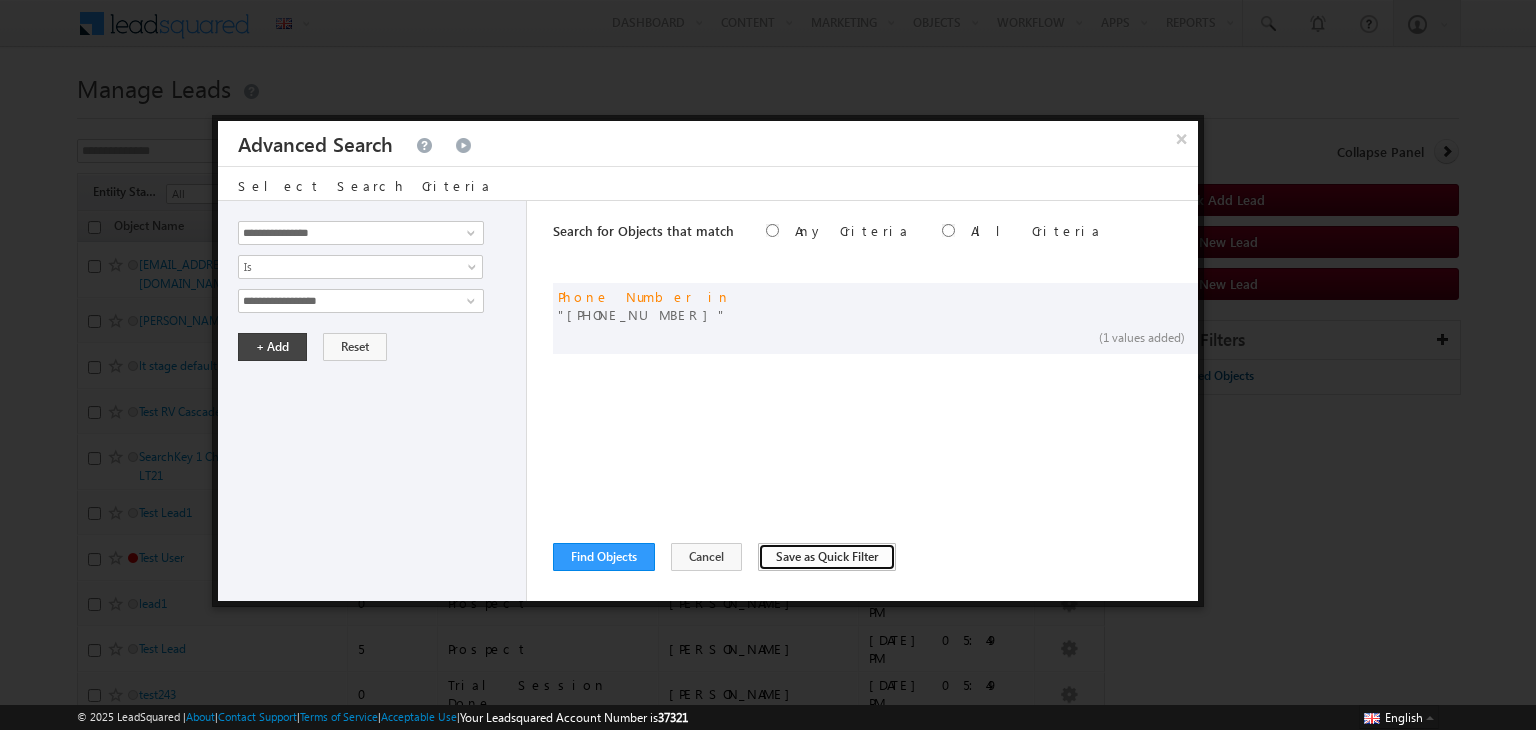 click on "Save as Quick Filter" at bounding box center (827, 557) 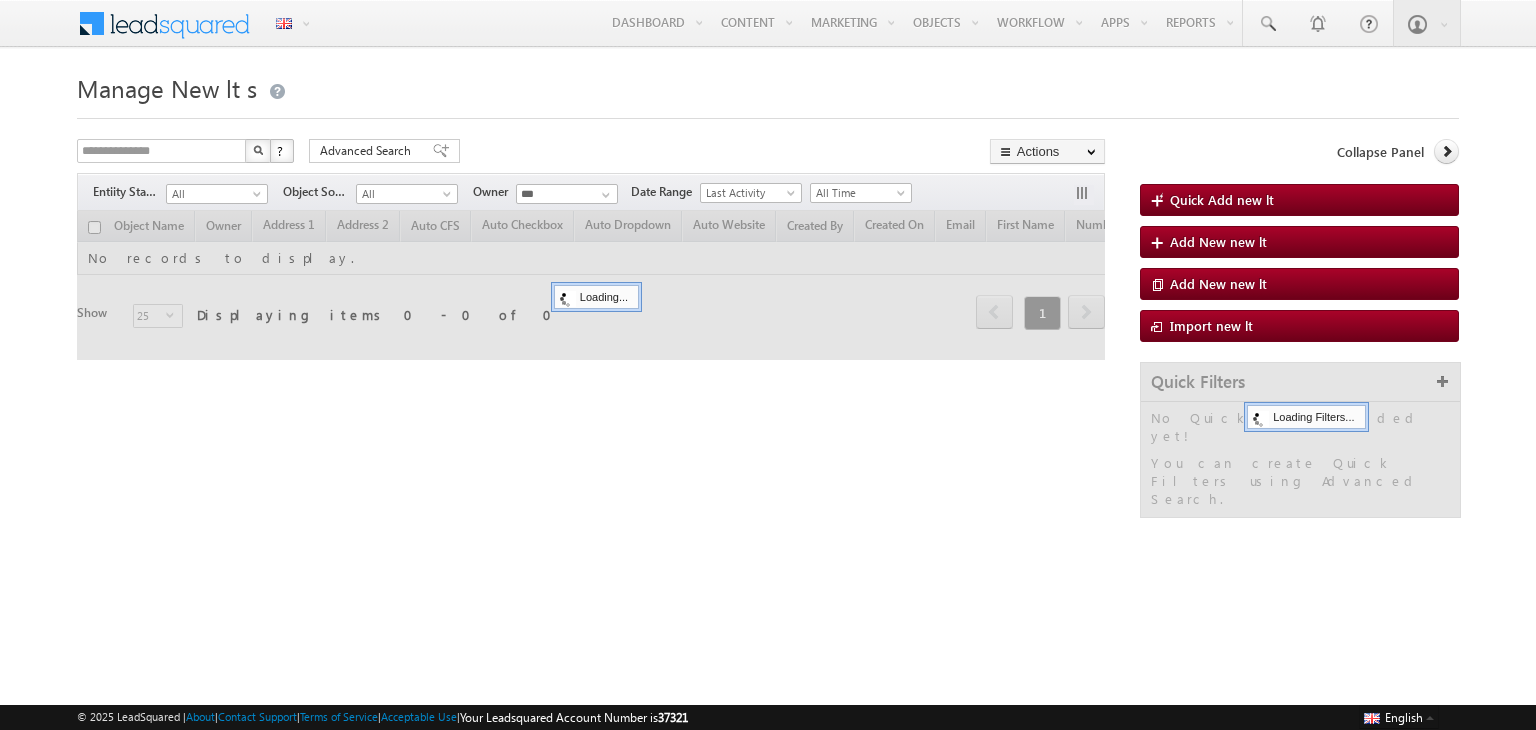 scroll, scrollTop: 0, scrollLeft: 0, axis: both 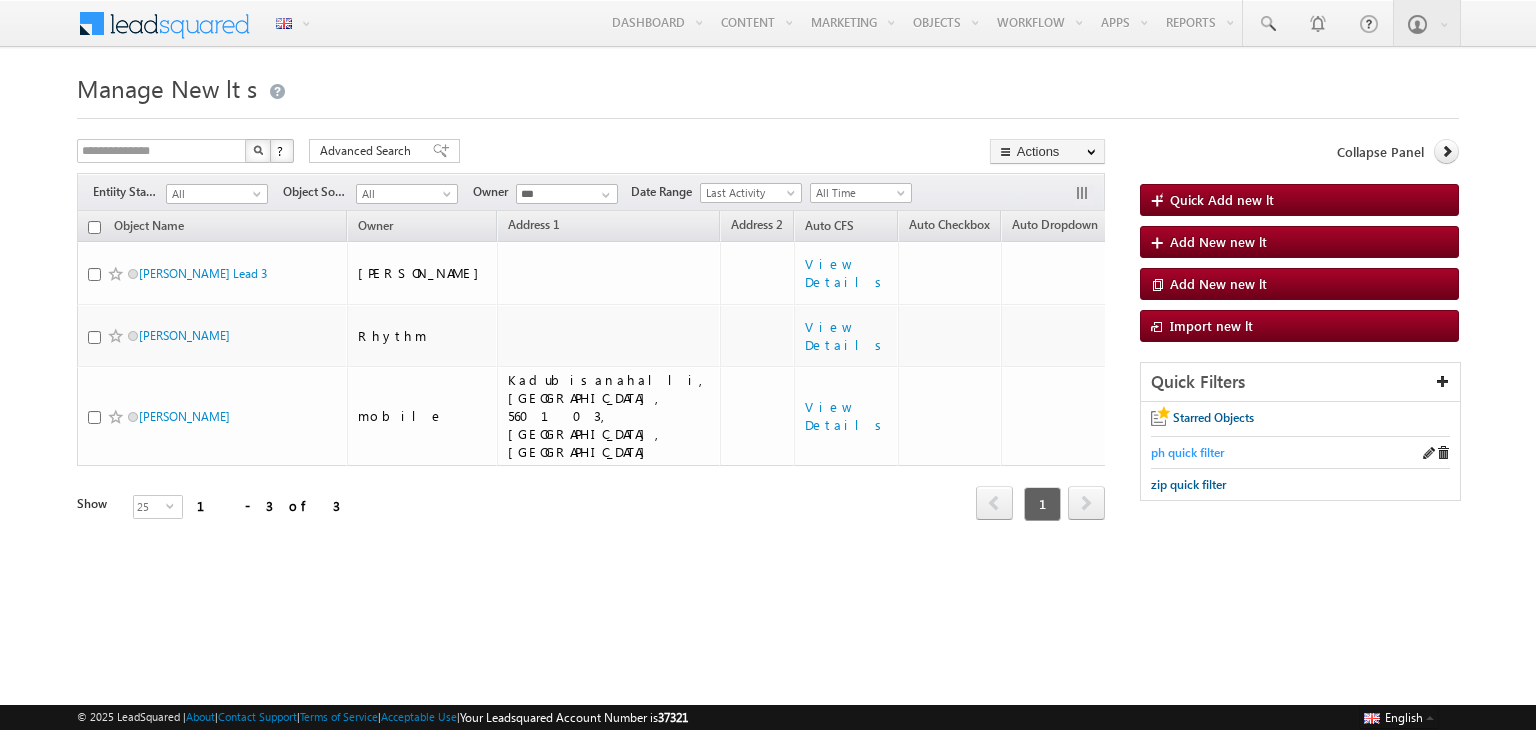 click on "ph quick filter" at bounding box center (1187, 452) 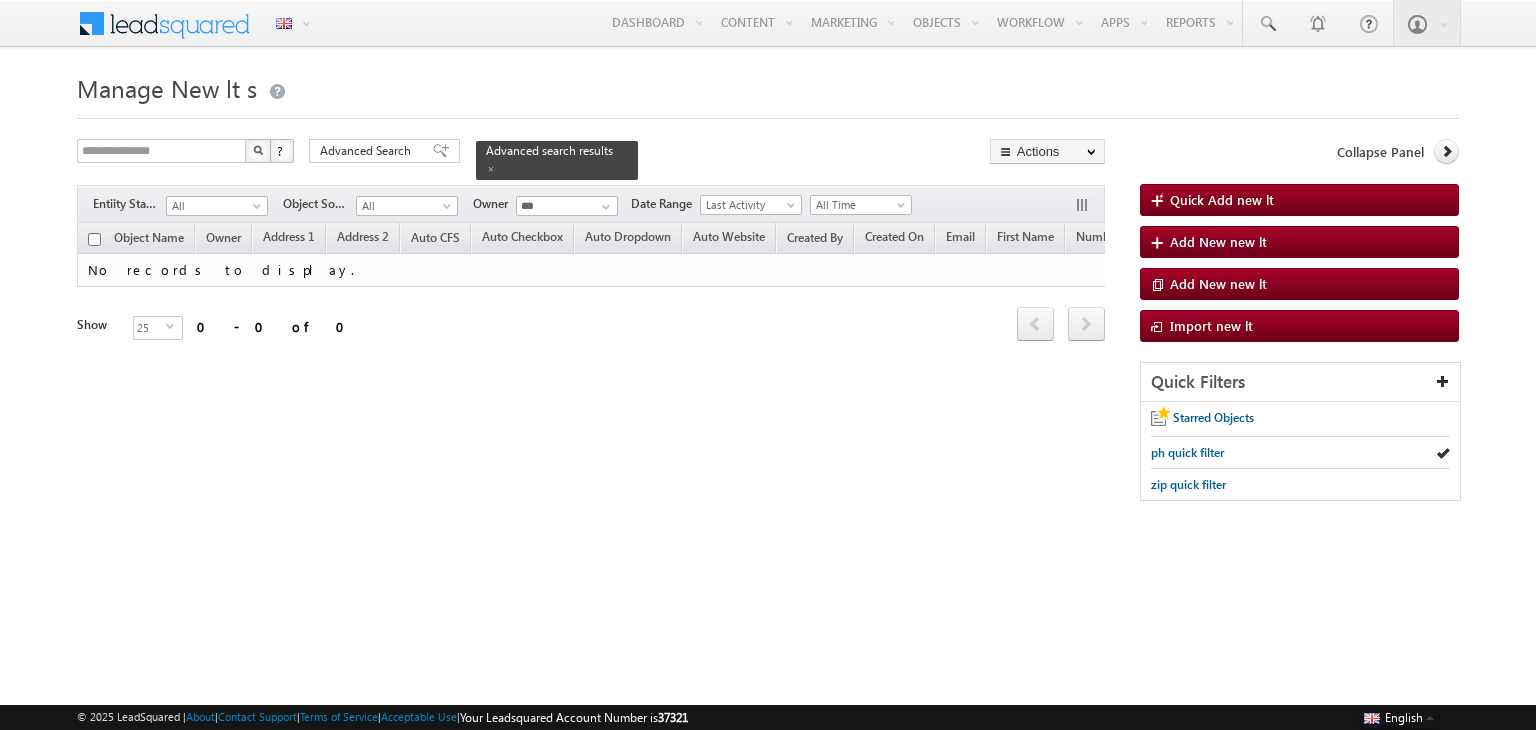 click on "ph quick filter" at bounding box center (1187, 452) 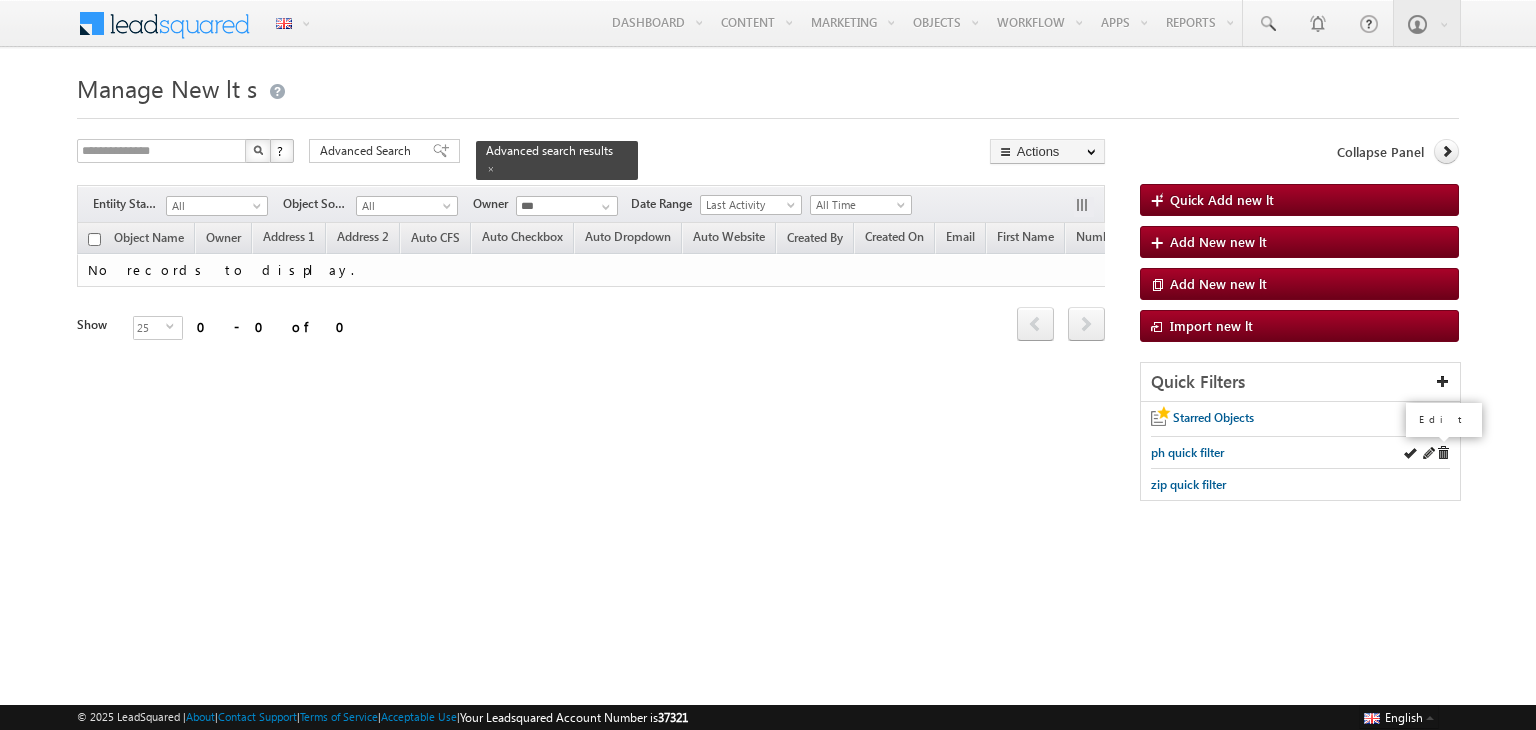 click at bounding box center [1428, 453] 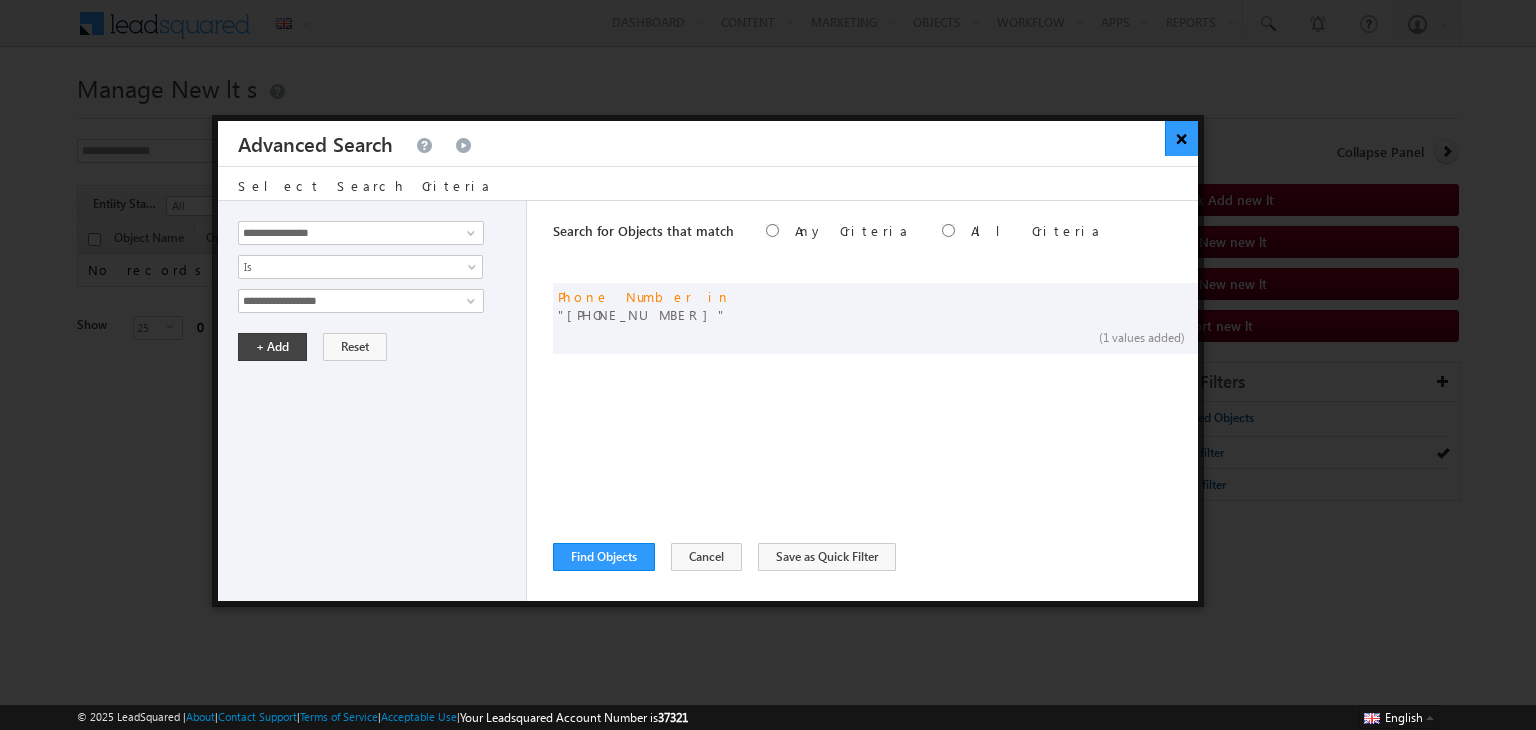 click on "×" at bounding box center [1181, 138] 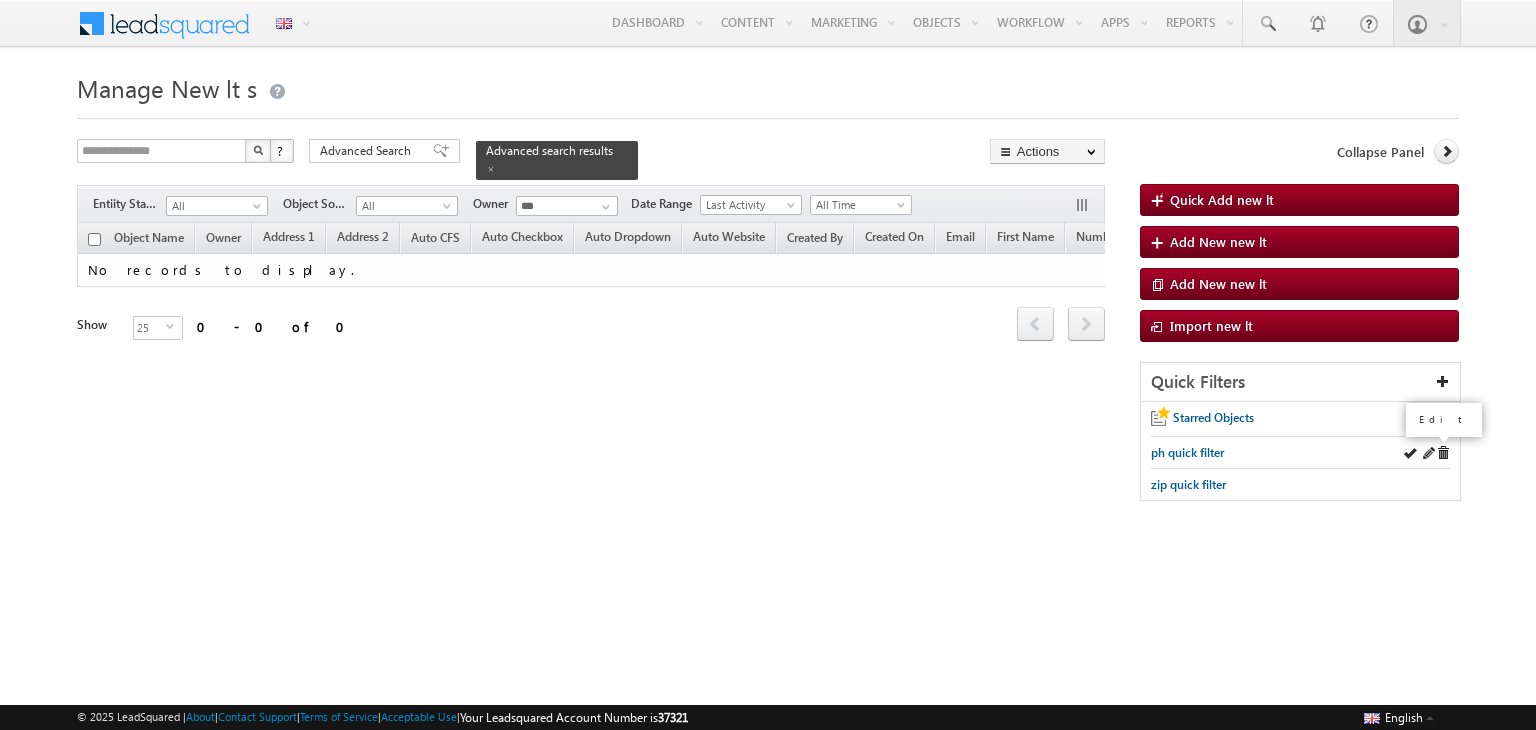 click at bounding box center (1428, 453) 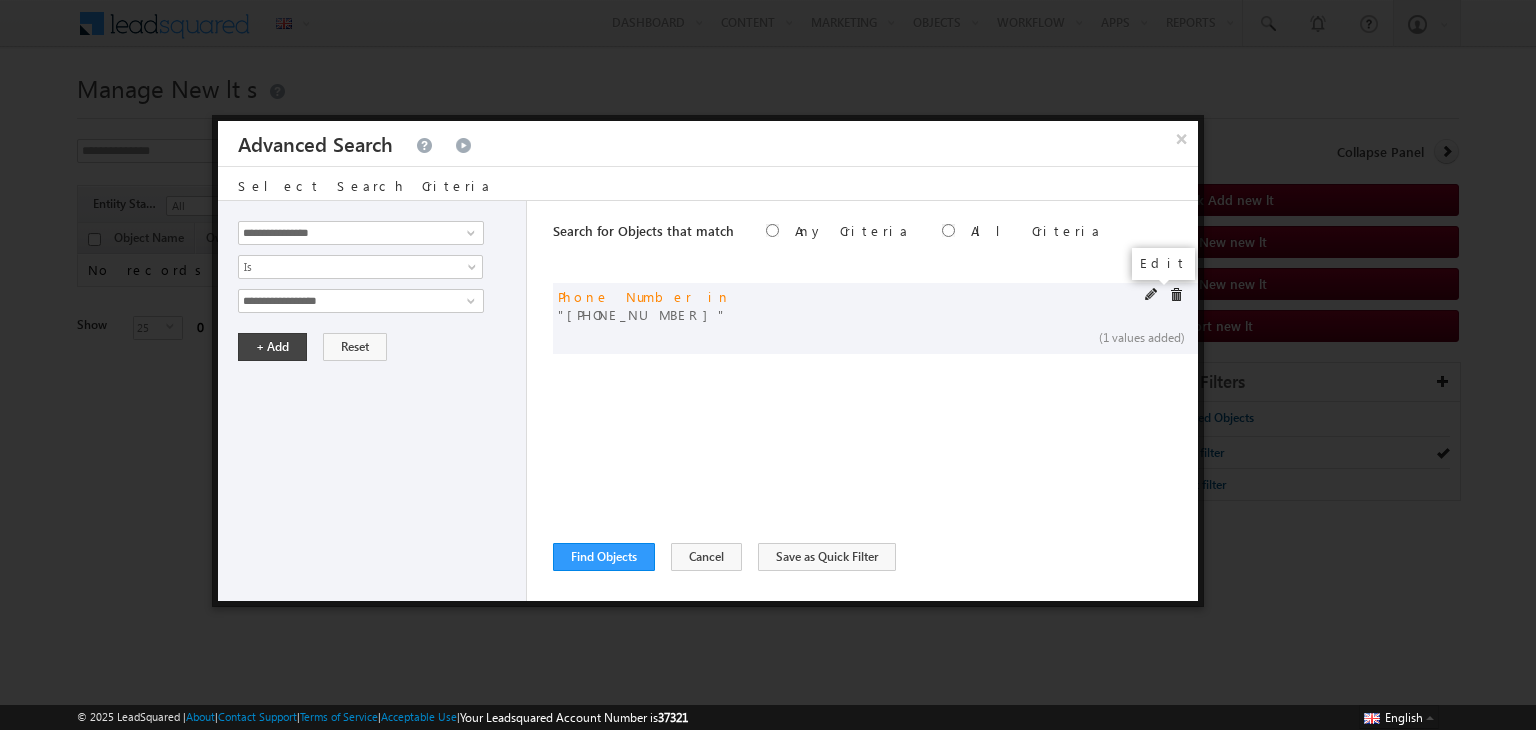 click at bounding box center [1152, 295] 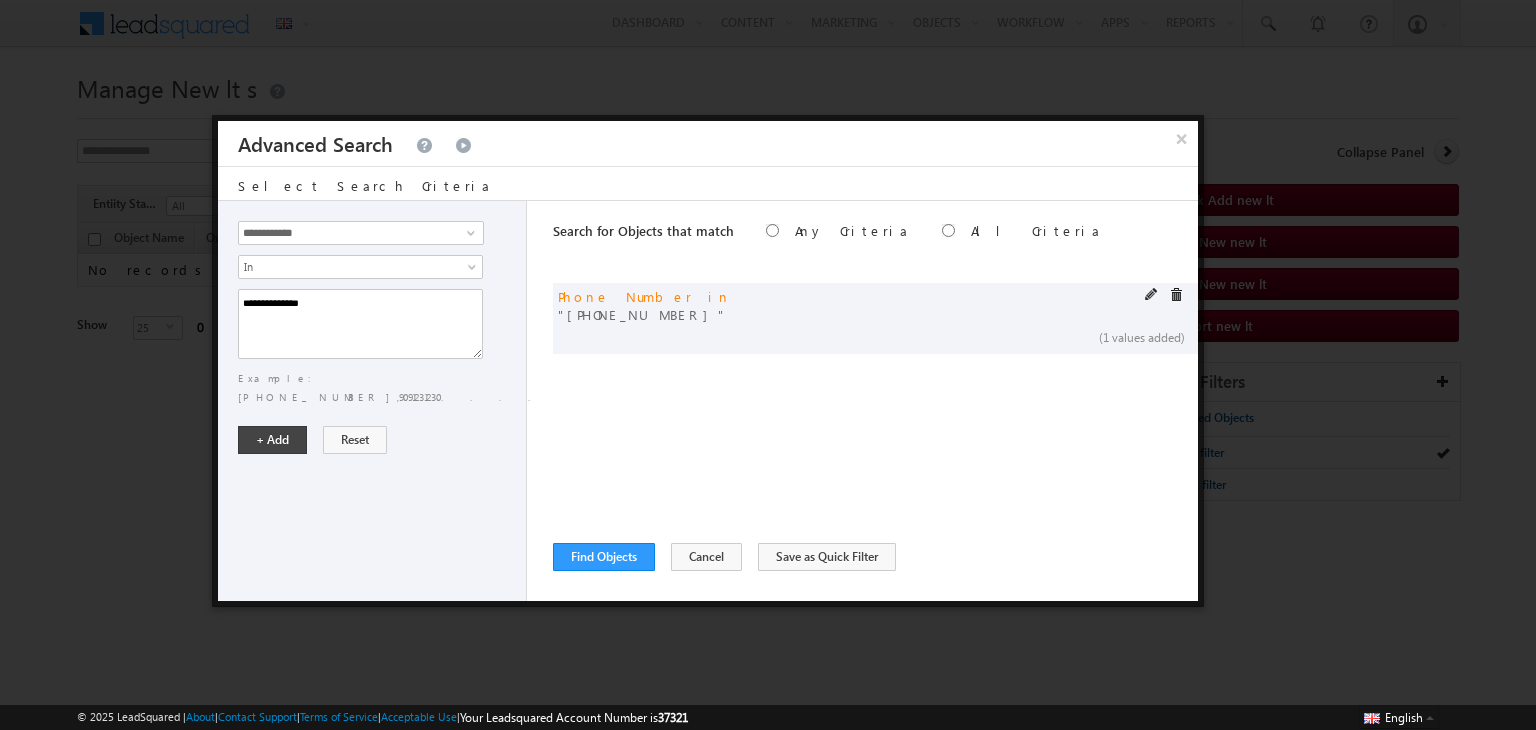 click on "or  Phone Number   in   [PHONE_NUMBER]" at bounding box center [649, 306] 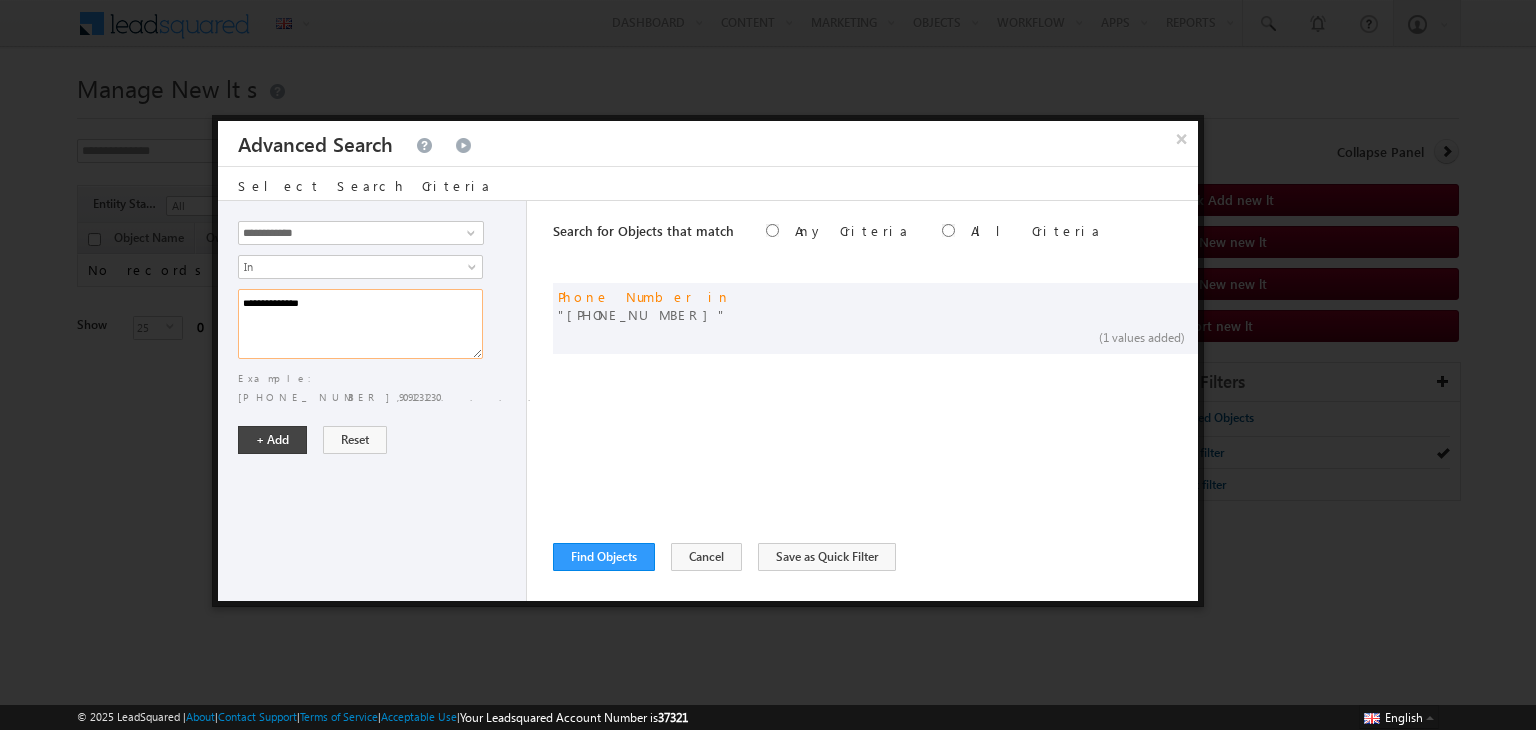 drag, startPoint x: 370, startPoint y: 307, endPoint x: 260, endPoint y: 323, distance: 111.15755 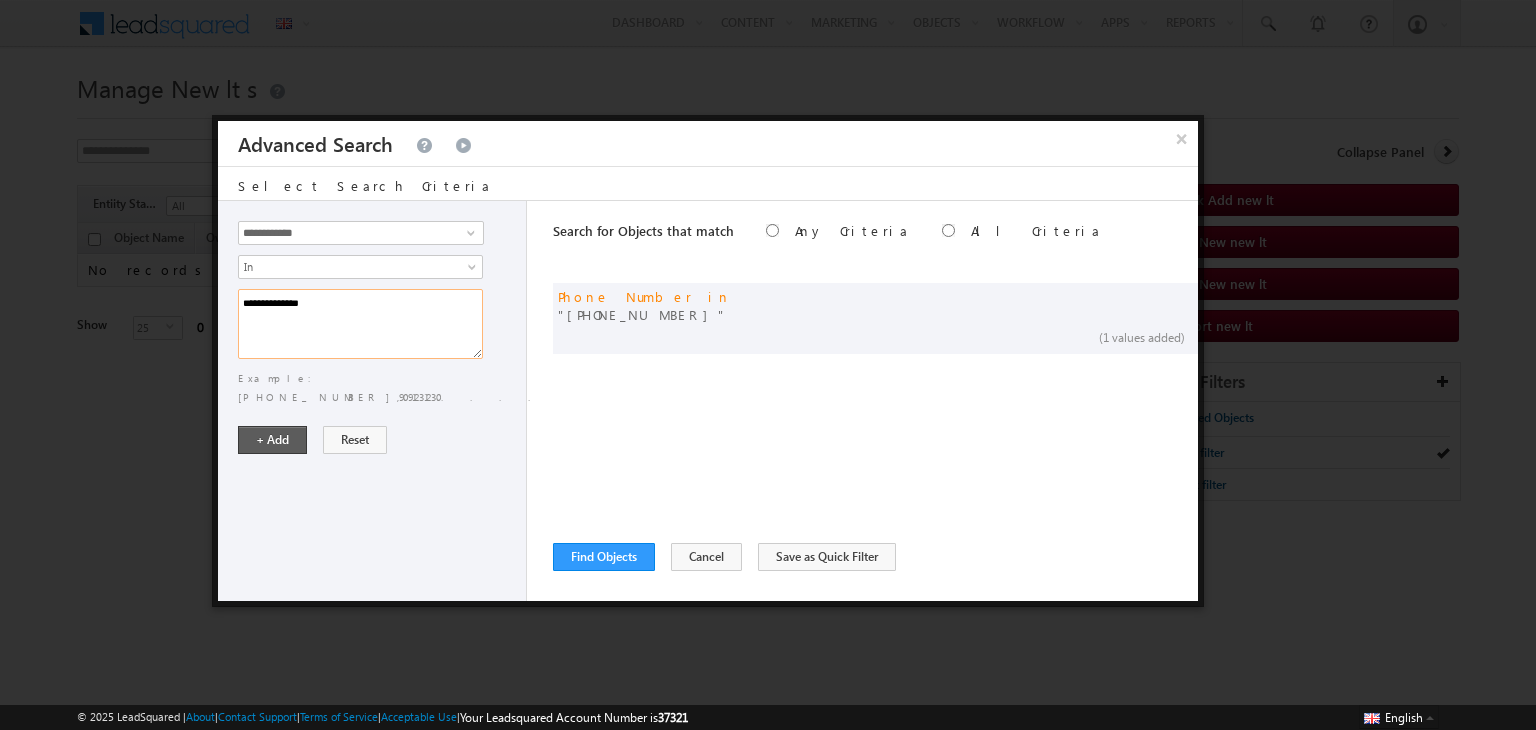 type on "**********" 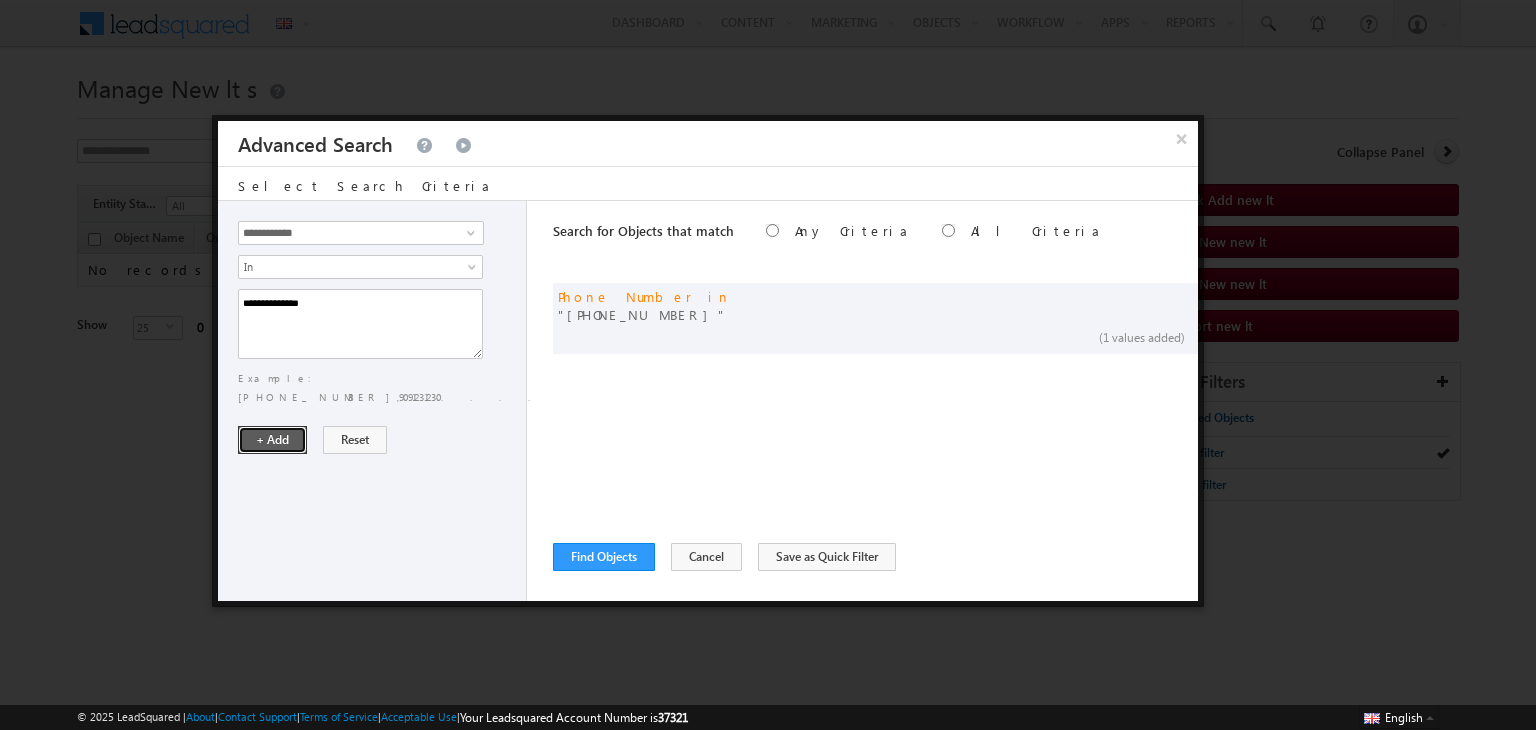 click on "+ Add" at bounding box center [272, 440] 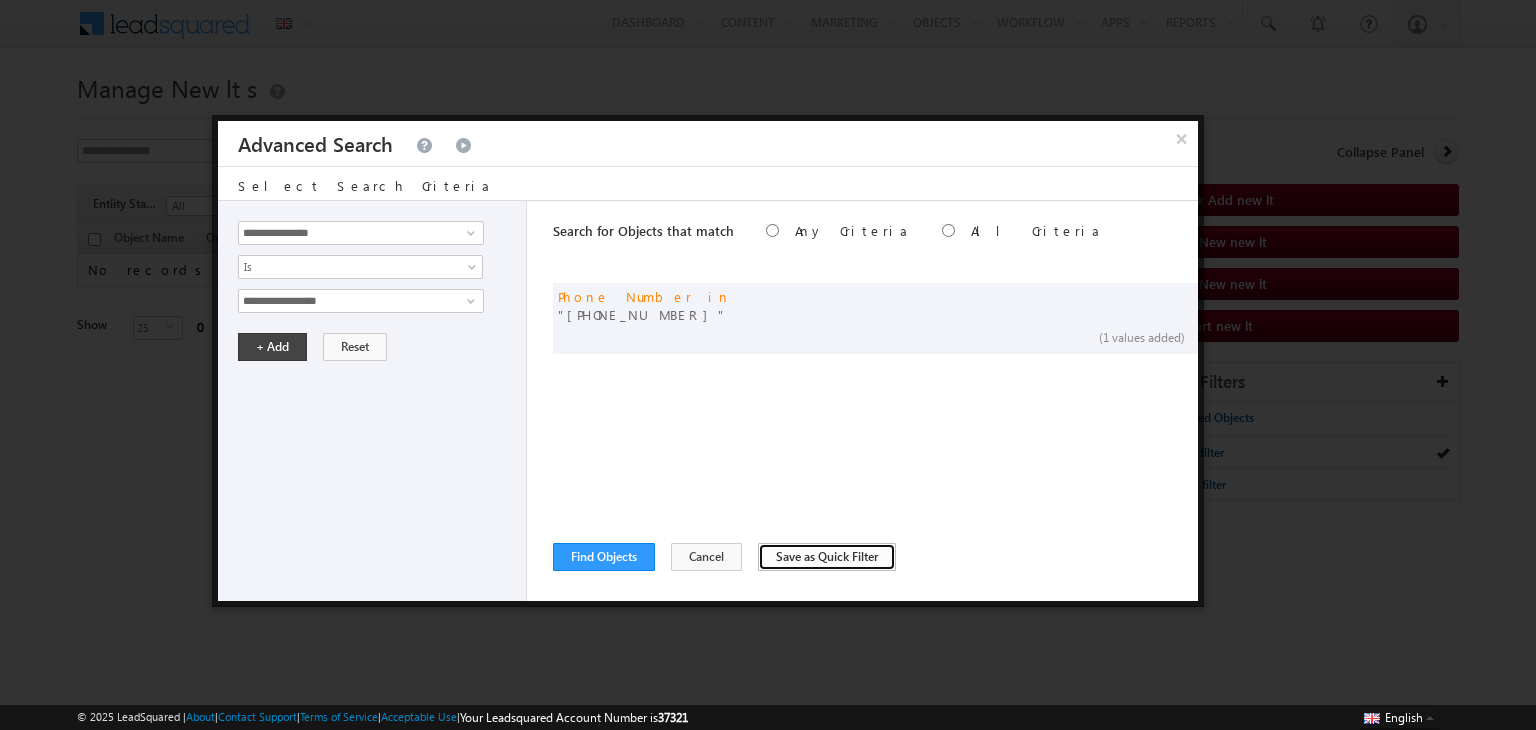 click on "Save as Quick Filter" at bounding box center [827, 557] 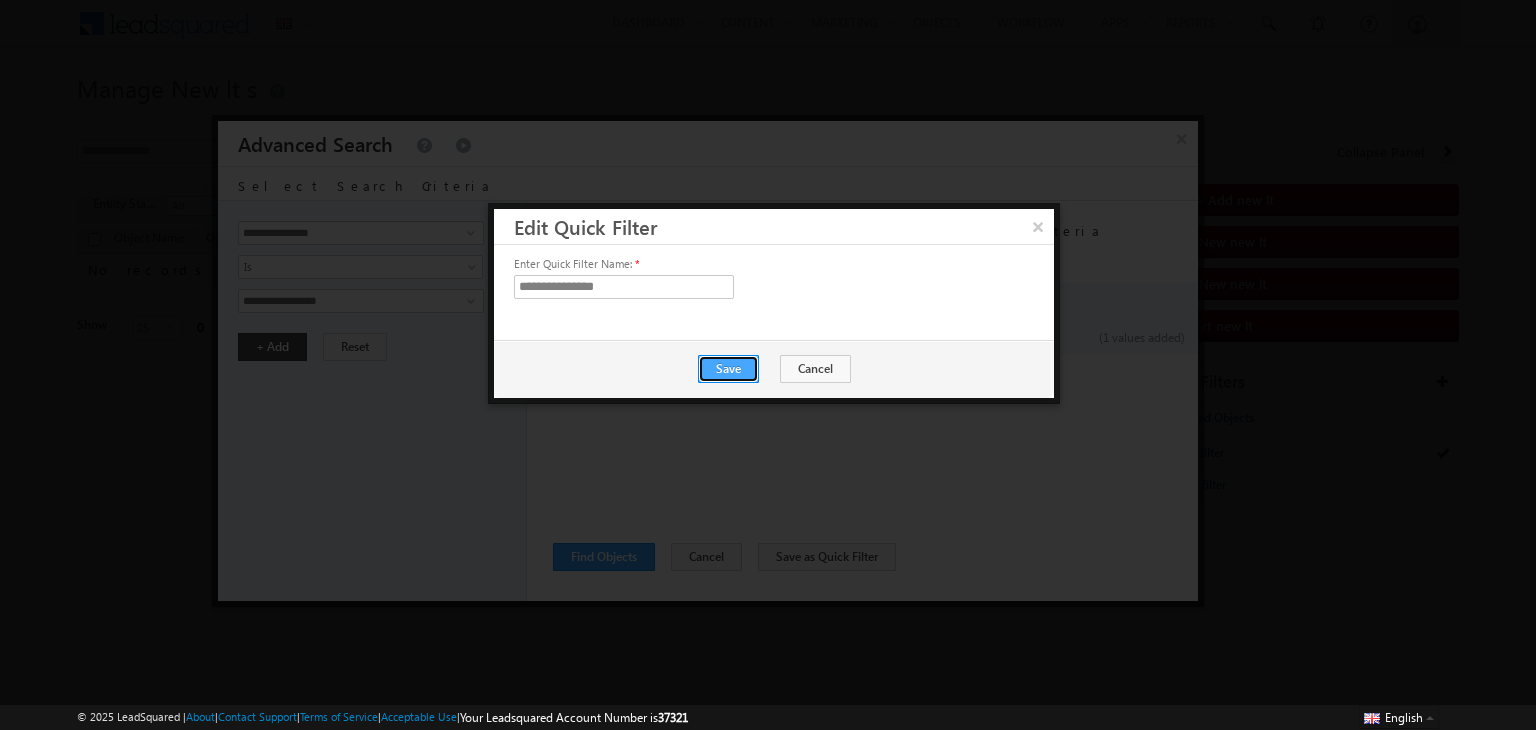 click on "Save" at bounding box center [728, 369] 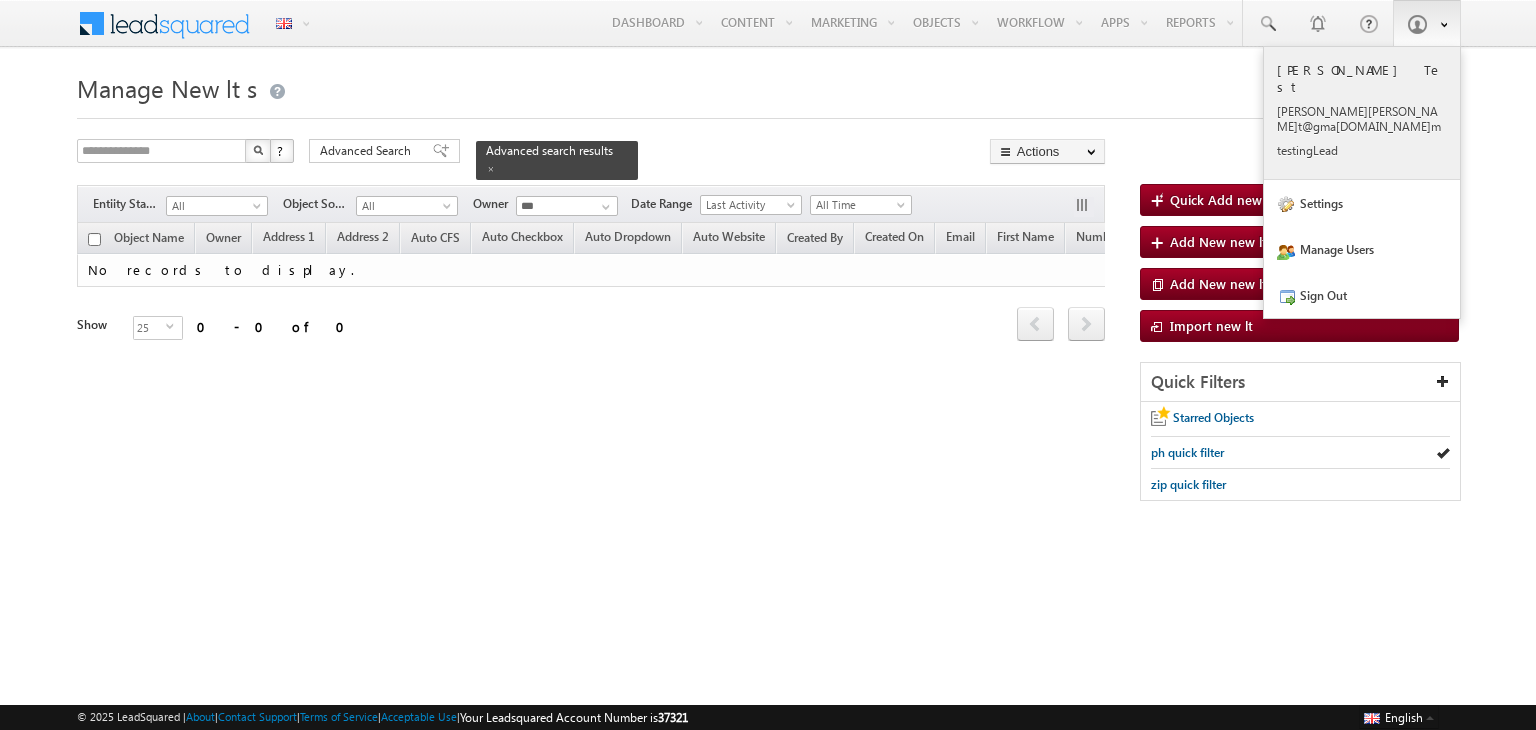 click on "[PERSON_NAME] Test
[PERSON_NAME] t@gma [DOMAIN_NAME] m
testi ngLea d" at bounding box center [1362, 109] 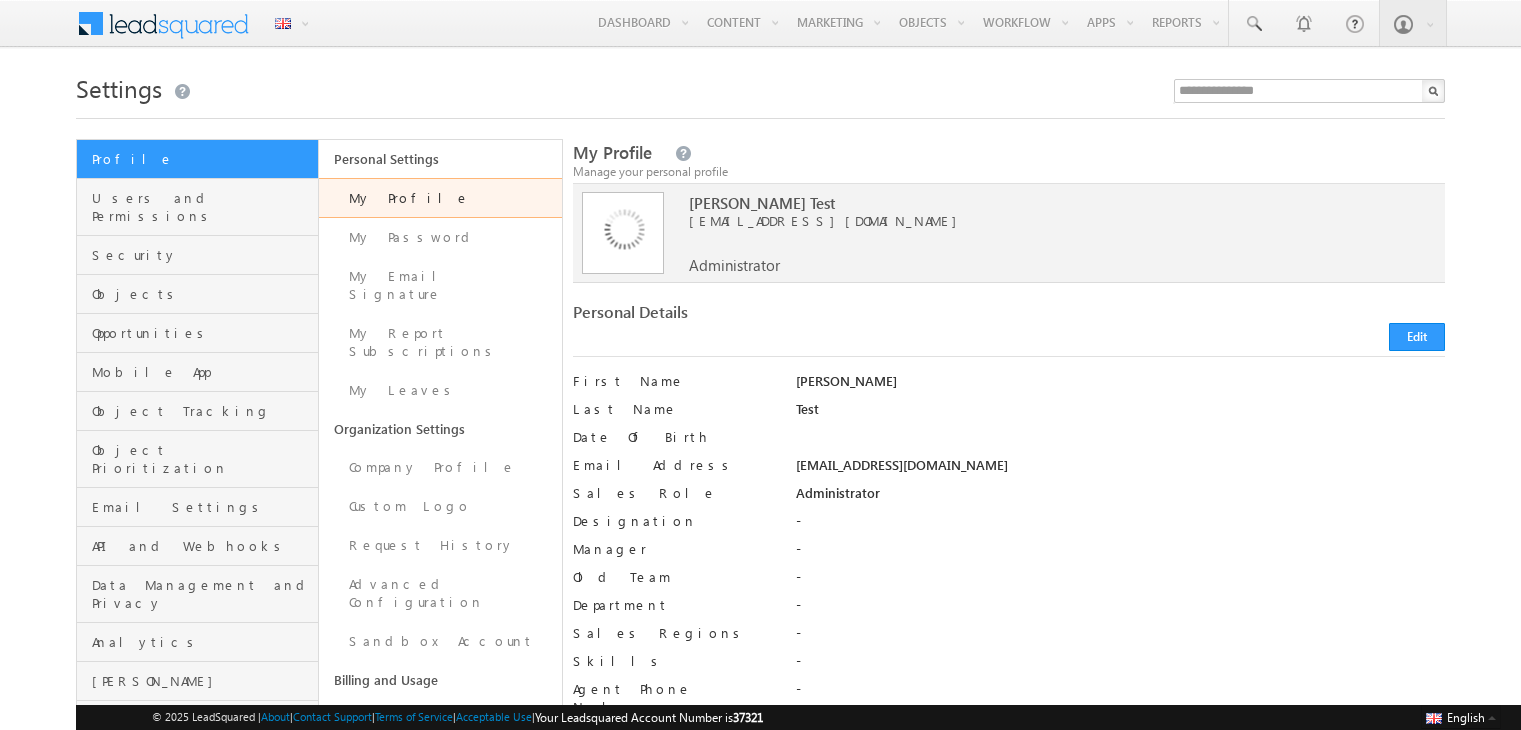 scroll, scrollTop: 0, scrollLeft: 0, axis: both 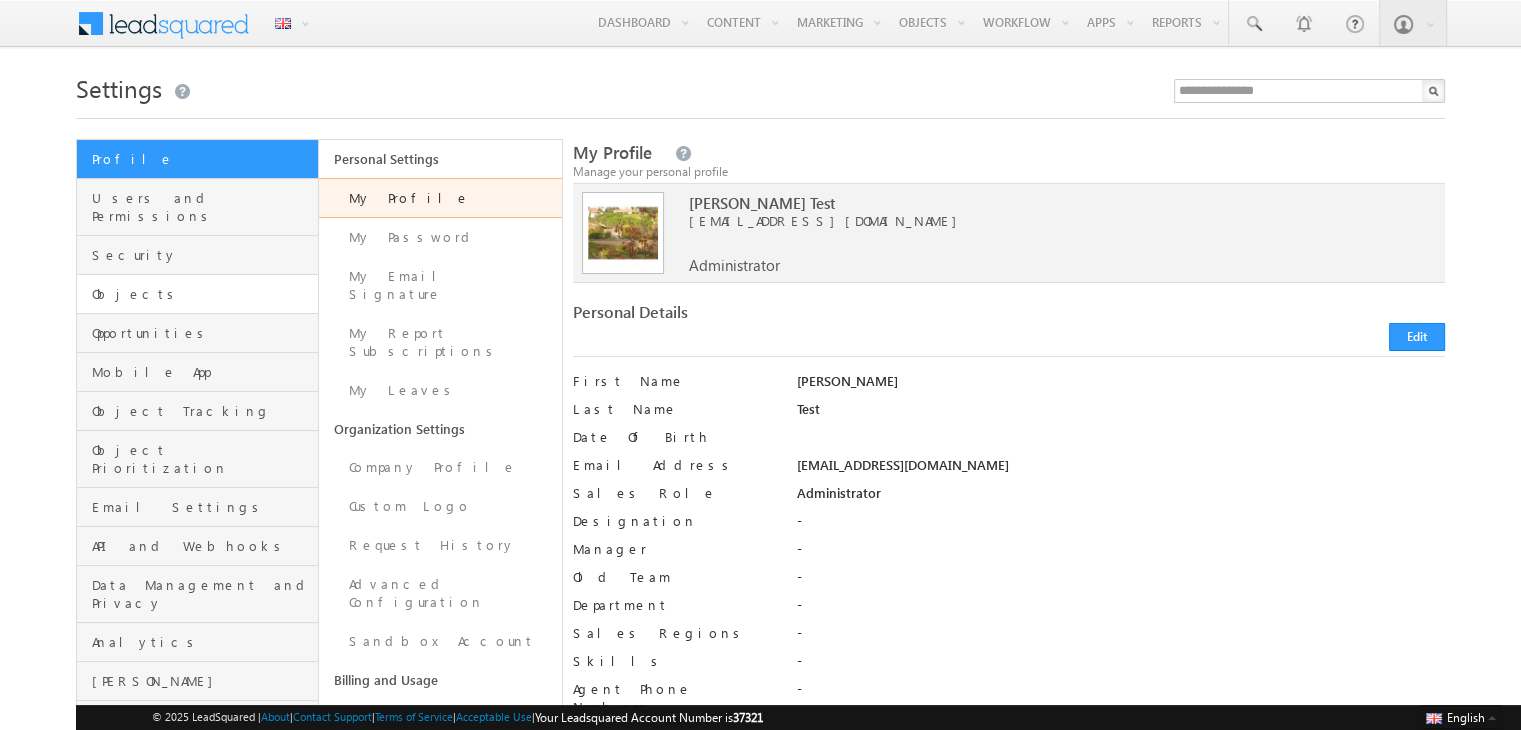 click on "Objects" at bounding box center [197, 294] 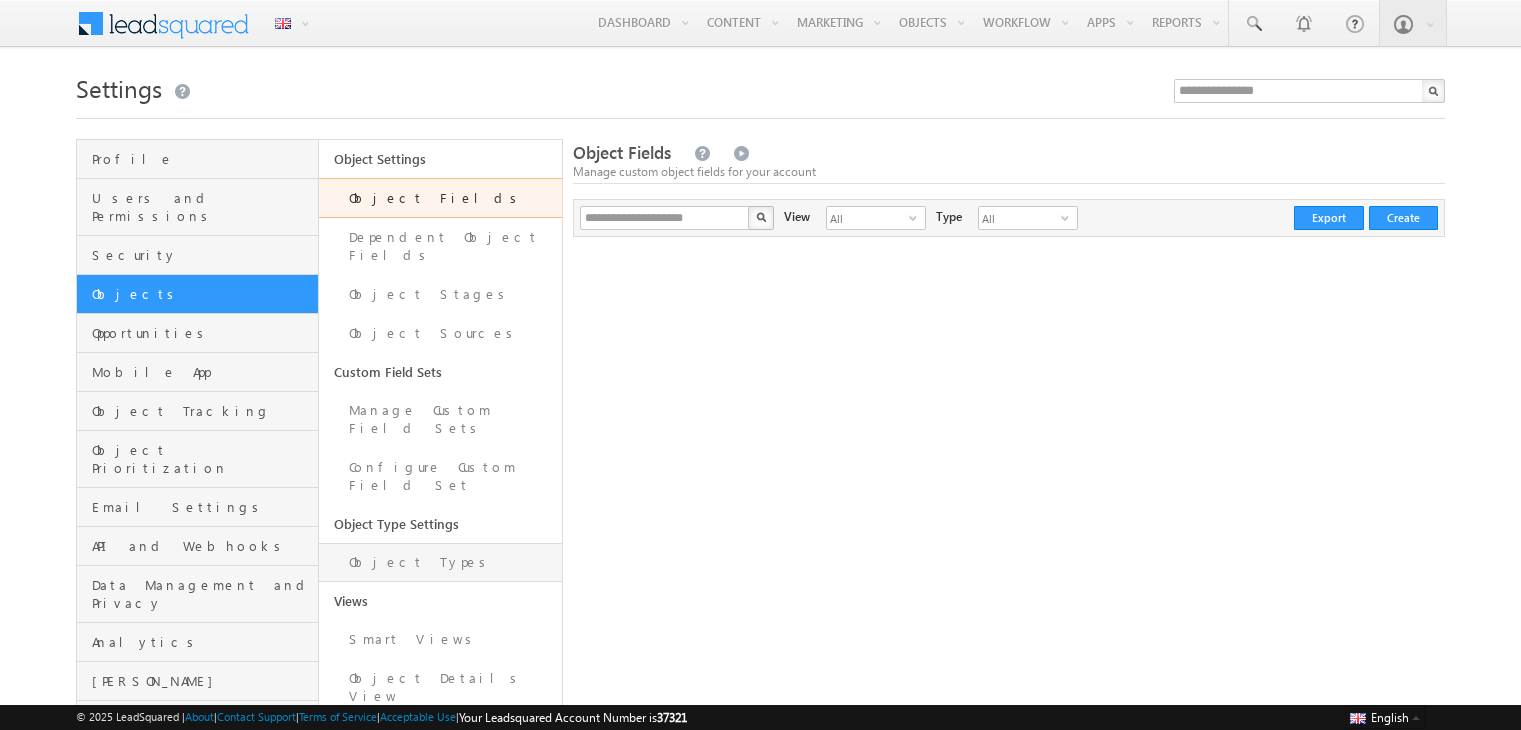 scroll, scrollTop: 0, scrollLeft: 0, axis: both 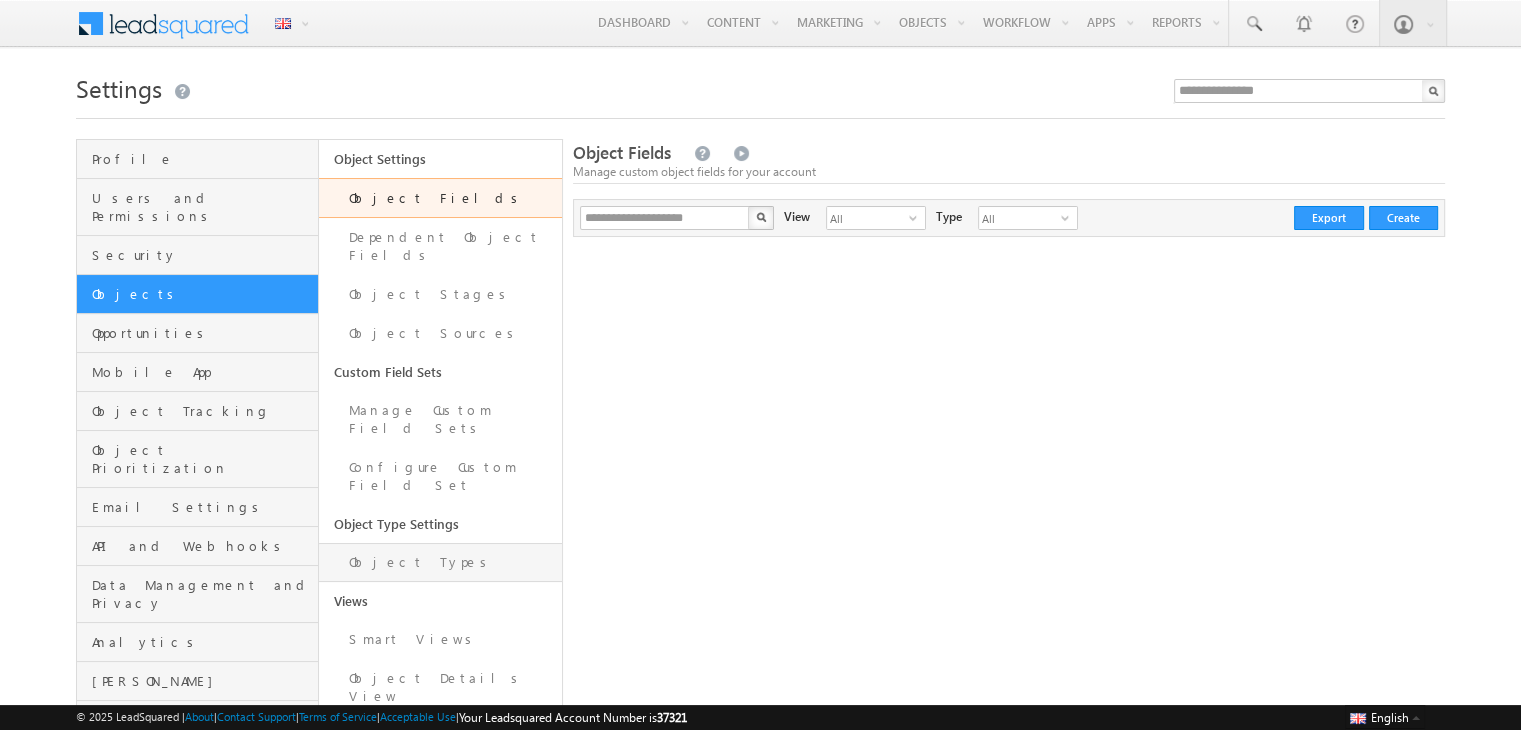 click on "Object Types" at bounding box center (440, 562) 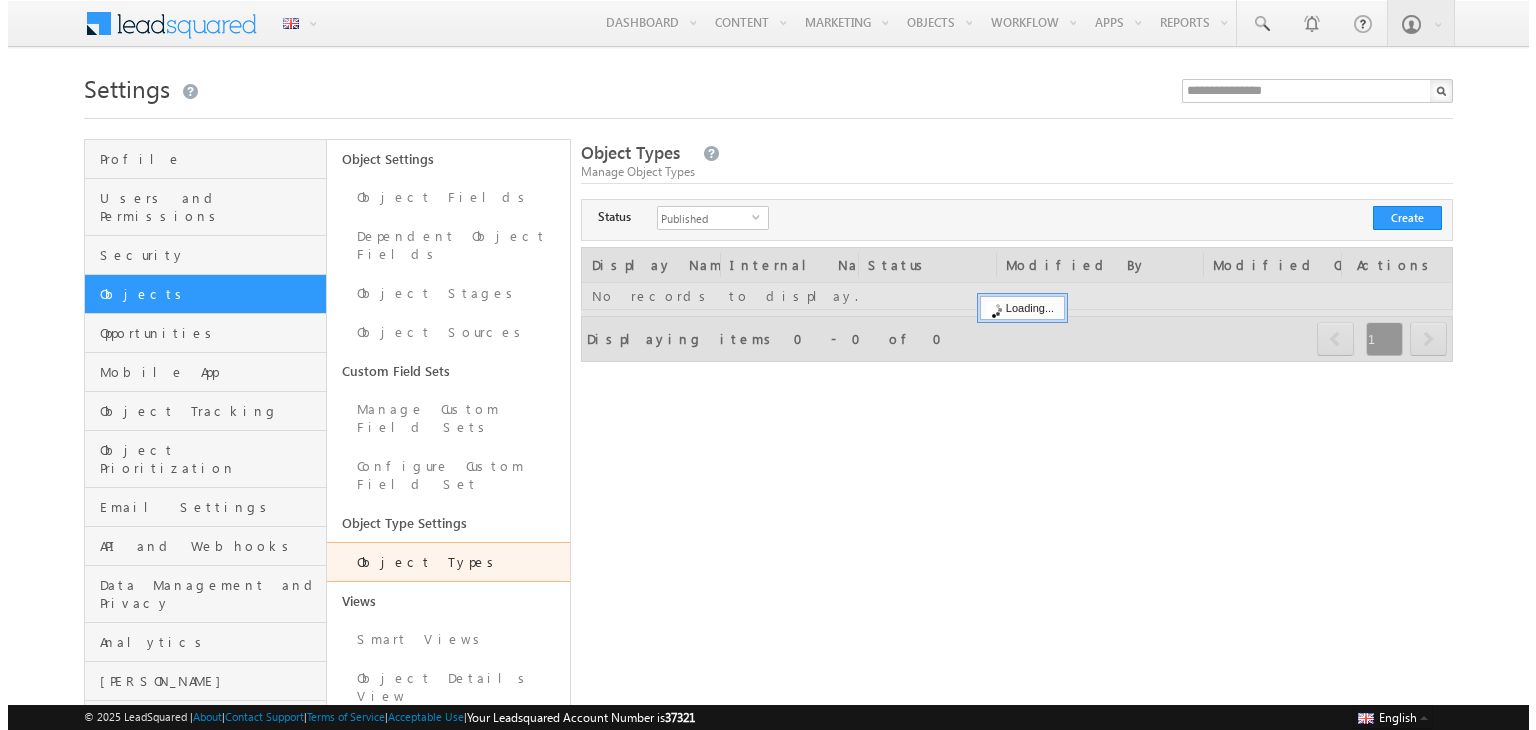 scroll, scrollTop: 0, scrollLeft: 0, axis: both 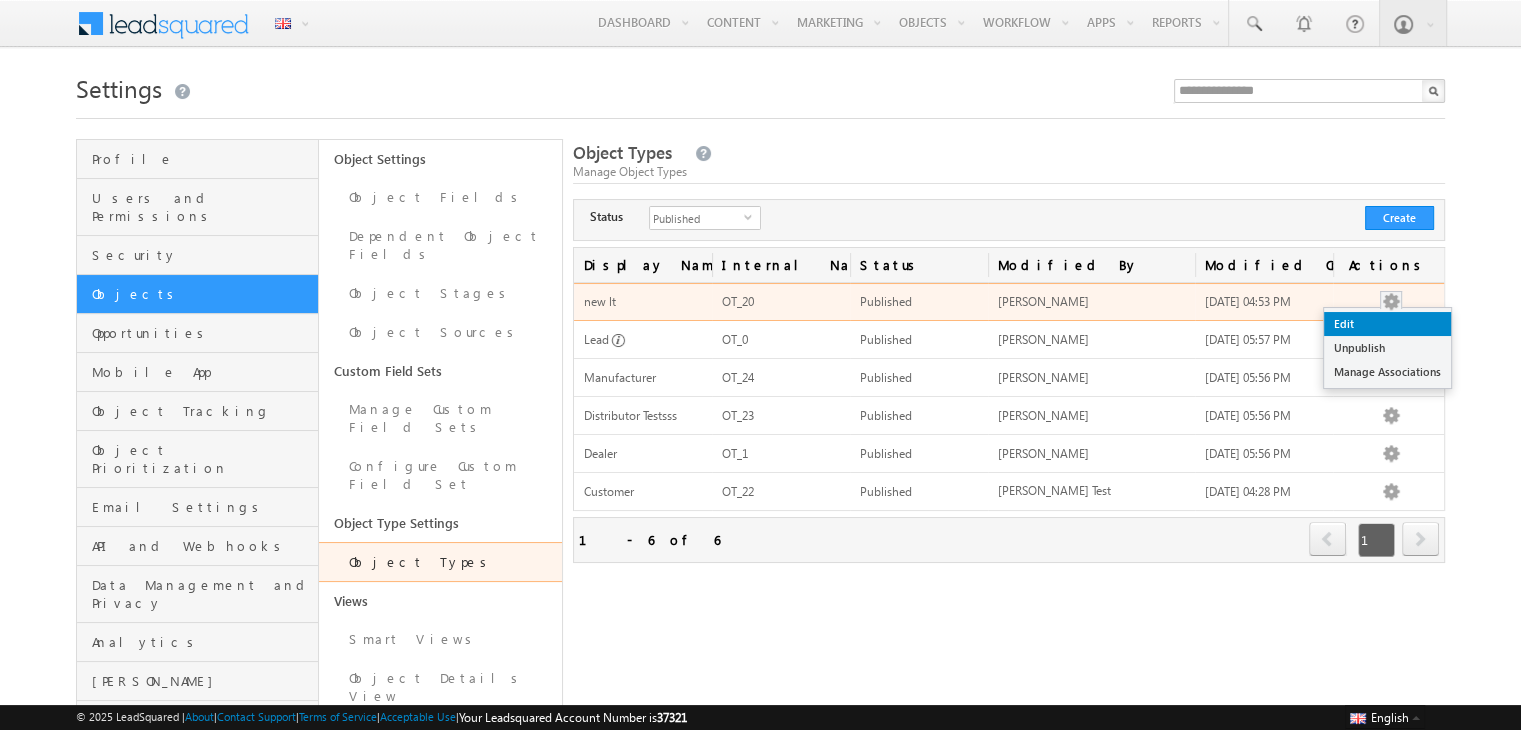 click on "Edit" at bounding box center (1387, 324) 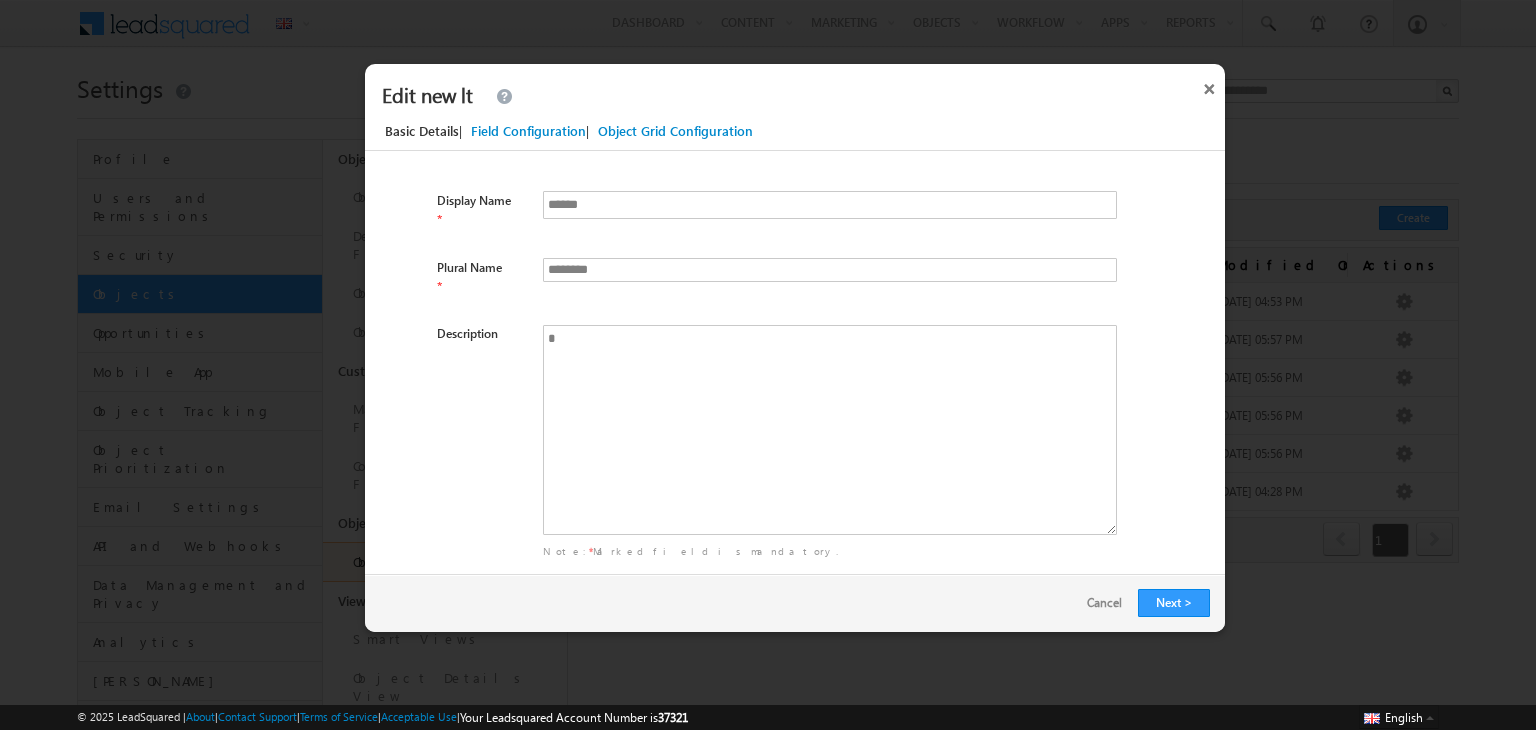 click on "Field Configuration" at bounding box center [528, 131] 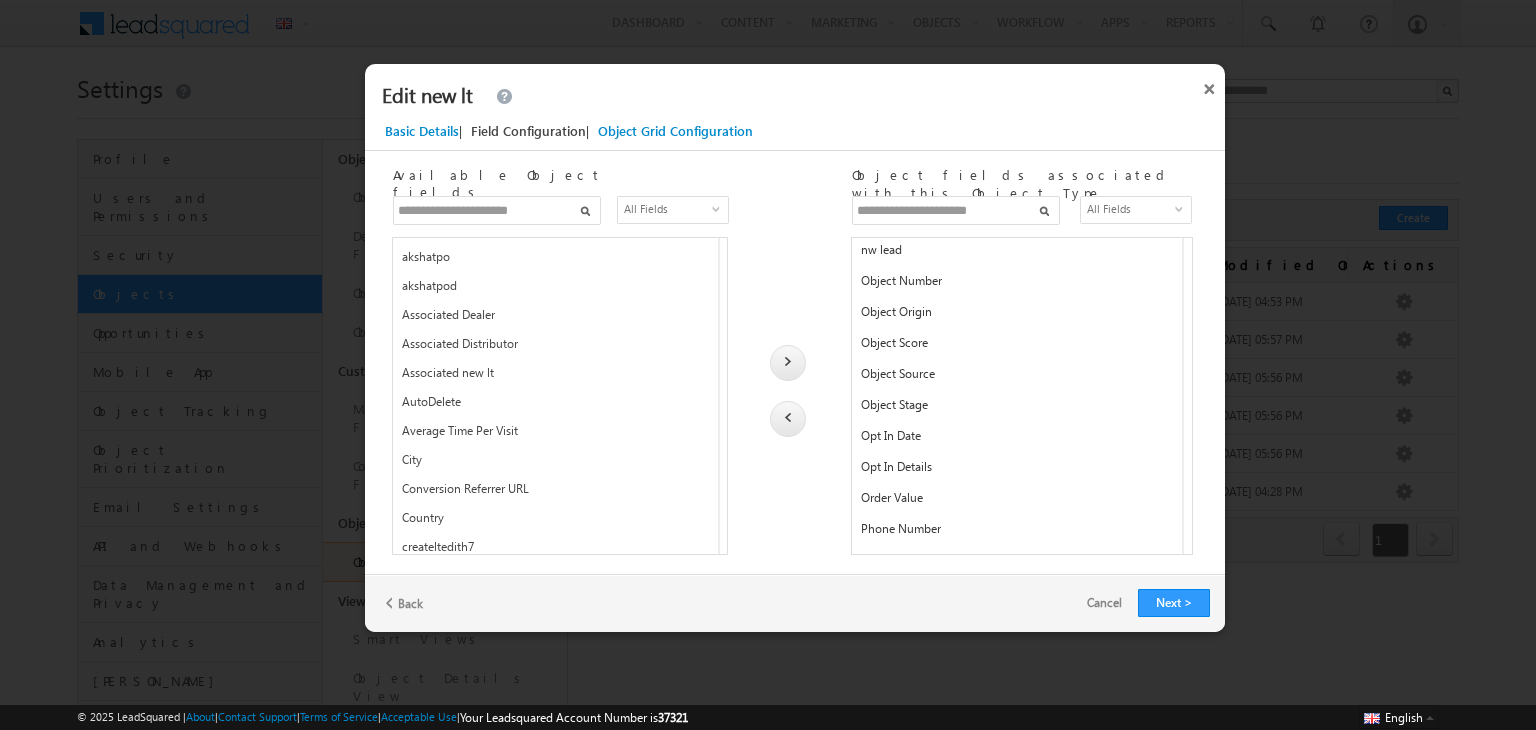 scroll, scrollTop: 1457, scrollLeft: 0, axis: vertical 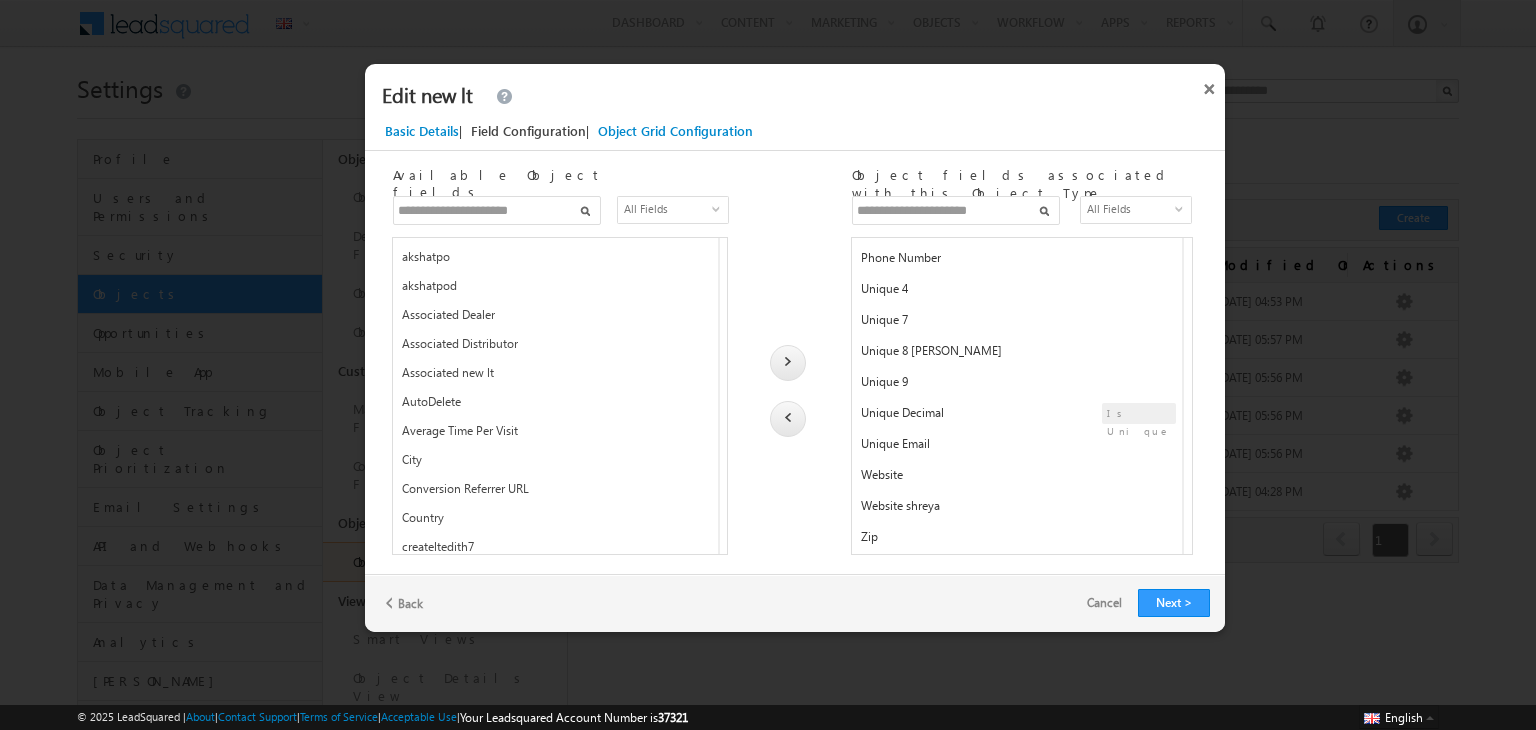 click on "Zip" at bounding box center [1015, 541] 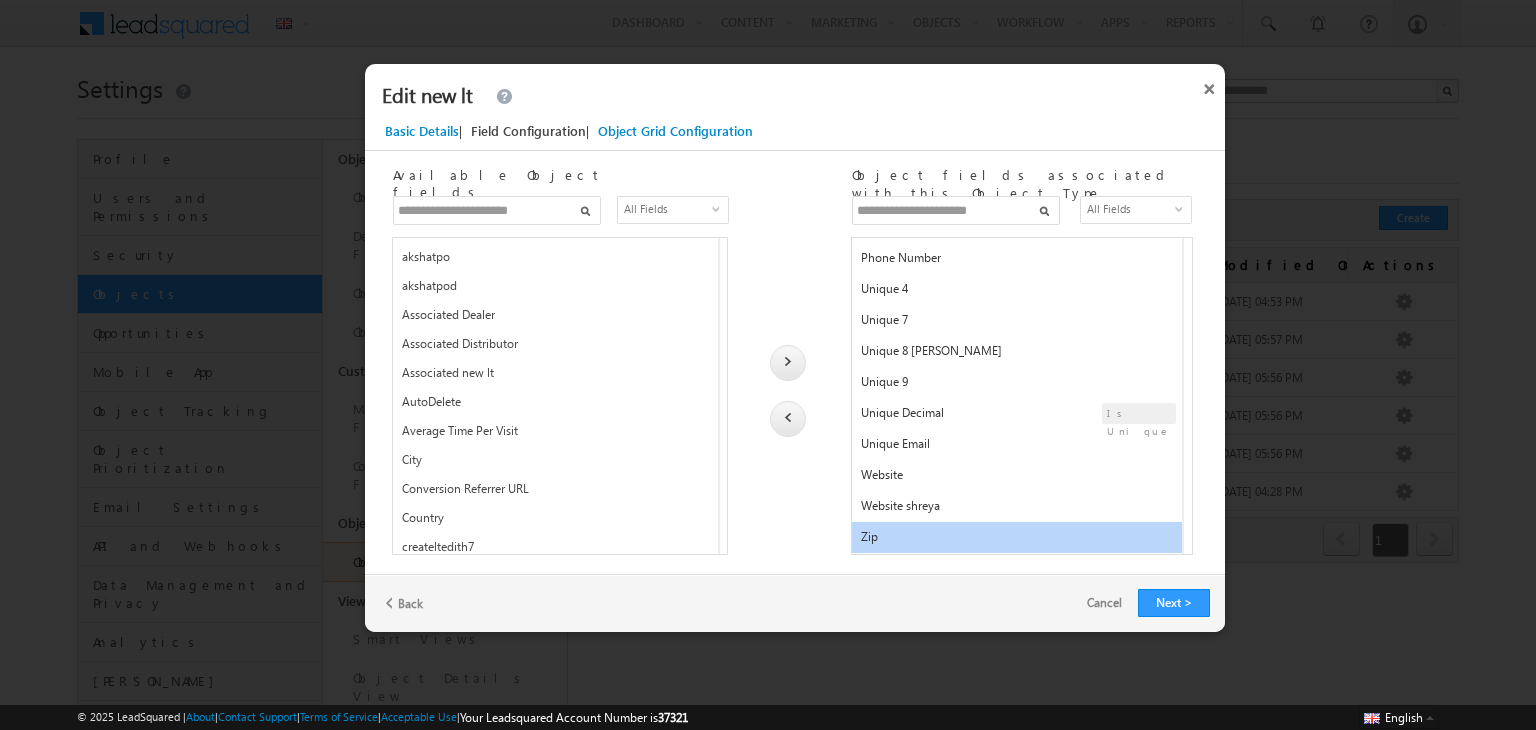 click at bounding box center (788, 419) 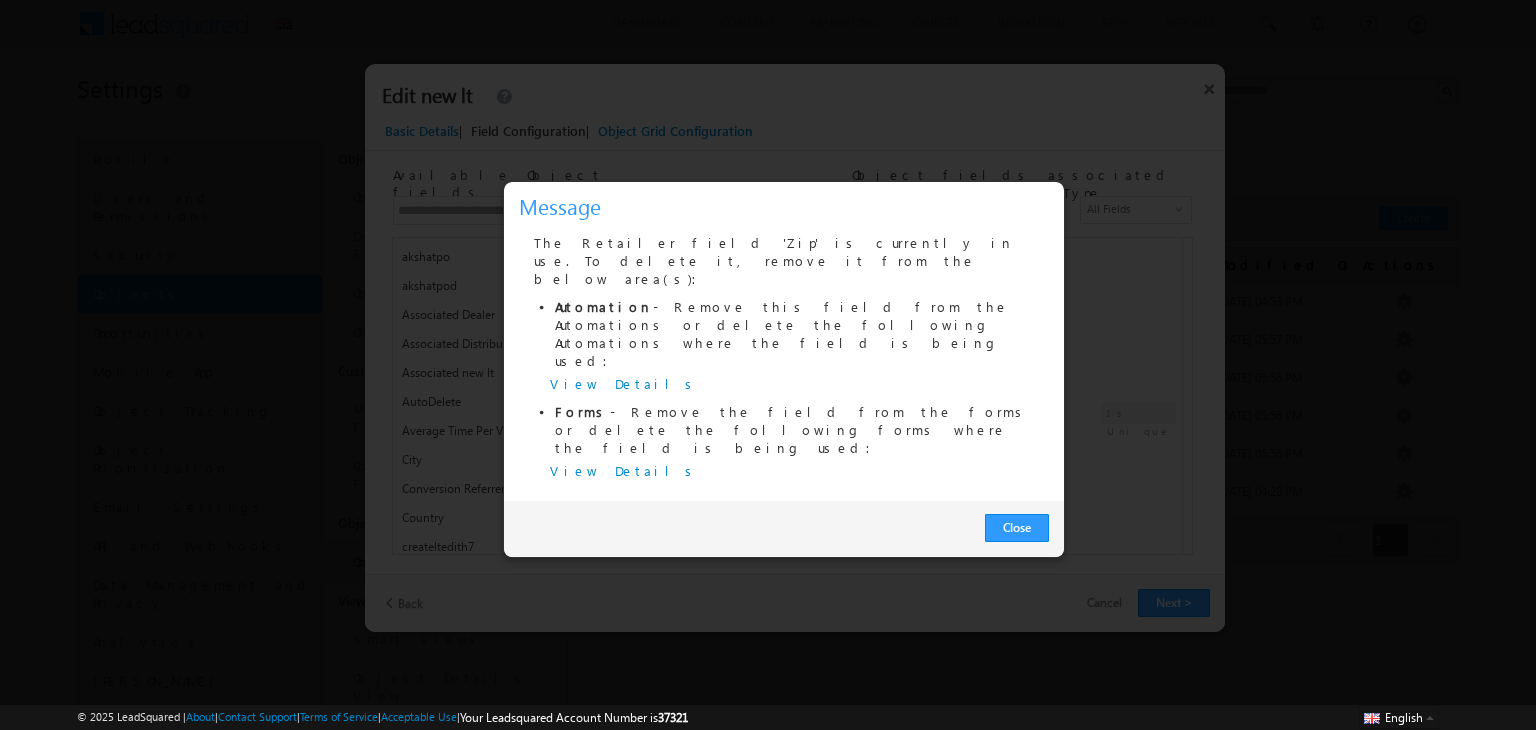 scroll, scrollTop: 1457, scrollLeft: 0, axis: vertical 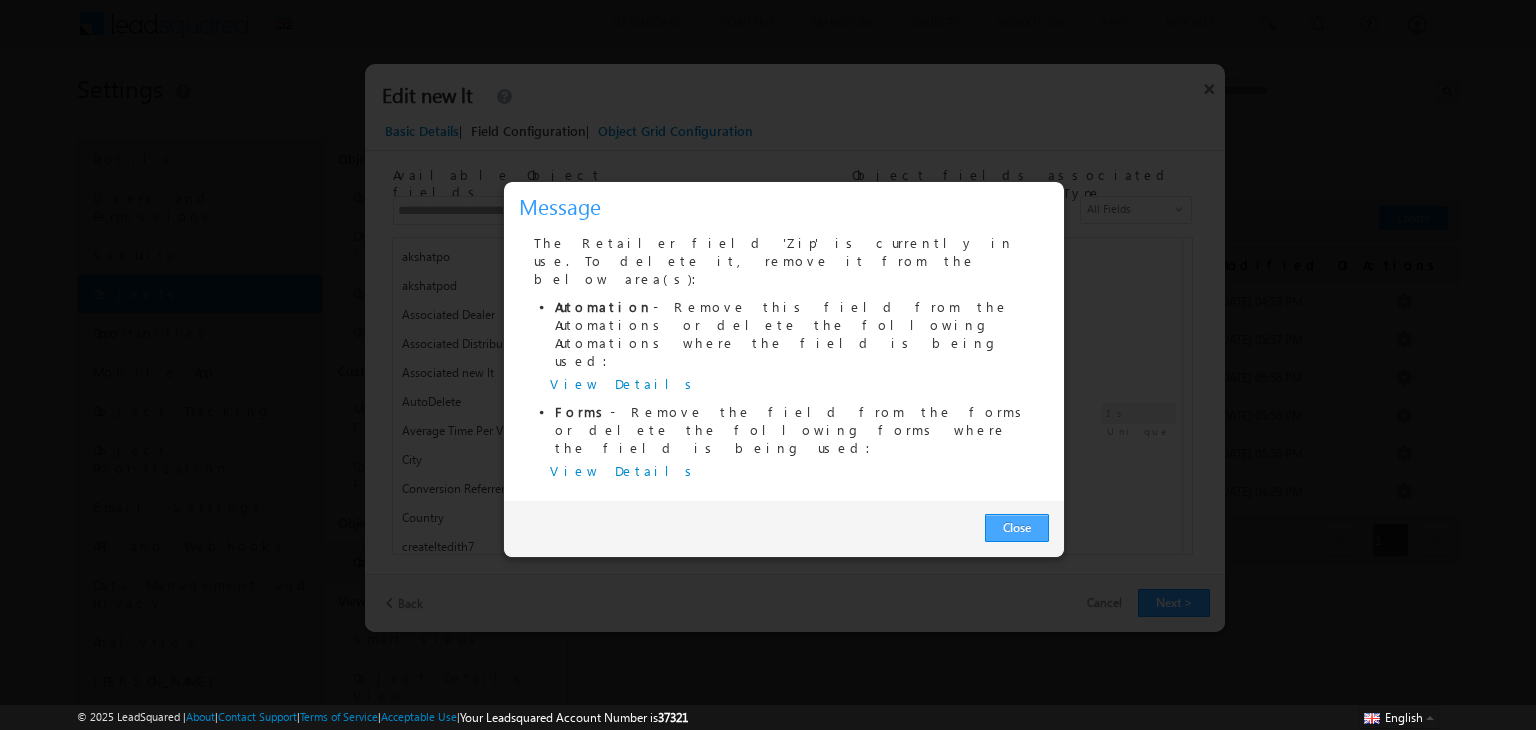 click on "Close" at bounding box center (1017, 528) 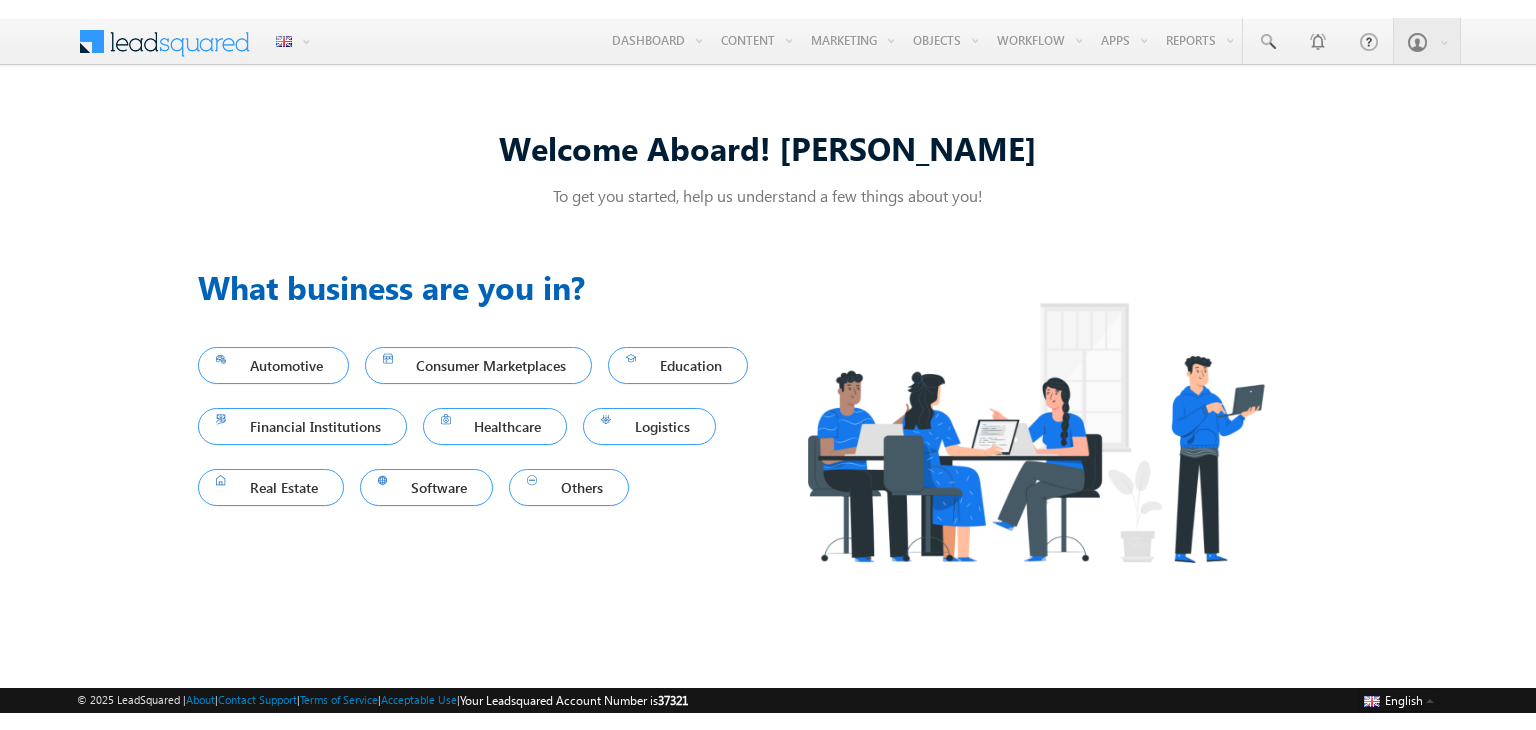 scroll, scrollTop: 0, scrollLeft: 0, axis: both 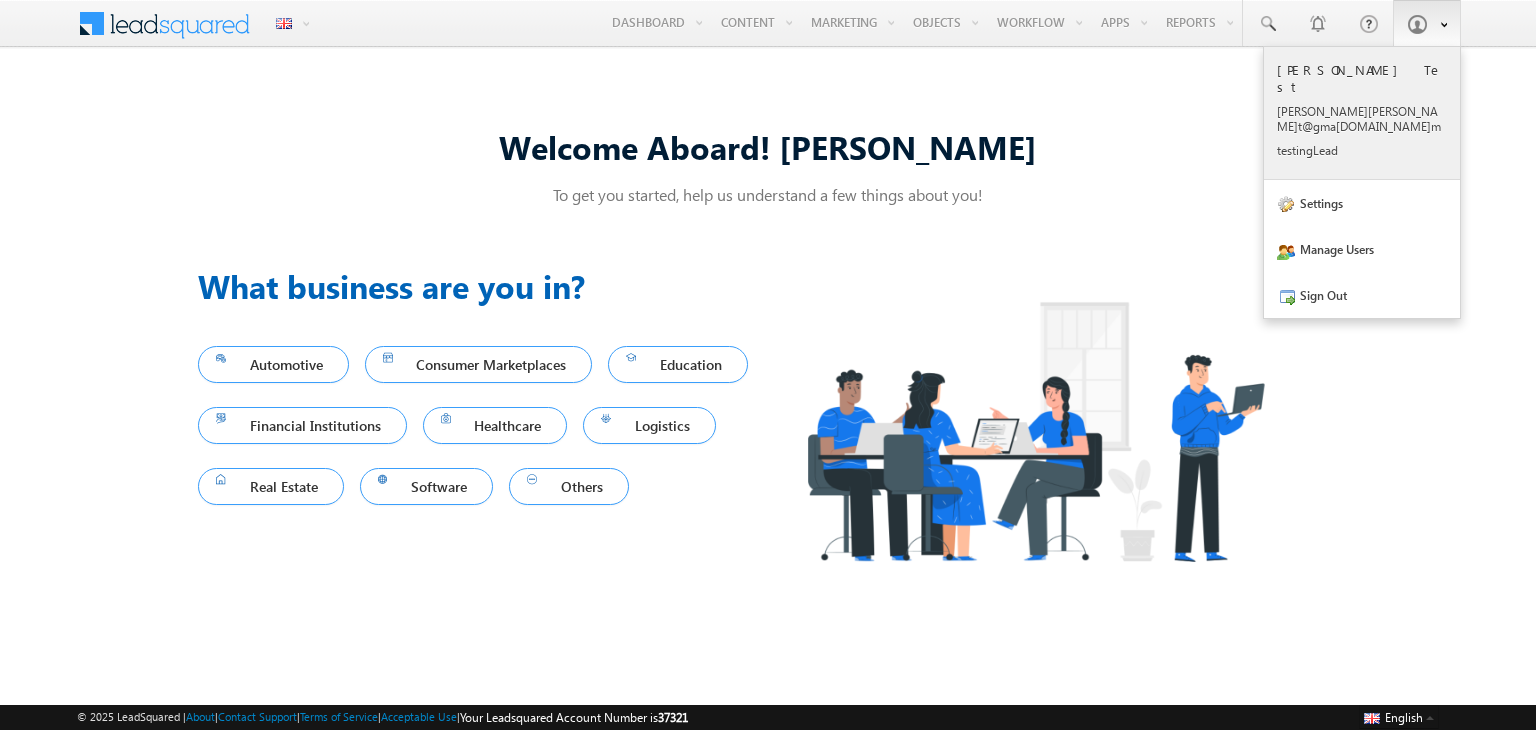click on "[PERSON_NAME] Test
[PERSON_NAME] t@gma [DOMAIN_NAME] m
testi ngLea d" at bounding box center [1362, 109] 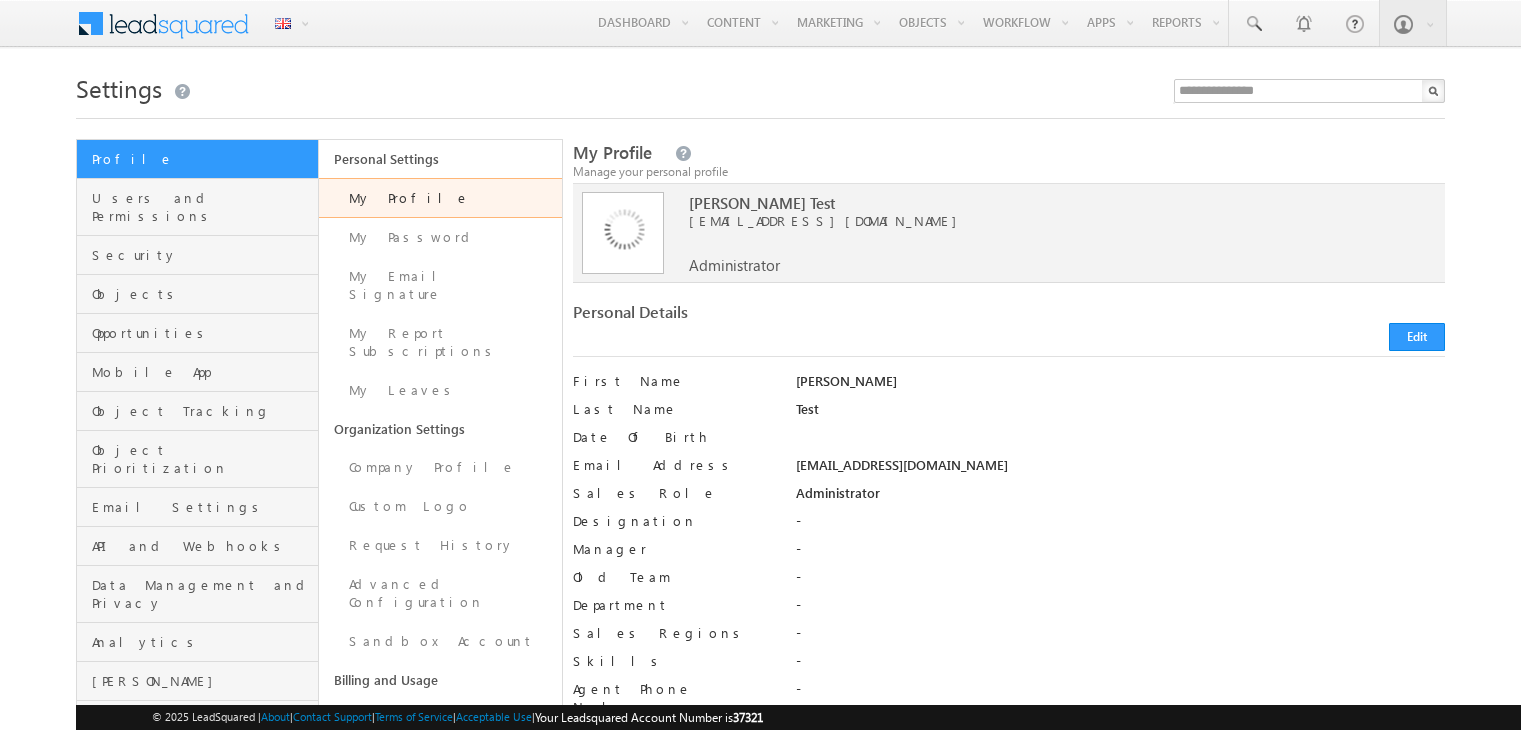 scroll, scrollTop: 0, scrollLeft: 0, axis: both 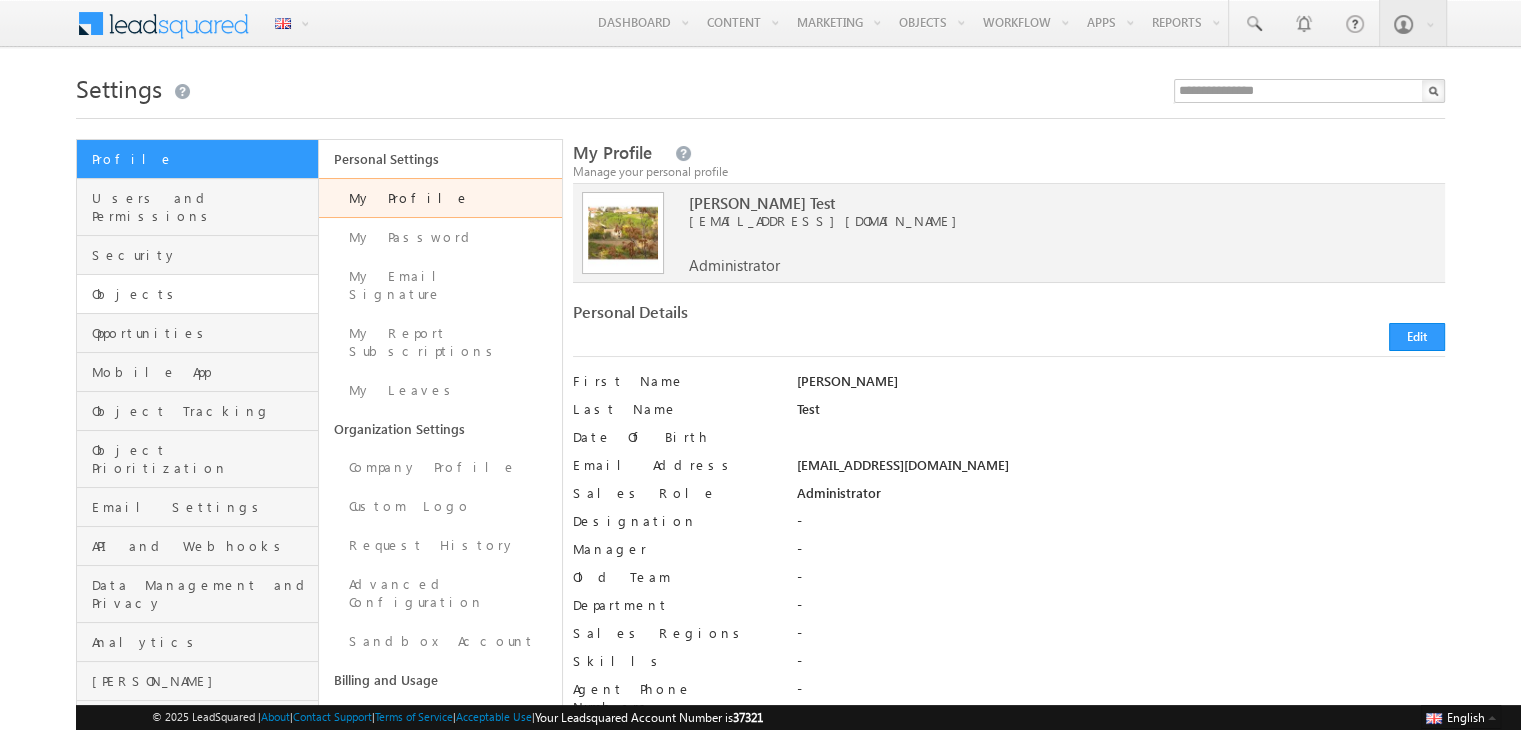 click on "Objects" at bounding box center [197, 294] 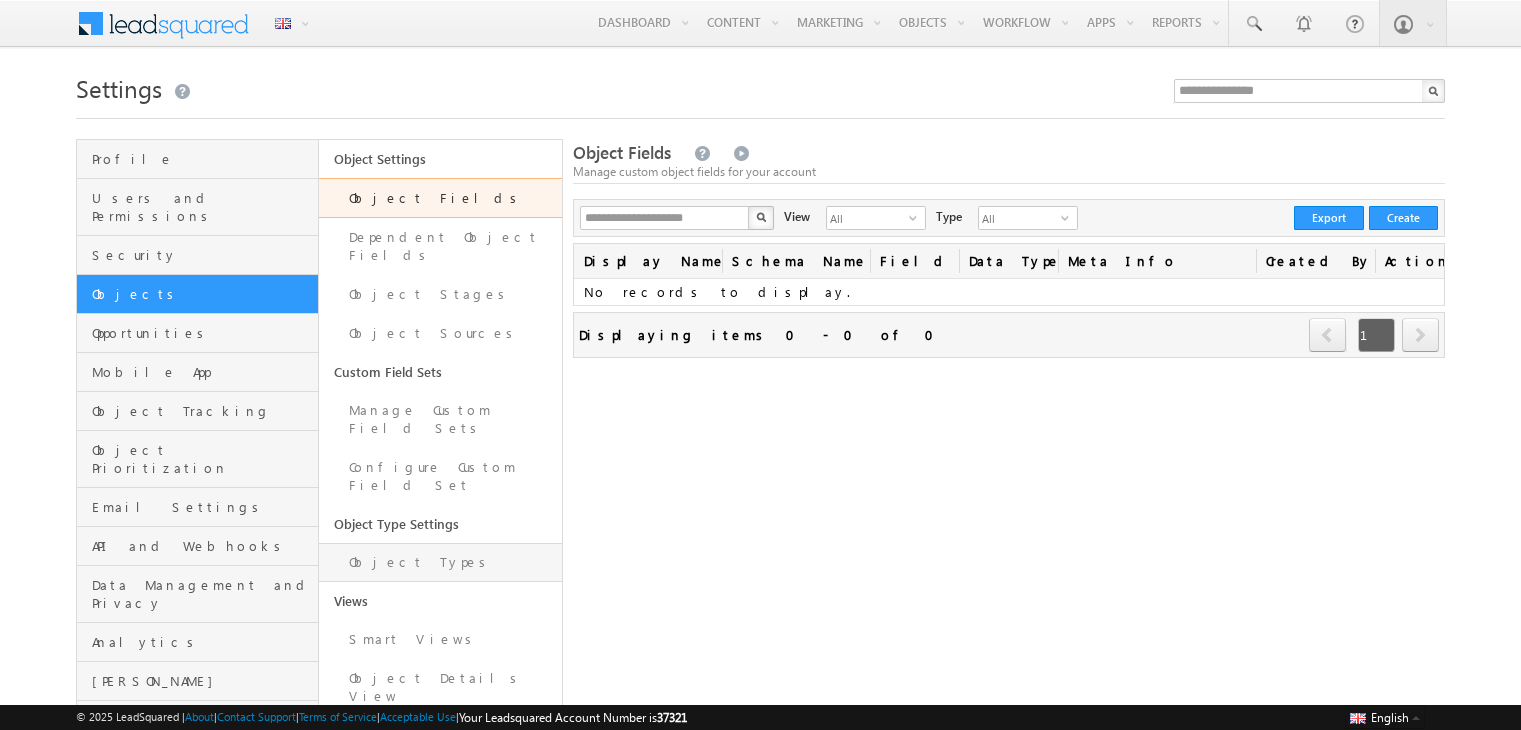 scroll, scrollTop: 0, scrollLeft: 0, axis: both 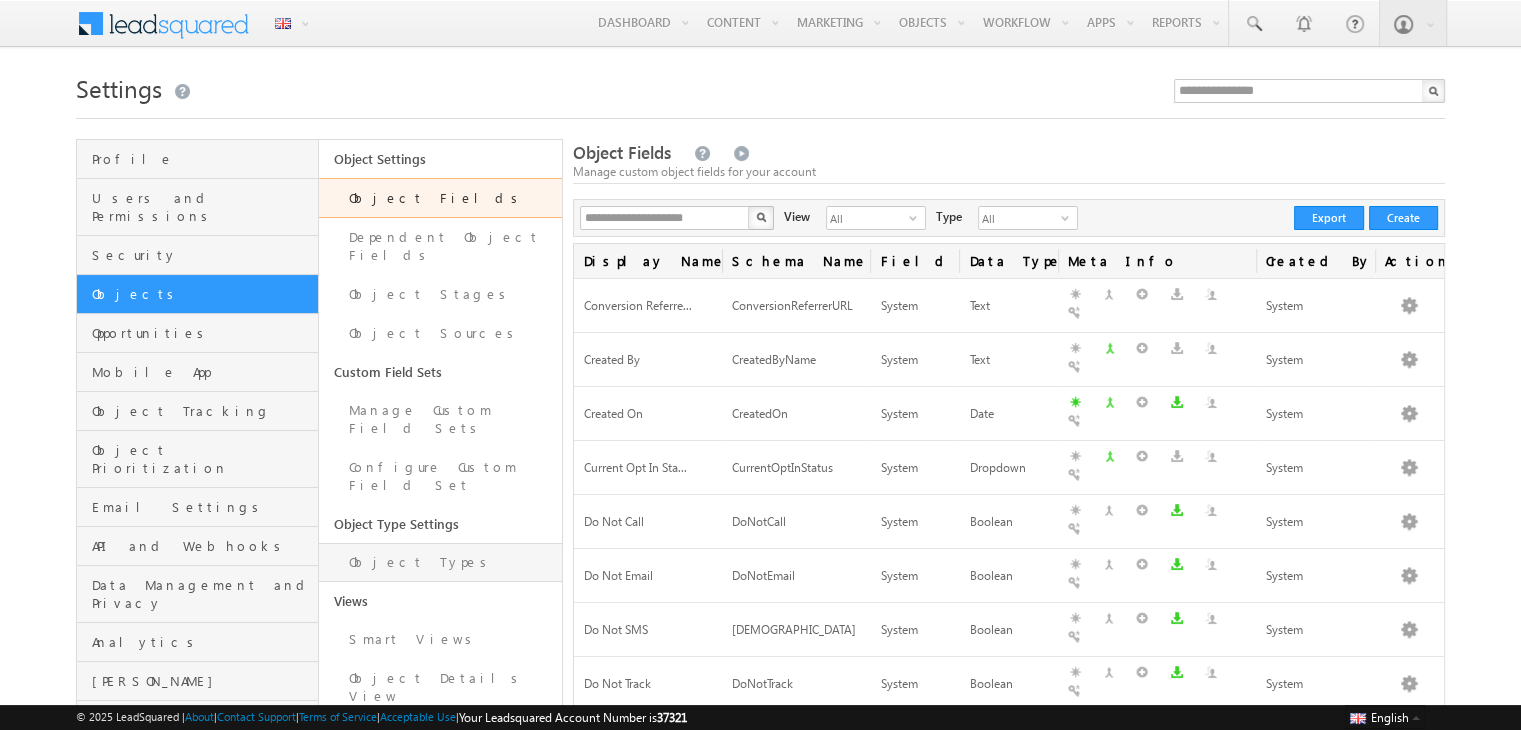 click on "Object Types" at bounding box center (440, 562) 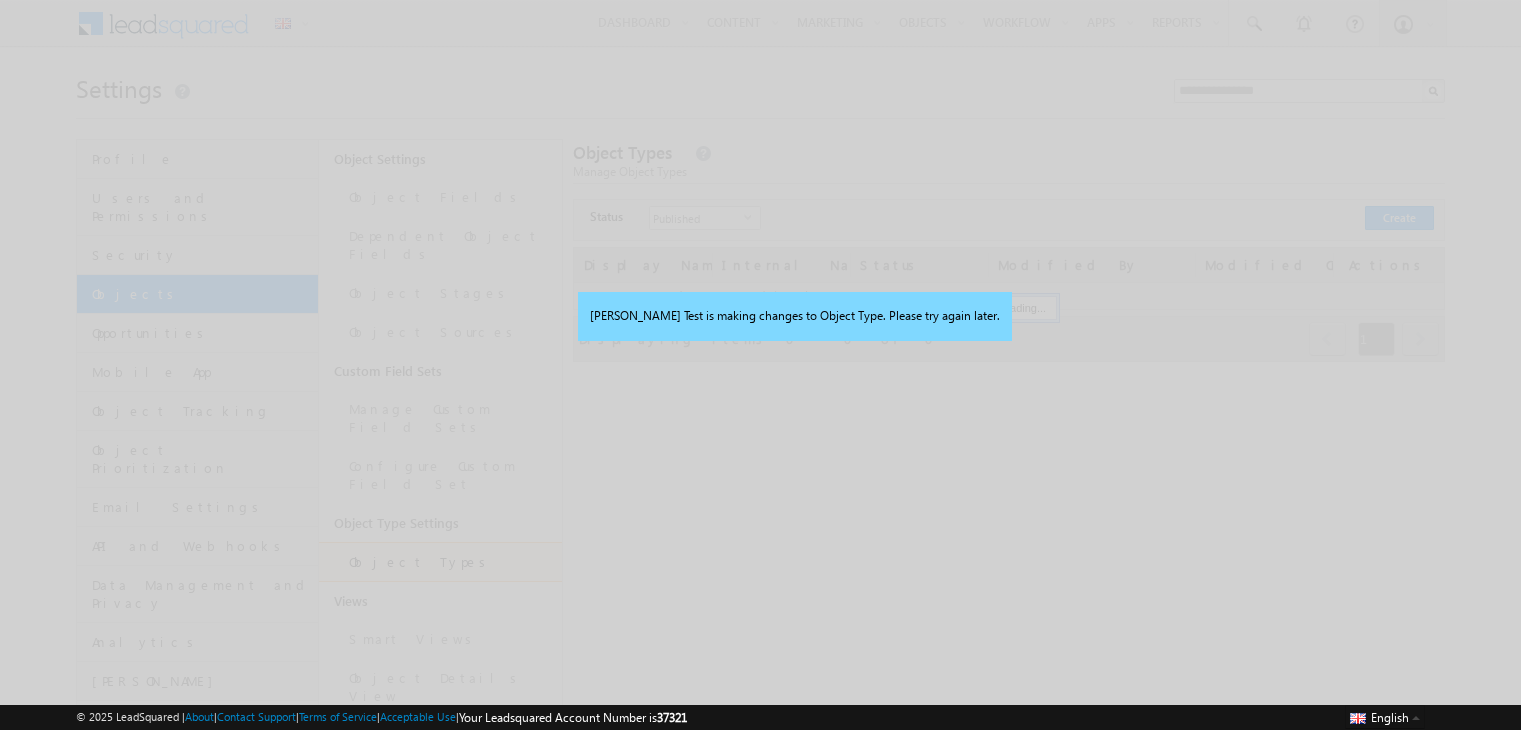 scroll, scrollTop: 0, scrollLeft: 0, axis: both 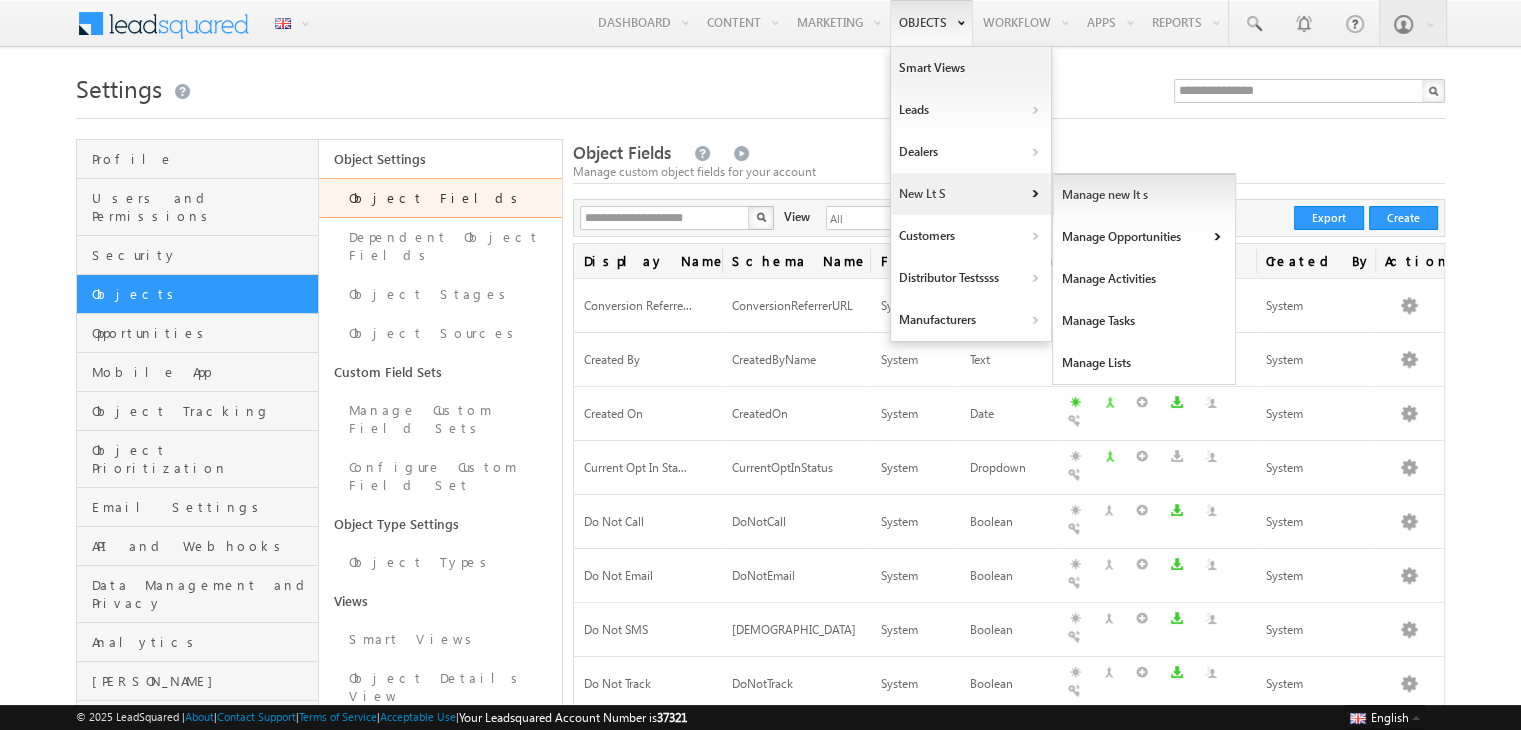 click on "Manage new lt s" at bounding box center [1144, 195] 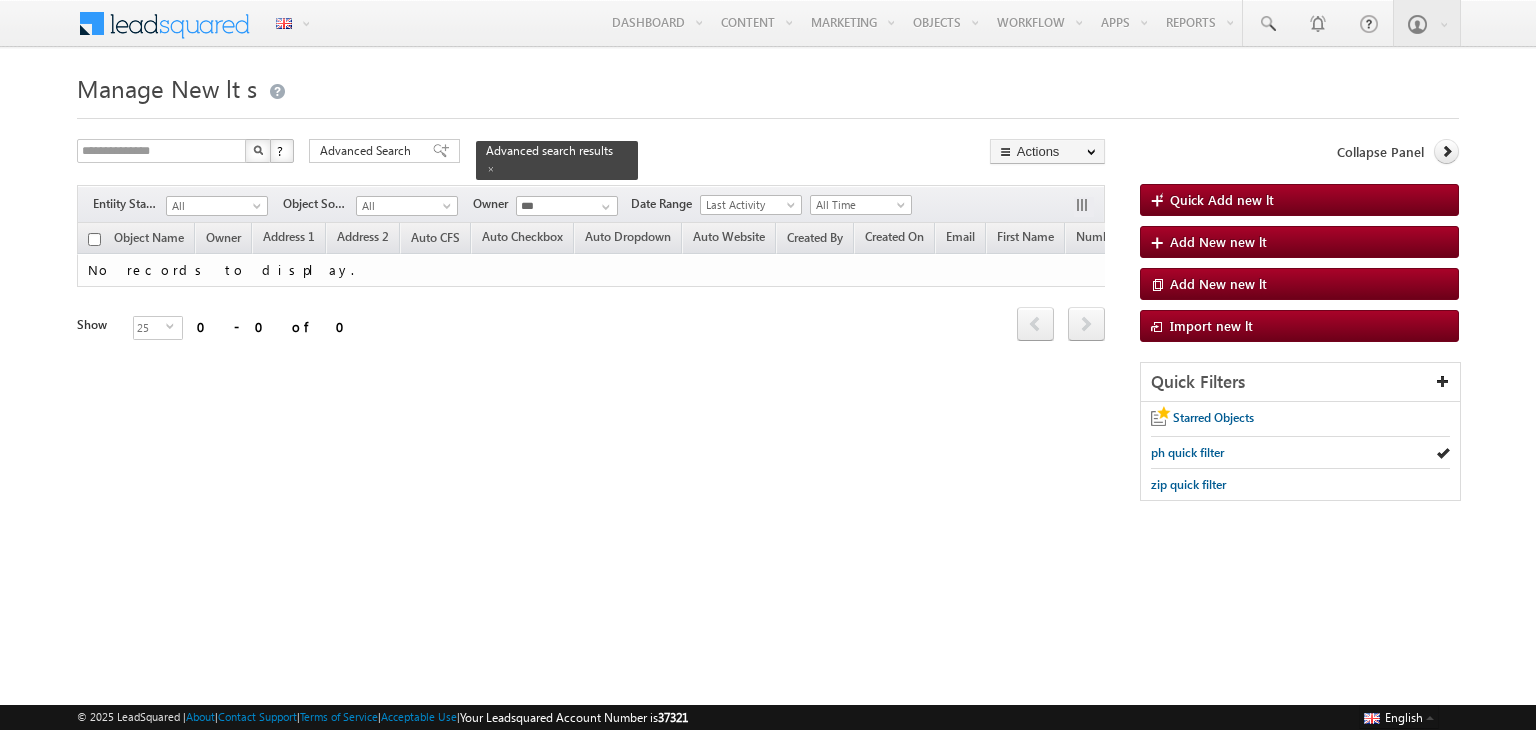 scroll, scrollTop: 0, scrollLeft: 0, axis: both 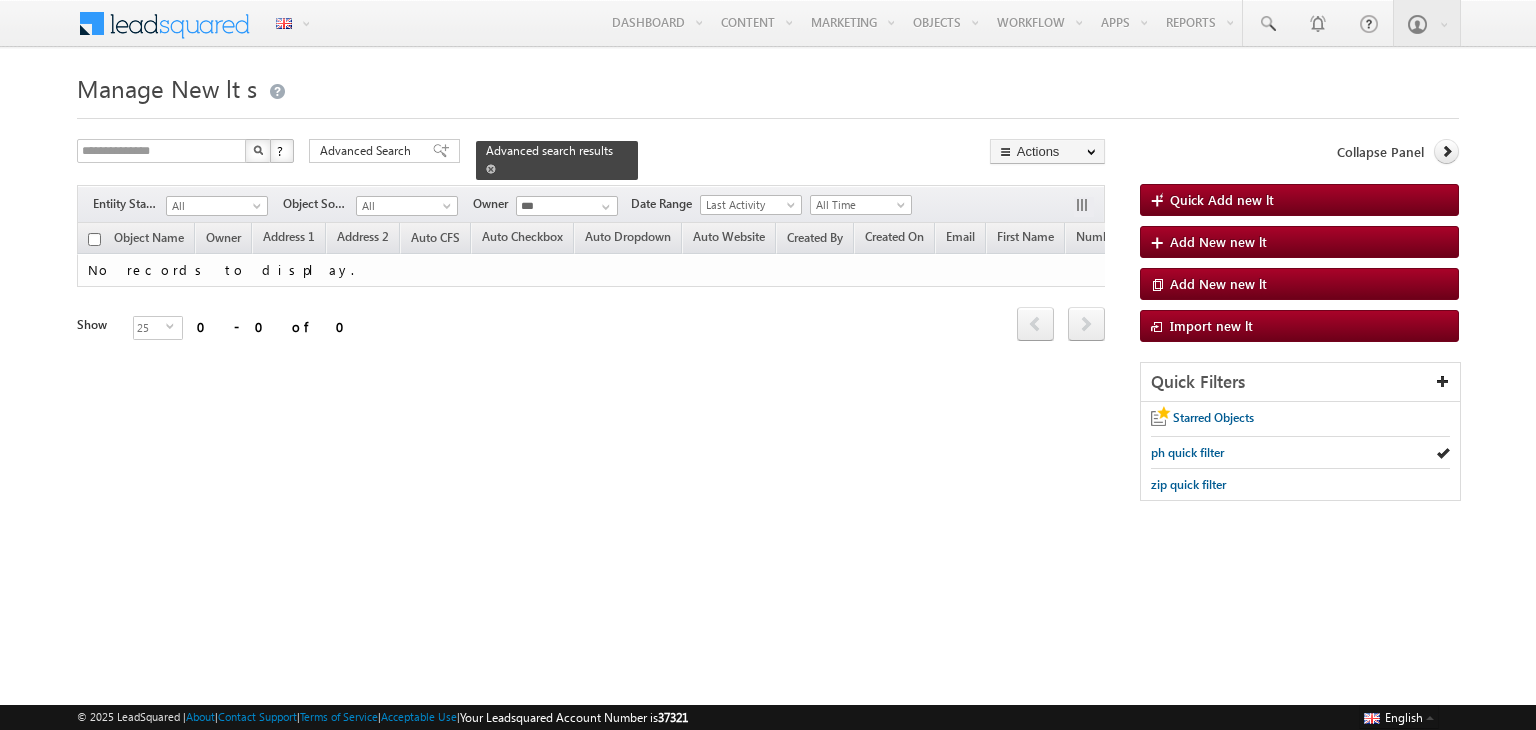 click at bounding box center [491, 168] 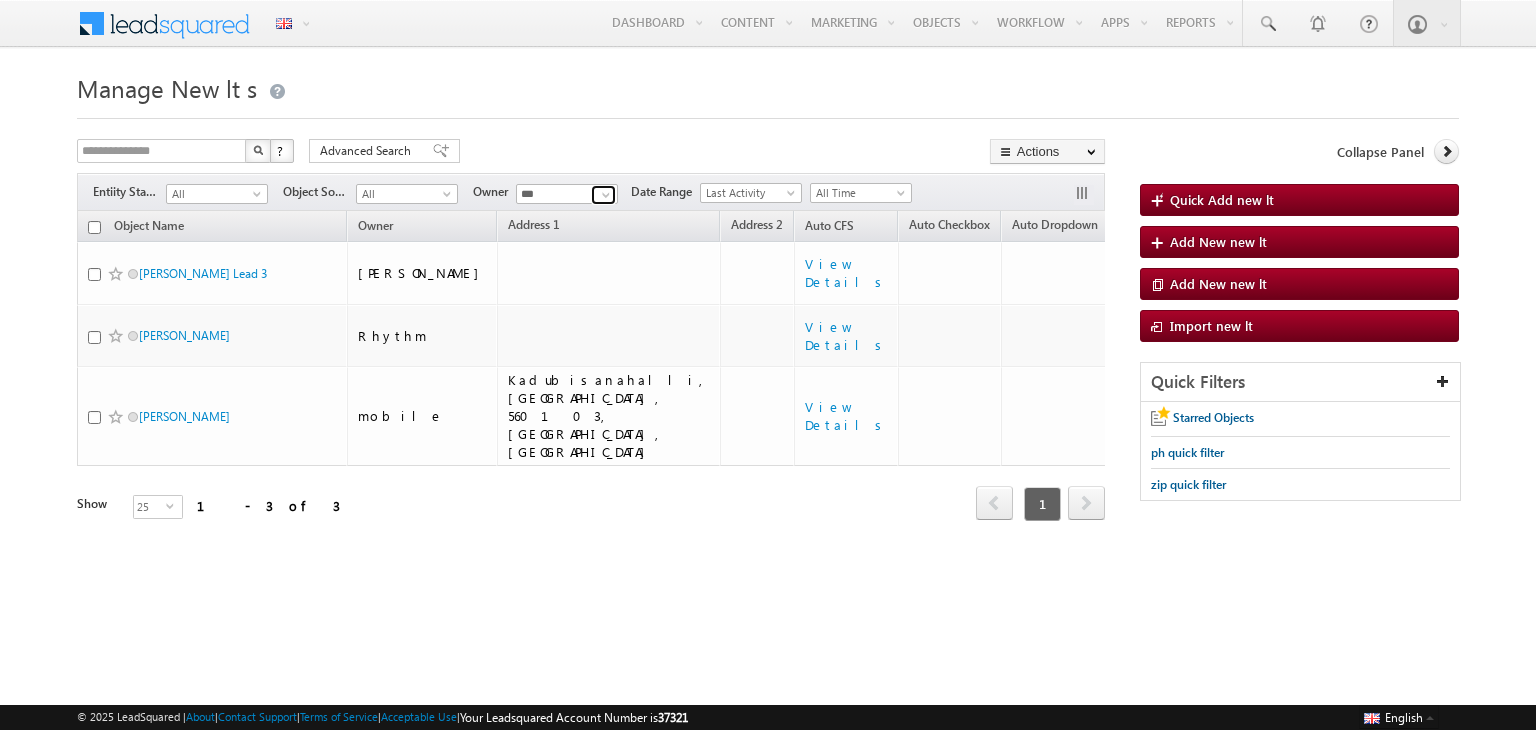 click at bounding box center [603, 195] 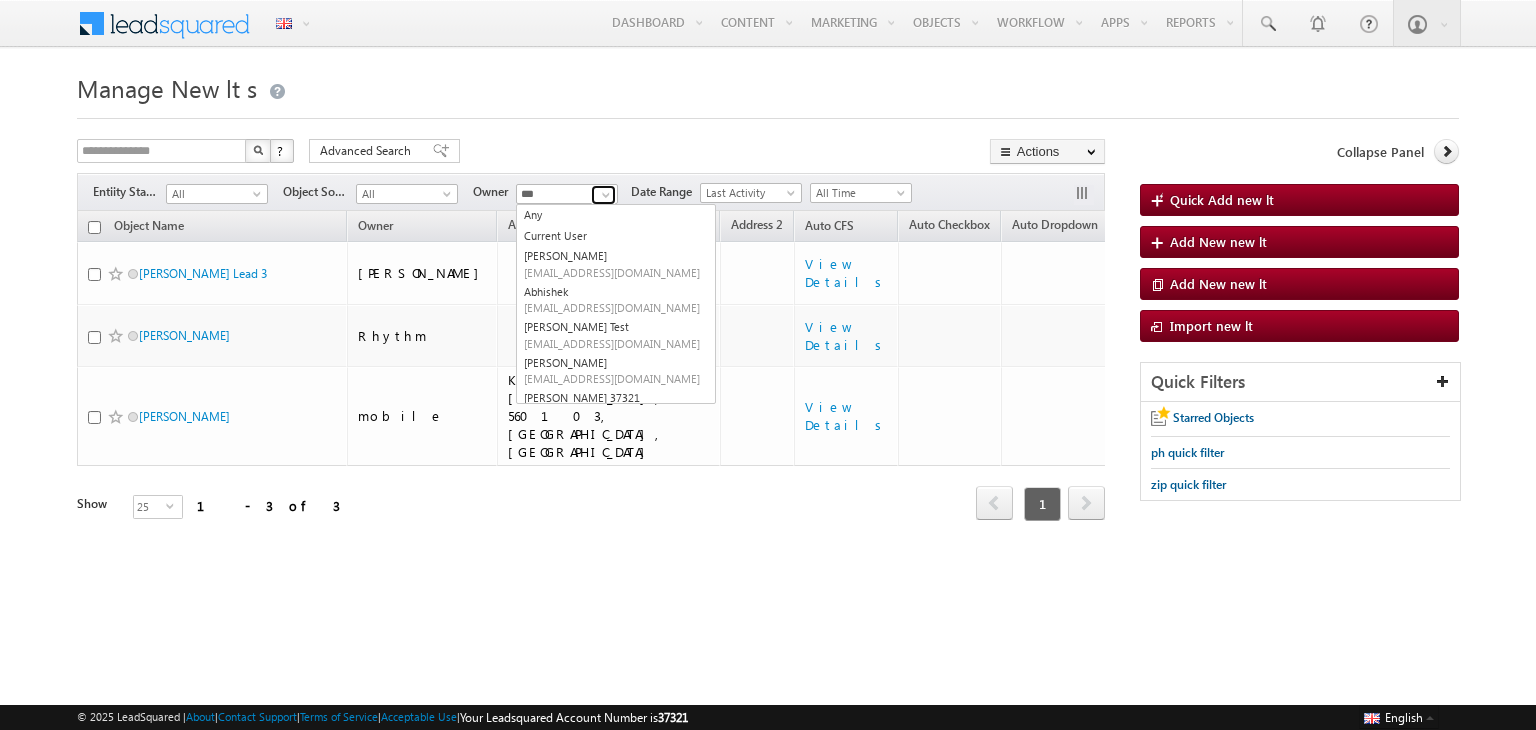 click at bounding box center (603, 195) 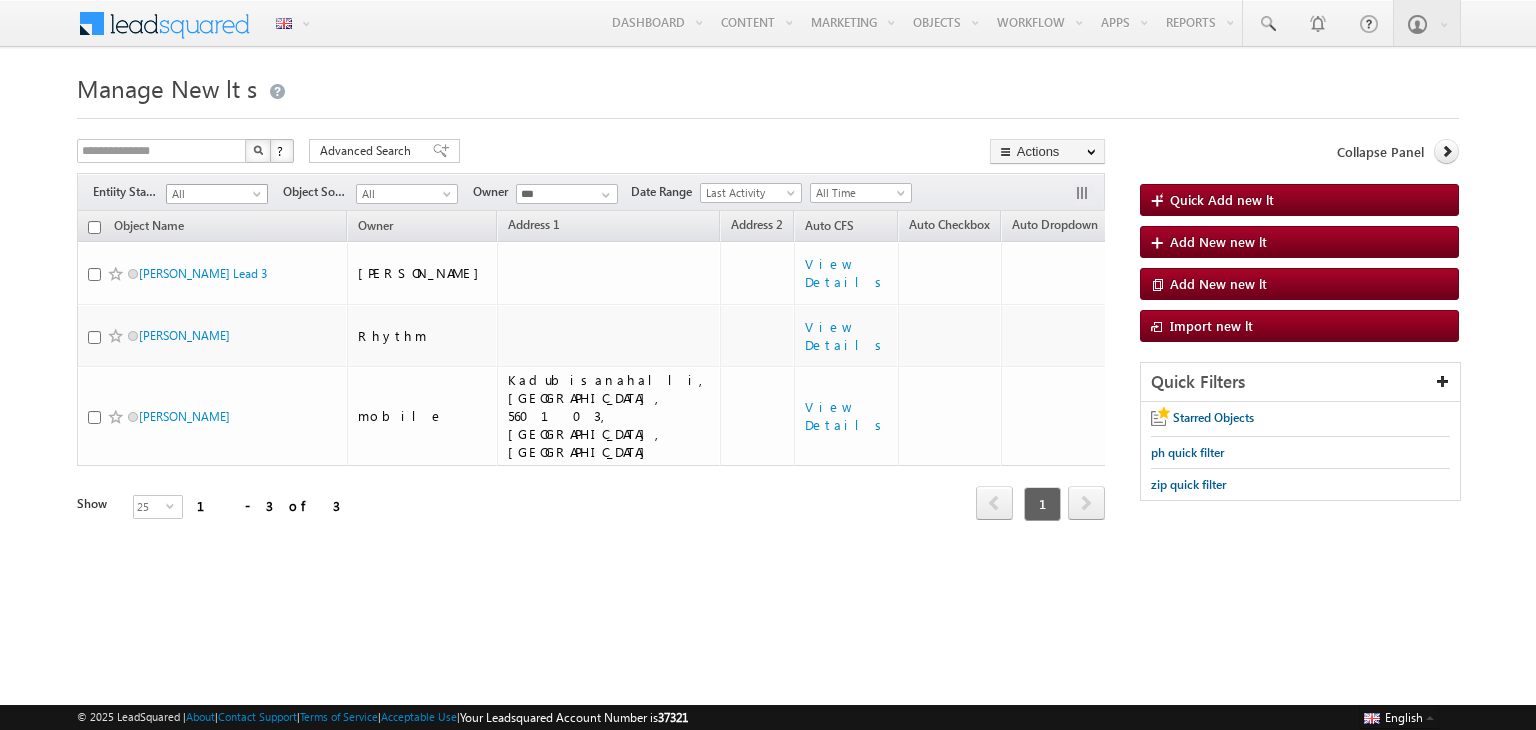 click at bounding box center (259, 198) 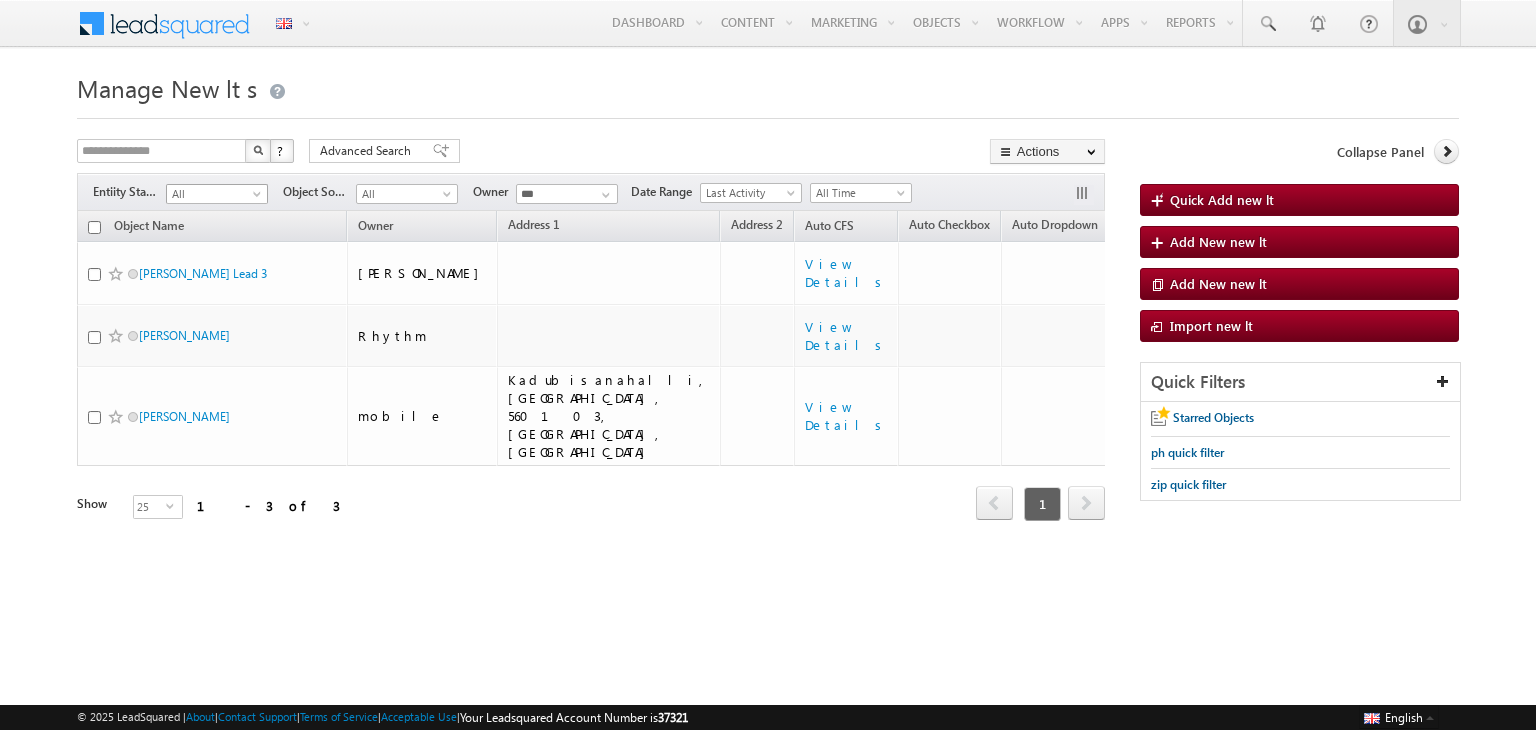 click at bounding box center [259, 198] 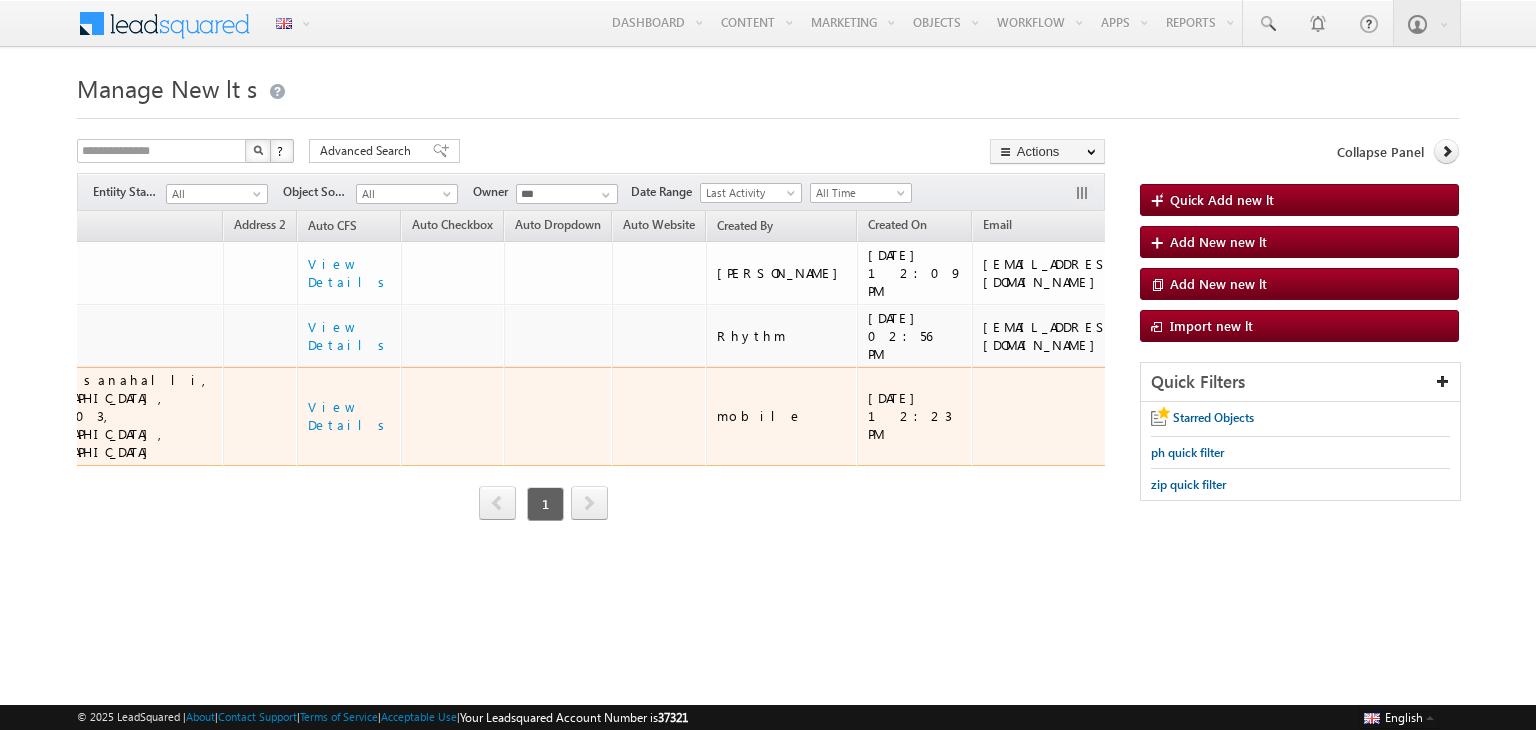 scroll, scrollTop: 0, scrollLeft: 0, axis: both 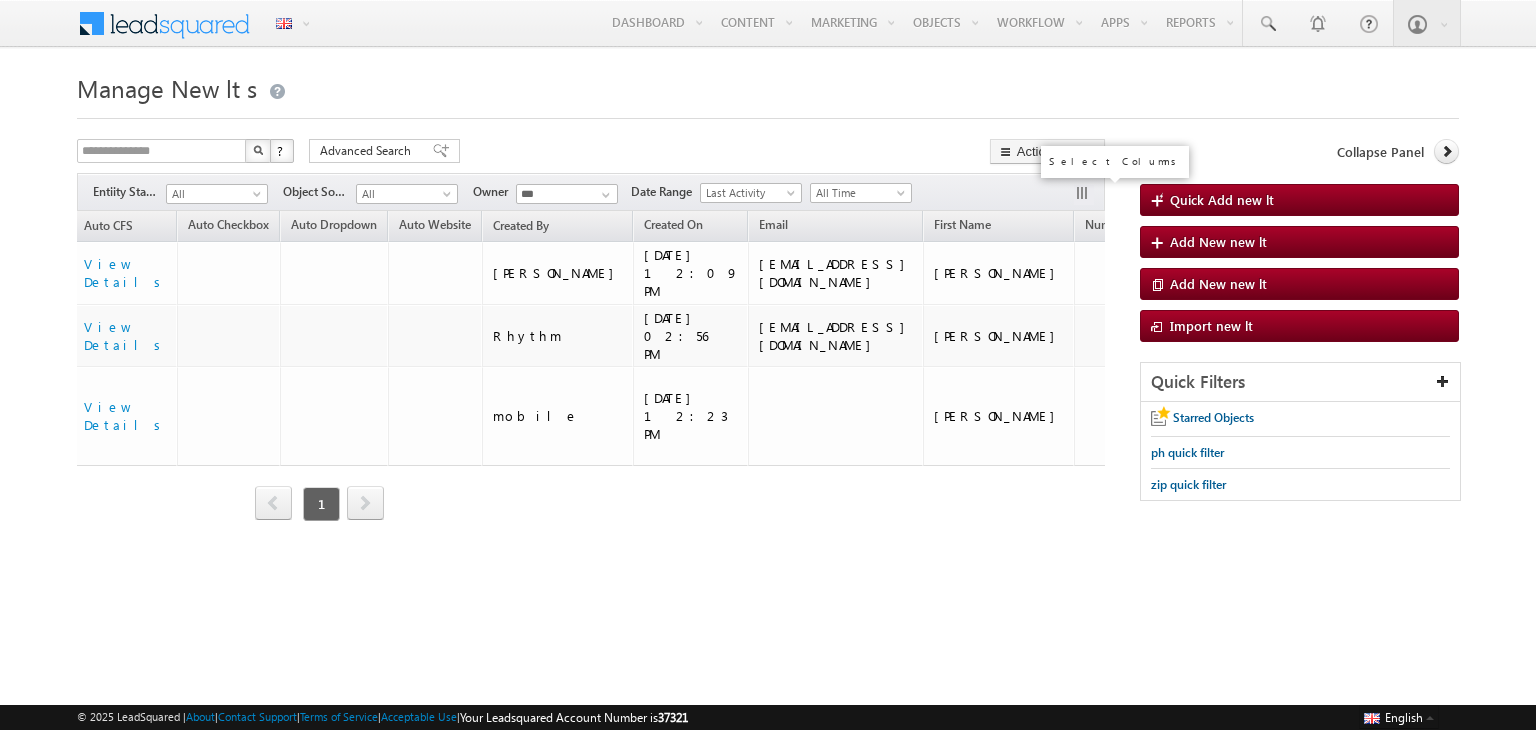 click at bounding box center [1084, 195] 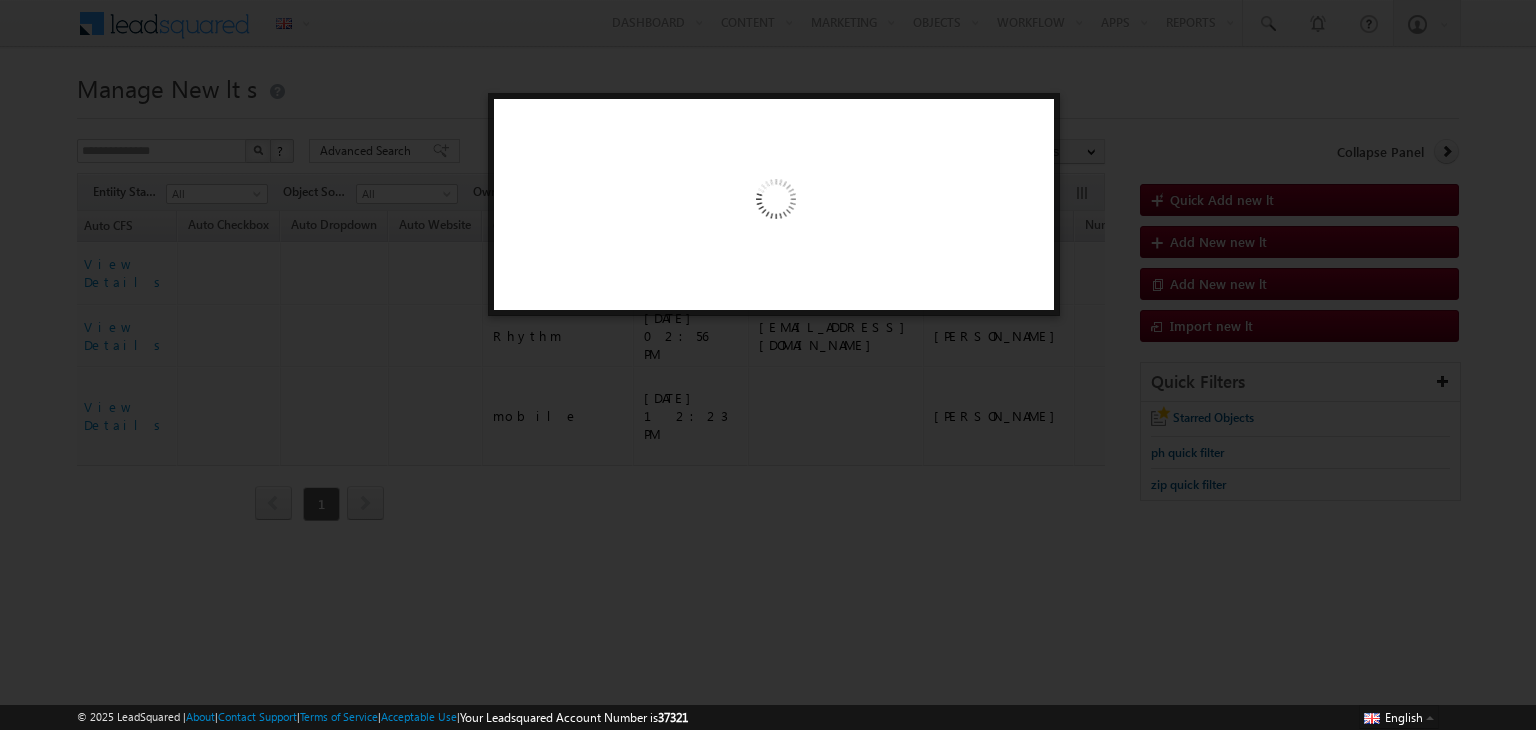 click at bounding box center (768, 365) 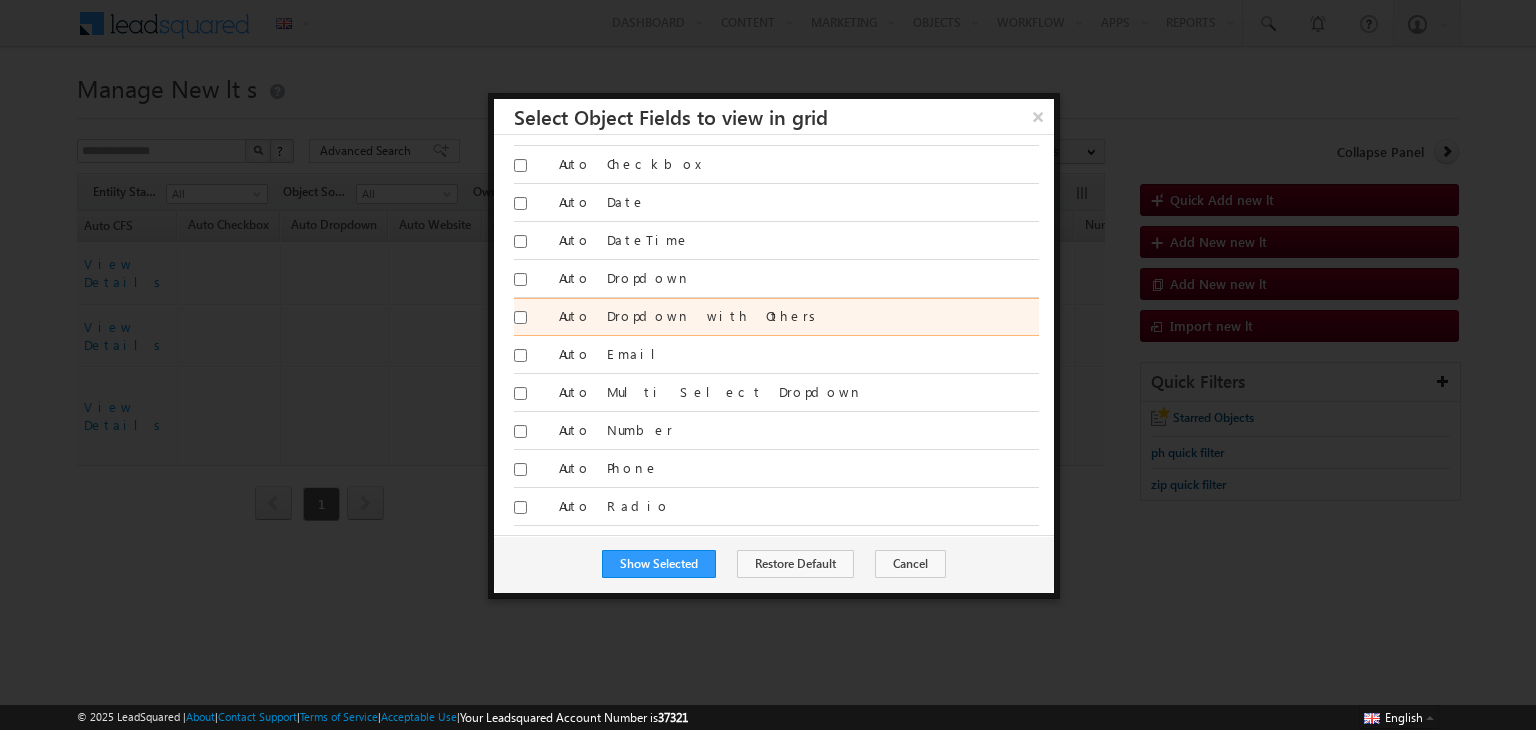 scroll, scrollTop: 0, scrollLeft: 0, axis: both 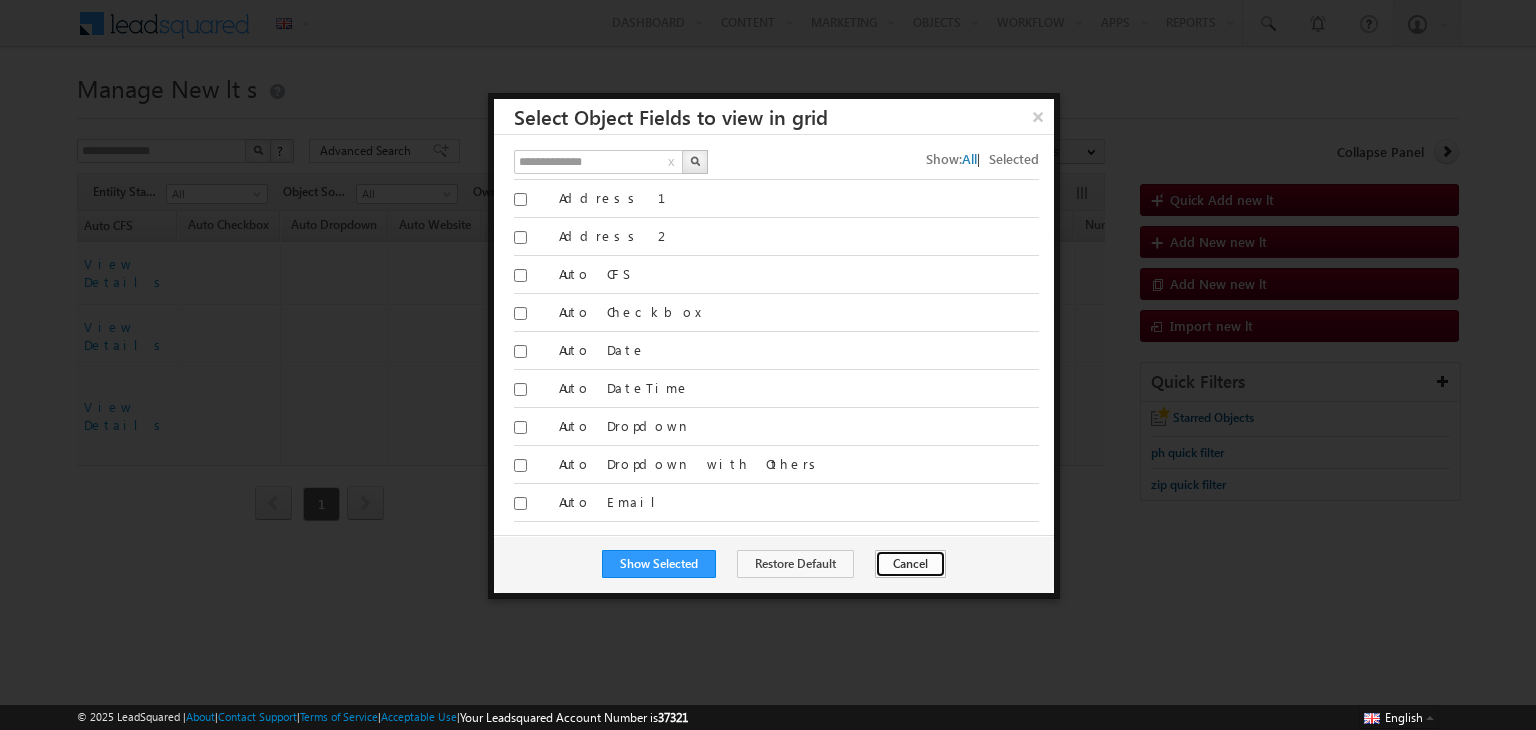 click on "Cancel" at bounding box center (910, 564) 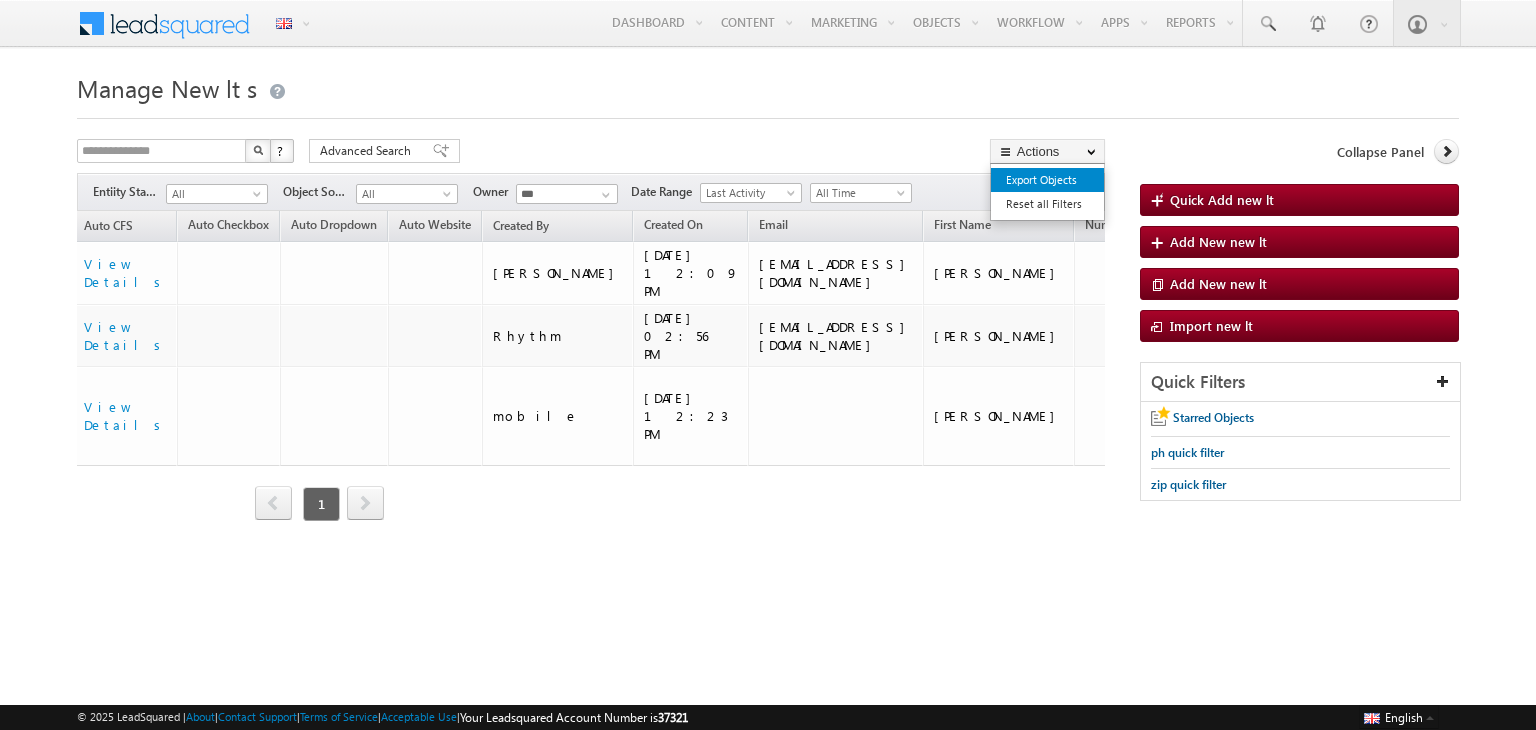 click on "Export Objects" at bounding box center (1047, 180) 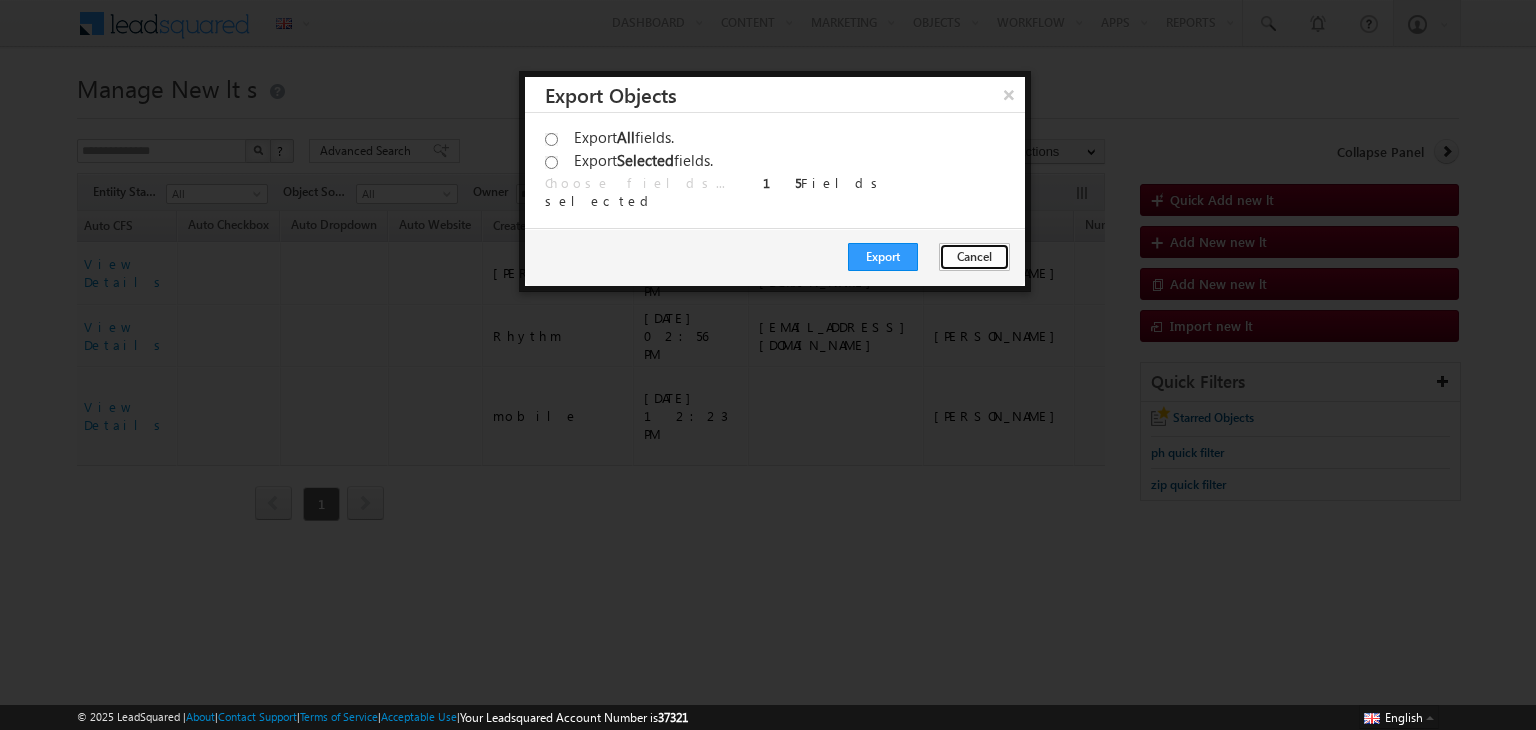 click on "Cancel" at bounding box center (974, 257) 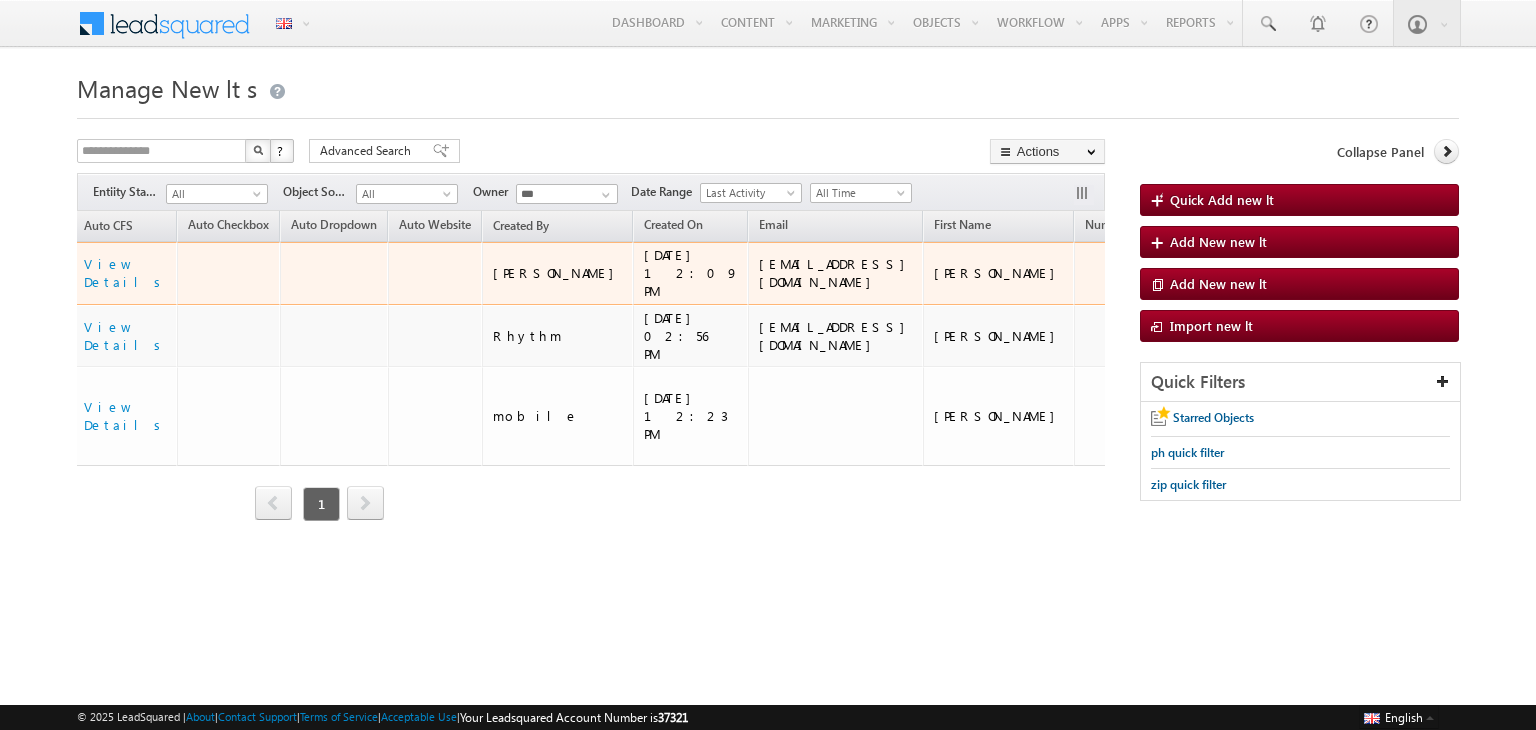 scroll, scrollTop: 0, scrollLeft: 0, axis: both 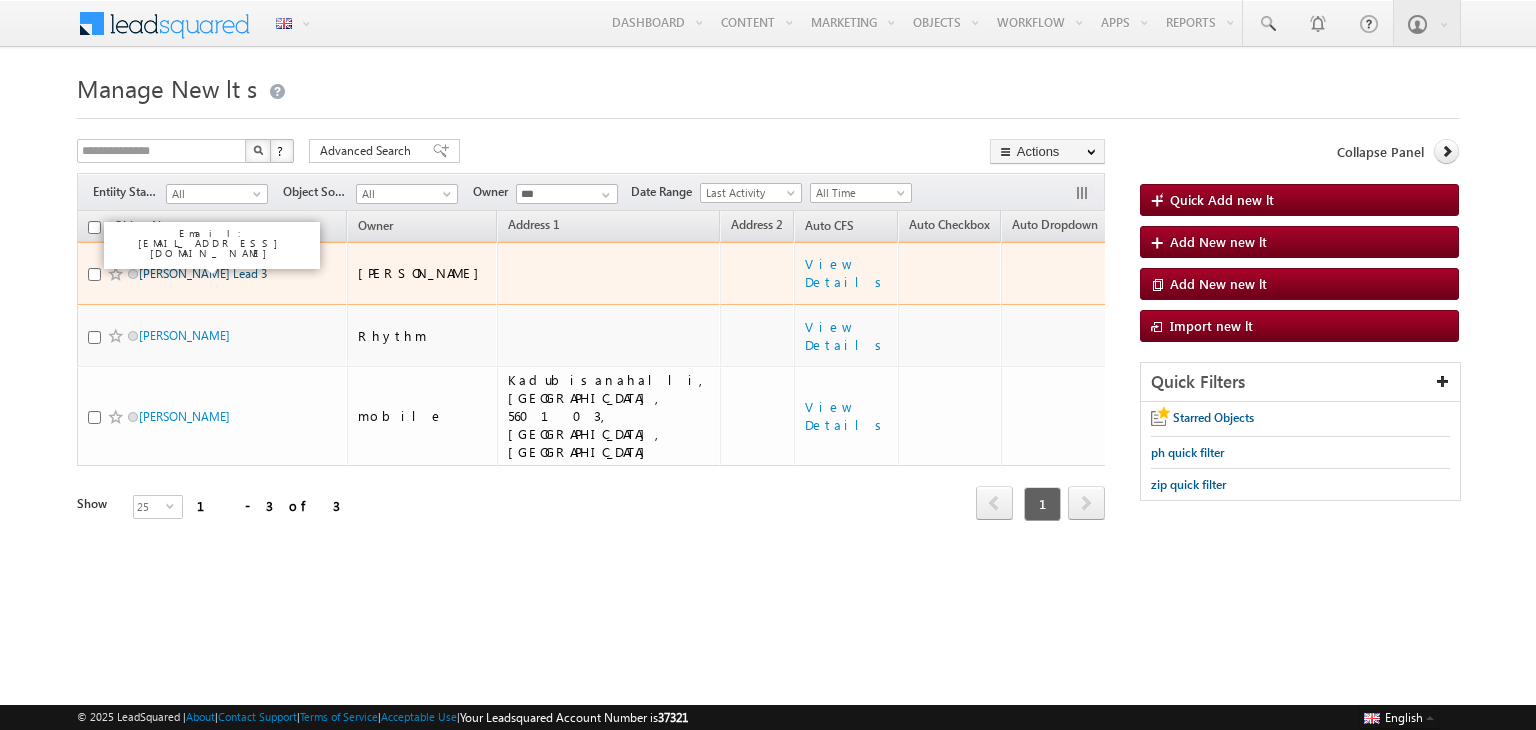 click on "Jos Lead 3" at bounding box center [203, 273] 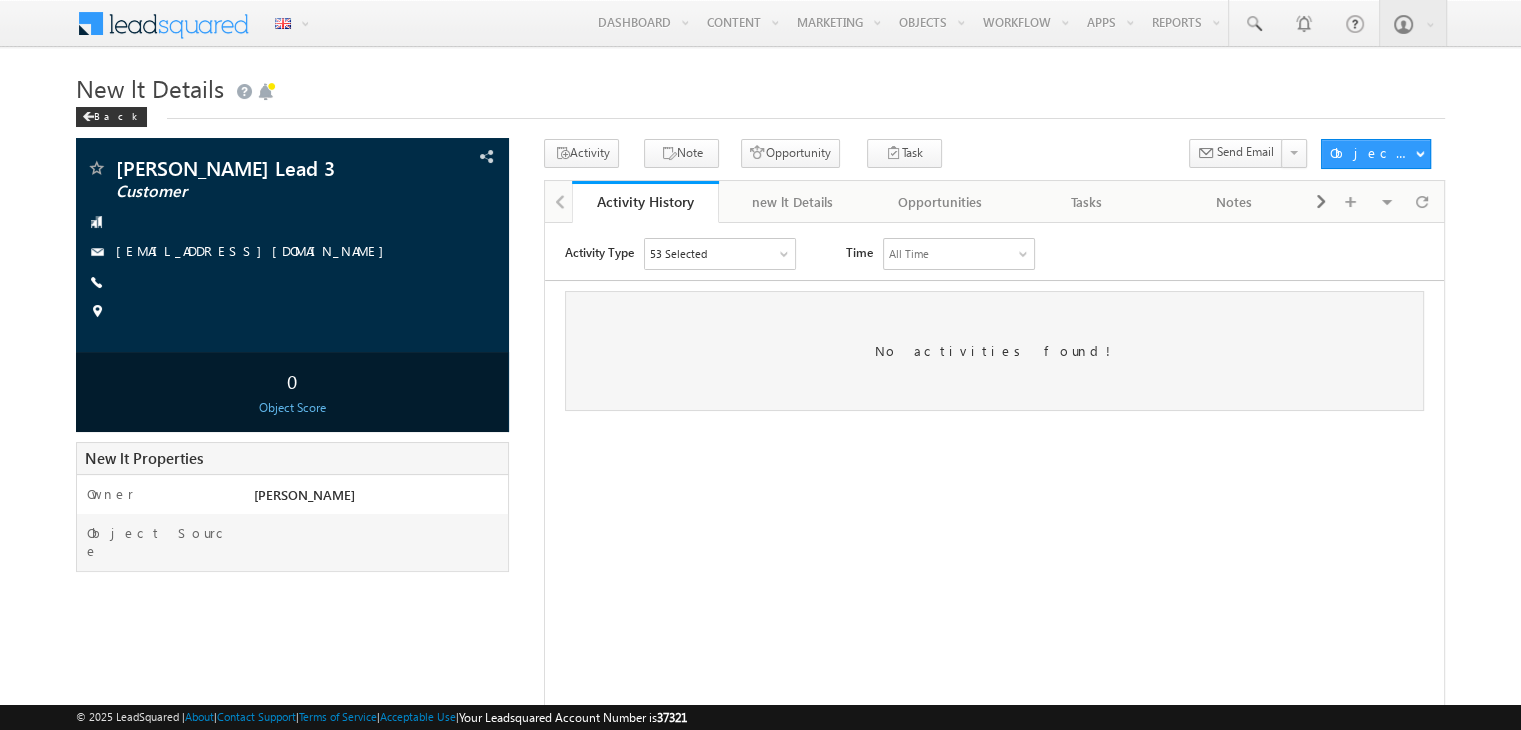 scroll, scrollTop: 0, scrollLeft: 0, axis: both 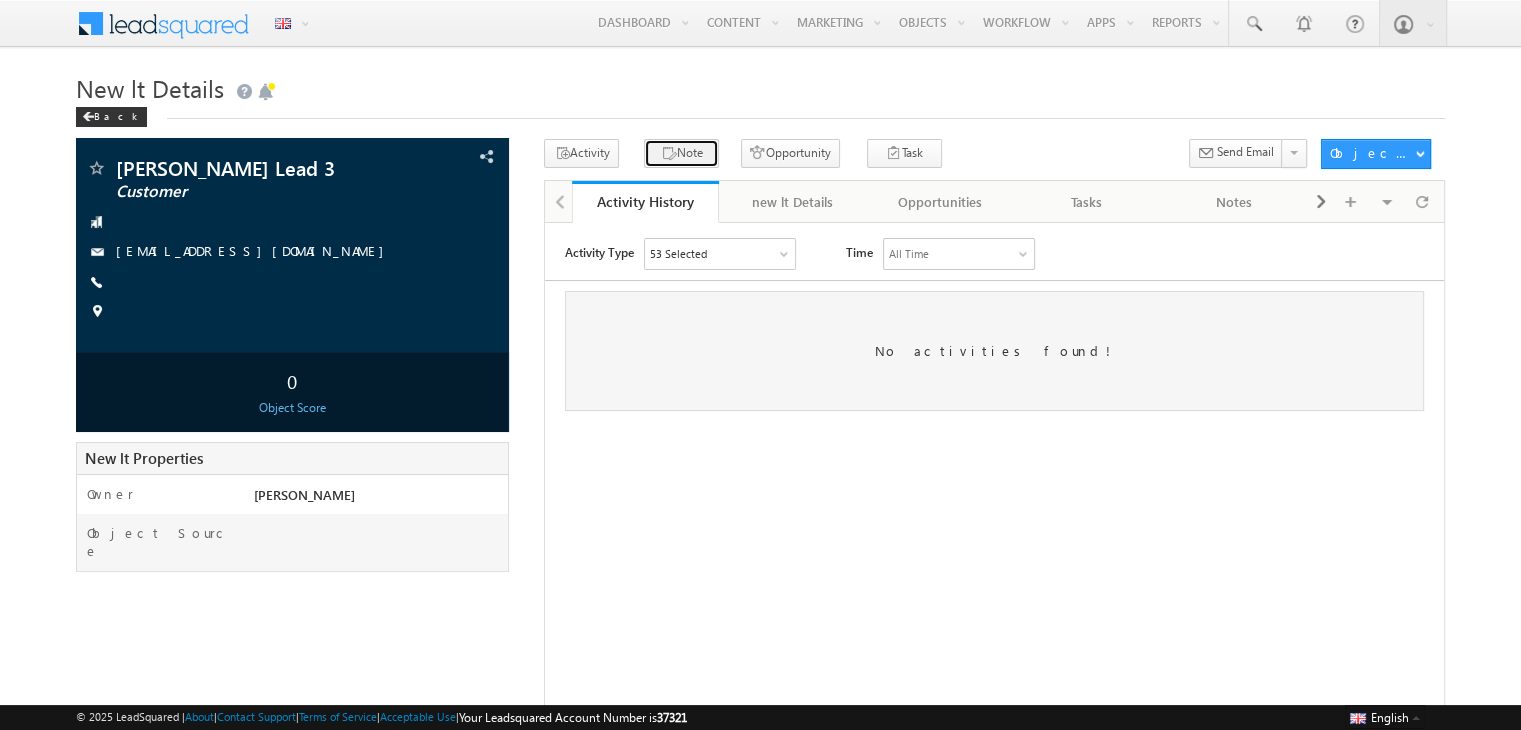 click on "Note" at bounding box center (681, 153) 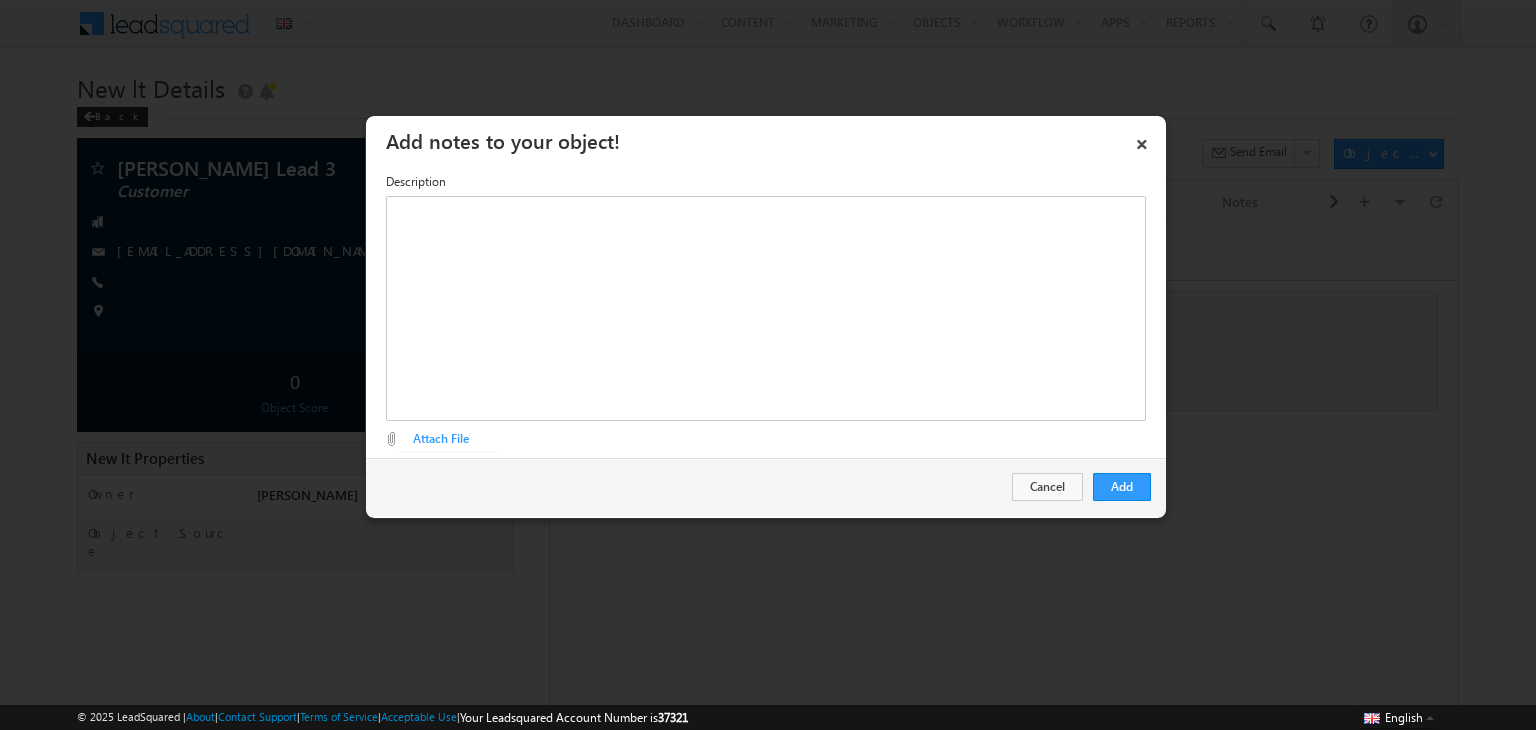type 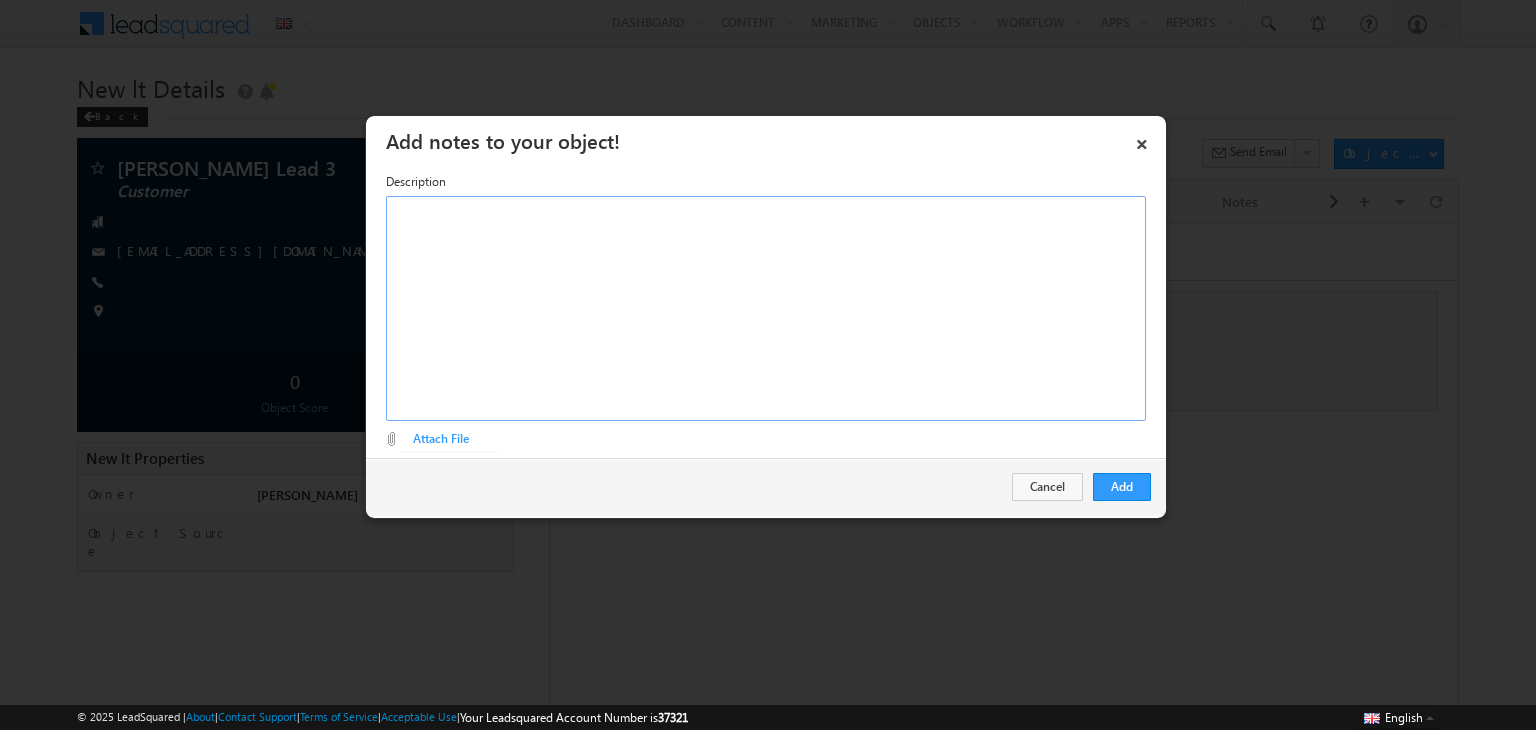 click at bounding box center [766, 308] 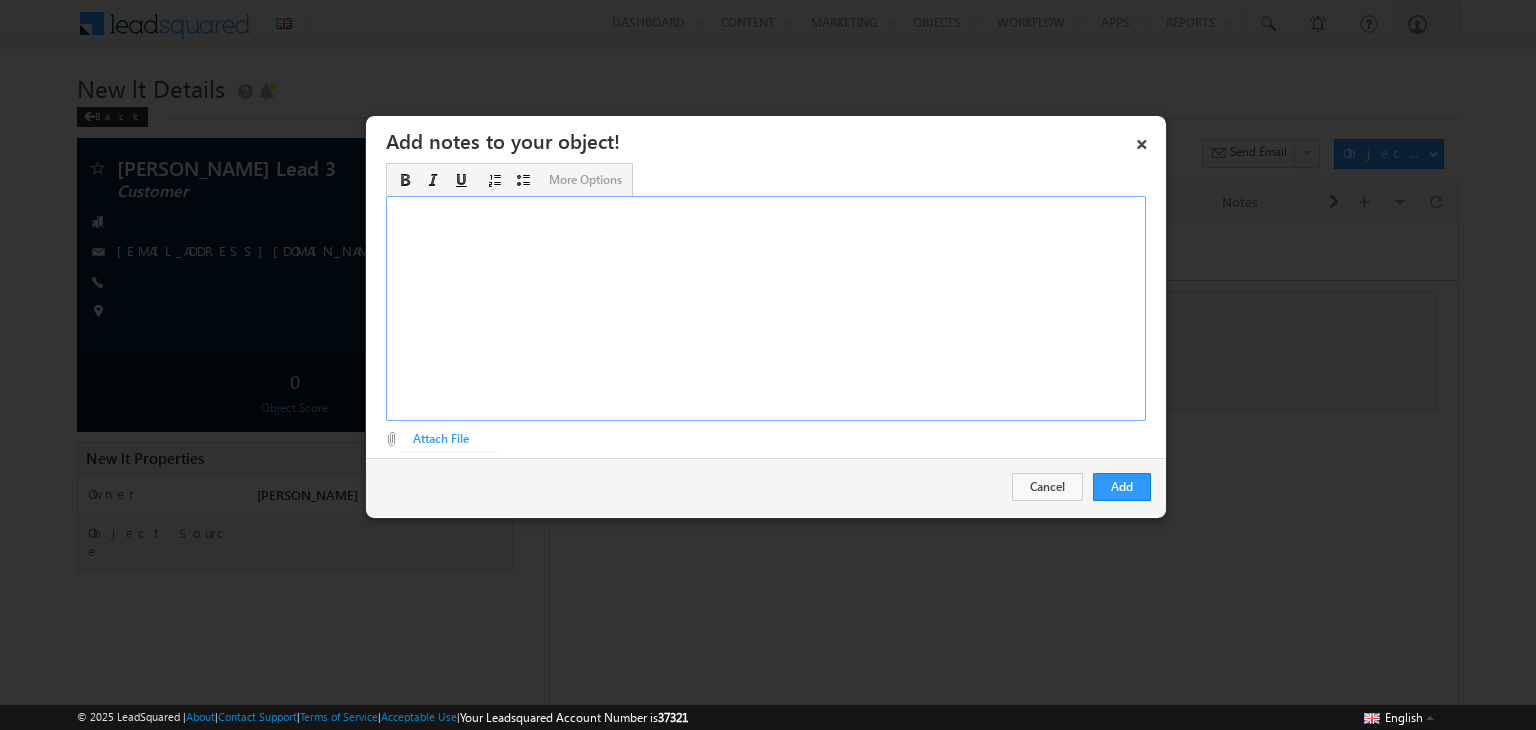 type 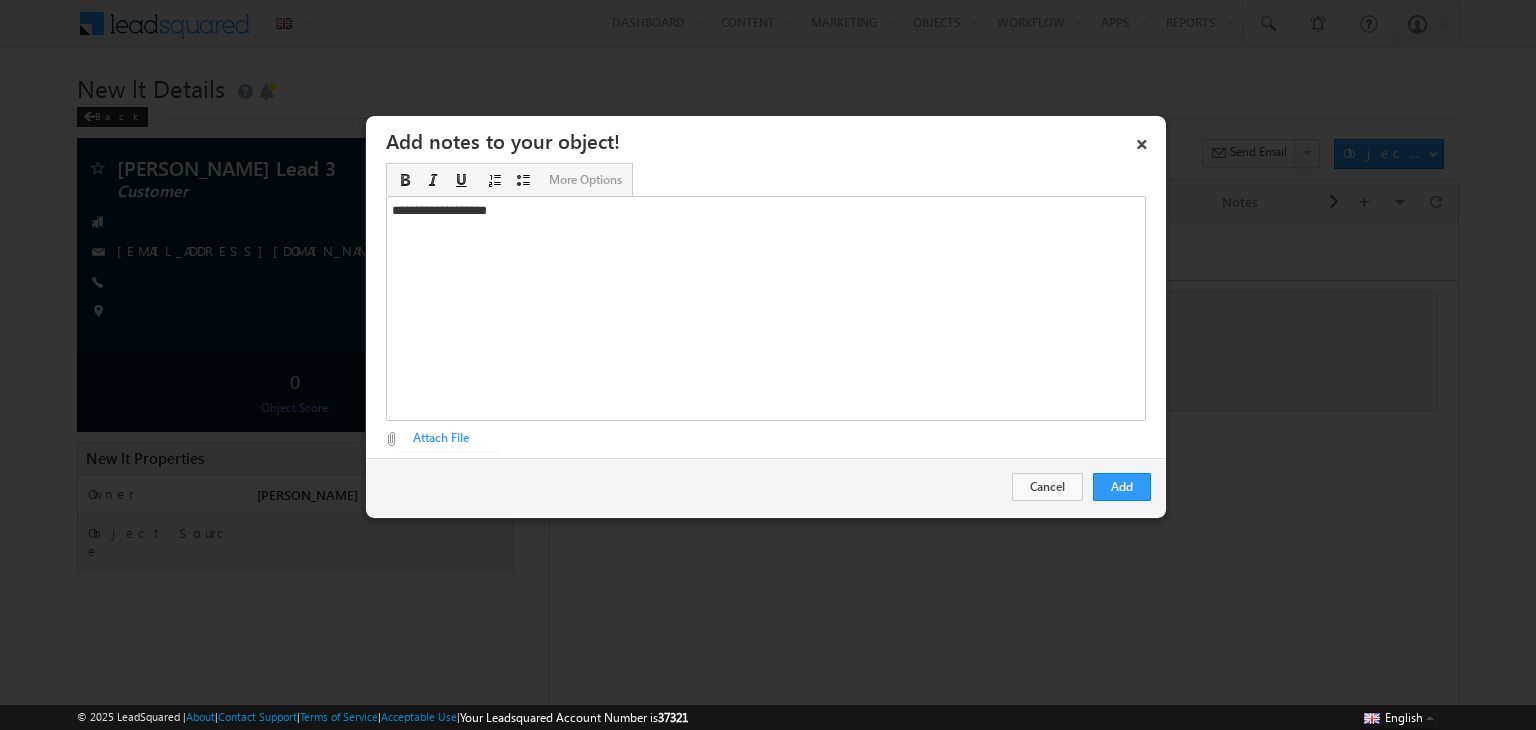 click at bounding box center (454, 449) 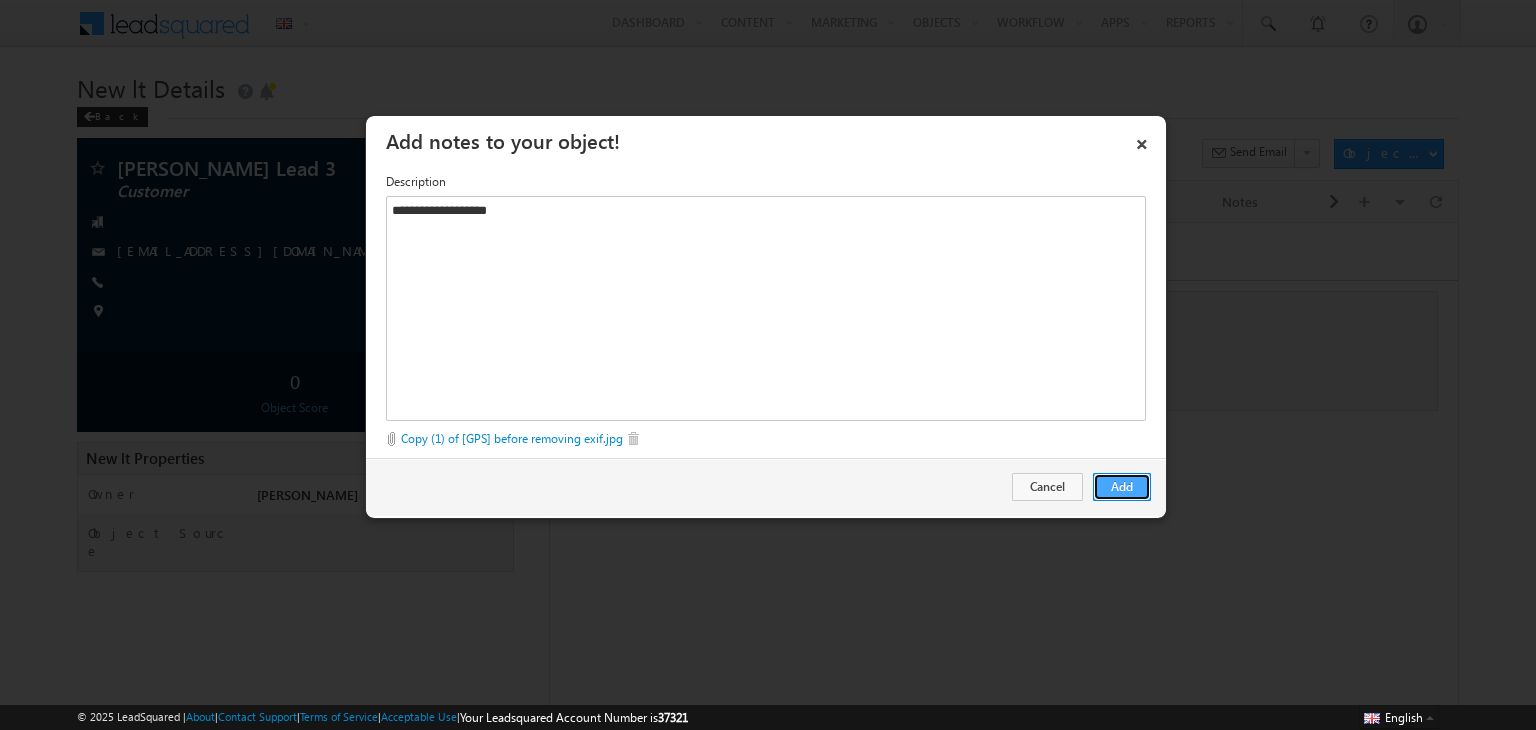 click on "Add" at bounding box center [1122, 487] 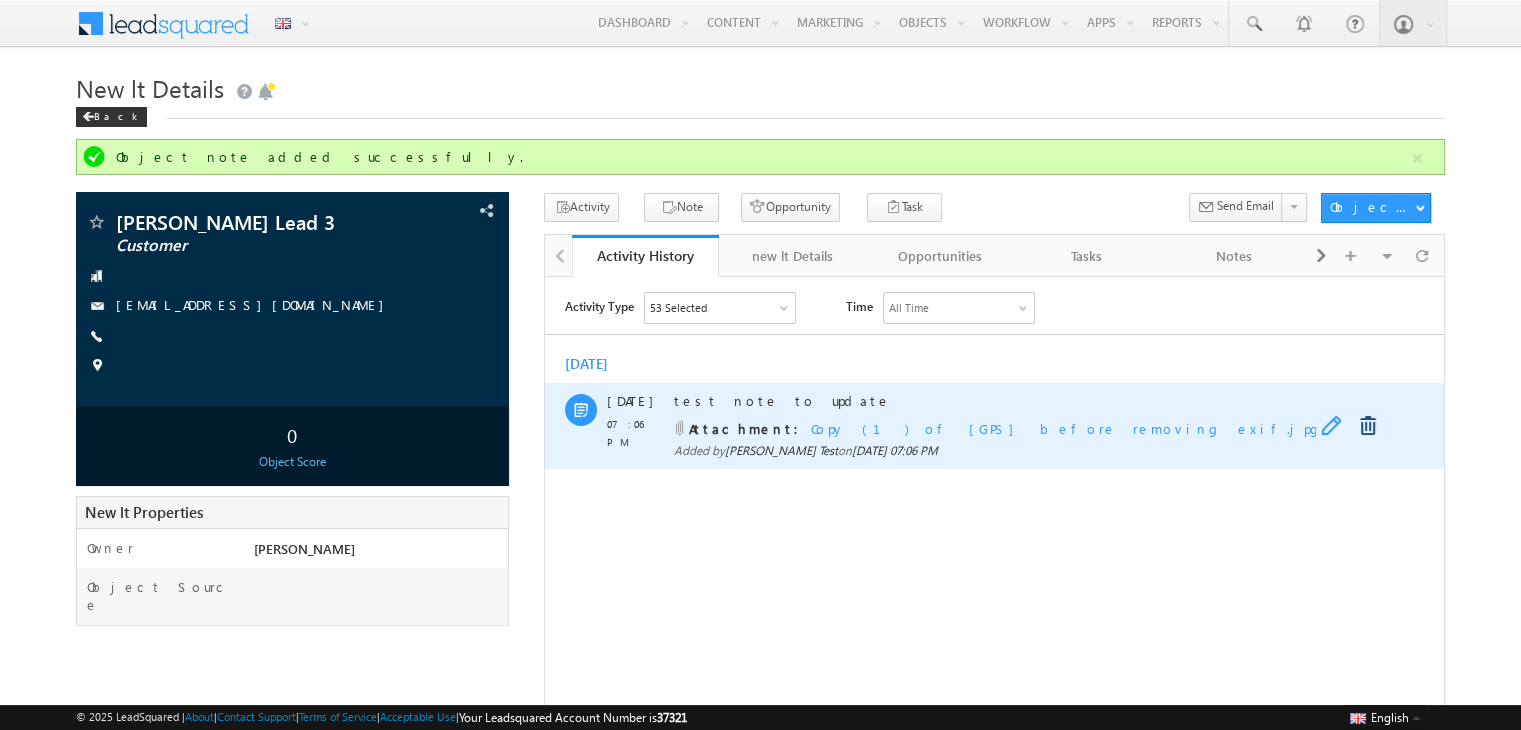 click at bounding box center (1333, 425) 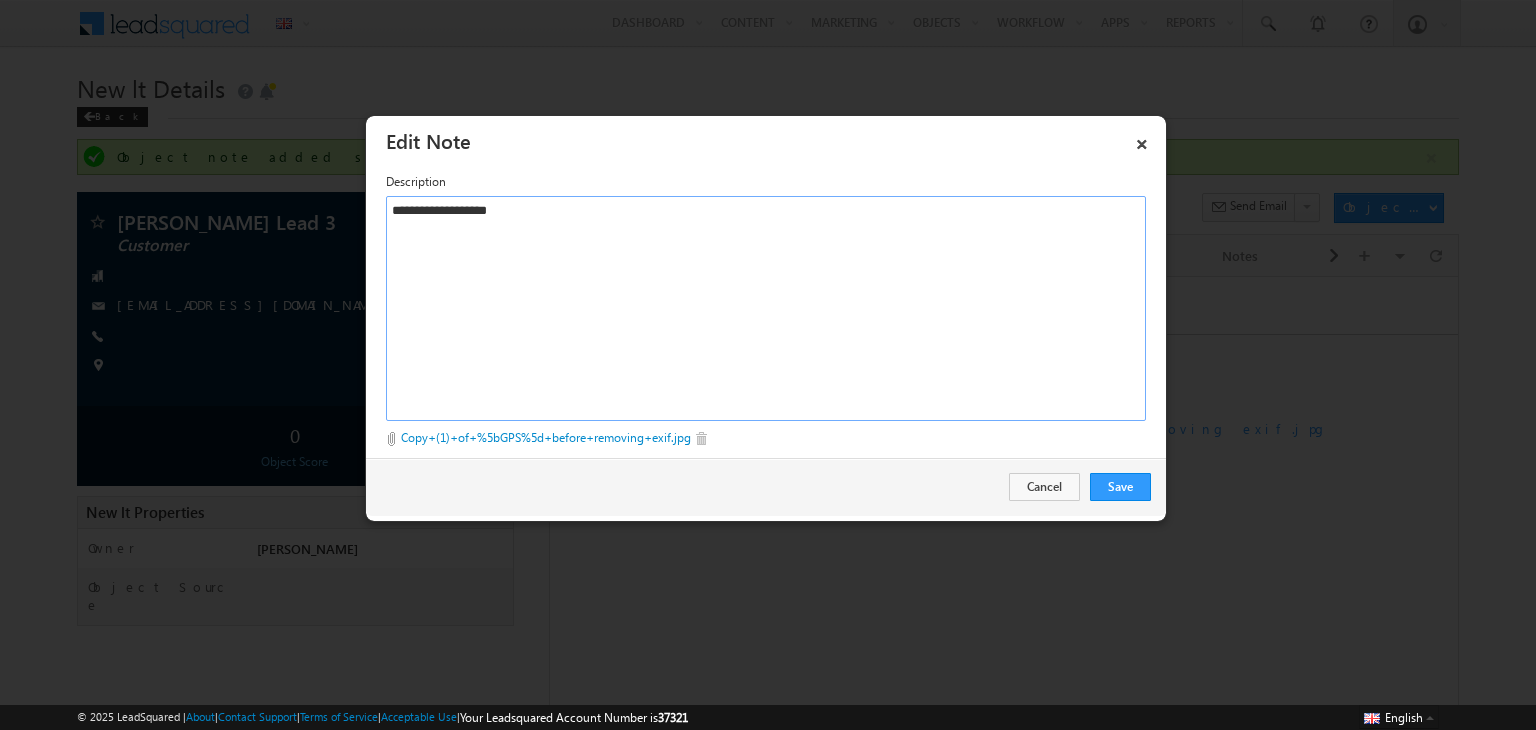 click on "**********" at bounding box center (766, 308) 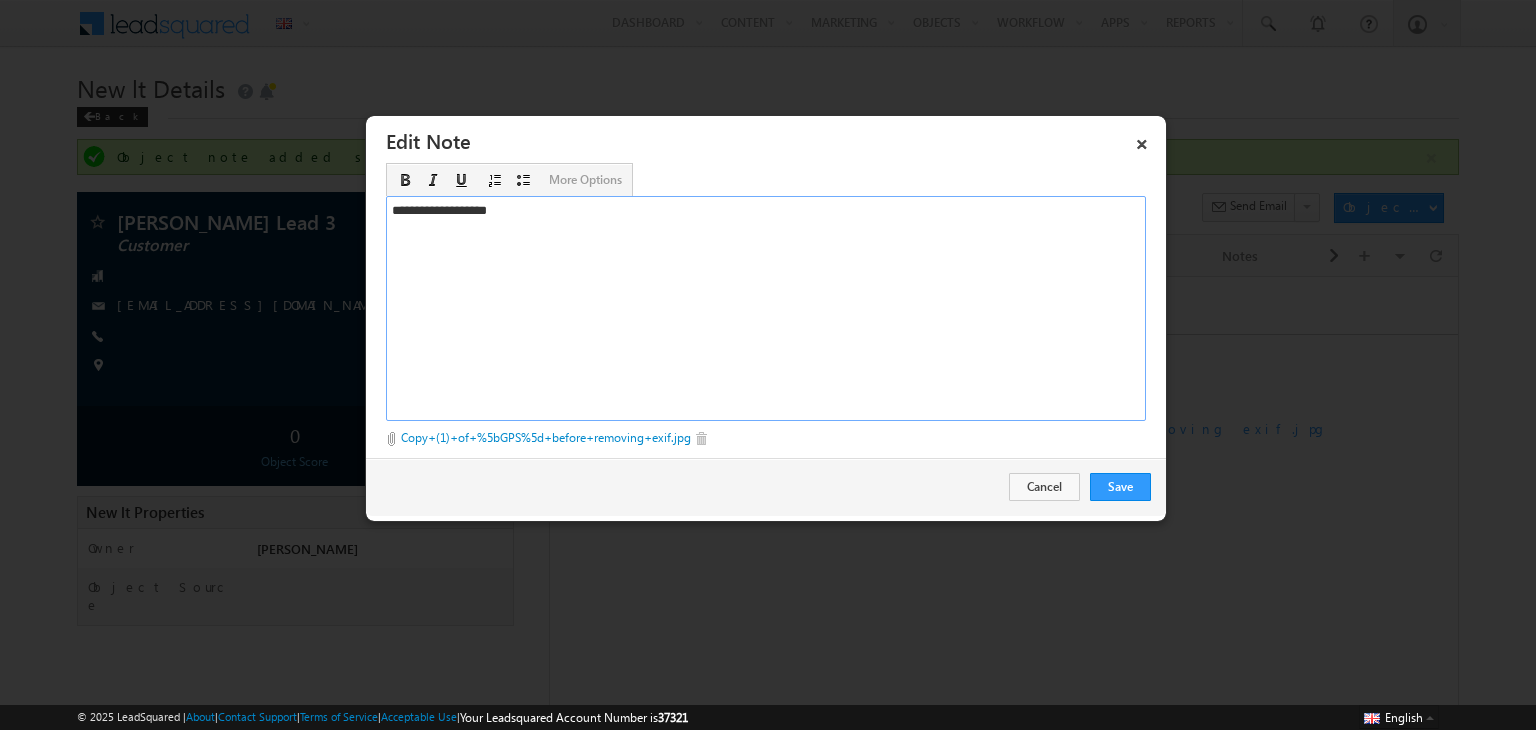 click on "**********" at bounding box center [766, 308] 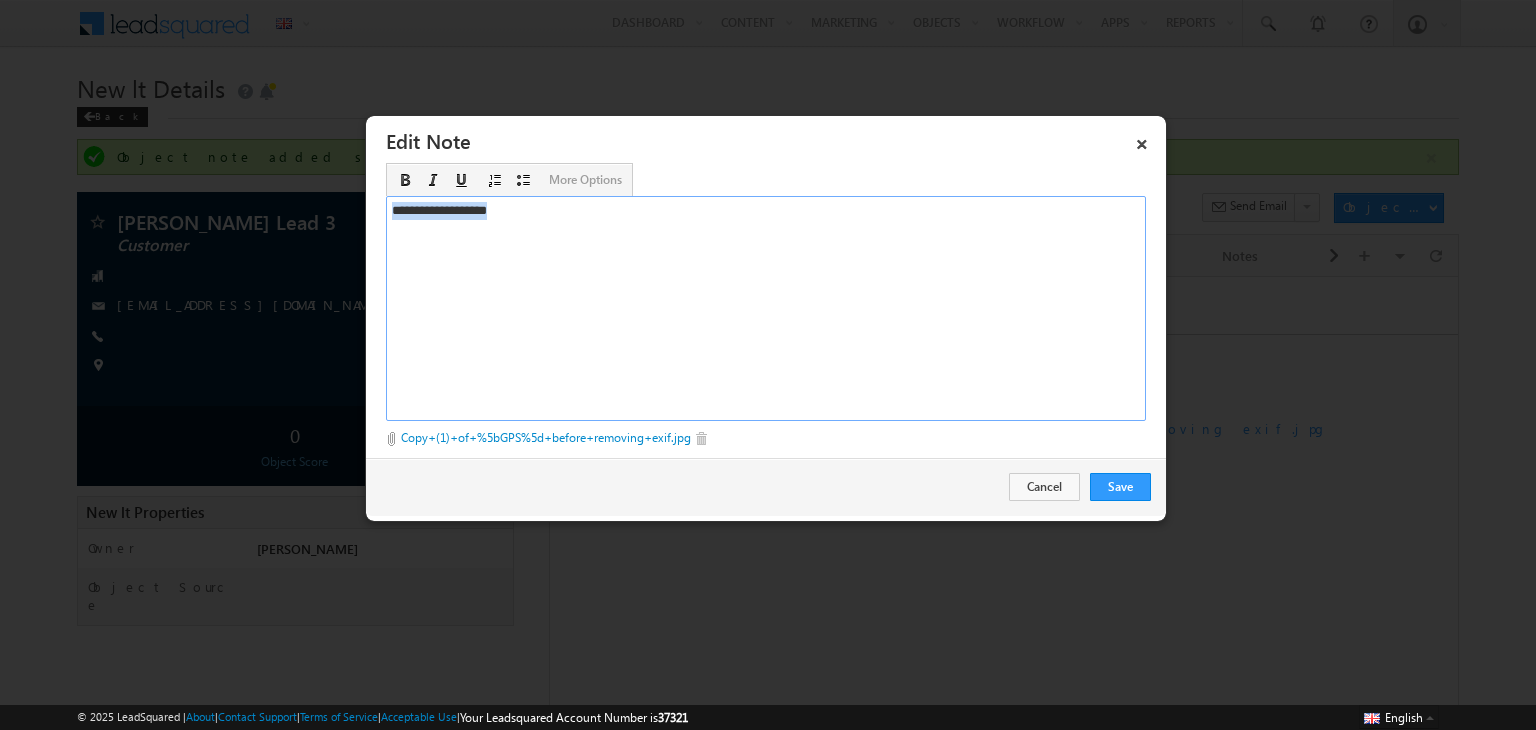 click on "**********" at bounding box center [766, 308] 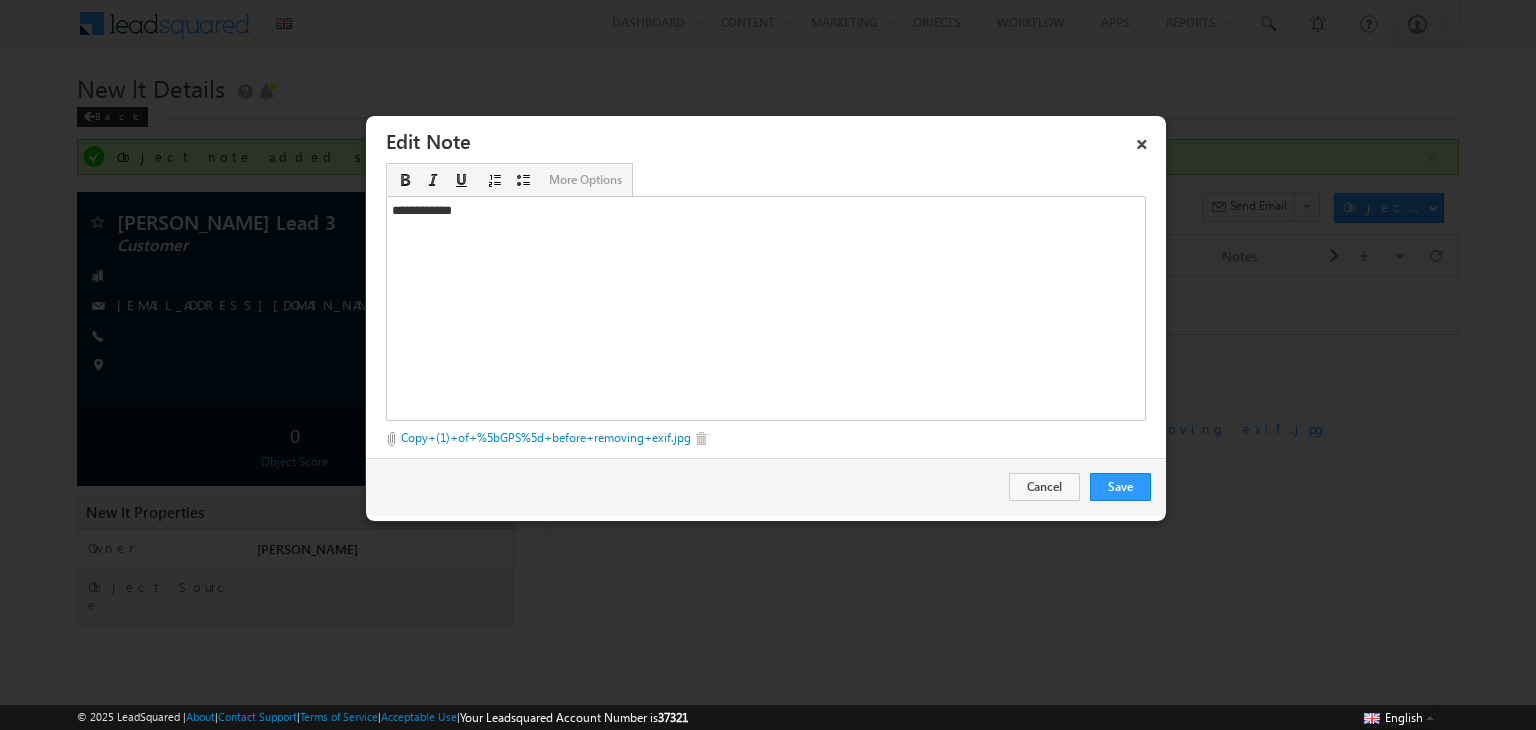 click at bounding box center (701, 439) 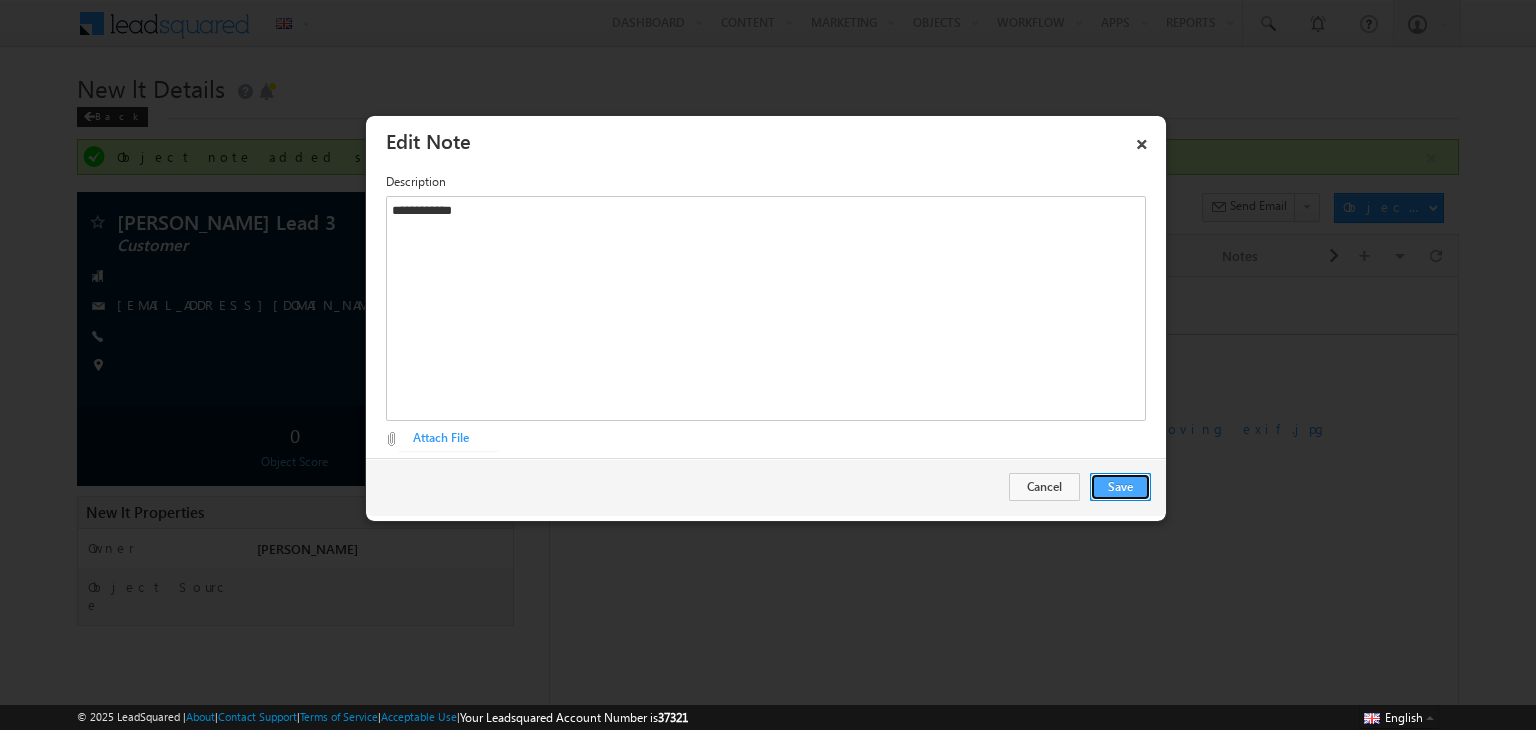 click on "Save" at bounding box center (1120, 487) 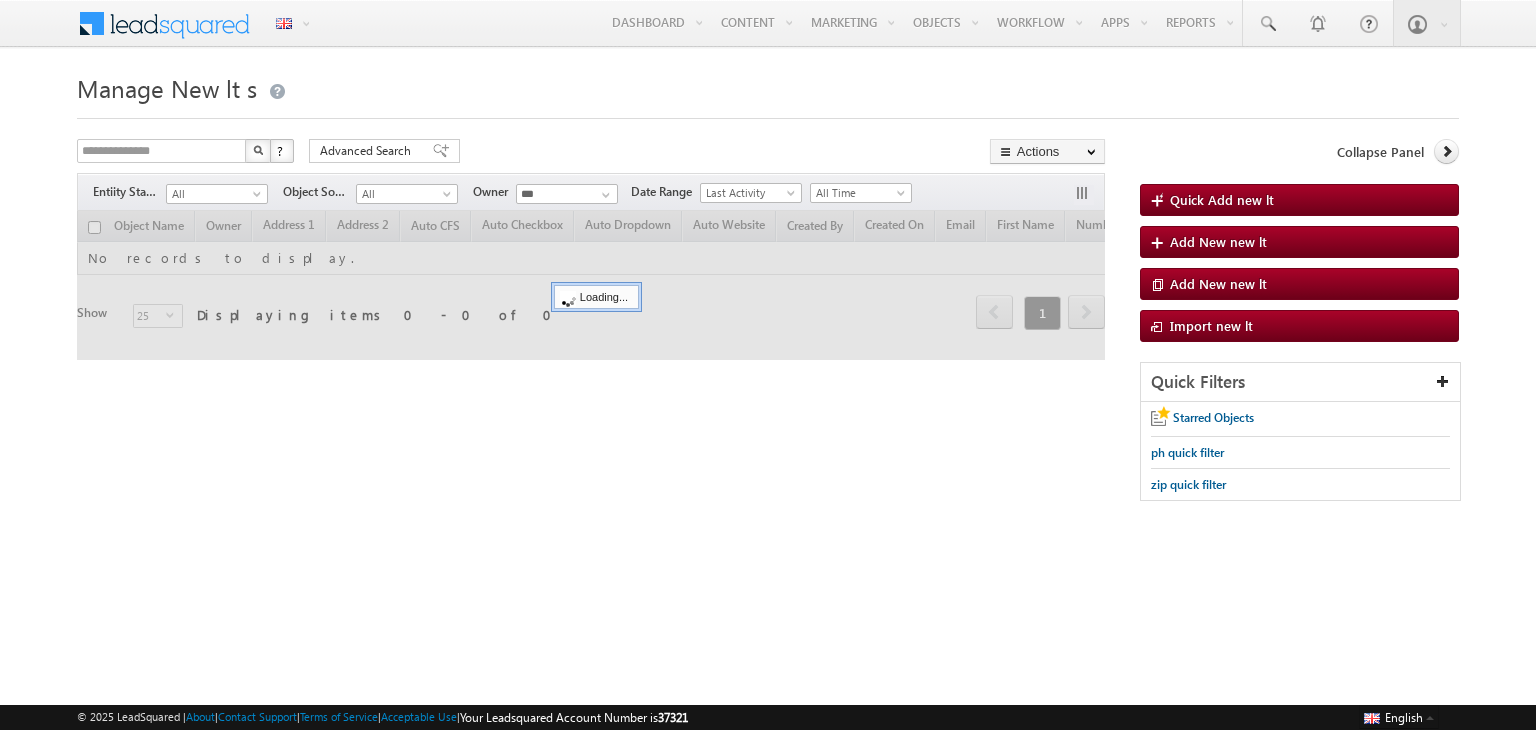 scroll, scrollTop: 0, scrollLeft: 0, axis: both 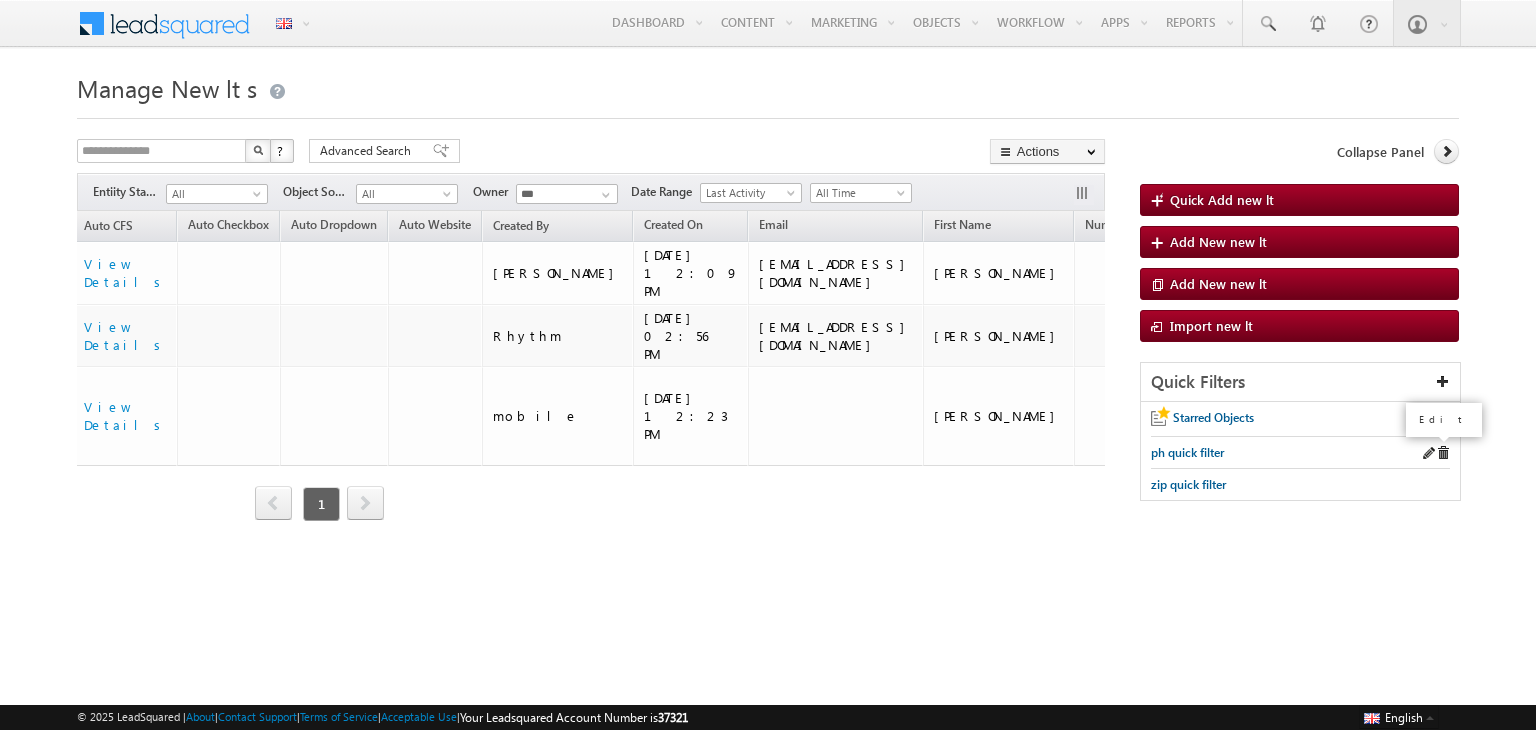 click at bounding box center [1428, 453] 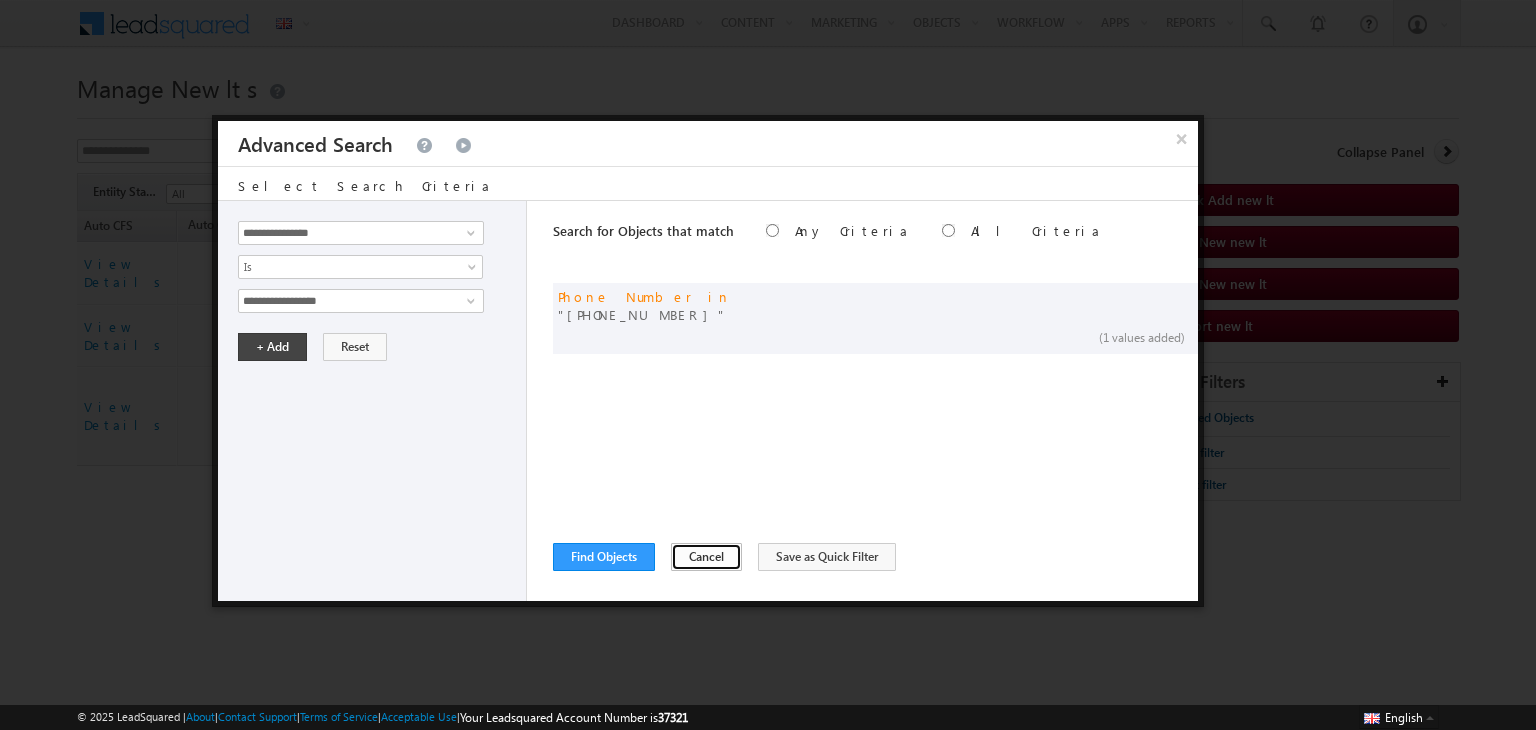 click on "Cancel" at bounding box center [706, 557] 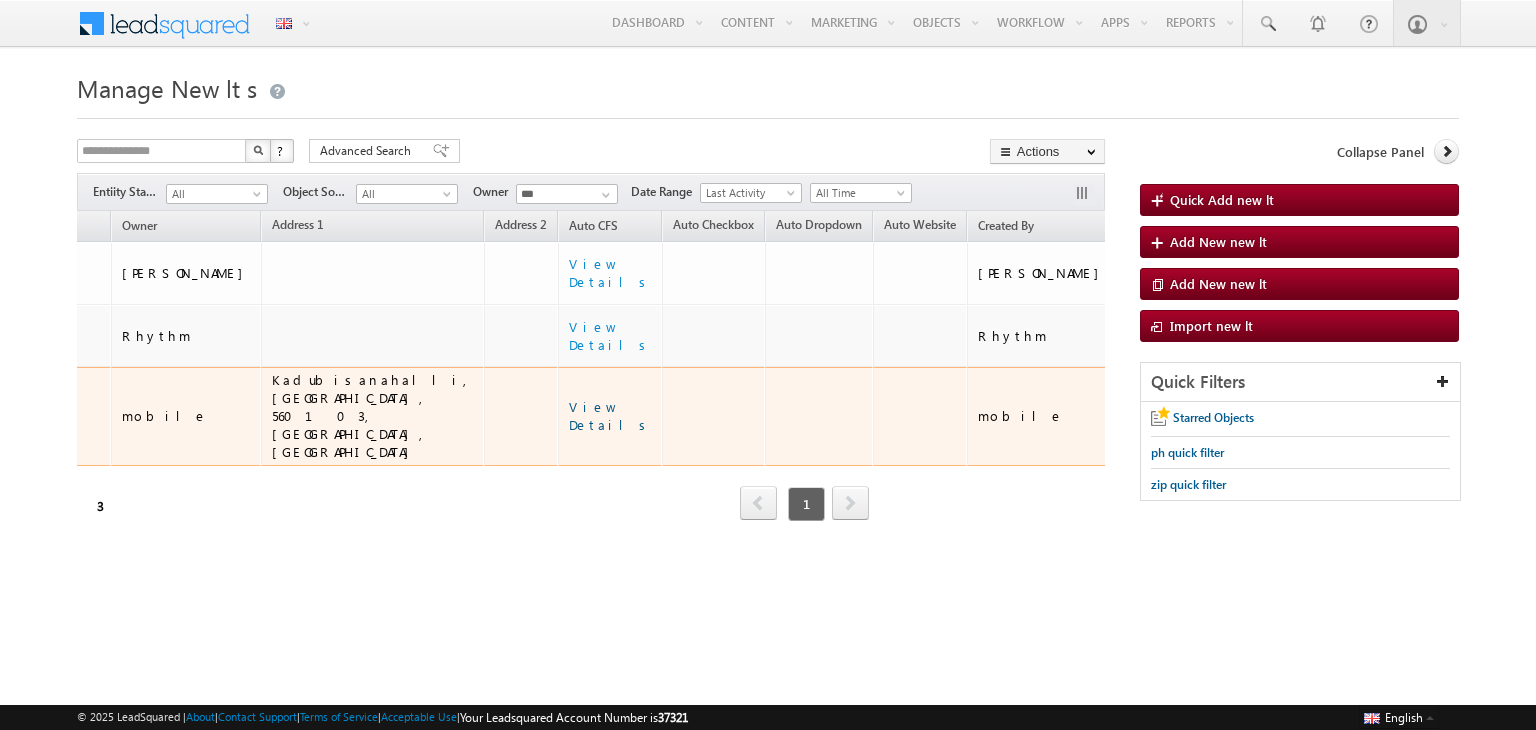 scroll, scrollTop: 0, scrollLeft: 0, axis: both 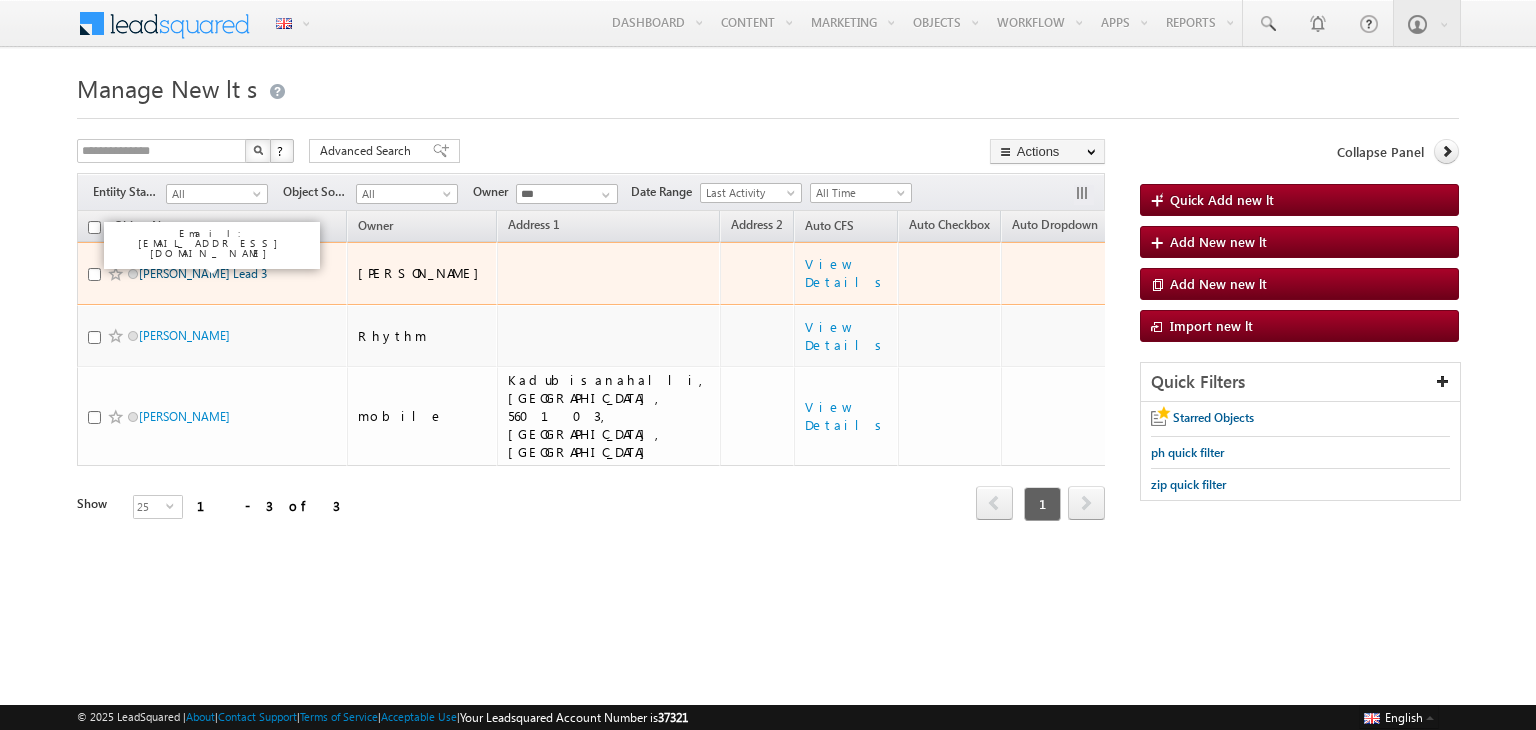 click on "[PERSON_NAME] Lead 3" at bounding box center (203, 273) 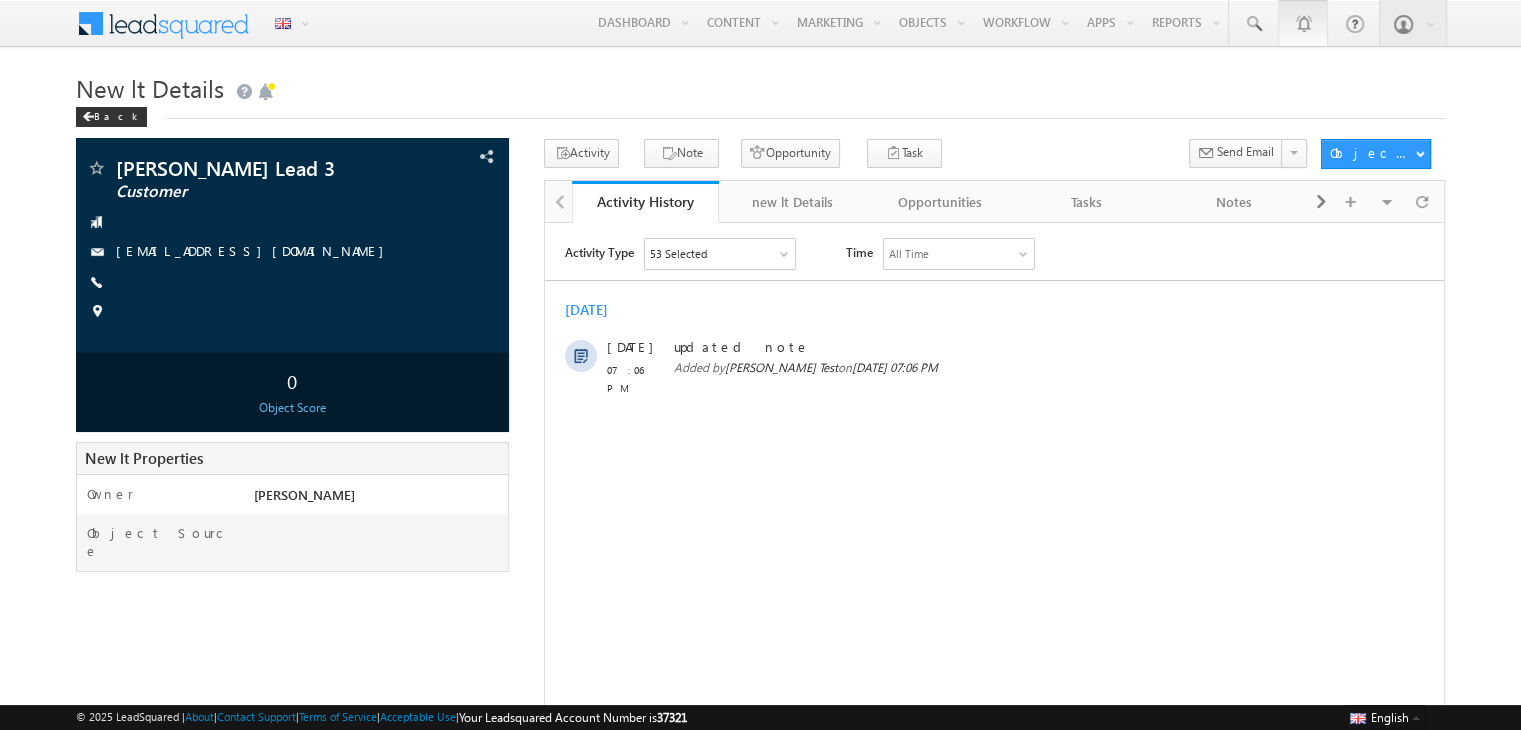 scroll, scrollTop: 0, scrollLeft: 0, axis: both 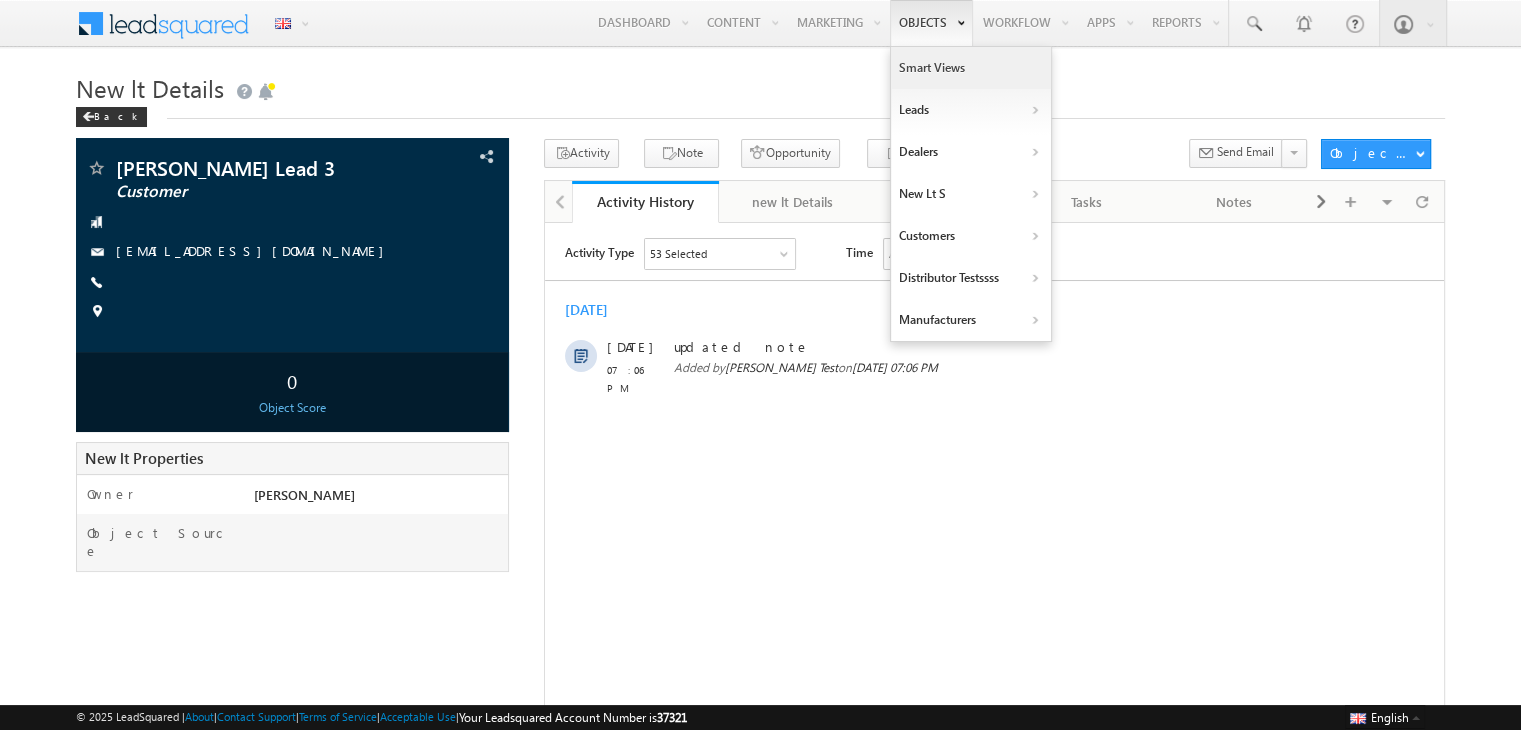 click on "Smart Views" at bounding box center (971, 68) 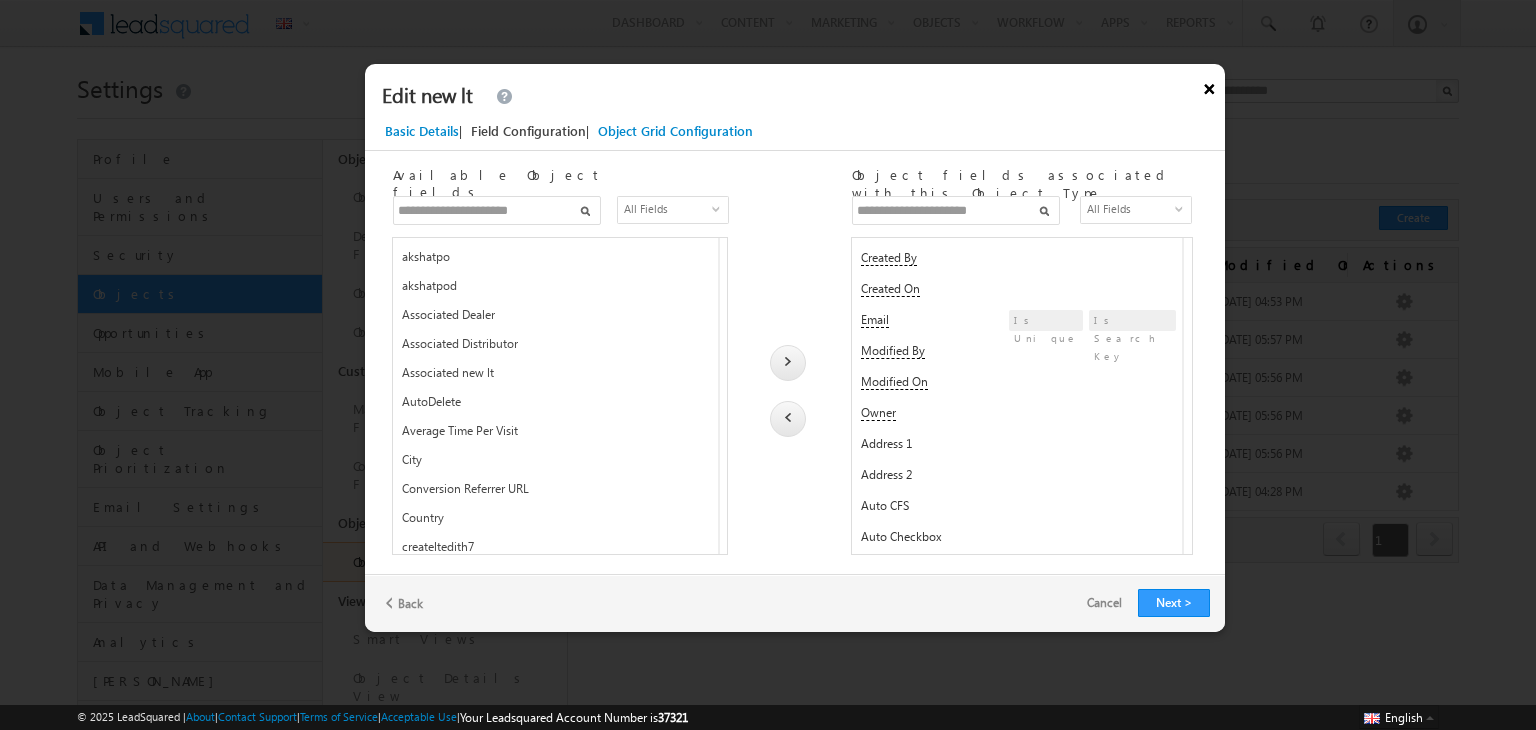 scroll, scrollTop: 0, scrollLeft: 0, axis: both 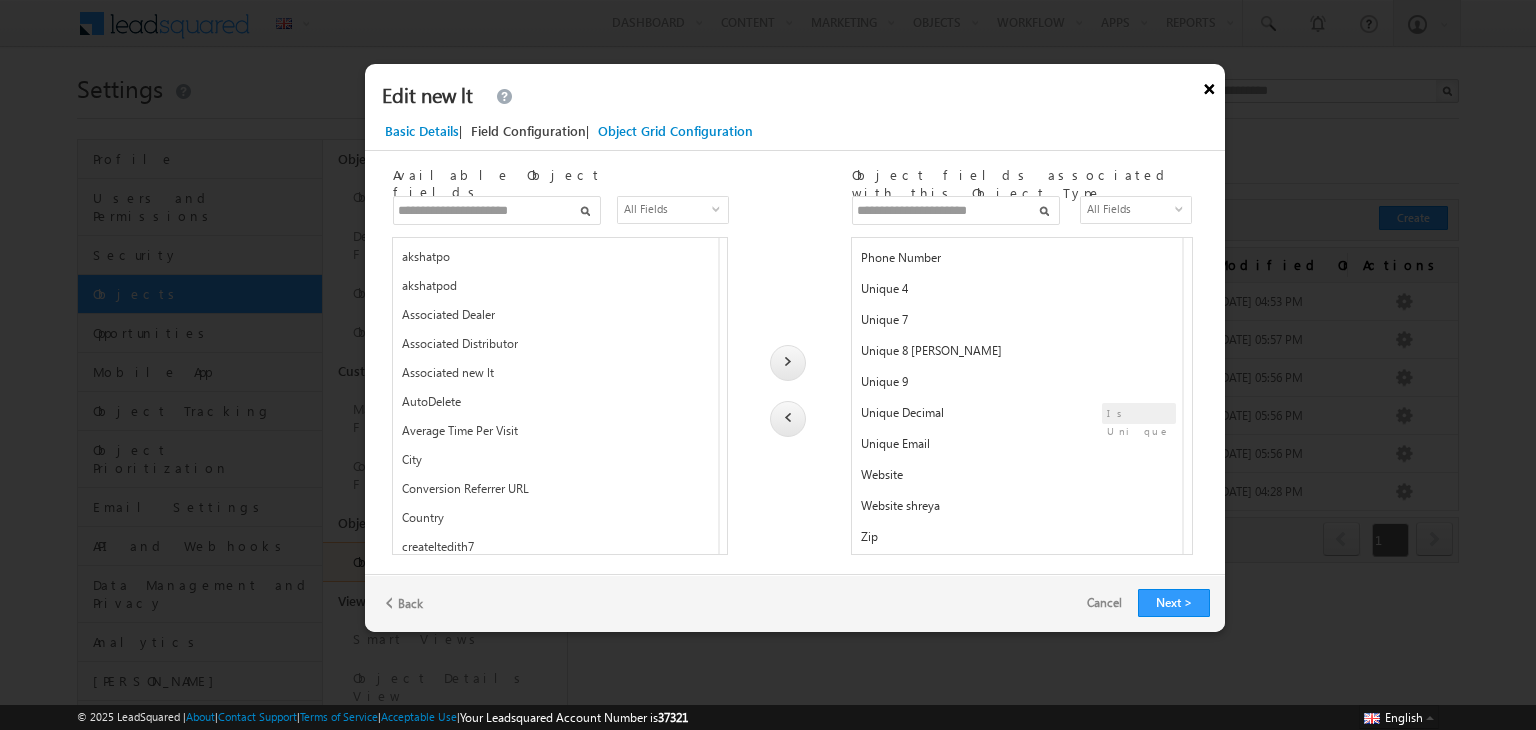 click on "×" at bounding box center [1209, 85] 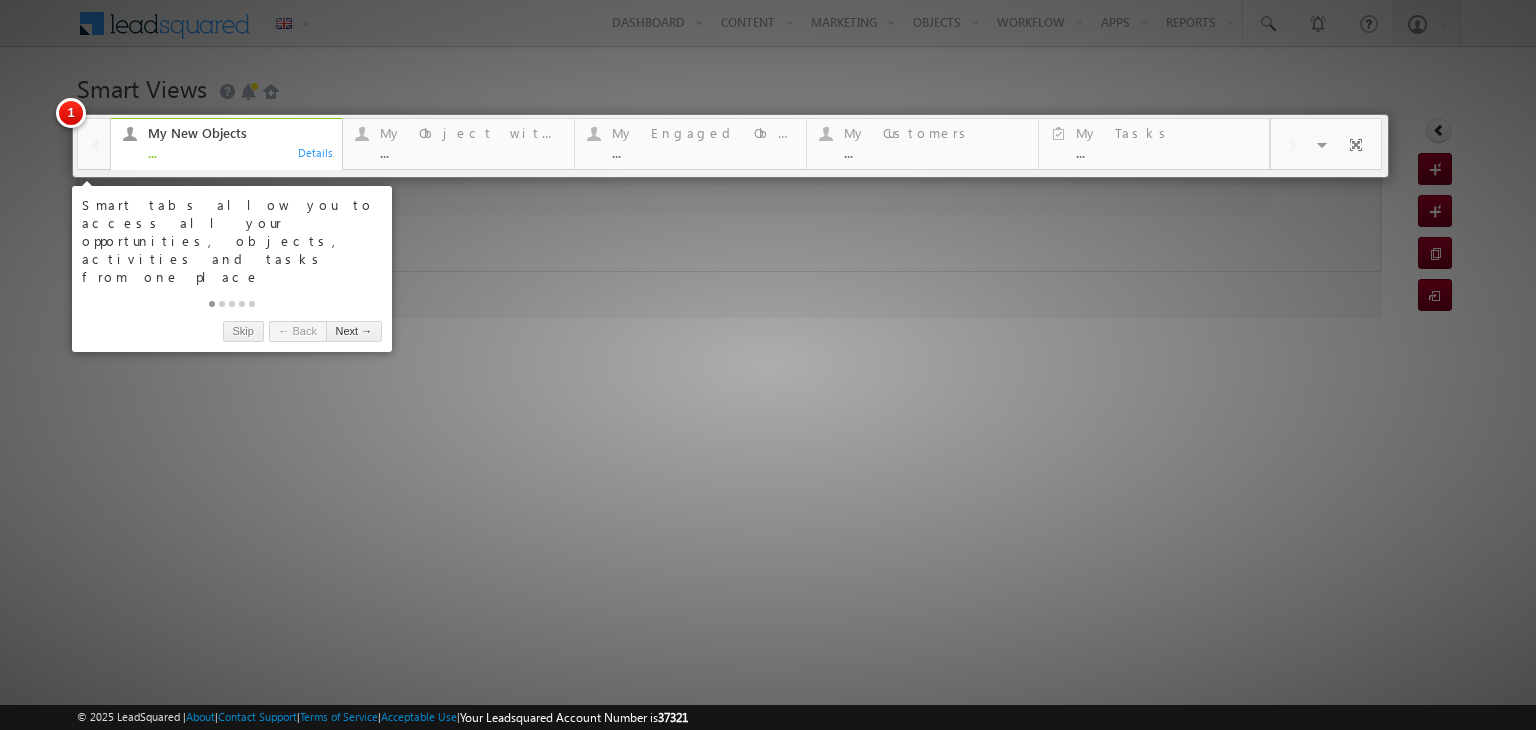 scroll, scrollTop: 0, scrollLeft: 0, axis: both 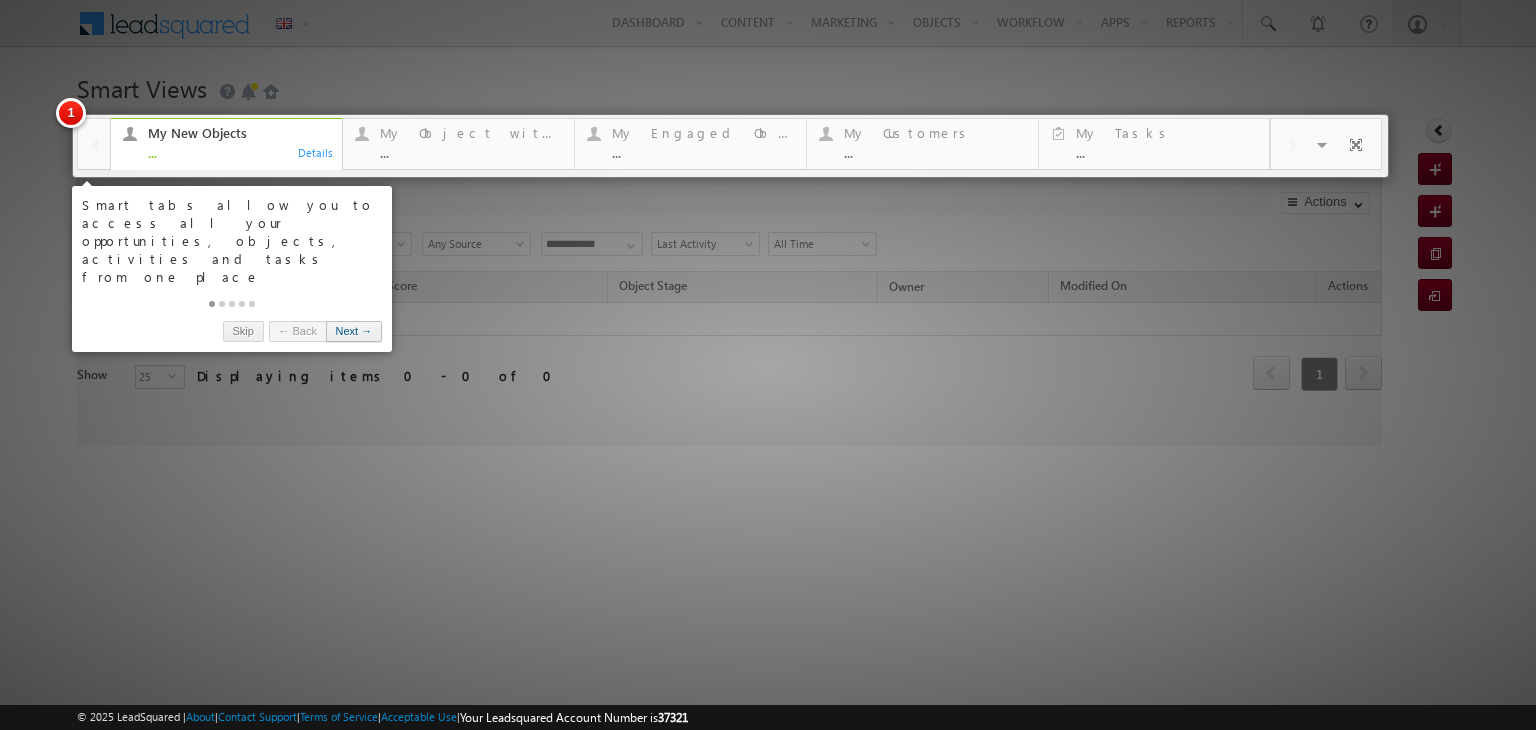 click on "Next →" at bounding box center (354, 331) 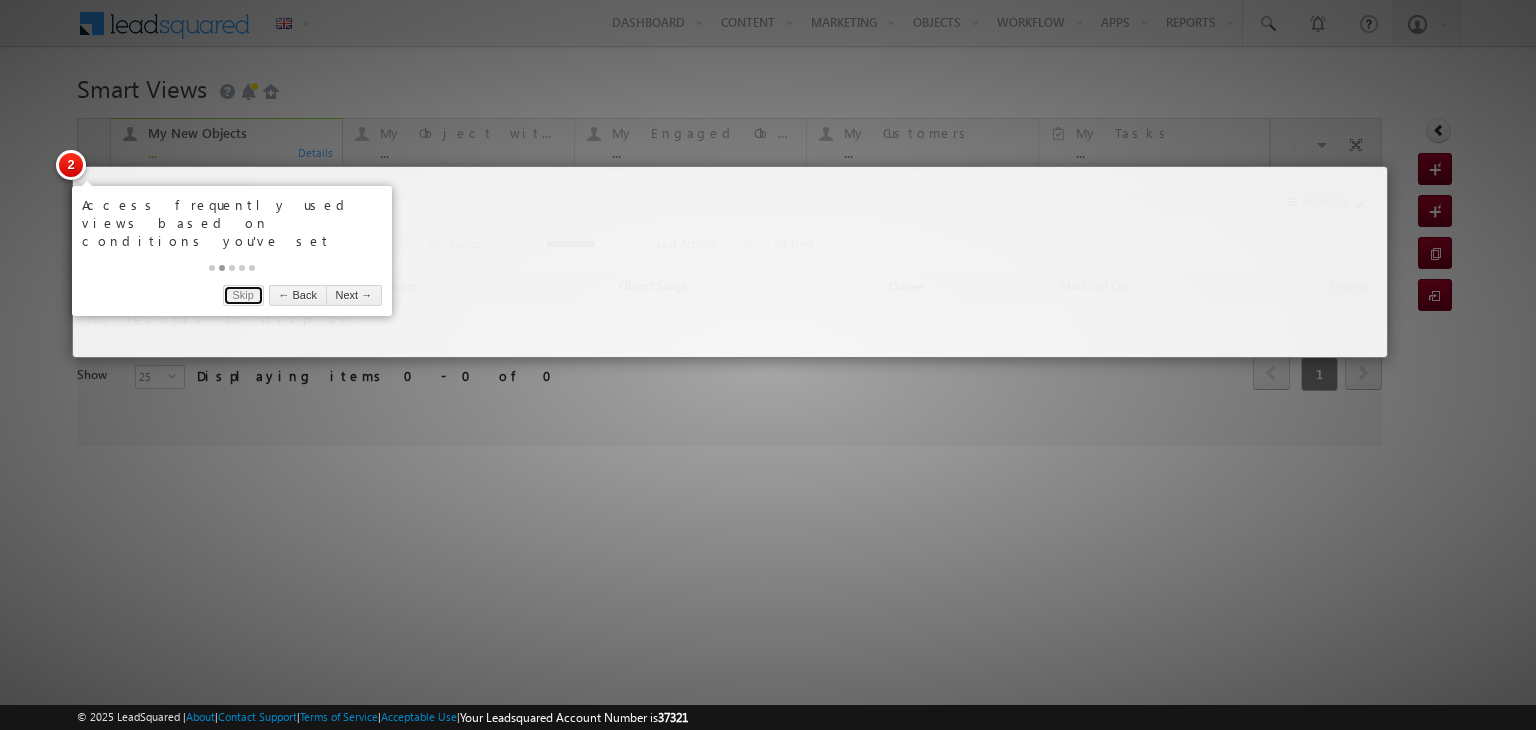 click on "Skip" at bounding box center (243, 295) 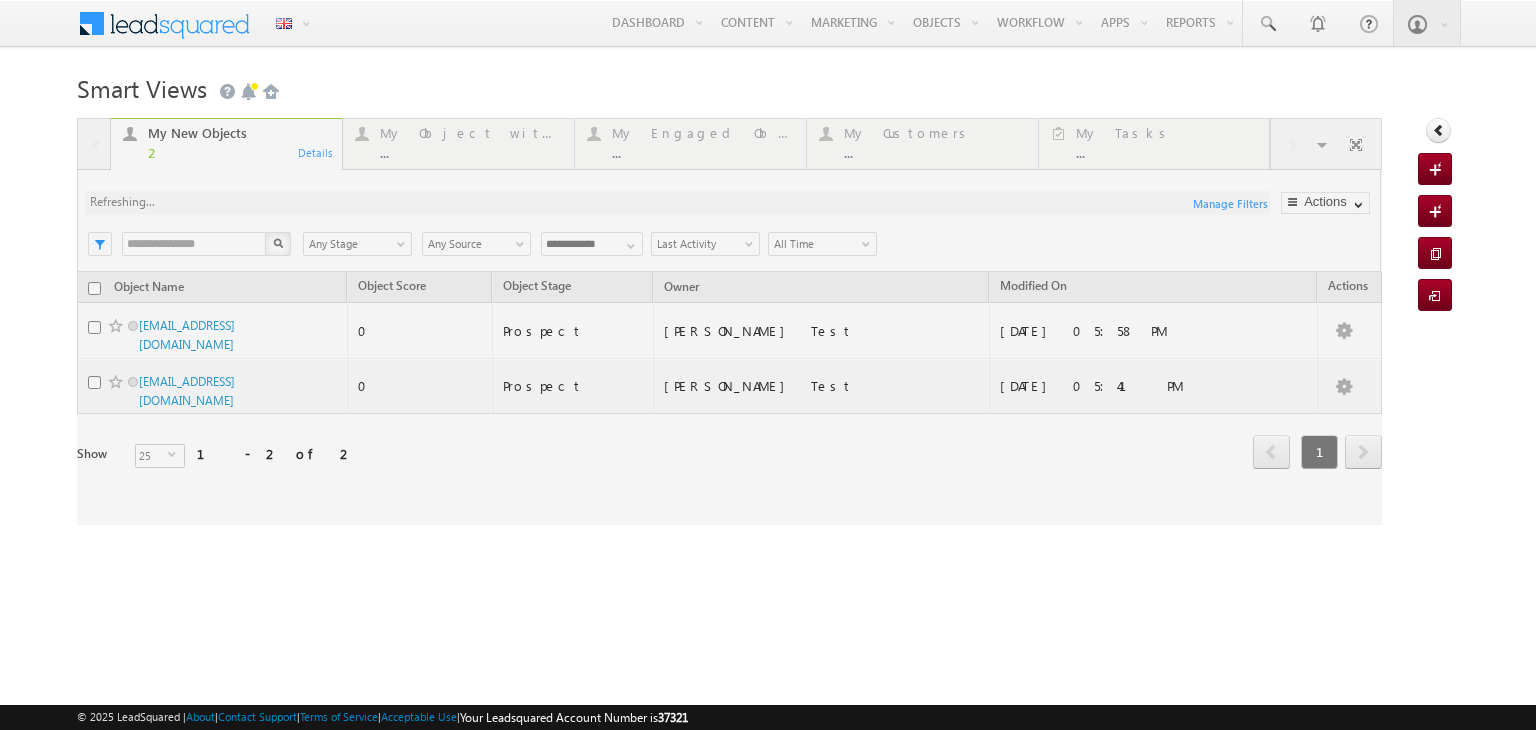 click at bounding box center (768, 365) 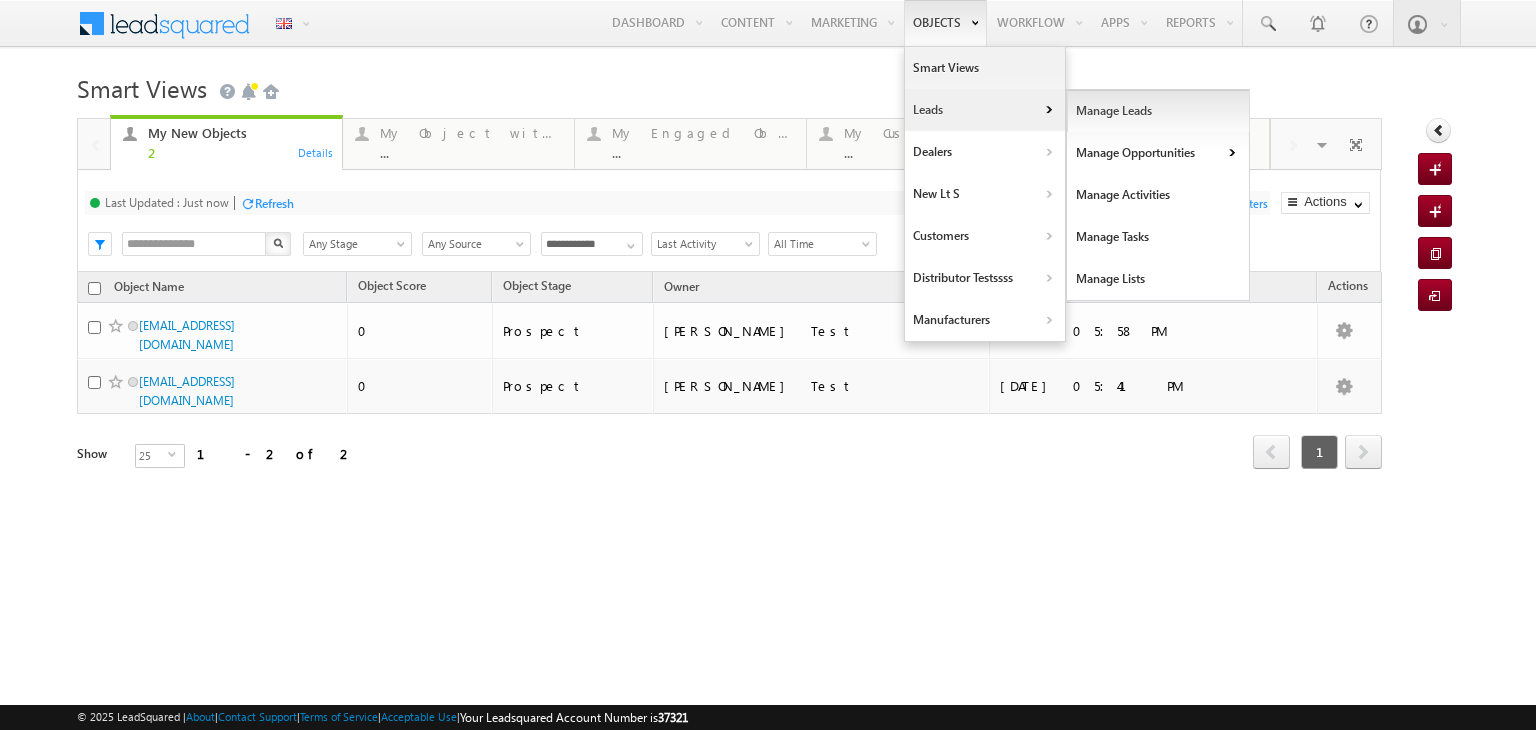 click on "Manage Leads" at bounding box center (1158, 111) 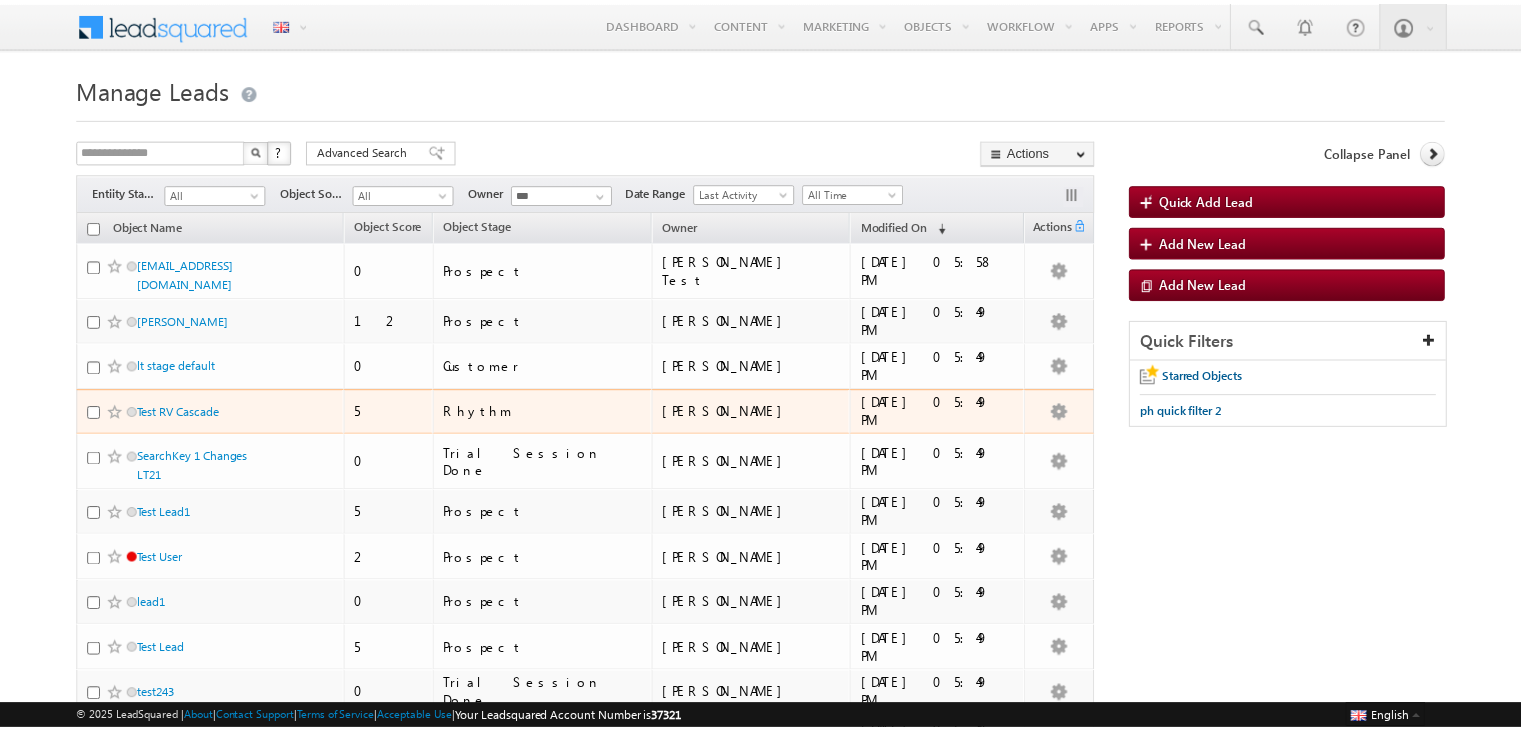 scroll, scrollTop: 0, scrollLeft: 0, axis: both 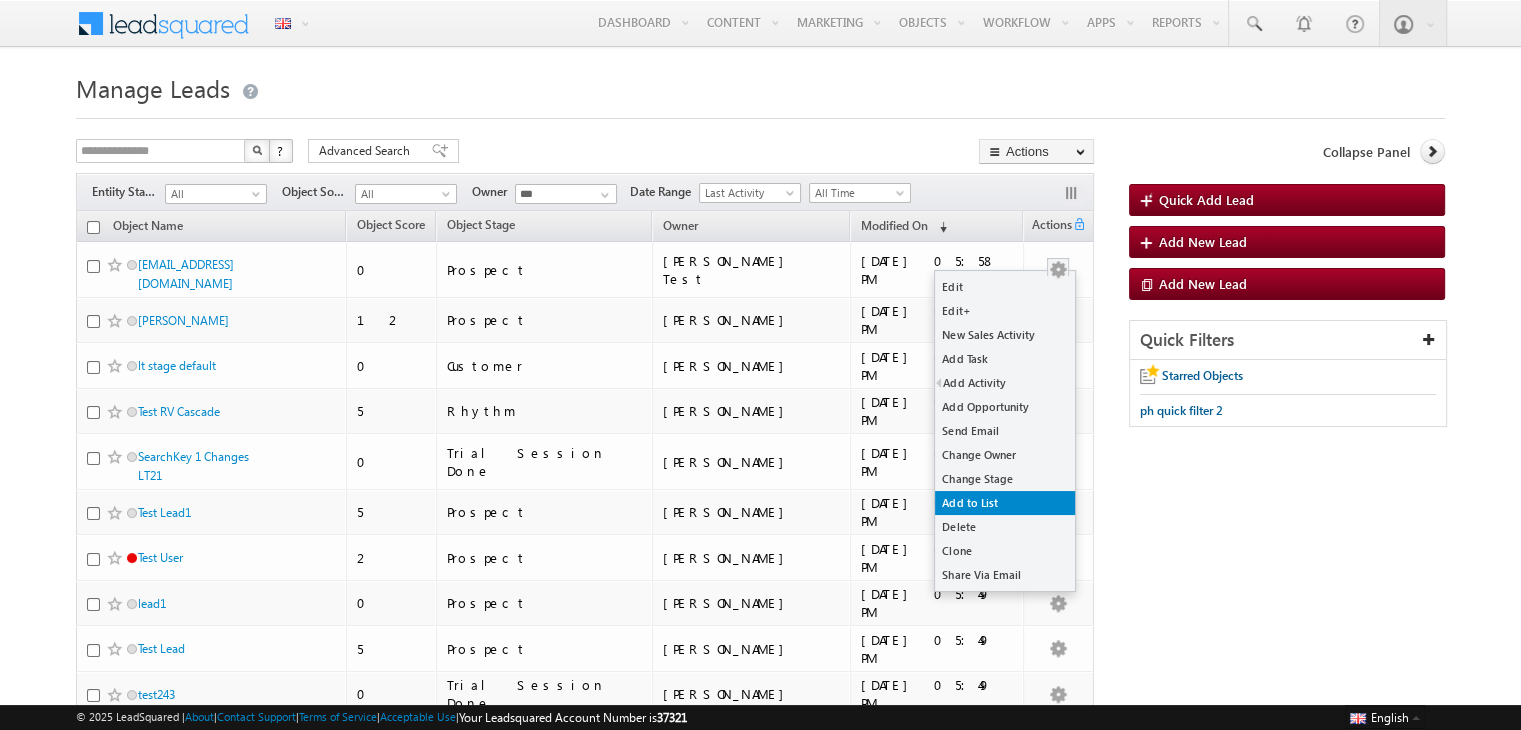 click on "Add to List" at bounding box center [1005, 503] 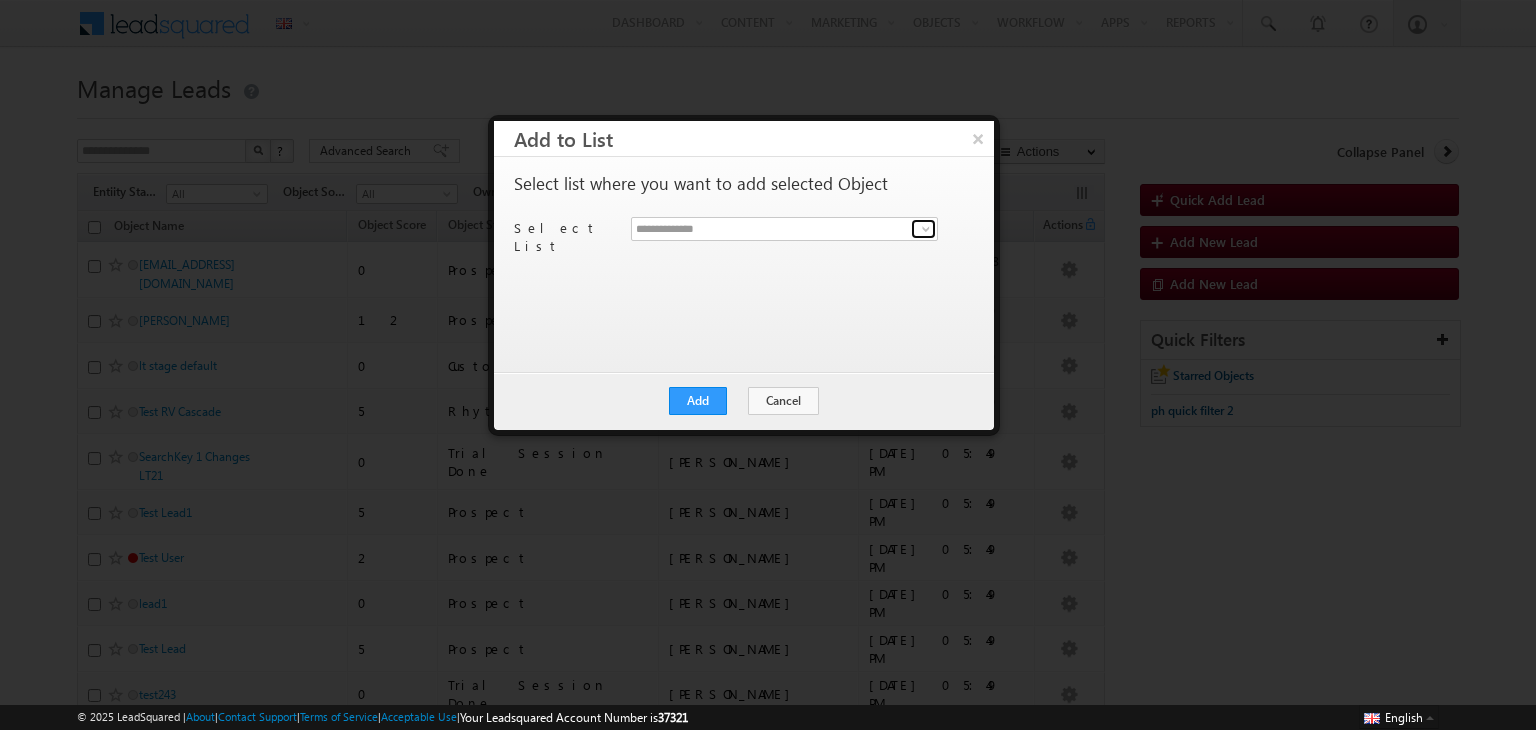 click at bounding box center [926, 229] 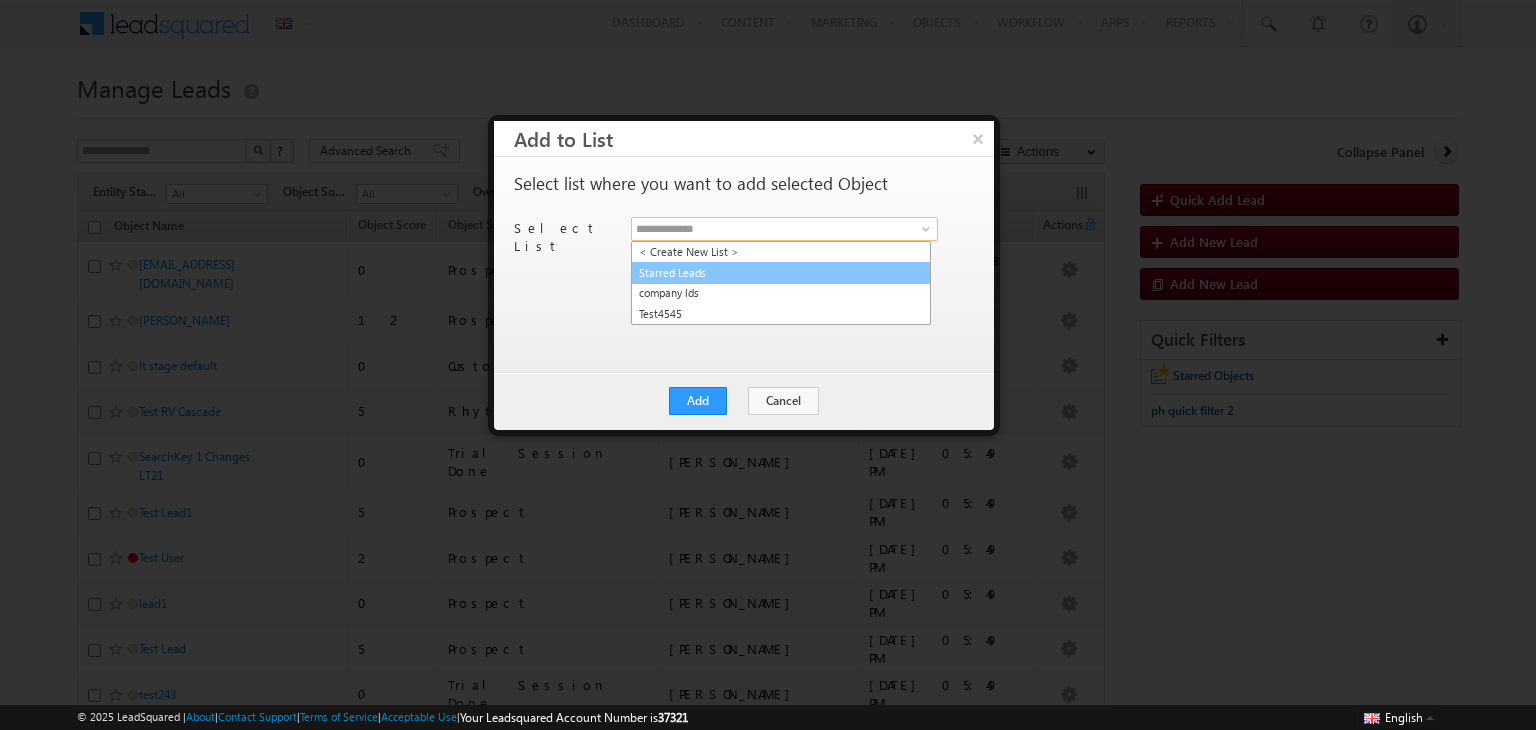 click on "Starred Leads" at bounding box center [781, 273] 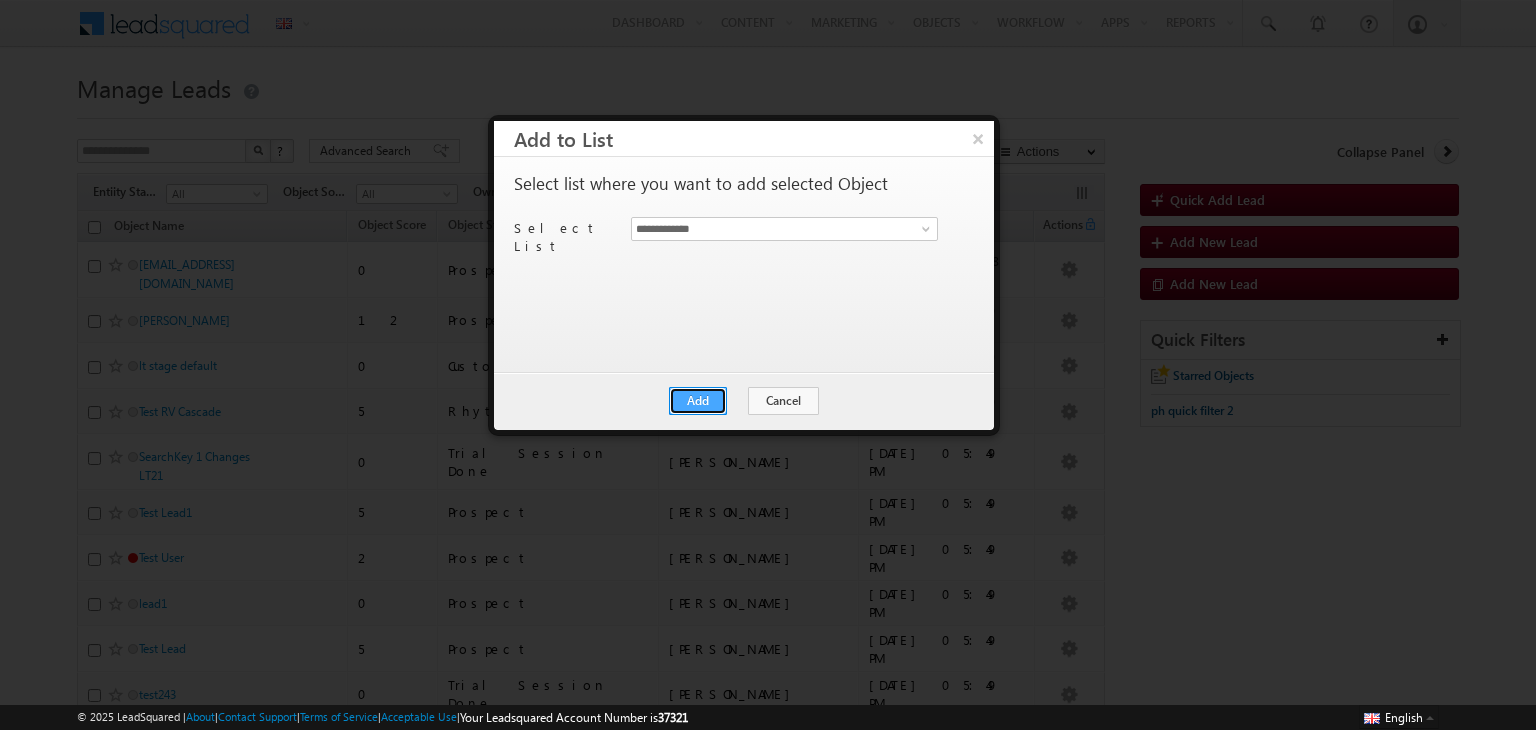 click on "Add" at bounding box center [698, 401] 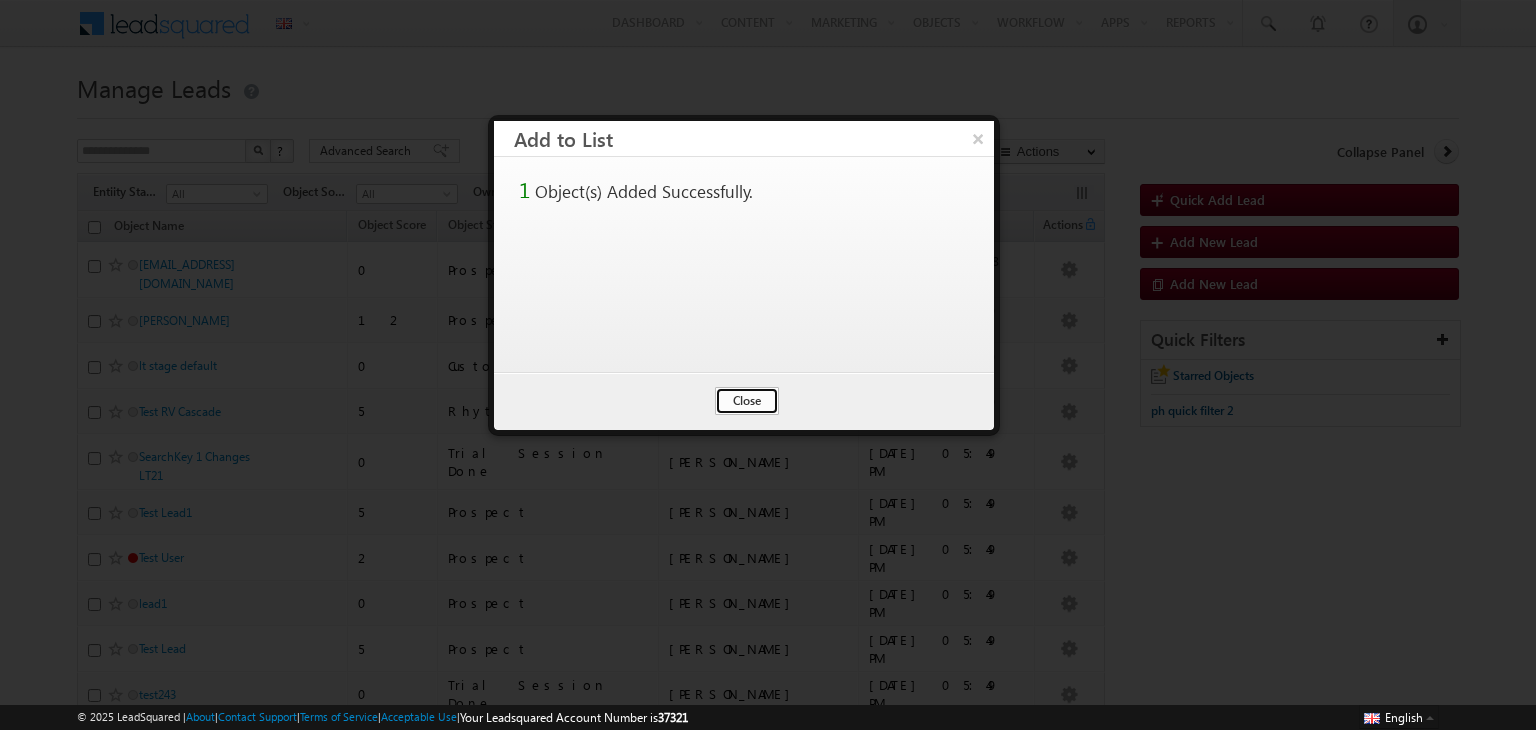 click on "Close" at bounding box center [747, 401] 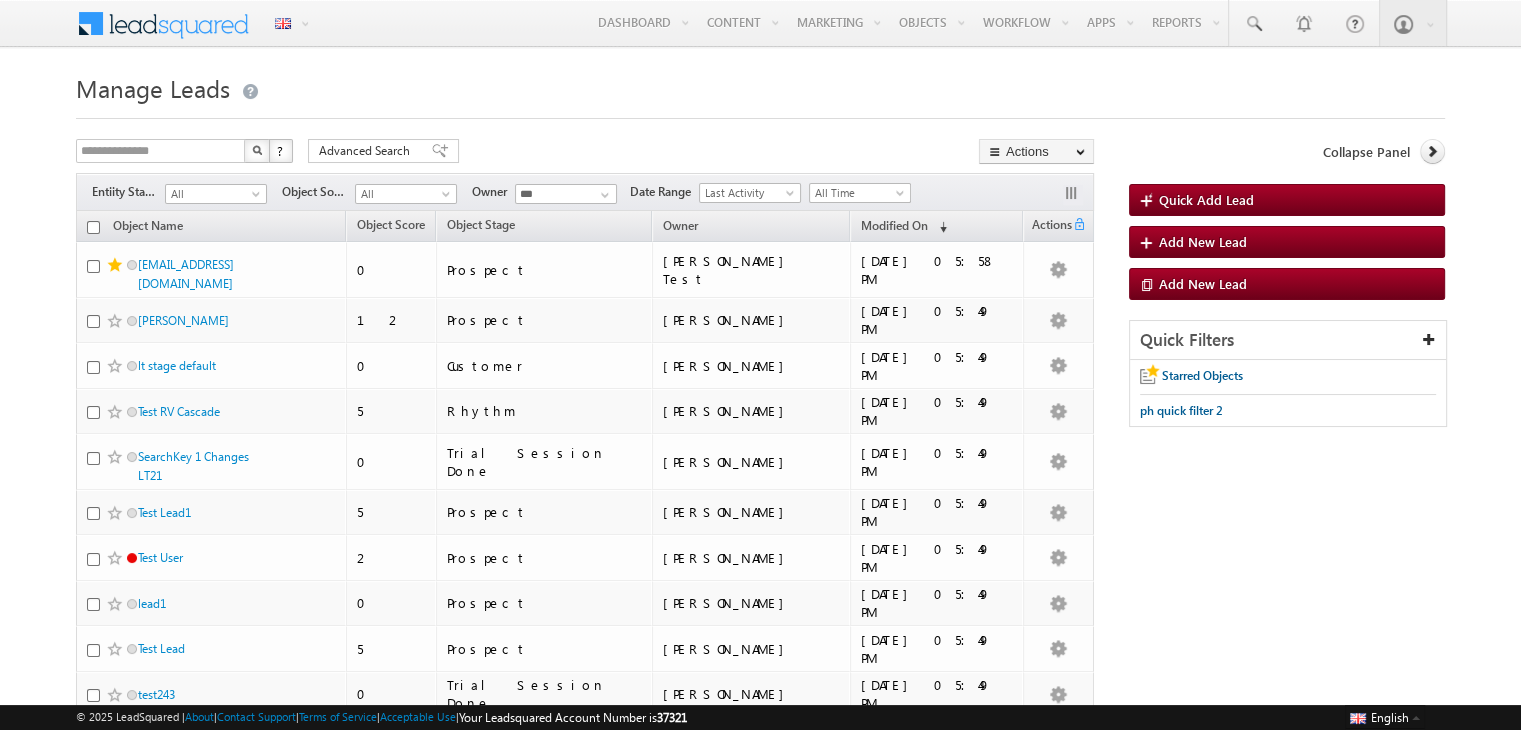 click on "**********" at bounding box center (760, 824) 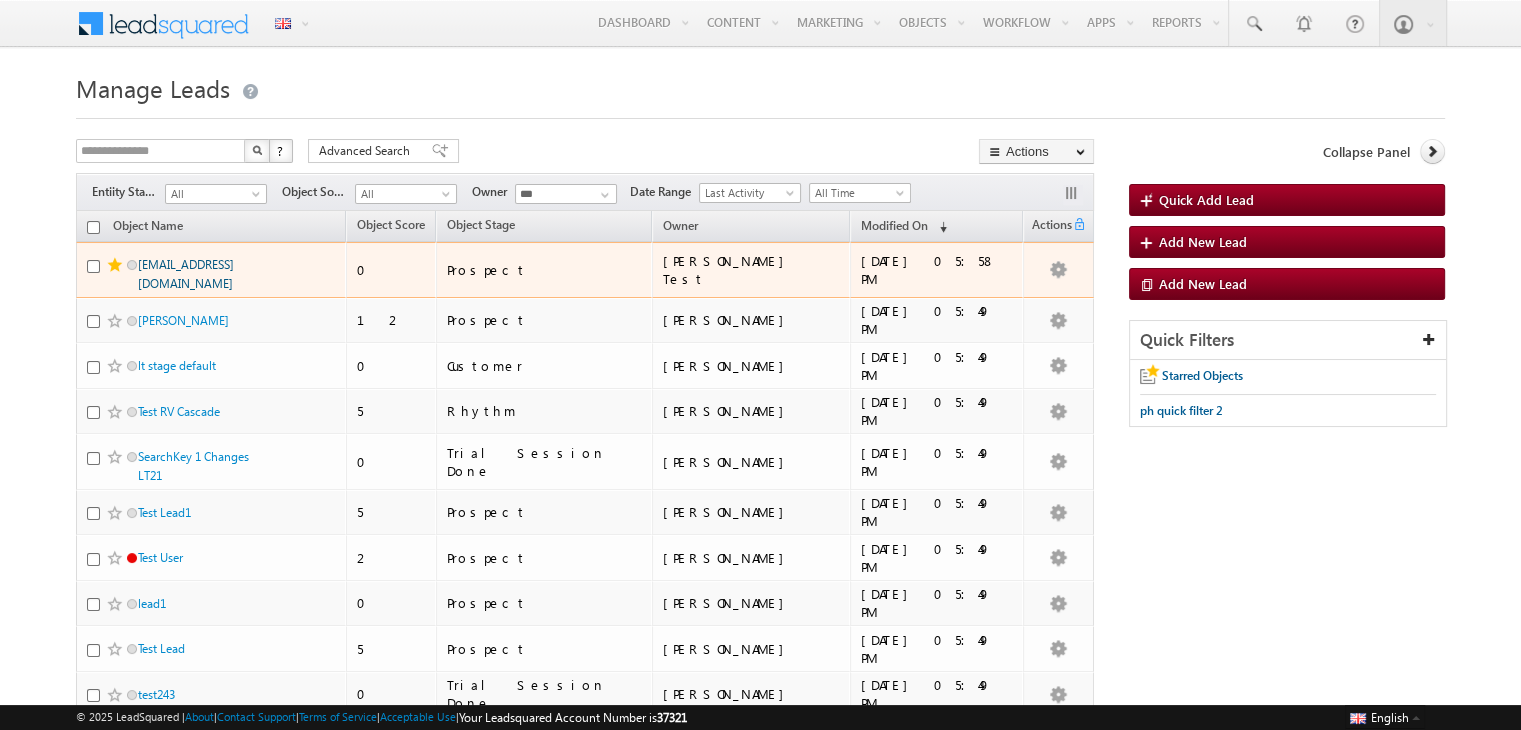 click on "test557@gmail.com" at bounding box center [186, 274] 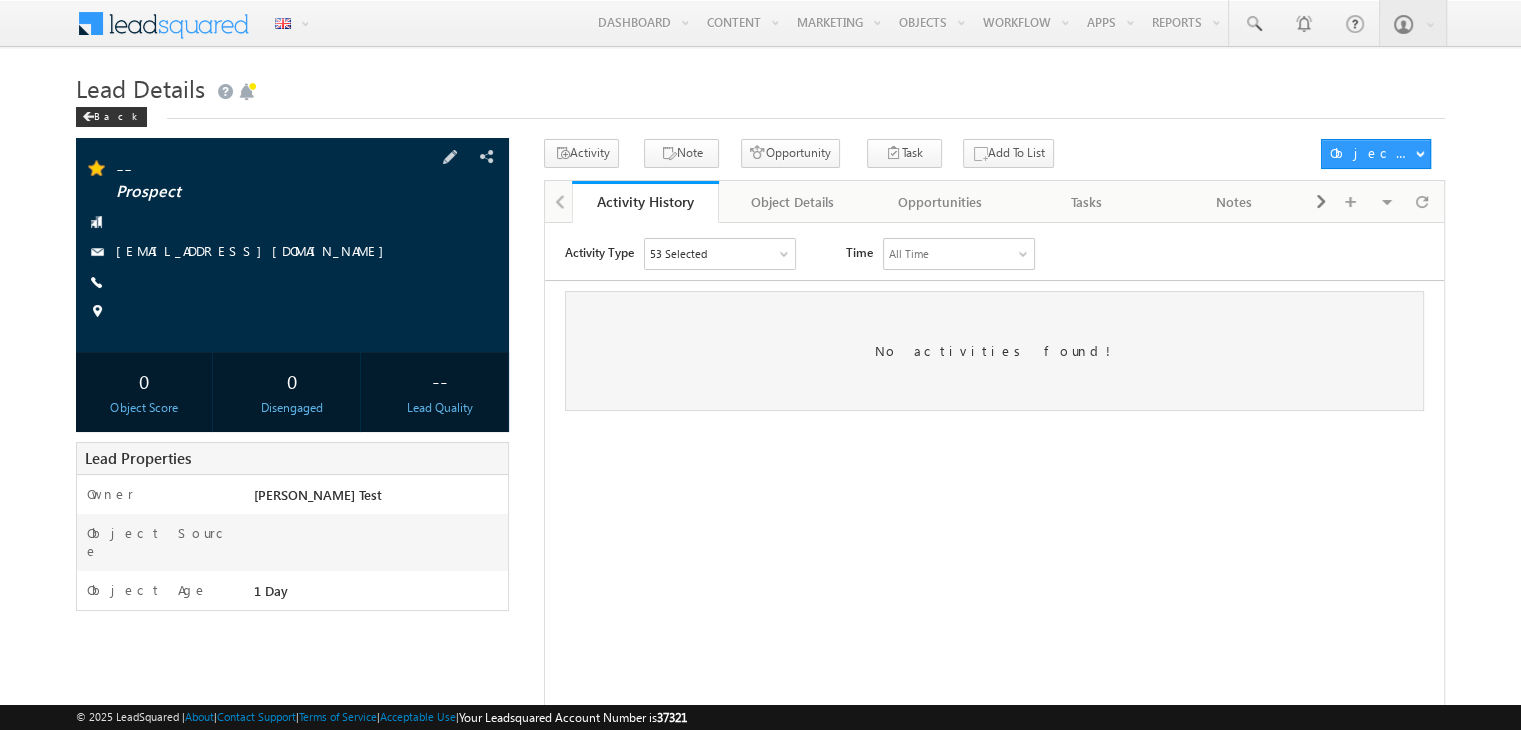 scroll, scrollTop: 0, scrollLeft: 0, axis: both 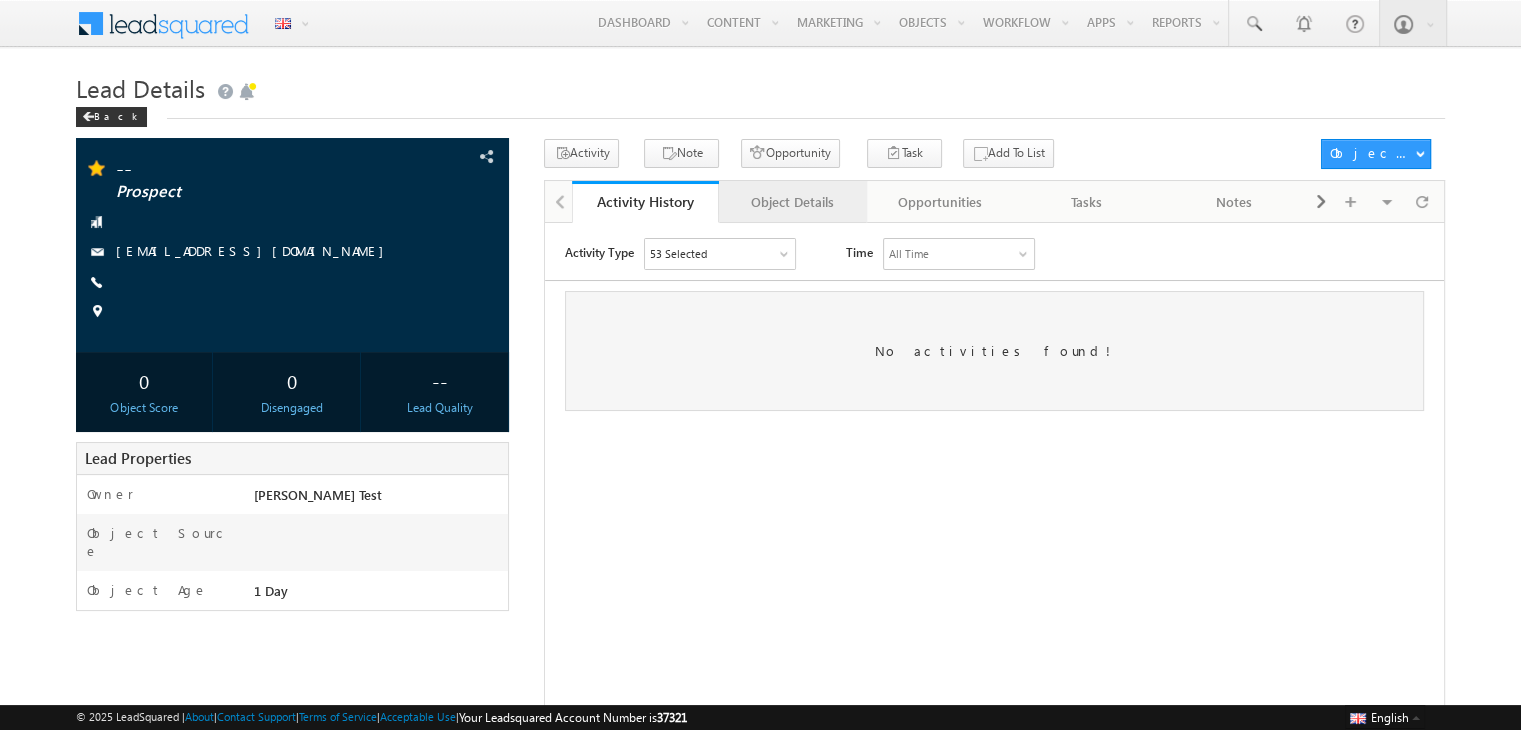 click on "Object Details" at bounding box center (792, 202) 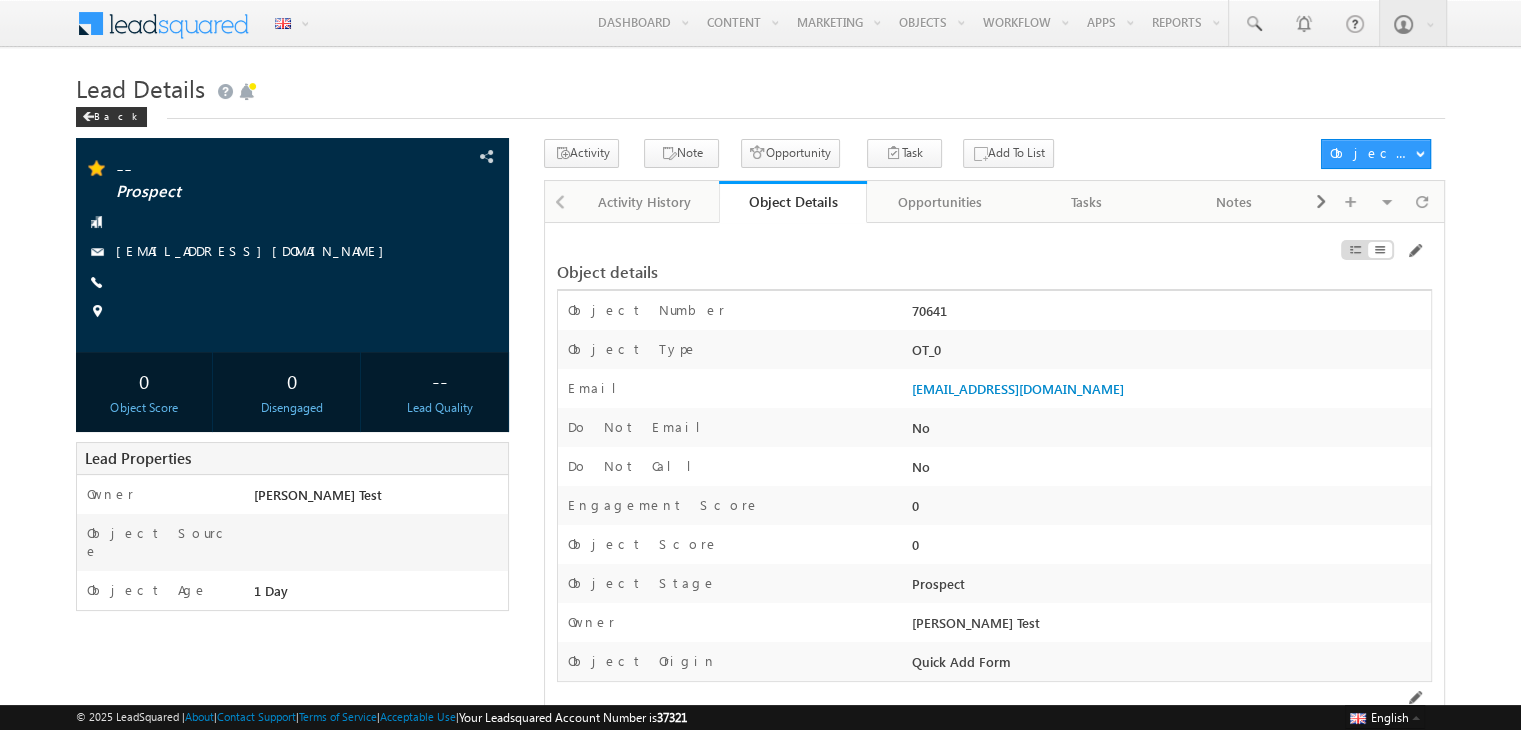 scroll, scrollTop: 3, scrollLeft: 0, axis: vertical 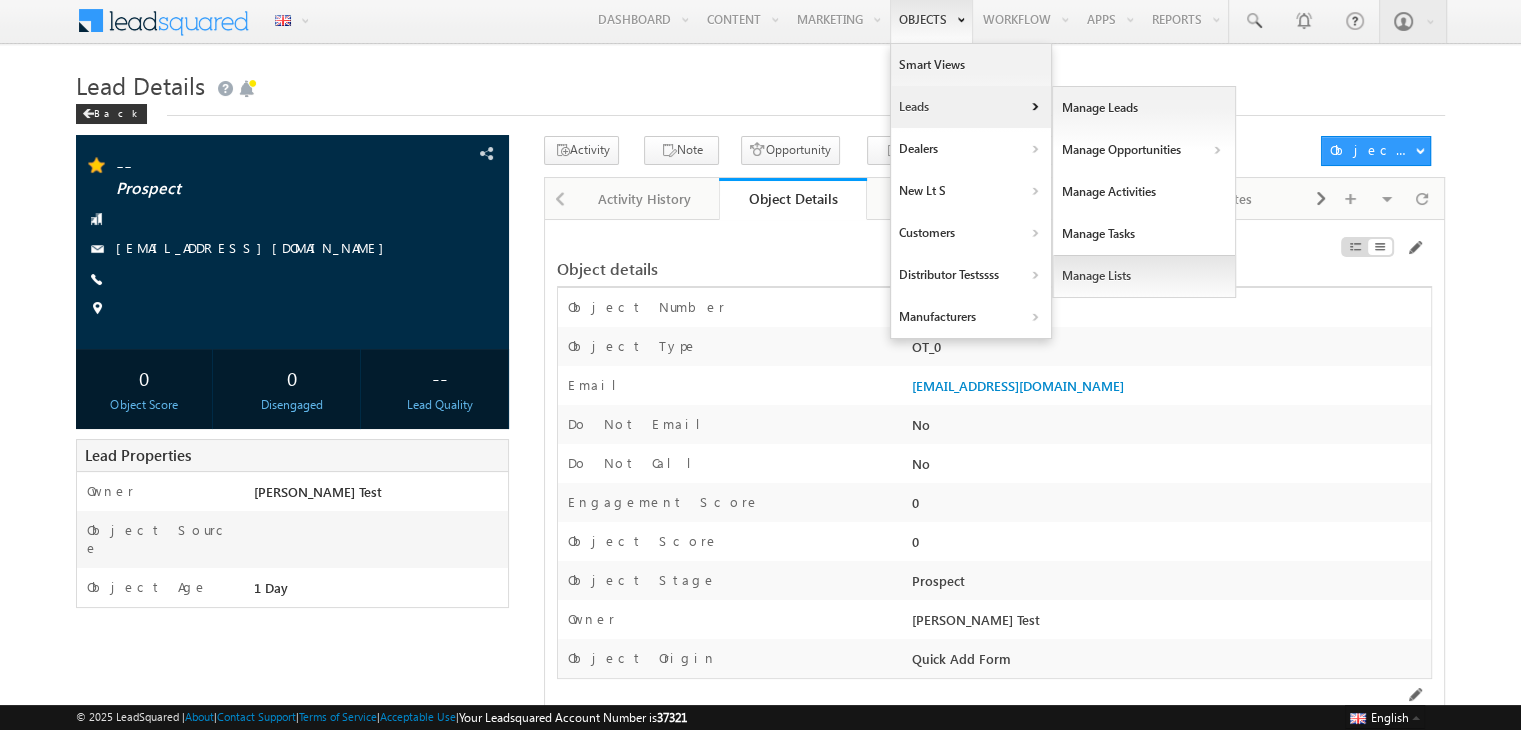 click on "Manage Lists" at bounding box center [1144, 276] 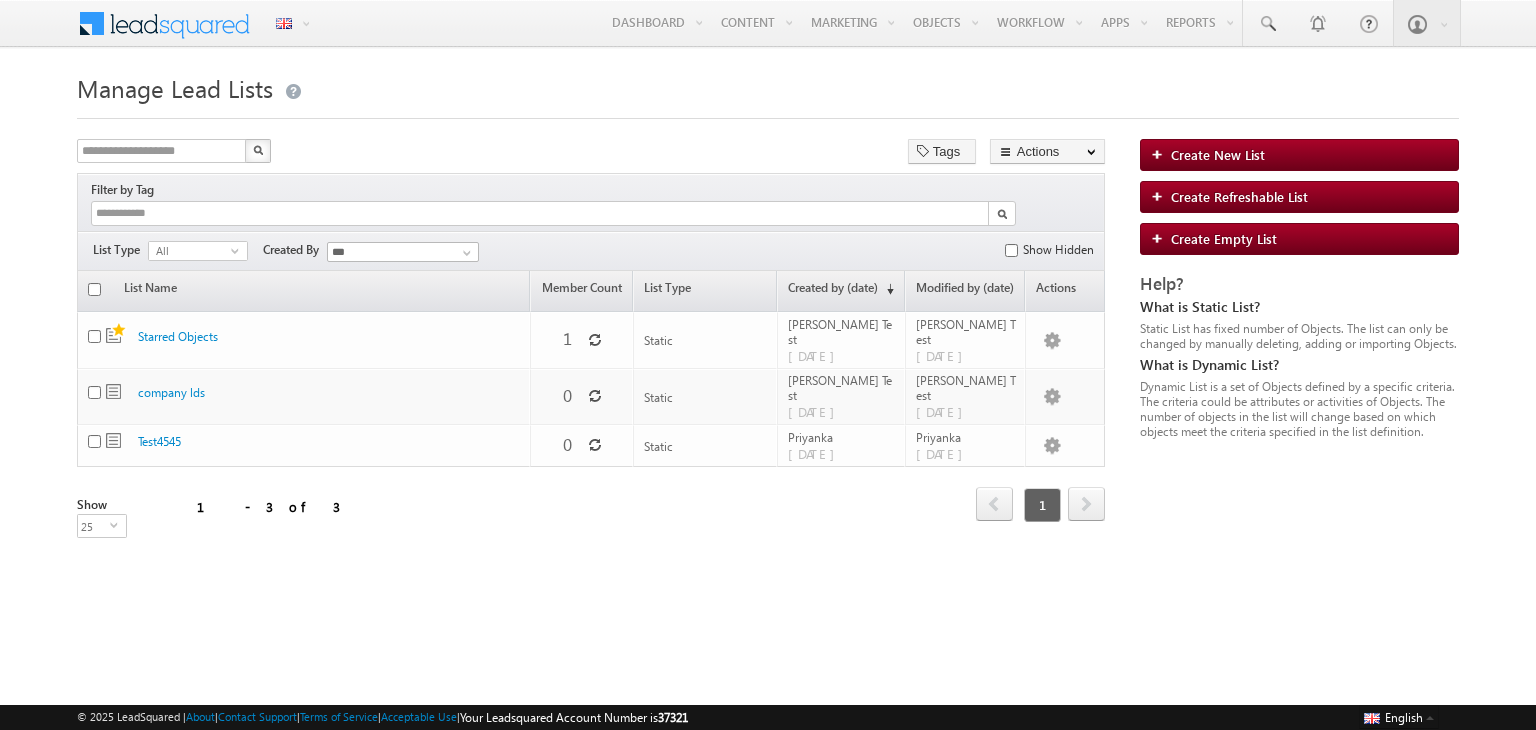 scroll, scrollTop: 0, scrollLeft: 0, axis: both 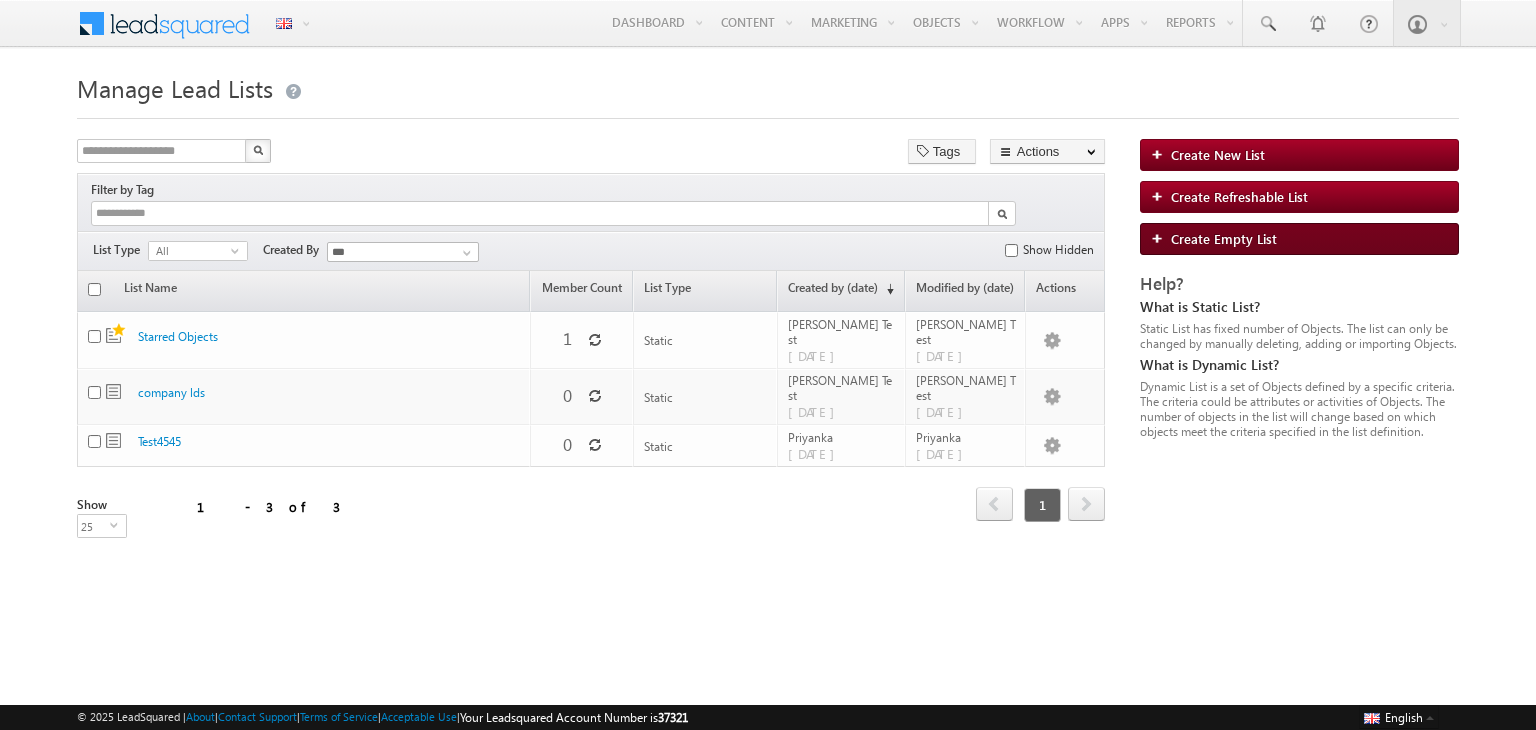 click on "Create Empty List" at bounding box center [1224, 238] 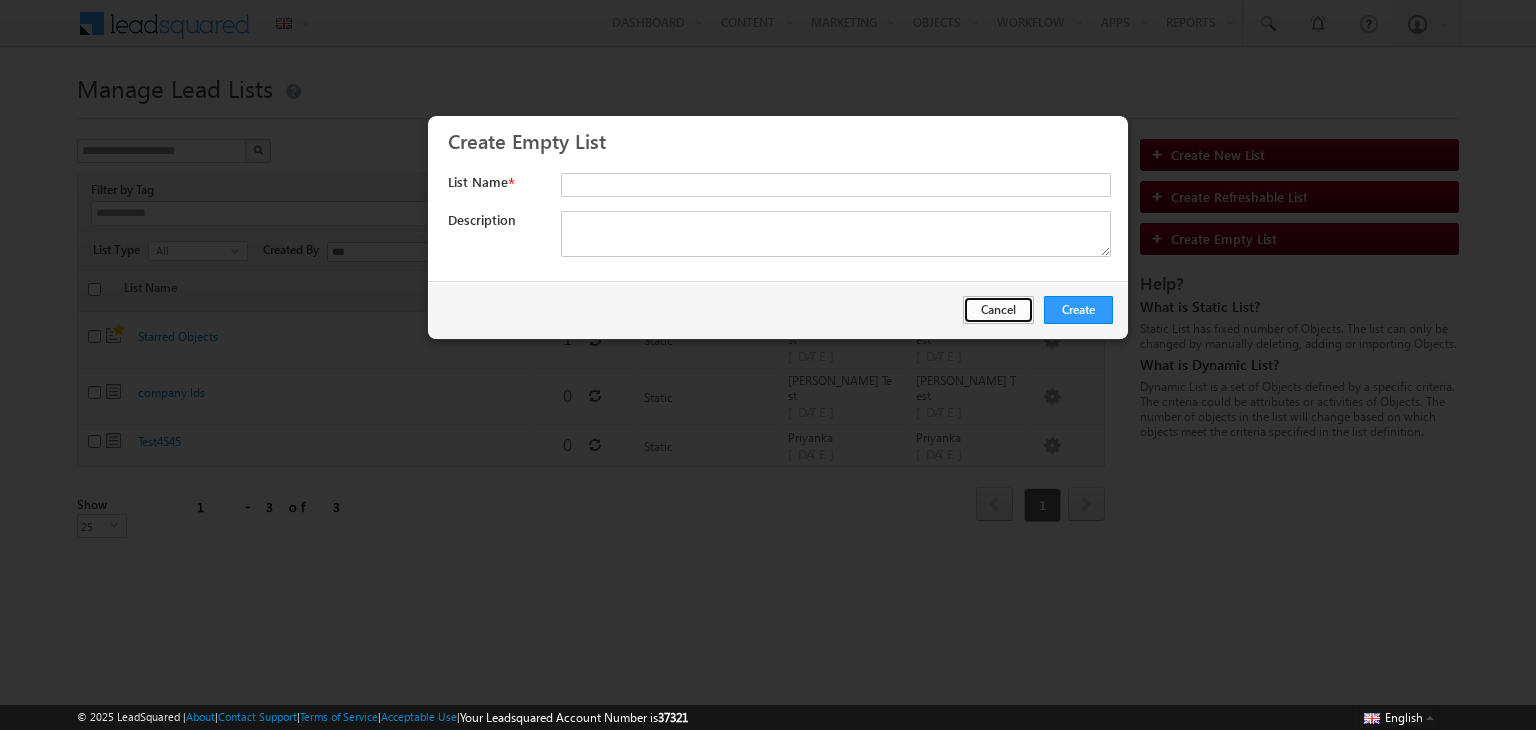 click on "Cancel" at bounding box center (998, 310) 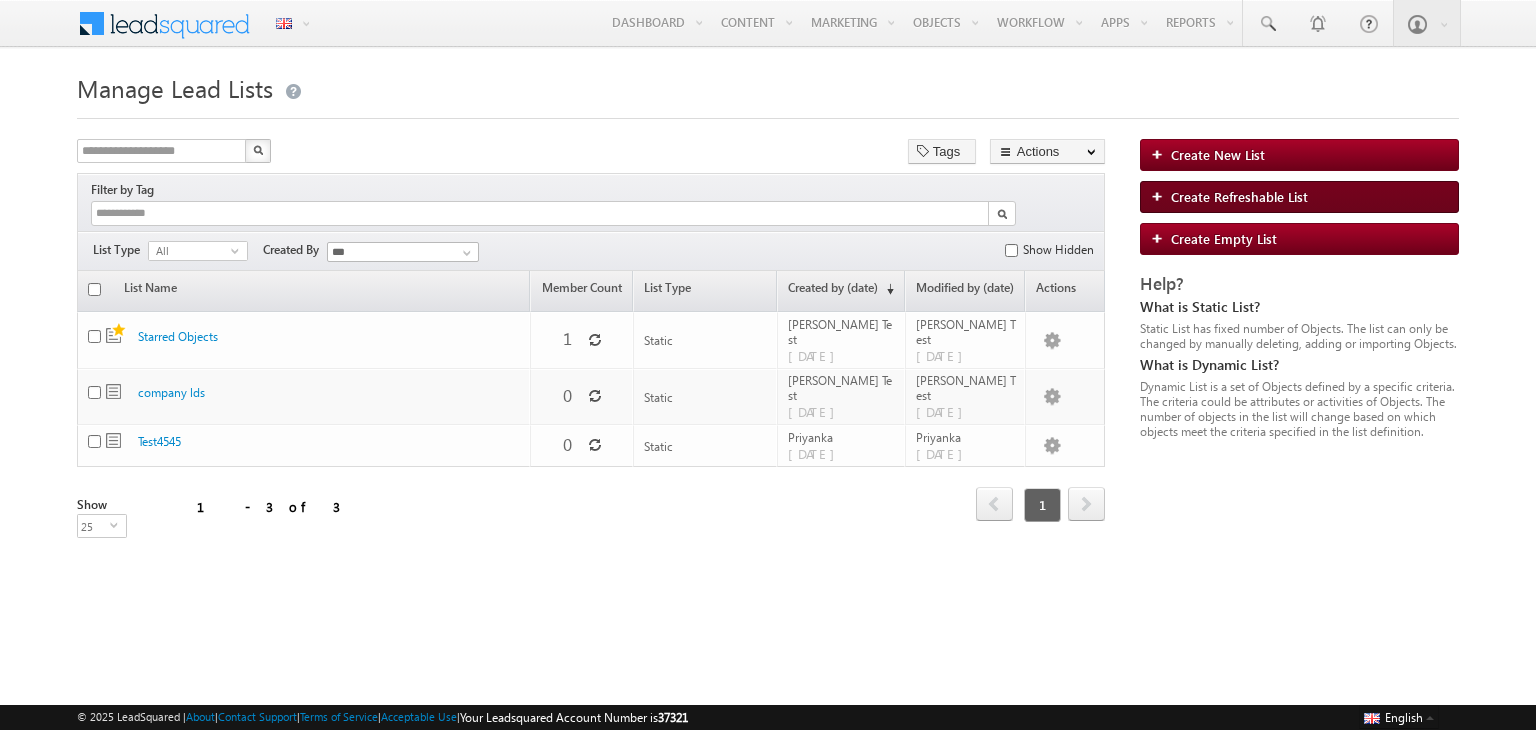 click on "Create Refreshable List" at bounding box center (1239, 196) 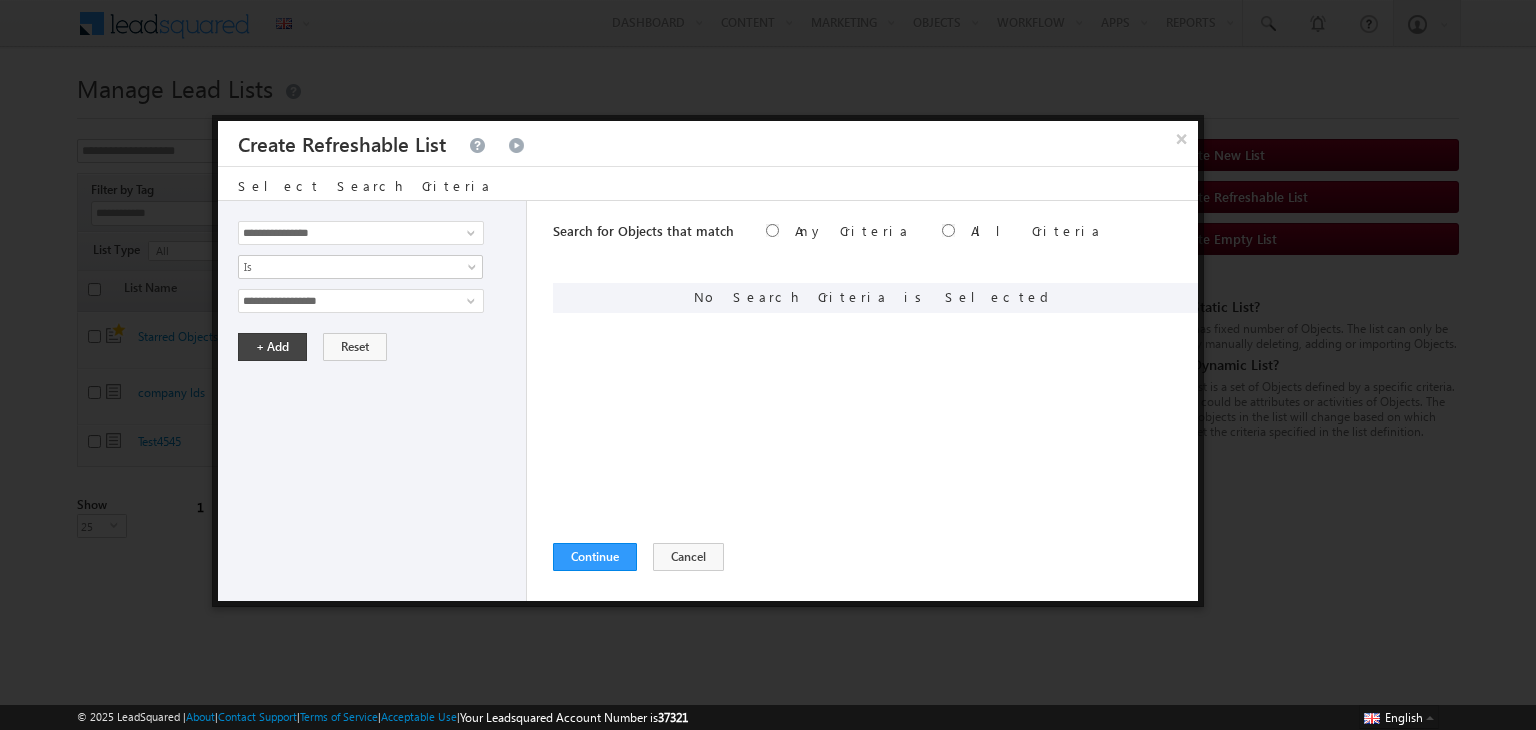 click at bounding box center (768, 365) 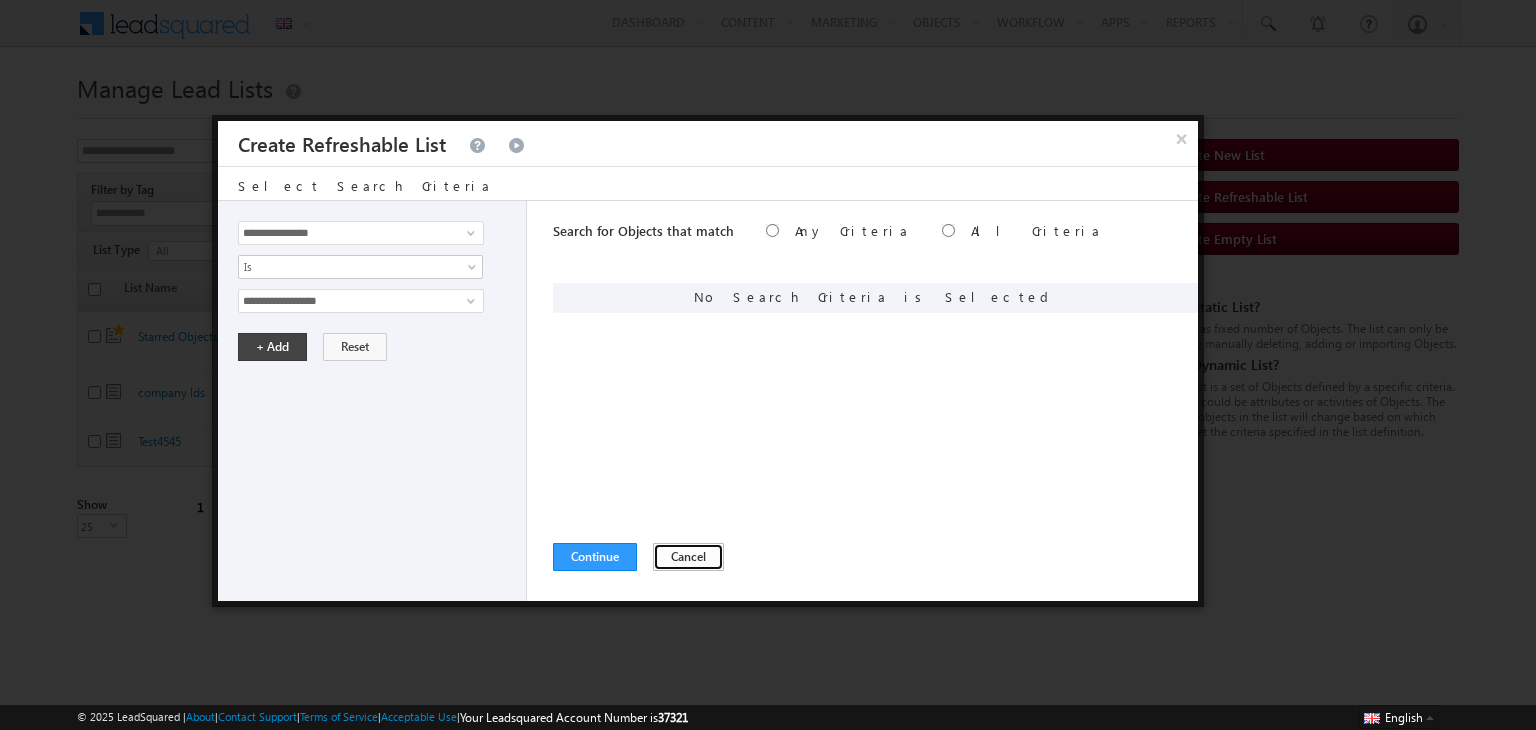 click on "Cancel" at bounding box center (688, 557) 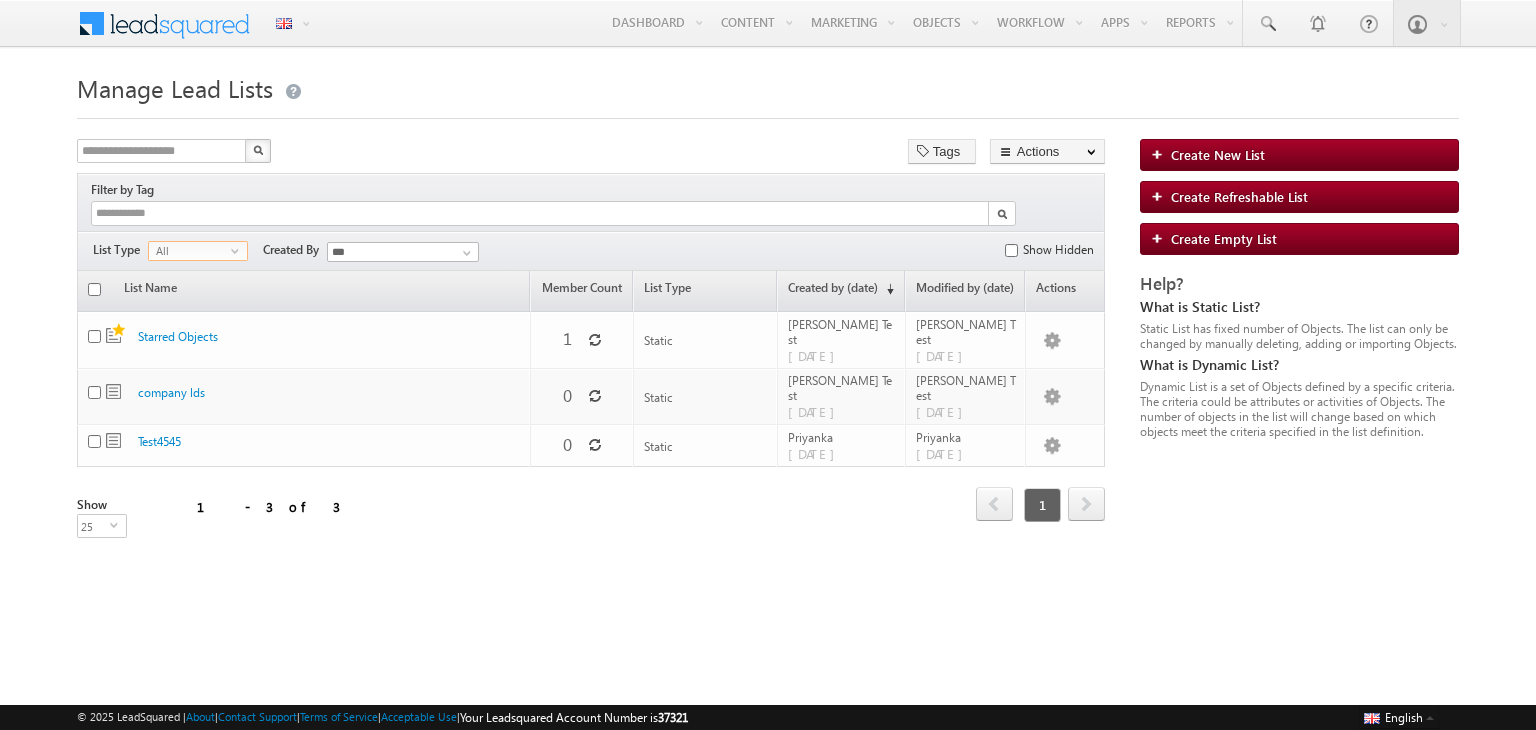 click on "select" at bounding box center (239, 250) 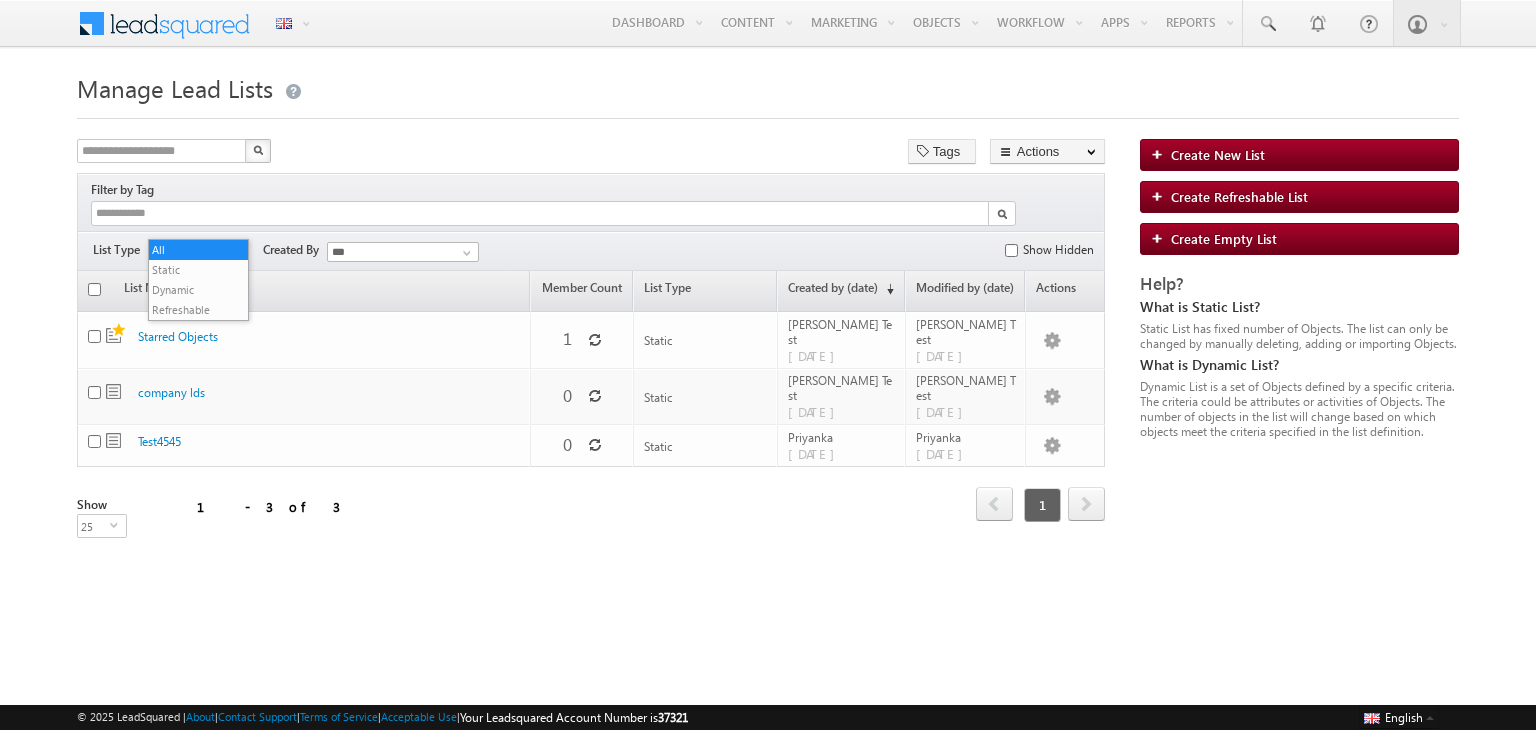 click on "select" at bounding box center (239, 250) 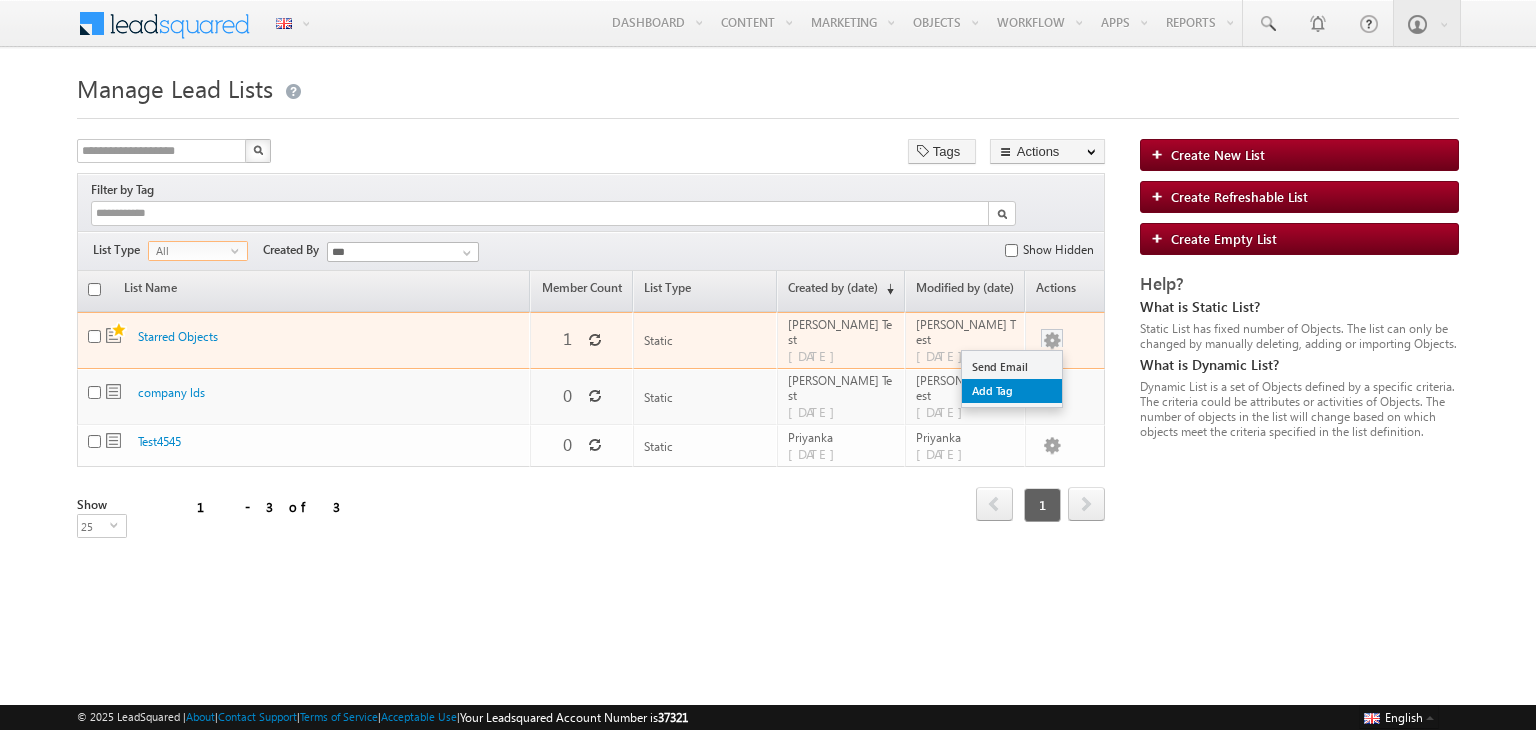 click on "Add Tag" at bounding box center (1012, 391) 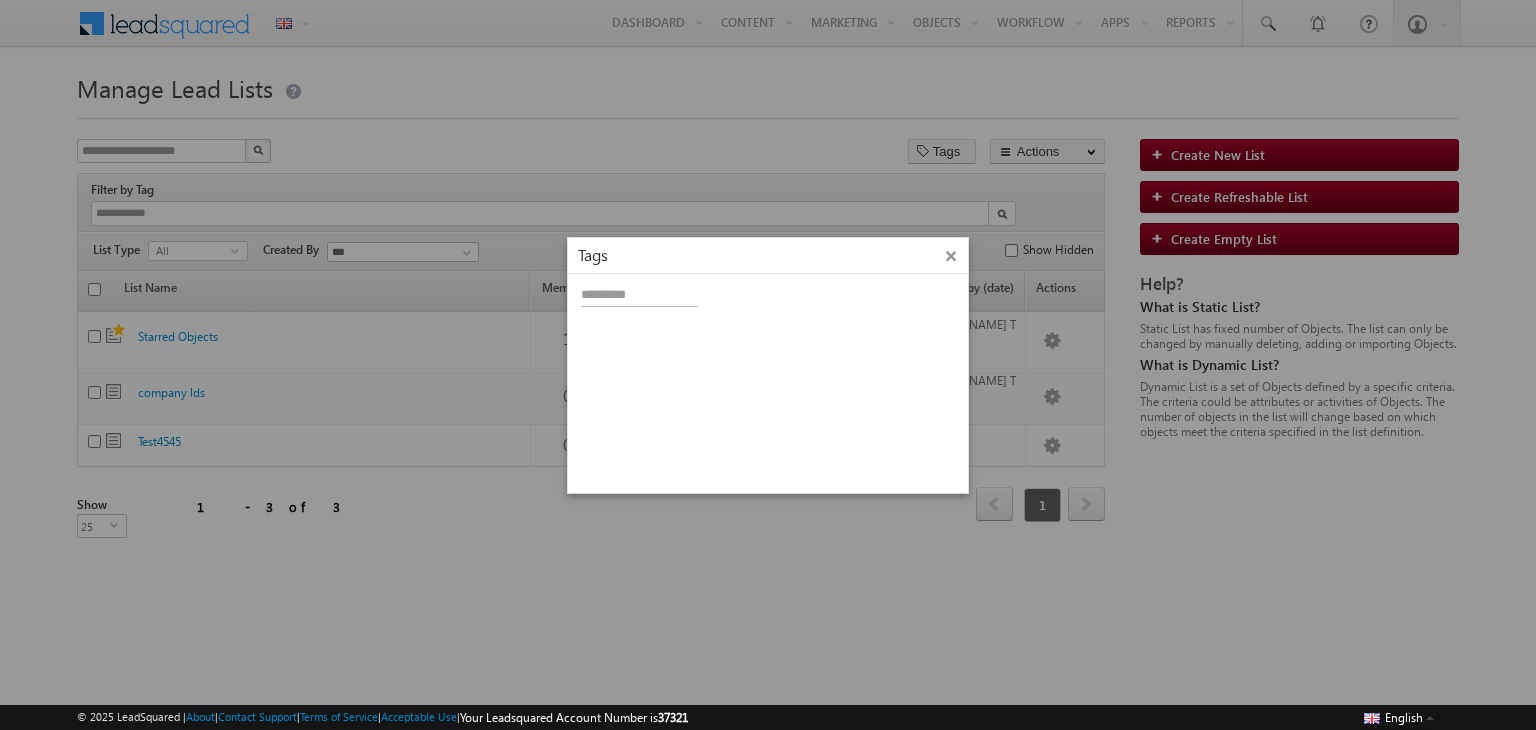 click on "×" at bounding box center [951, 256] 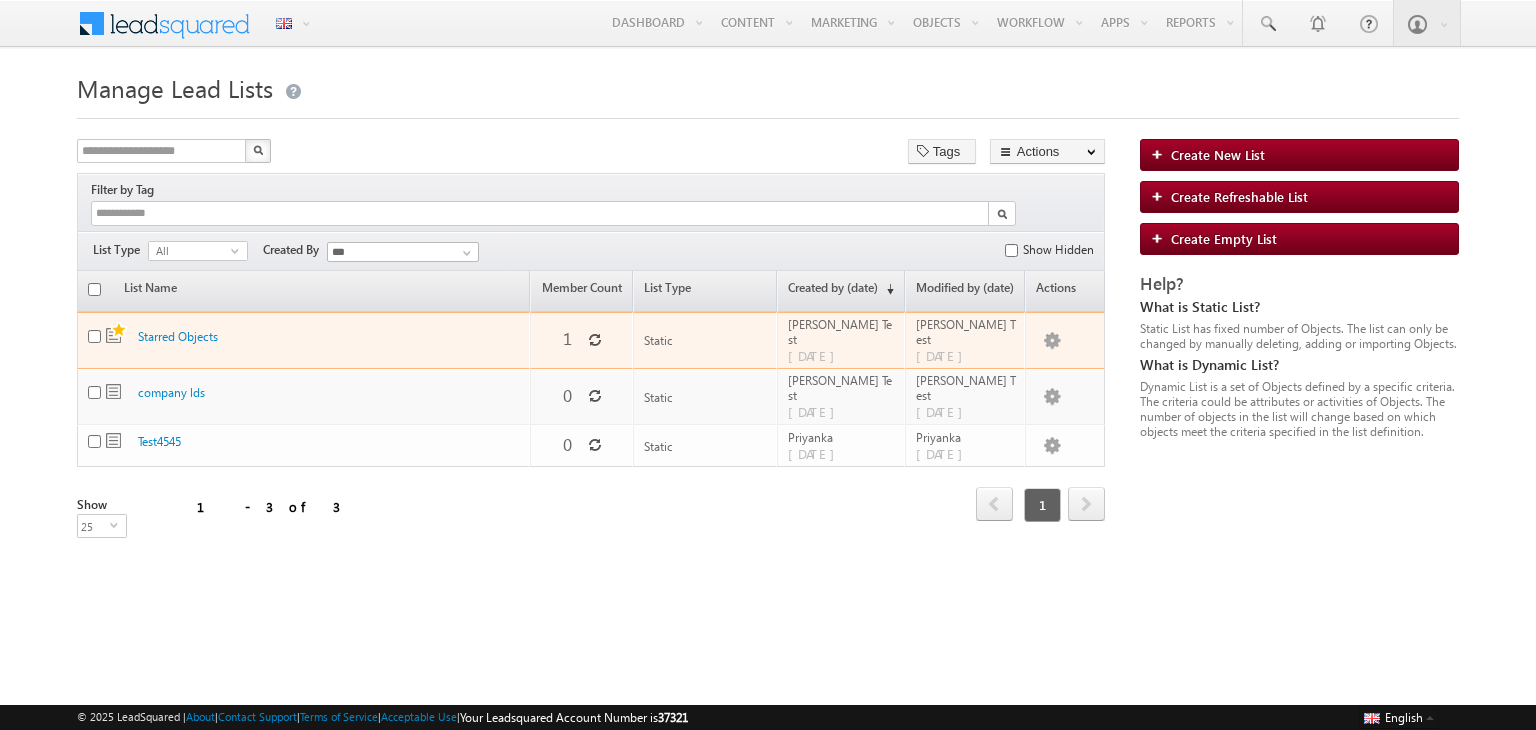 click on "Starred Objects             List of leads which are S..." at bounding box center (220, 336) 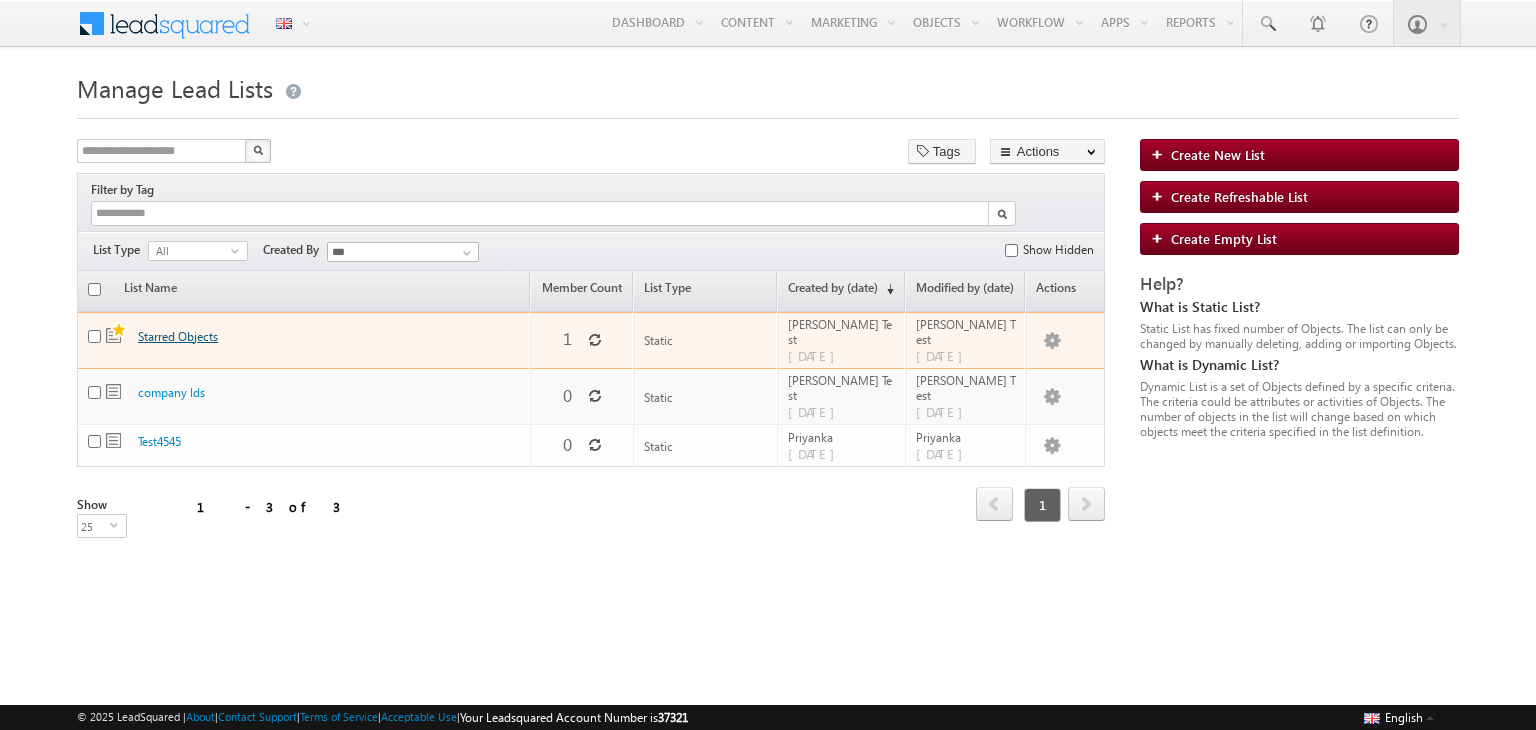 click on "Starred Objects" at bounding box center (178, 336) 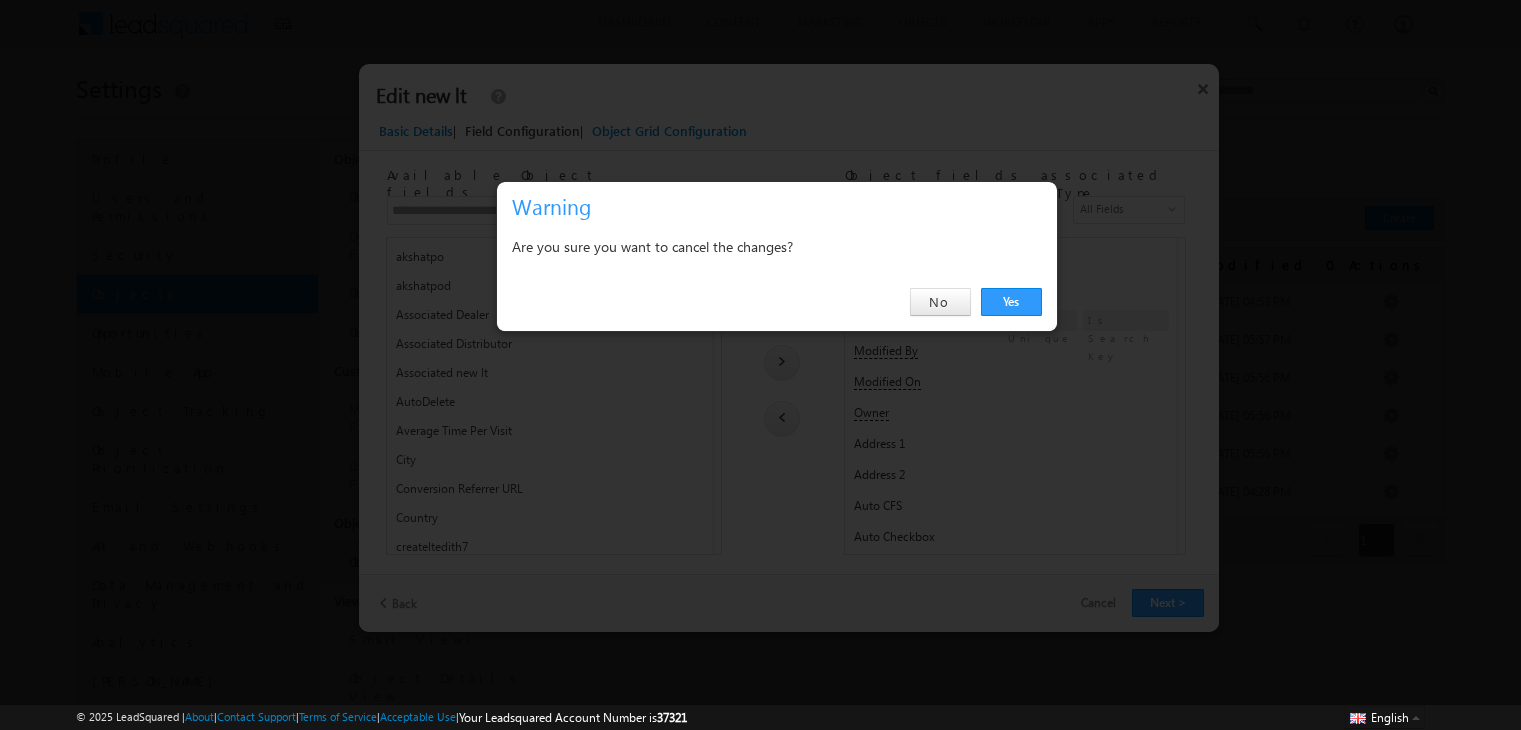 scroll, scrollTop: 0, scrollLeft: 0, axis: both 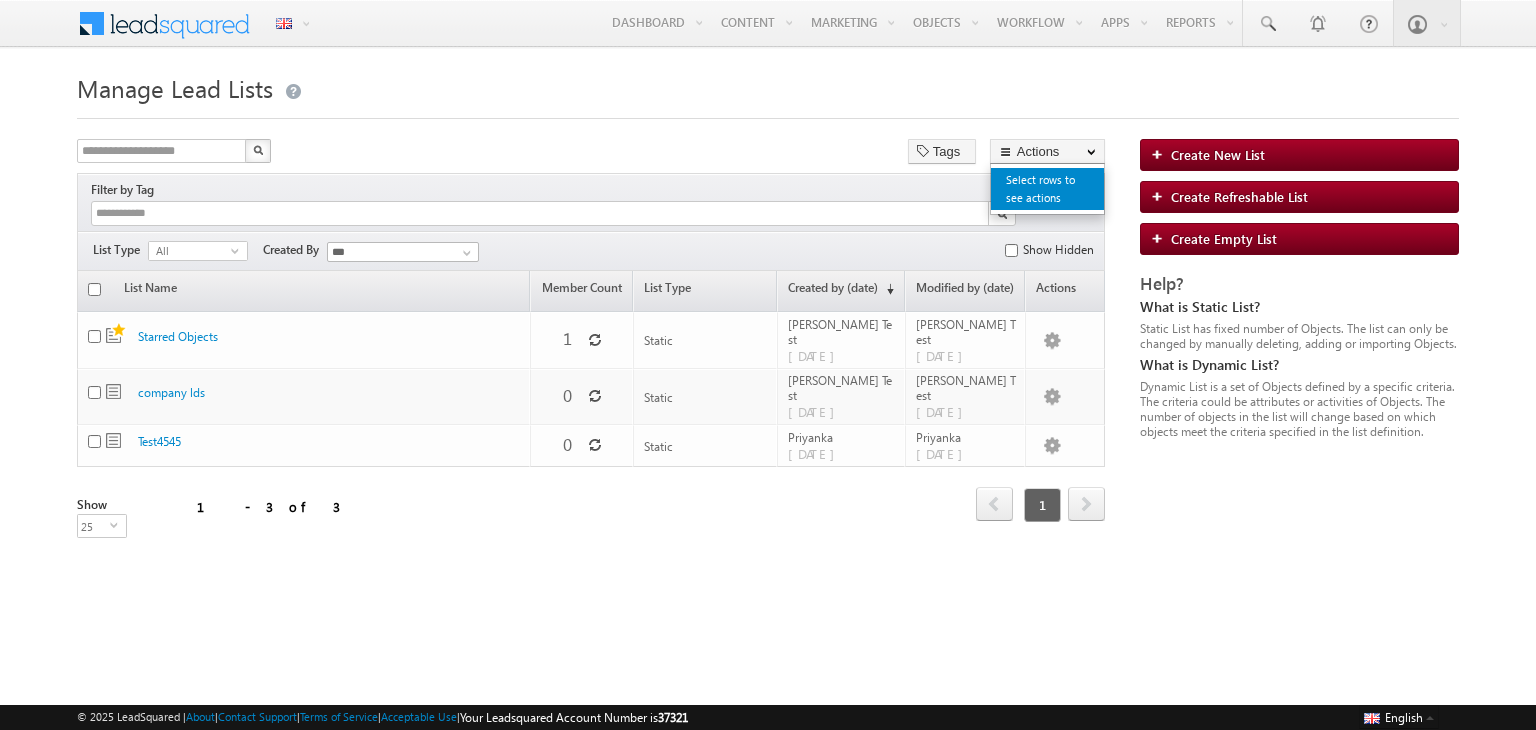 click on "Select rows to see actions" at bounding box center [1047, 189] 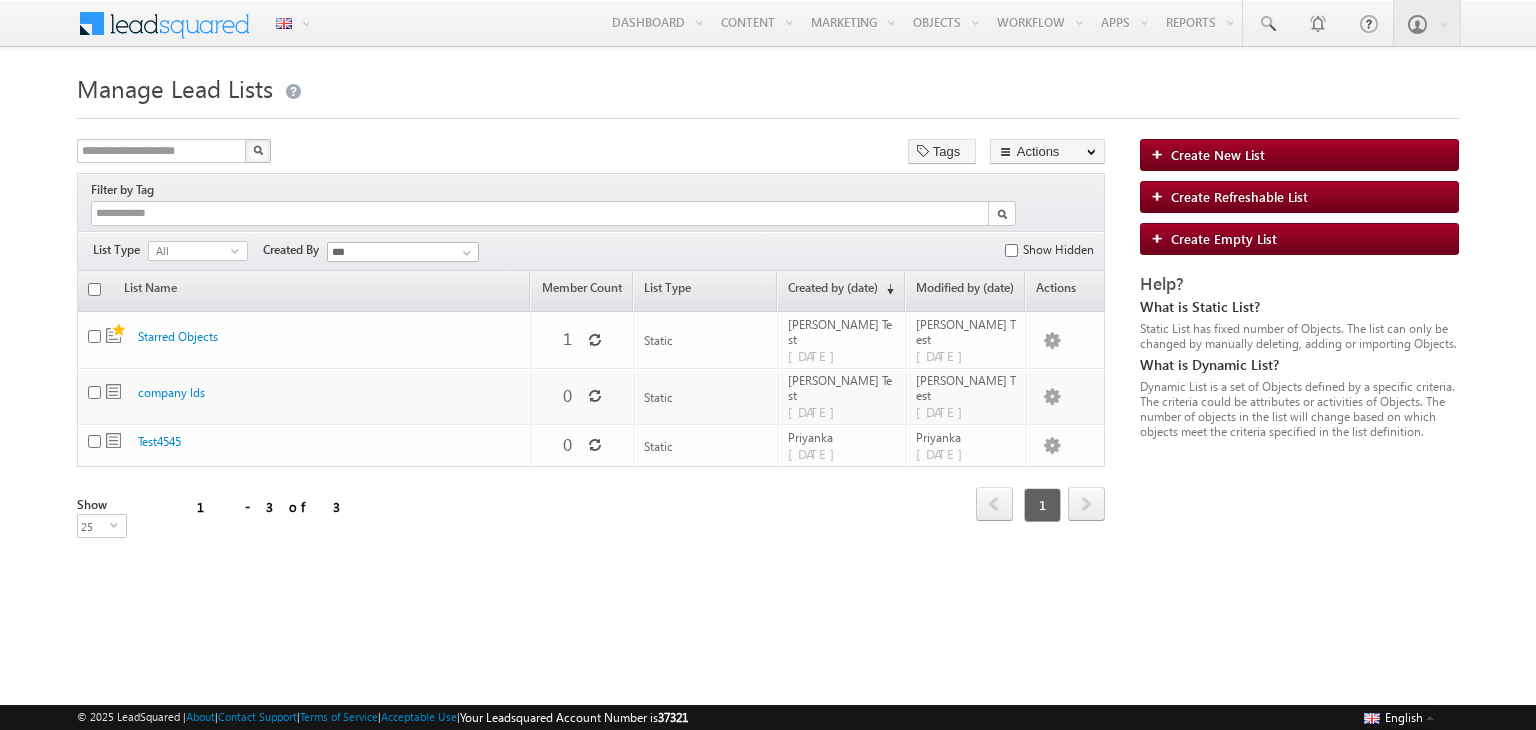 click on "**********" at bounding box center [591, 153] 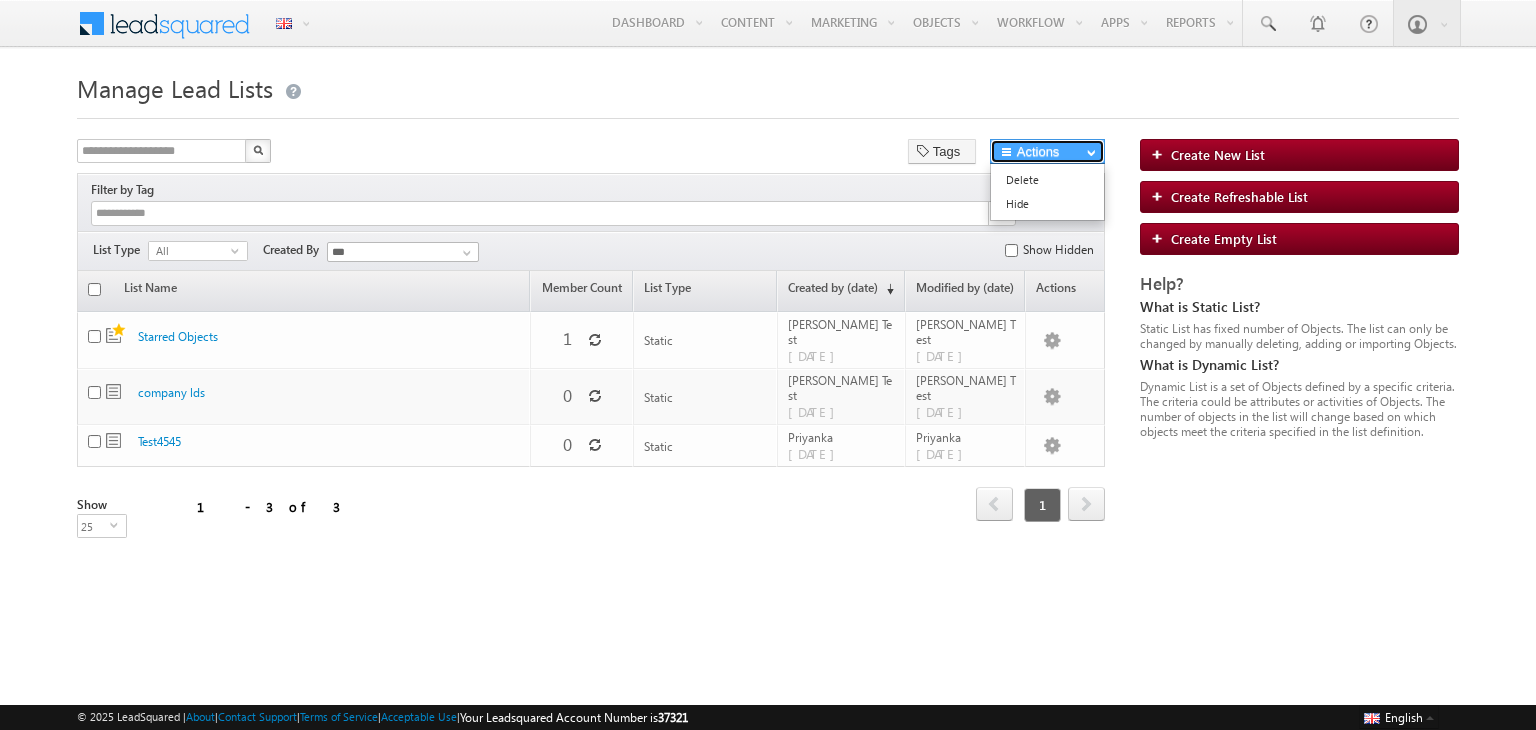 click at bounding box center [1091, 152] 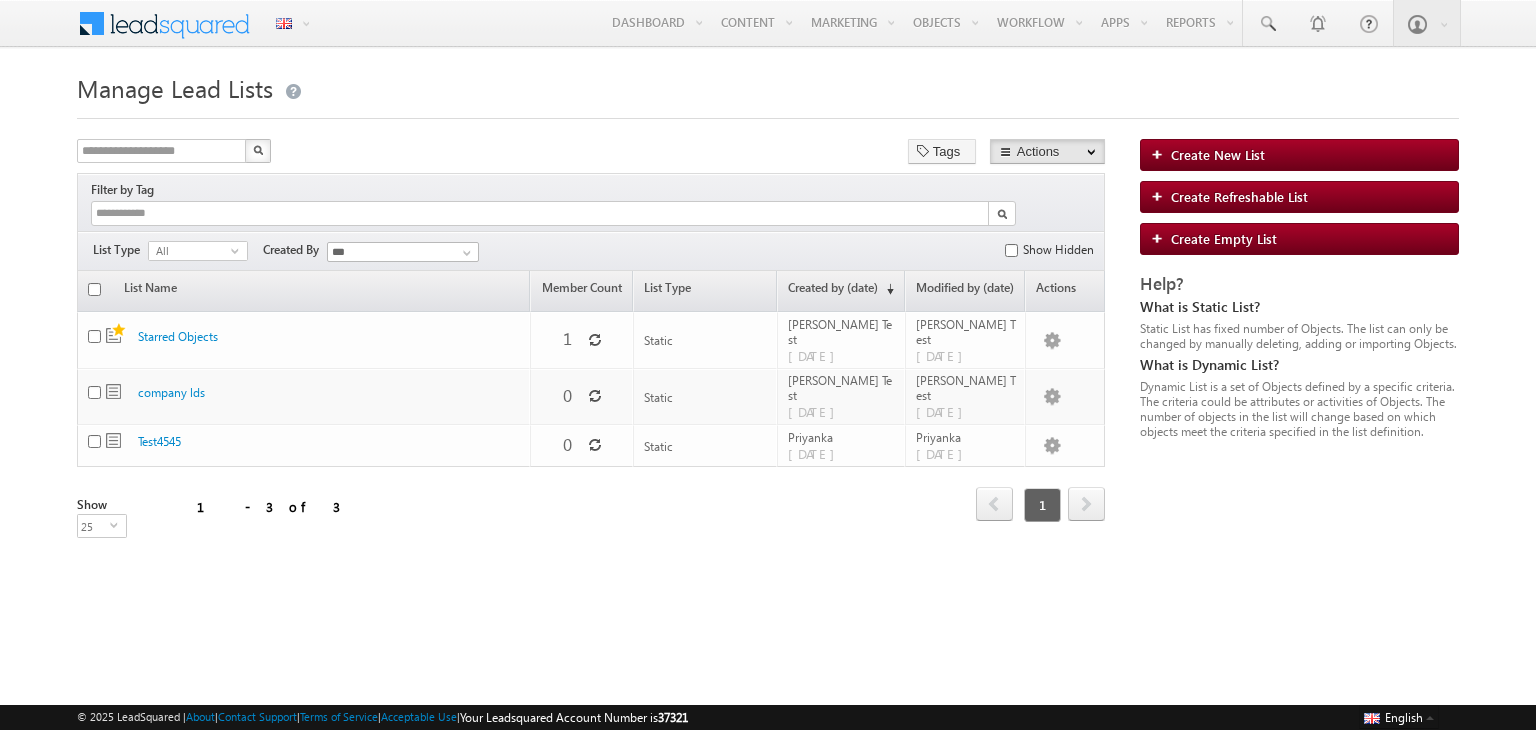click on "Manage Lead Lists" at bounding box center (768, 86) 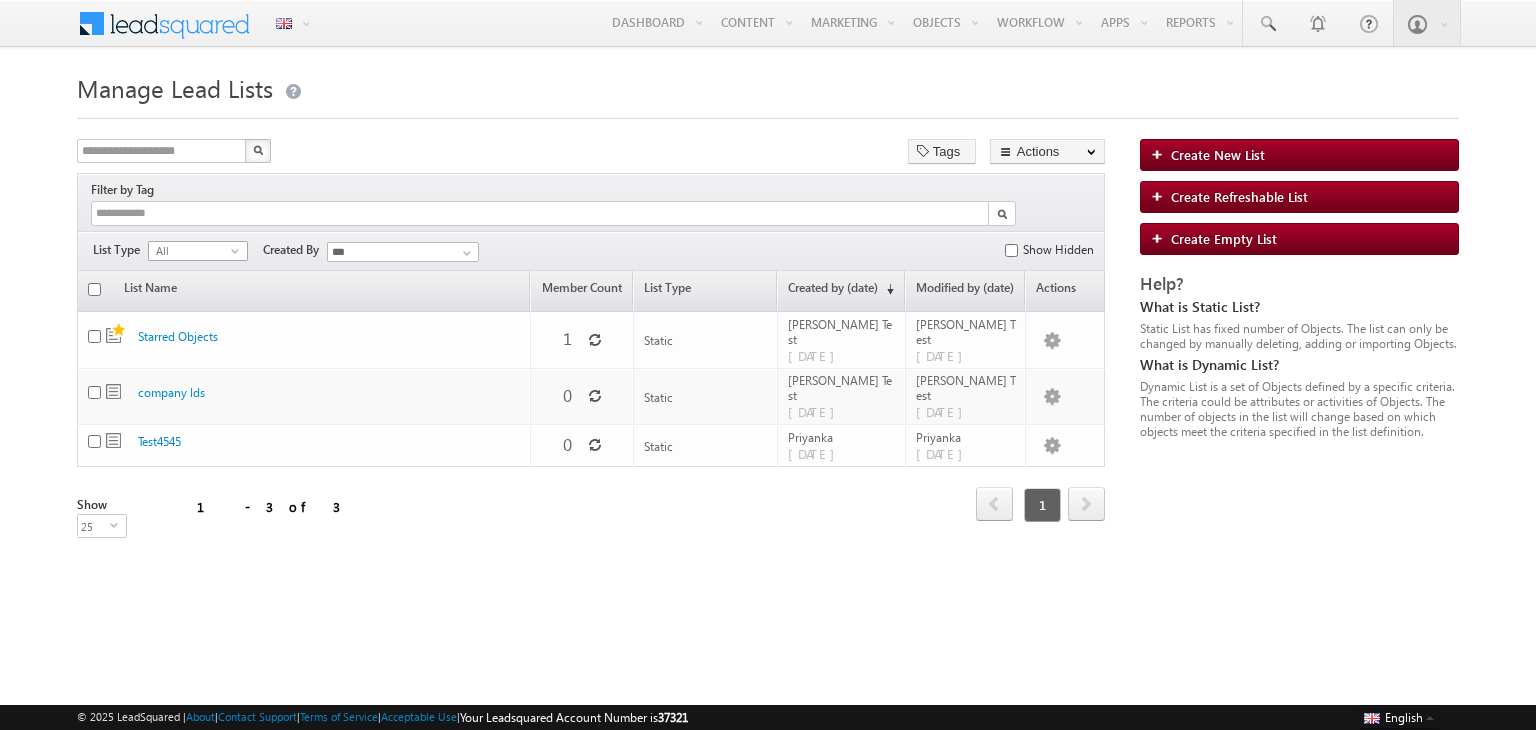 click on "All" at bounding box center (190, 251) 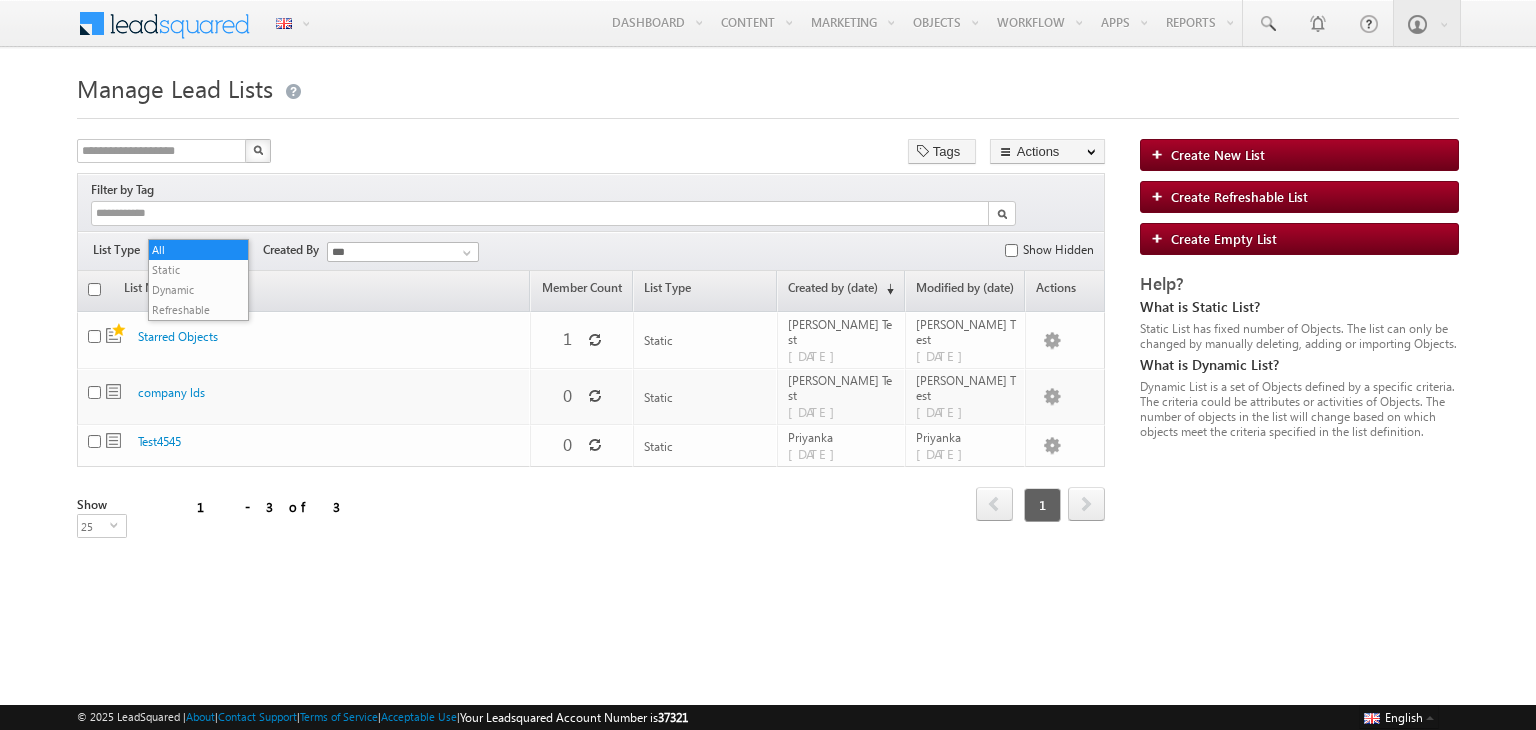 click on "All" at bounding box center (190, 251) 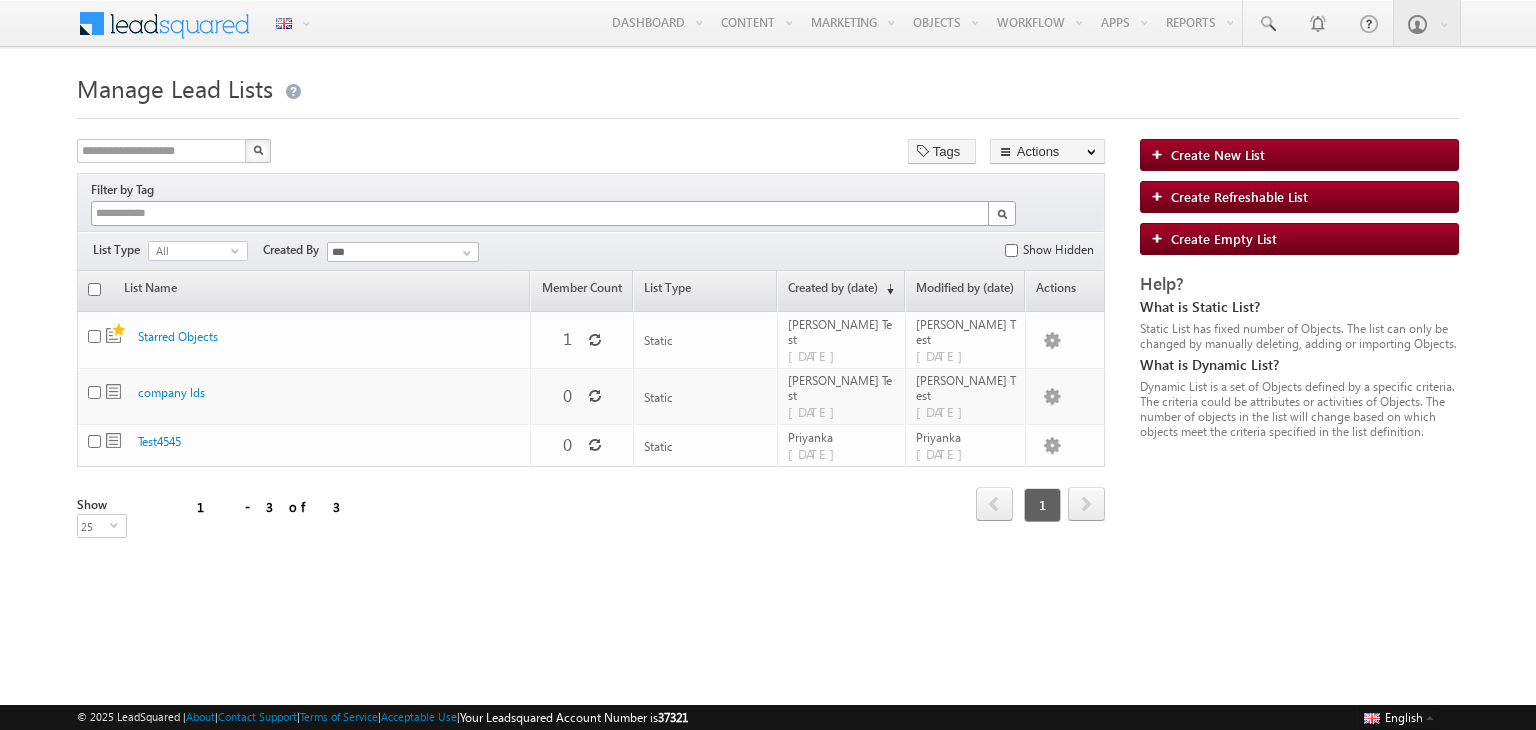 click at bounding box center [541, 213] 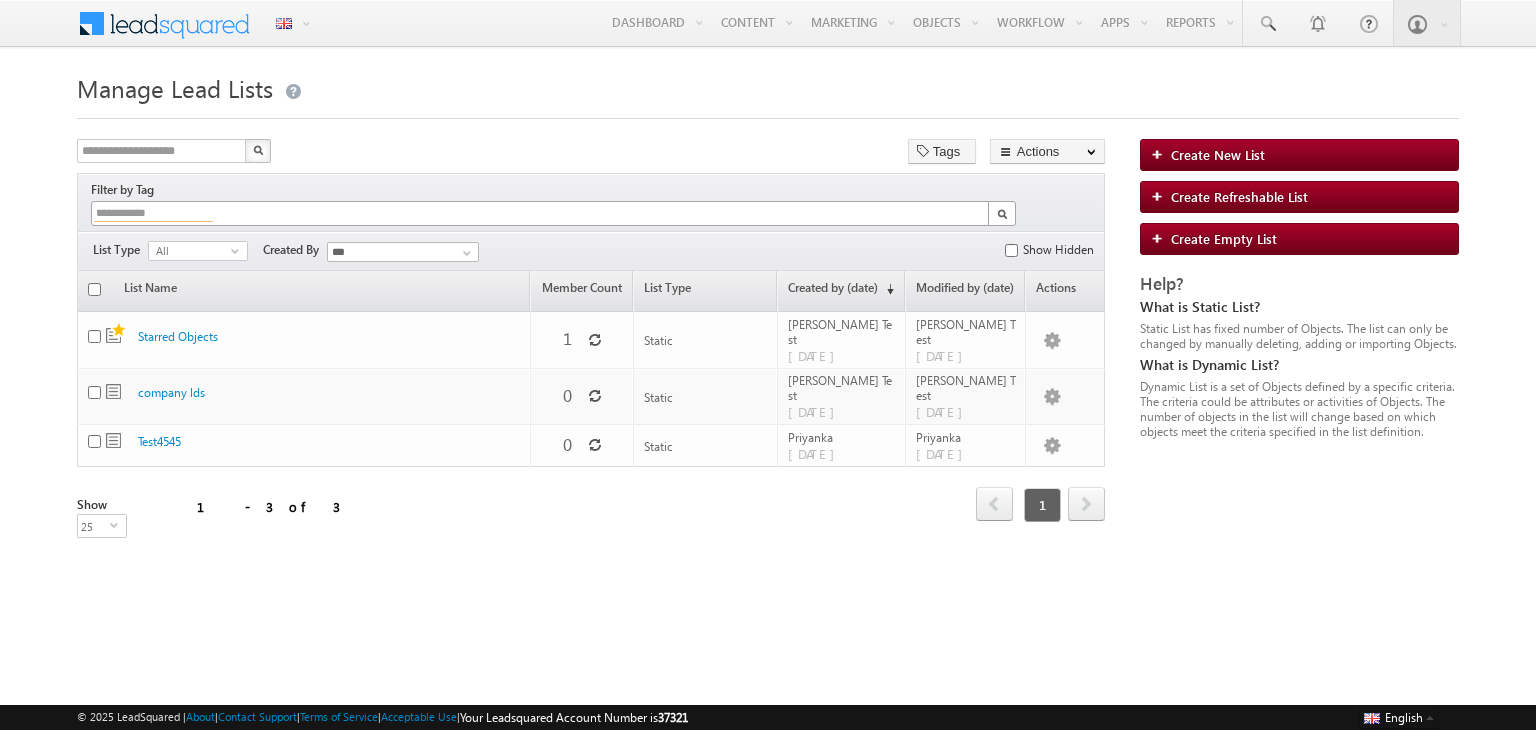 click at bounding box center (153, 213) 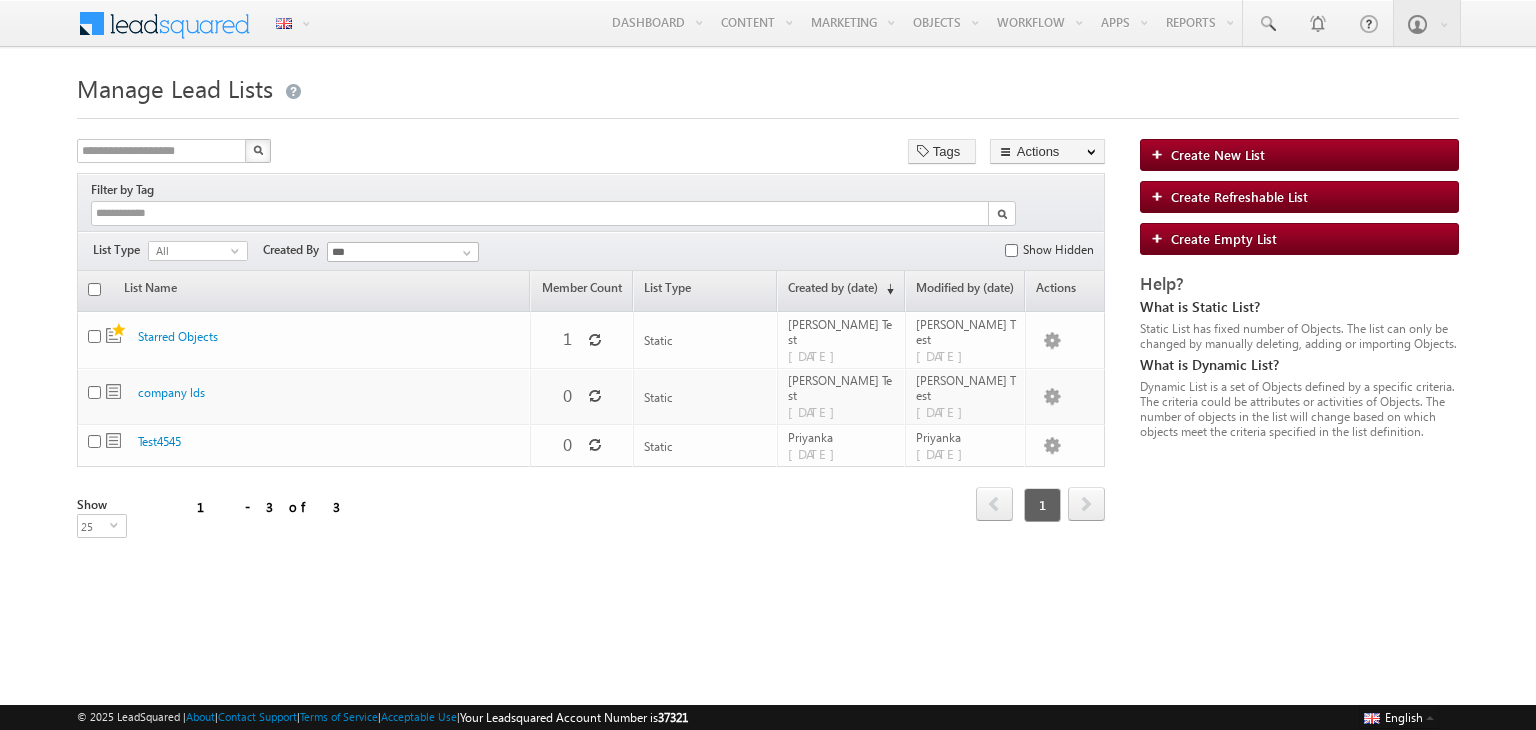click on "**********" at bounding box center (768, 318) 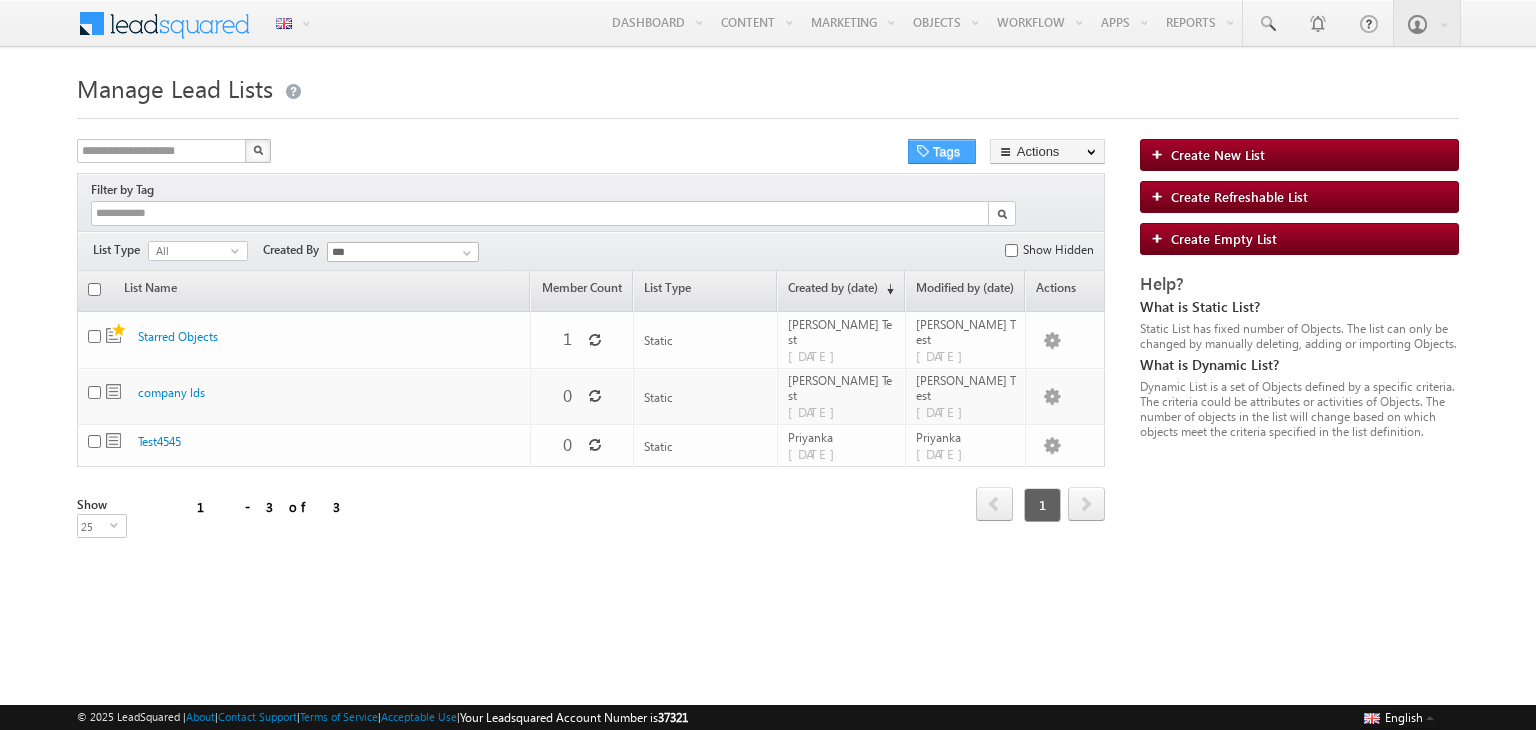 click on "Tags" at bounding box center [942, 151] 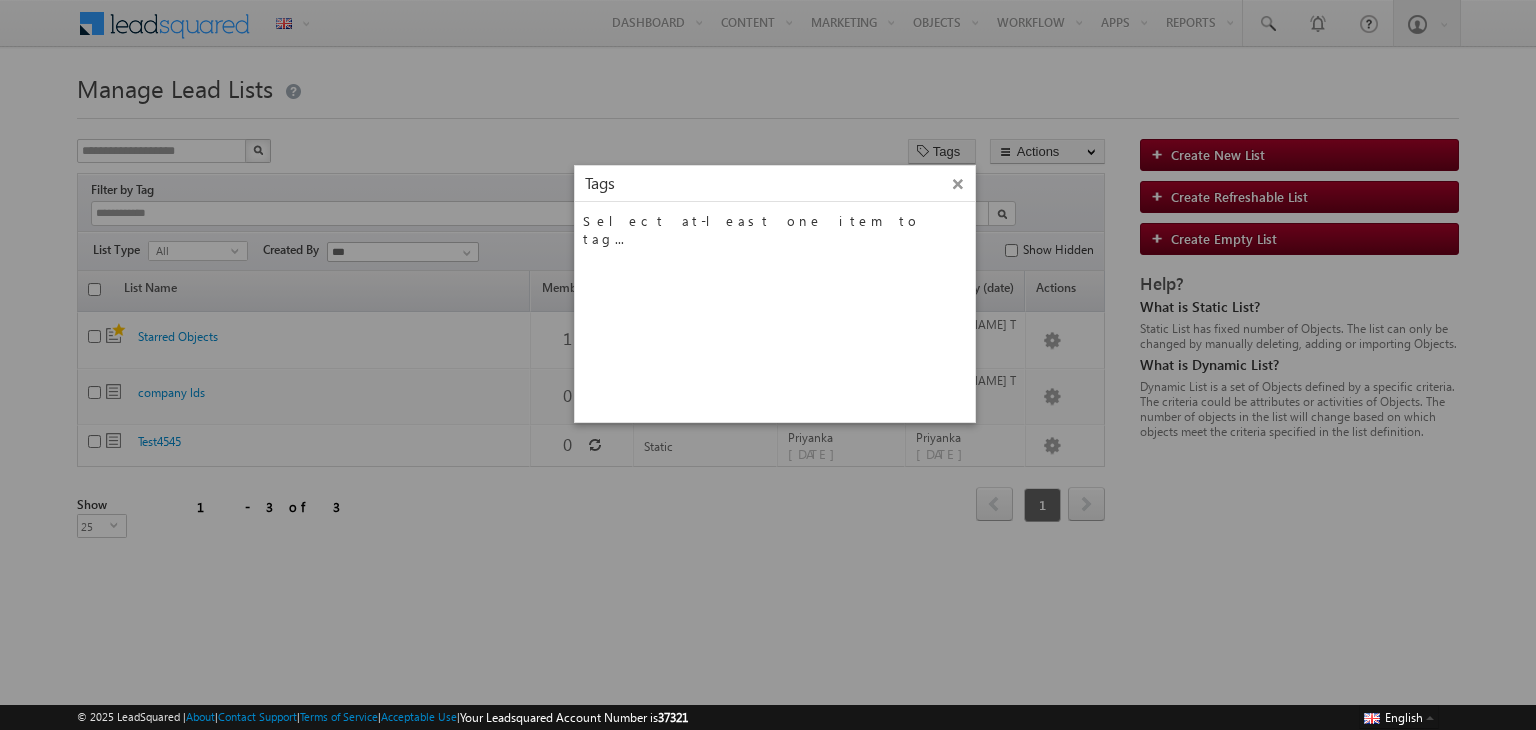click on "×" at bounding box center (958, 184) 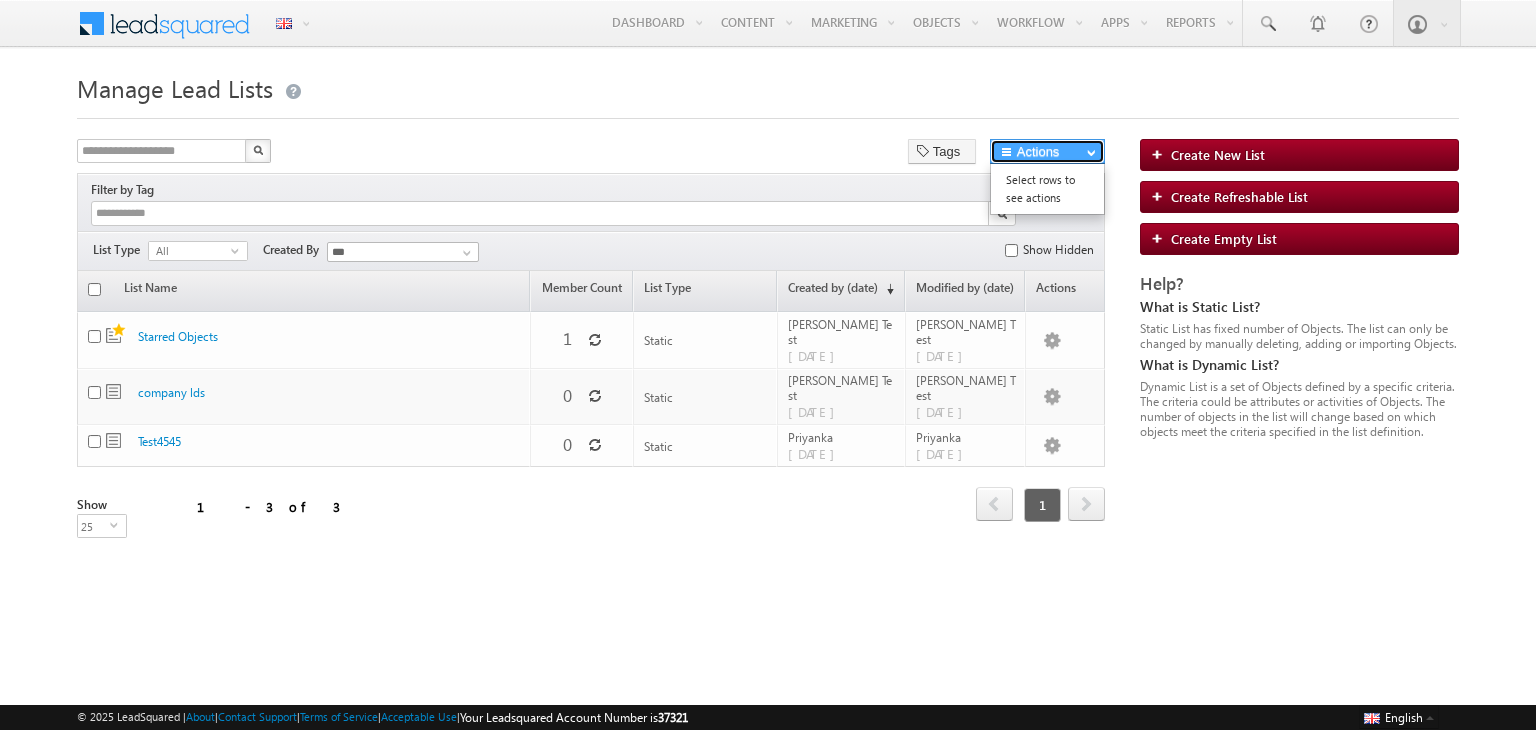 click on "Actions" at bounding box center (1047, 151) 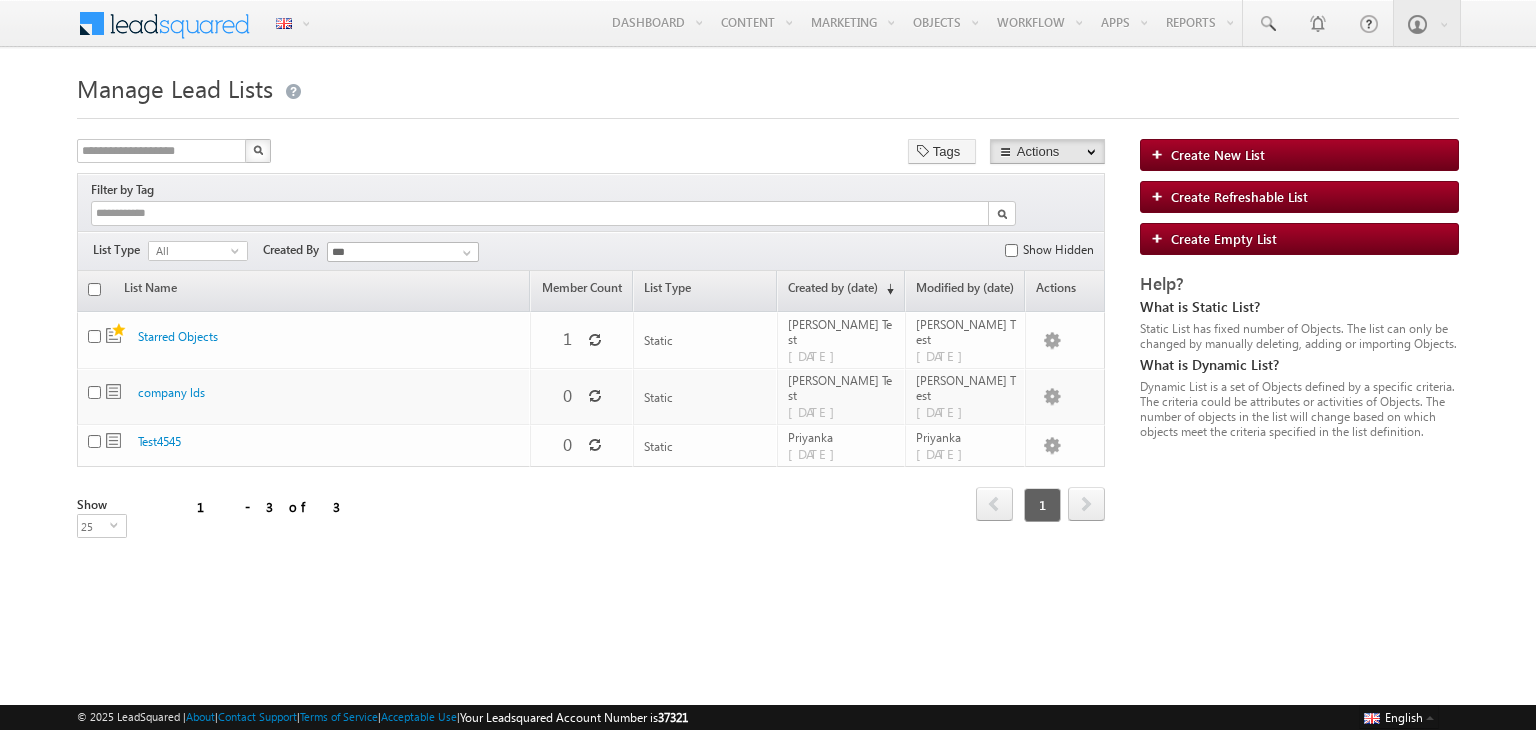 click on "**********" at bounding box center [768, 318] 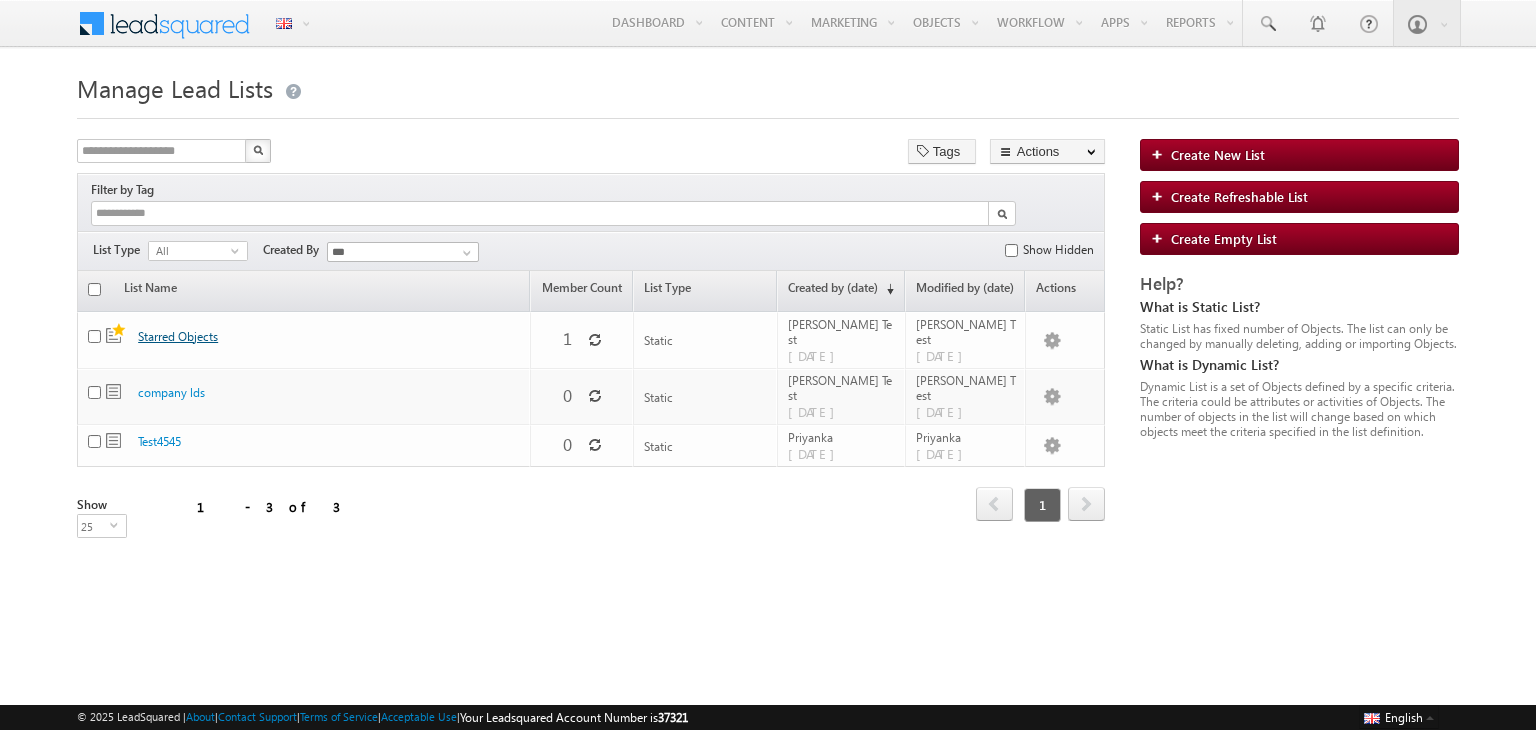click on "List of objects which are Starred by you." at bounding box center (242, 284) 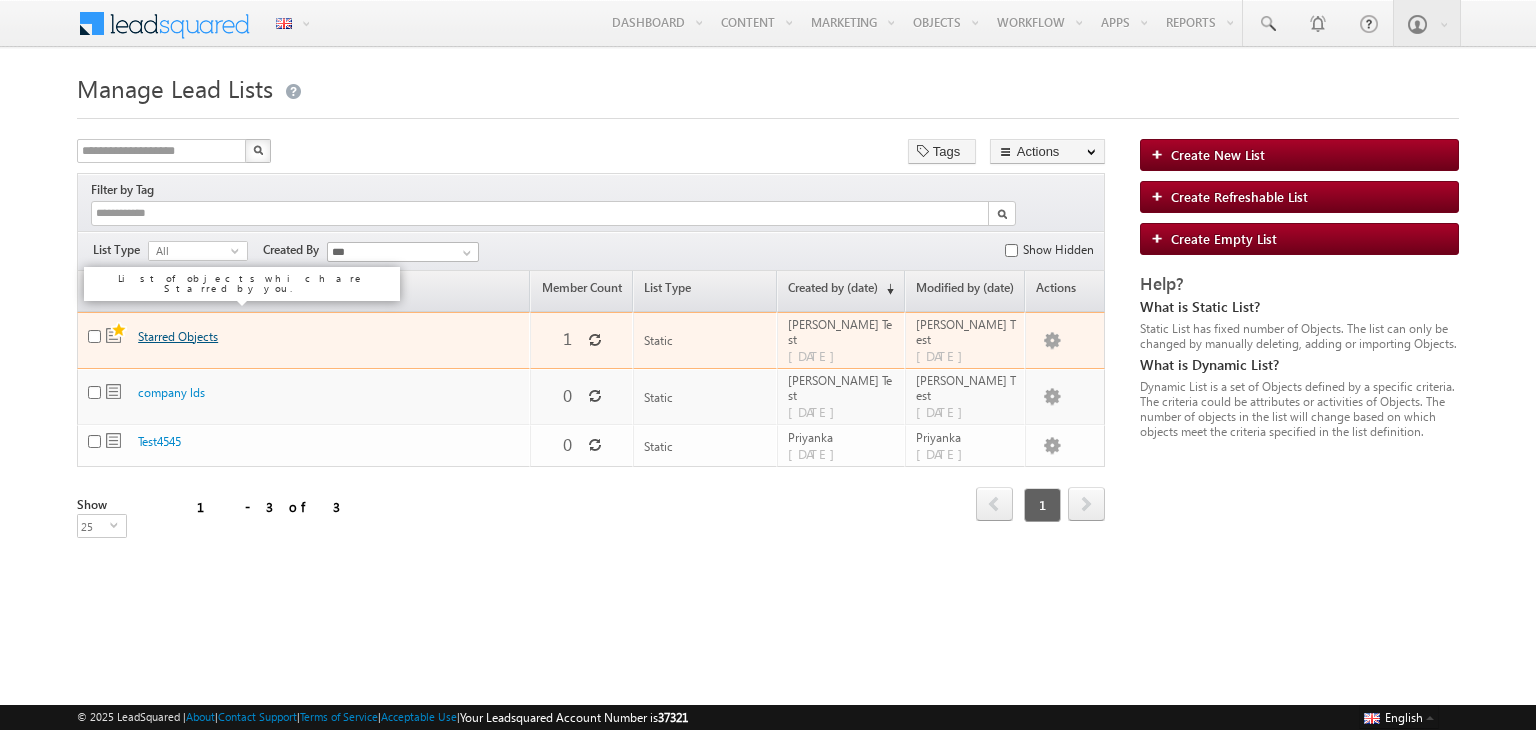click on "Starred Objects" at bounding box center (178, 336) 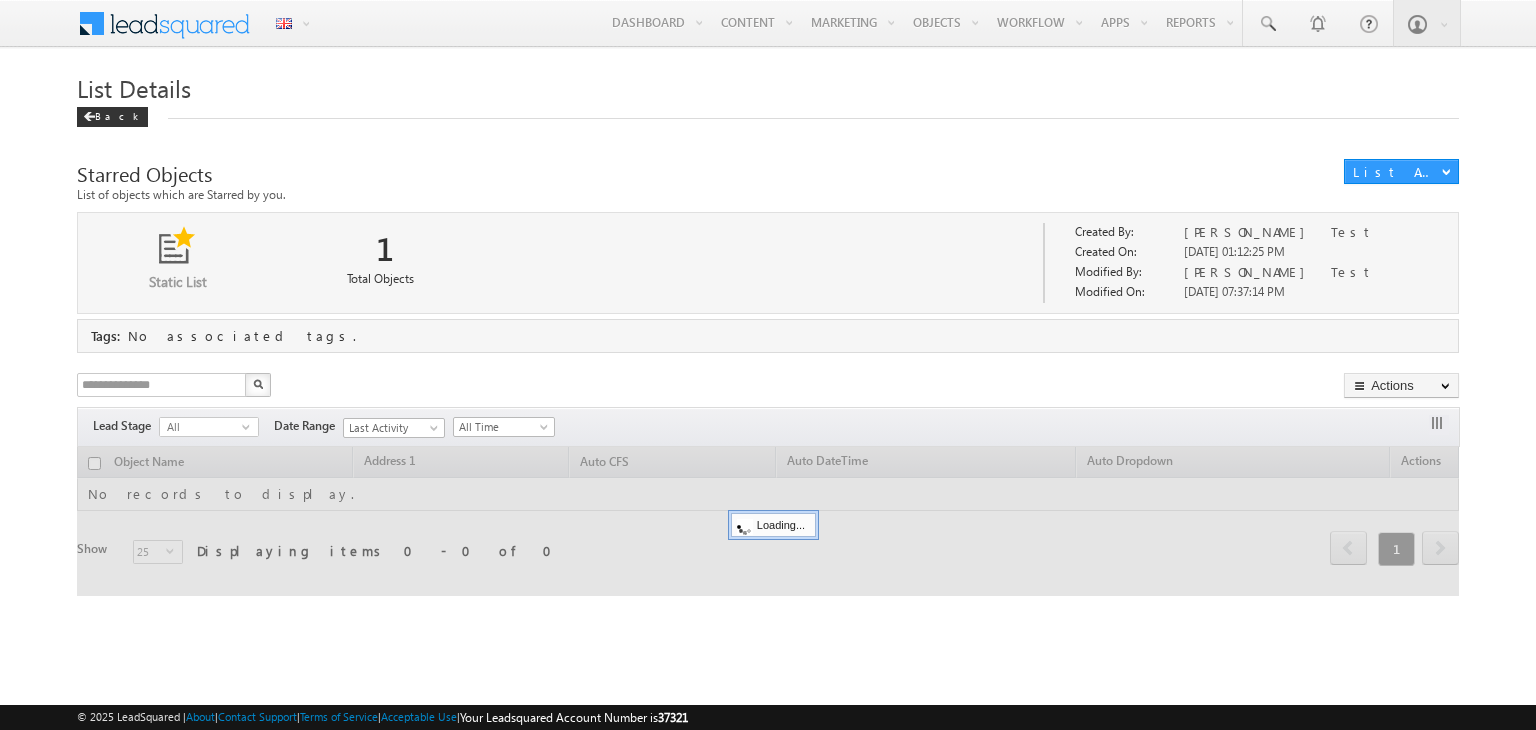 scroll, scrollTop: 0, scrollLeft: 0, axis: both 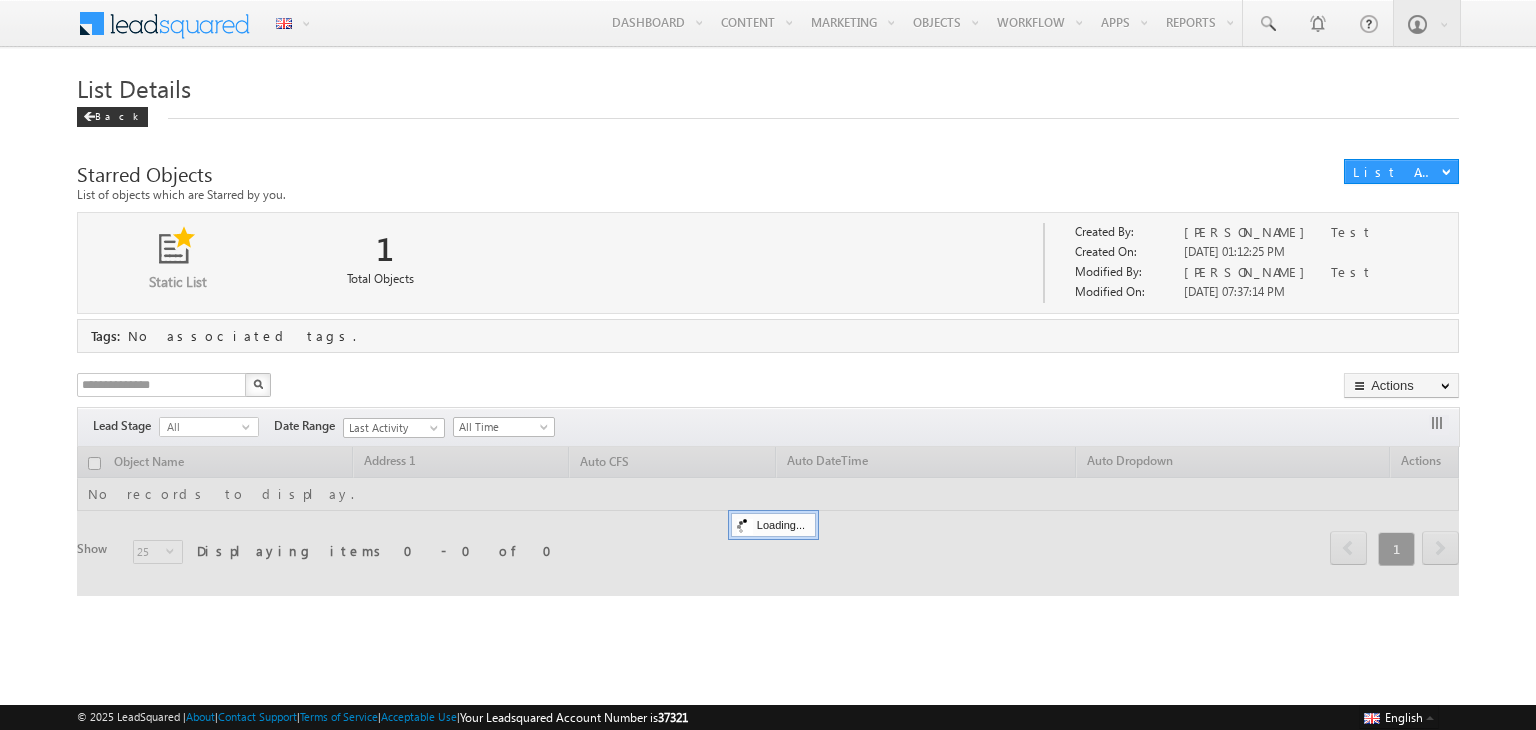 click on "**********" at bounding box center [768, 387] 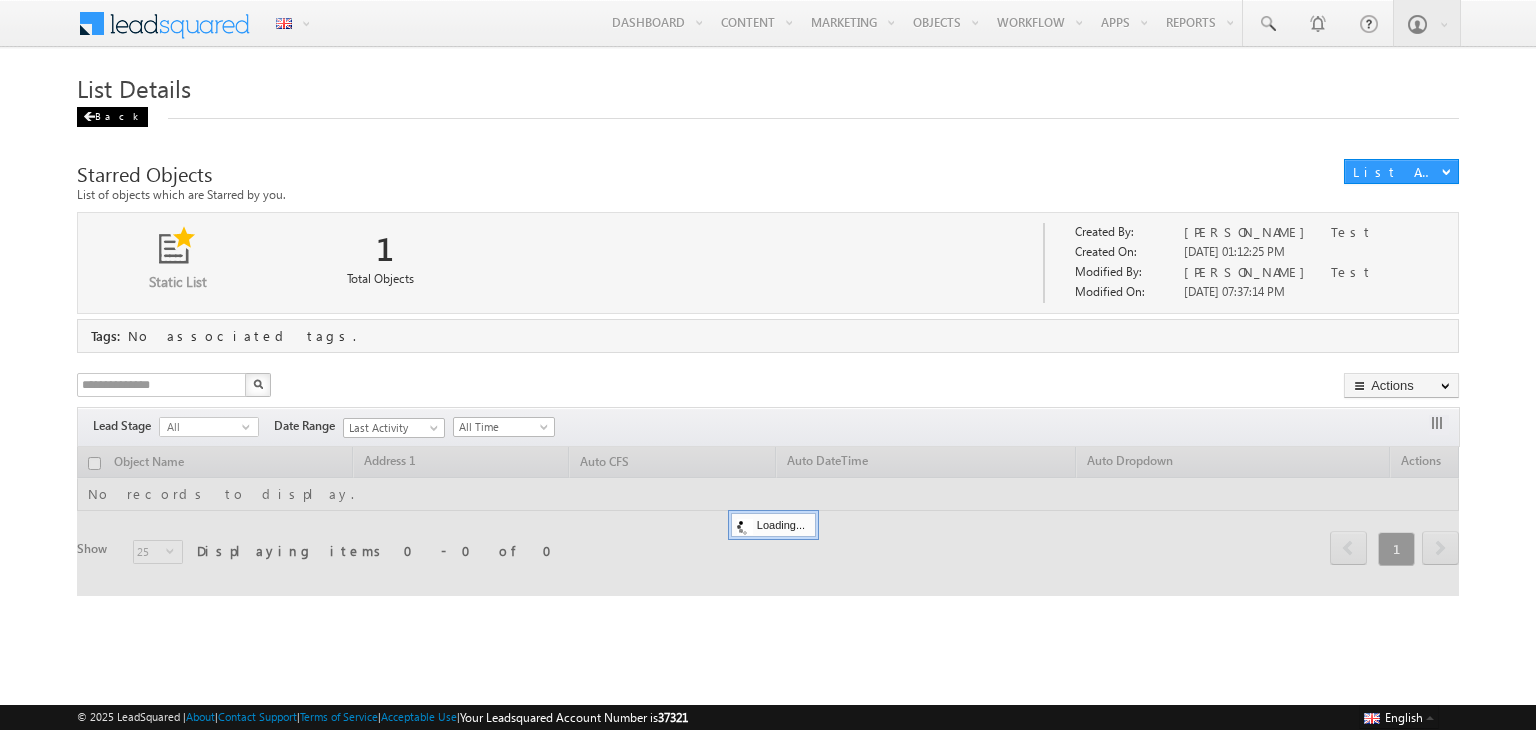 click at bounding box center (89, 117) 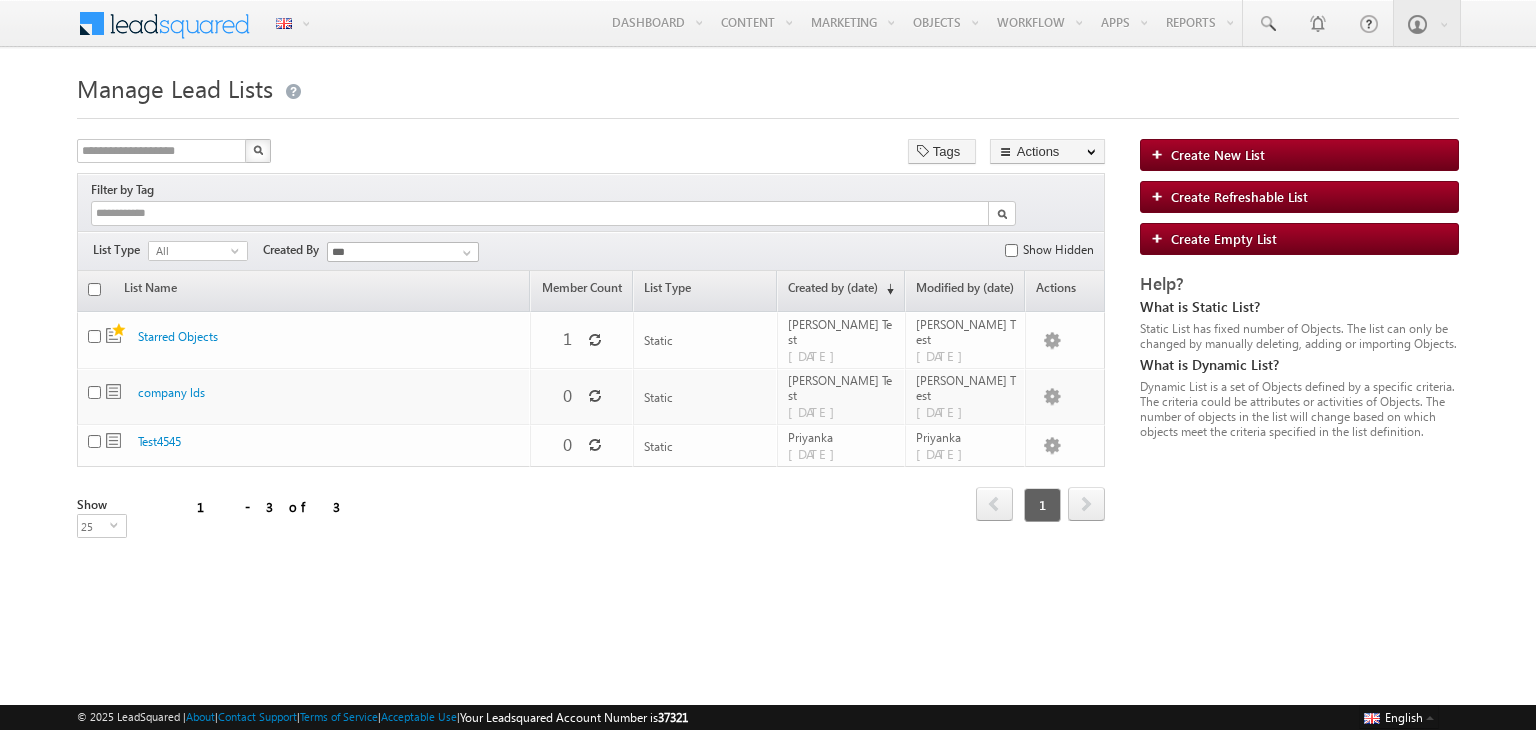 scroll, scrollTop: 0, scrollLeft: 0, axis: both 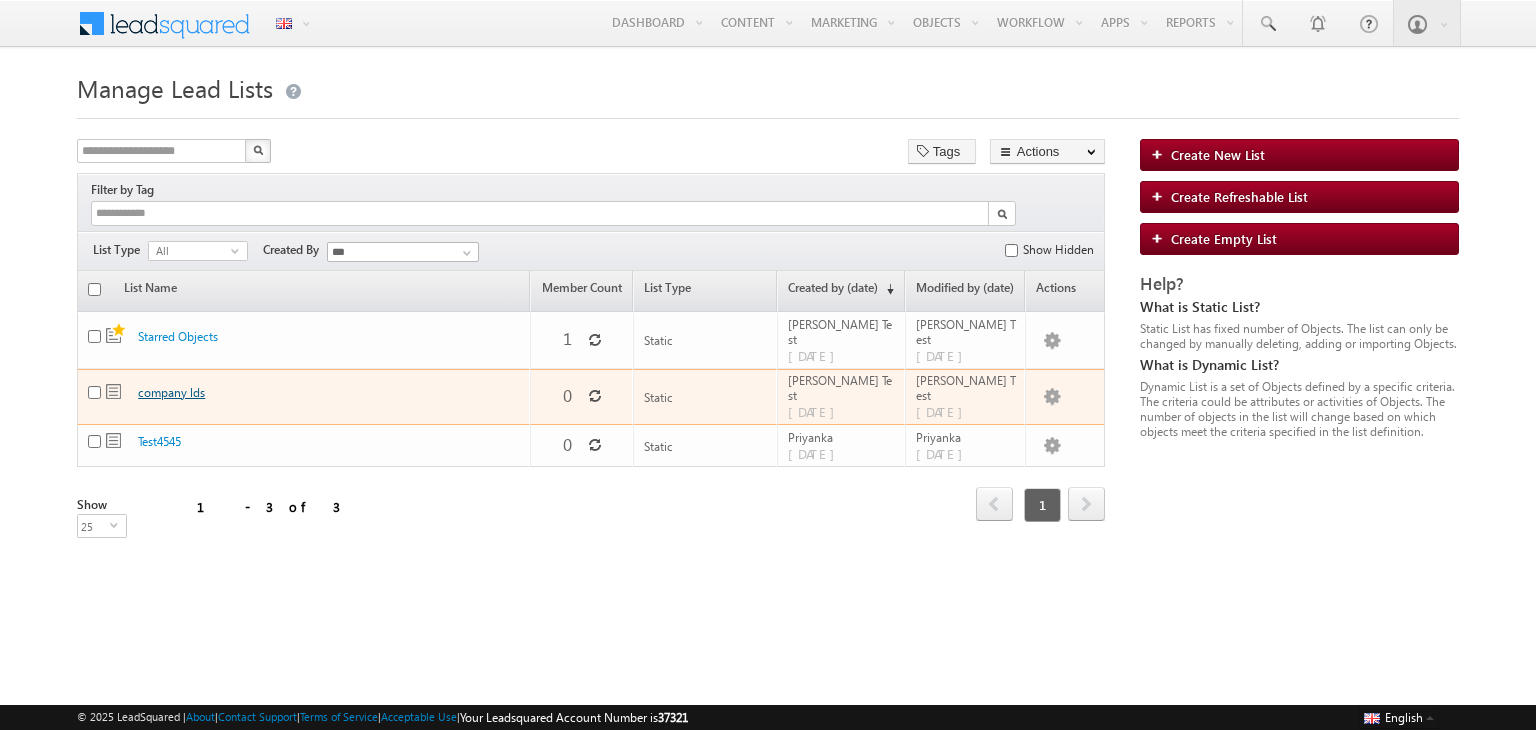 click on "company lds" at bounding box center (171, 392) 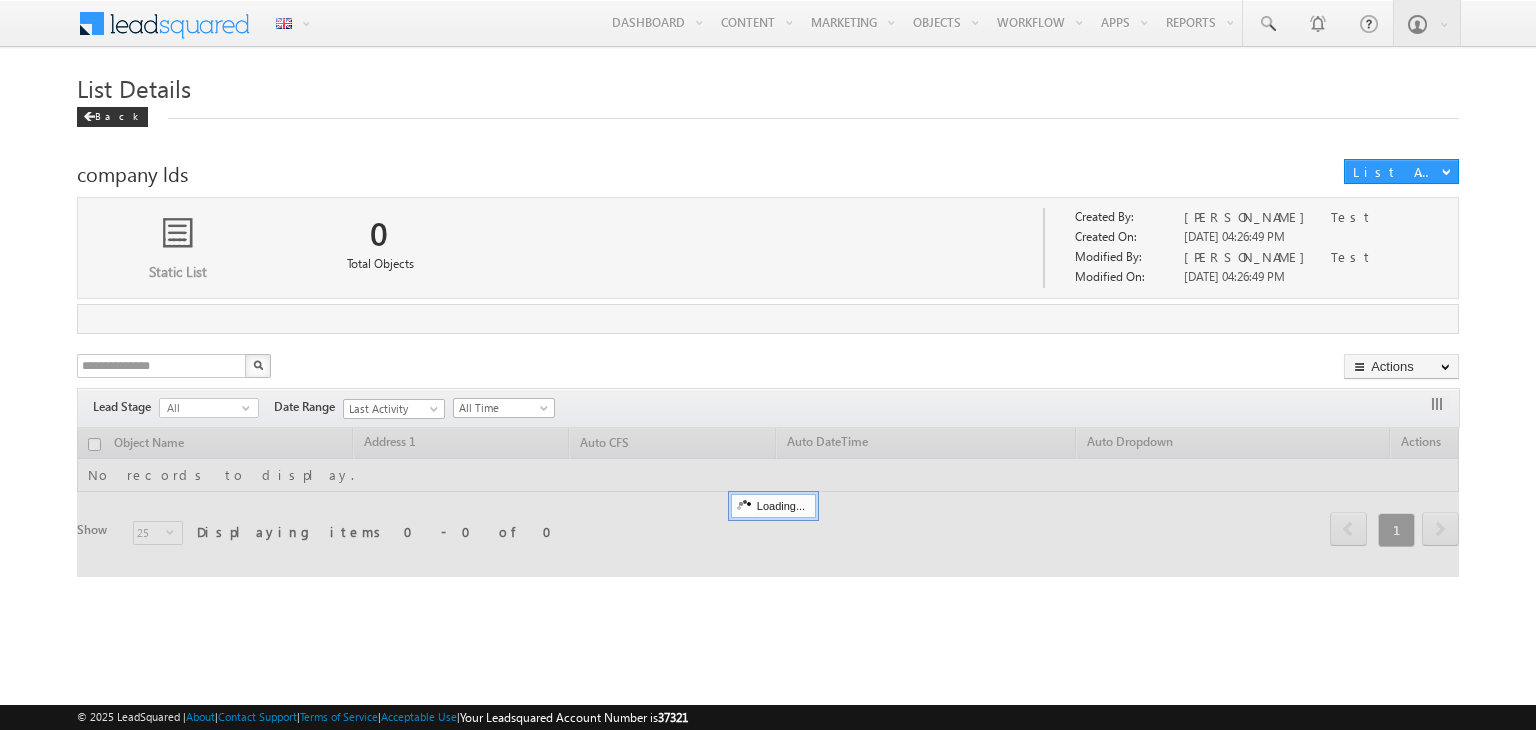 scroll, scrollTop: 0, scrollLeft: 0, axis: both 